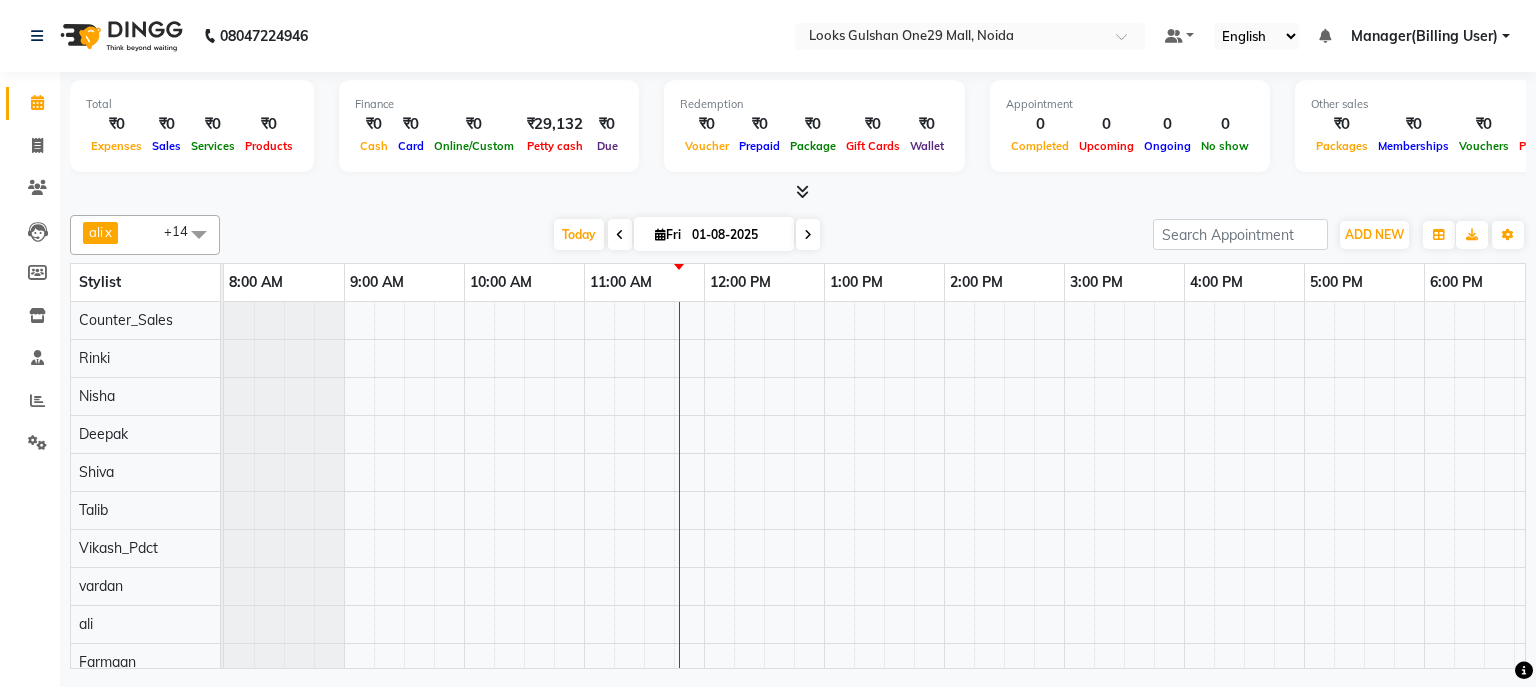 scroll, scrollTop: 0, scrollLeft: 0, axis: both 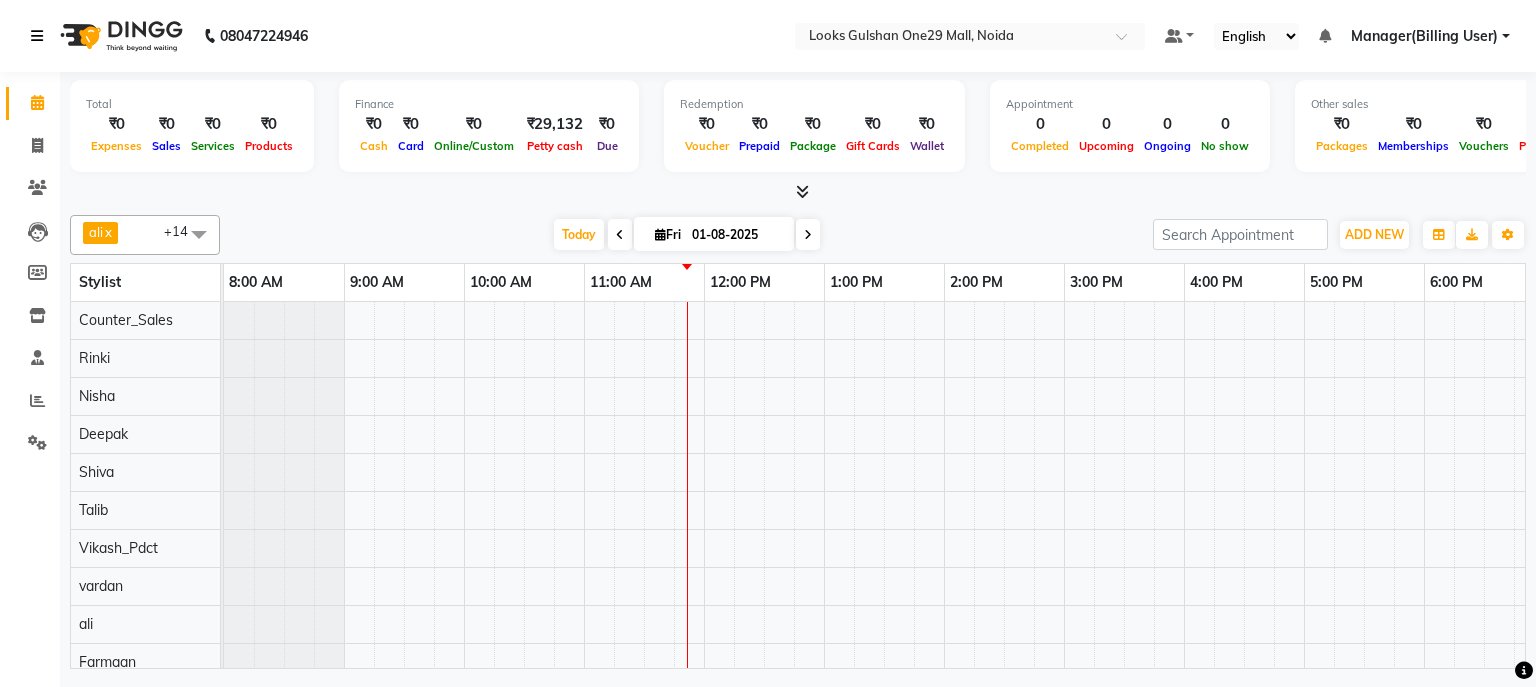 click at bounding box center (37, 36) 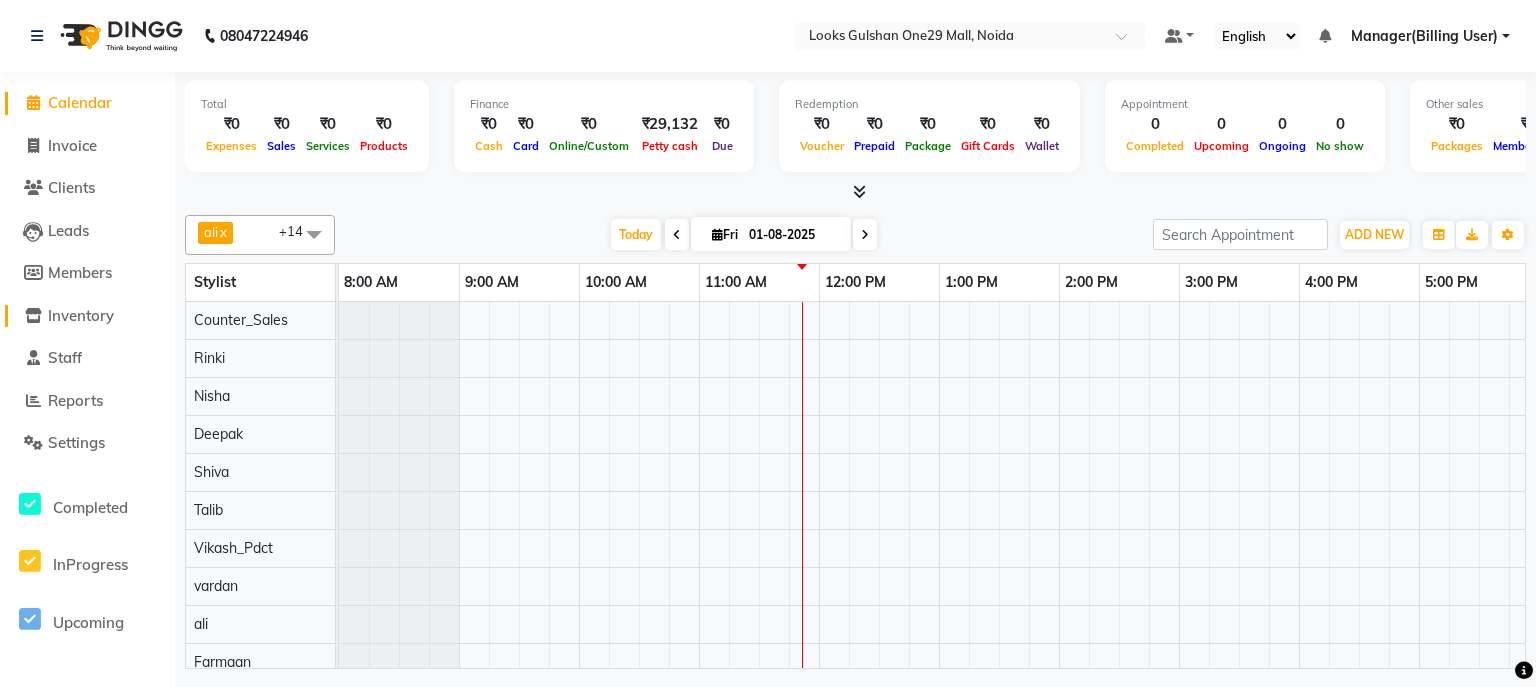 click on "Inventory" 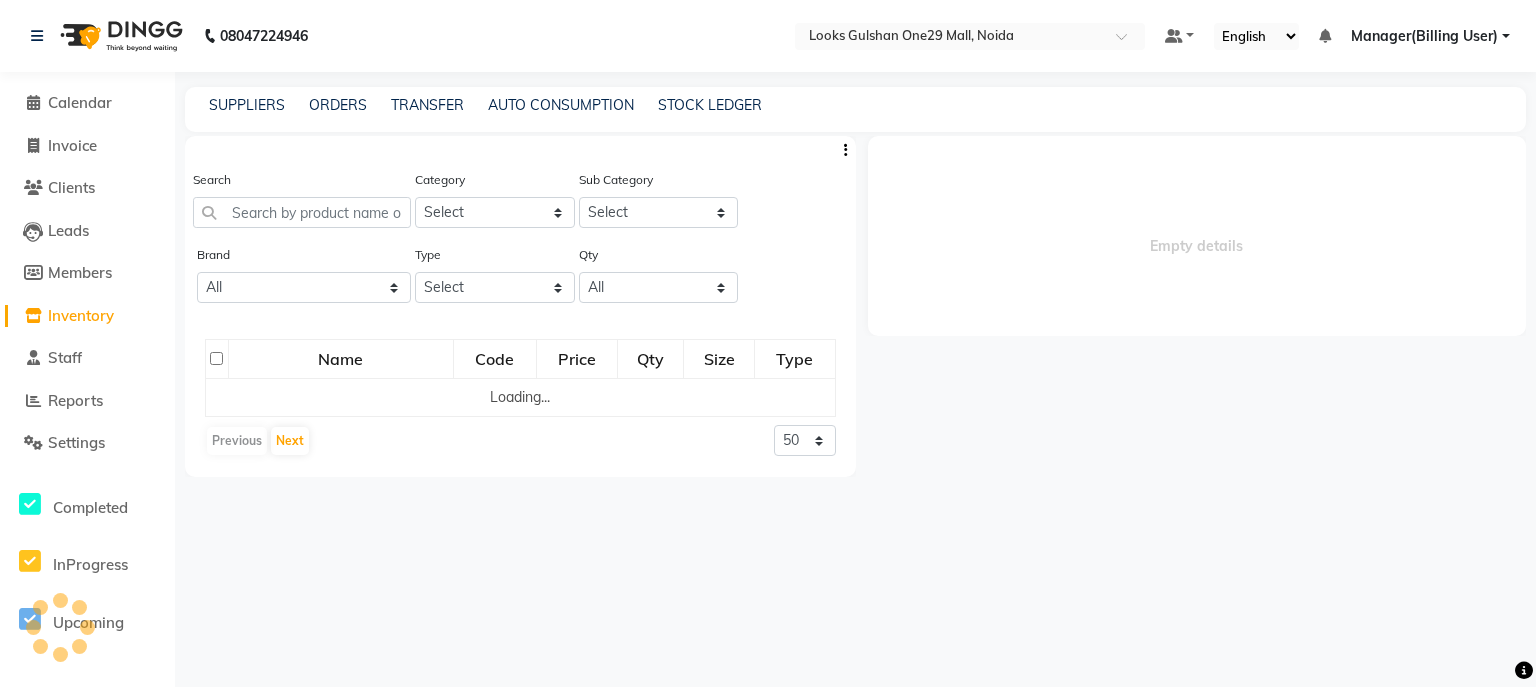 select 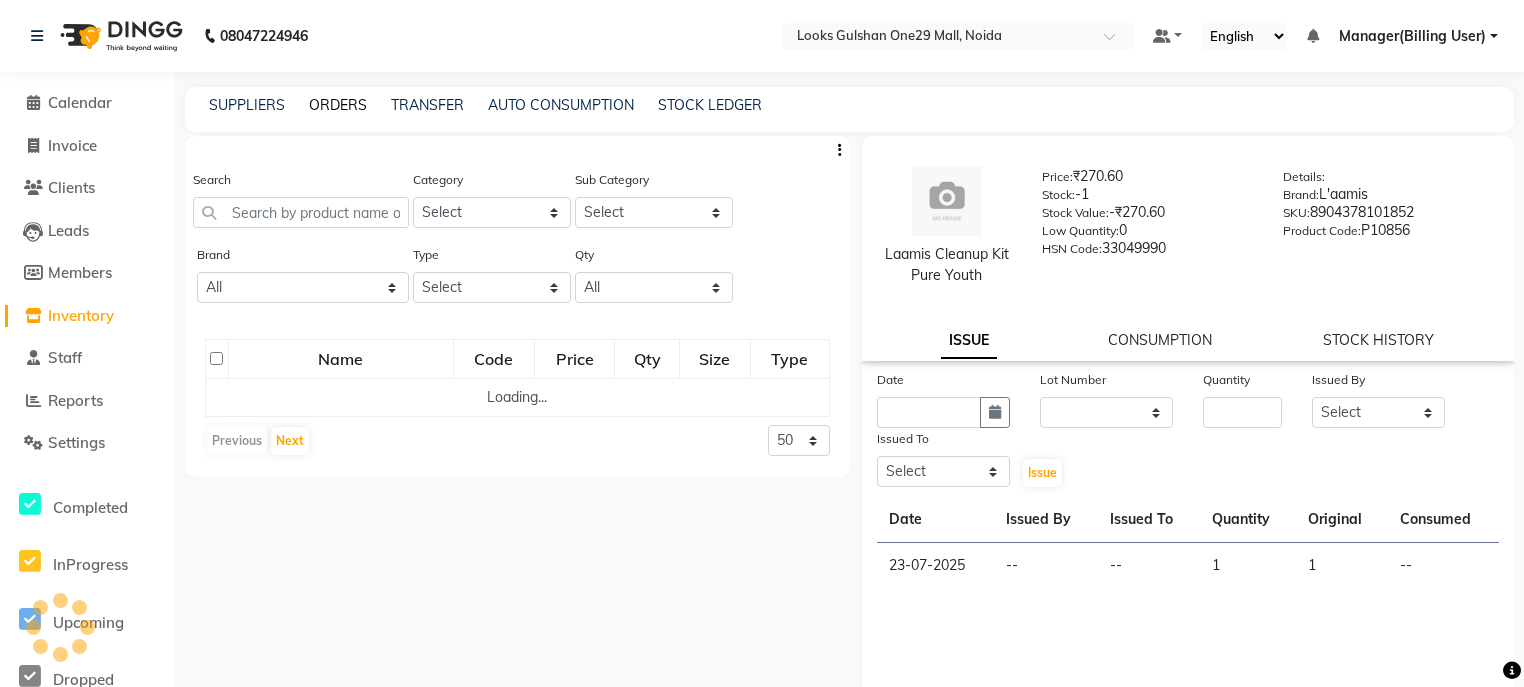 click on "ORDERS" 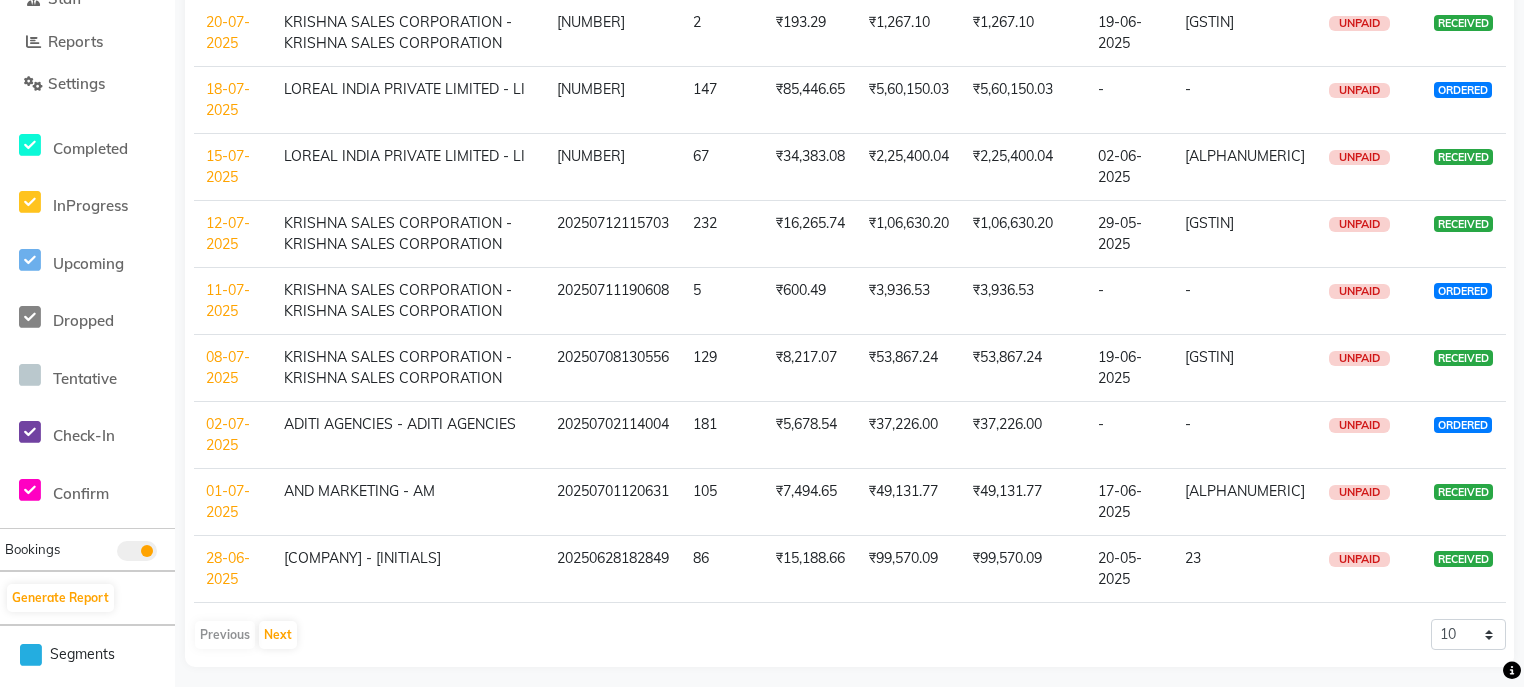 scroll, scrollTop: 367, scrollLeft: 0, axis: vertical 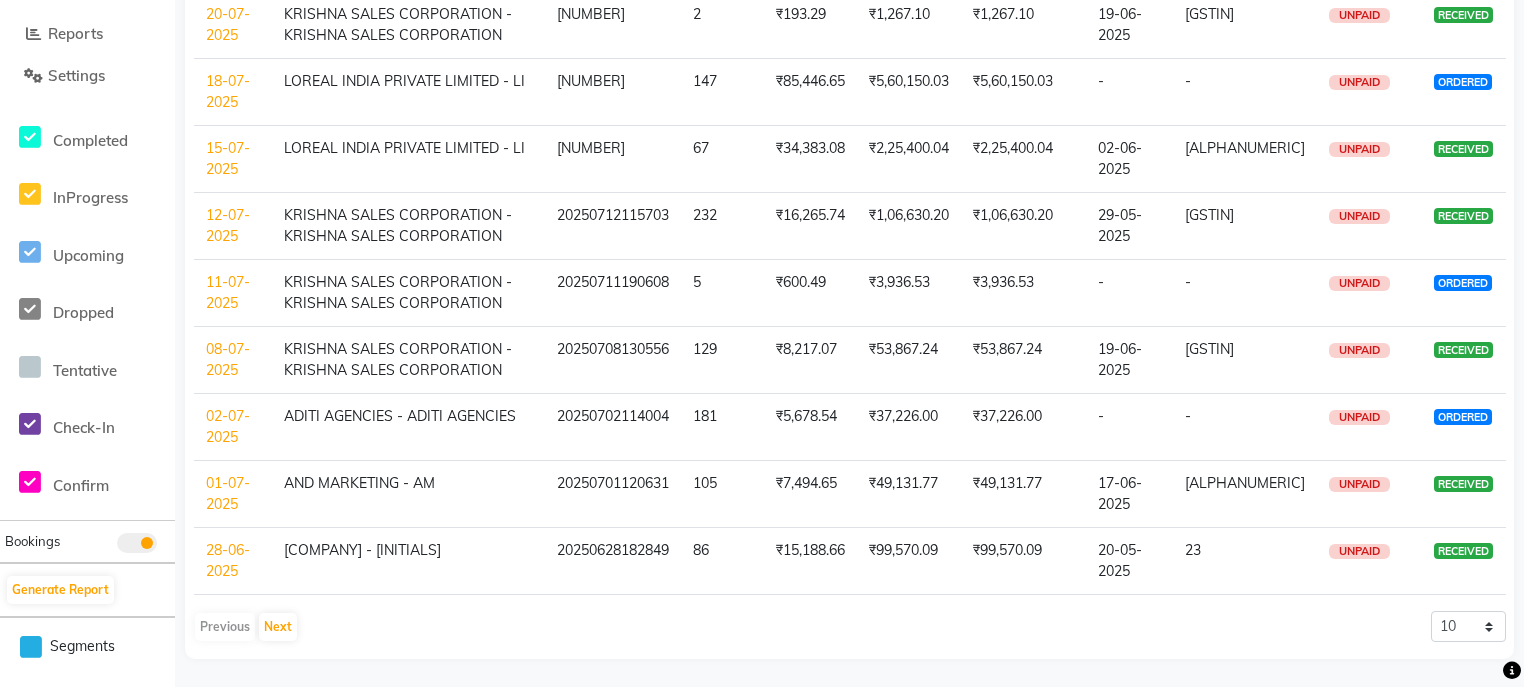 click on "28-06-2025" 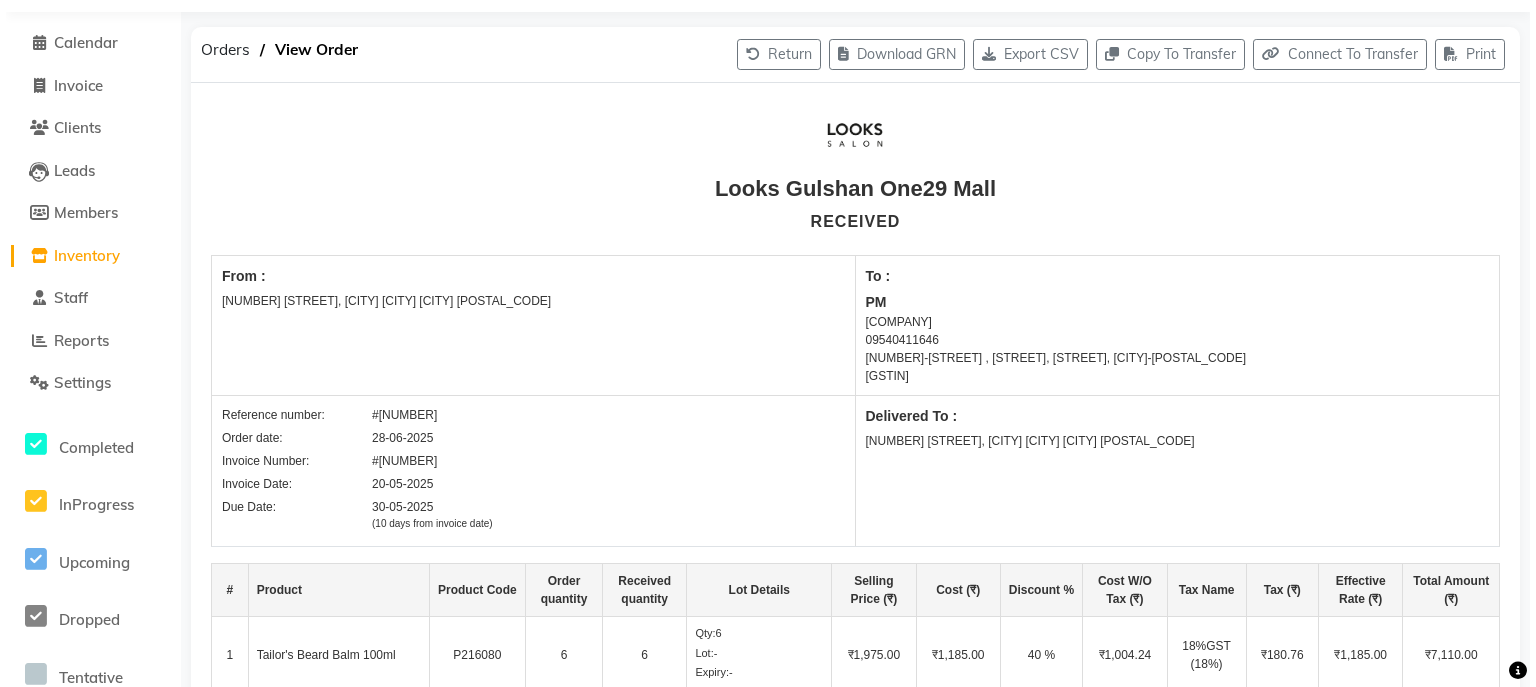 scroll, scrollTop: 0, scrollLeft: 0, axis: both 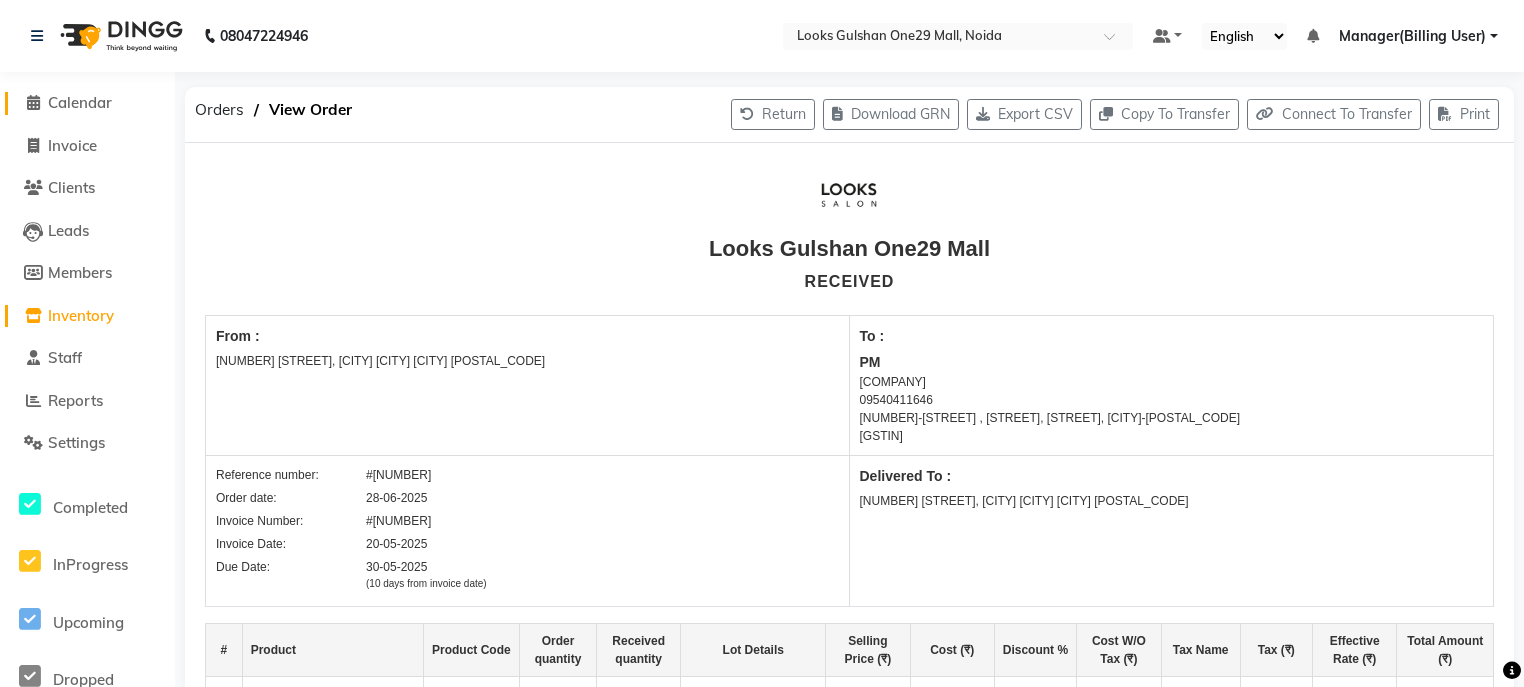 click on "Calendar" 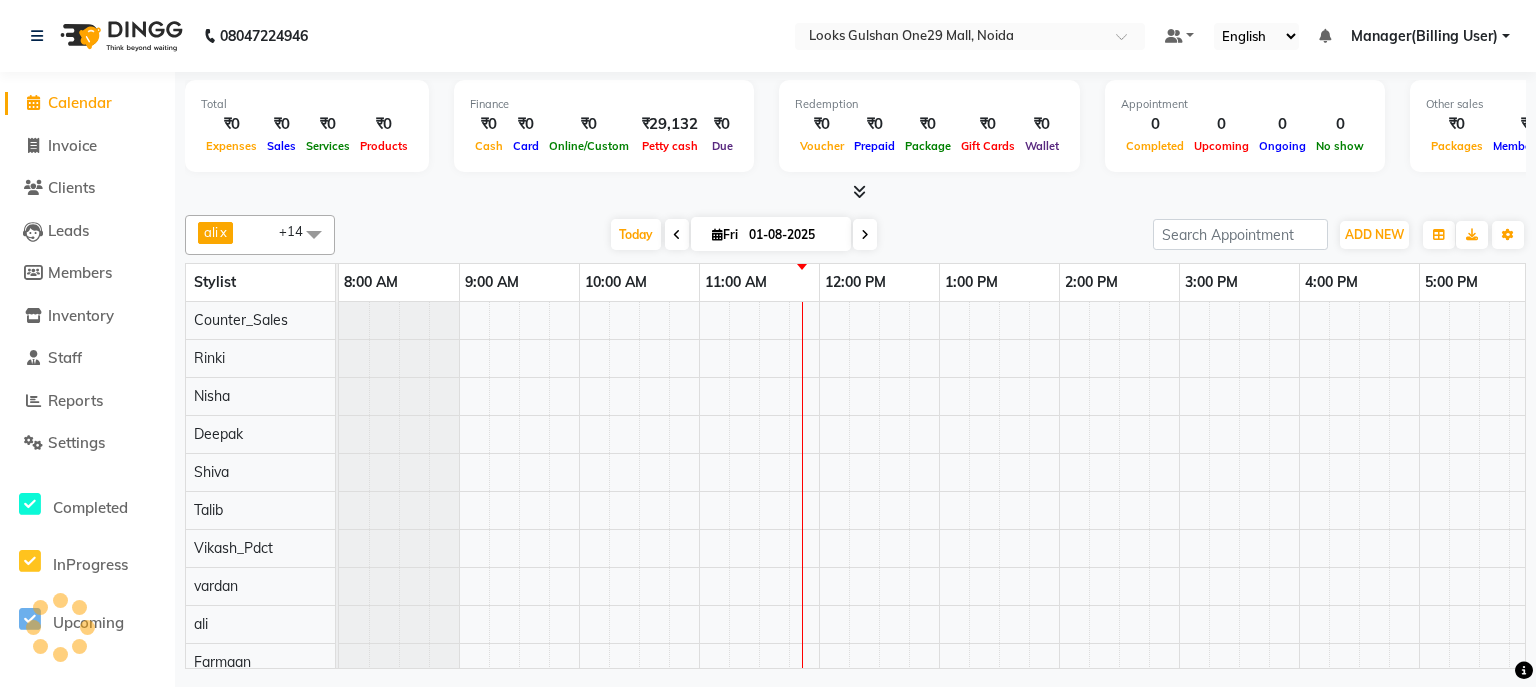 scroll, scrollTop: 0, scrollLeft: 0, axis: both 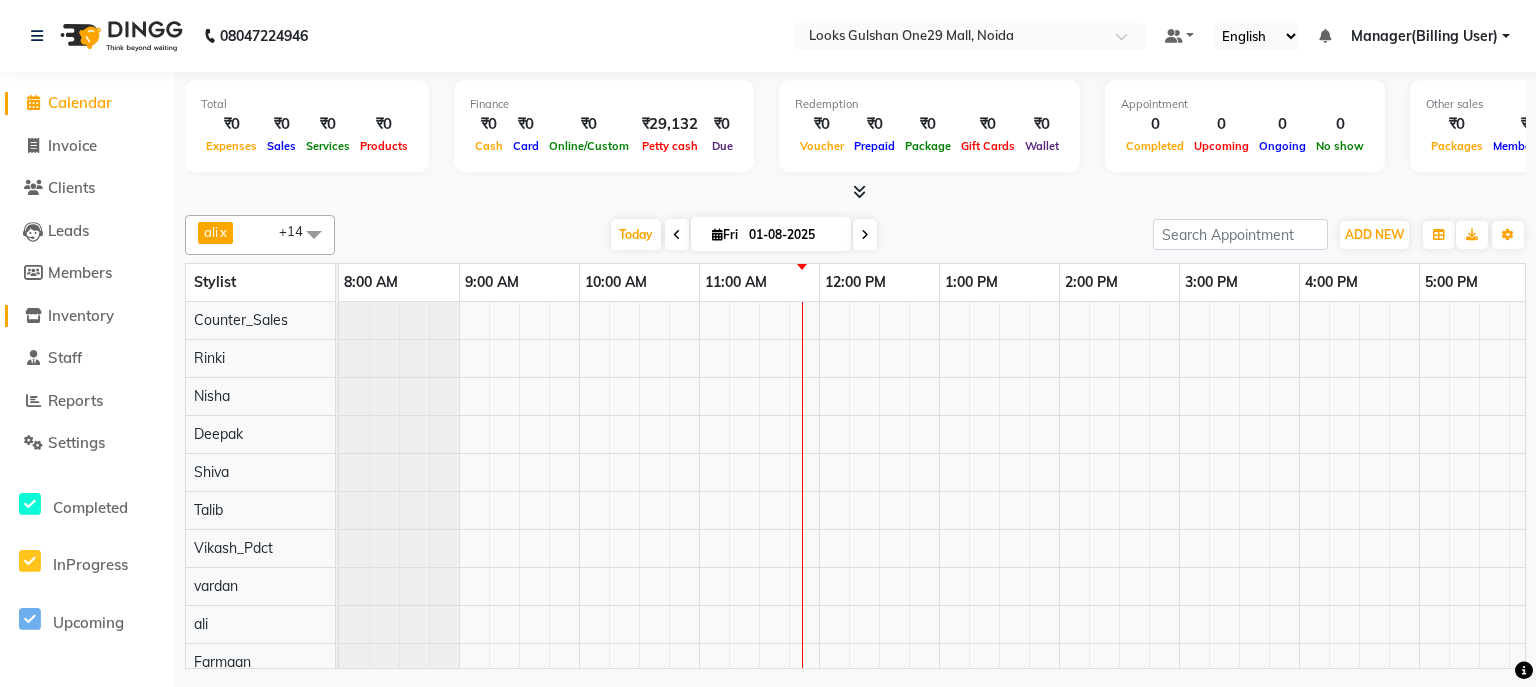 click on "Inventory" 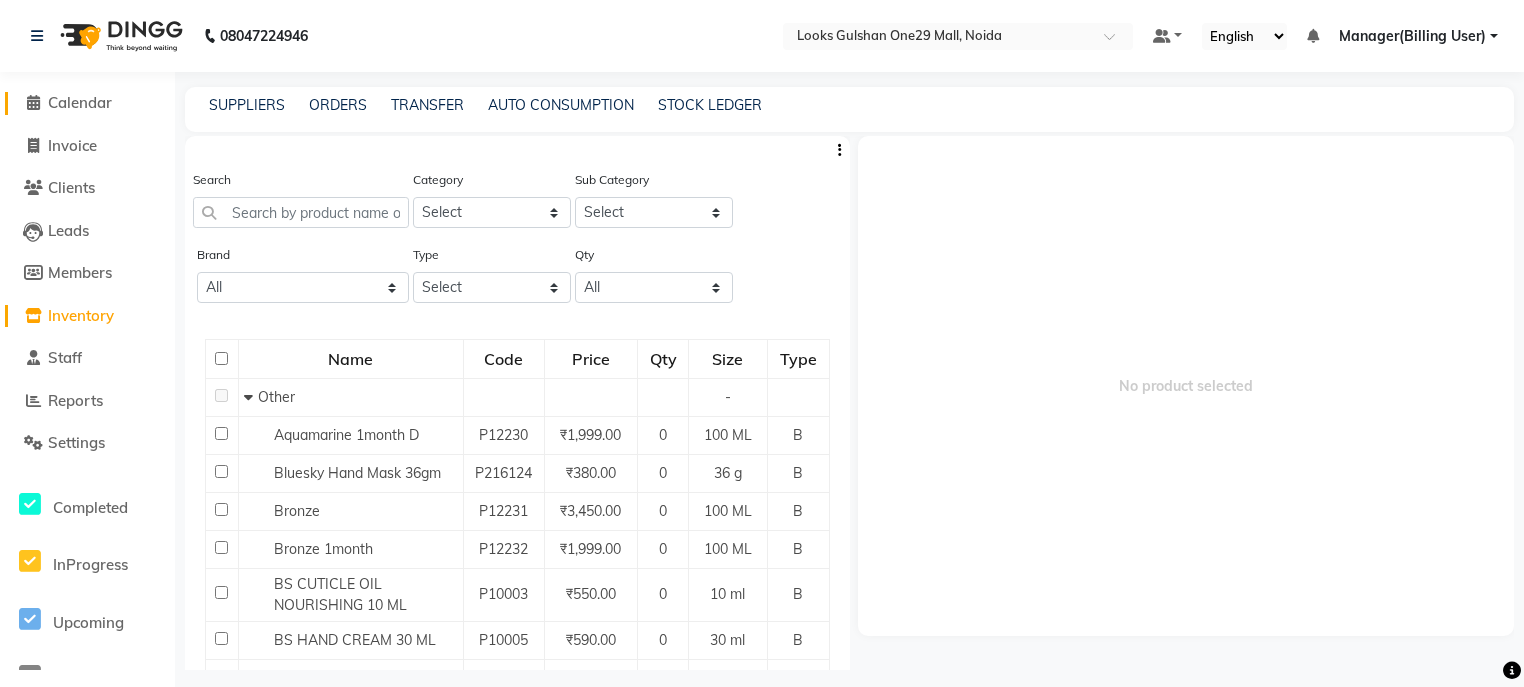 click on "Calendar" 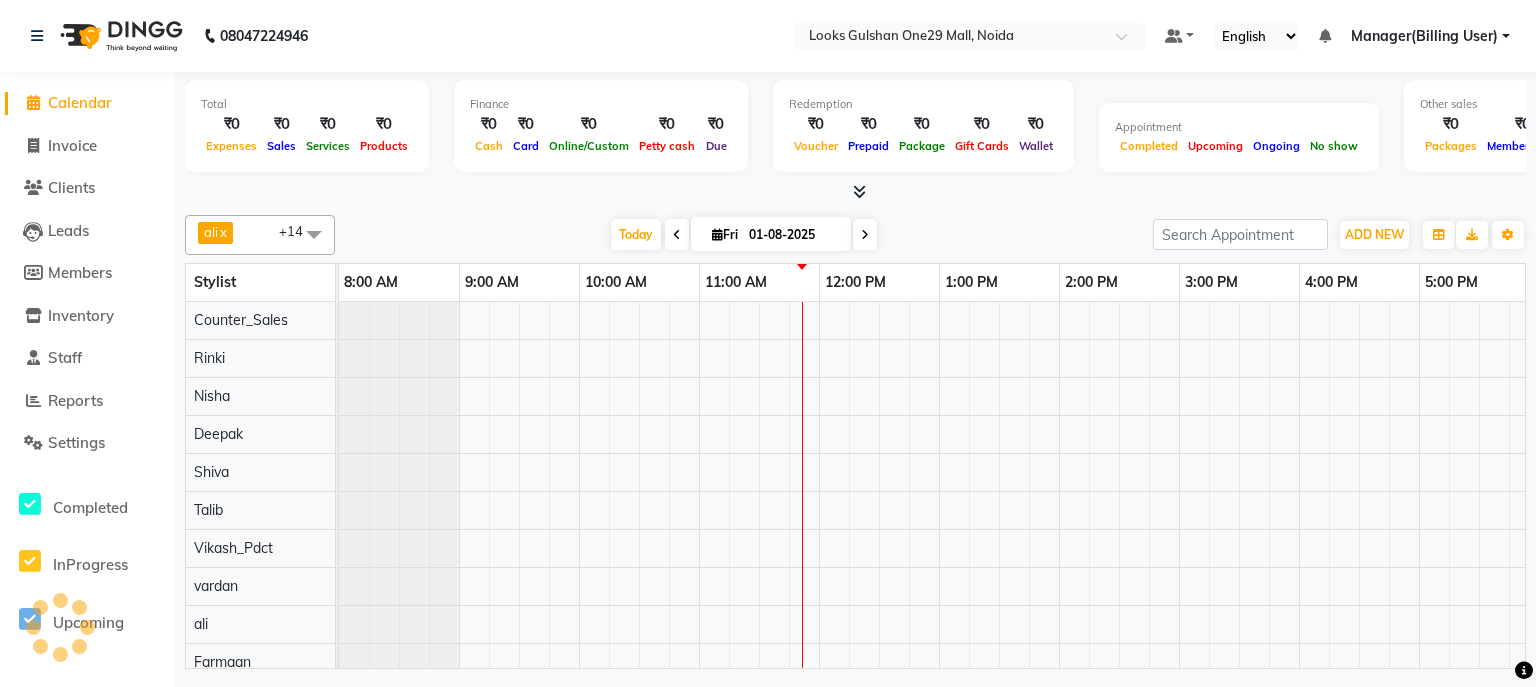 scroll, scrollTop: 0, scrollLeft: 0, axis: both 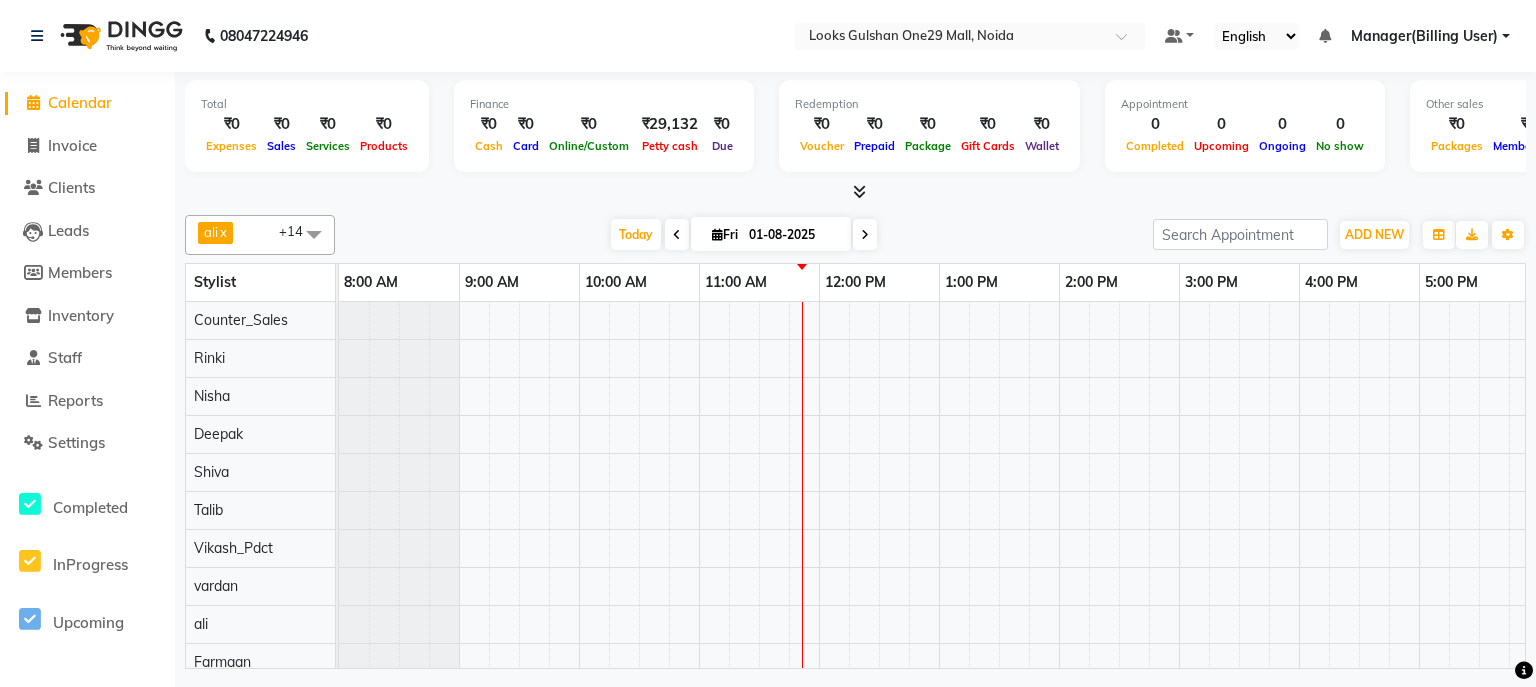 click on "Staff" 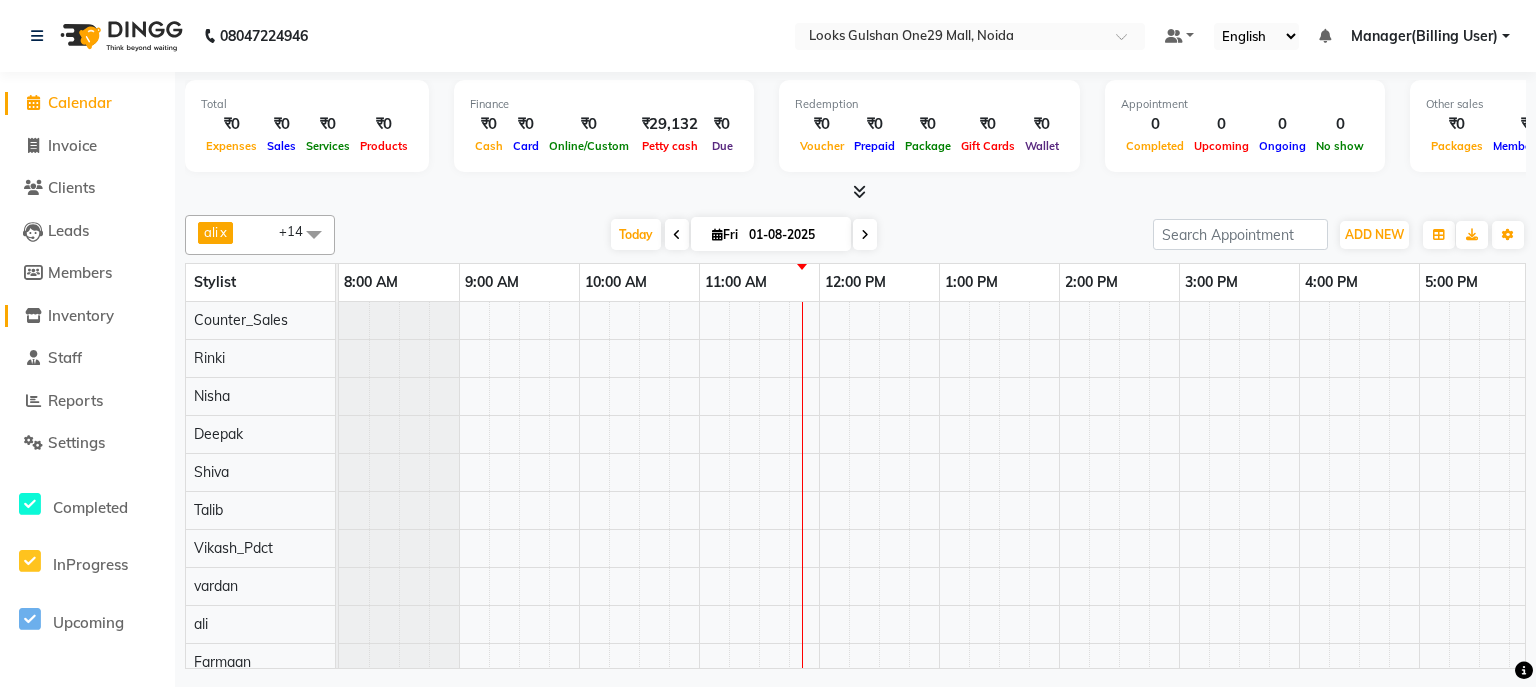 click on "Inventory" 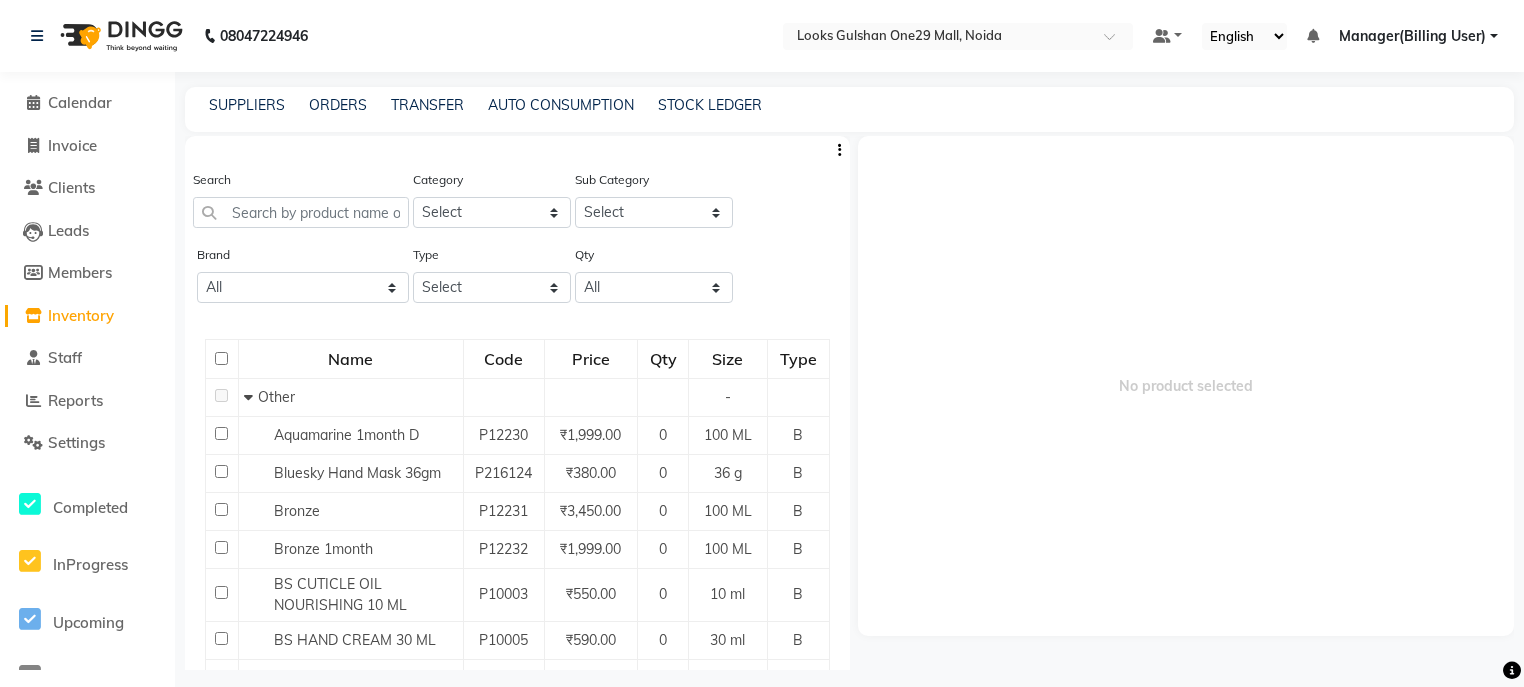 click on "Inventory" 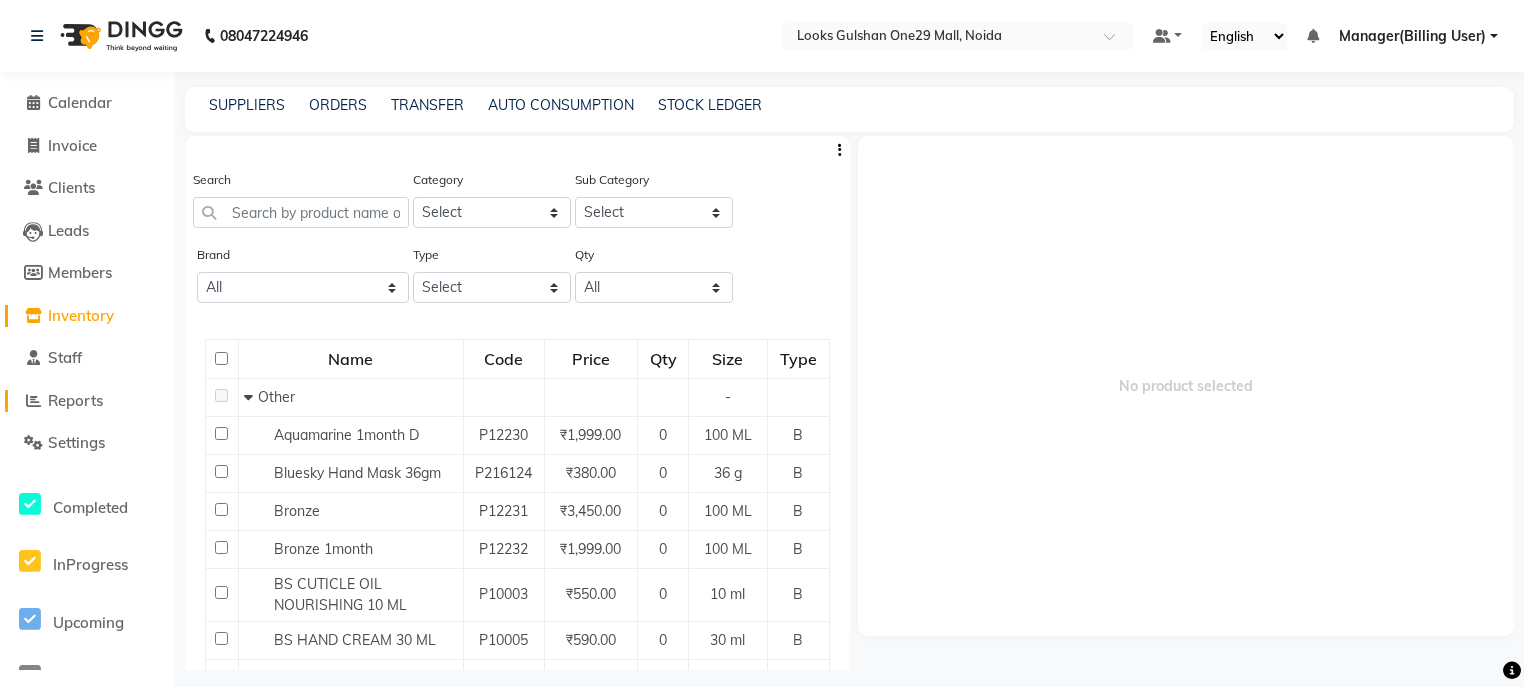 click on "Reports" 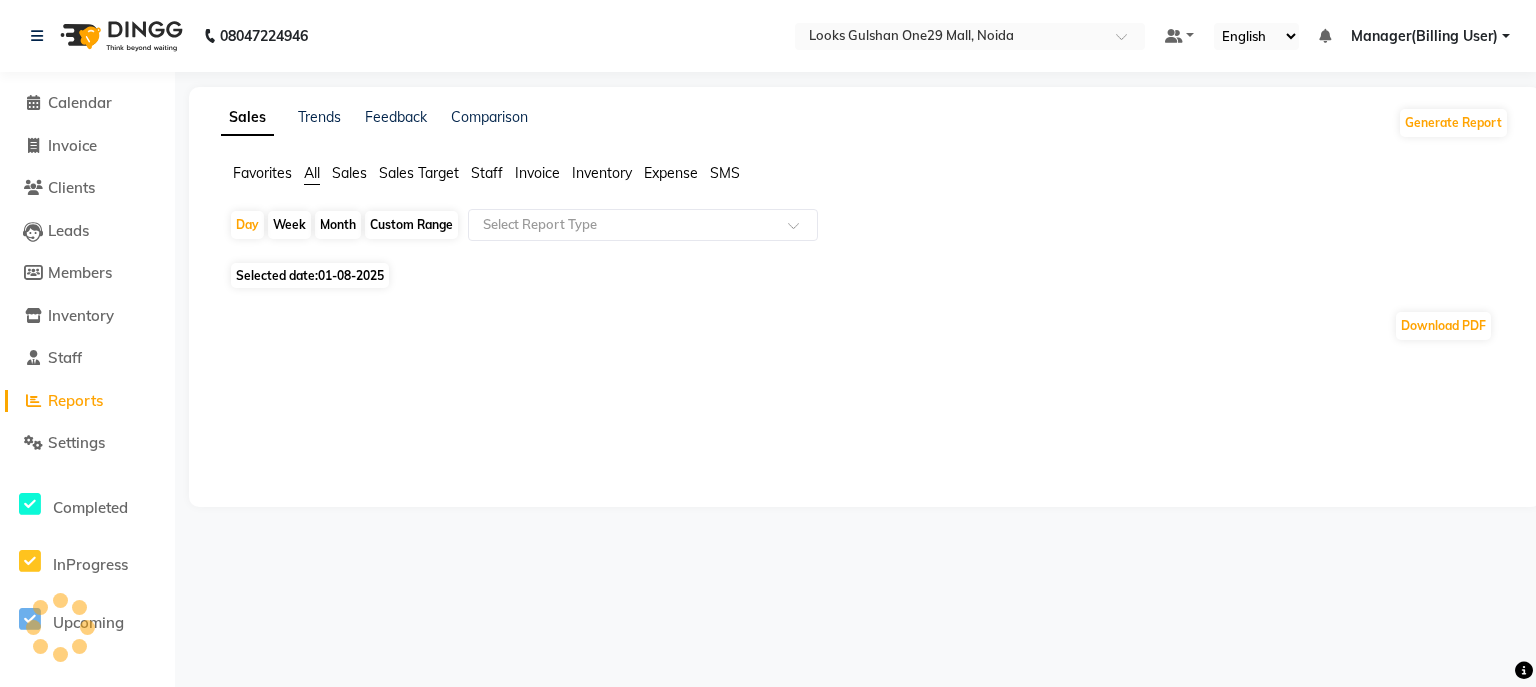 click on "Inventory" 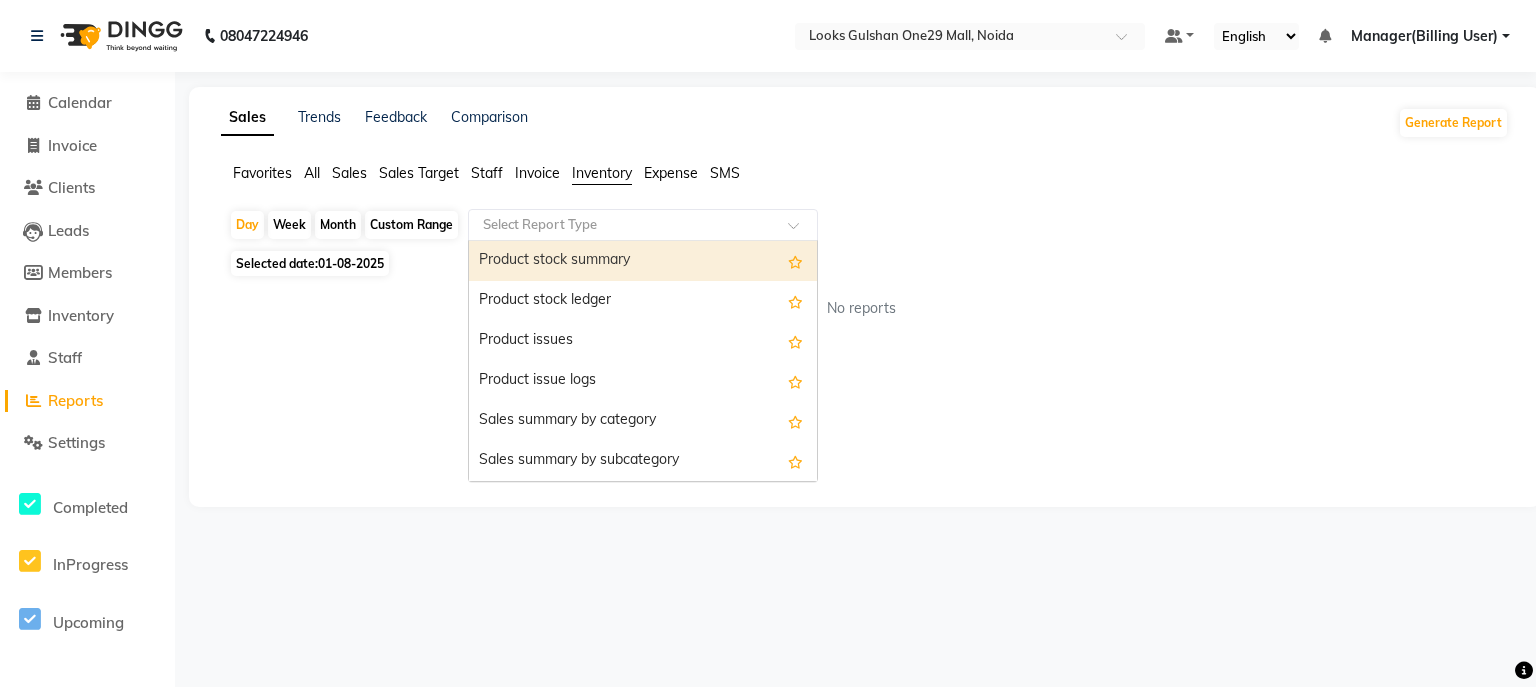 click 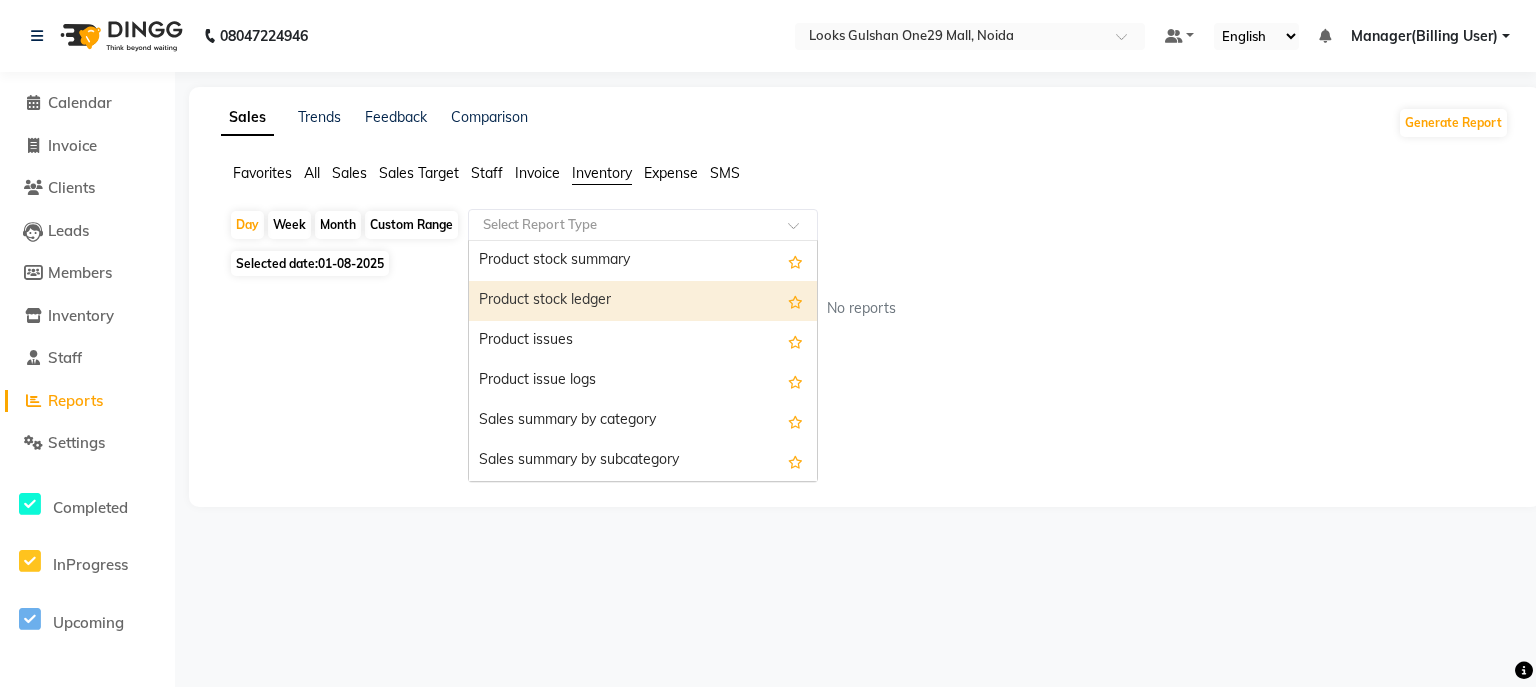 click on "Product stock ledger" at bounding box center (643, 301) 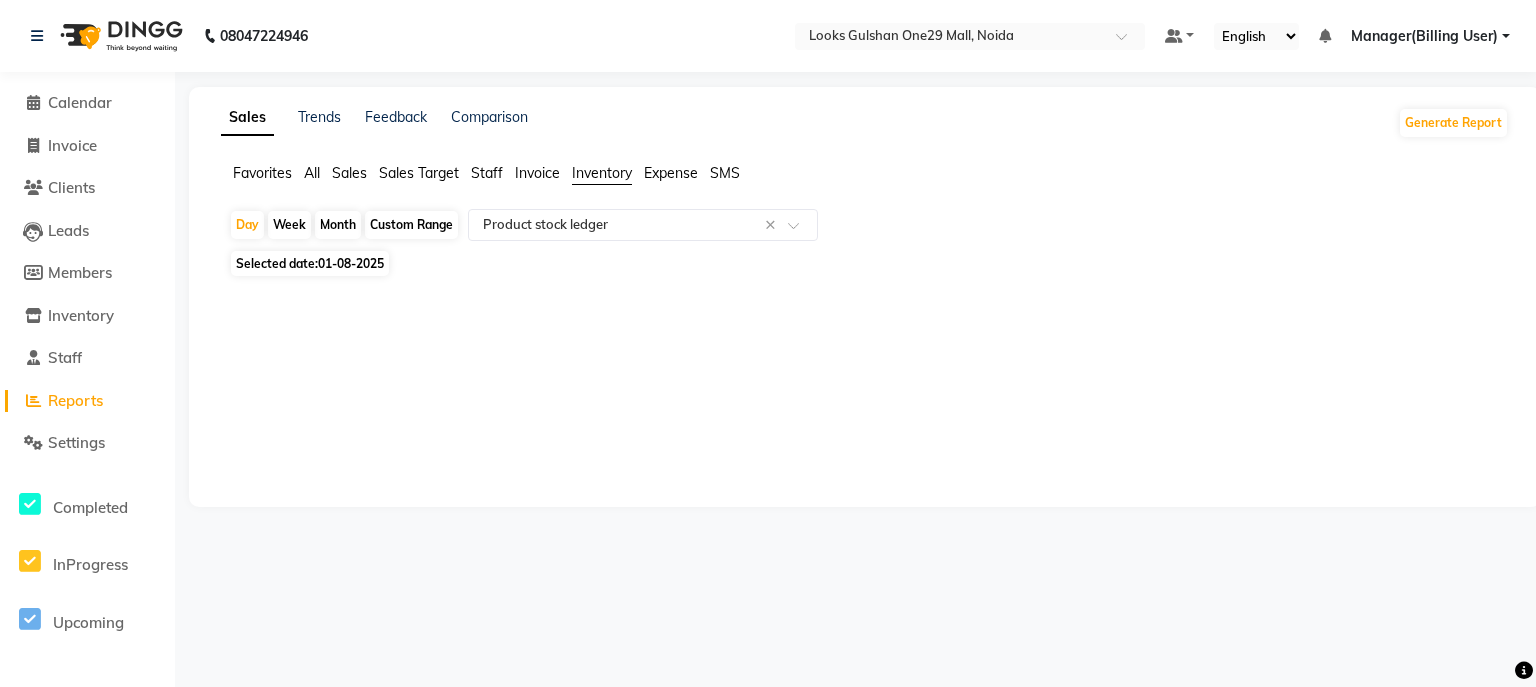 click on "Month" 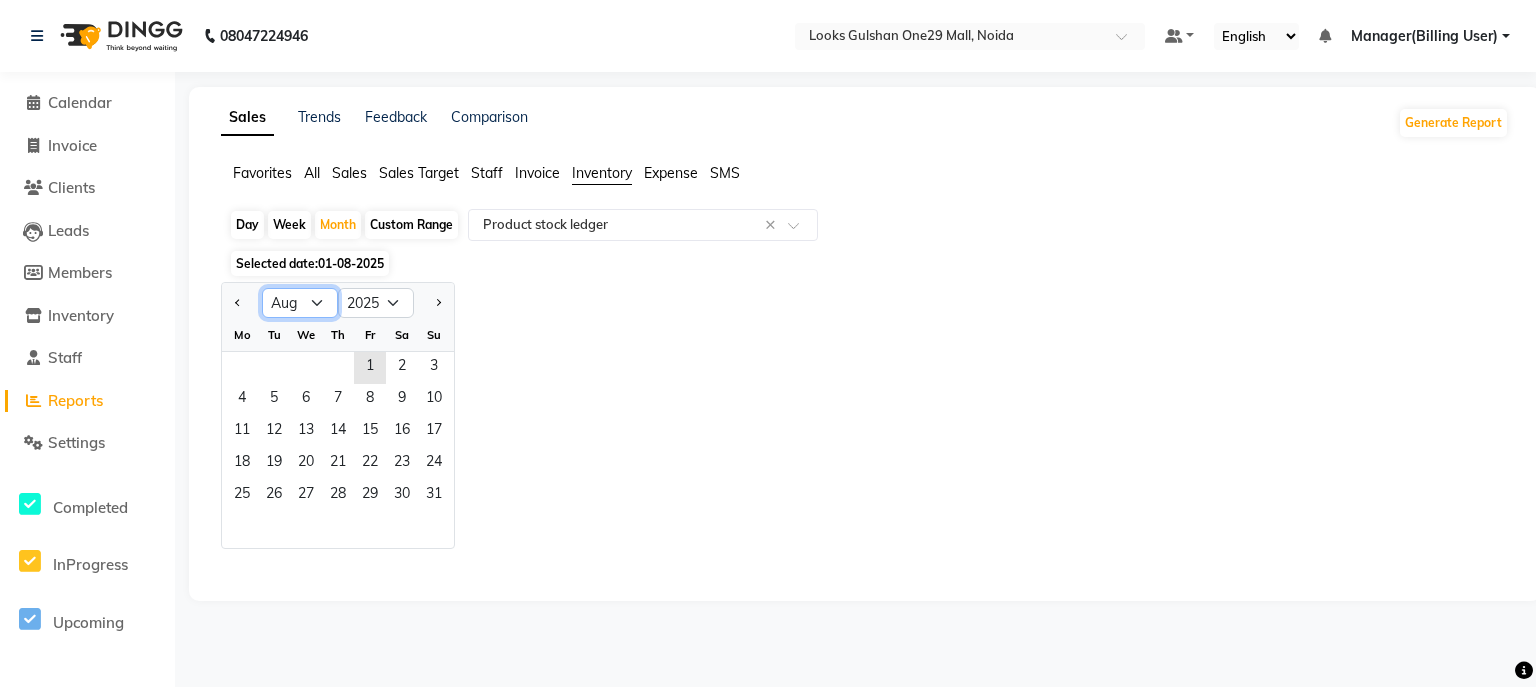 click on "Jan Feb Mar Apr May Jun Jul Aug Sep Oct Nov Dec" 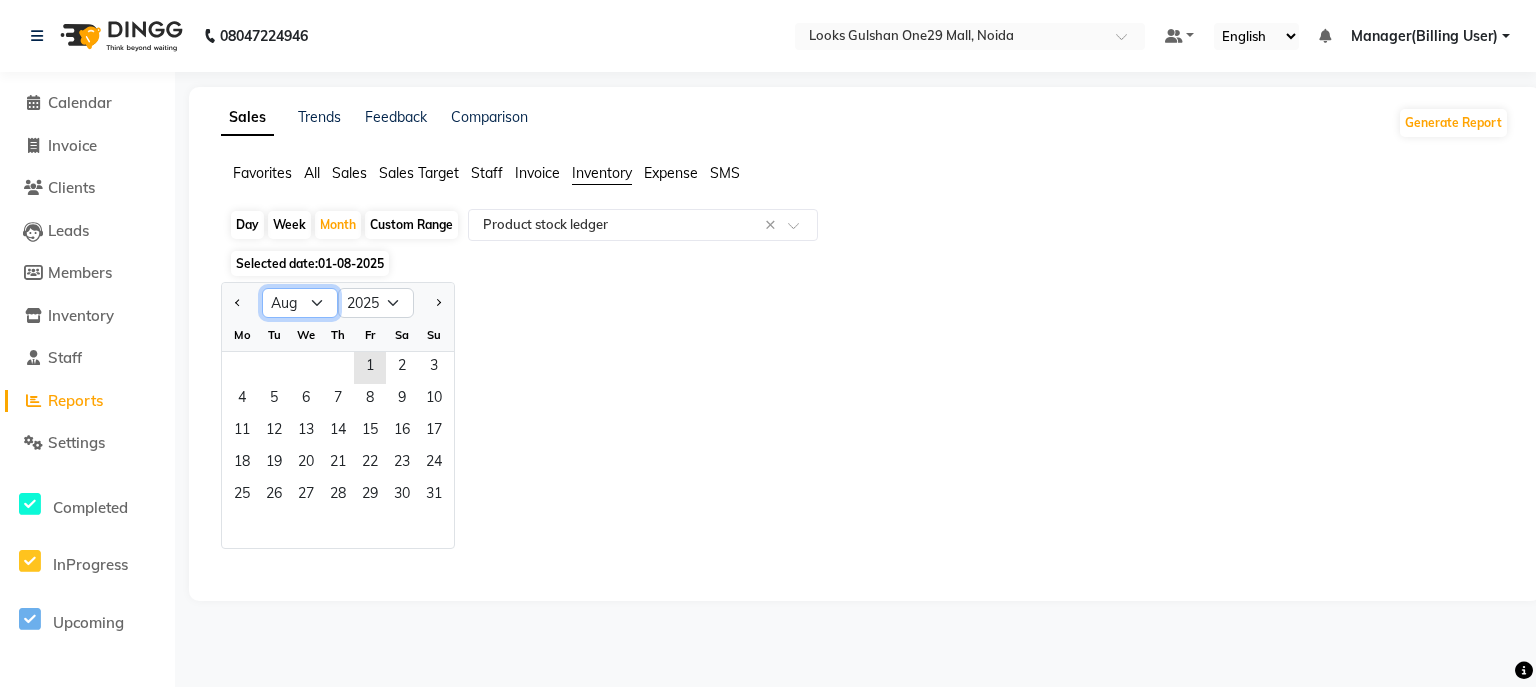select on "5" 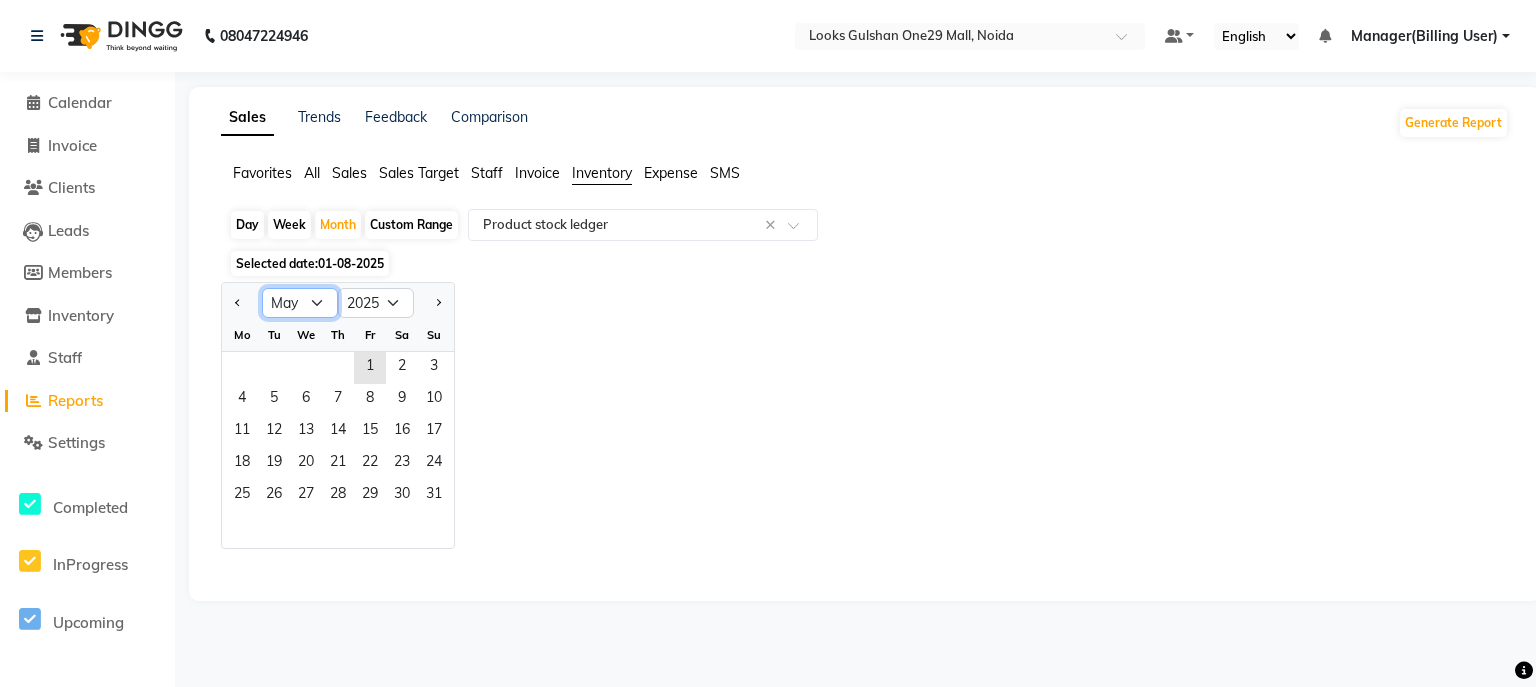 click on "Jan Feb Mar Apr May Jun Jul Aug Sep Oct Nov Dec" 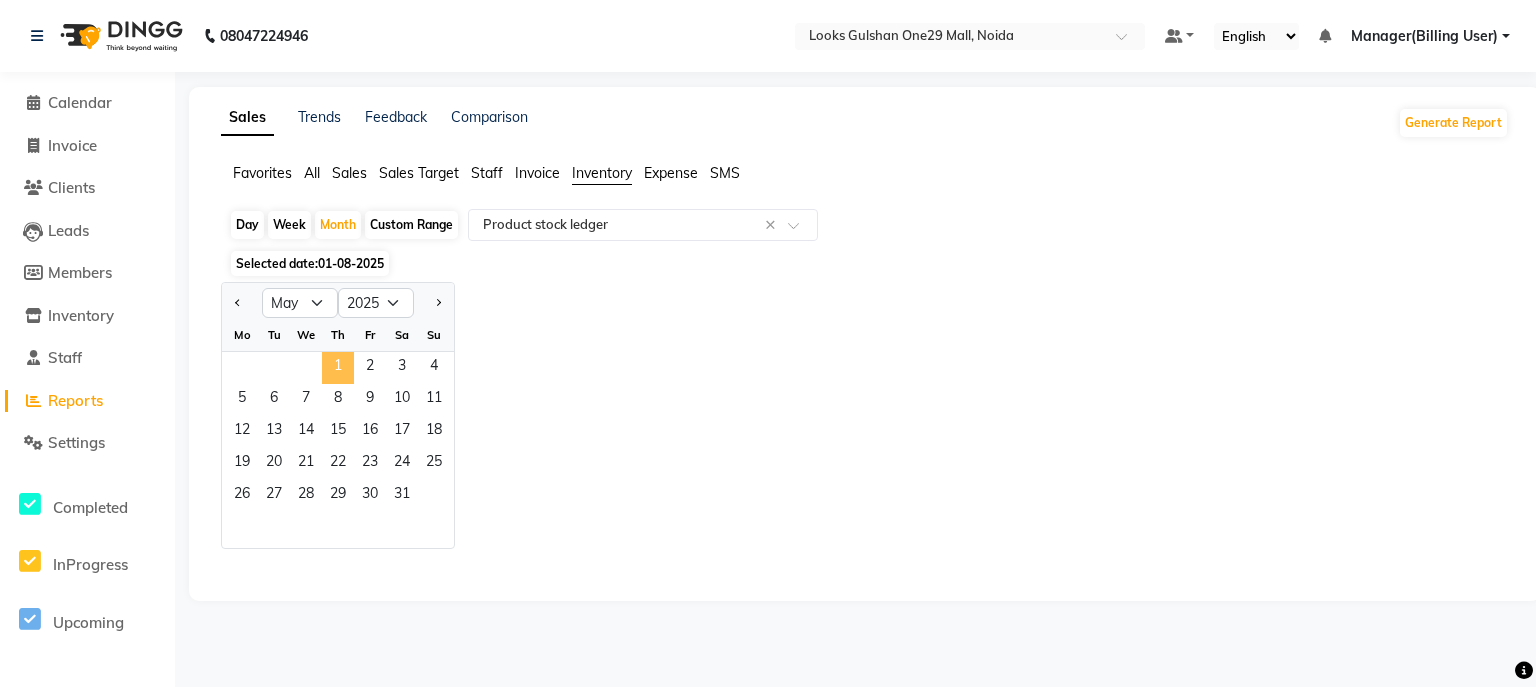click on "1" 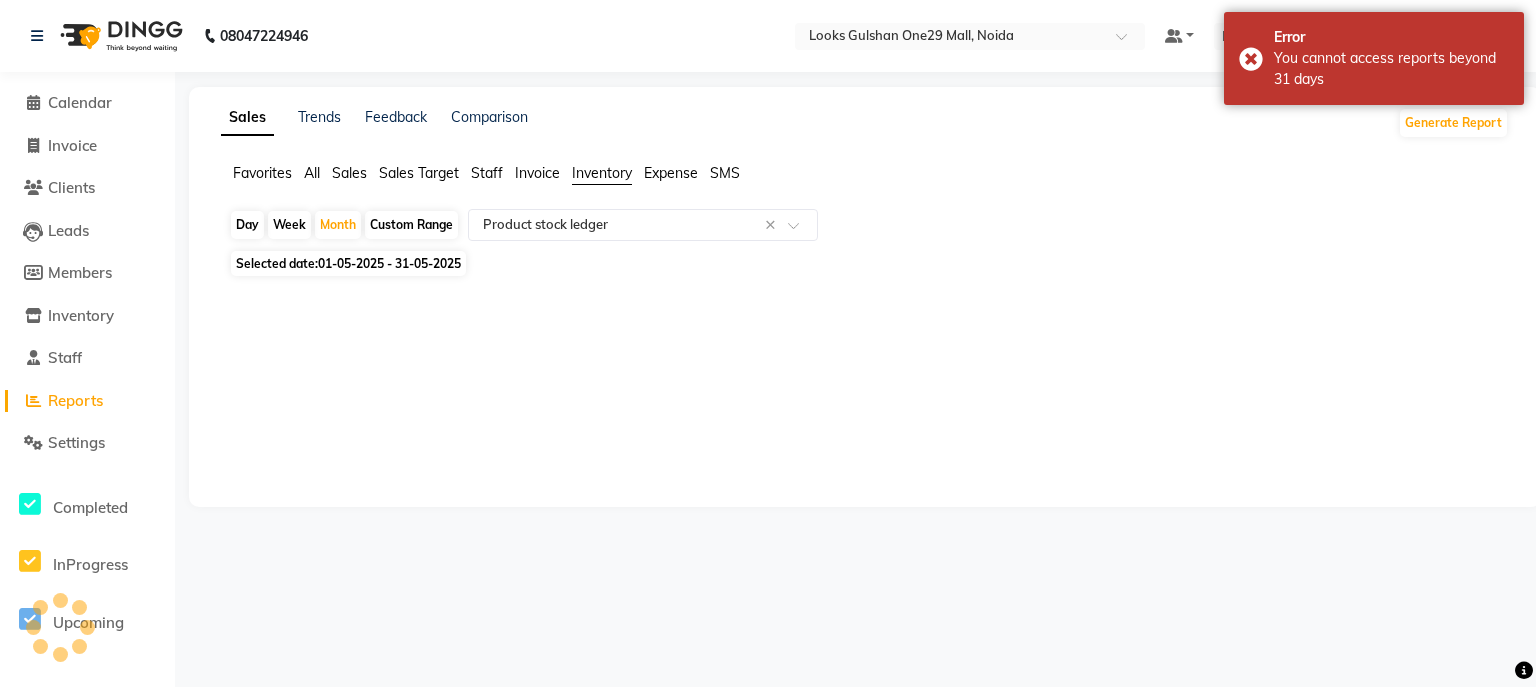 click on "Custom Range" 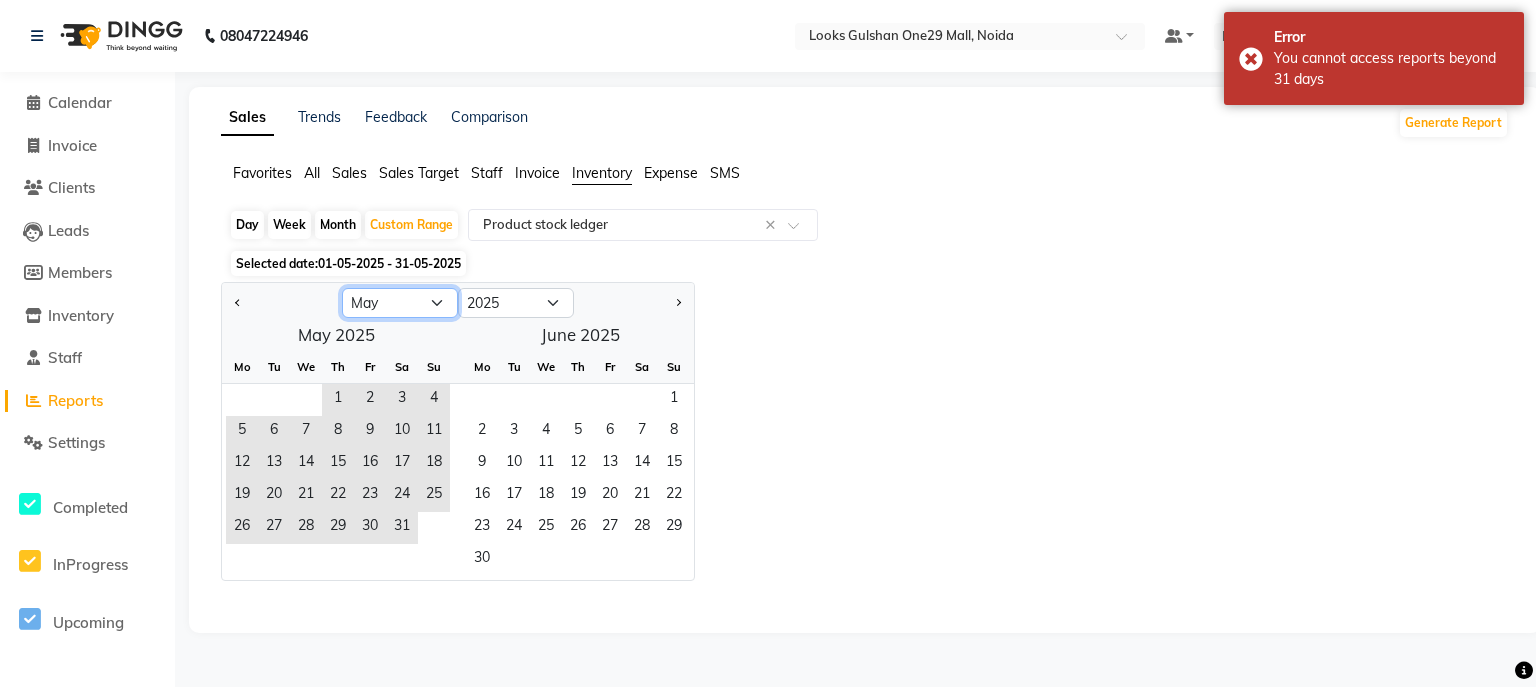 click on "Jan Feb Mar Apr May Jun Jul Aug Sep Oct Nov Dec" 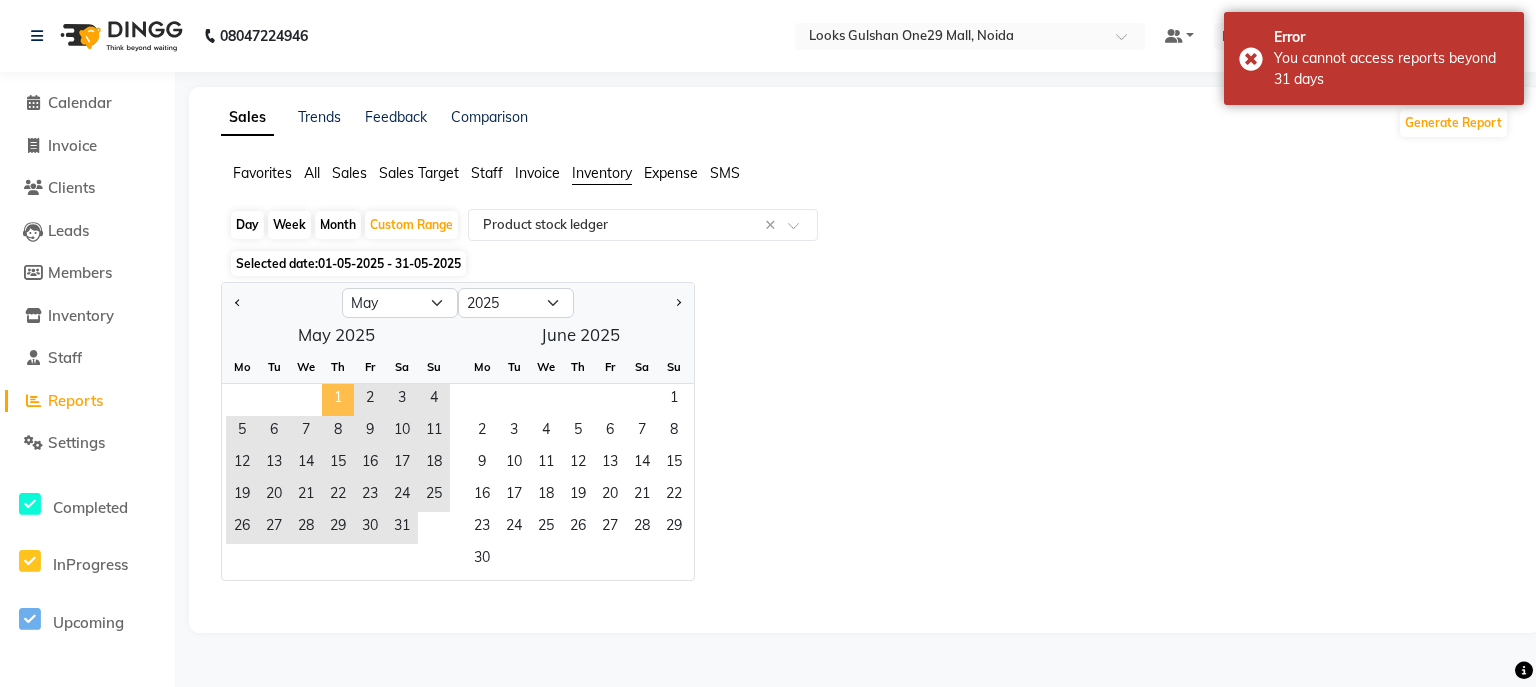 click on "1" 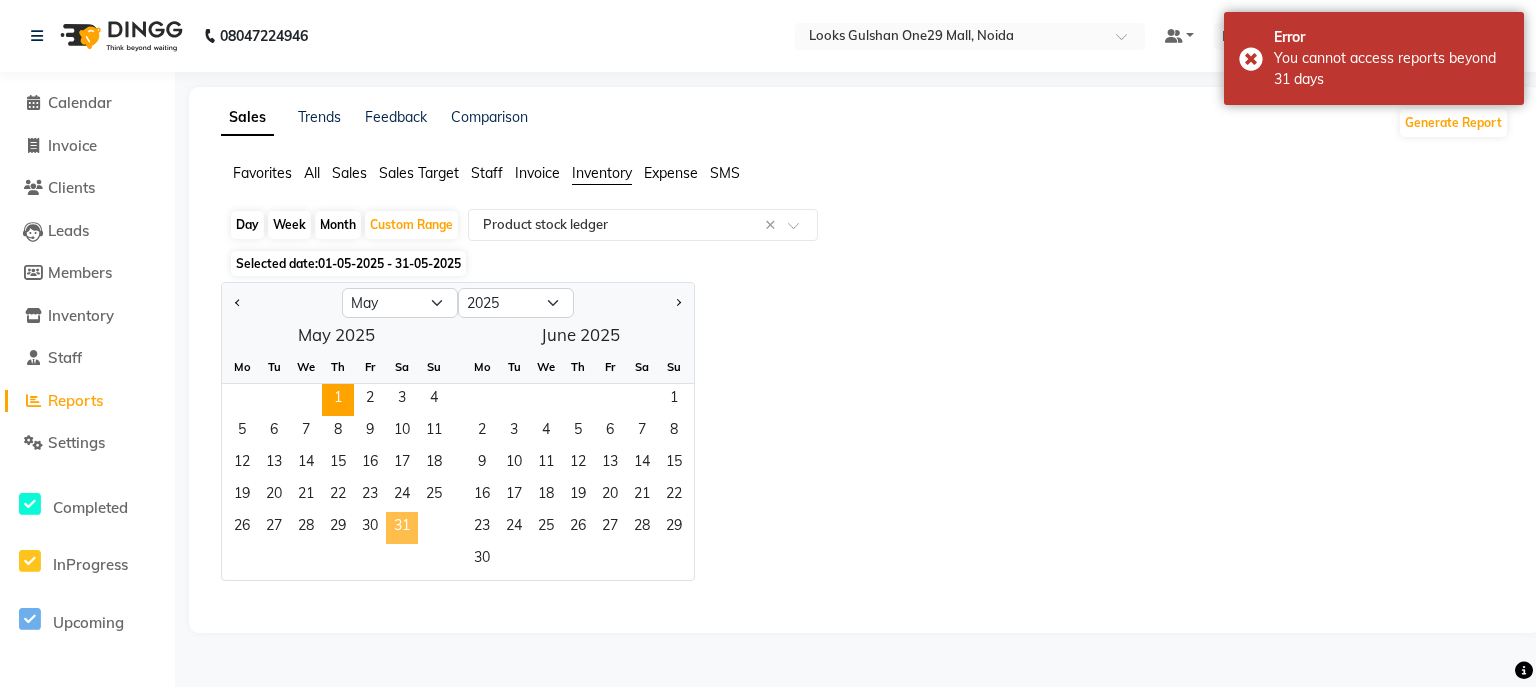 click on "31" 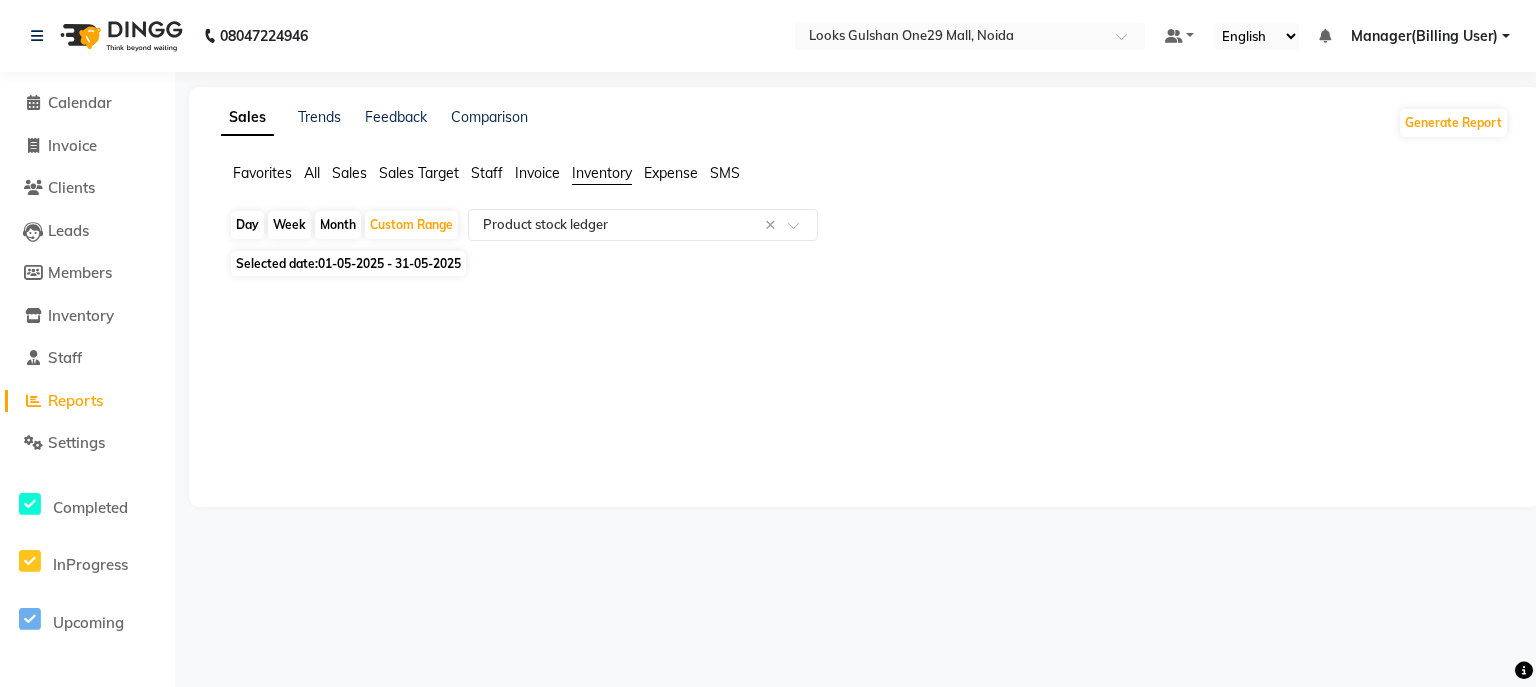 click on "01-05-2025 - 31-05-2025" 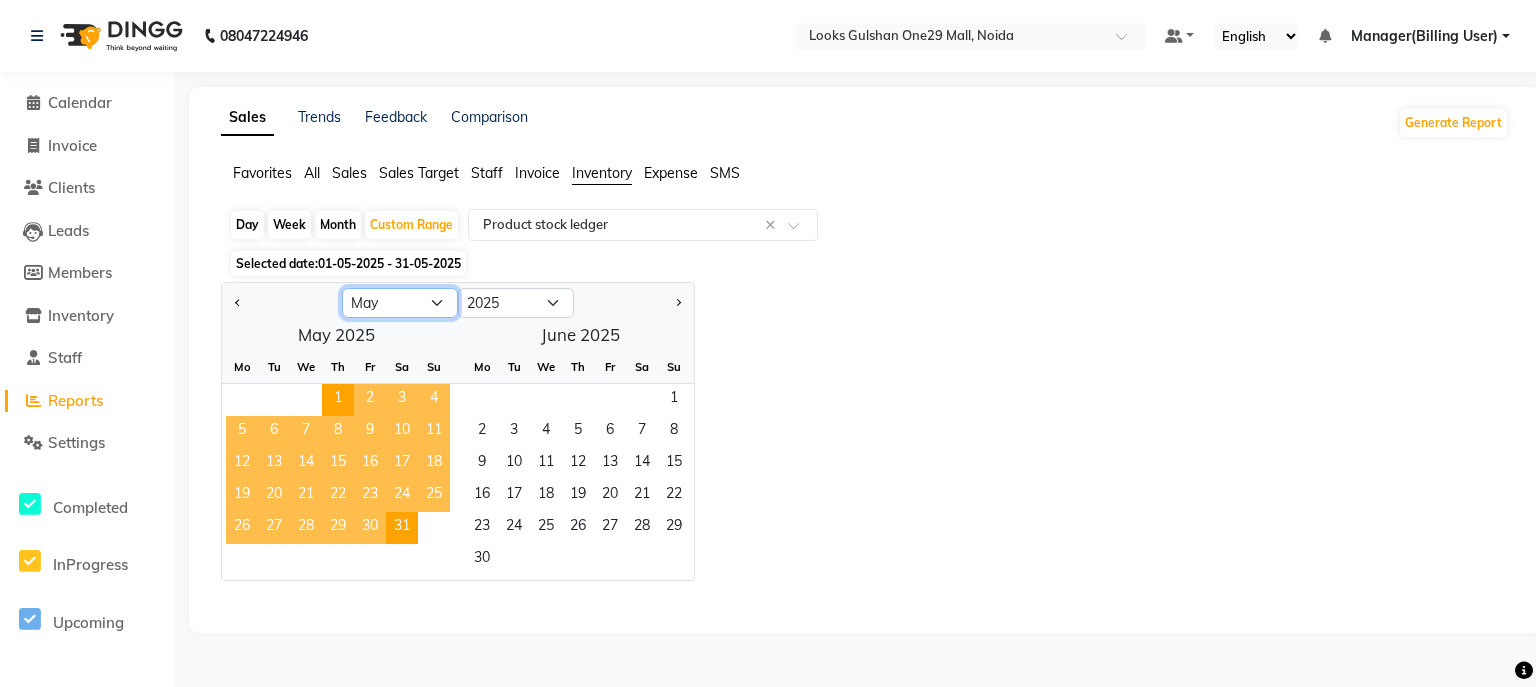 click on "Jan Feb Mar Apr May Jun Jul Aug Sep Oct Nov Dec" 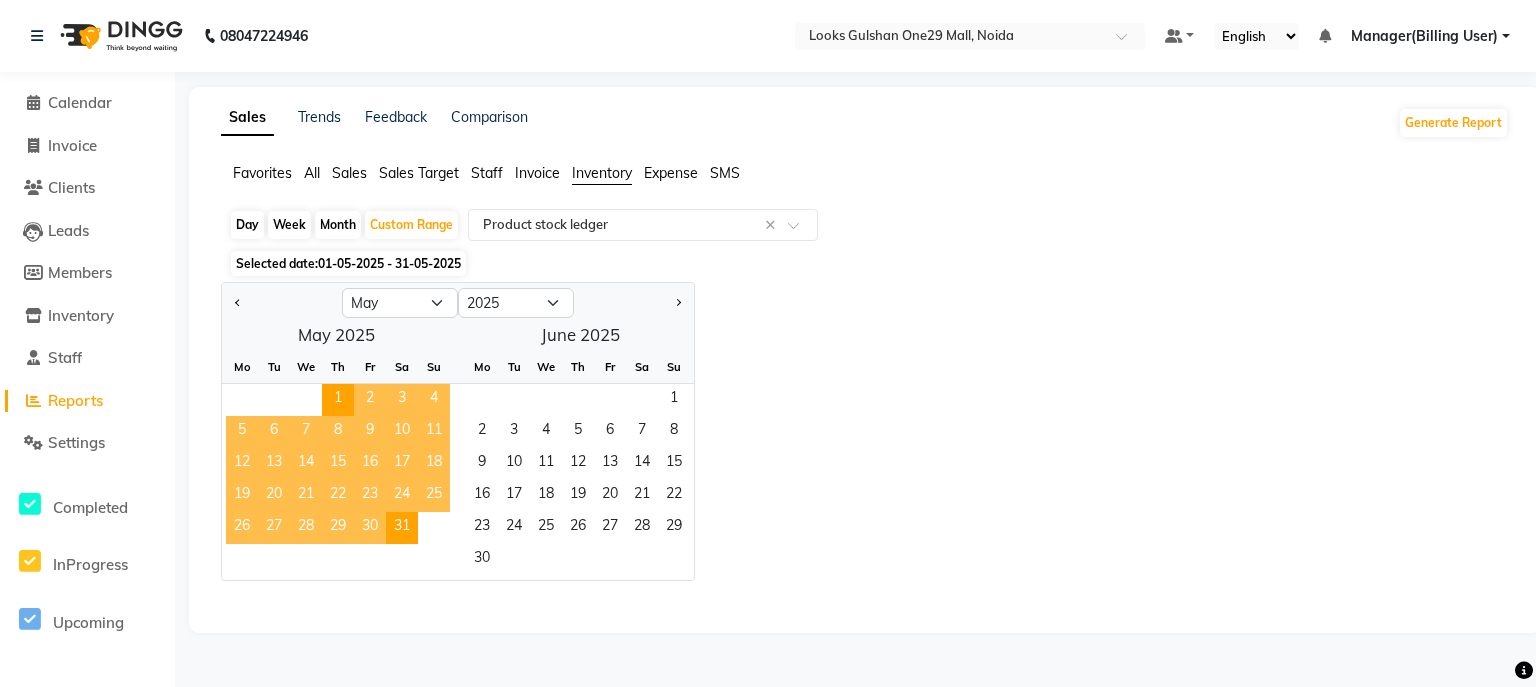 click on "May 2025  Mo Tu We Th Fr Sa Su  1   2   3   4   5   6   7   8   9   10   11   12   13   14   15   16   17   18   19   20   21   22   23   24   25   26   27   28   29   30   31   June 2025  Mo Tu We Th Fr Sa Su  1   2   3   4   5   6   7   8   9   10   11   12   13   14   15   16   17   18   19   20   21   22   23   24   25   26   27   28   29   30" 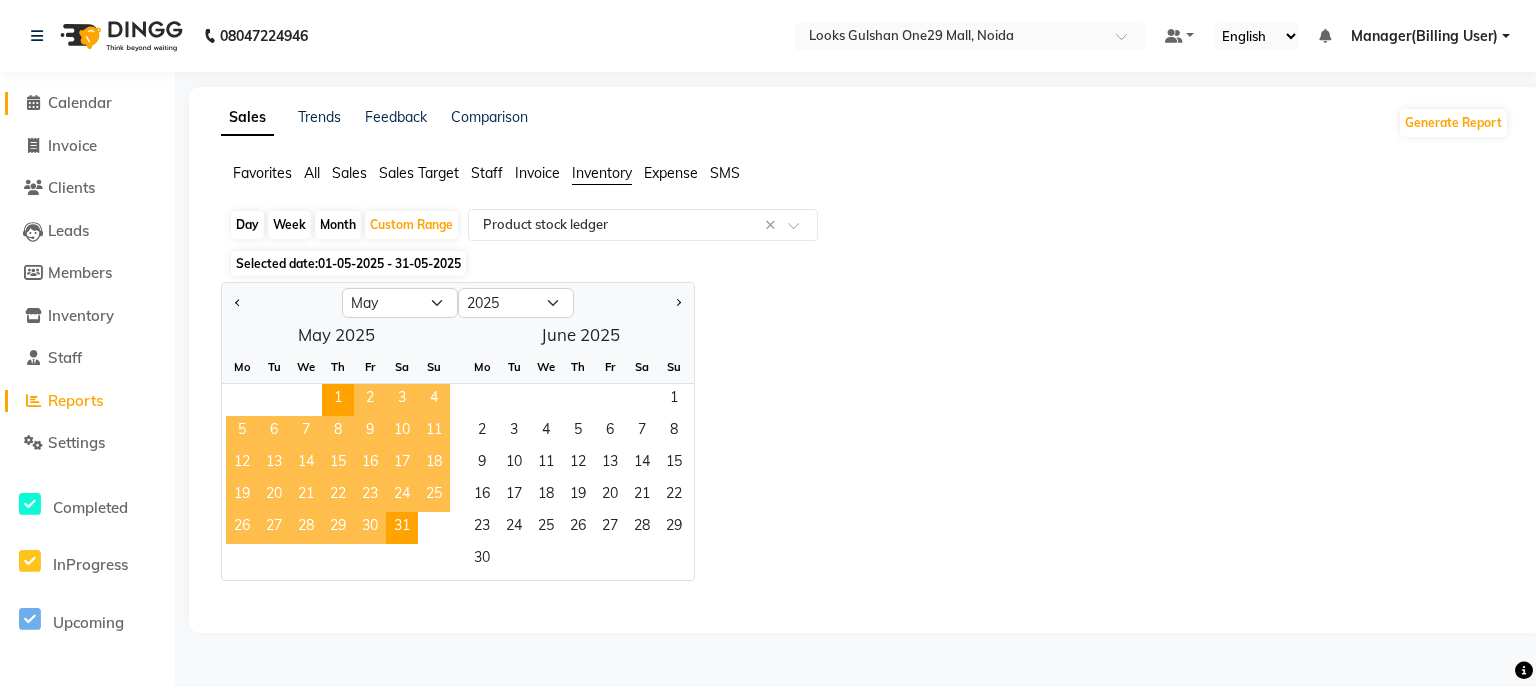 click on "Calendar" 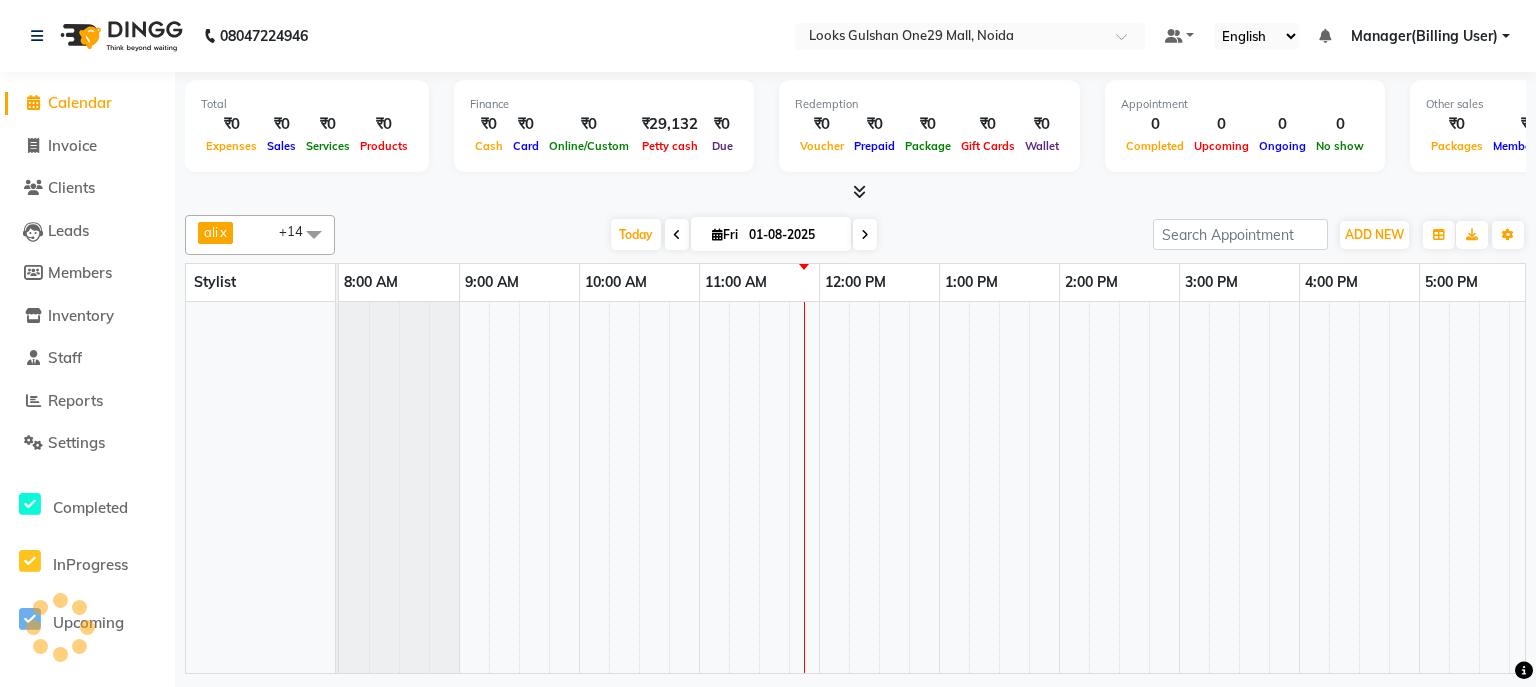 scroll, scrollTop: 0, scrollLeft: 0, axis: both 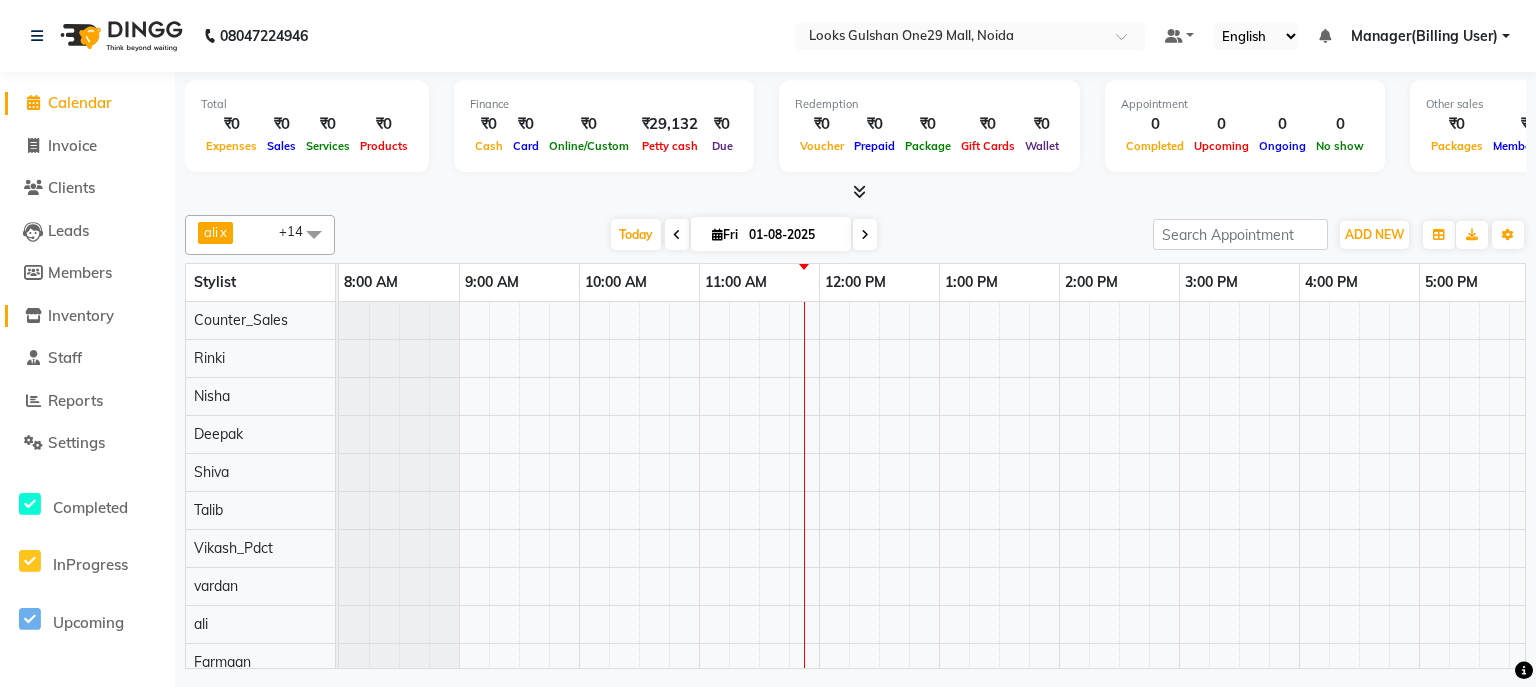 click on "Inventory" 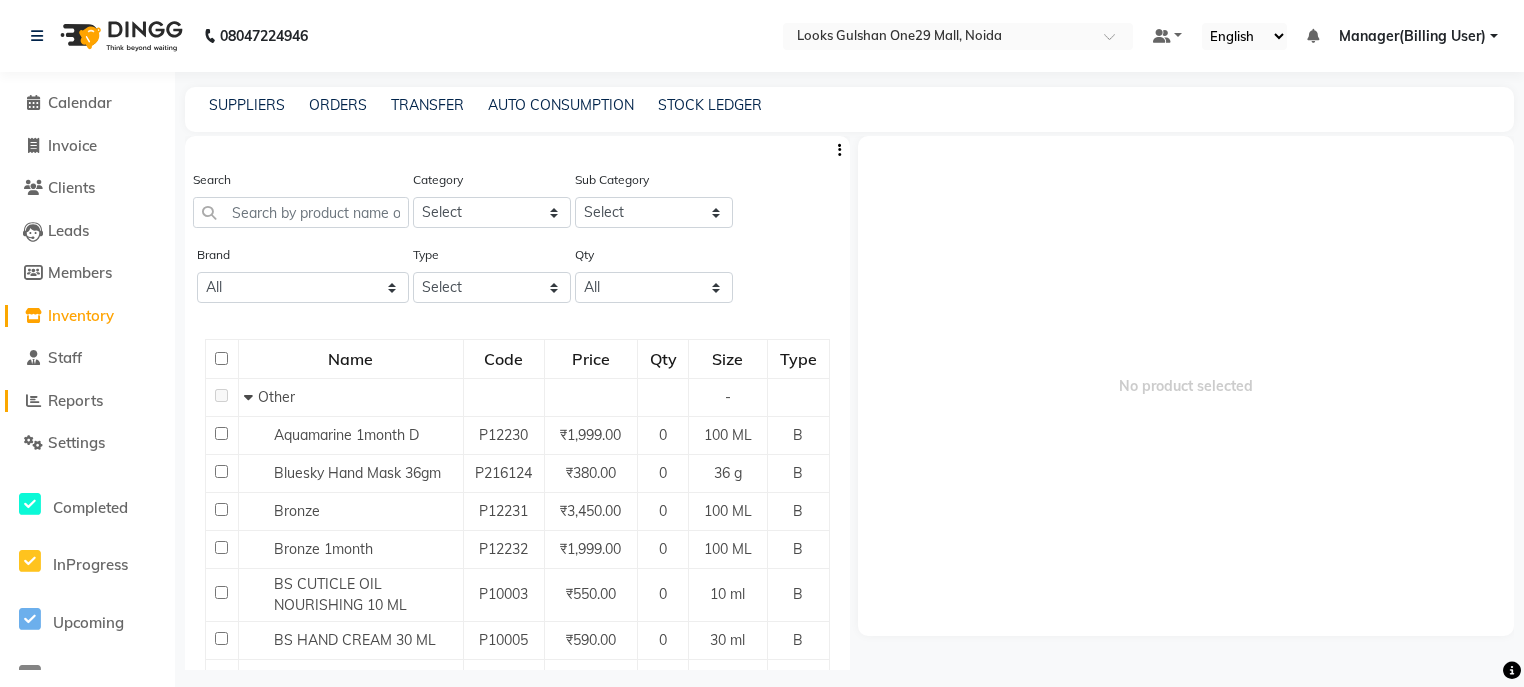 click on "Reports" 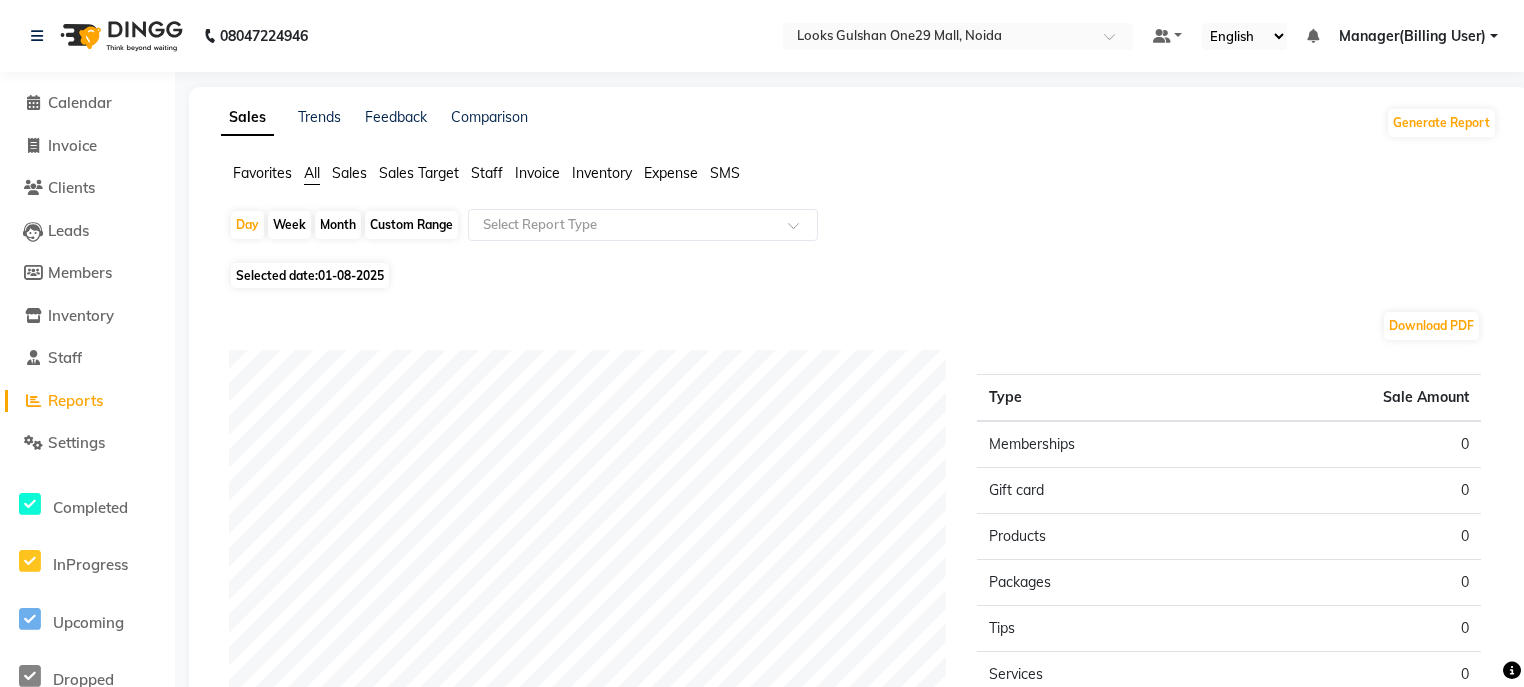 click on "Inventory" 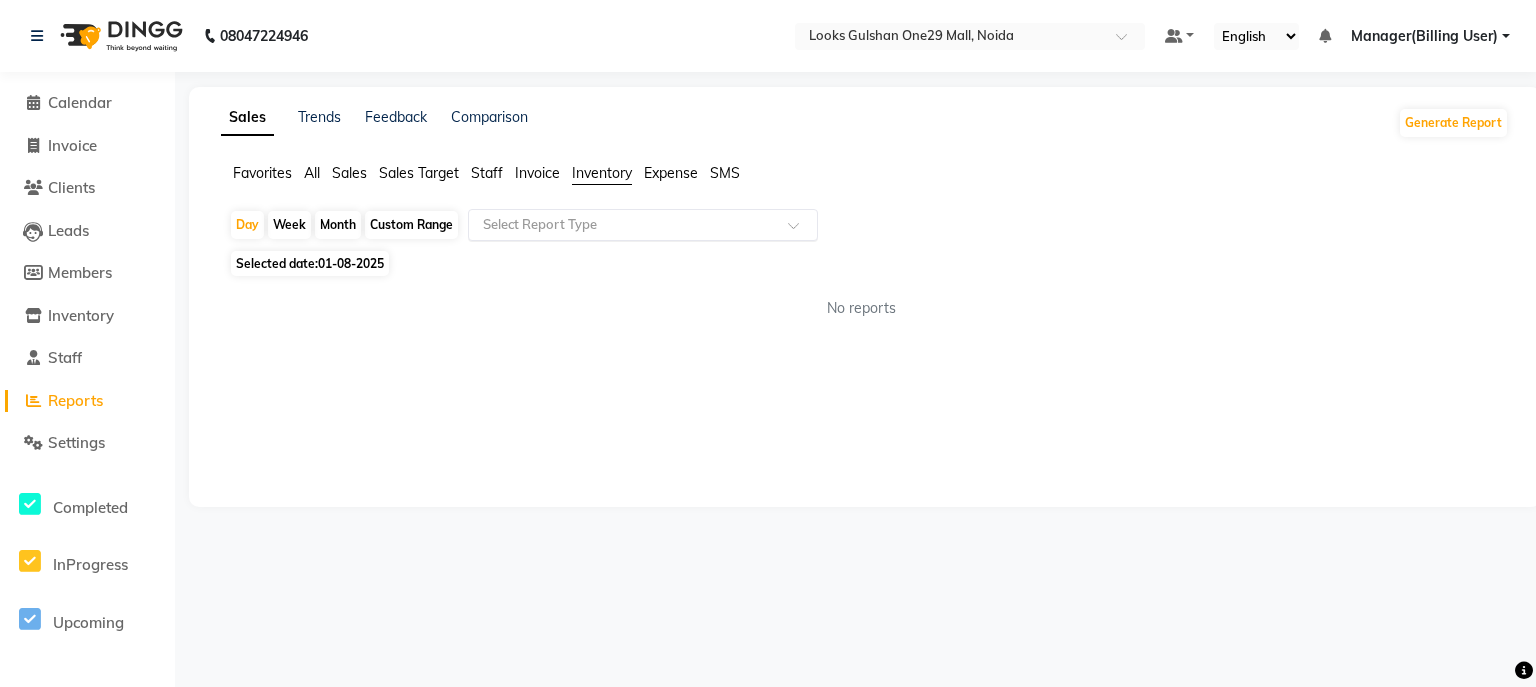 click 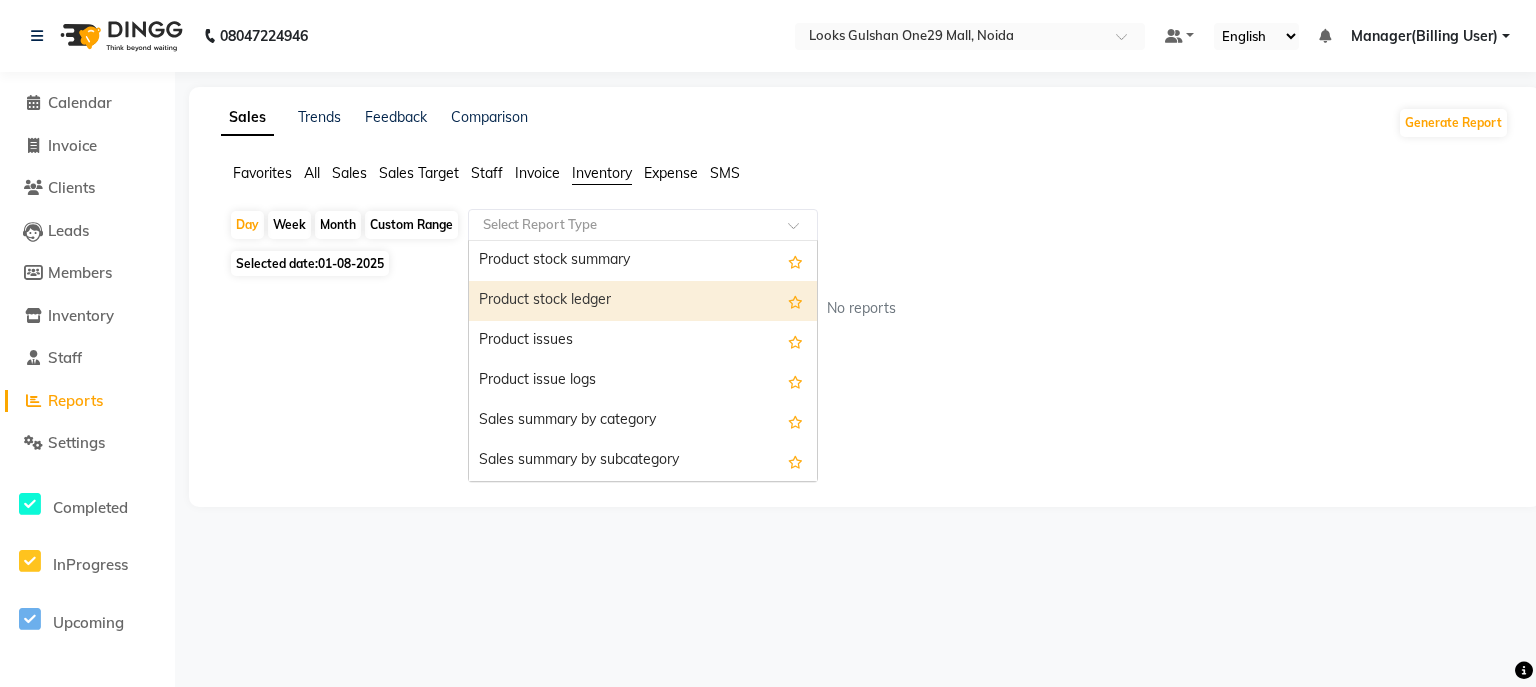 click on "Product stock ledger" at bounding box center [643, 301] 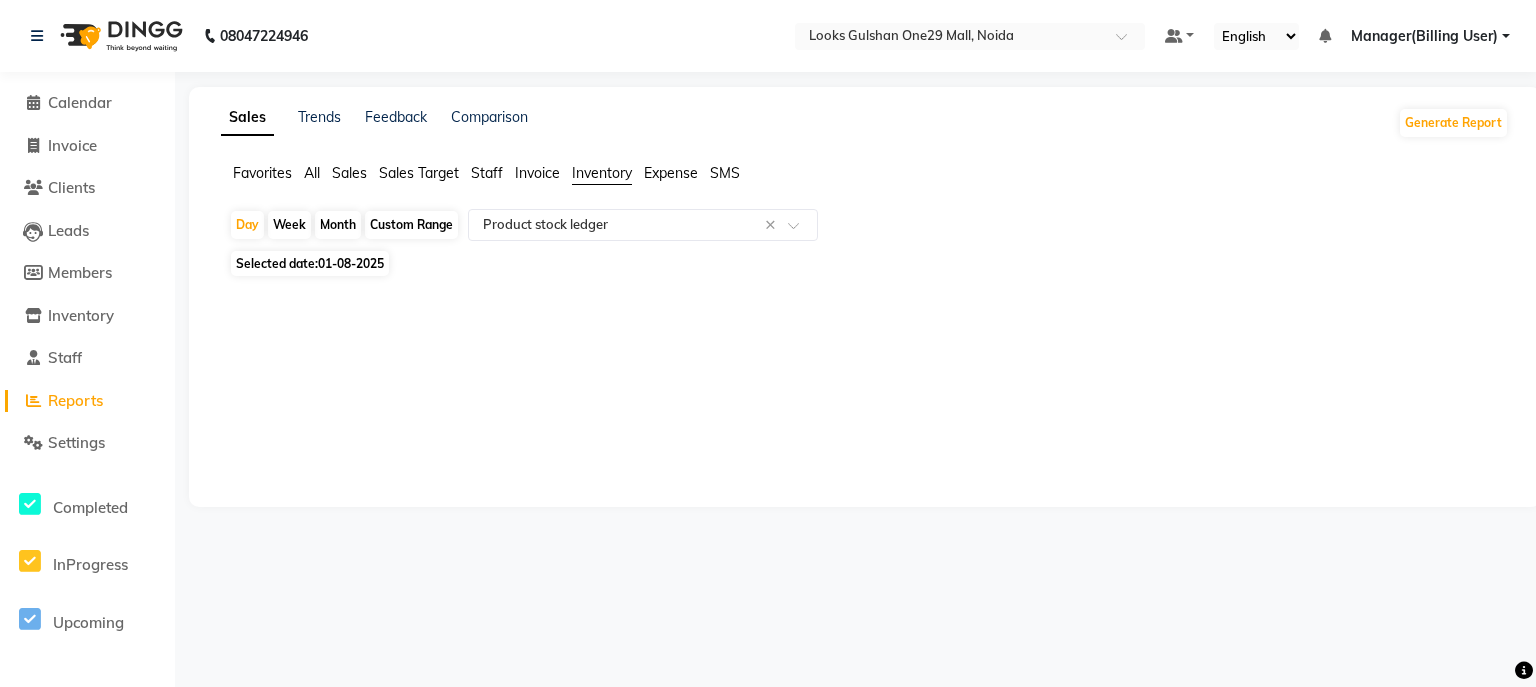 click on "01-08-2025" 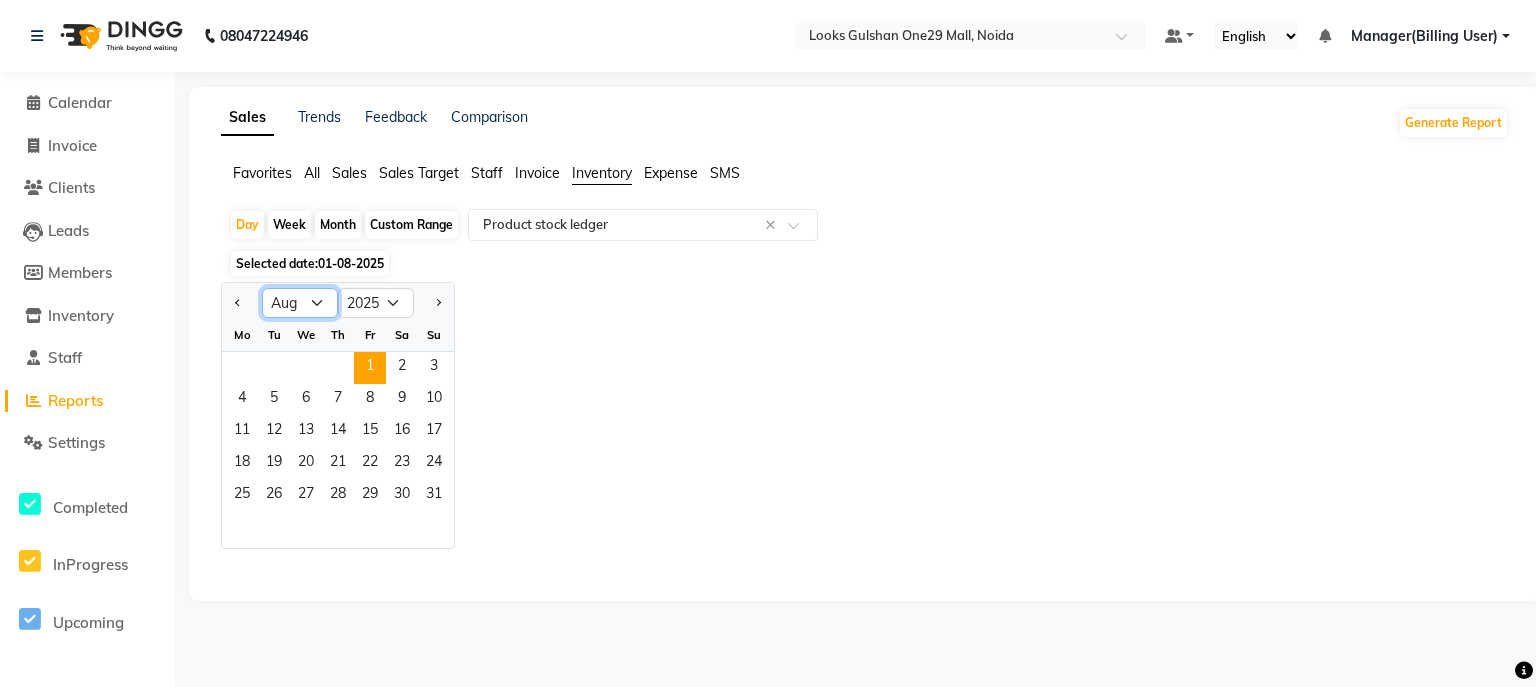 click on "Jan Feb Mar Apr May Jun Jul Aug Sep Oct Nov Dec" 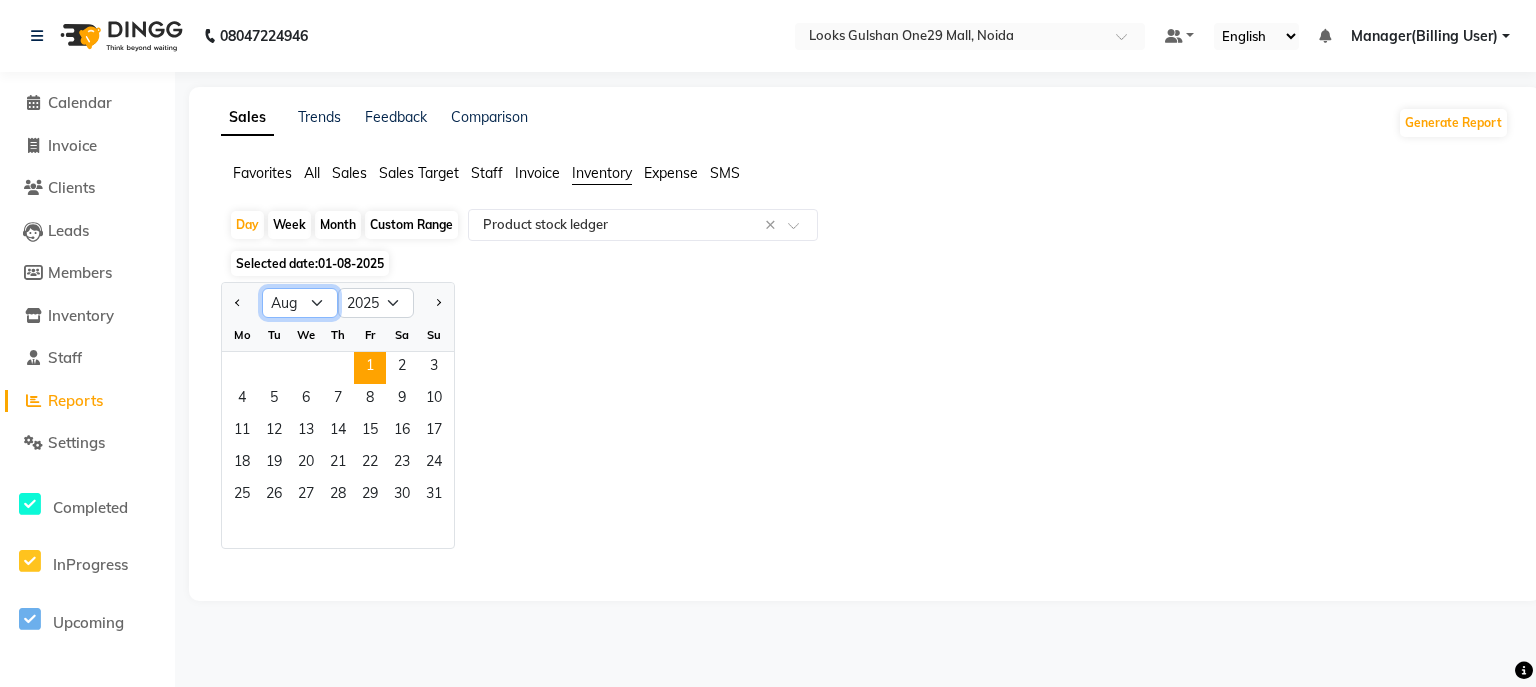 select on "5" 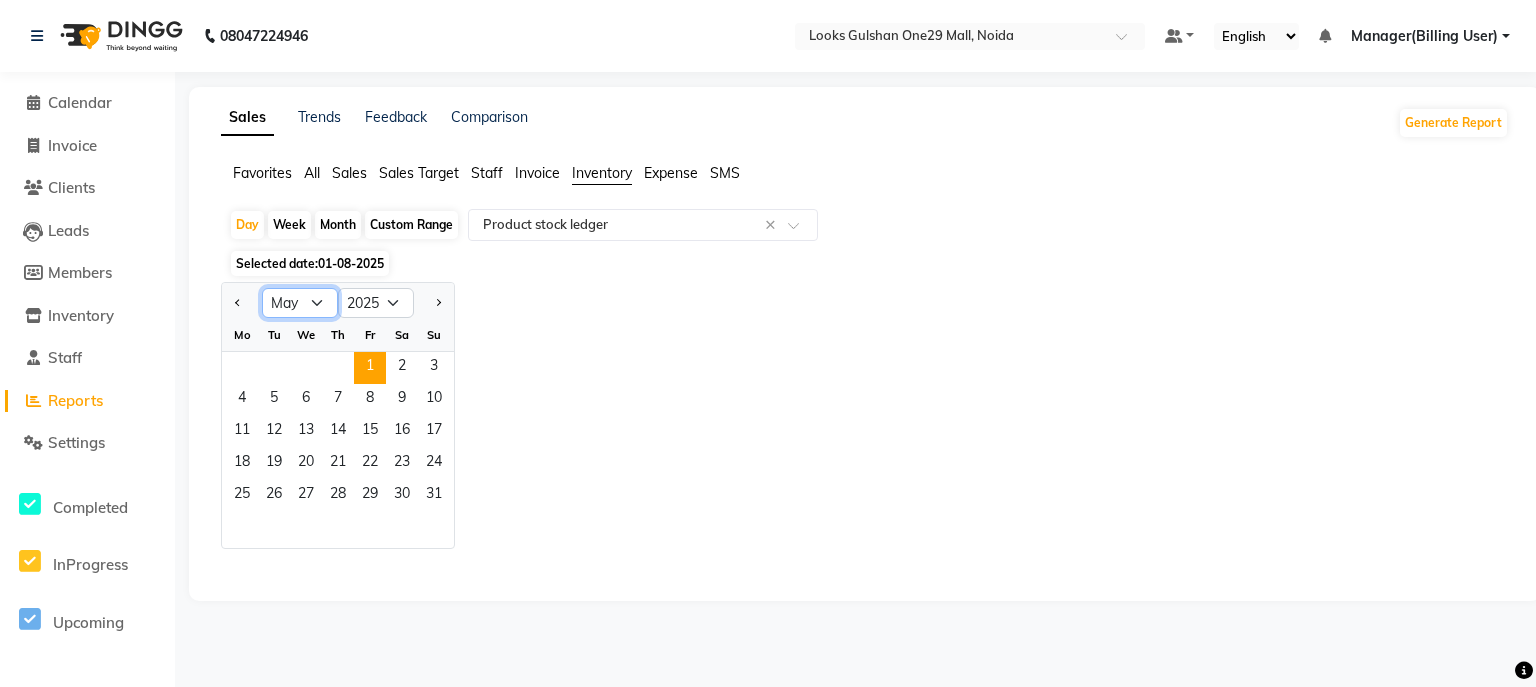 click on "Jan Feb Mar Apr May Jun Jul Aug Sep Oct Nov Dec" 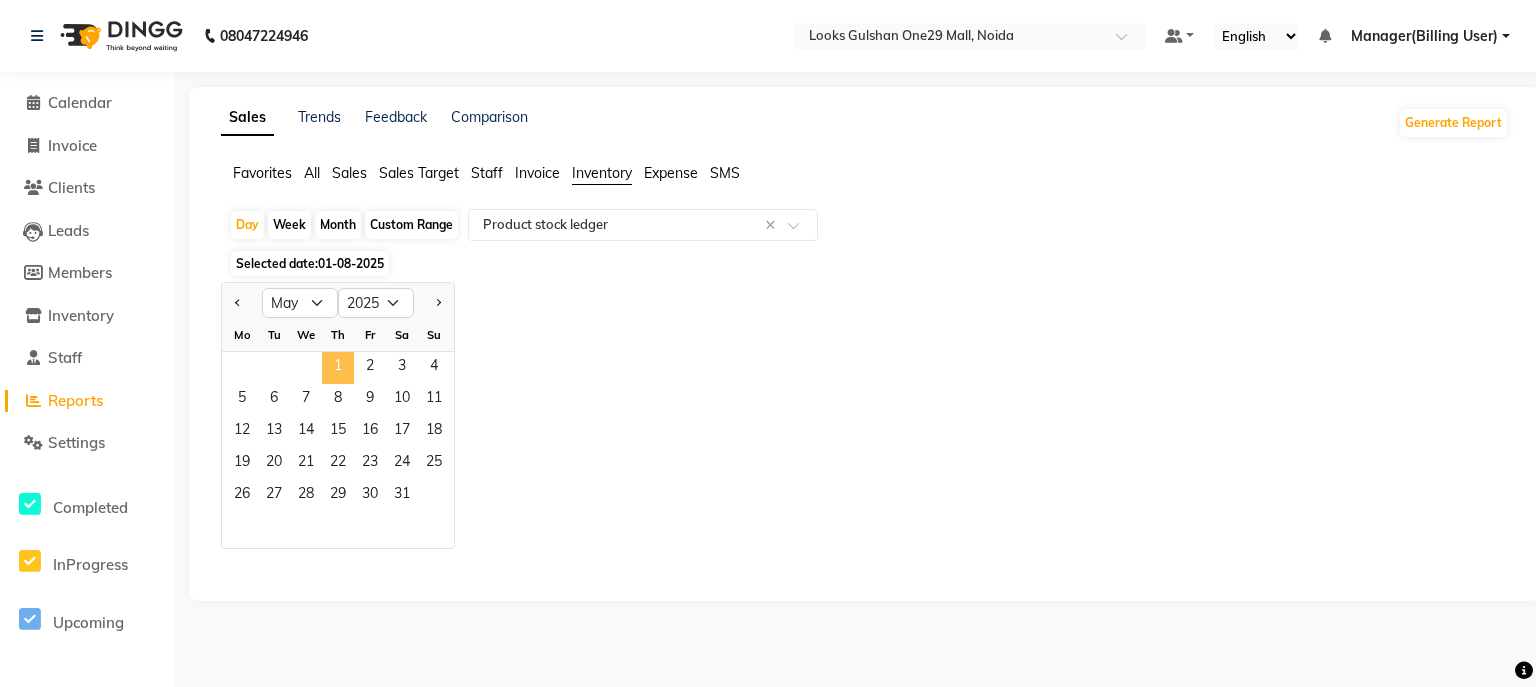 click on "1" 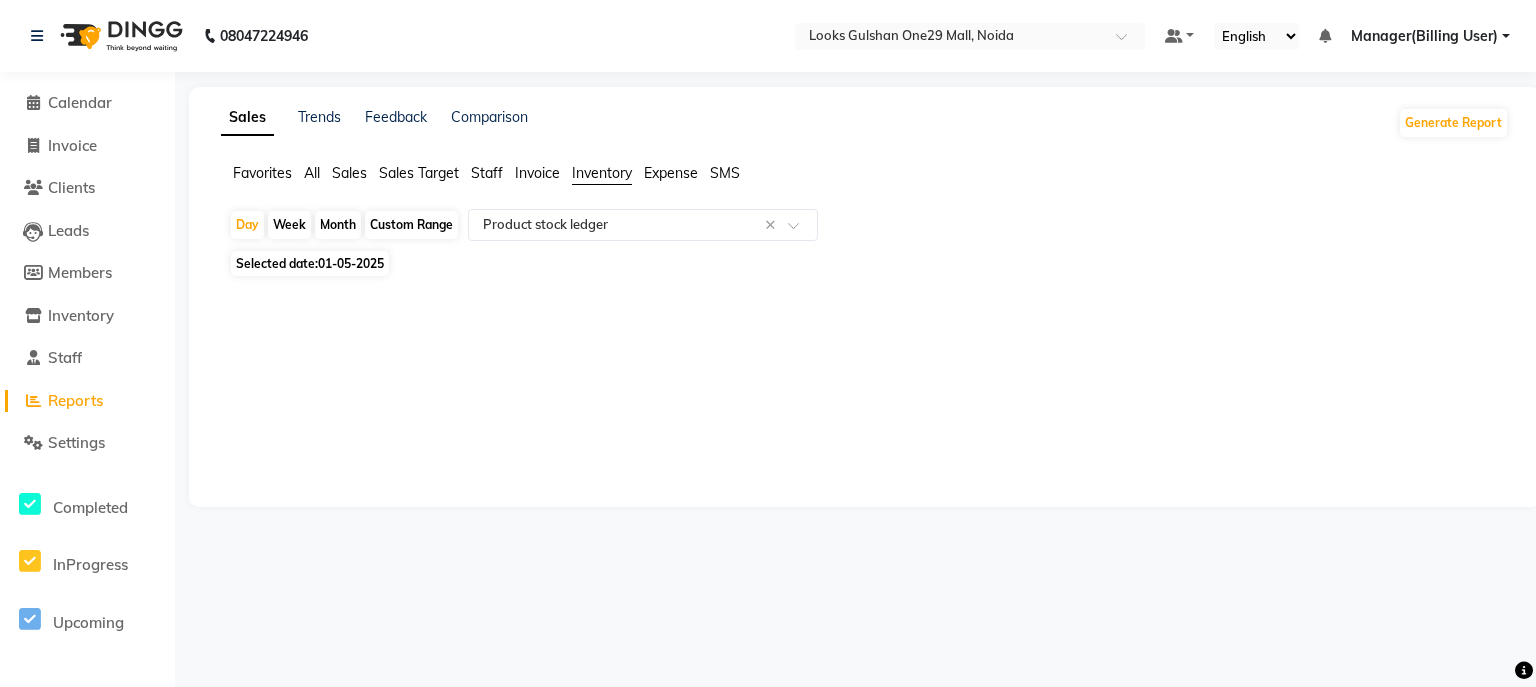 click on "Invoice" 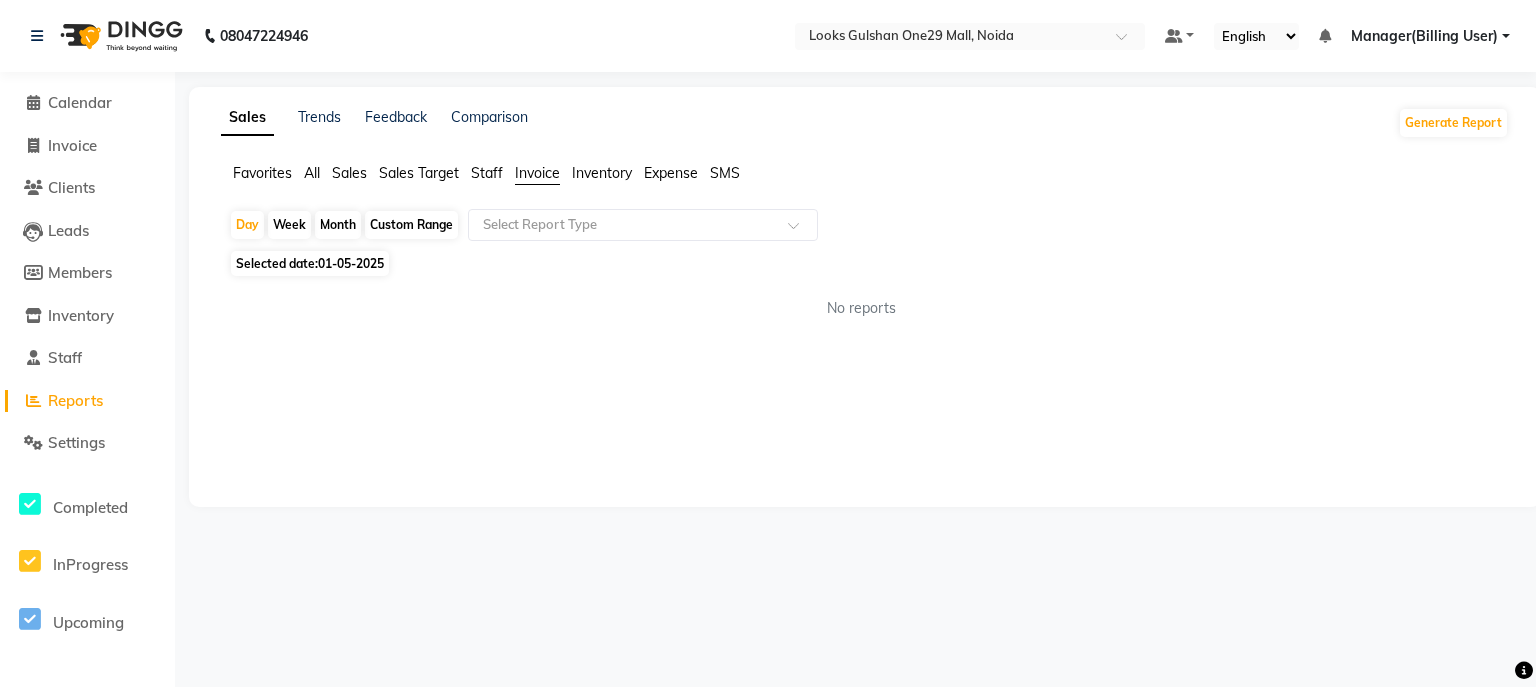 click on "Inventory" 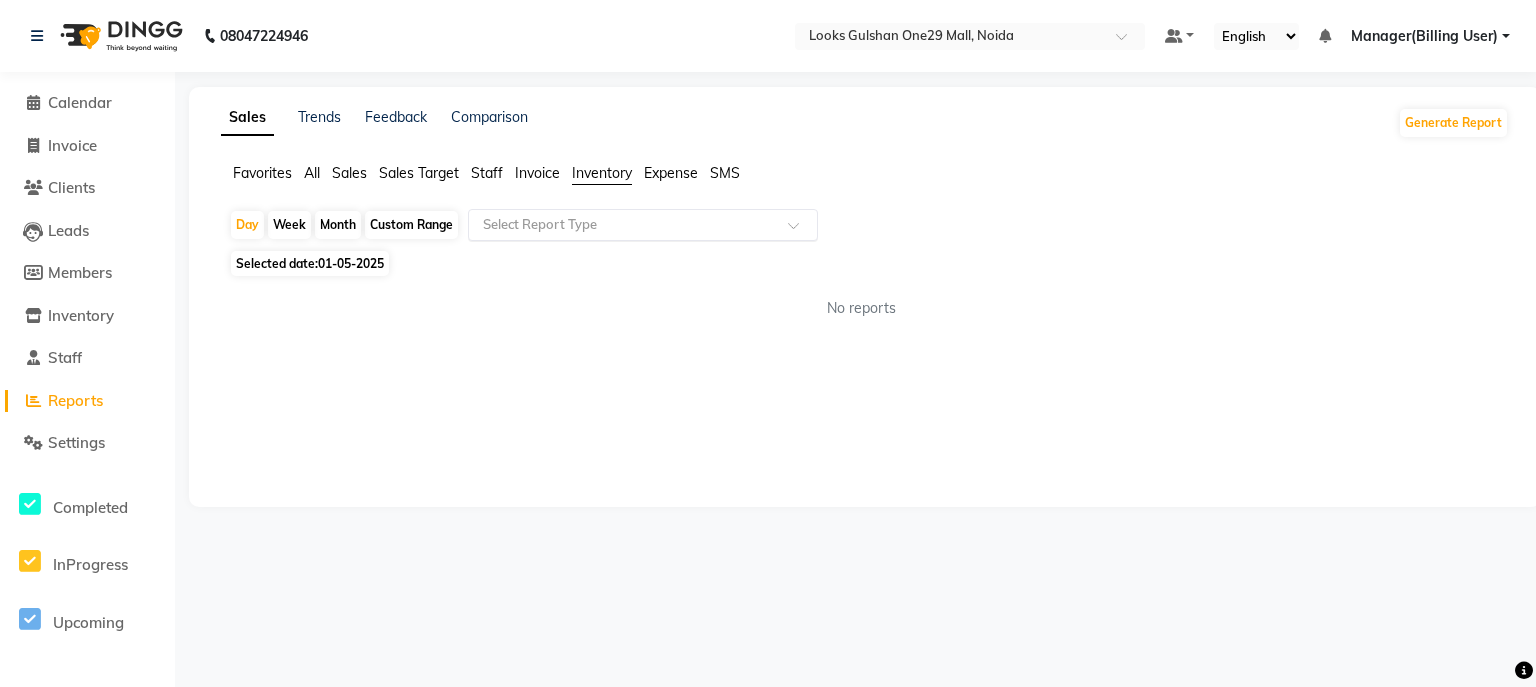 click 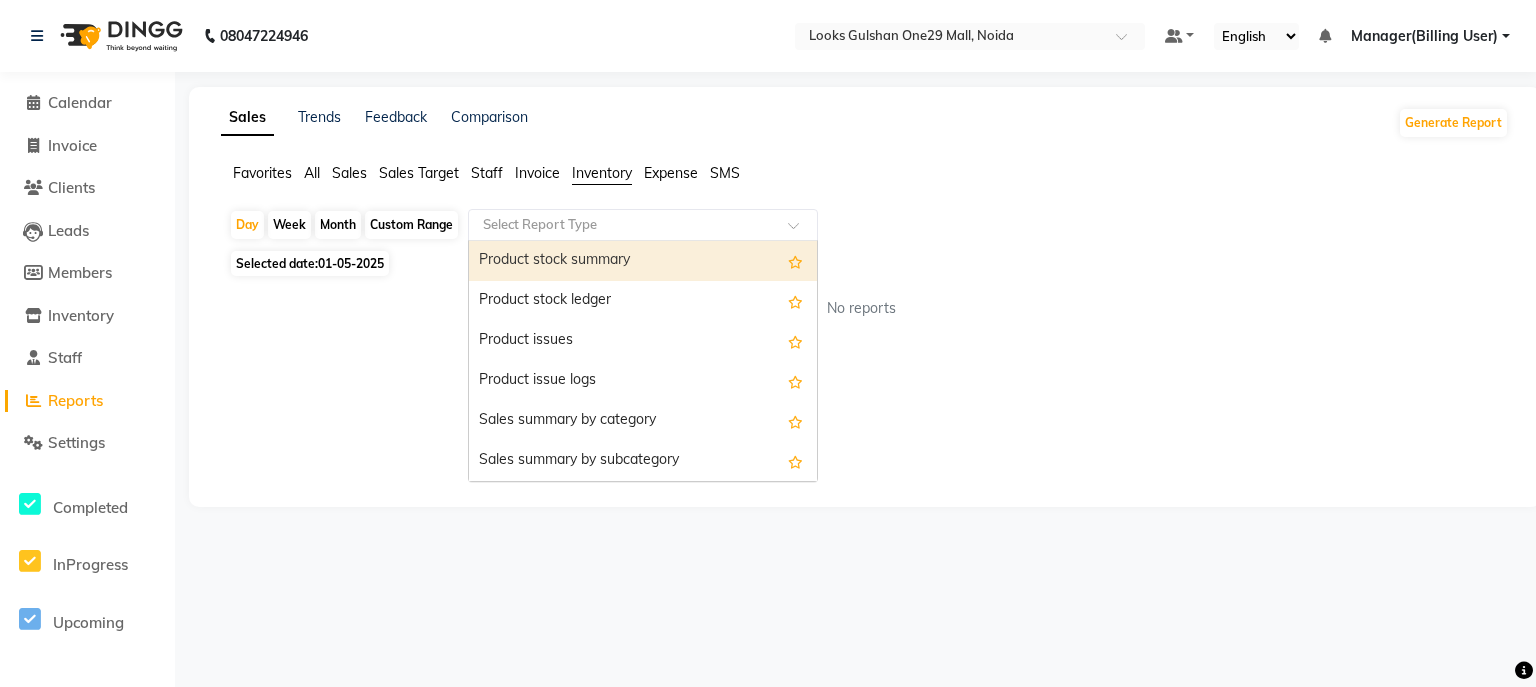 click on "Product stock summary" at bounding box center [643, 261] 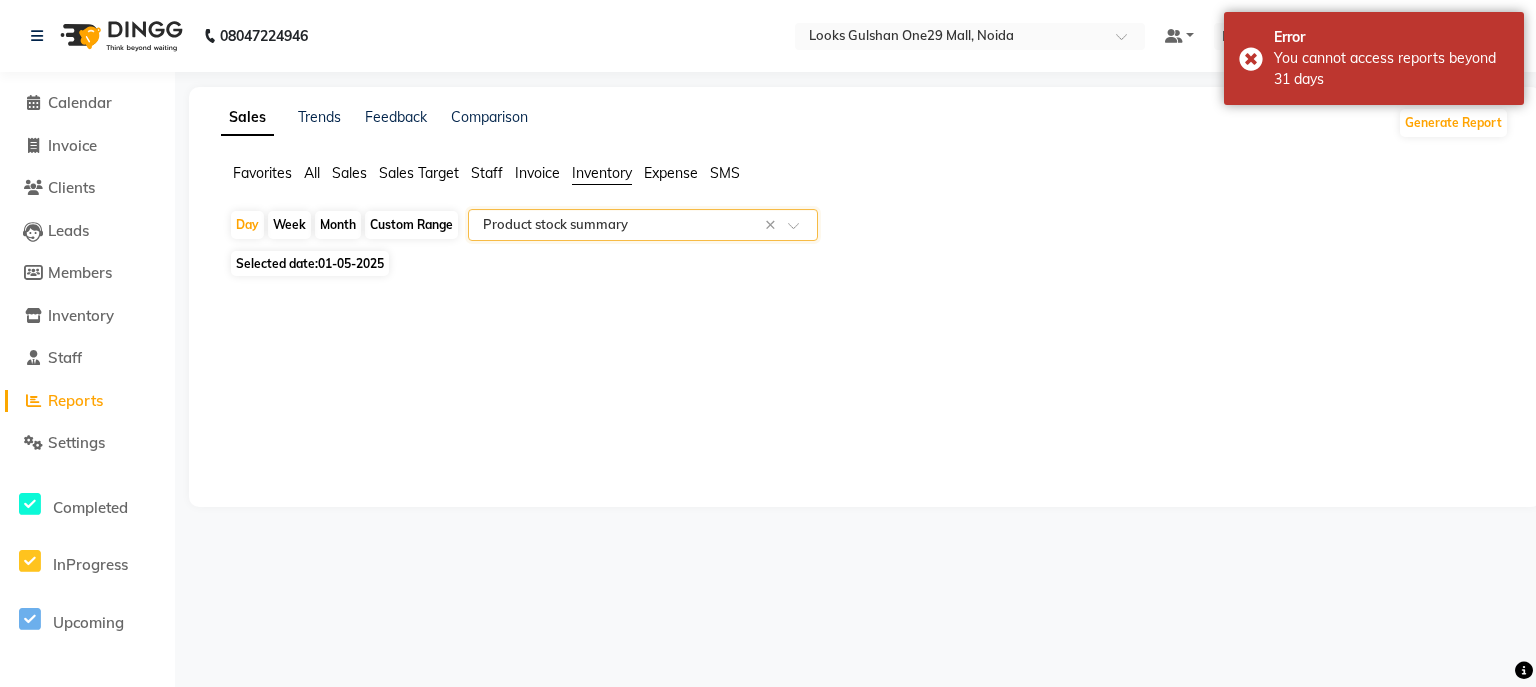 click on "01-05-2025" 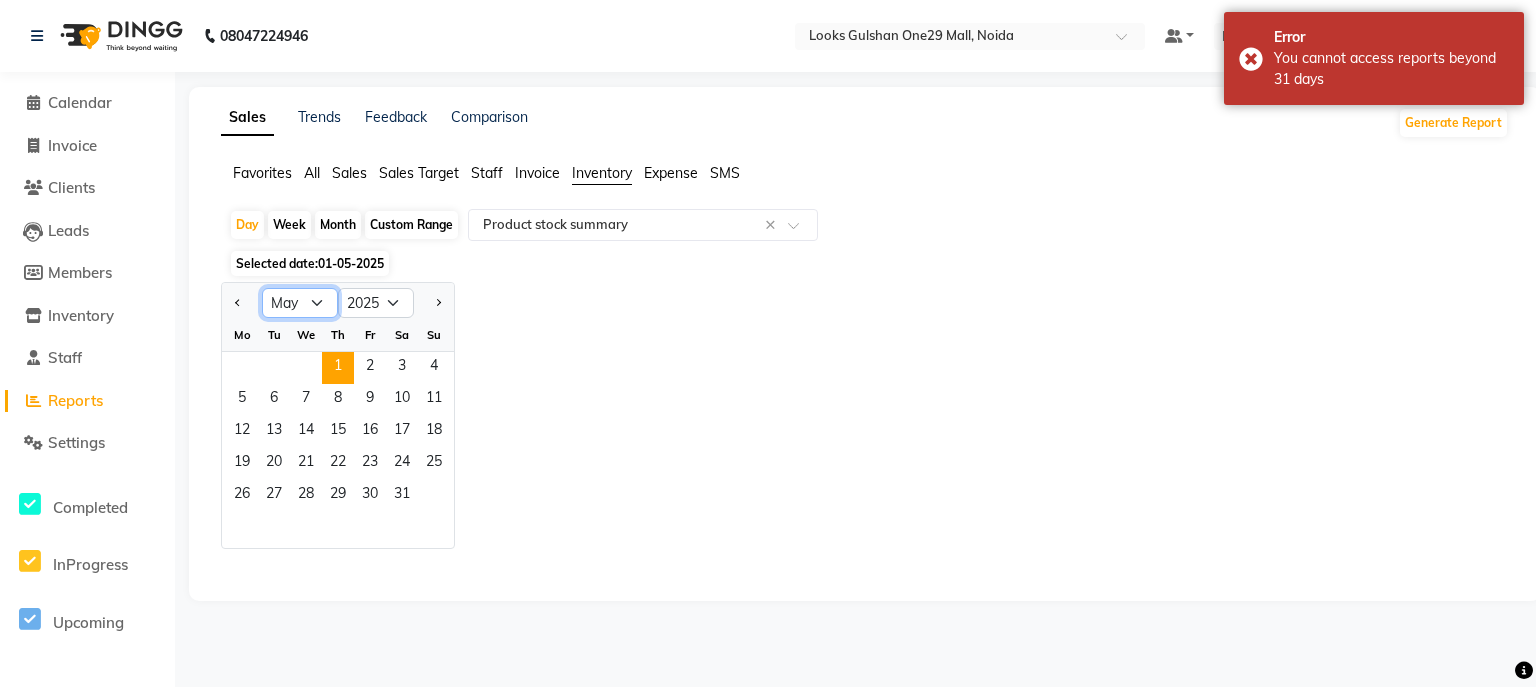 click on "Jan Feb Mar Apr May Jun Jul Aug Sep Oct Nov Dec" 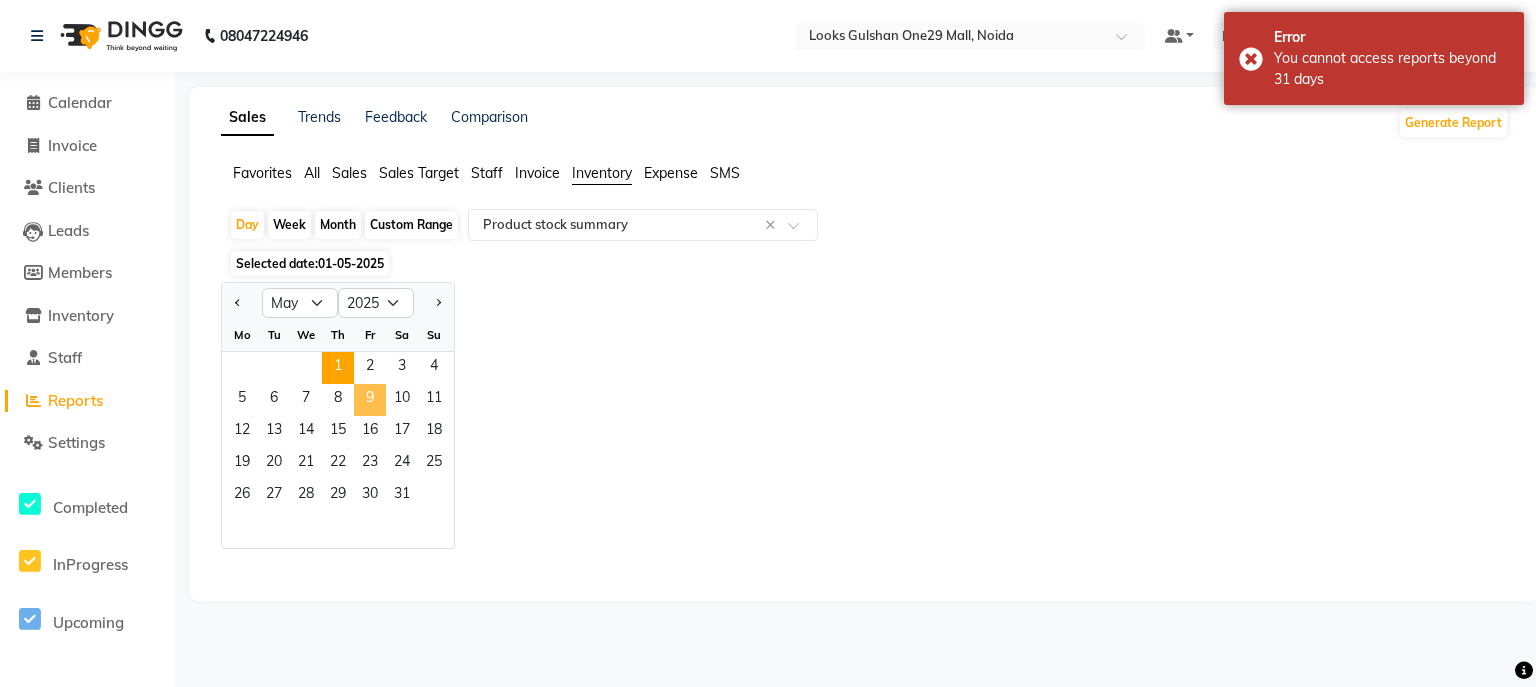 click on "Jan Feb Mar Apr May Jun Jul Aug Sep Oct Nov Dec 2015 2016 2017 2018 2019 2020 2021 2022 2023 2024 2025 2026 2027 2028 2029 2030 2031 2032 2033 2034 2035 Mo Tu We Th Fr Sa Su  1   2   3   4   5   6   7   8   9   10   11   12   13   14   15   16   17   18   19   20   21   22   23   24   25   26   27   28   29   30   31" 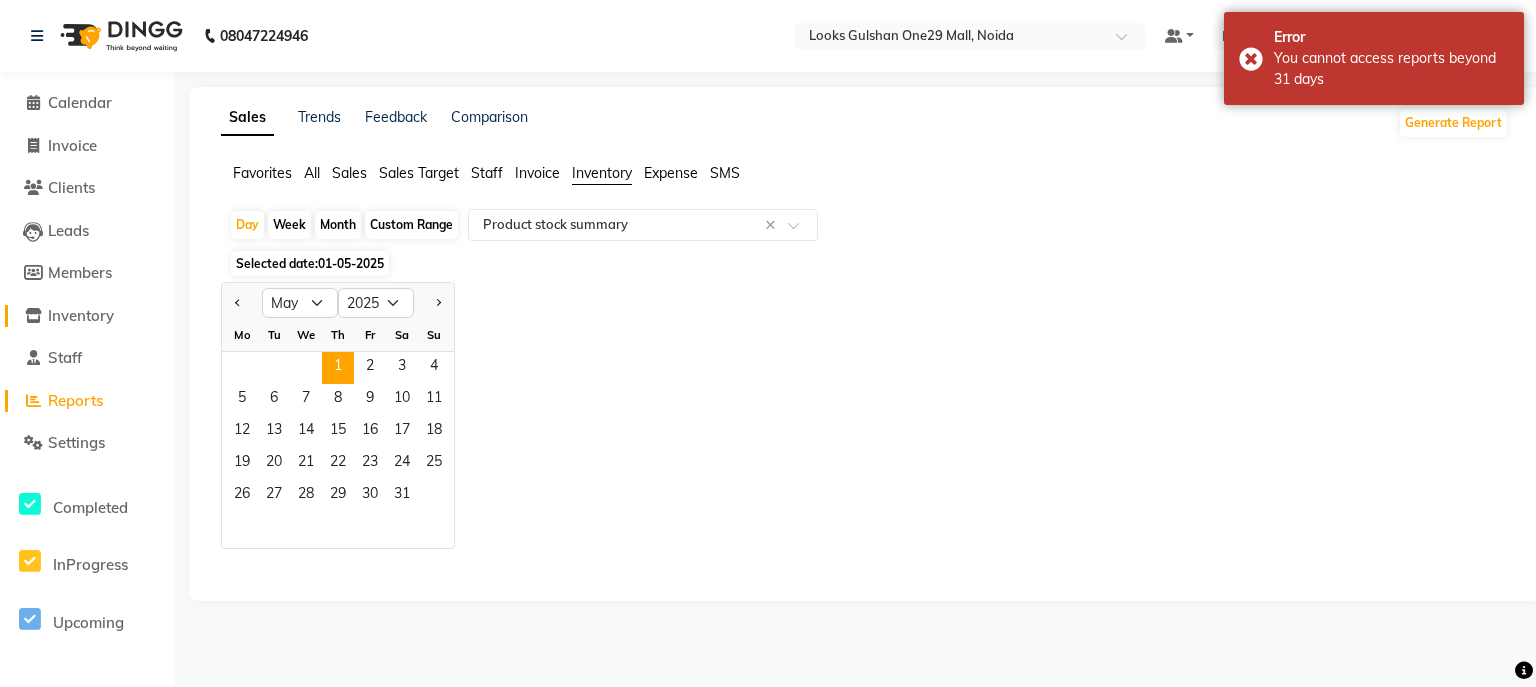 click on "Inventory" 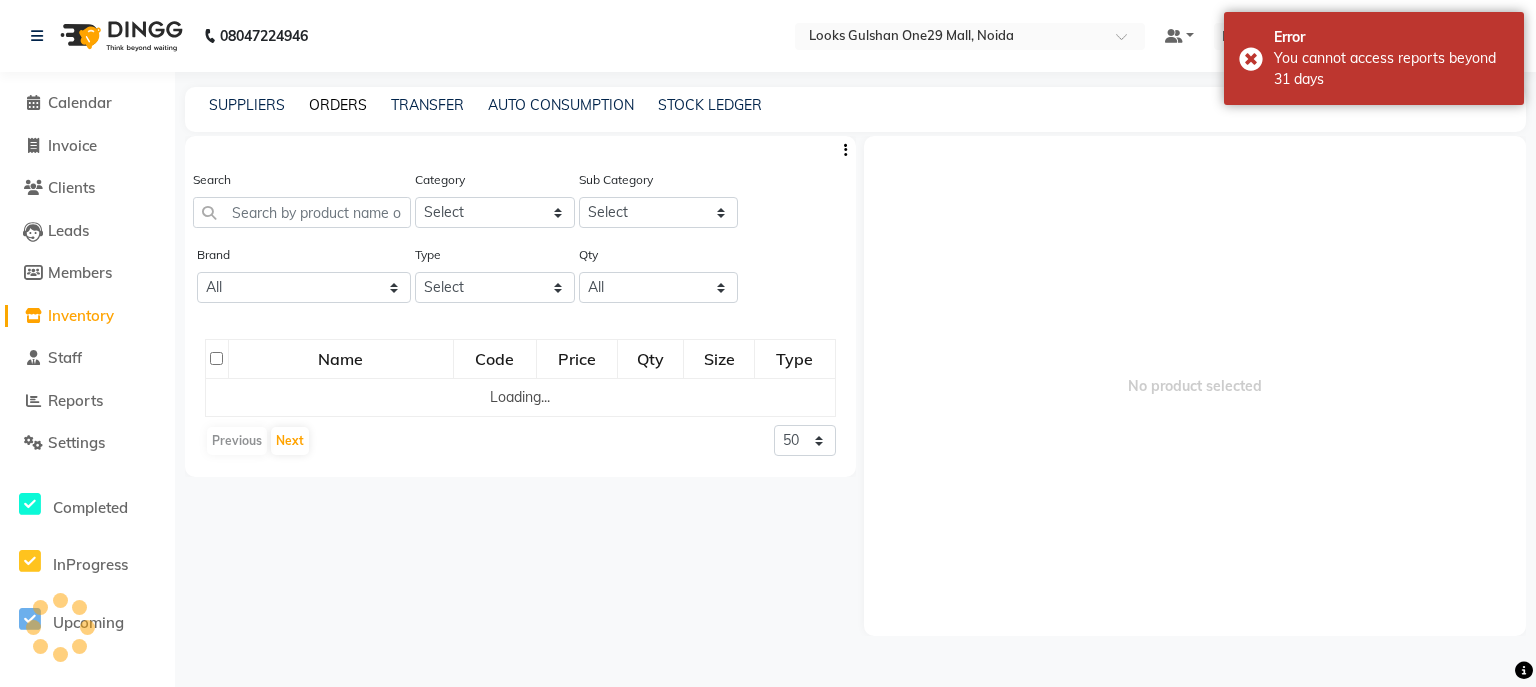 click on "ORDERS" 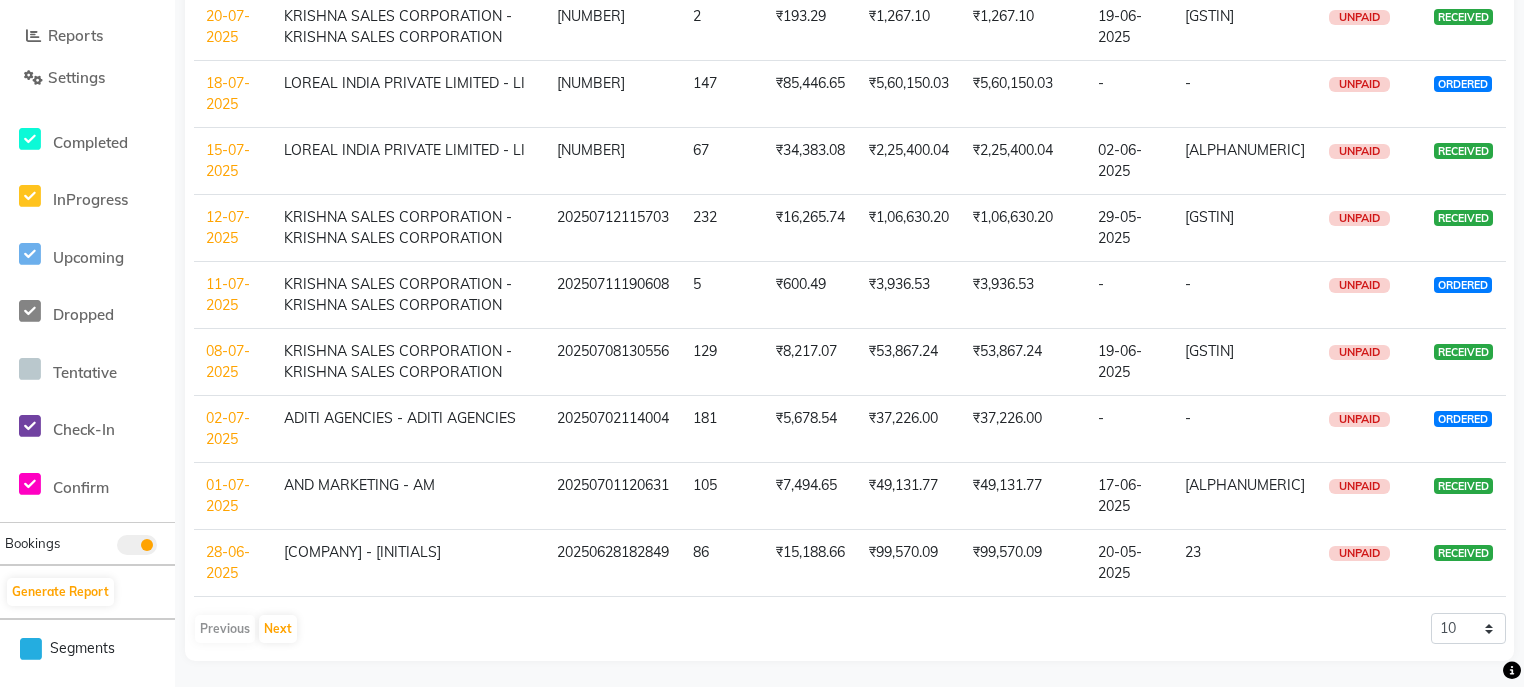scroll, scrollTop: 367, scrollLeft: 0, axis: vertical 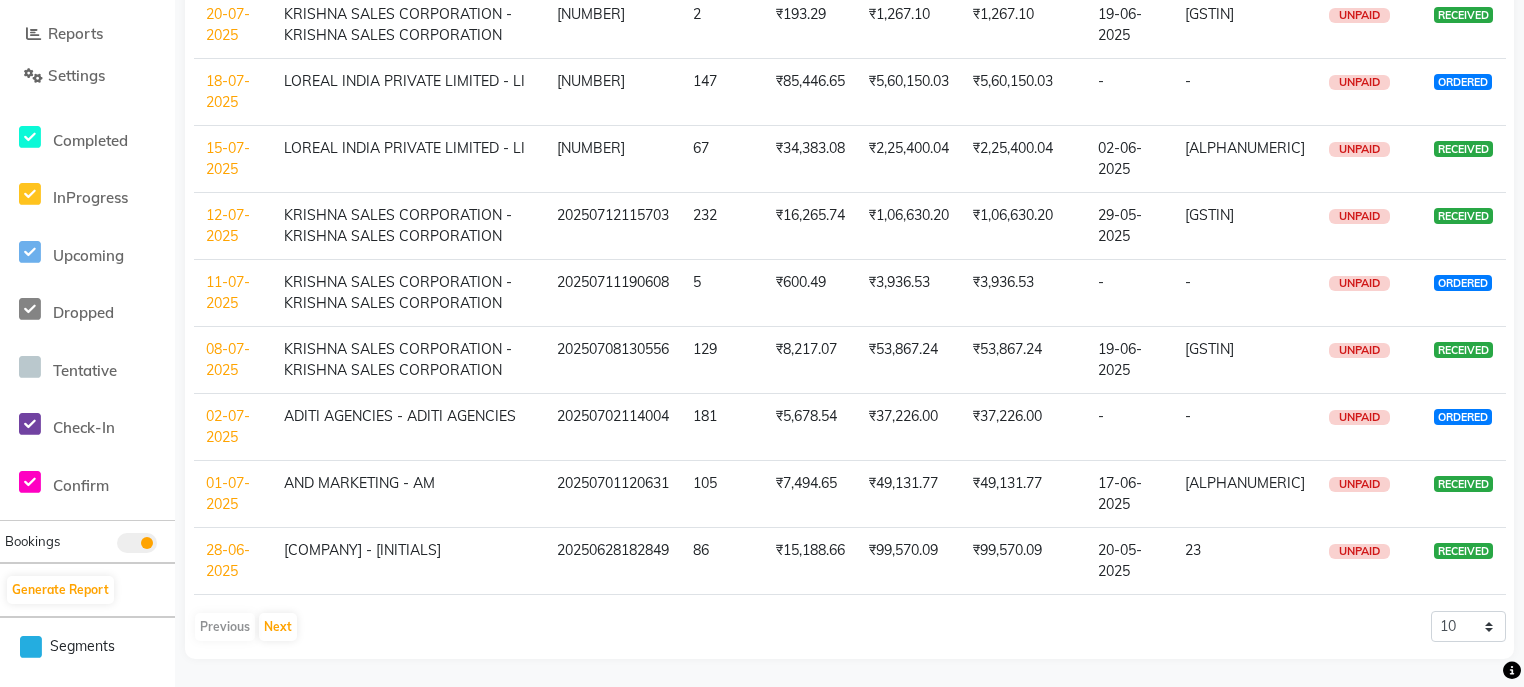 click on "28-06-2025" 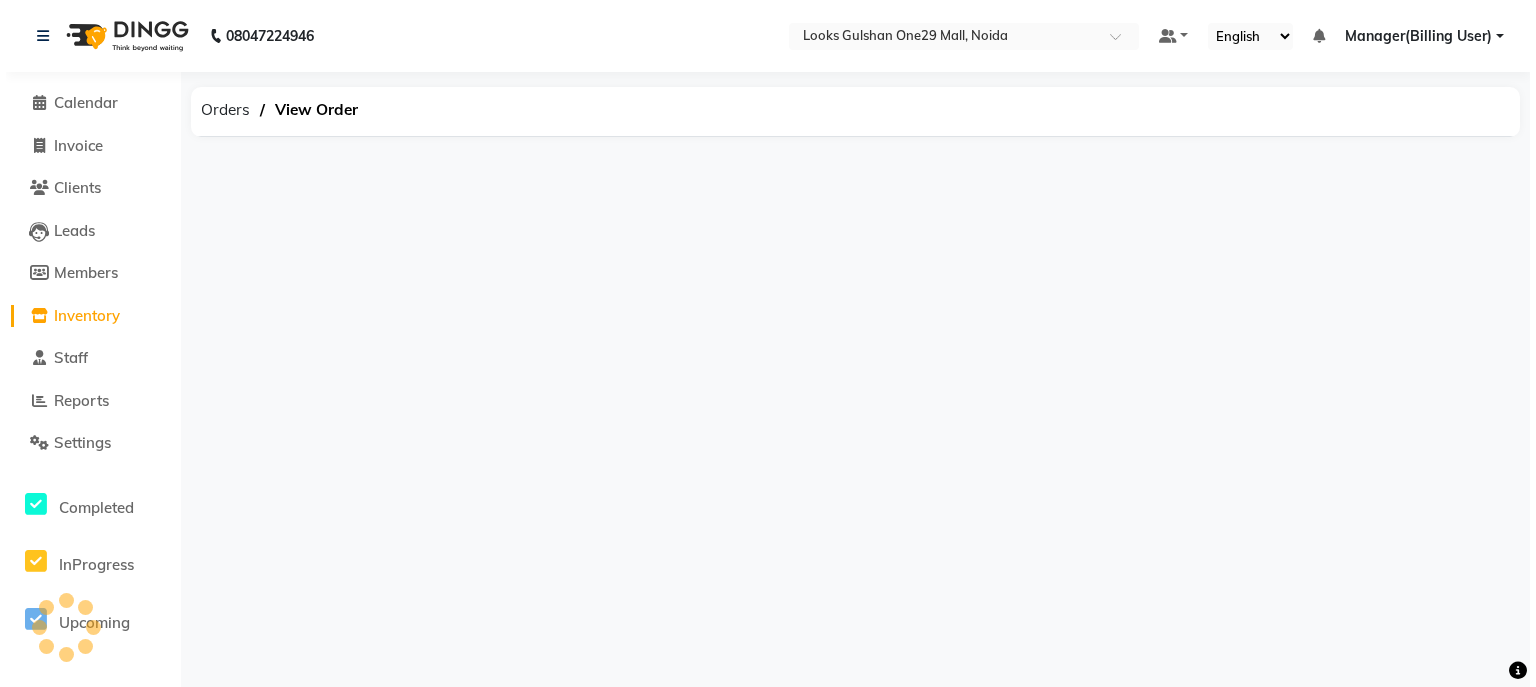 scroll, scrollTop: 0, scrollLeft: 0, axis: both 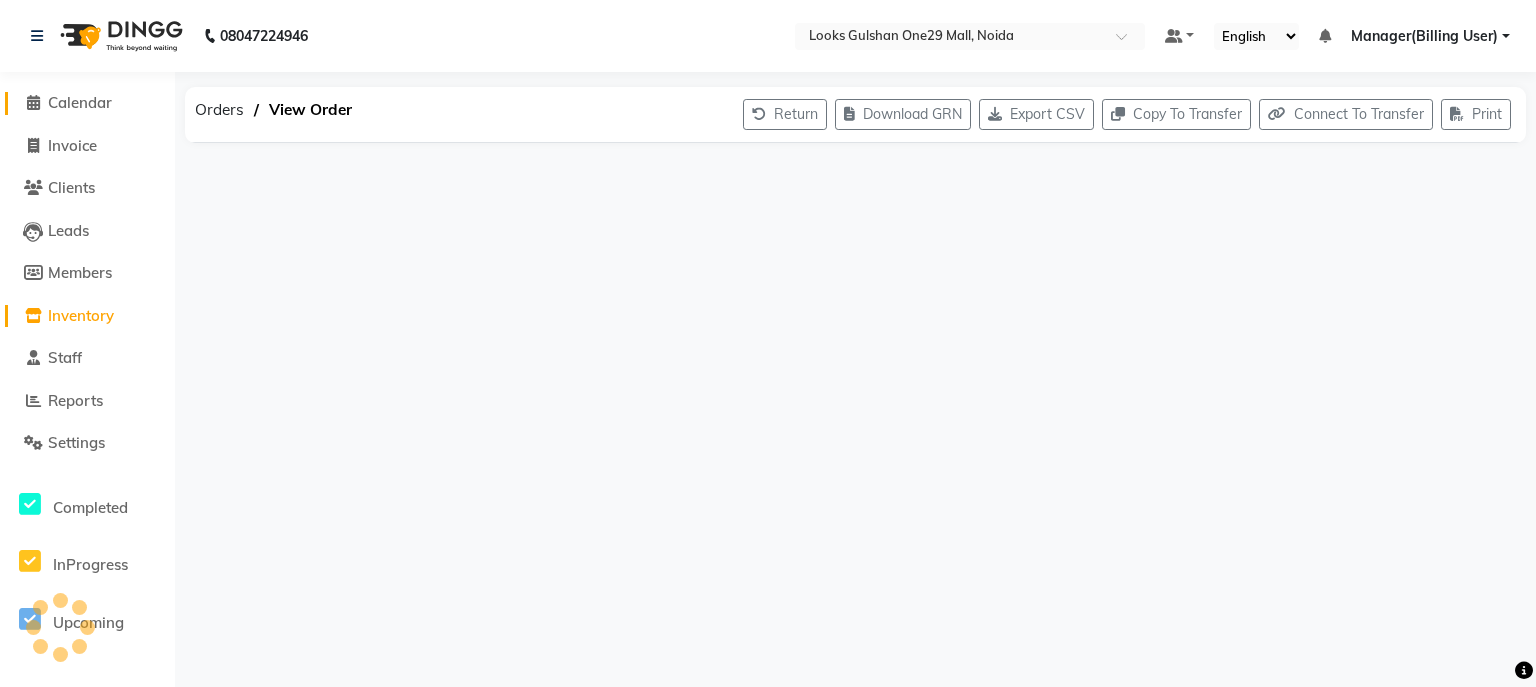 click on "Calendar" 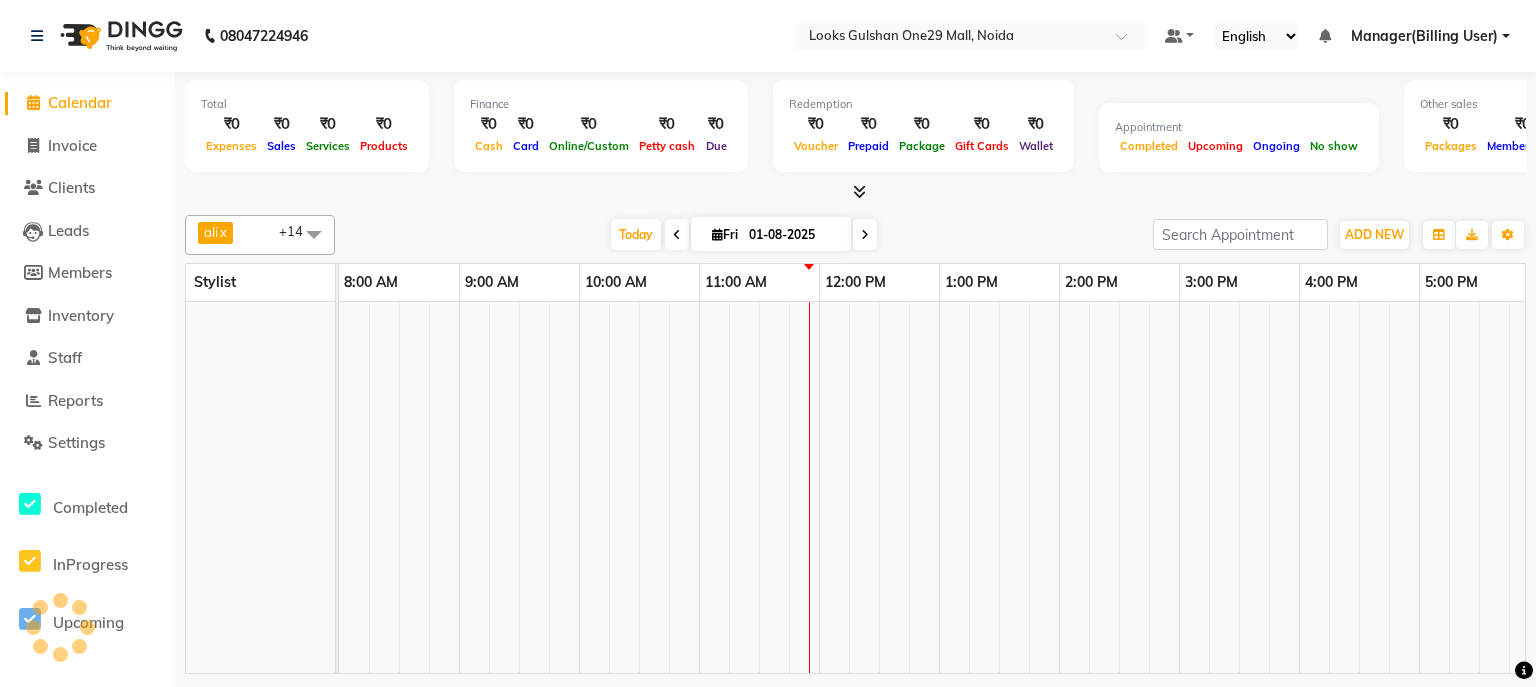 scroll, scrollTop: 0, scrollLeft: 0, axis: both 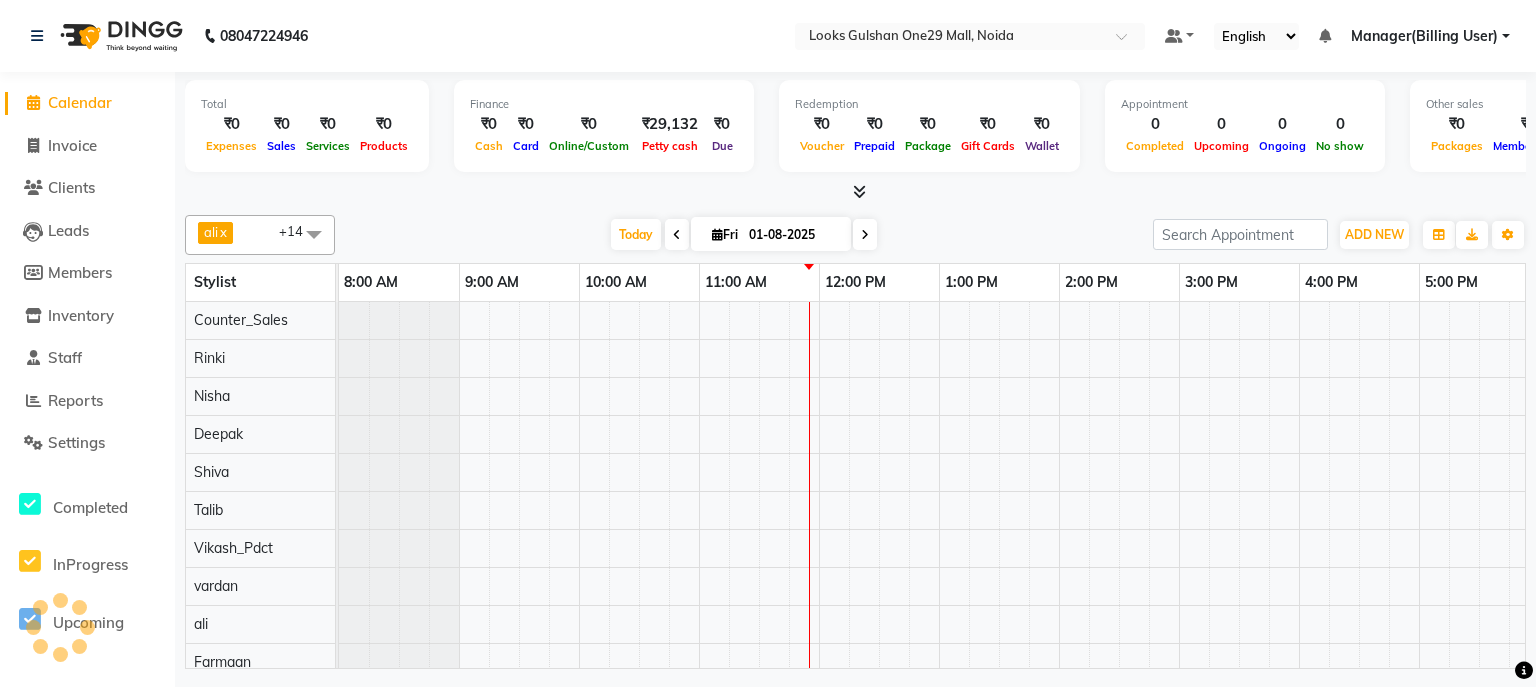 click at bounding box center (855, 192) 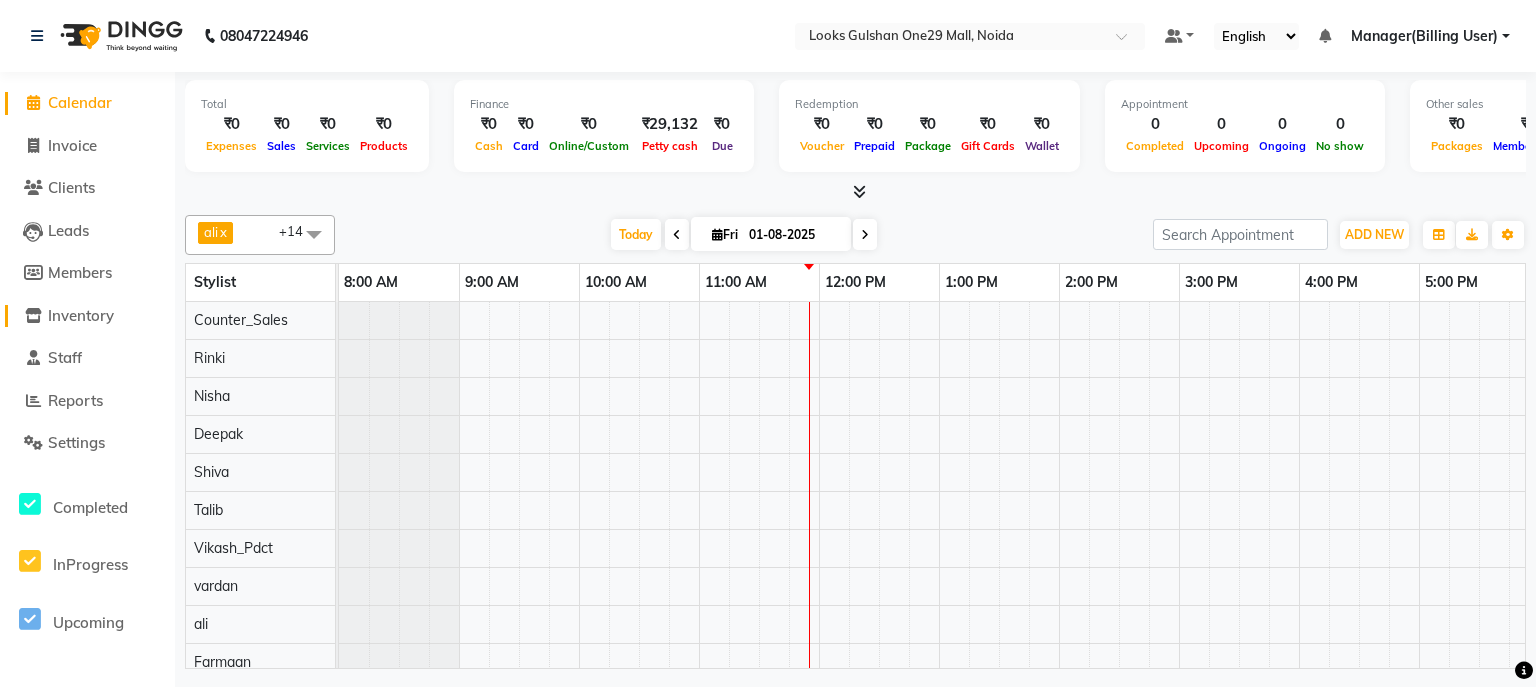 click on "Inventory" 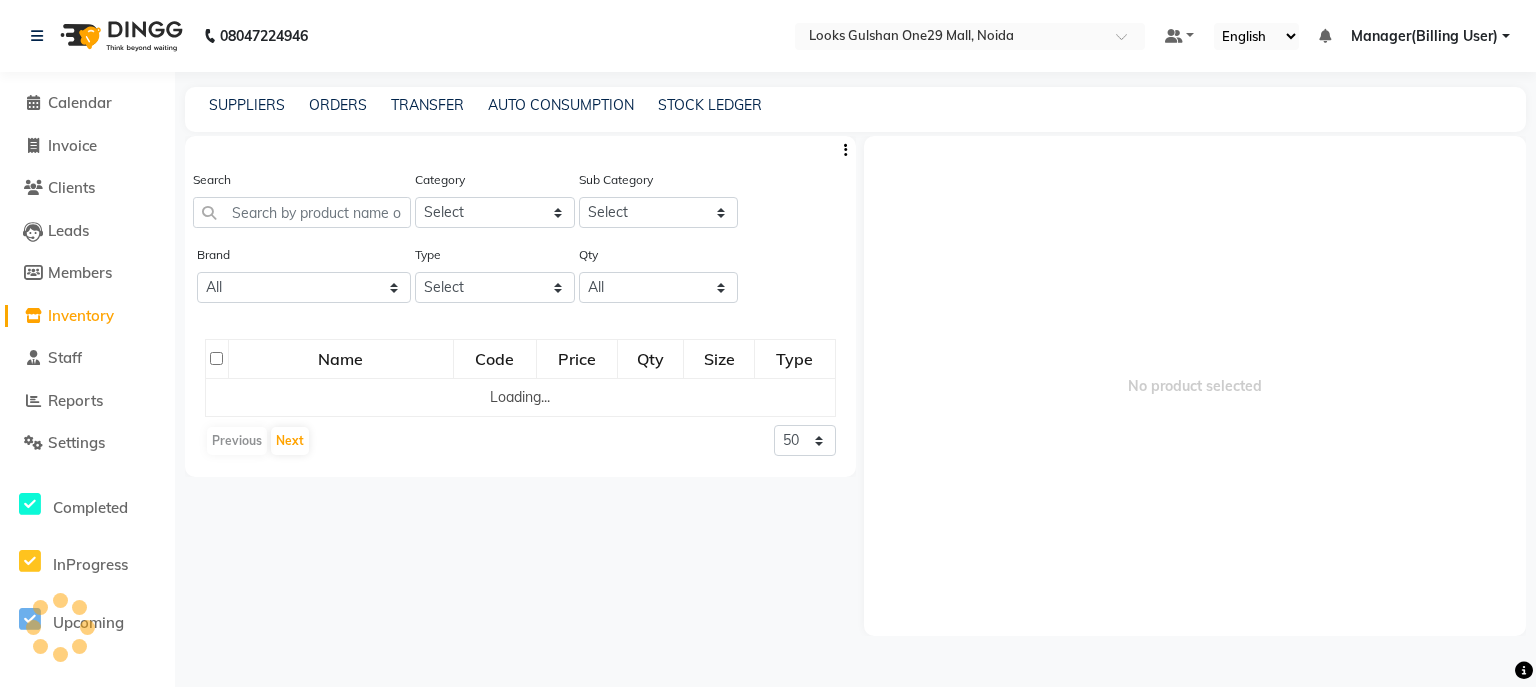 click on "Search Category Select Skin Personal Care Hair Threading Loreal Bio Top Cons. Bio Top Retail Colour Dia  Colour Inoa Colour Majirel Colour Cool Cover Daviness_Consum. Daviness_Retail Dermalogica Consumables Dermalogica Retail Blond Studio Dulcia Effassor Xtenso Dyson Fibre Clinix Cons Fibre Clinix Retail Gk Cons. Gk Retail K18 Cons. K18 Kerastase Retail Kerastase Cons Laamis Cons. Laamis Retail Lea Levett Cons. Lea Levett Retail Loreal Retail Masque 500ML Misc.Beauty Misc.Hair Misc.Makeup Misc.Relaxing Misc.Salon Maint. Misc.Tools Moroccan Oil Retail Moroccan_Consu Naturliv Retail Naturliv Technical Olaplex Retail Olaplex Cons. Rica Schwartzkopf Cons Swati Tenera Spa W One Cons. W One Ret Sebastian Retail Sebastian Cons Wella Colour Wet Brush 1821 Brasil Cacau Cons. Brasil Cacau Retail Ameriacan Crew Consum. American Crew Retail Cheryl's Retail Face Schwarzkopf Retail AERONOT FRAGRANCES Shave Body Star Struck Facial Brasil Cacau Cons Redken Cons. Redken Retail schwarzkopf Colour schwarzkopf Cons Root Deep Qod" 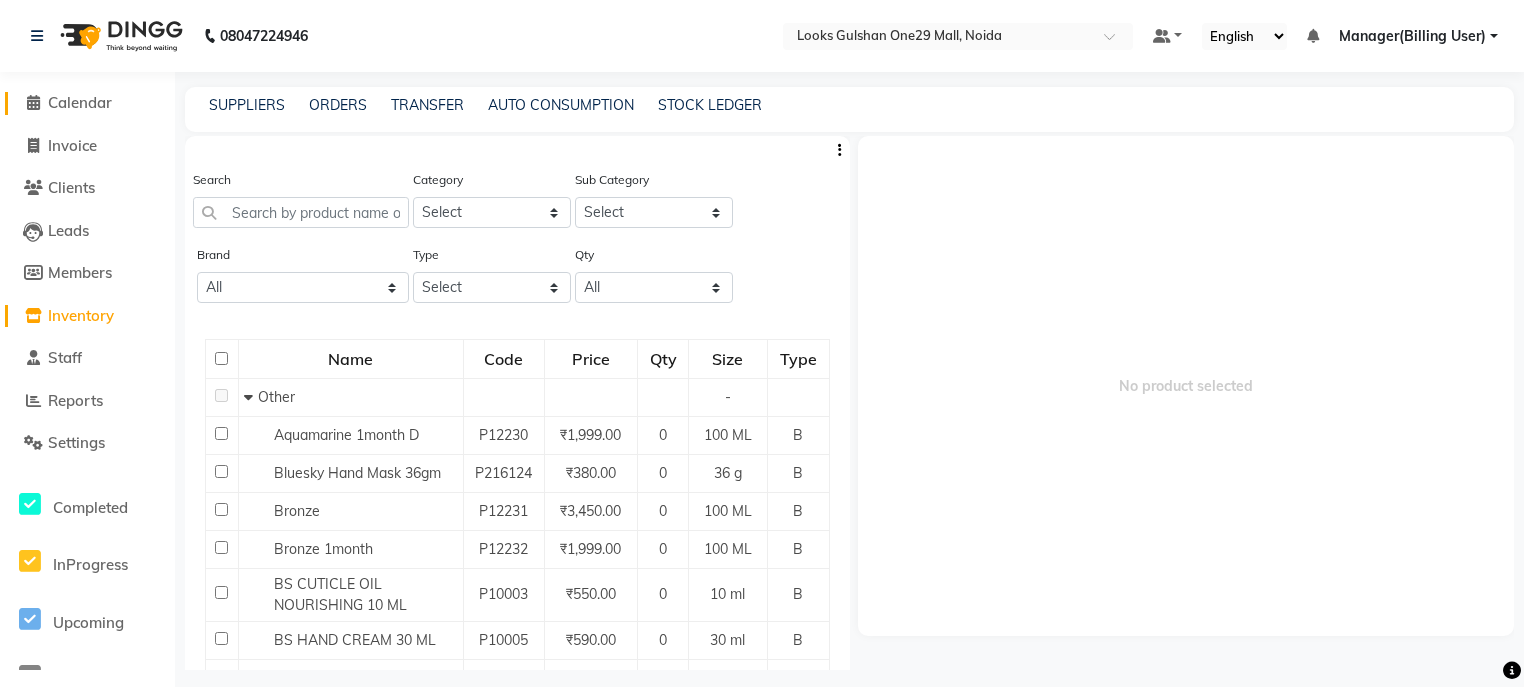 click on "Calendar" 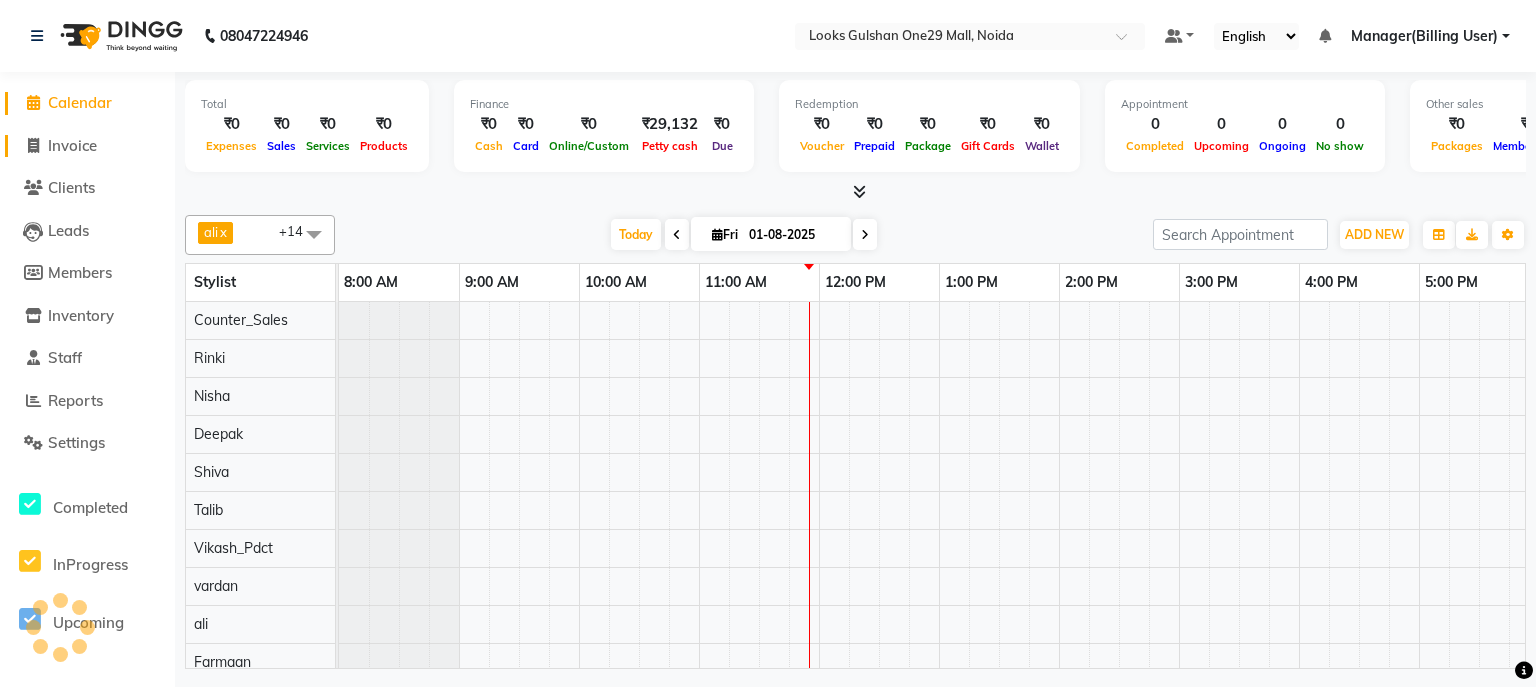 scroll, scrollTop: 0, scrollLeft: 0, axis: both 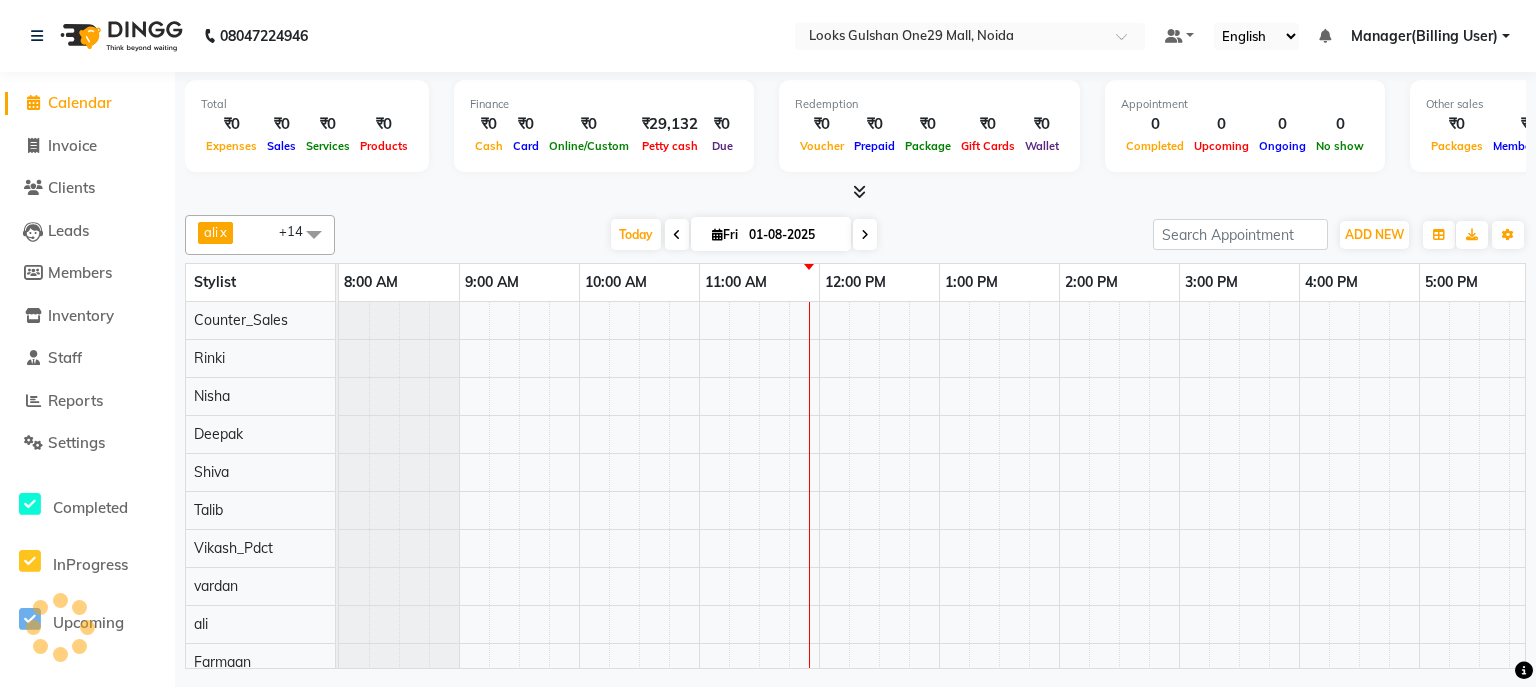 click at bounding box center [855, 192] 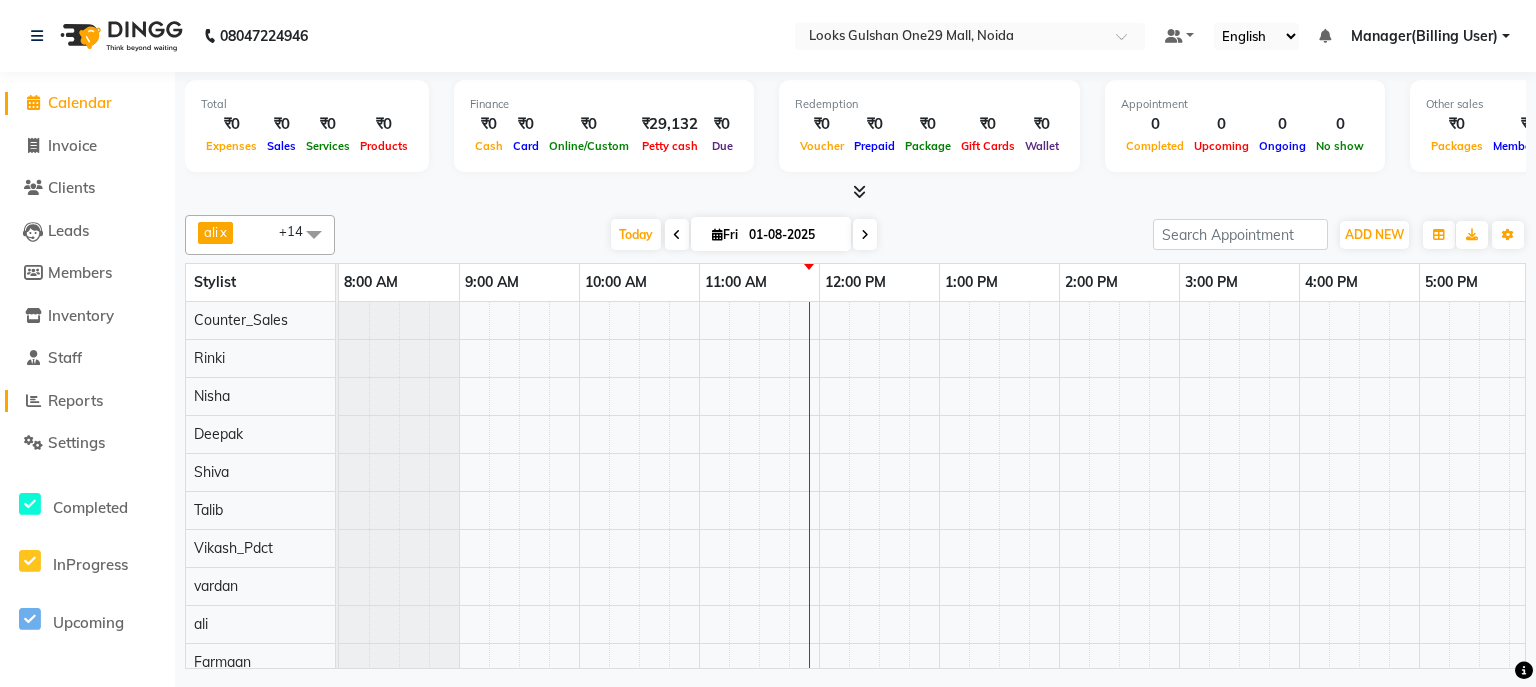 click on "Reports" 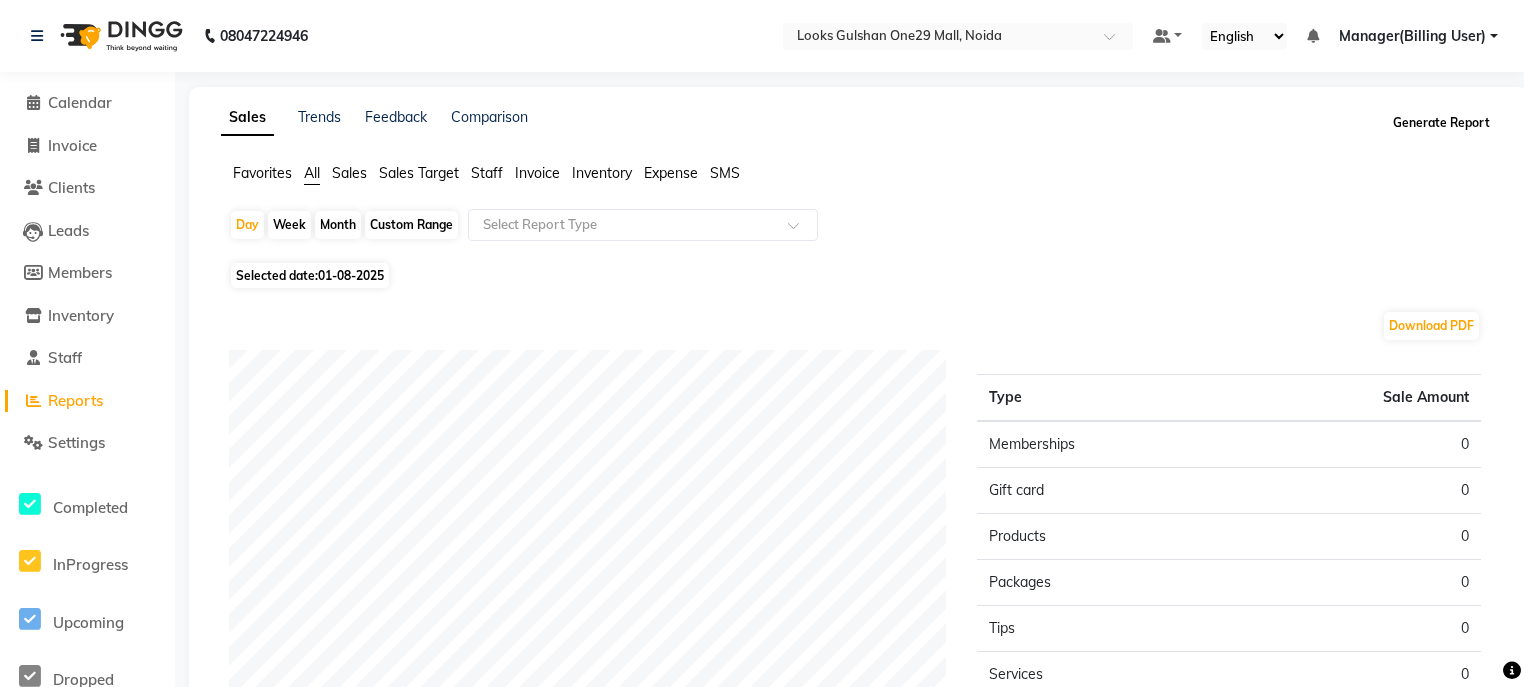 click on "Generate Report" 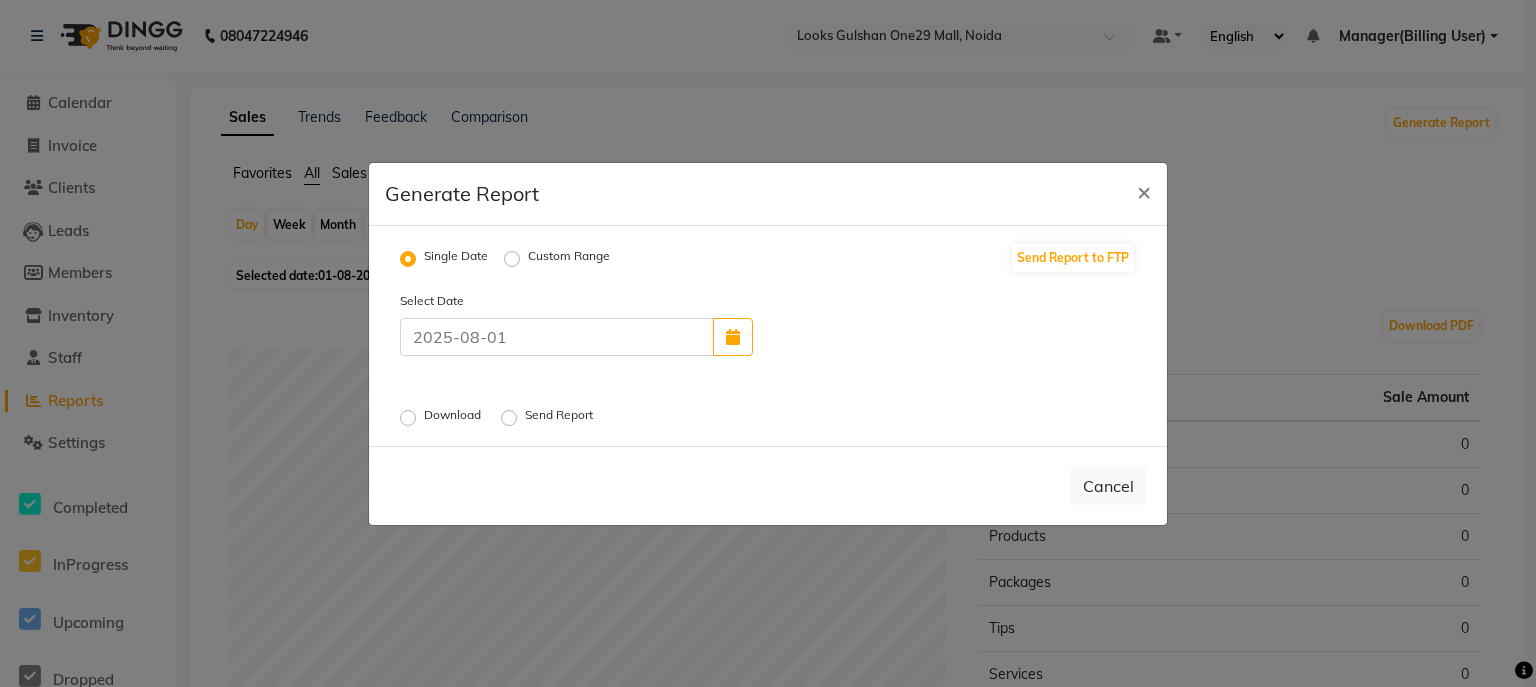 click on "Custom Range" 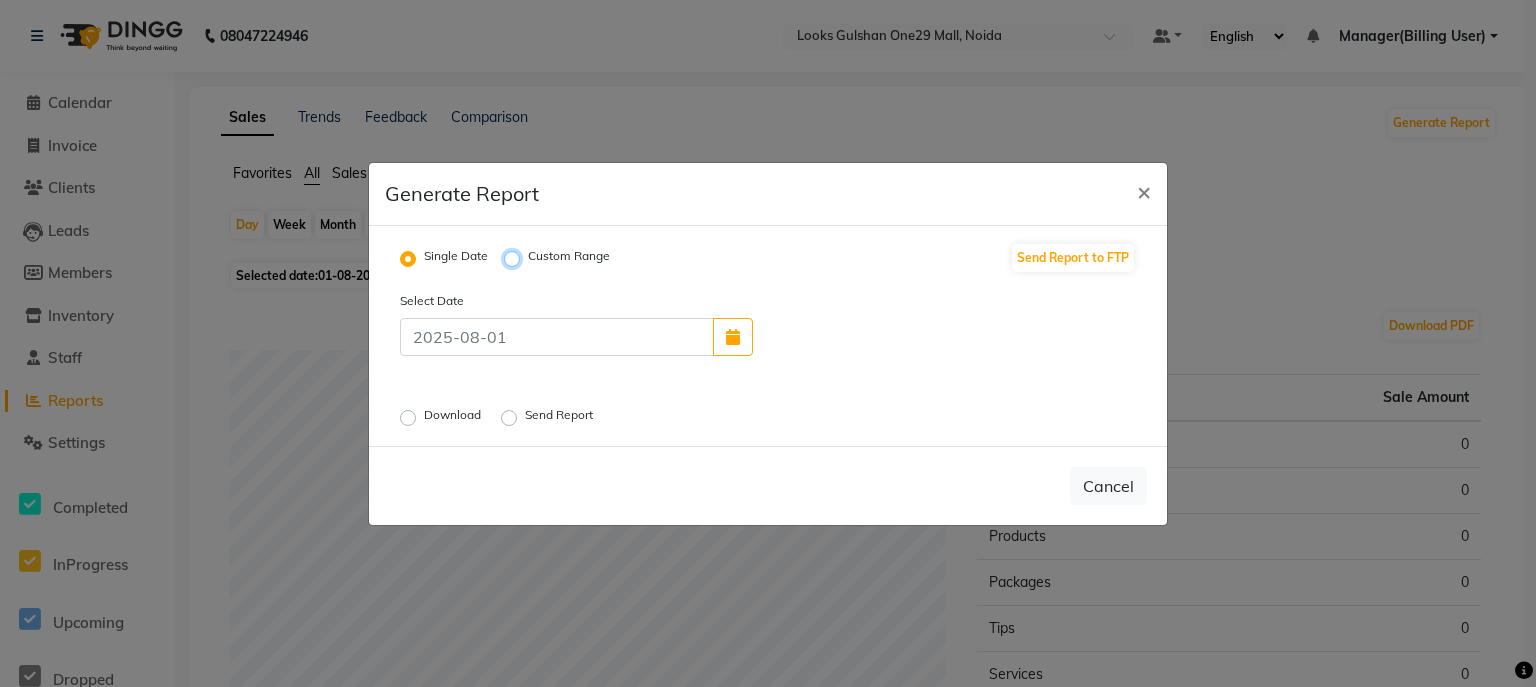 click on "Custom Range" at bounding box center (515, 258) 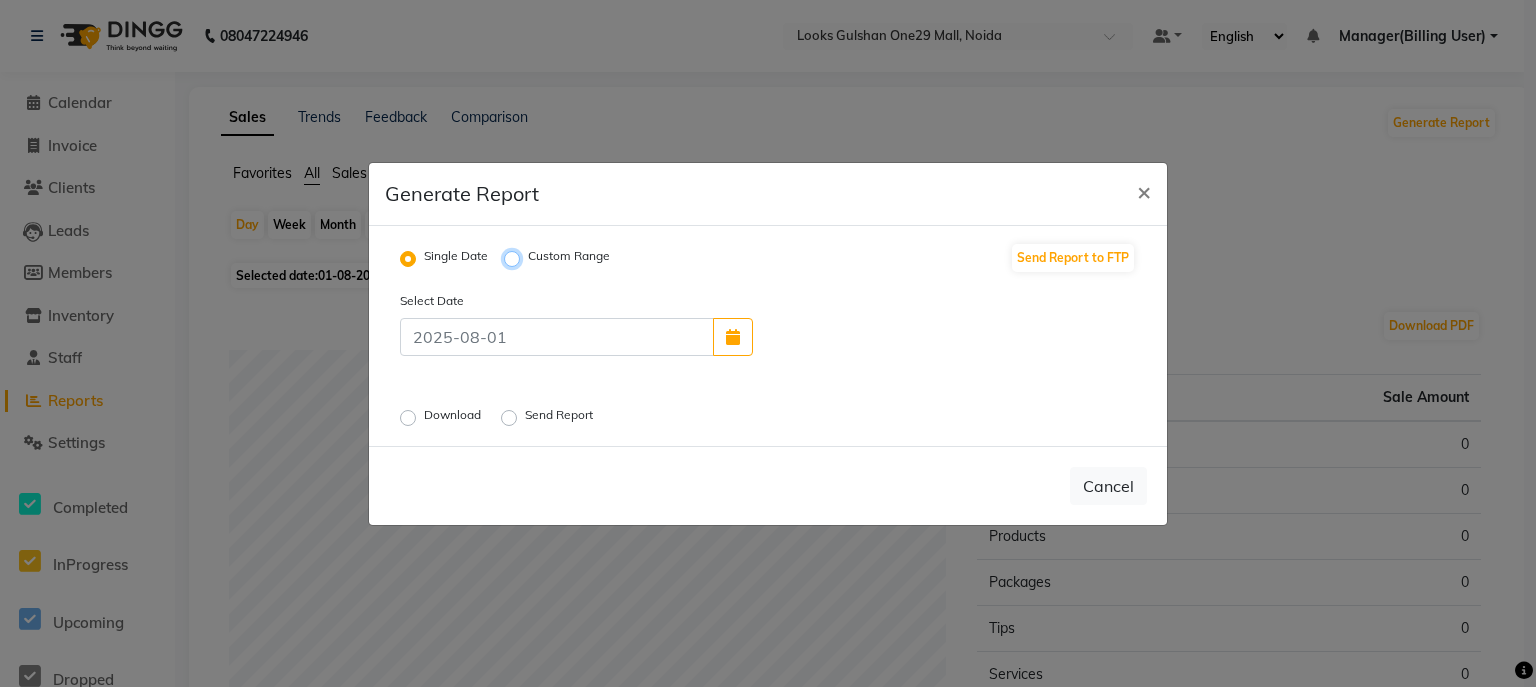 radio on "true" 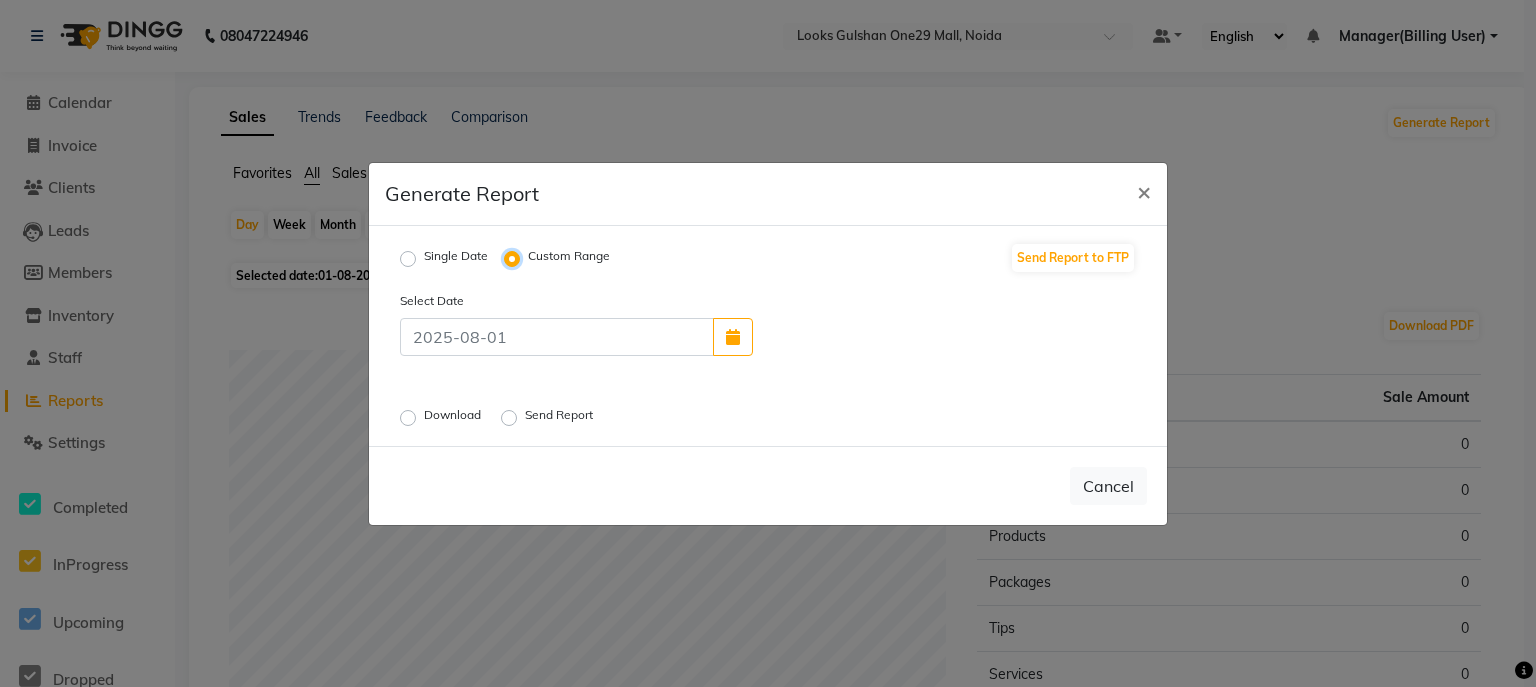 select on "8" 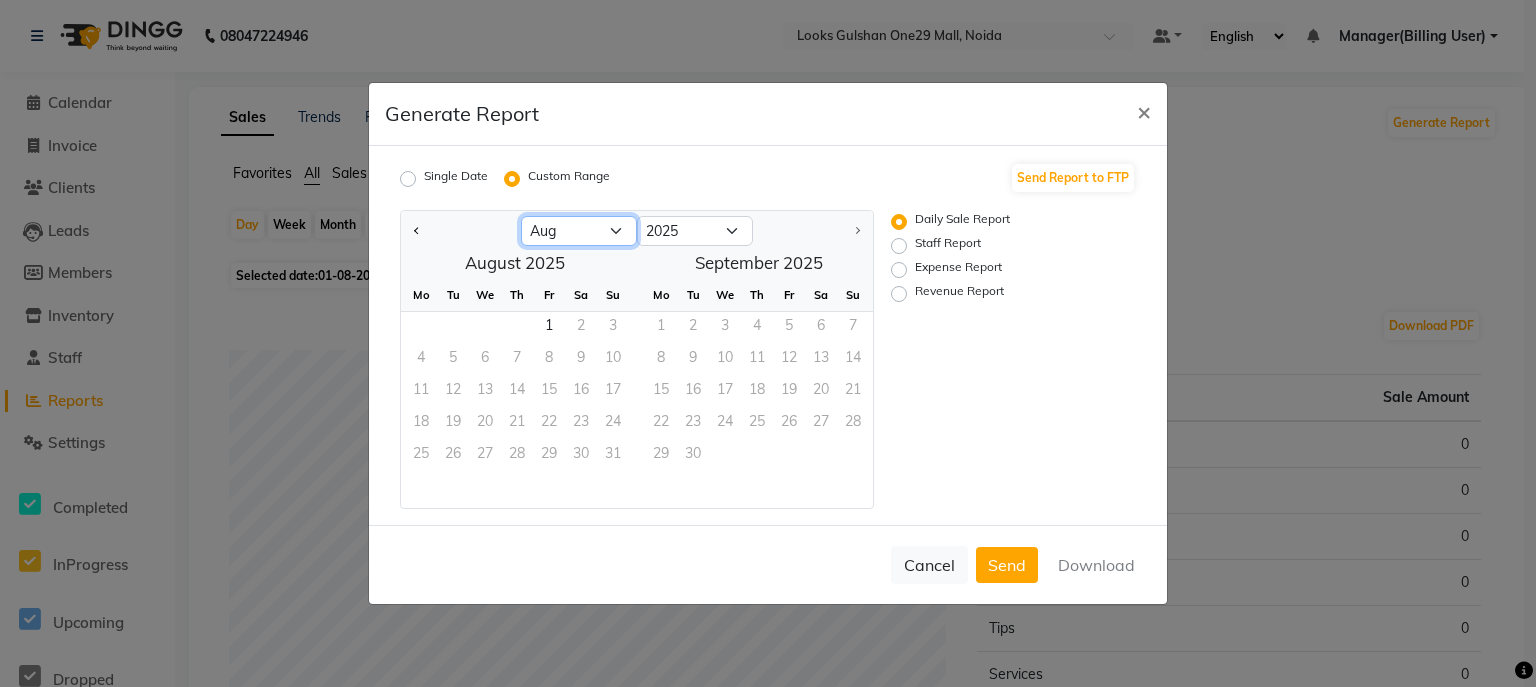 click on "Jan Feb Mar Apr May Jun Jul Aug" 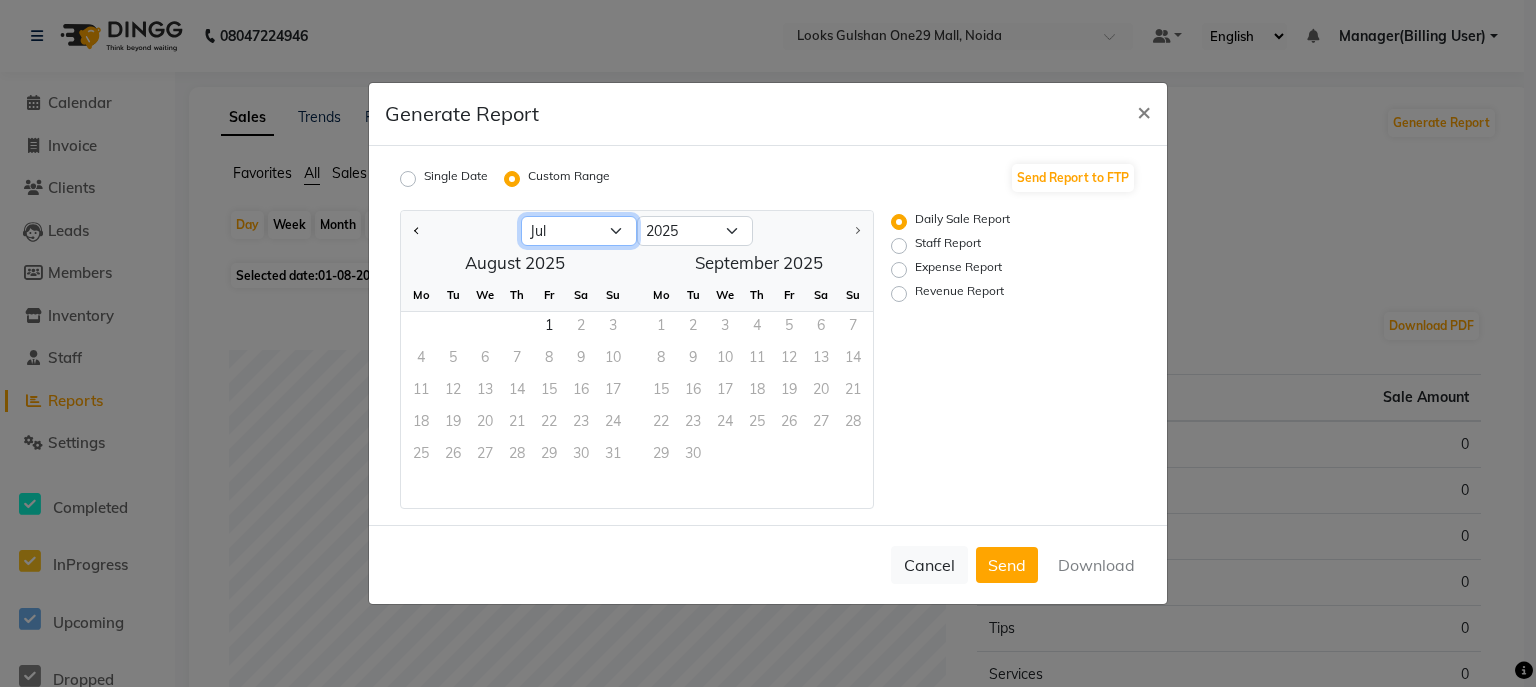 click on "Jan Feb Mar Apr May Jun Jul Aug" 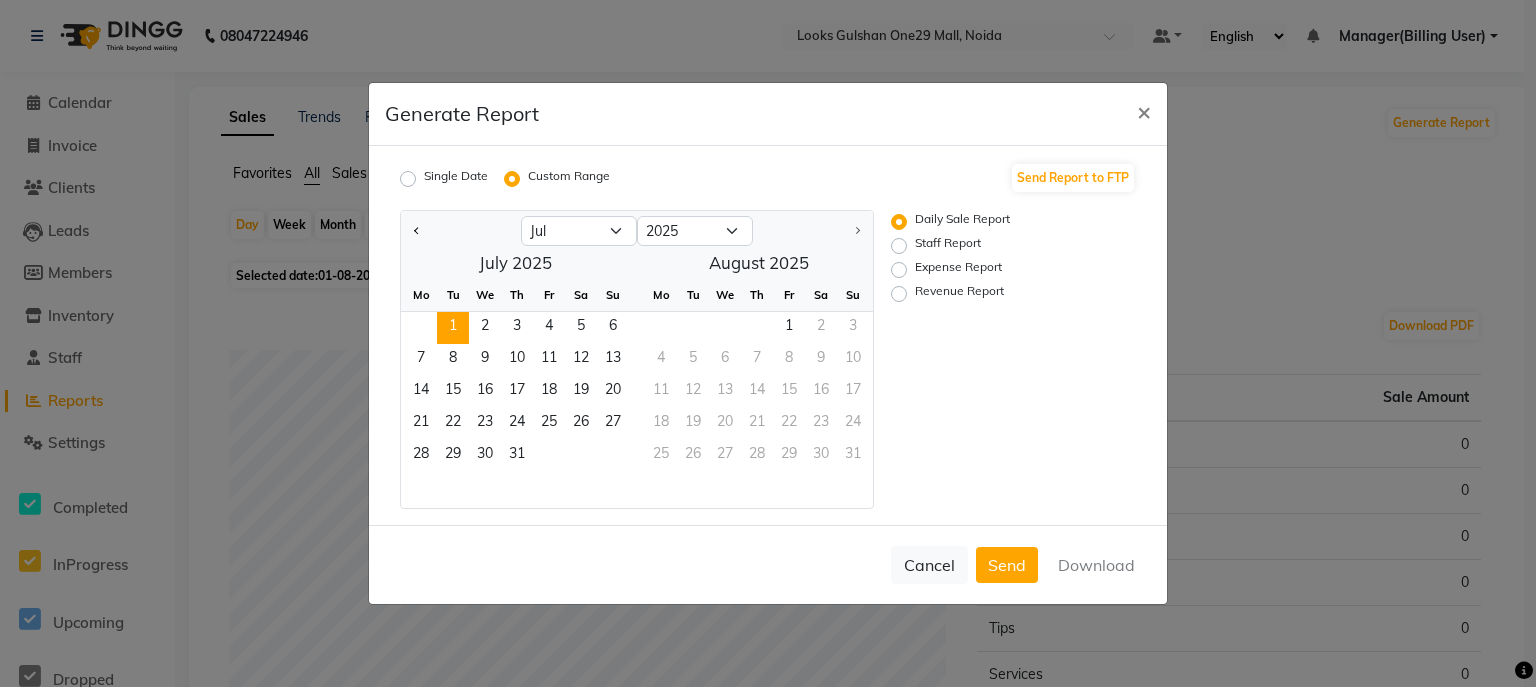 click on "1" 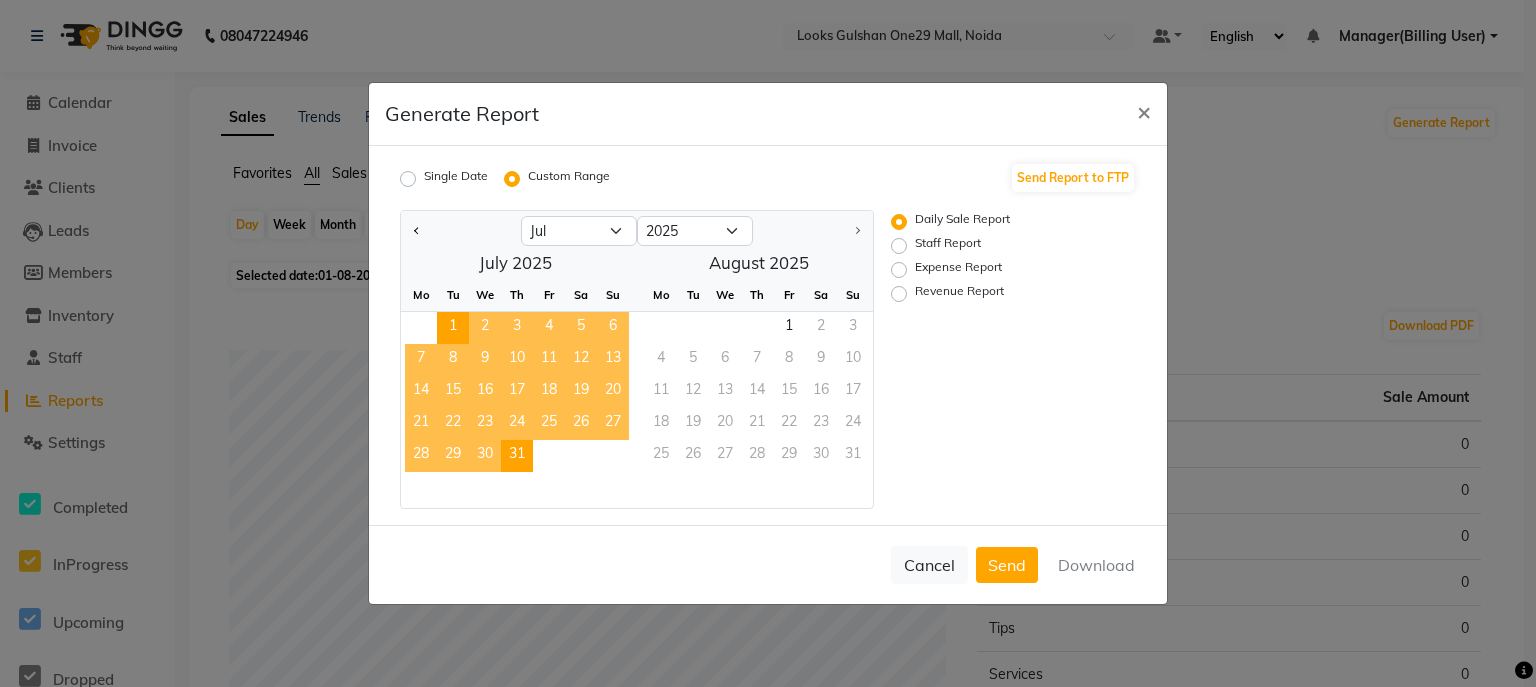 click on "31" 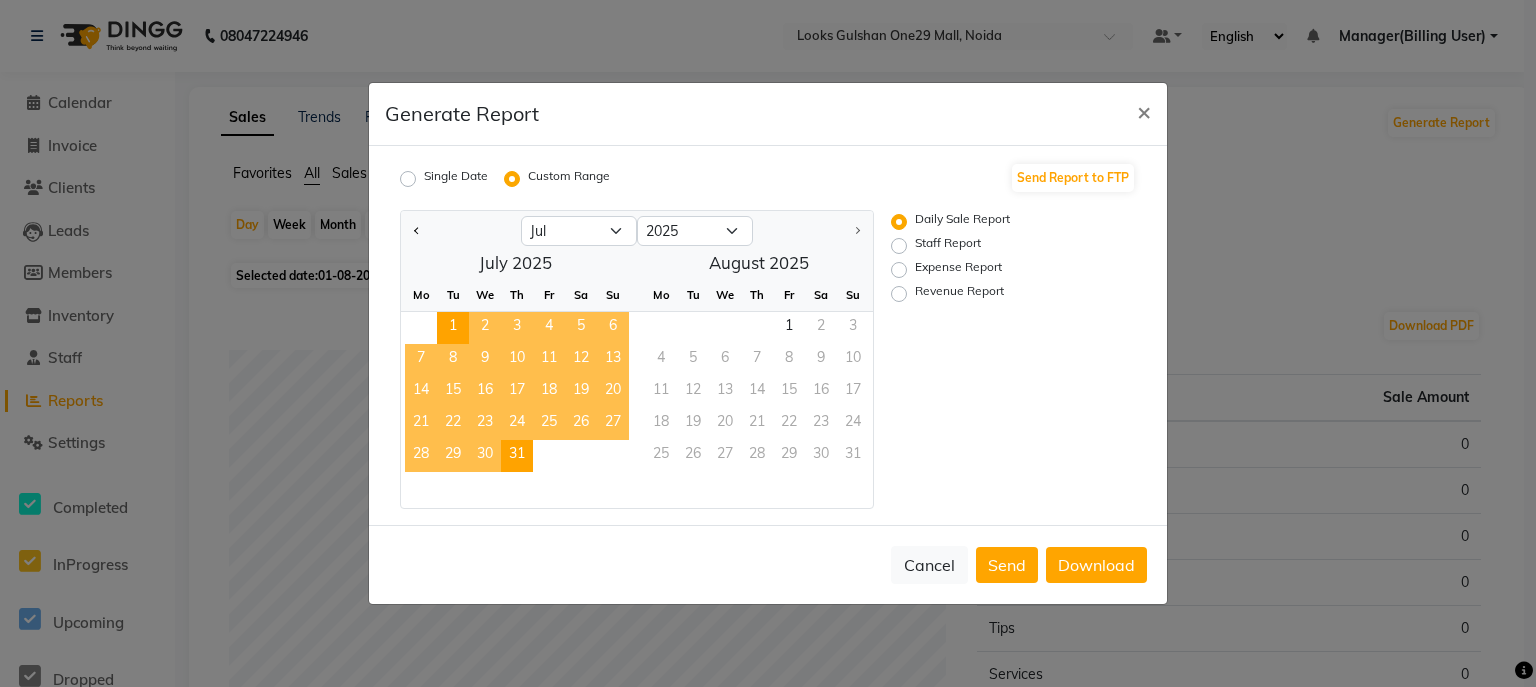 click on "Revenue Report" 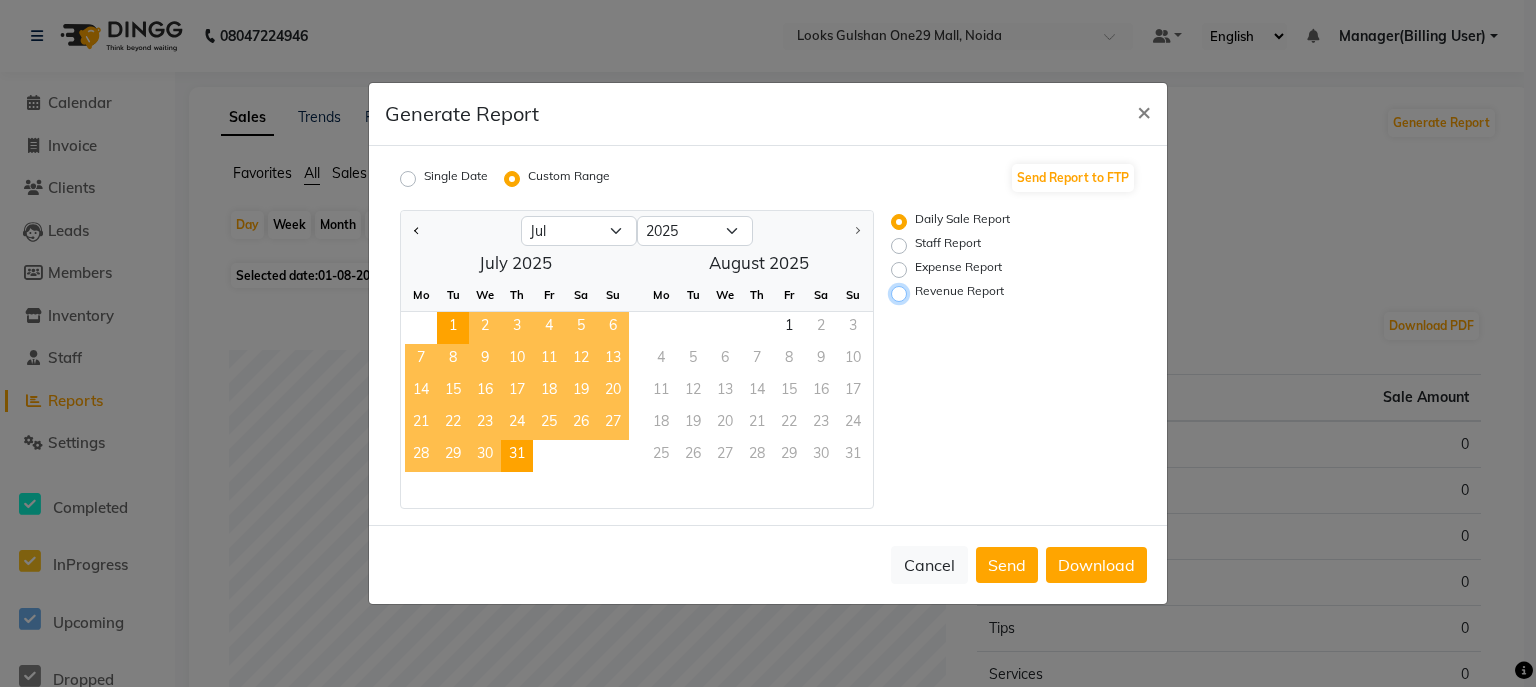click on "Revenue Report" at bounding box center (902, 294) 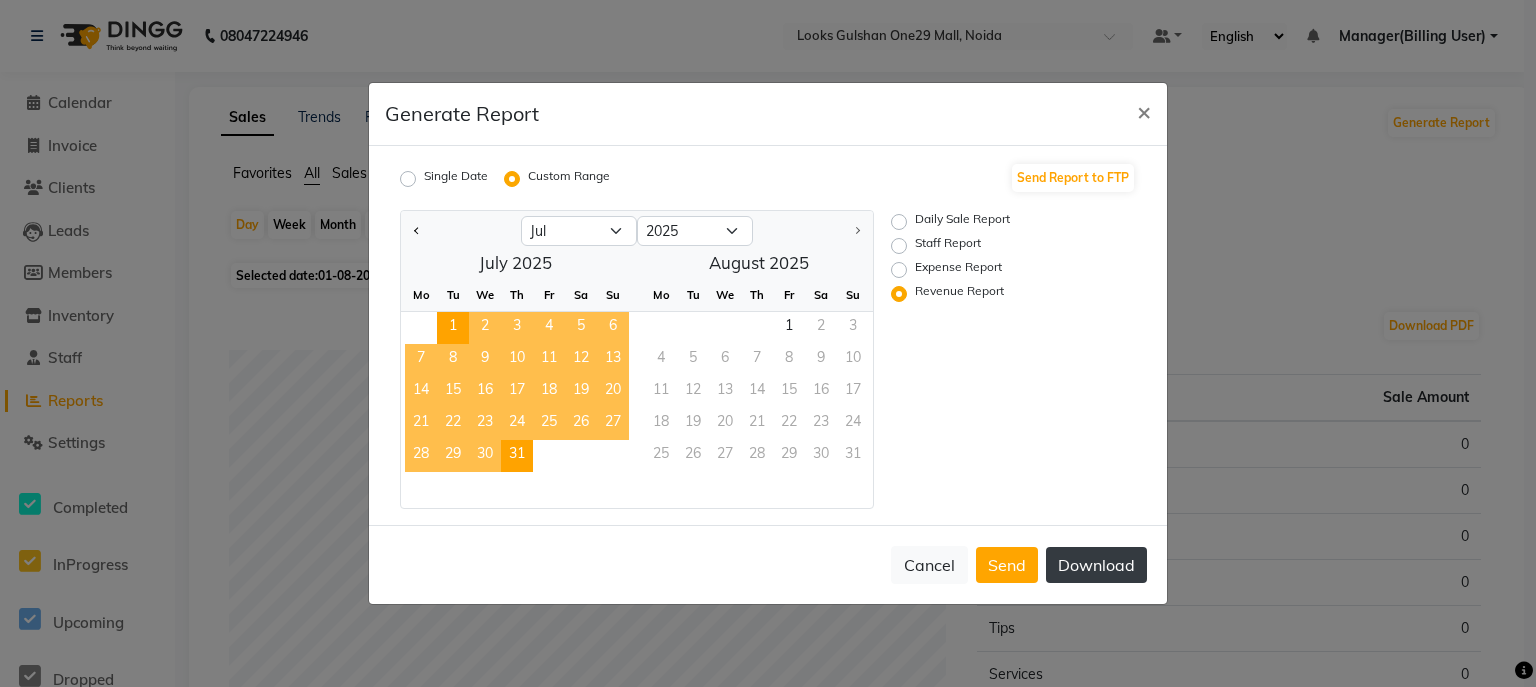 click on "Download" 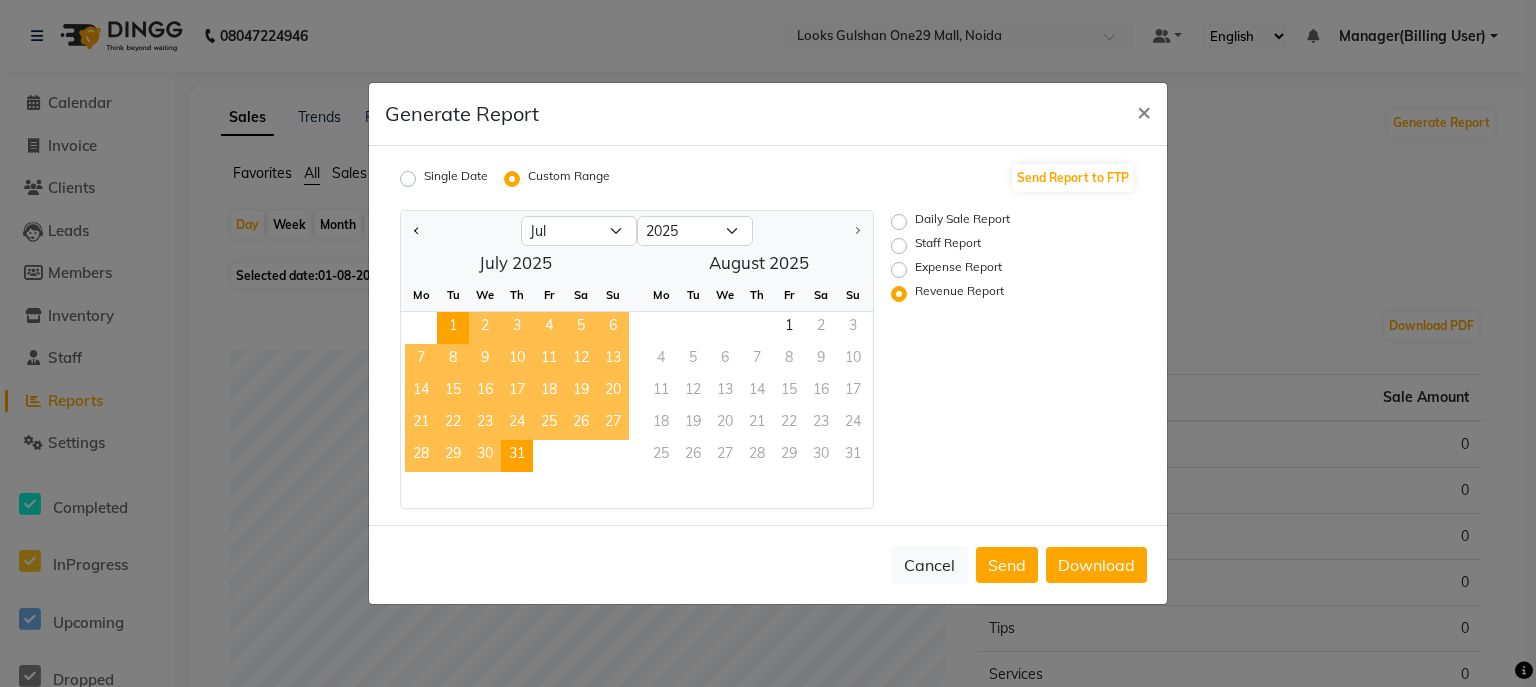 click on "Expense Report" 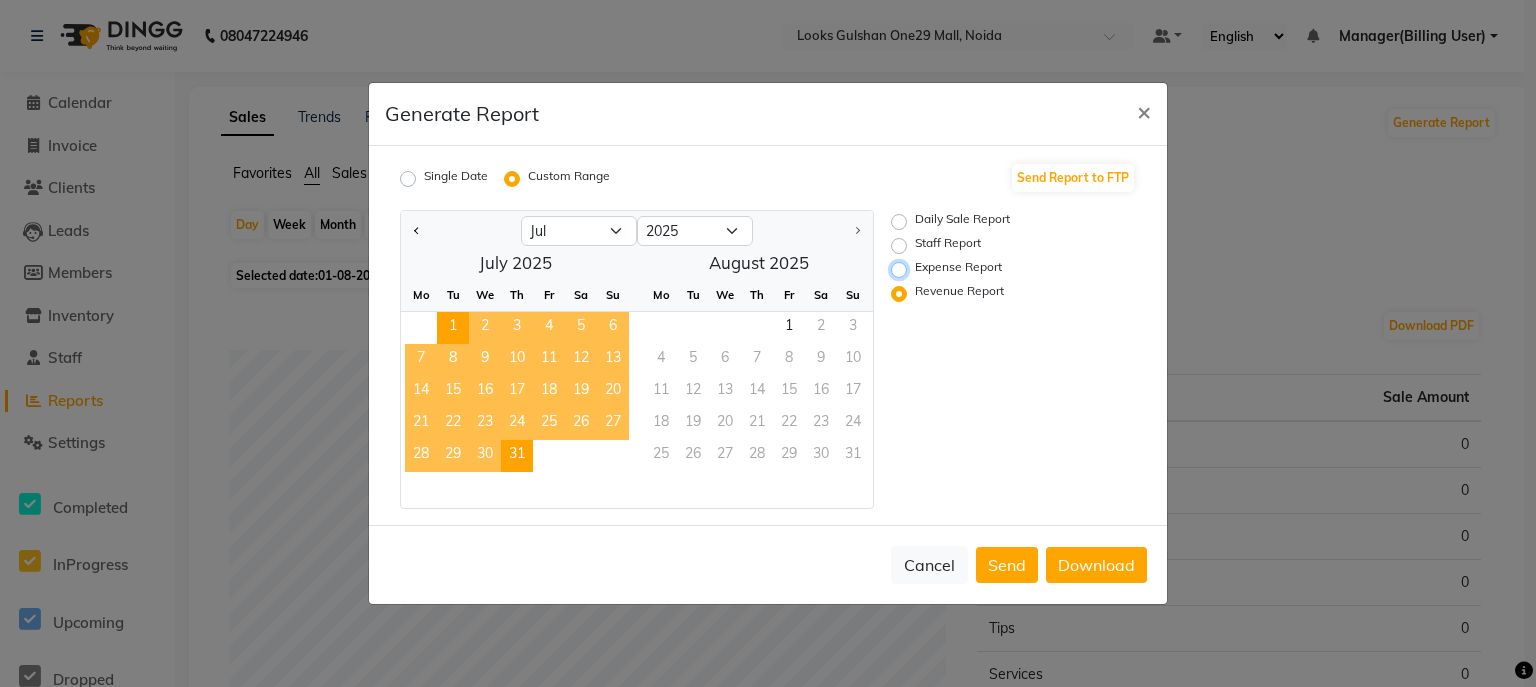 click on "Expense Report" at bounding box center [902, 270] 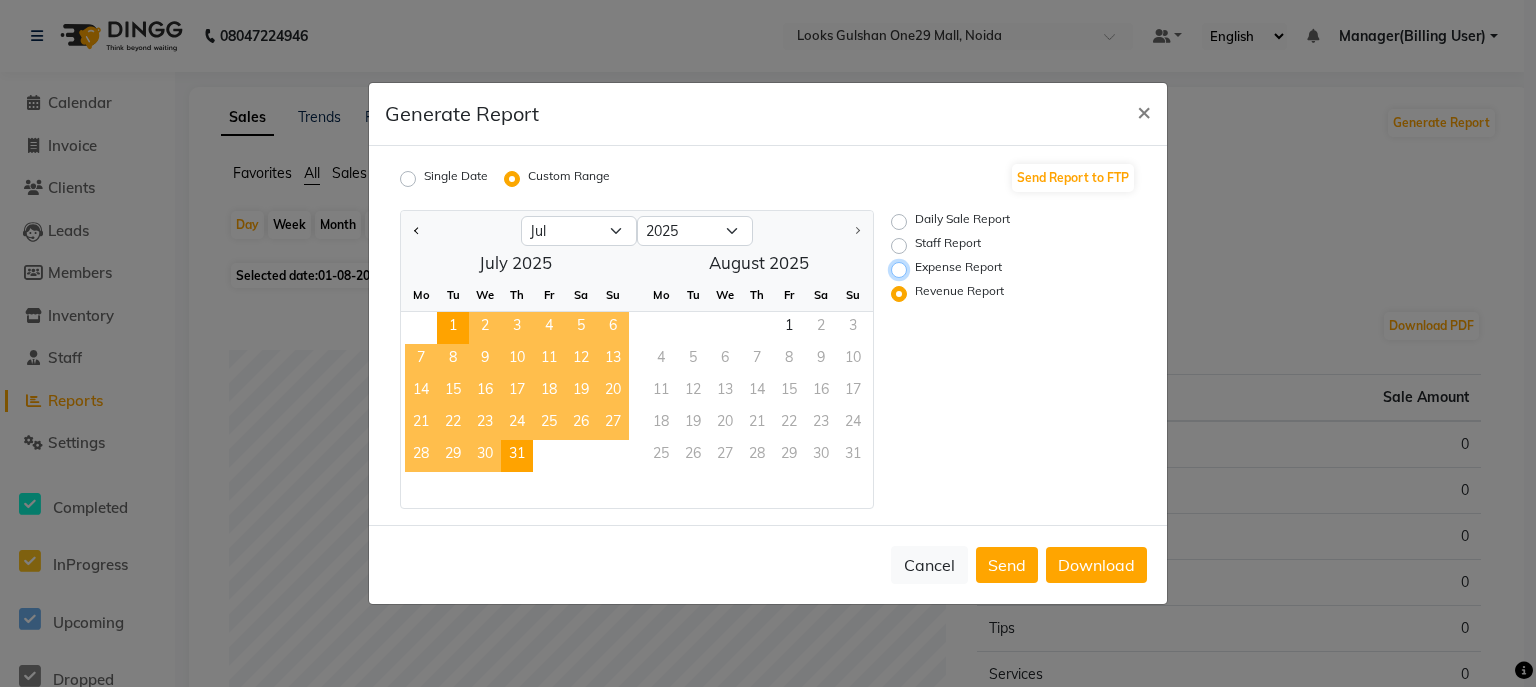 radio on "true" 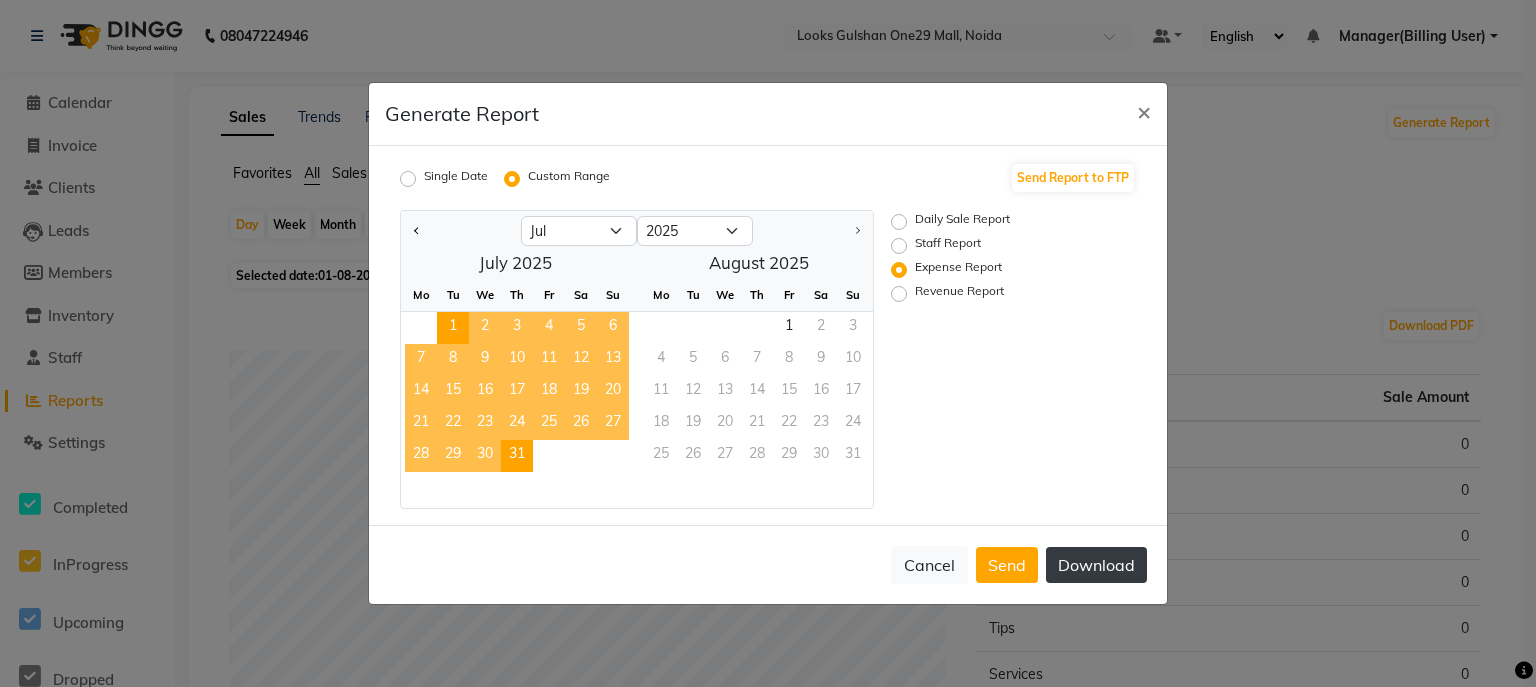 click on "Download" 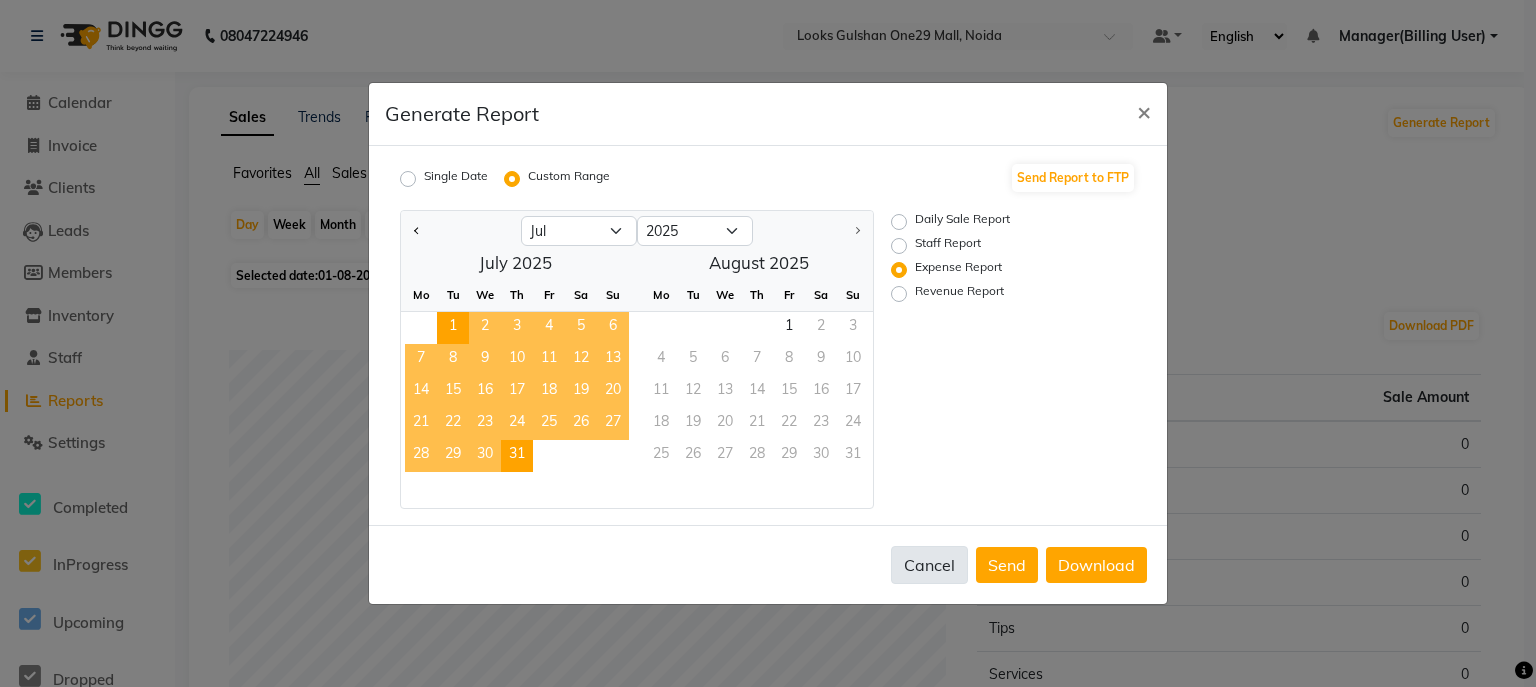 click on "Cancel" 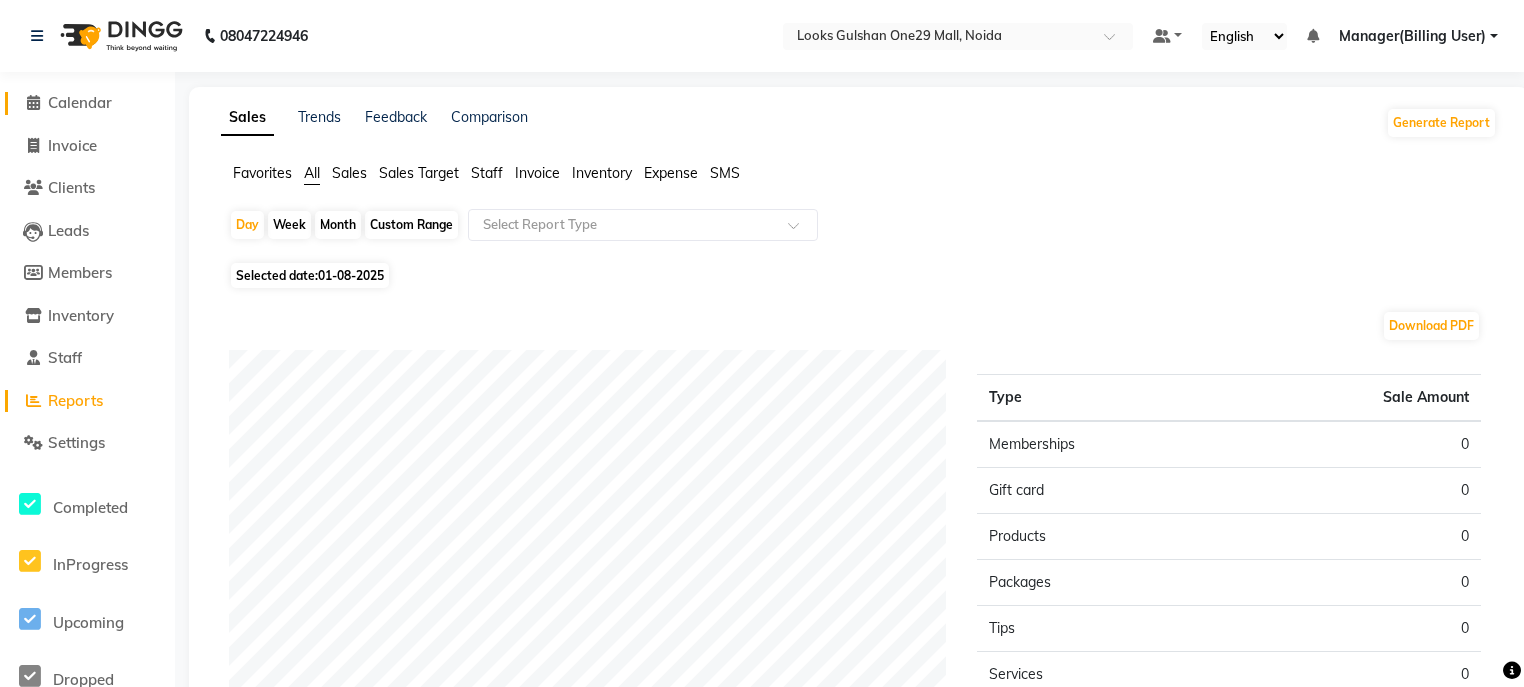 click on "Calendar" 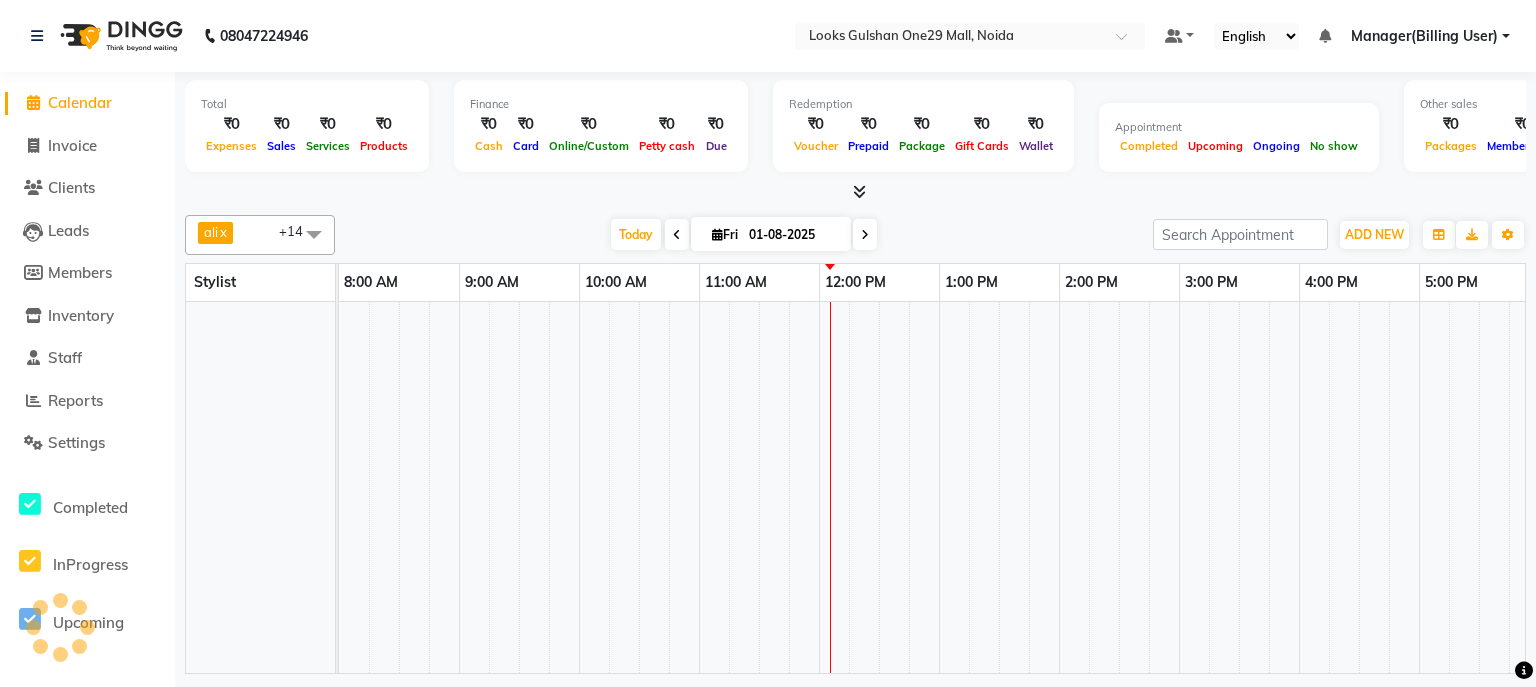 scroll, scrollTop: 0, scrollLeft: 373, axis: horizontal 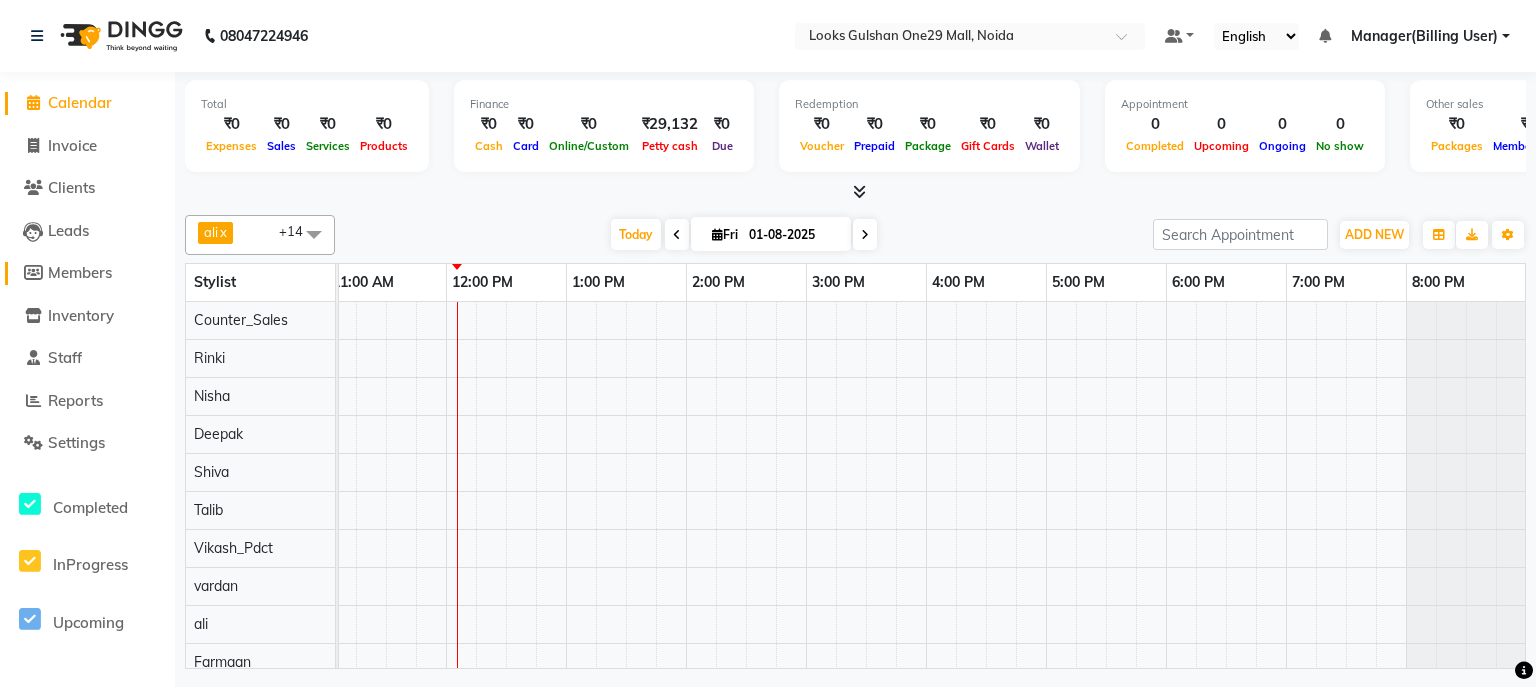 click on "Members" 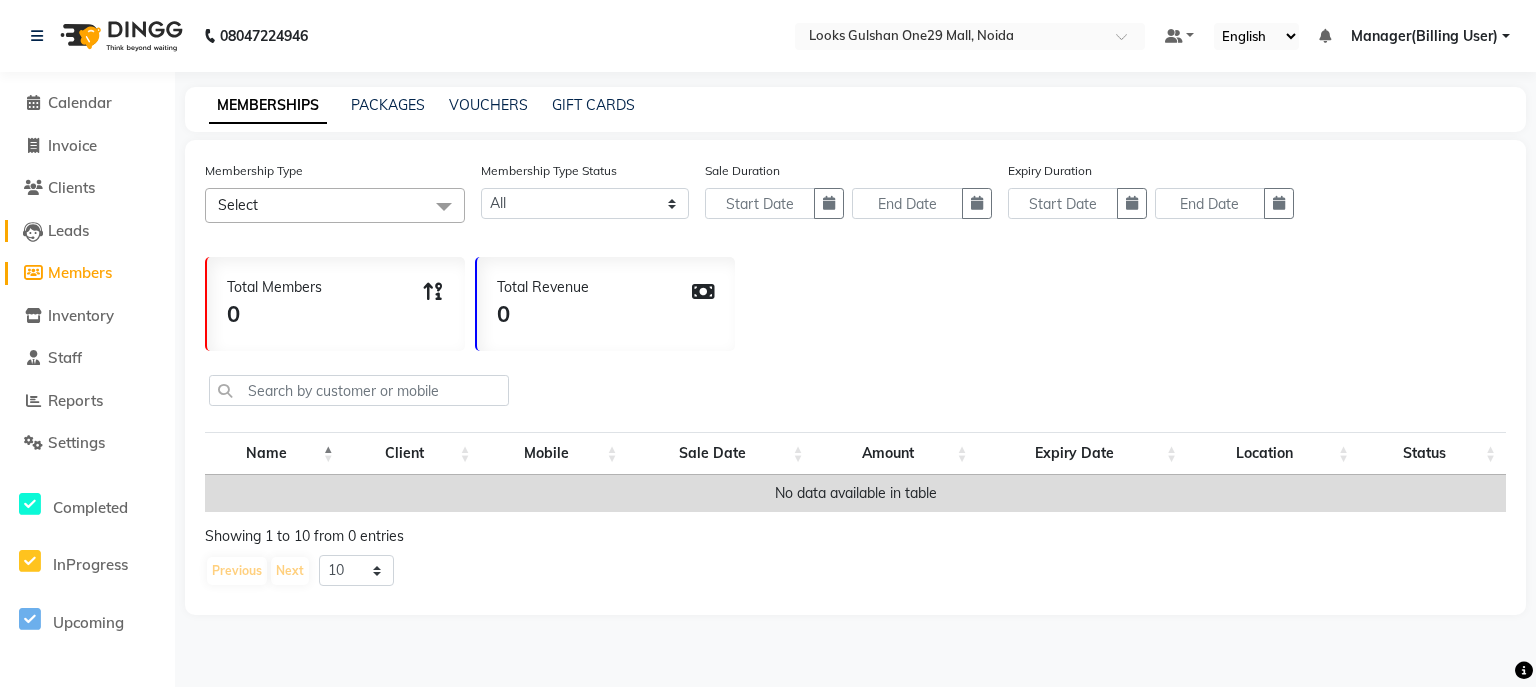 click on "Leads" 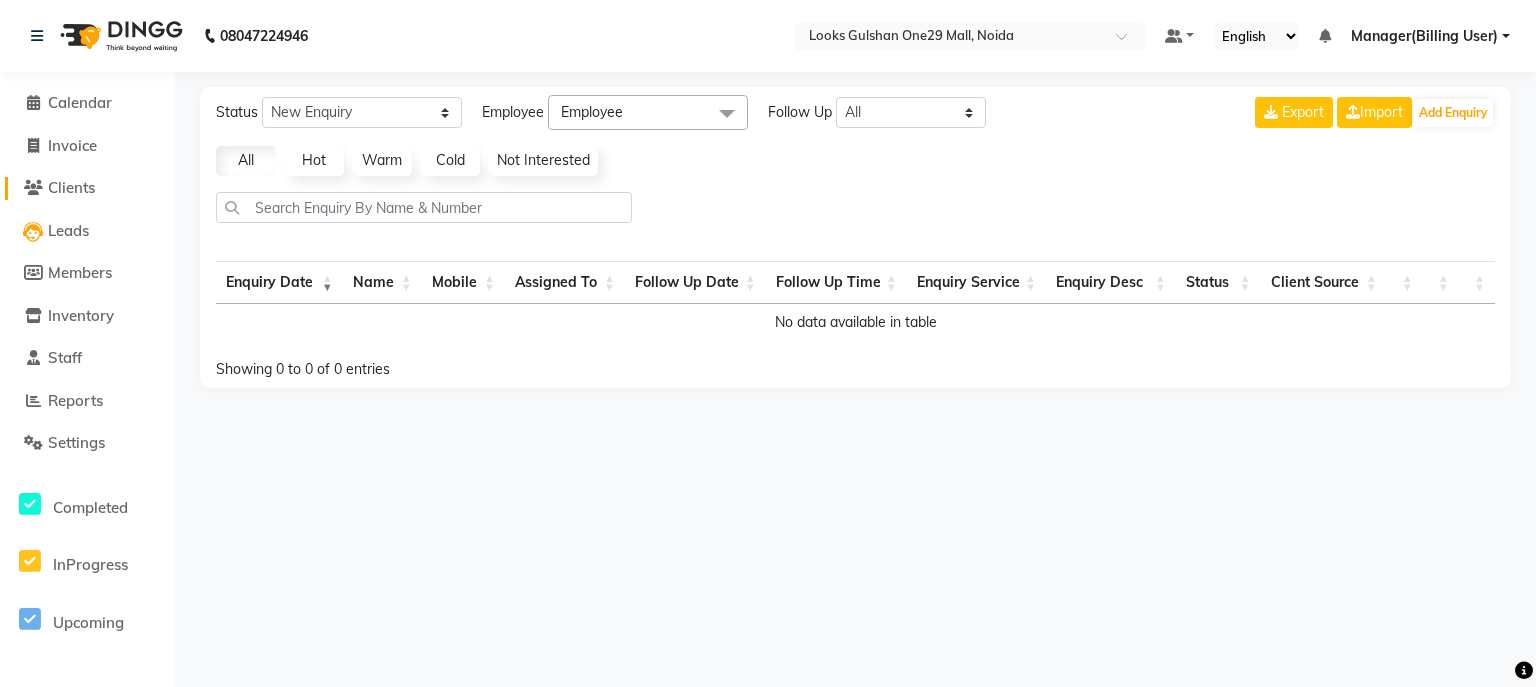 click on "Clients" 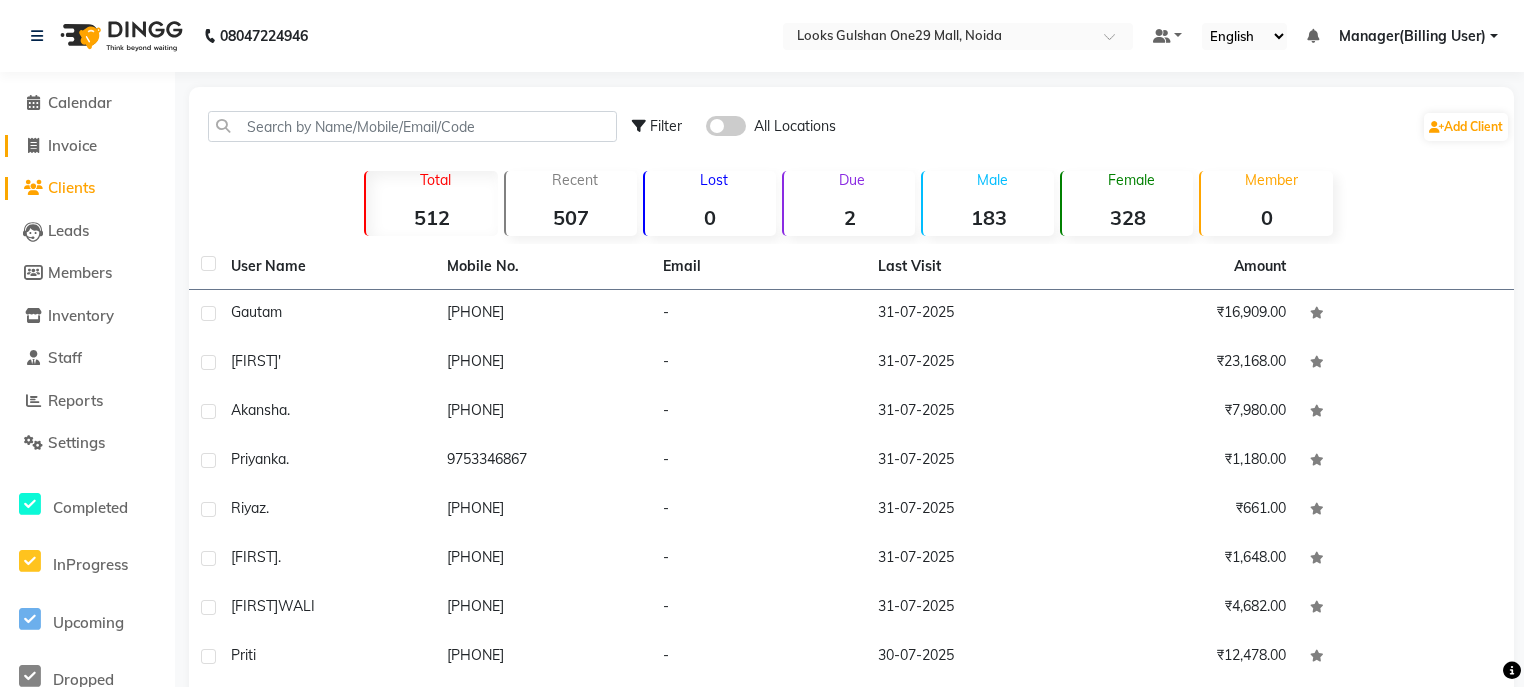 click on "Invoice" 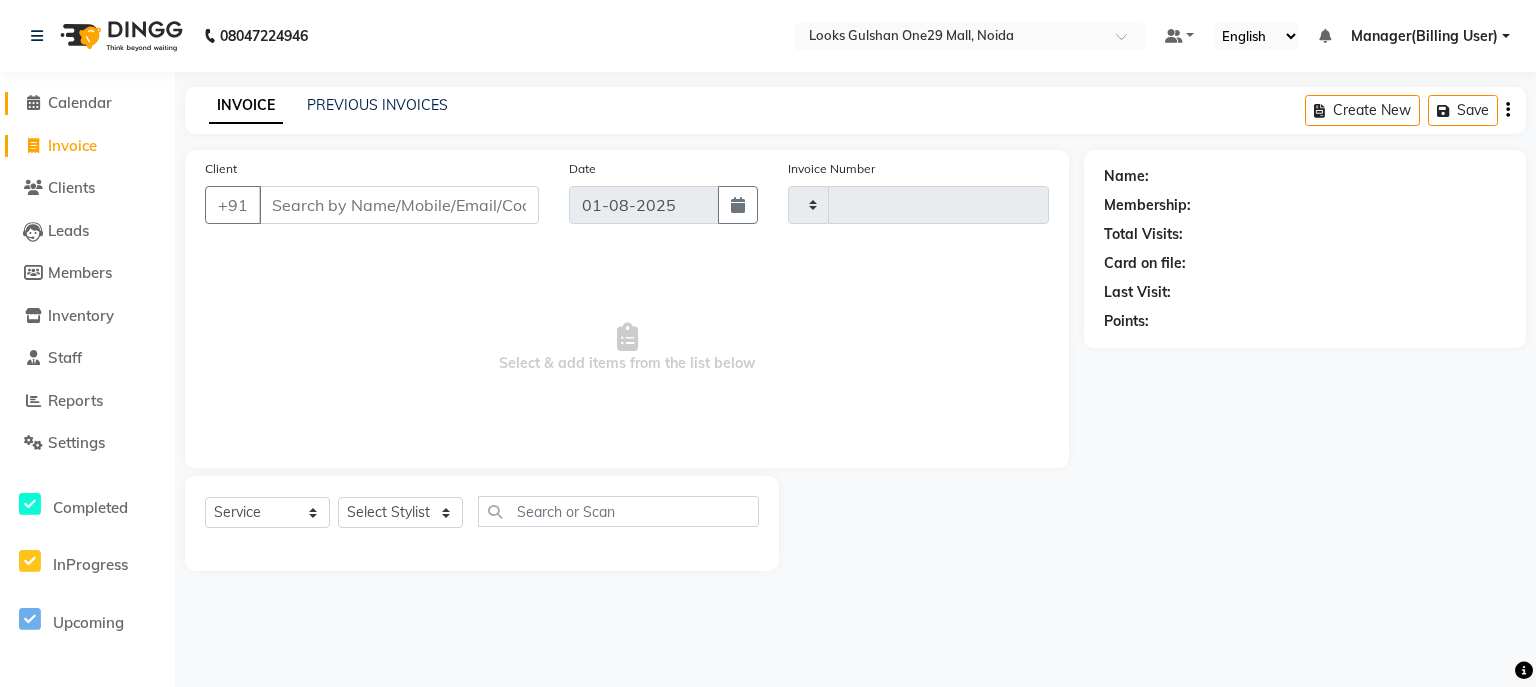 type on "0796" 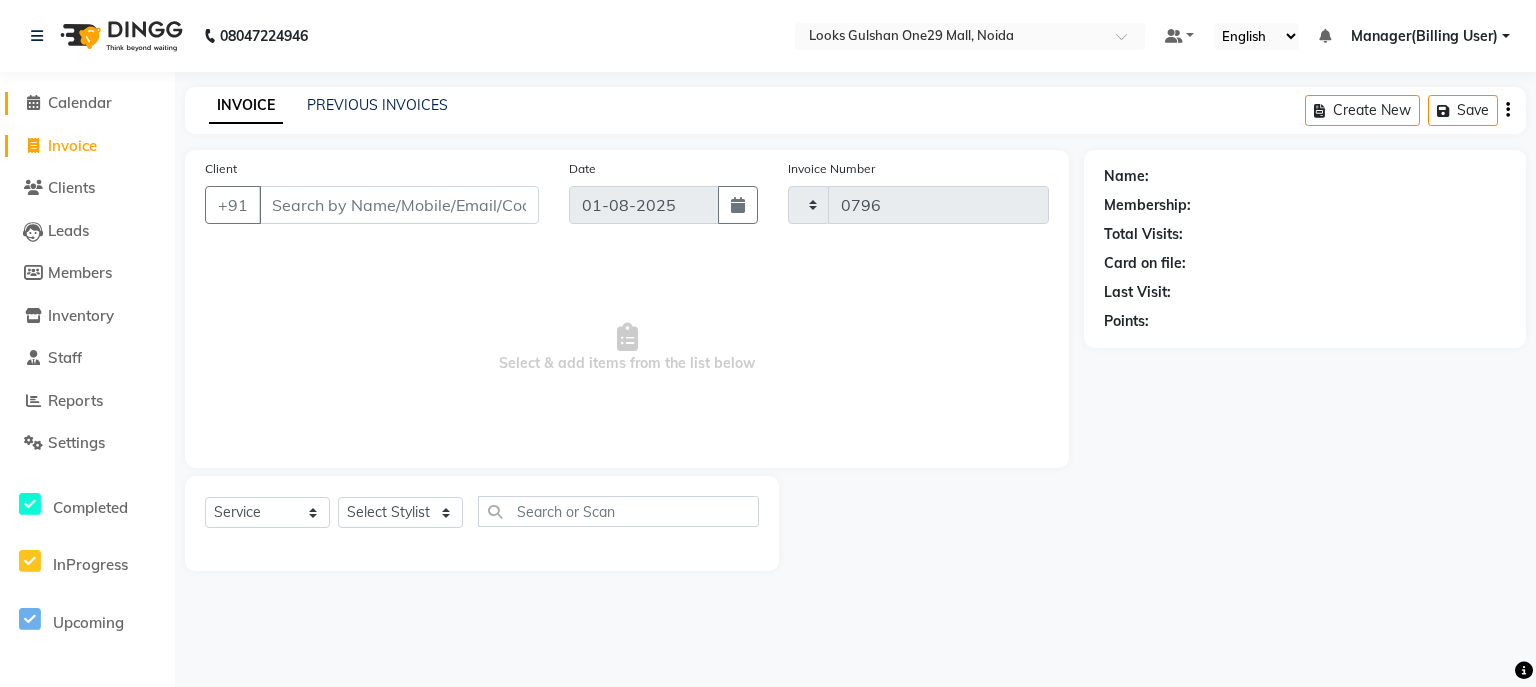 select on "8337" 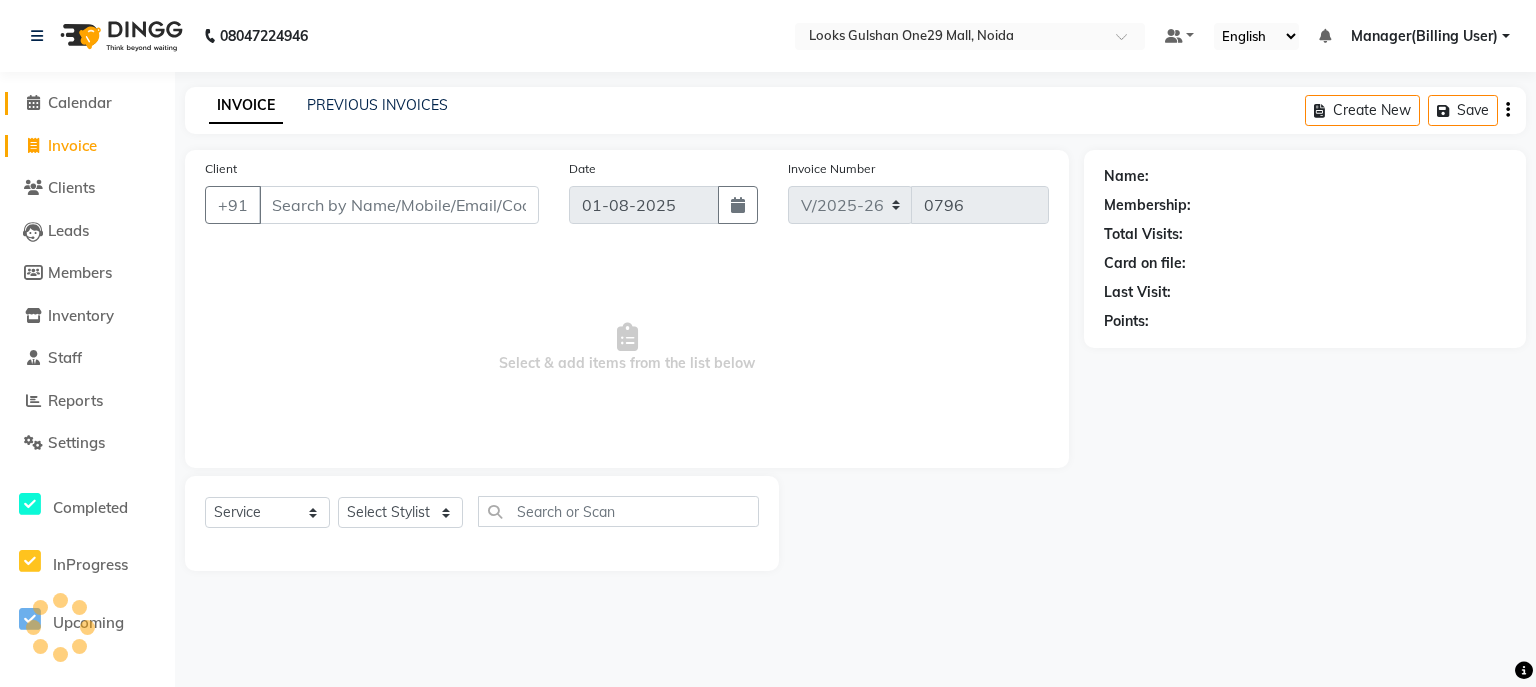 click on "Calendar" 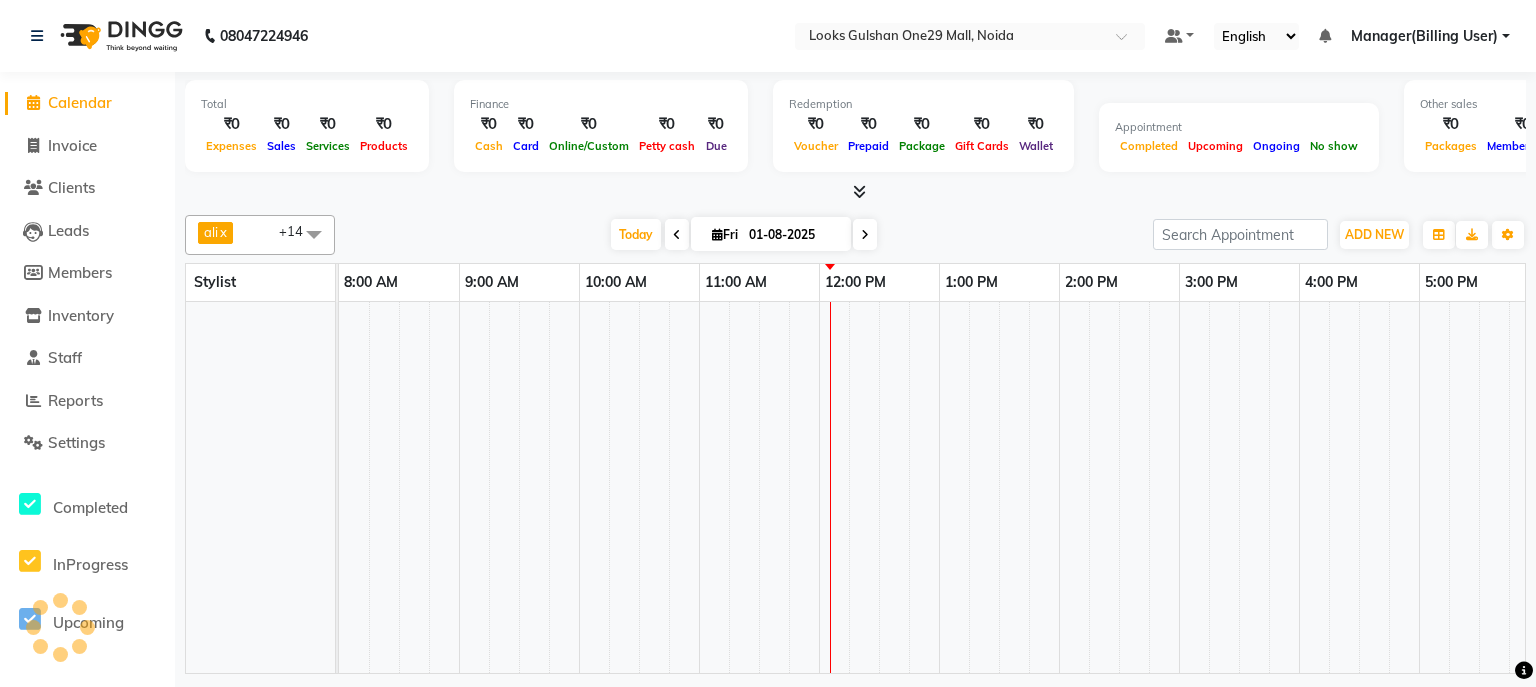scroll, scrollTop: 0, scrollLeft: 0, axis: both 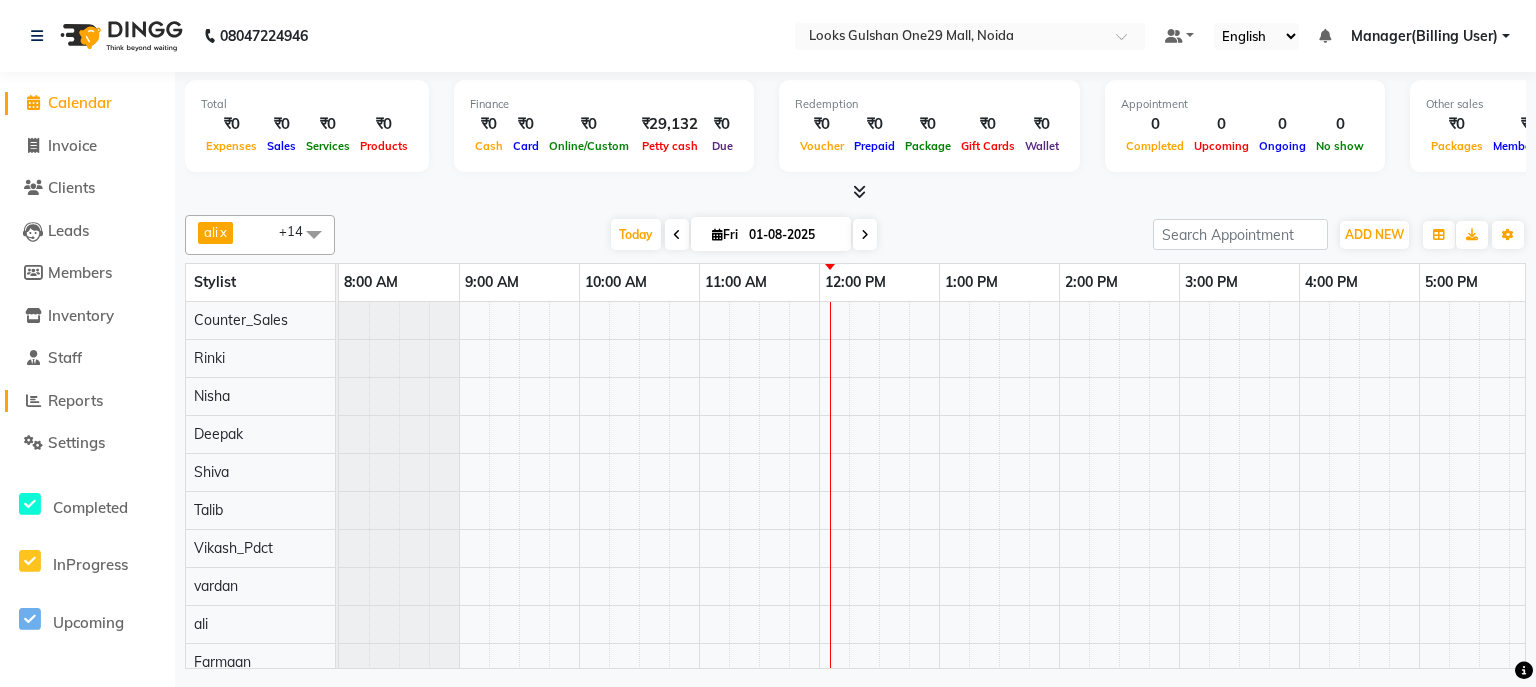 click on "Reports" 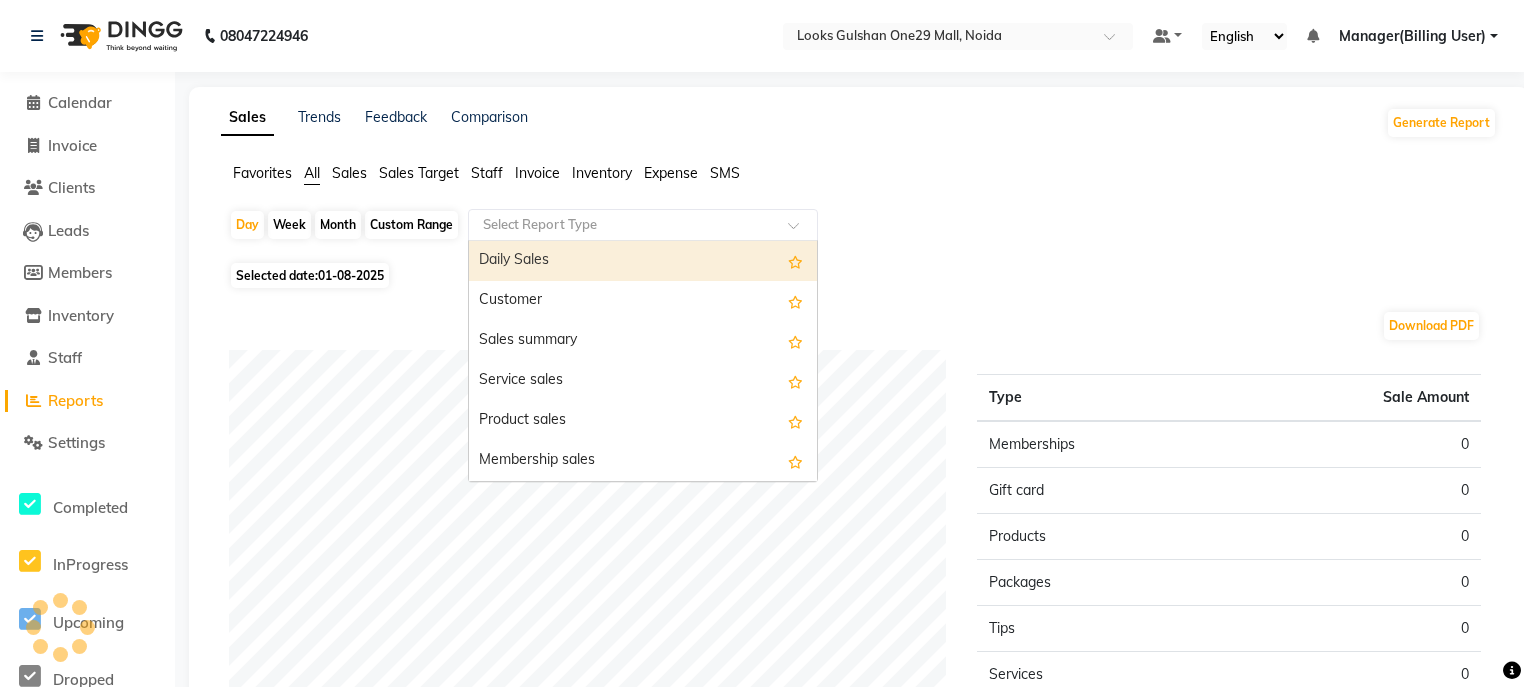 click on "Select Report Type" 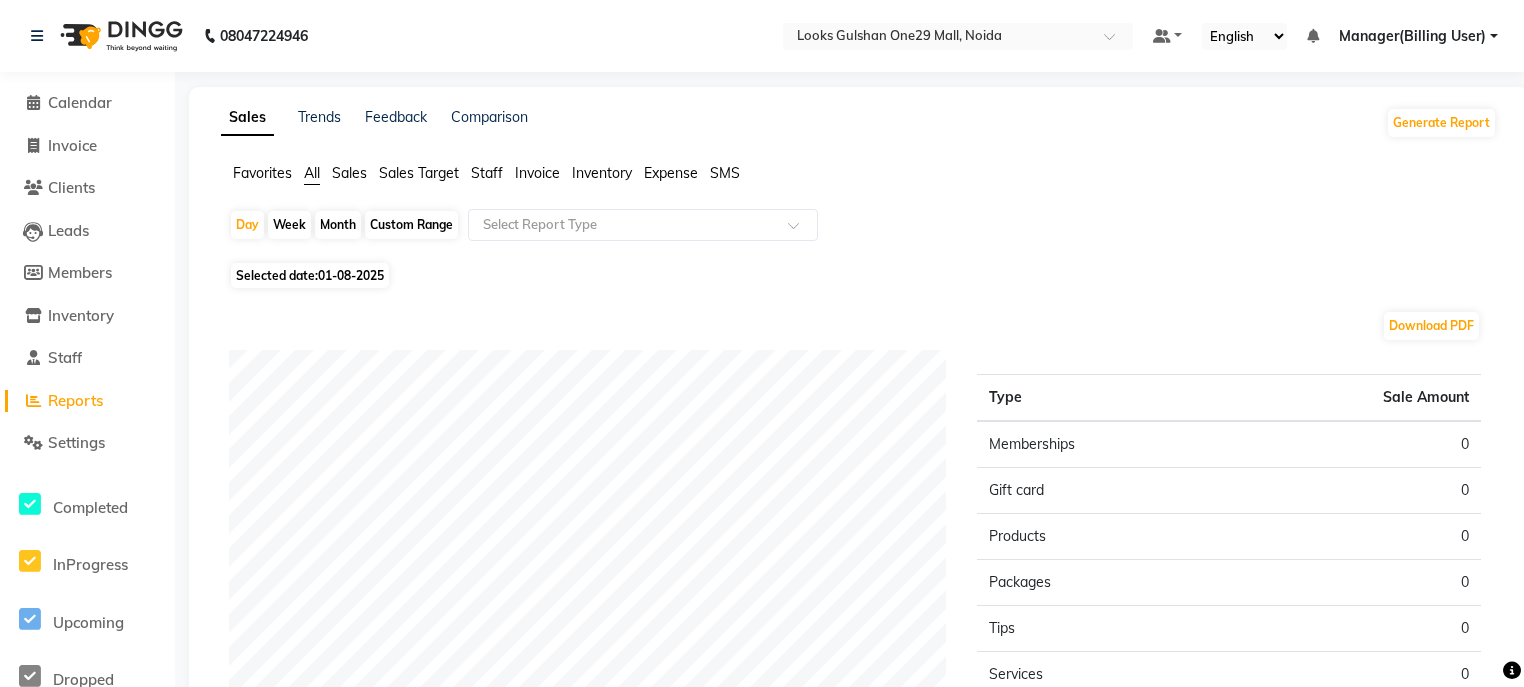 click on "Expense" 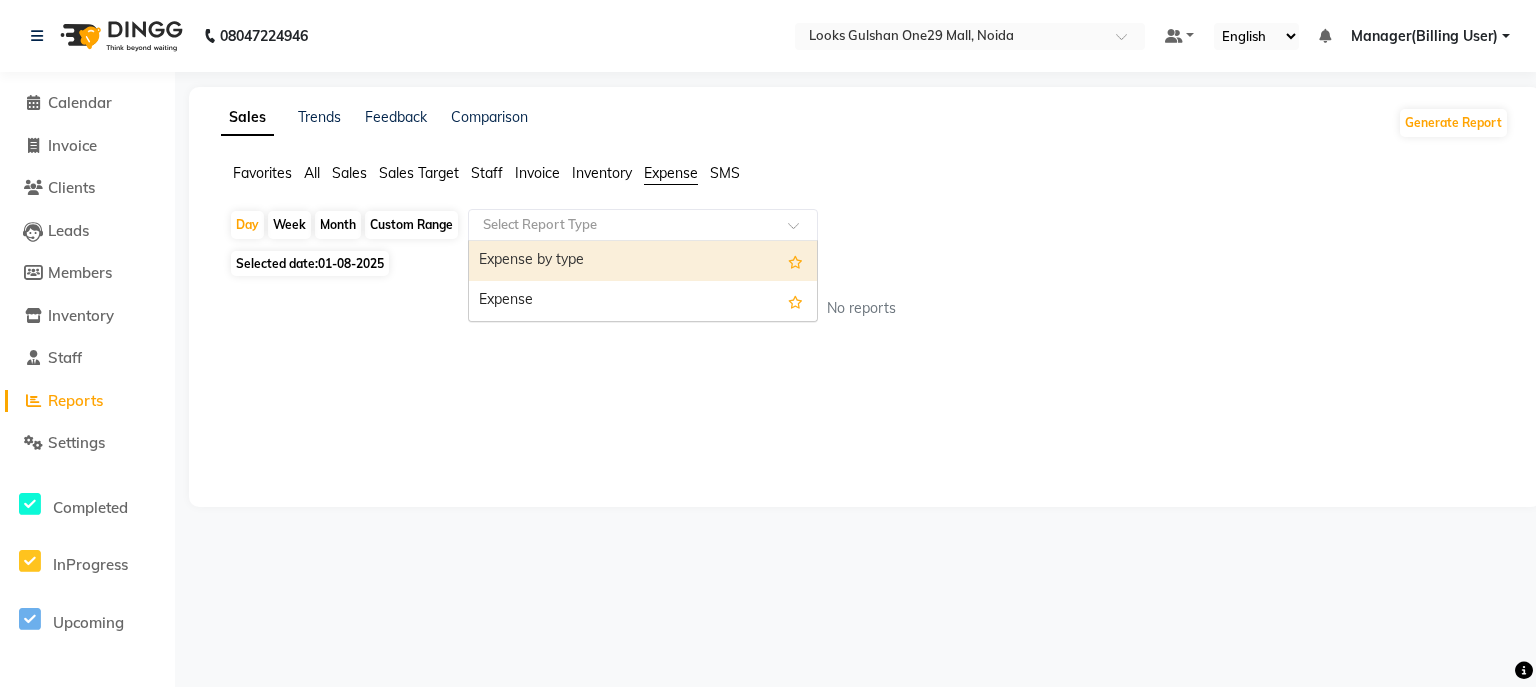 click on "Select Report Type" 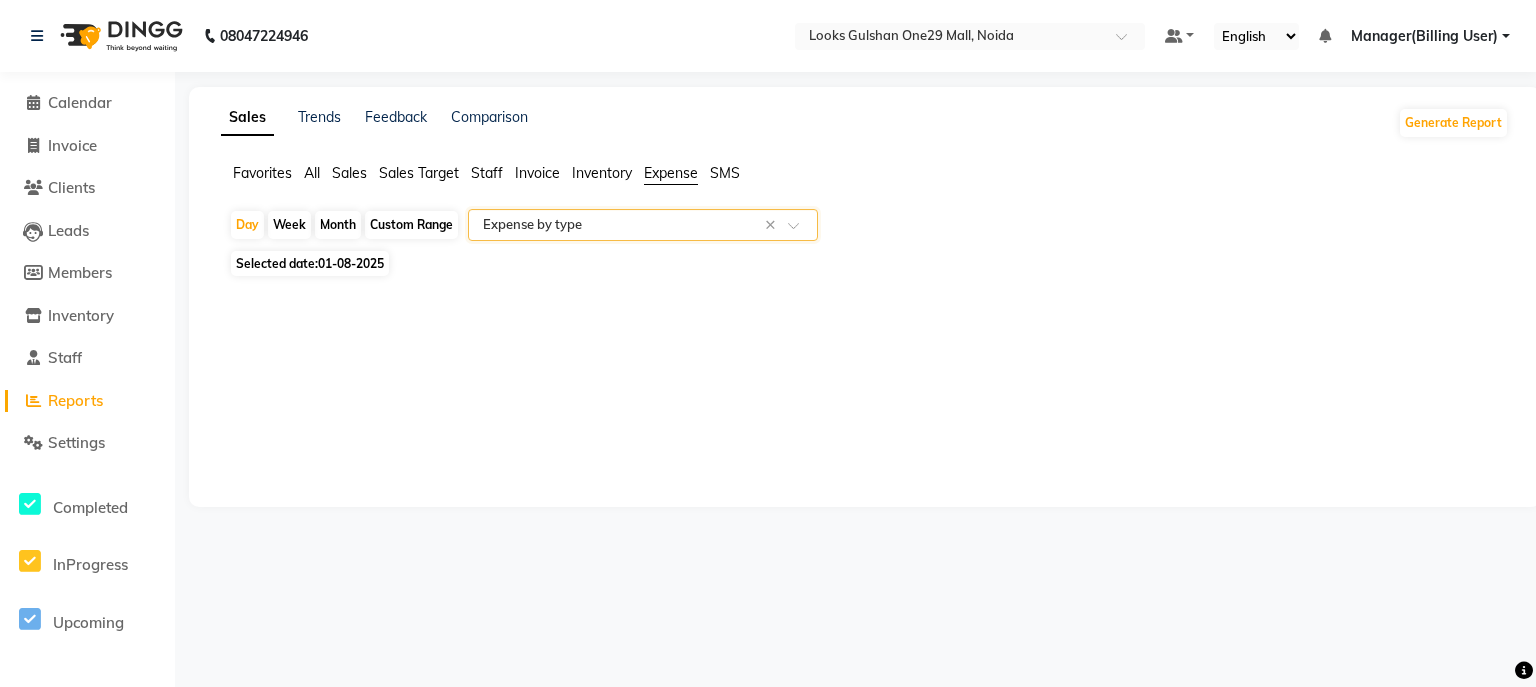 click 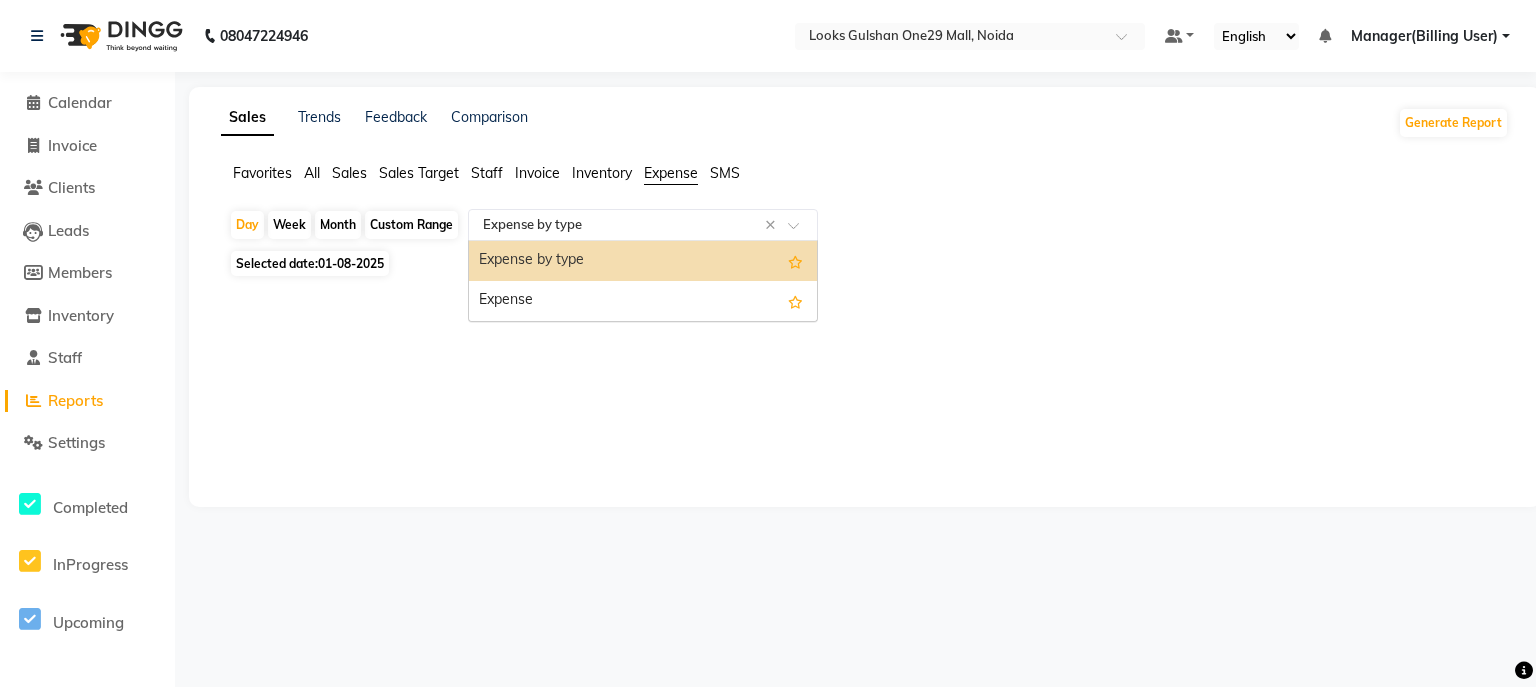 click on "Reports" 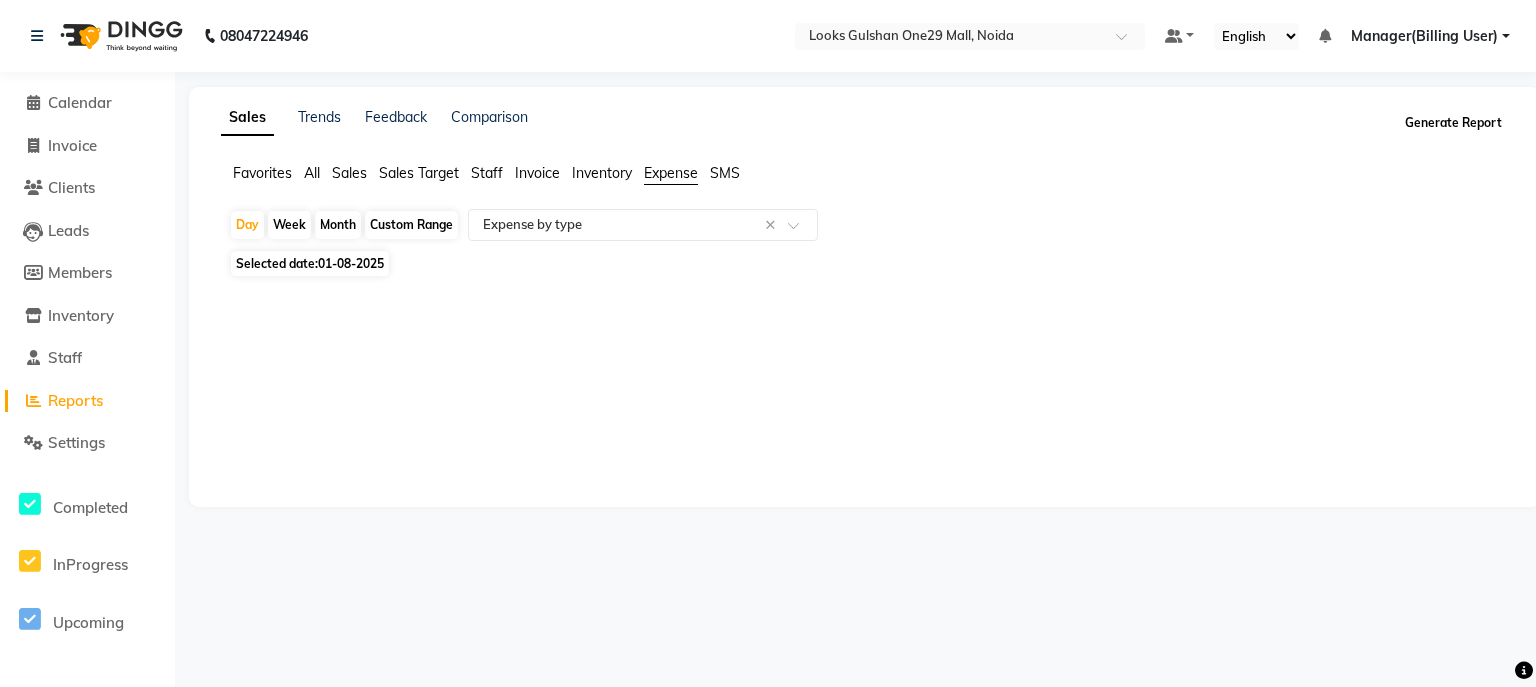 click on "Generate Report" 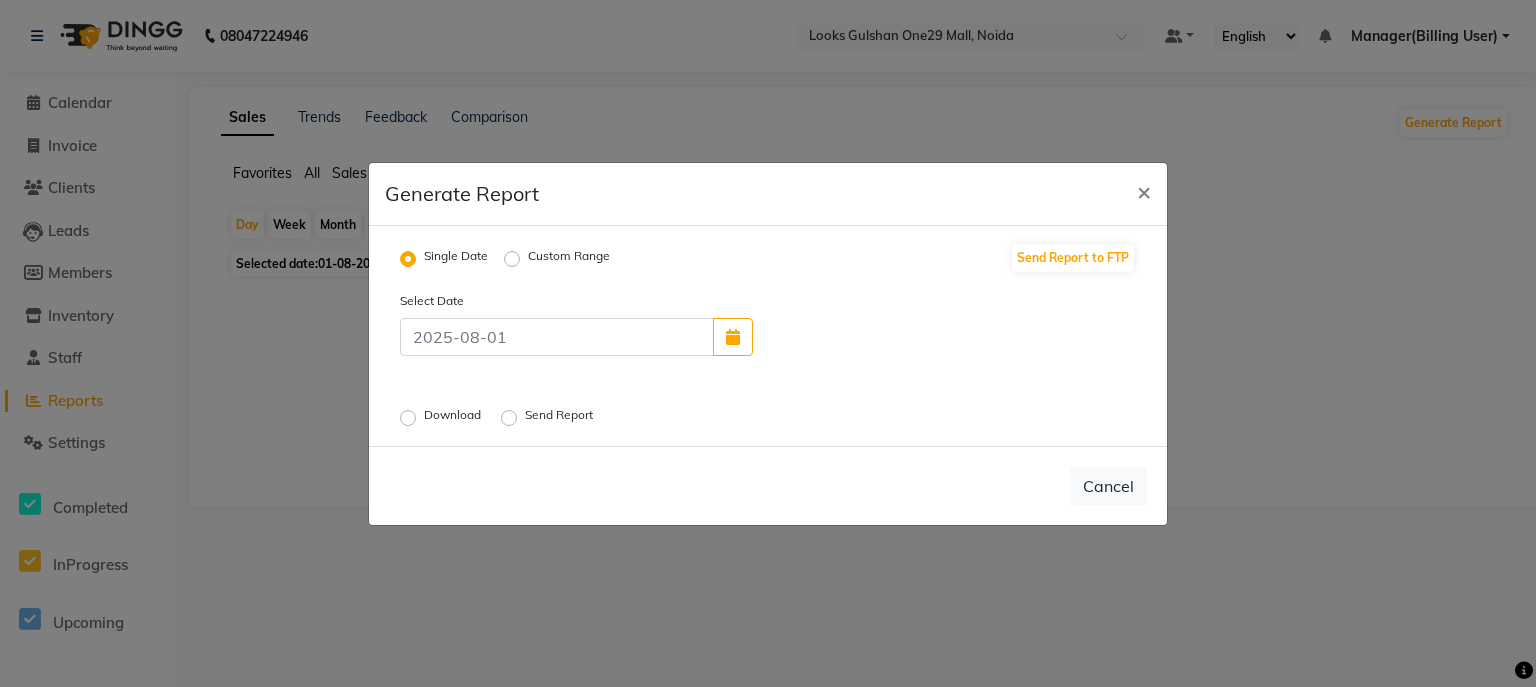 click on "Custom Range" 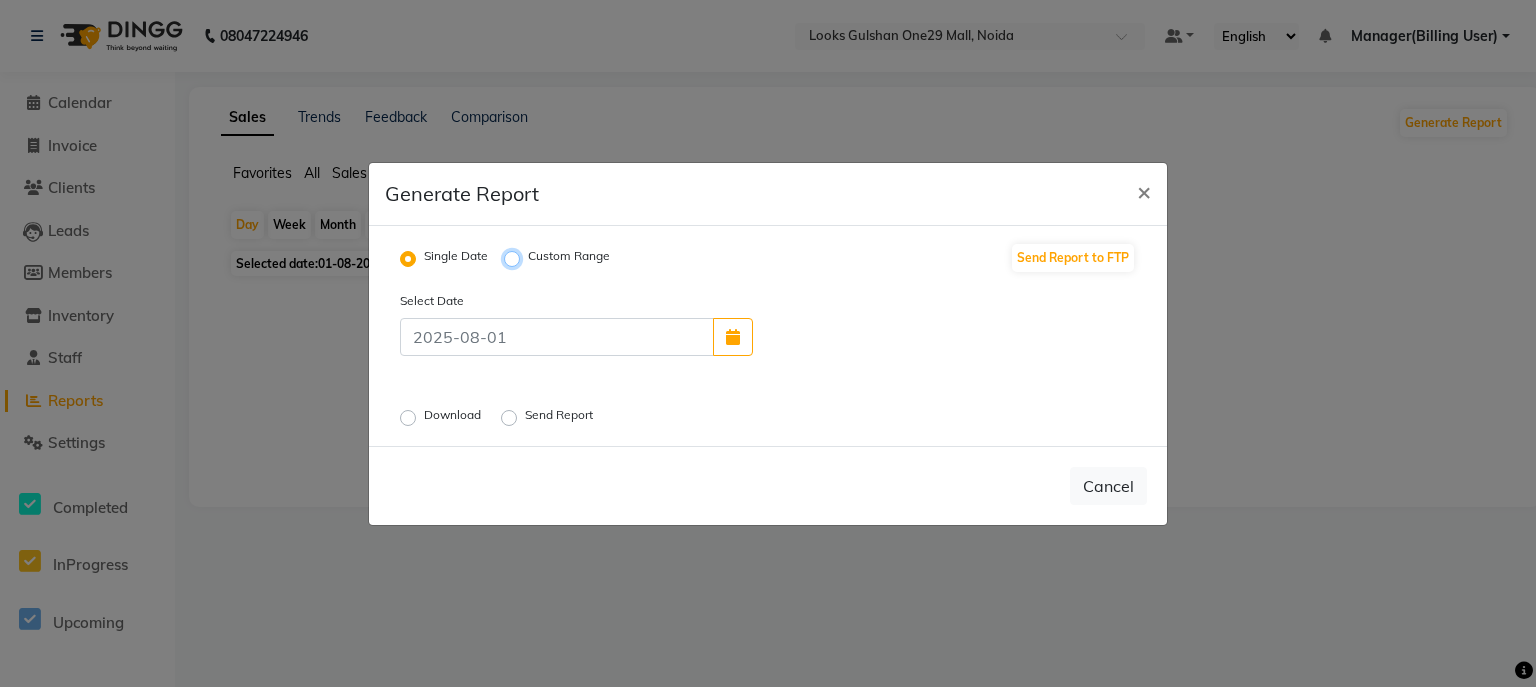 click on "Custom Range" at bounding box center (515, 258) 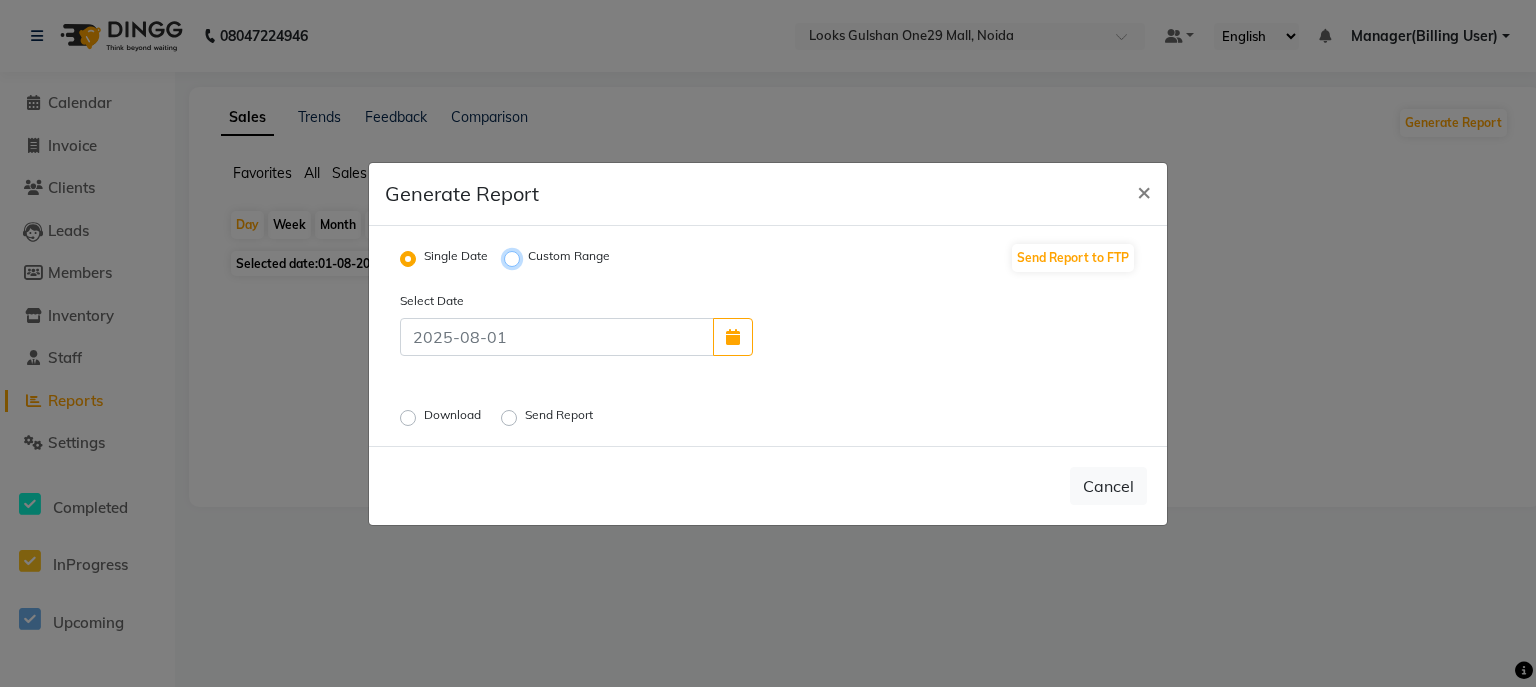 radio on "true" 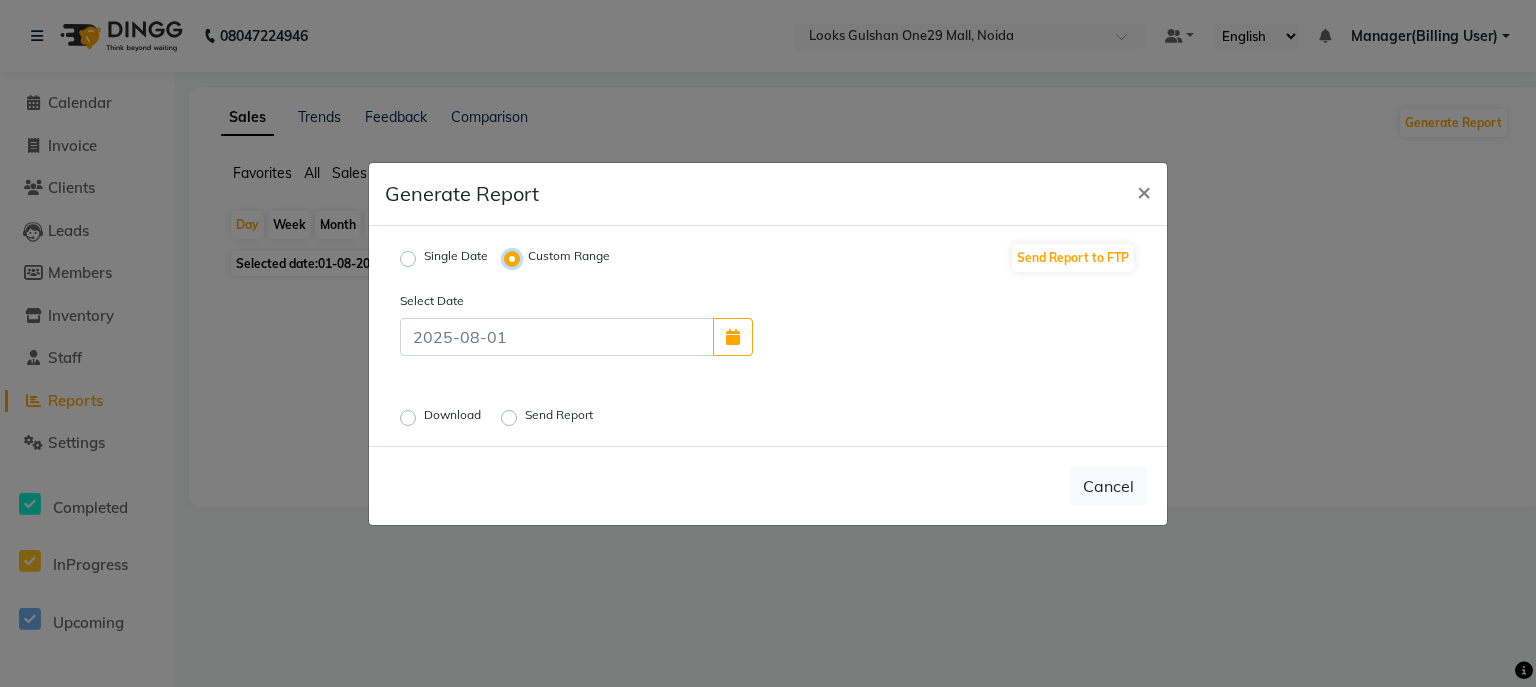 select on "8" 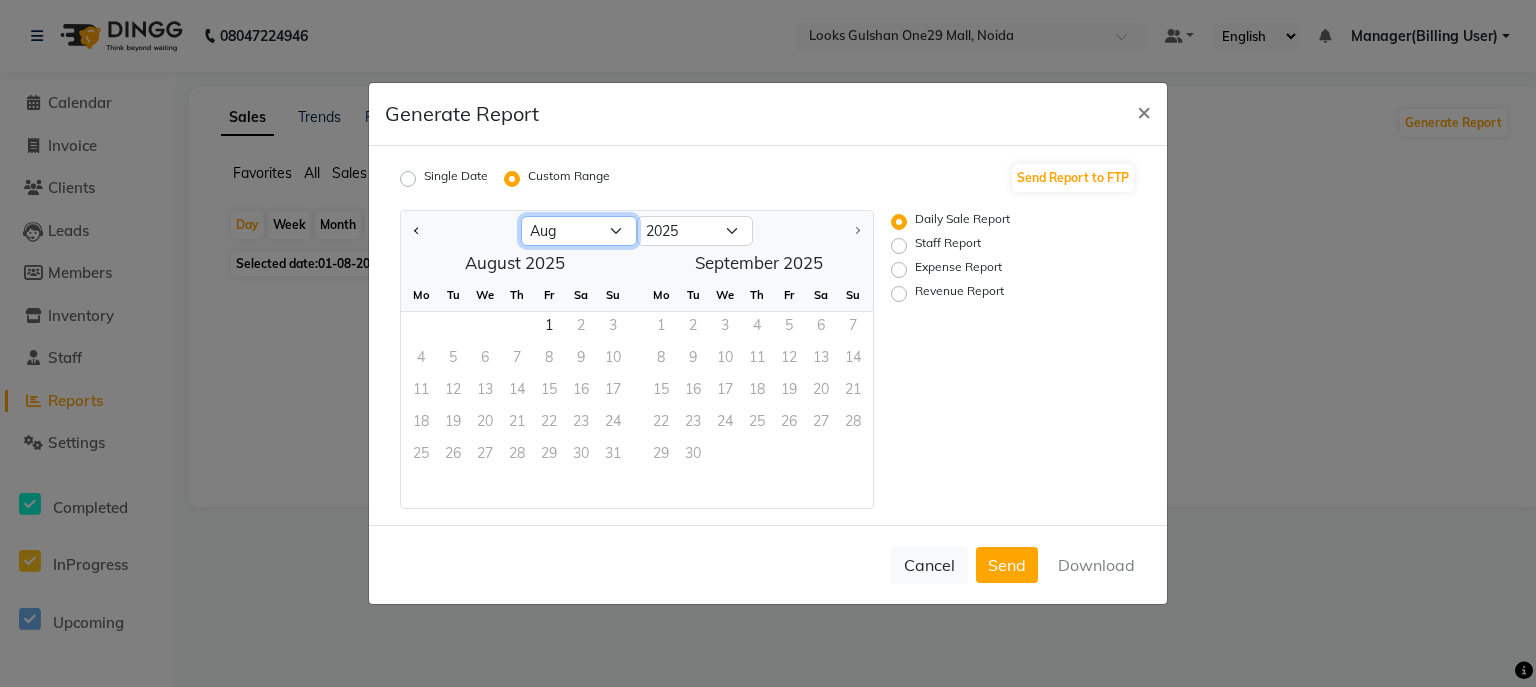 click on "Jan Feb Mar Apr May Jun Jul Aug" 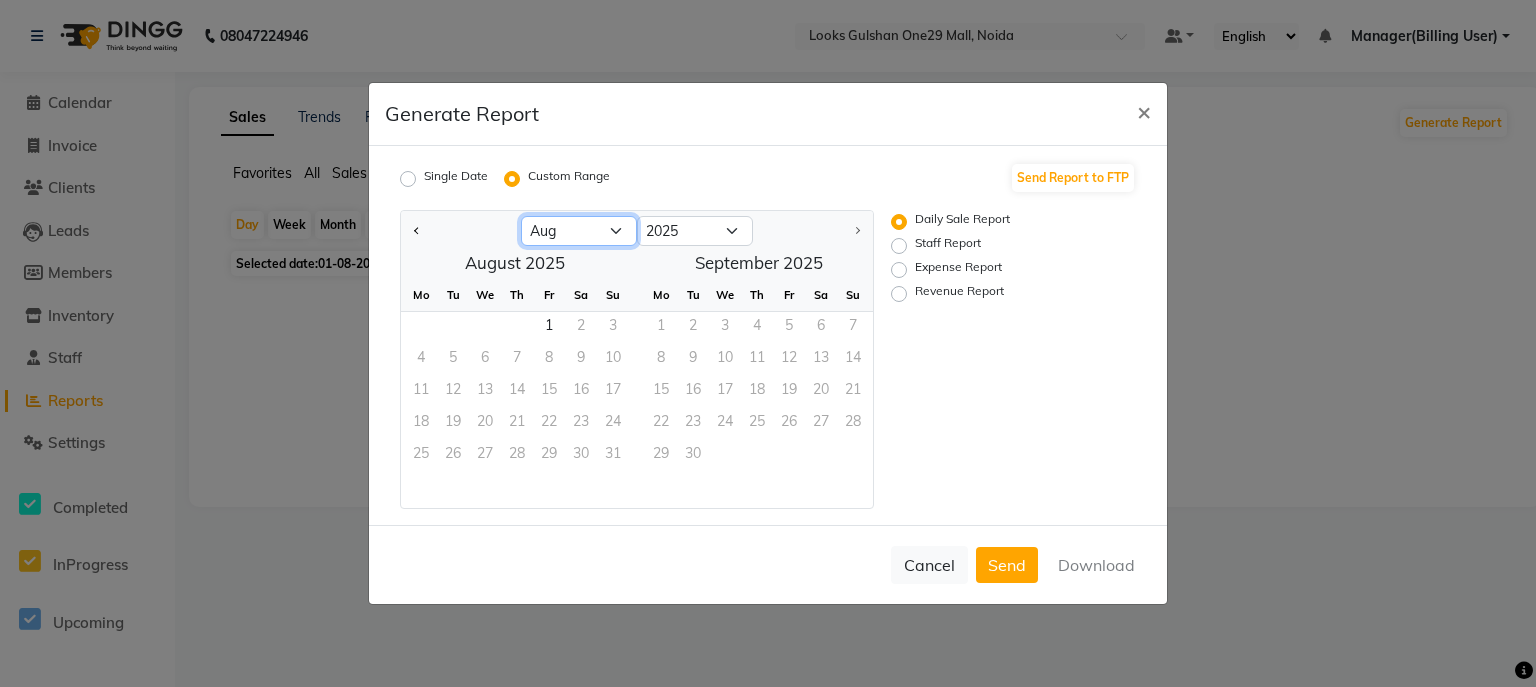 select on "7" 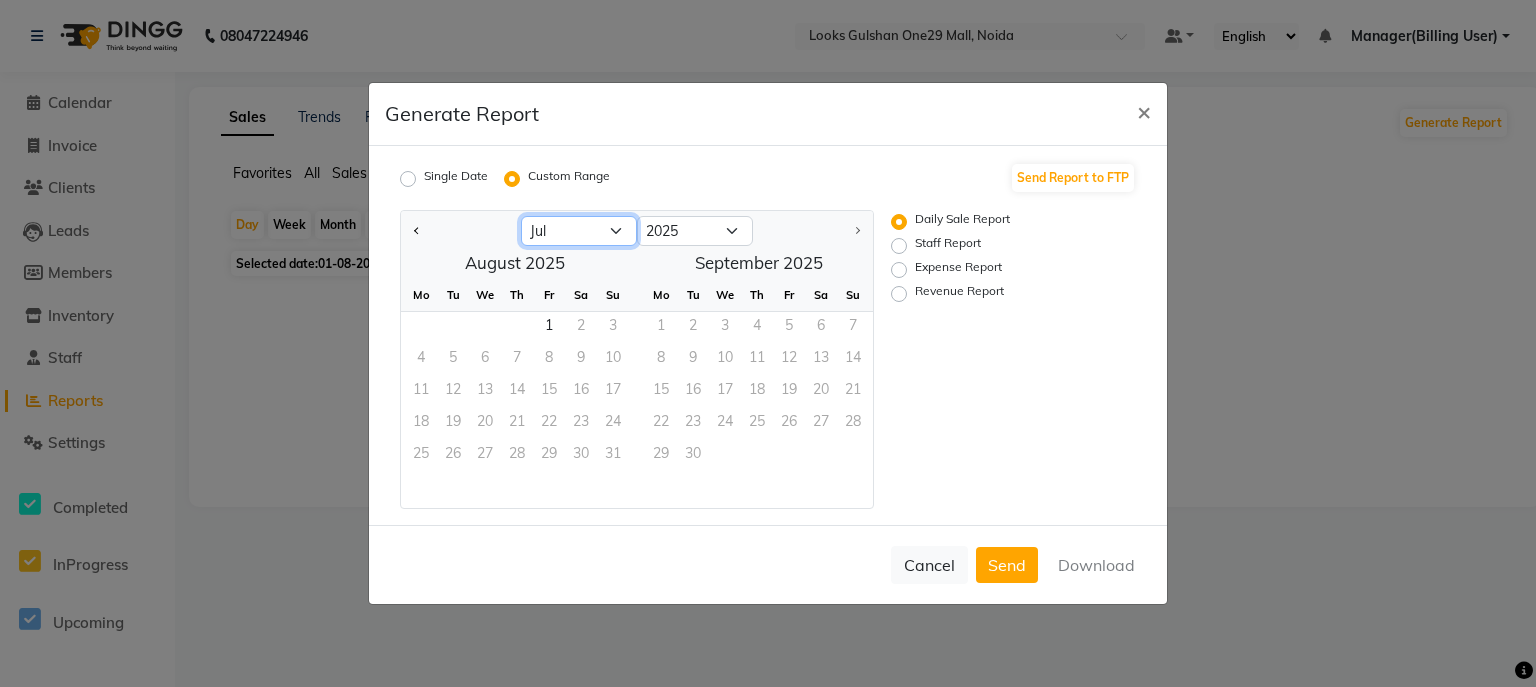 click on "Jan Feb Mar Apr May Jun Jul Aug" 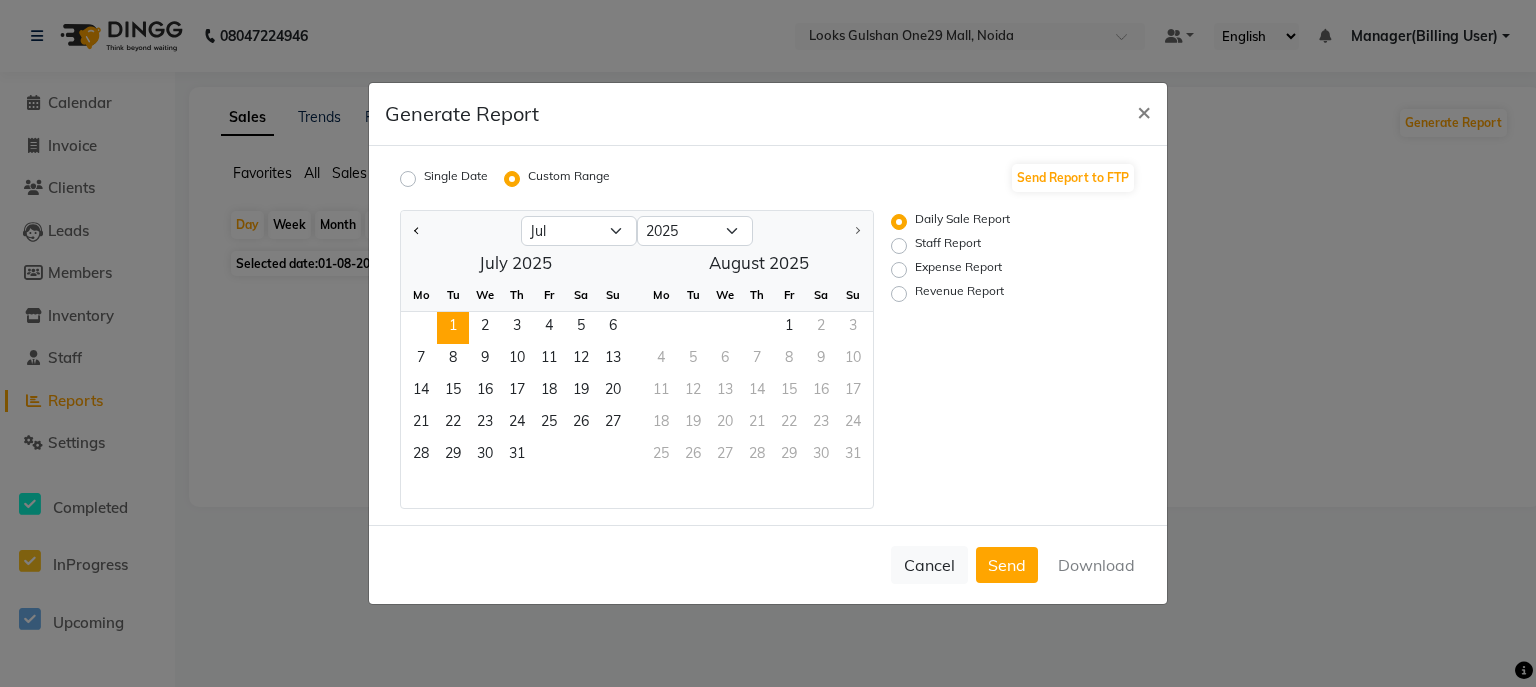 click on "1" 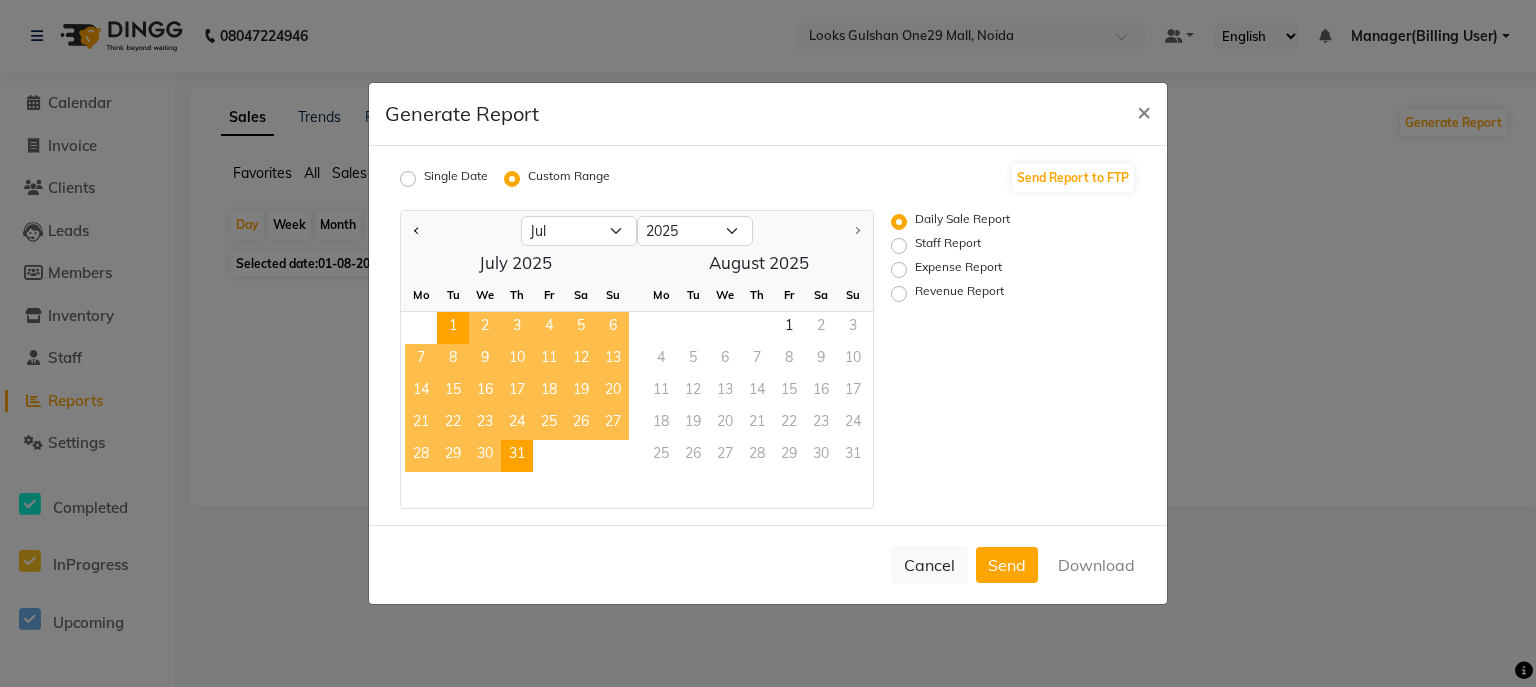 click on "31" 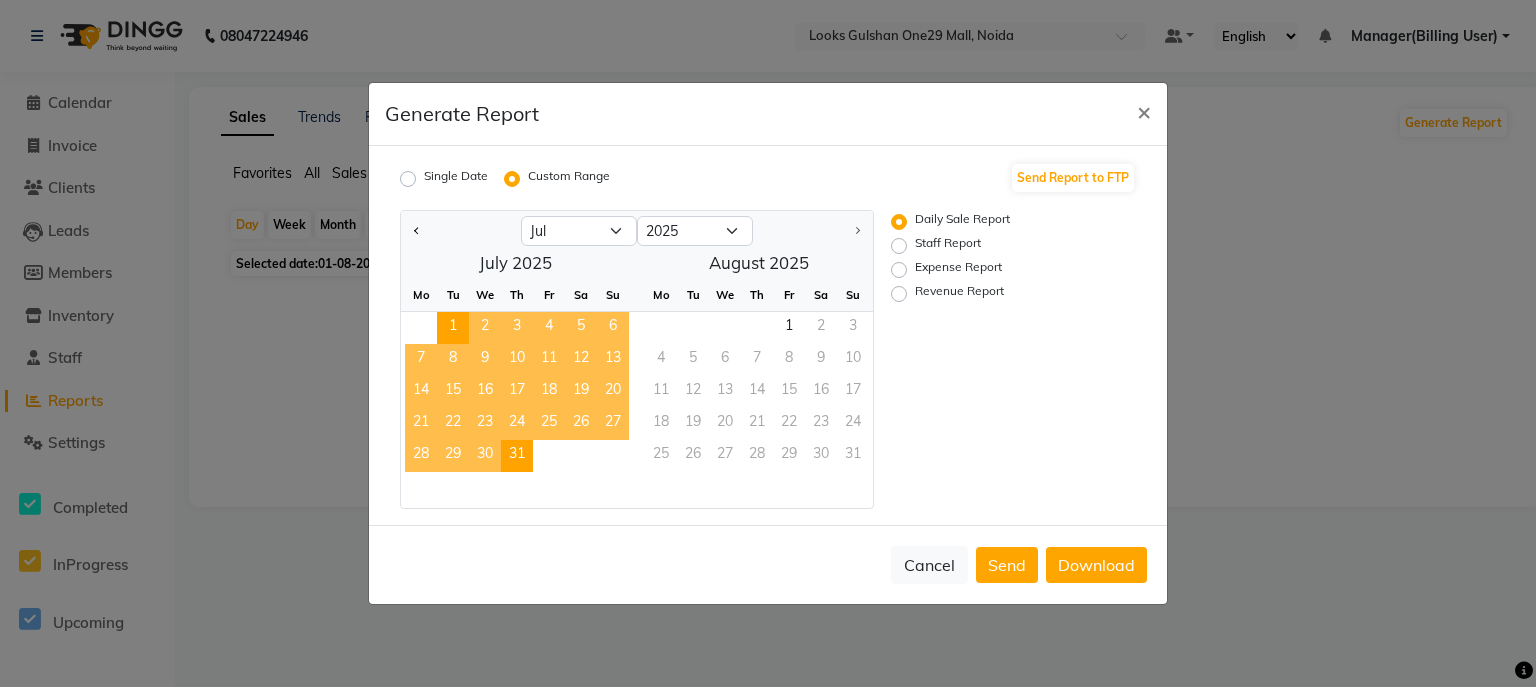 click on "Revenue Report" 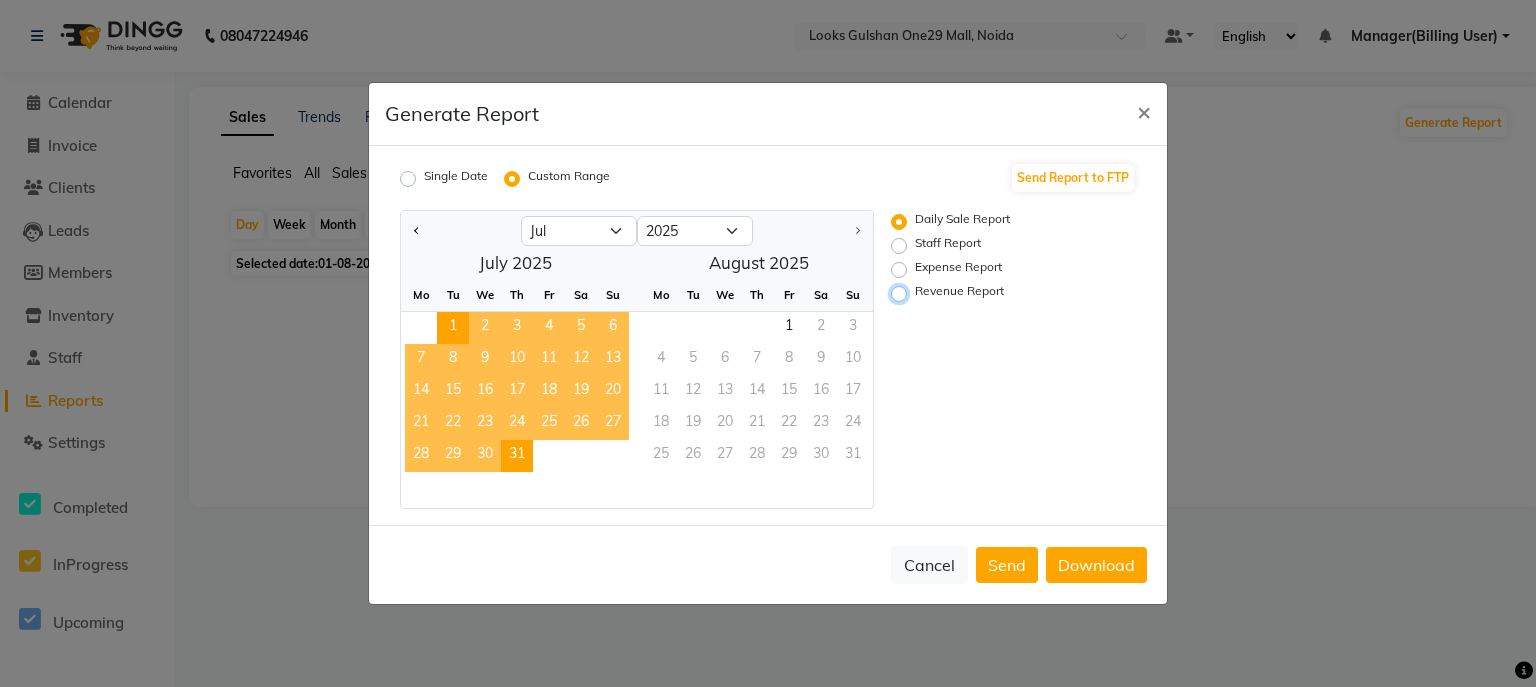 click on "Revenue Report" at bounding box center [902, 294] 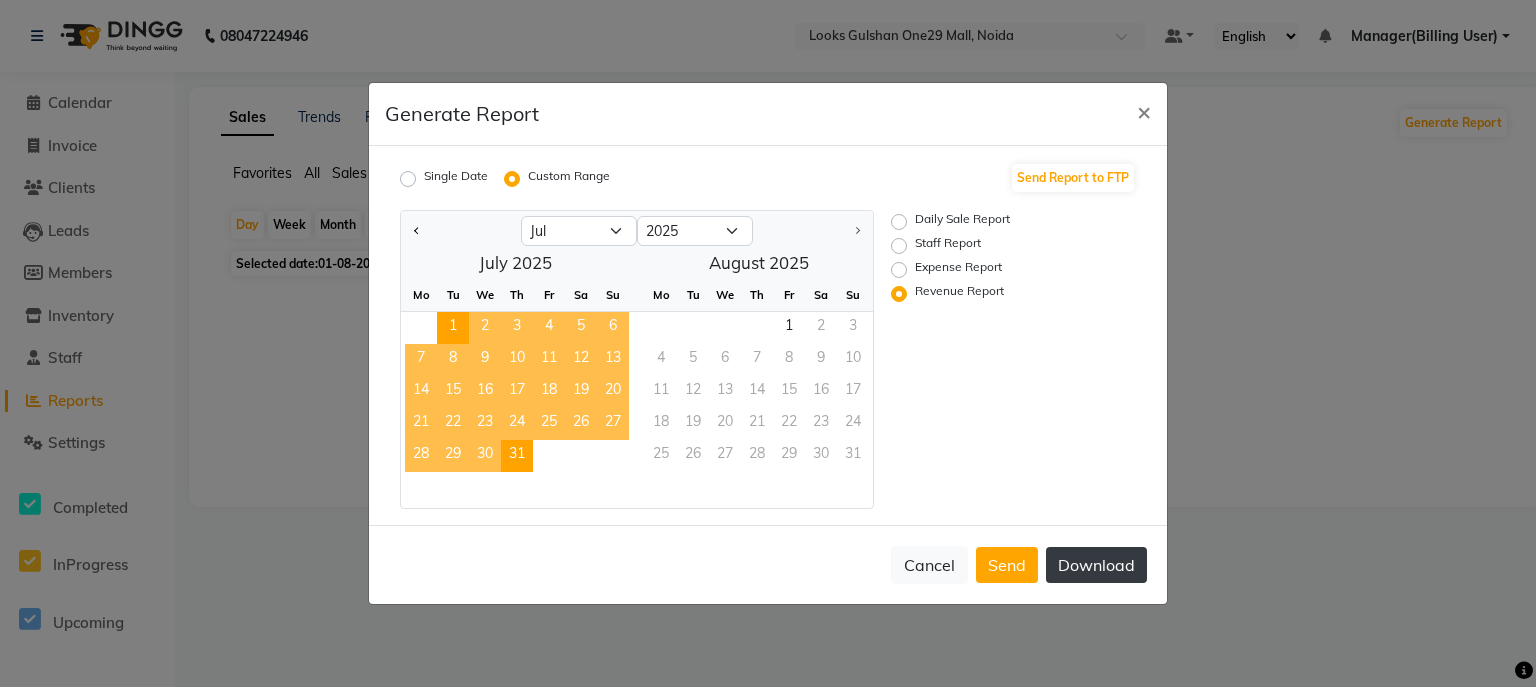 click on "Download" 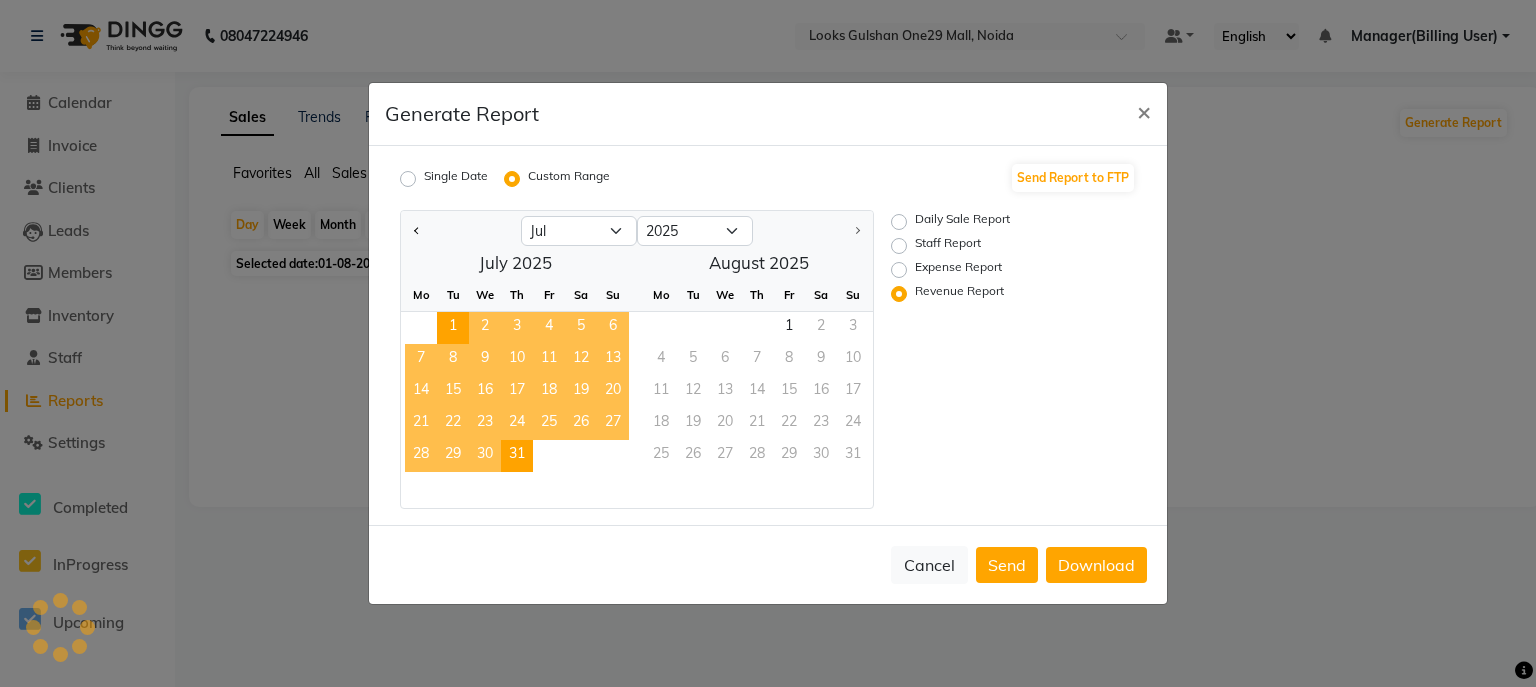 click on "Expense Report" 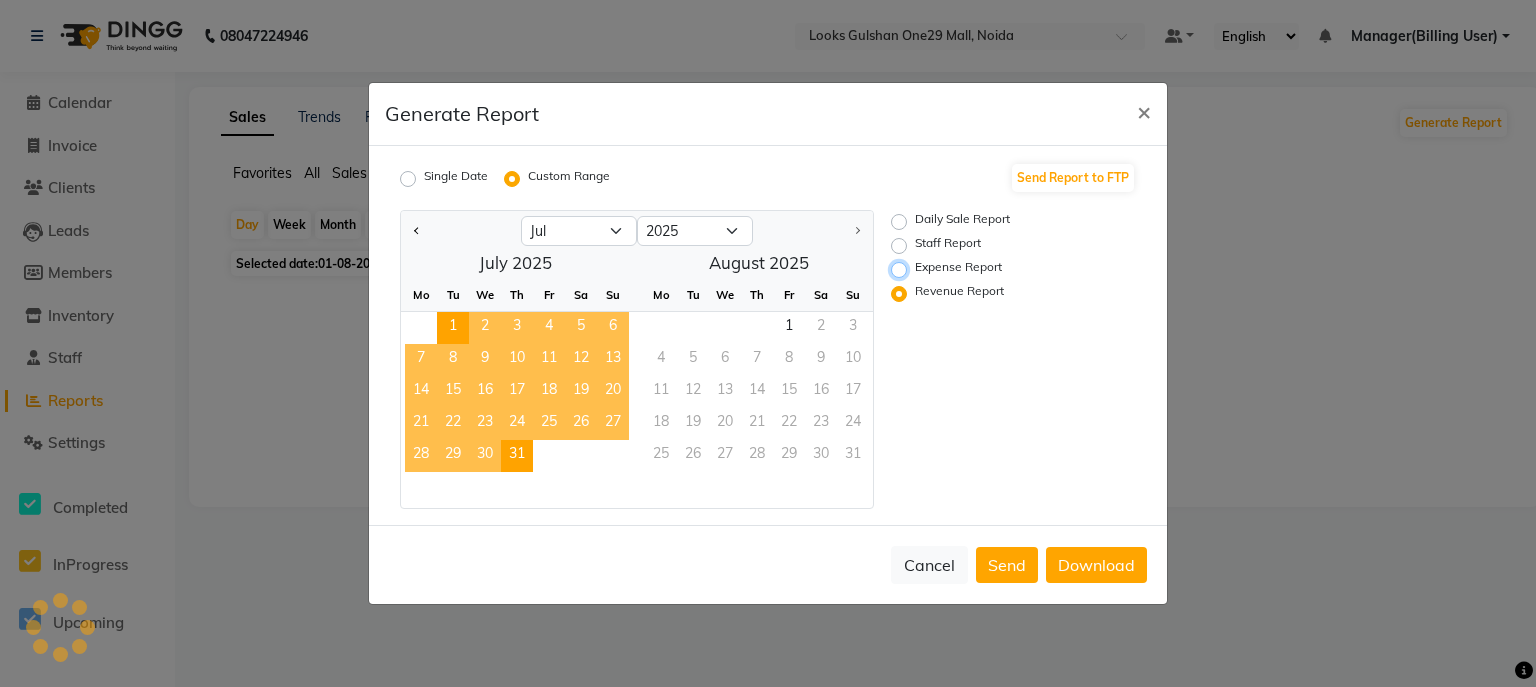 click on "Expense Report" at bounding box center (902, 270) 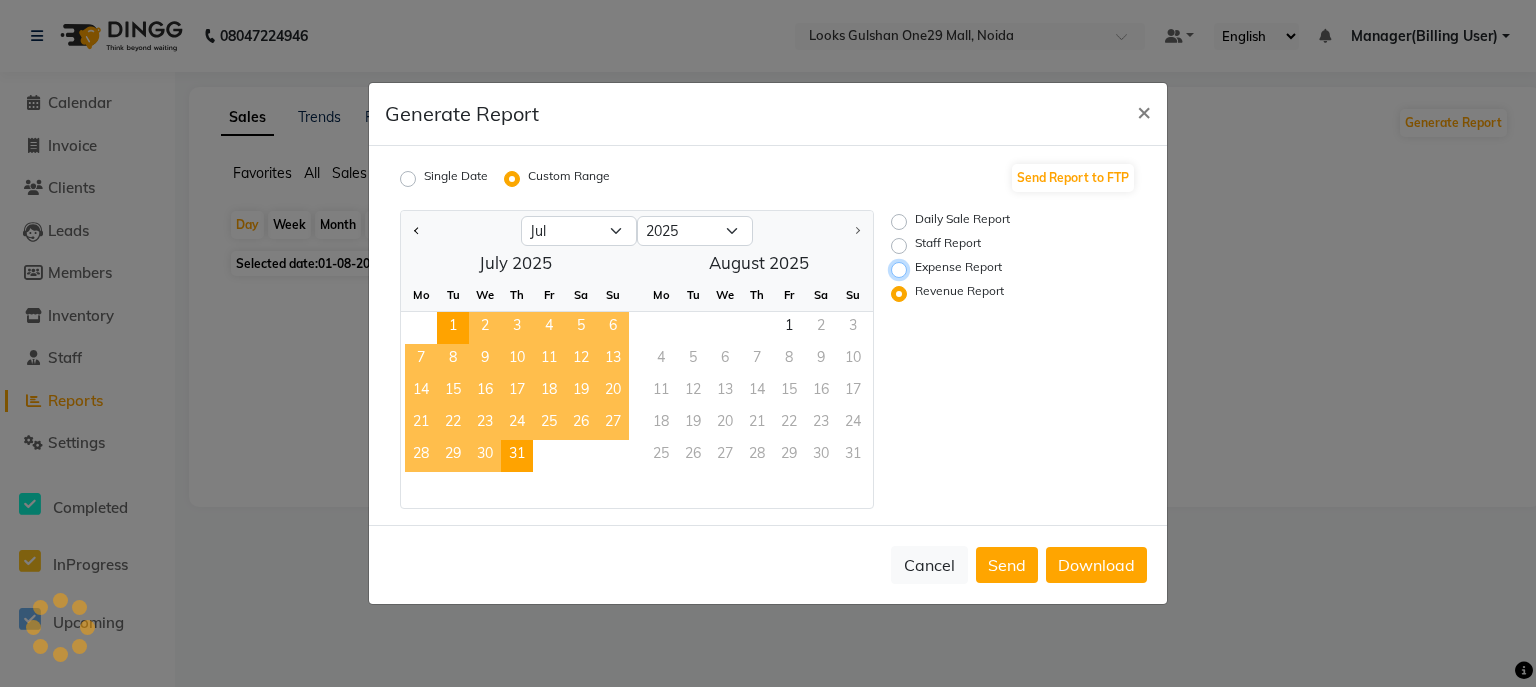 radio on "true" 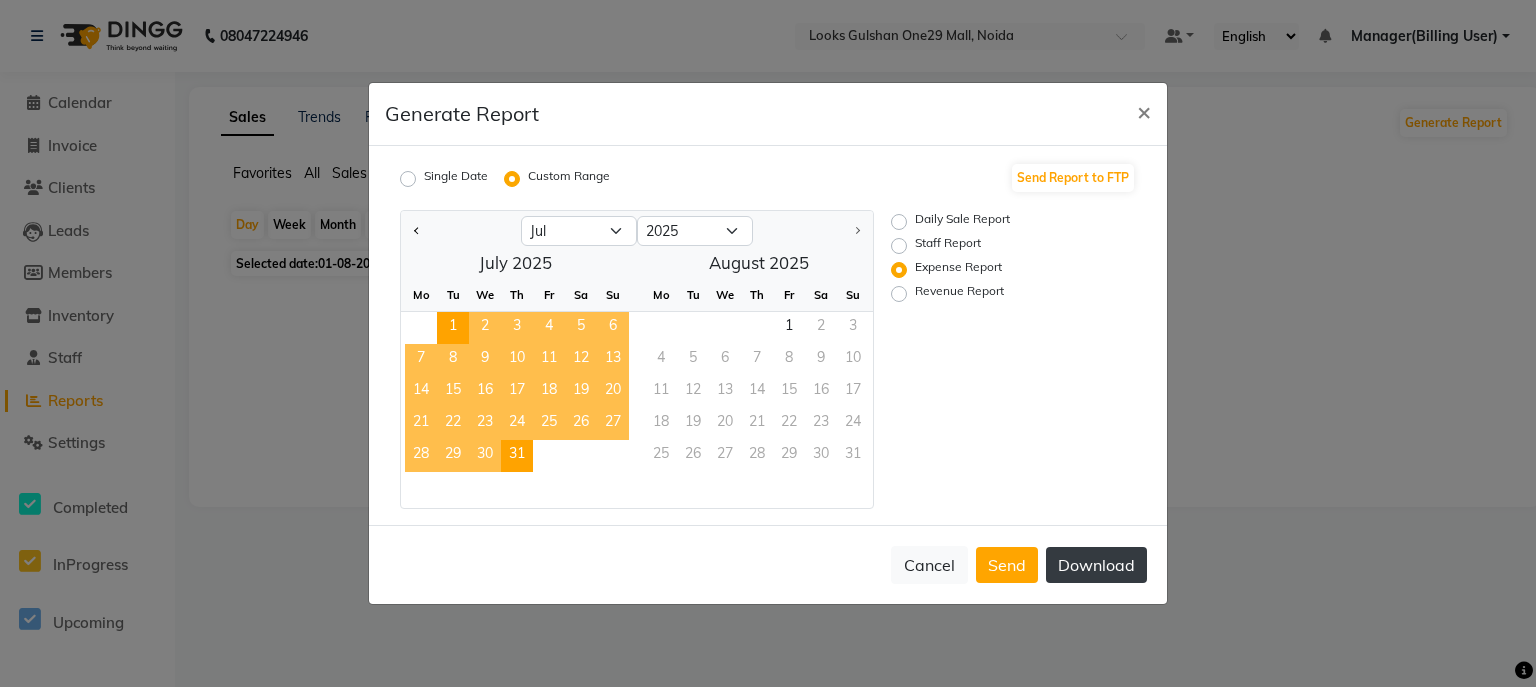 click on "Download" 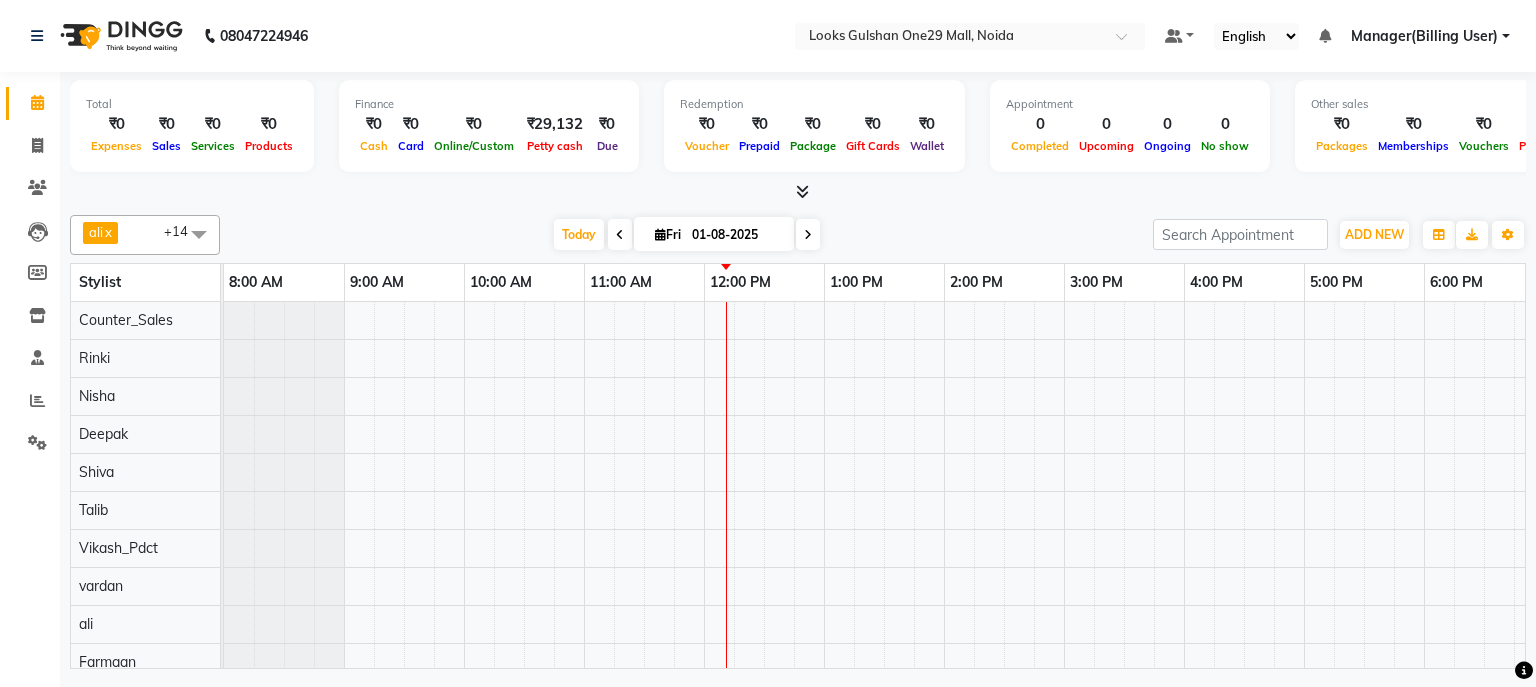 scroll, scrollTop: 0, scrollLeft: 0, axis: both 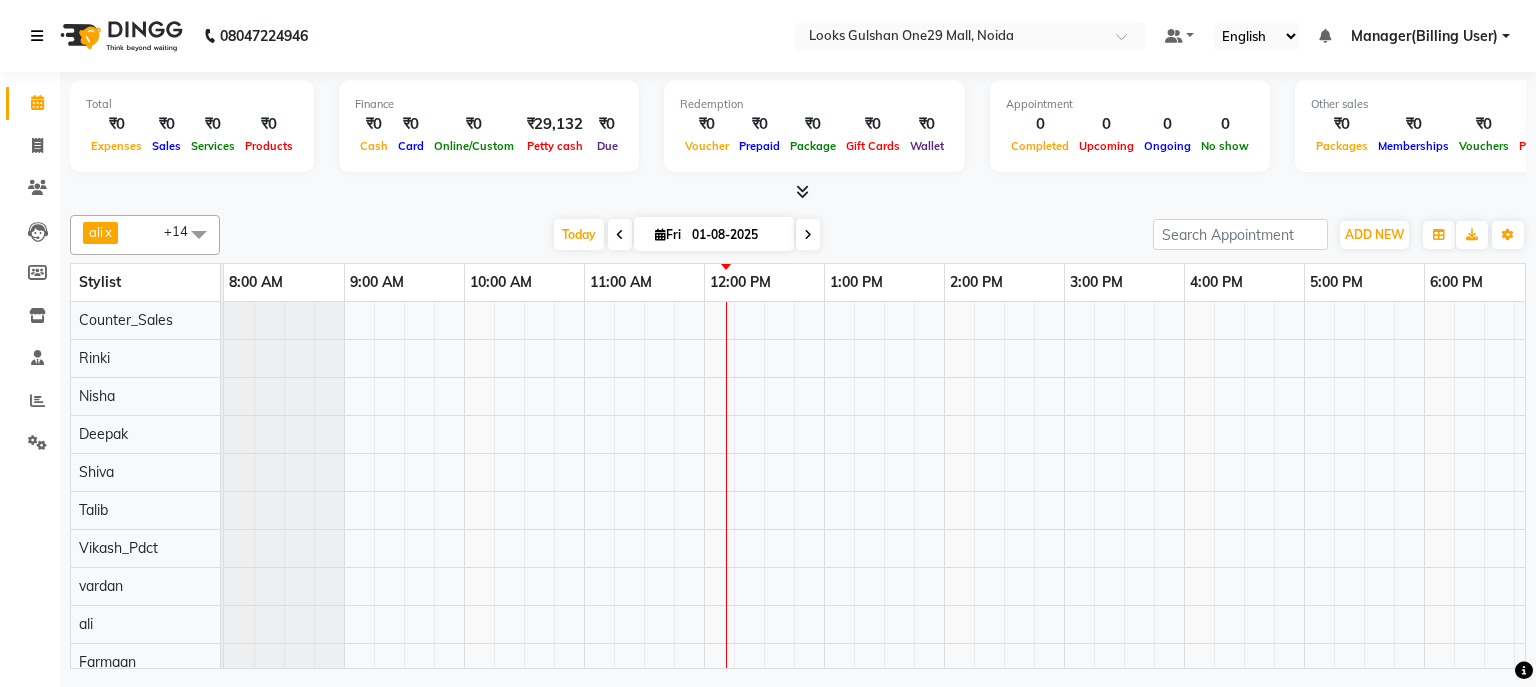 click at bounding box center [37, 36] 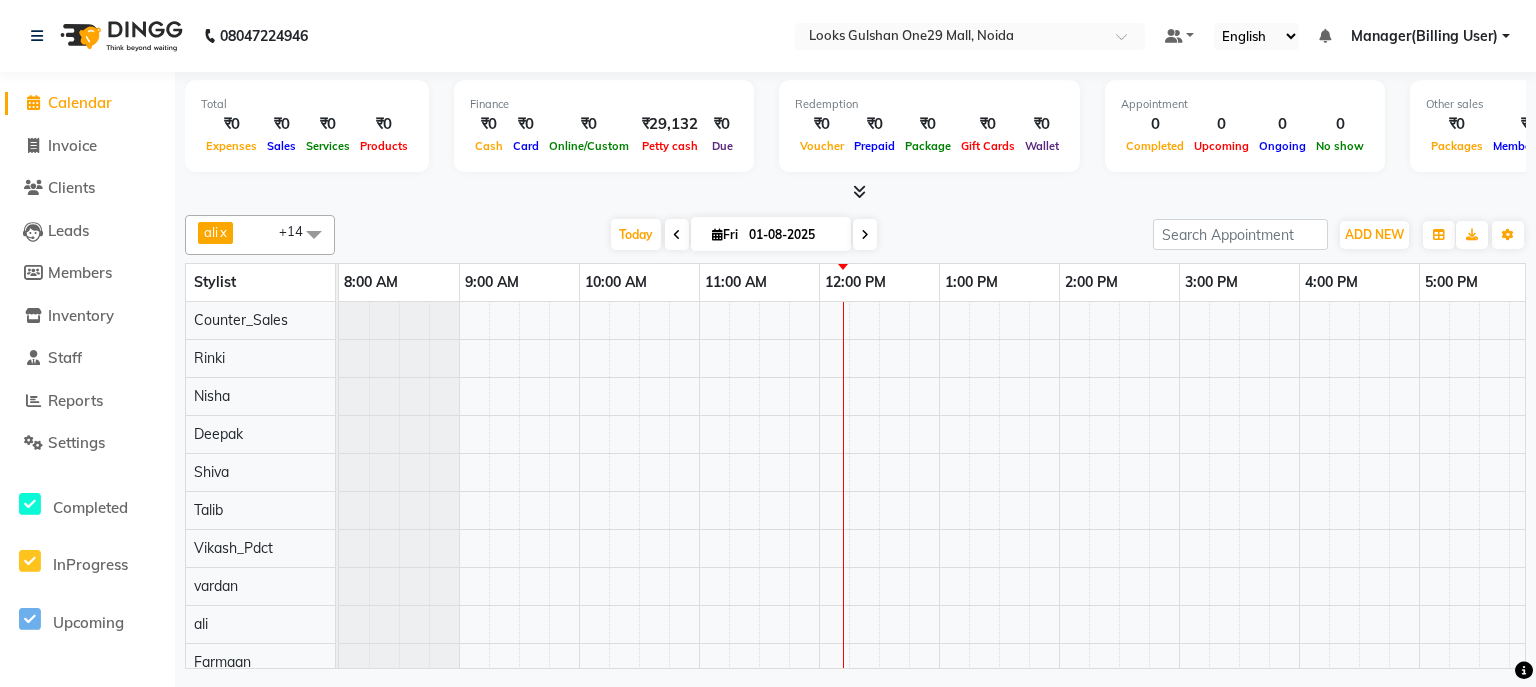 click on "Today  Fri 01-08-2025" at bounding box center (744, 235) 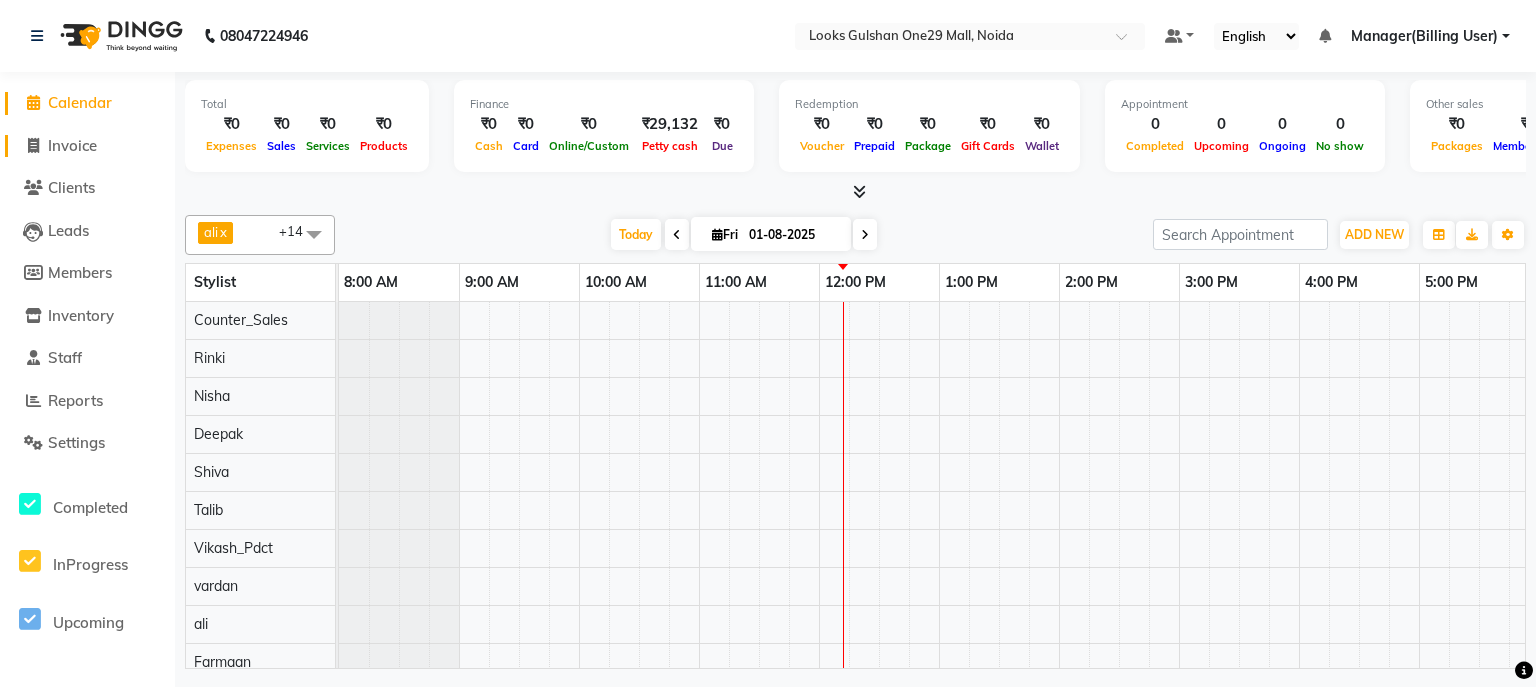 click on "Invoice" 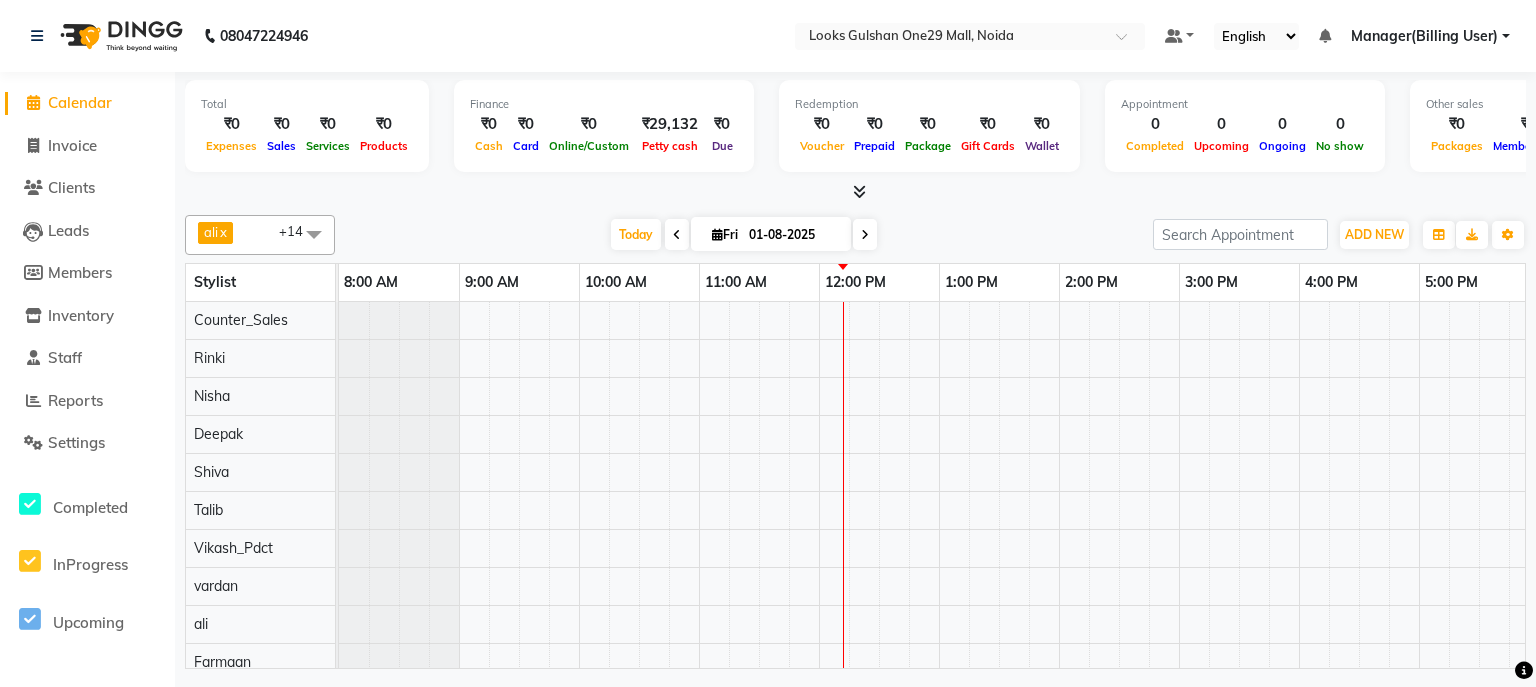 select on "service" 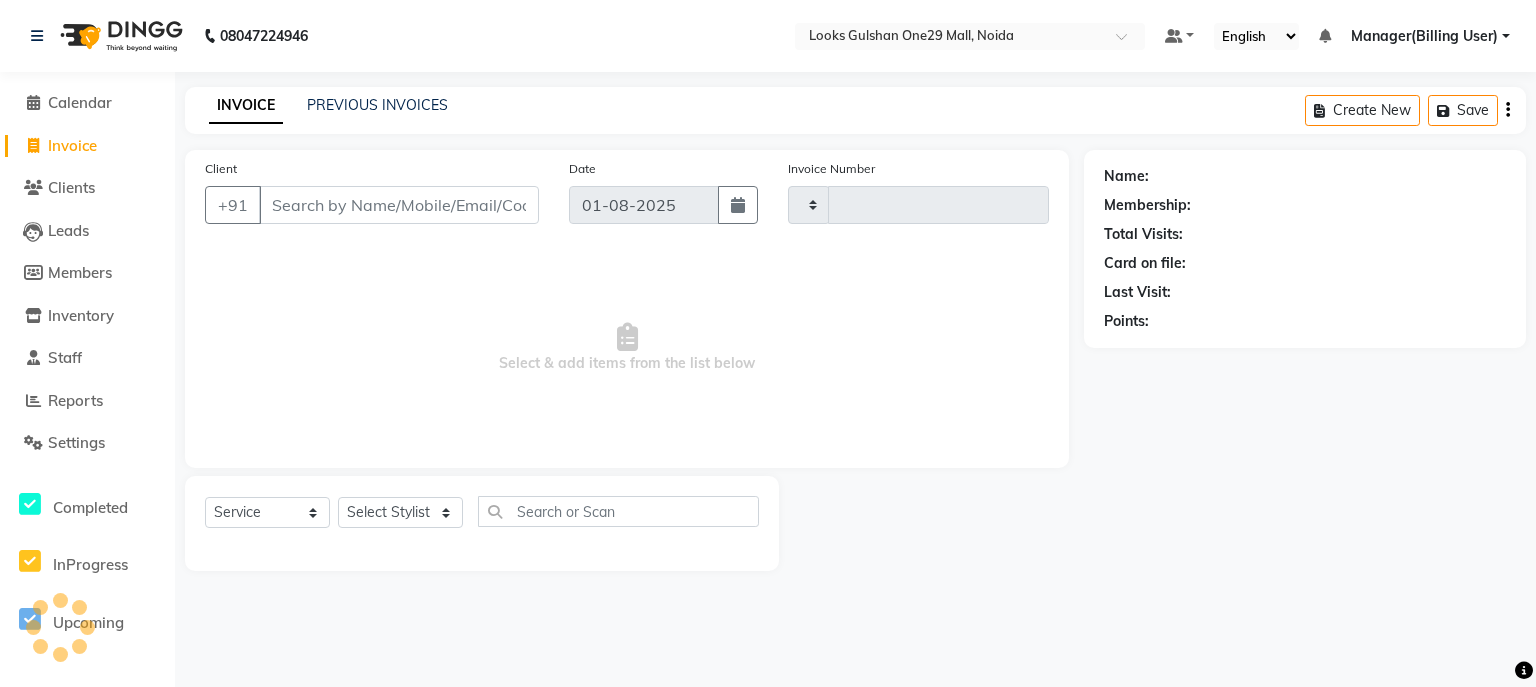 type on "0796" 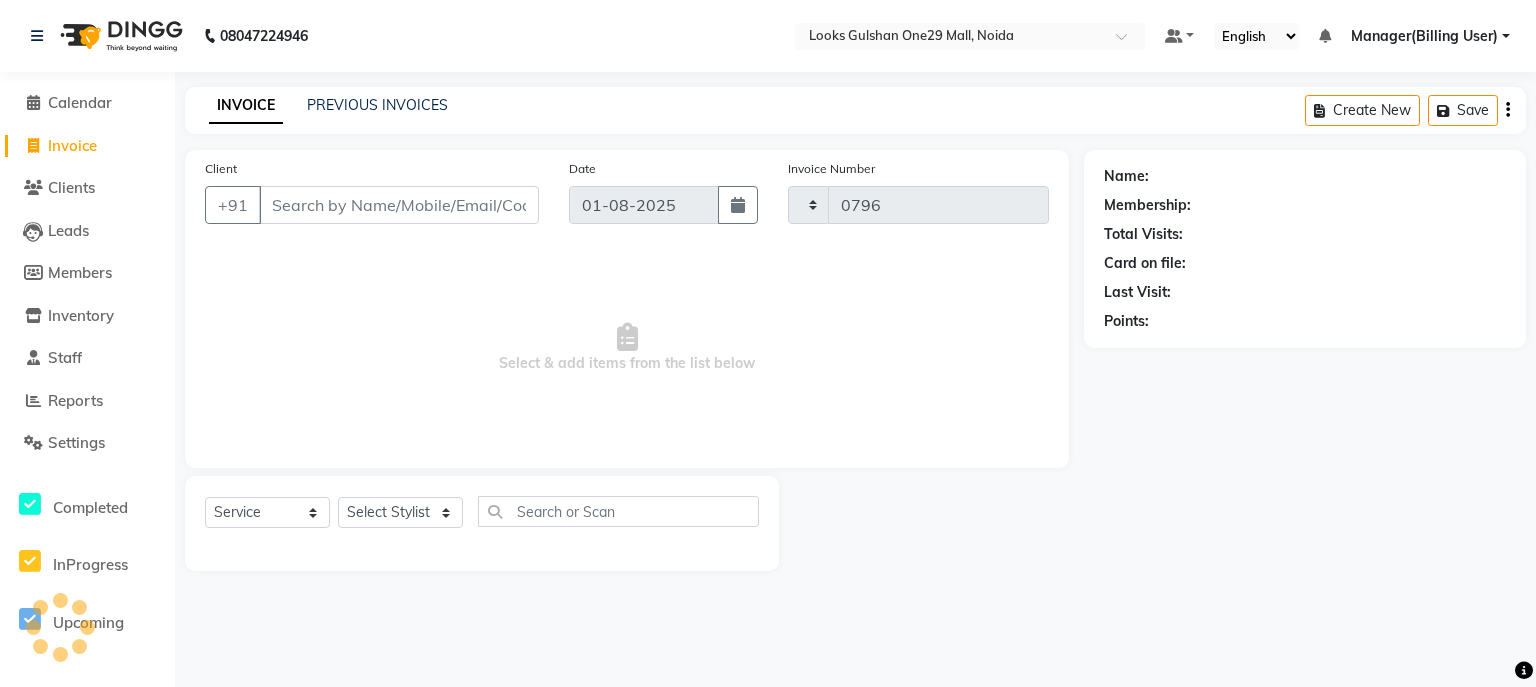 select on "8337" 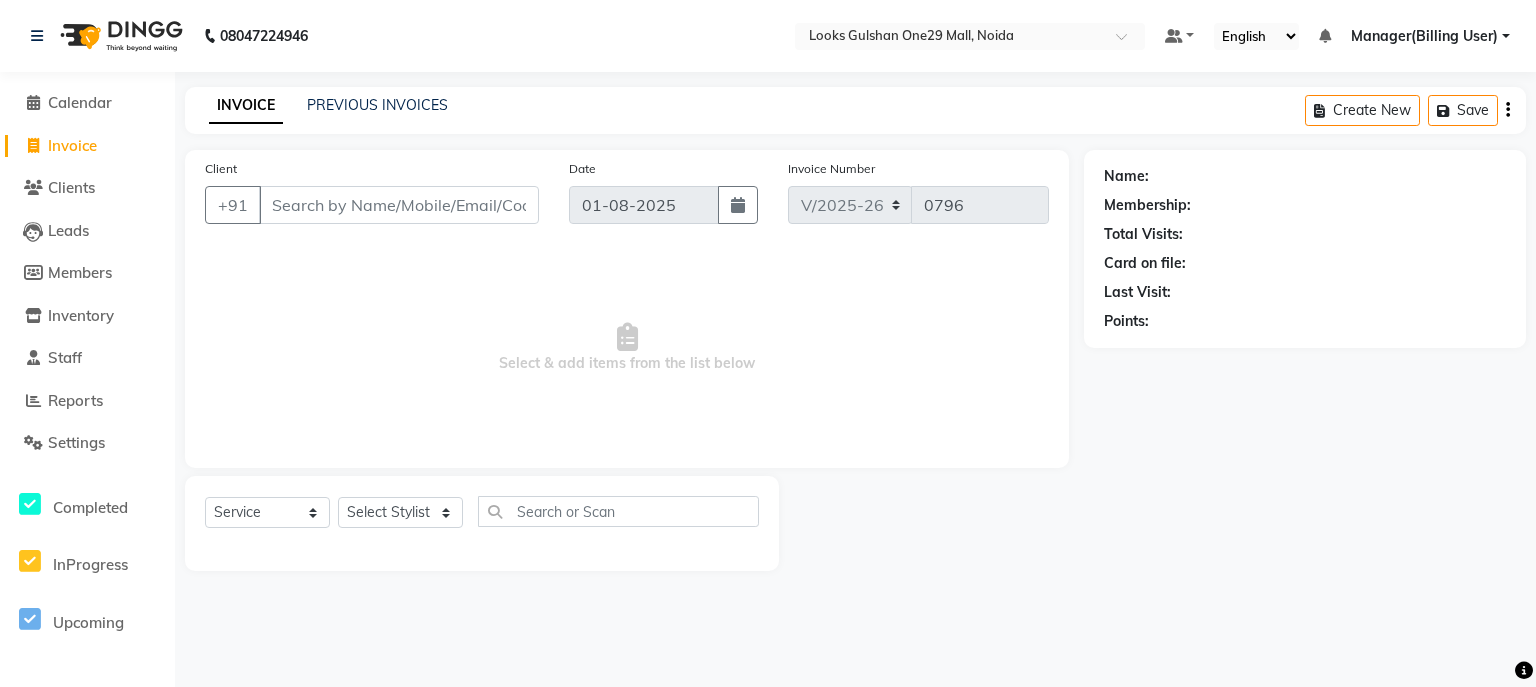 select on "80996" 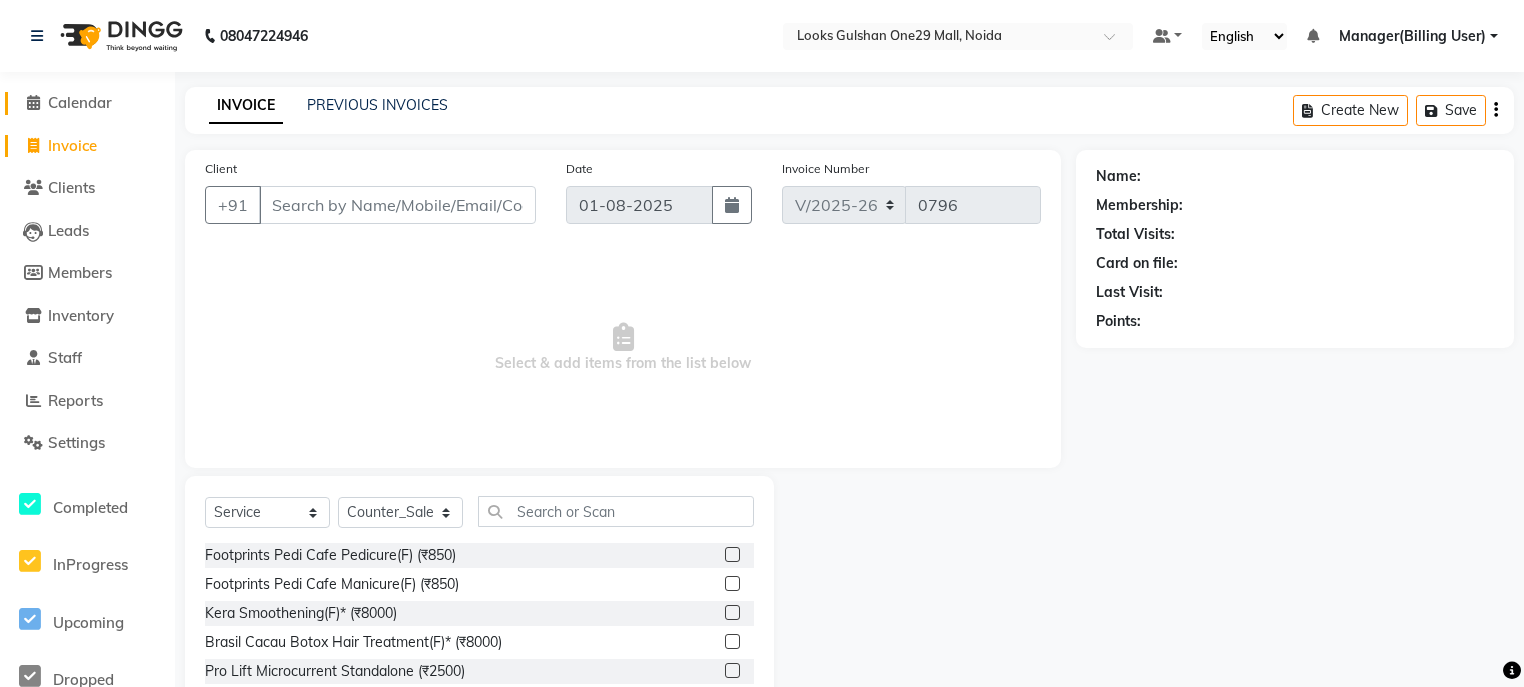 click on "Calendar" 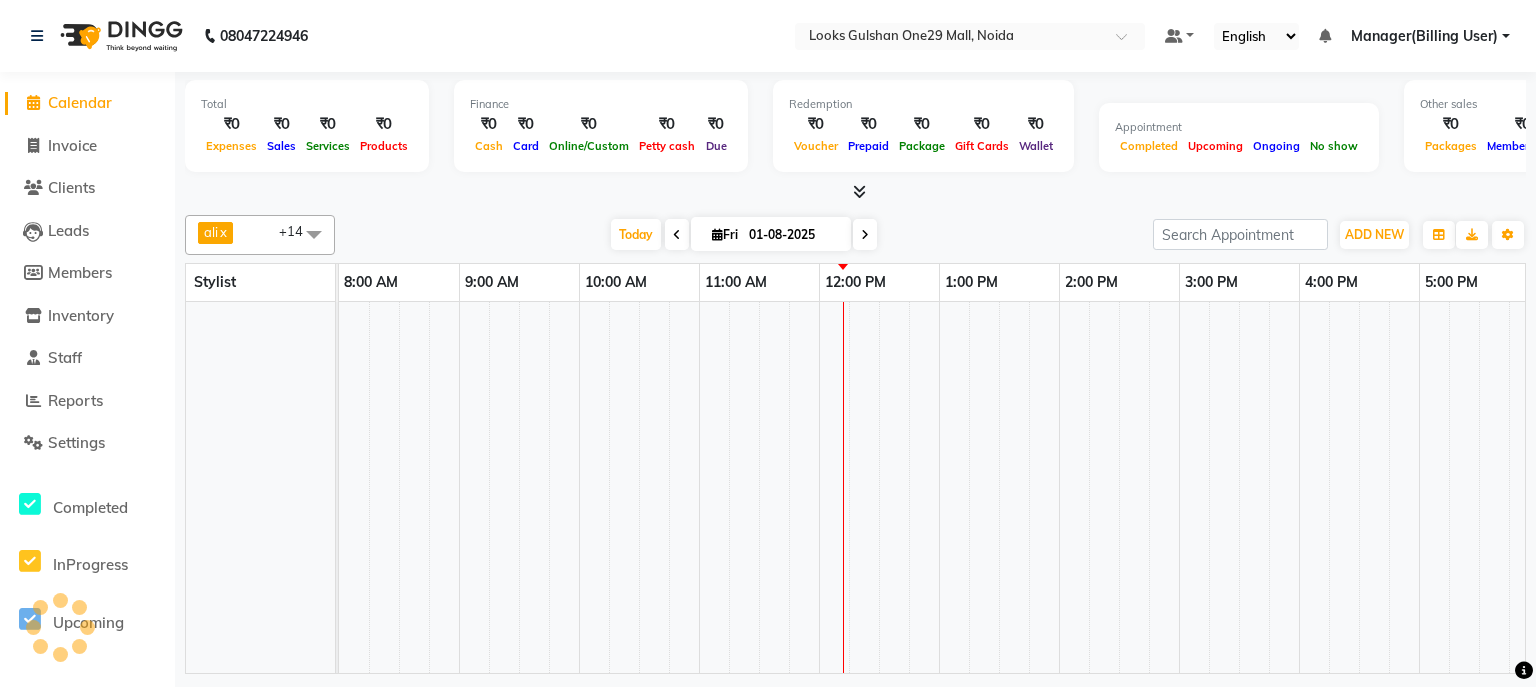 scroll, scrollTop: 0, scrollLeft: 0, axis: both 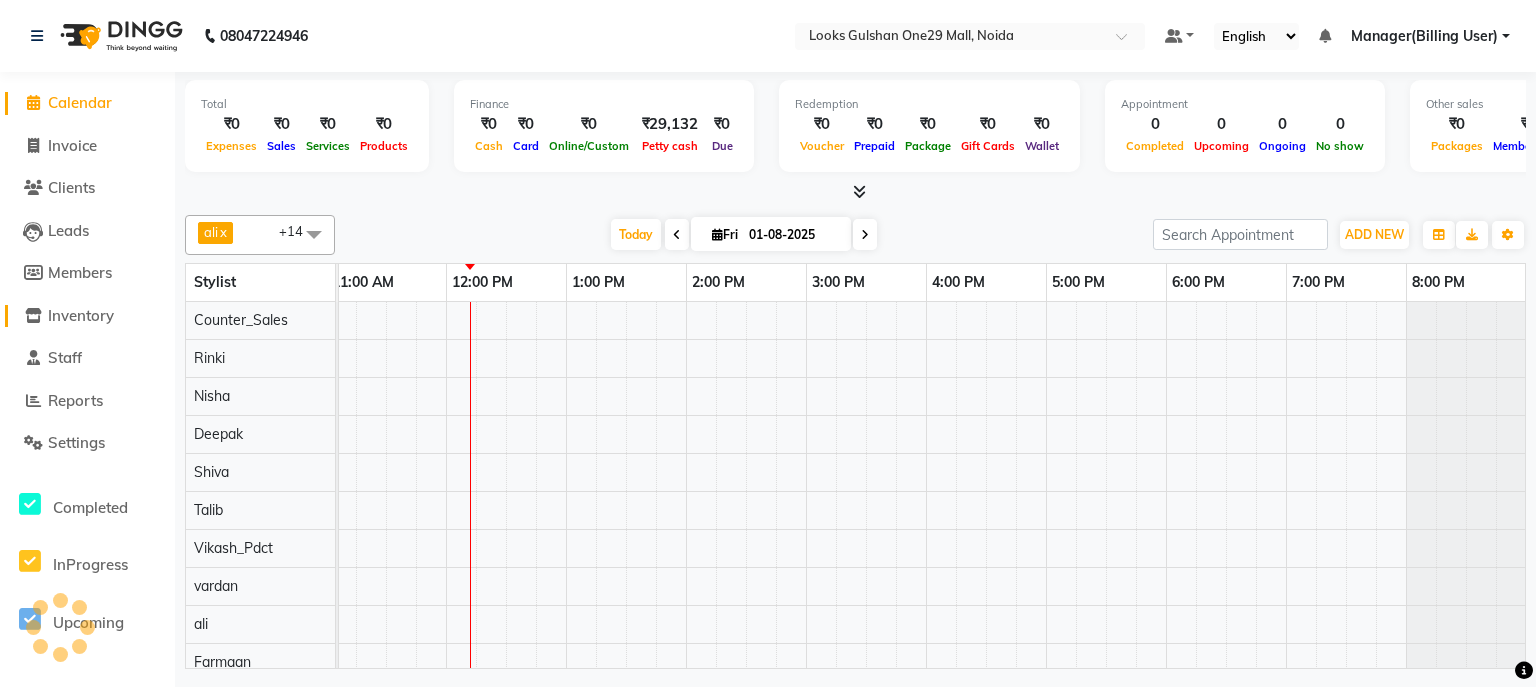 click on "Inventory" 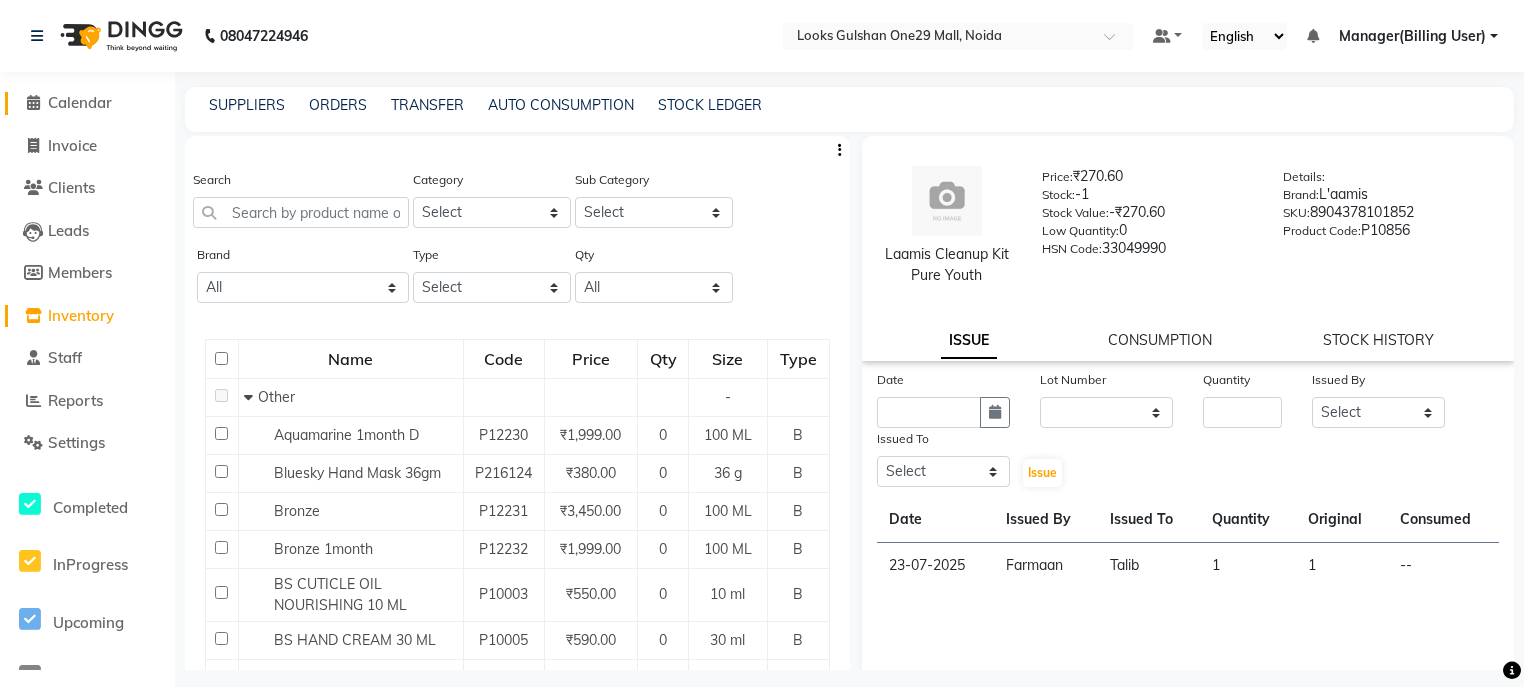 click on "Calendar" 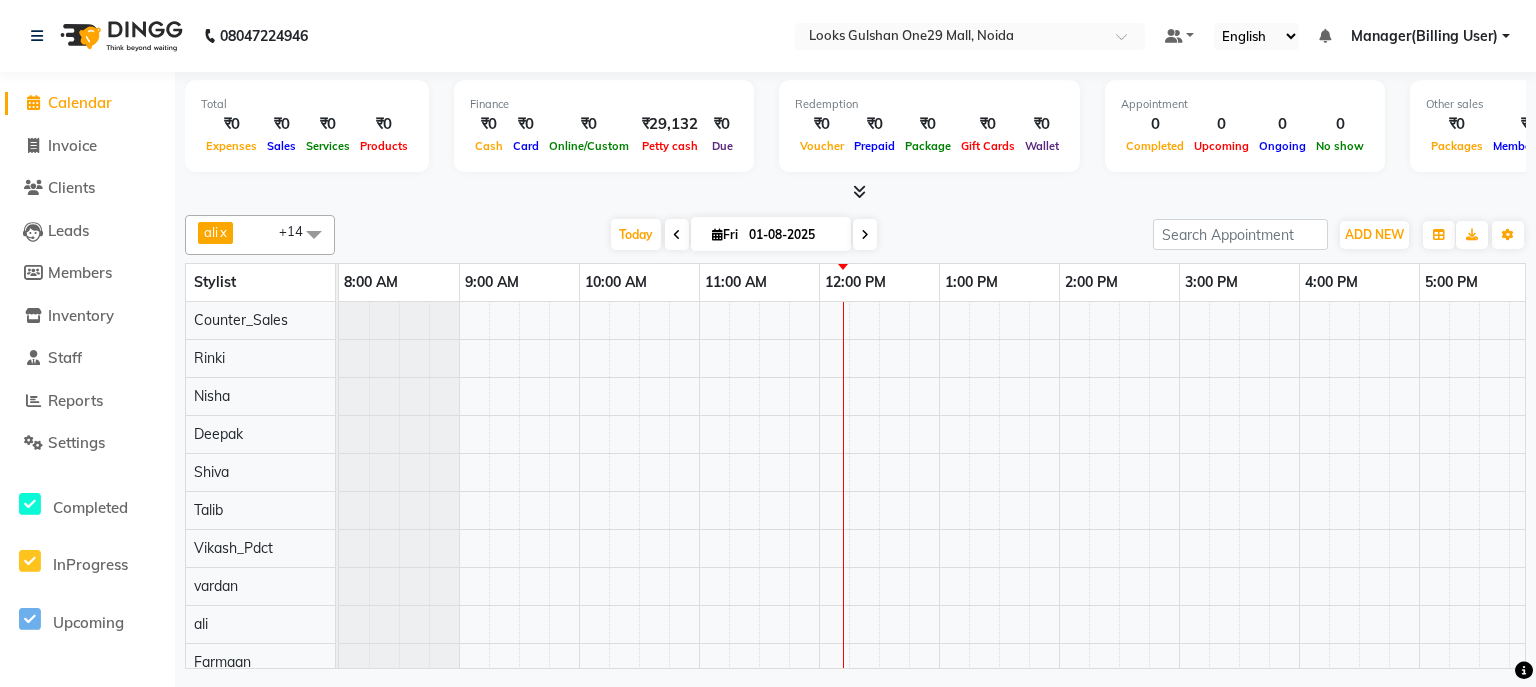 click at bounding box center [855, 192] 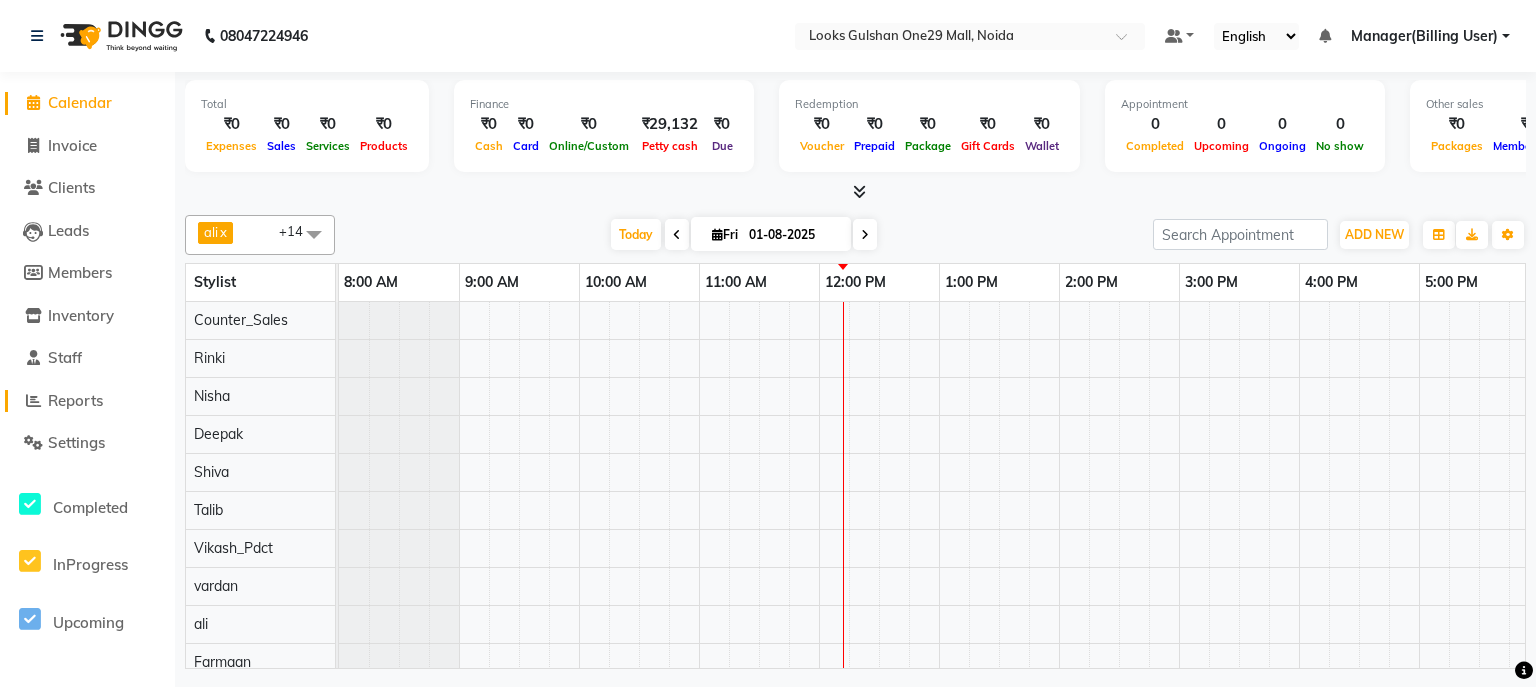 click on "Reports" 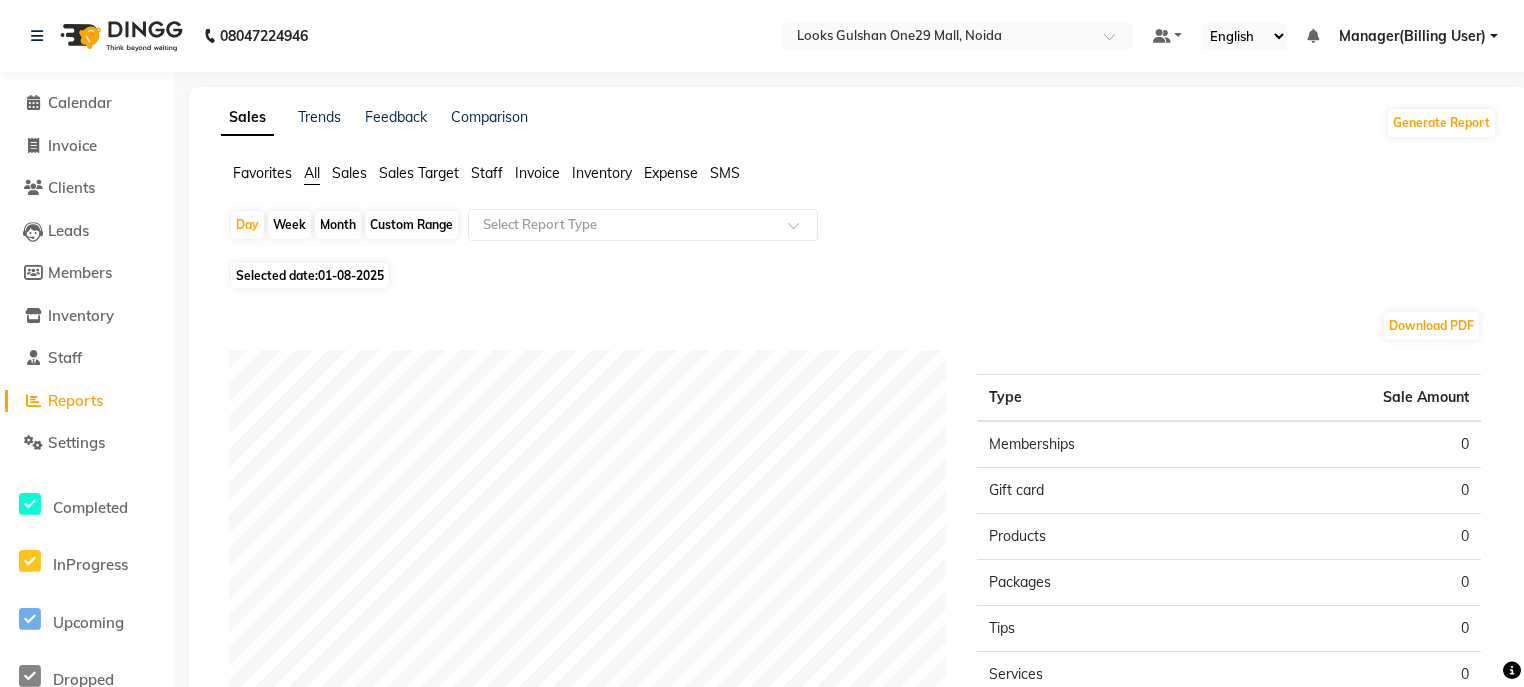 click on "Staff" 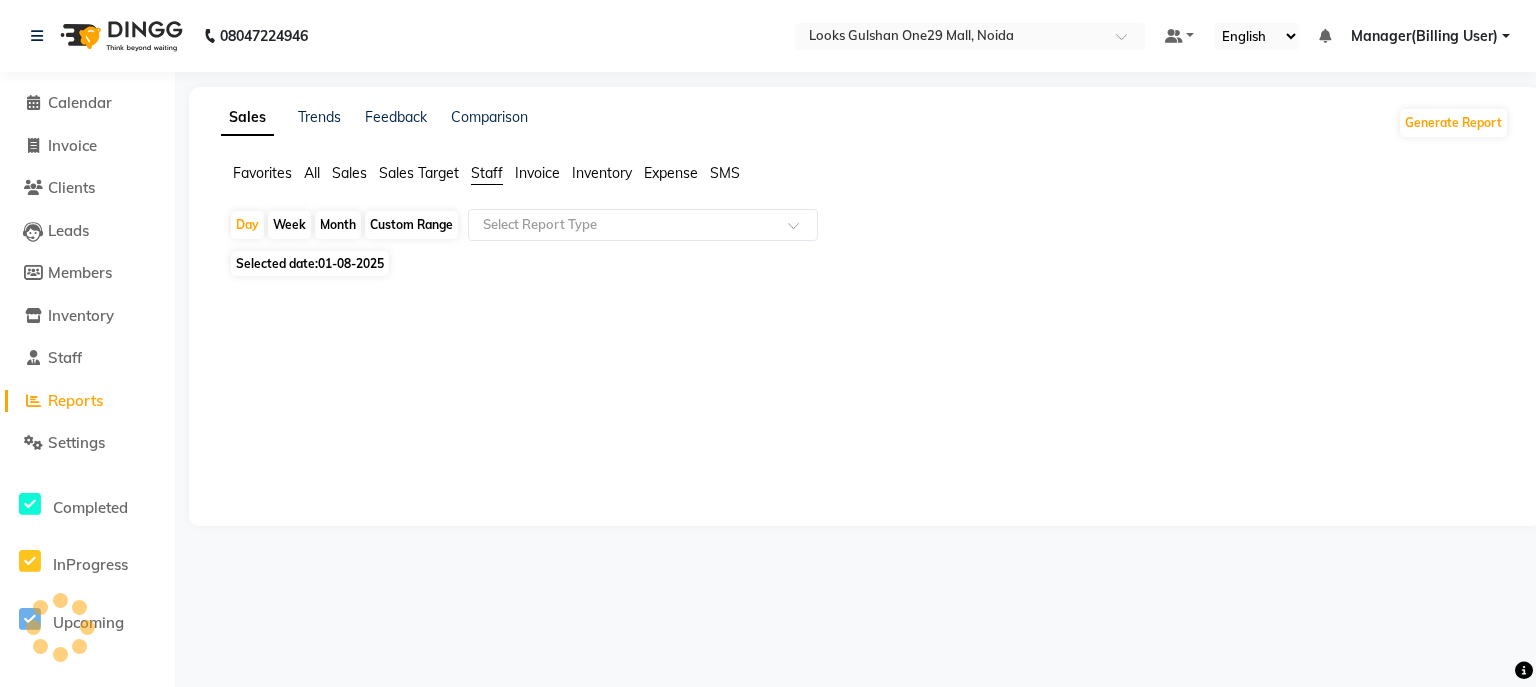click on "Custom Range" 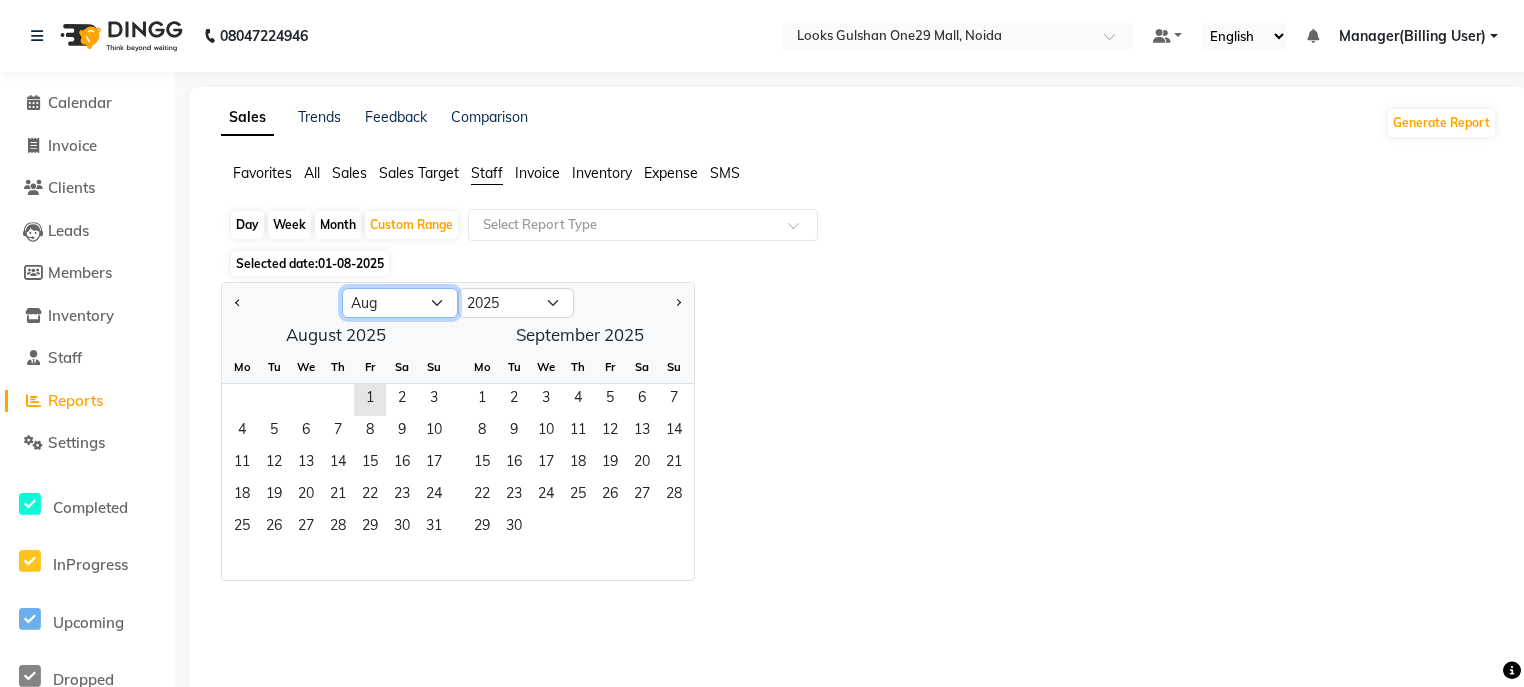 click on "Jan Feb Mar Apr May Jun Jul Aug Sep Oct Nov Dec" 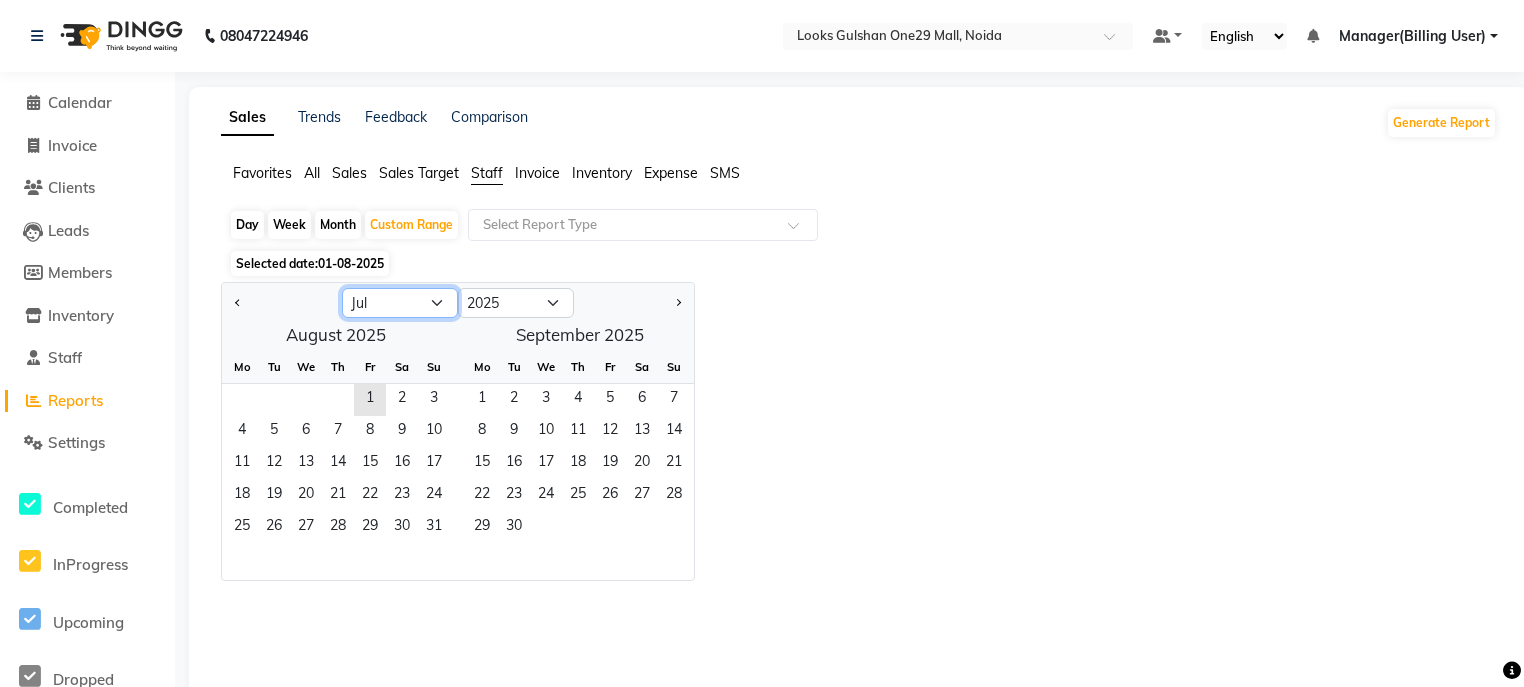 click on "Jan Feb Mar Apr May Jun Jul Aug Sep Oct Nov Dec" 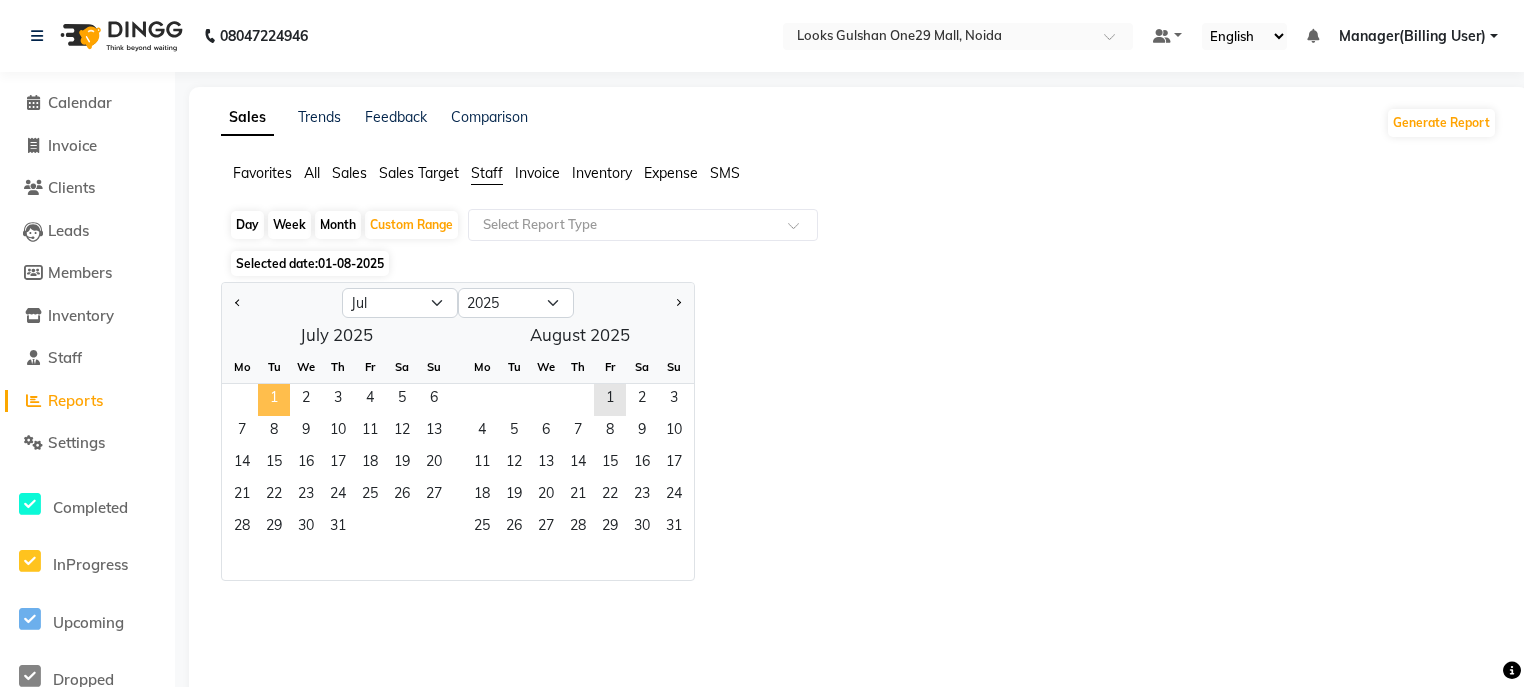 click on "1" 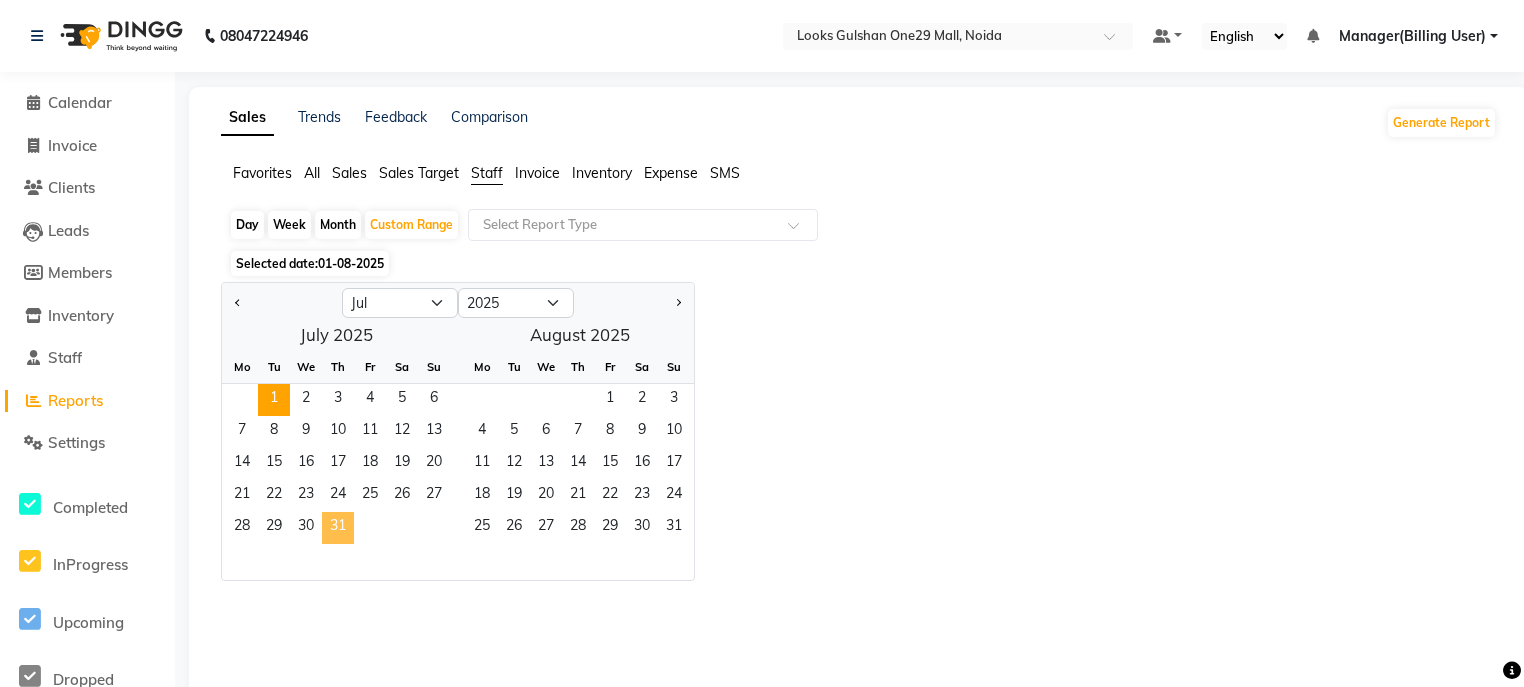 click on "31" 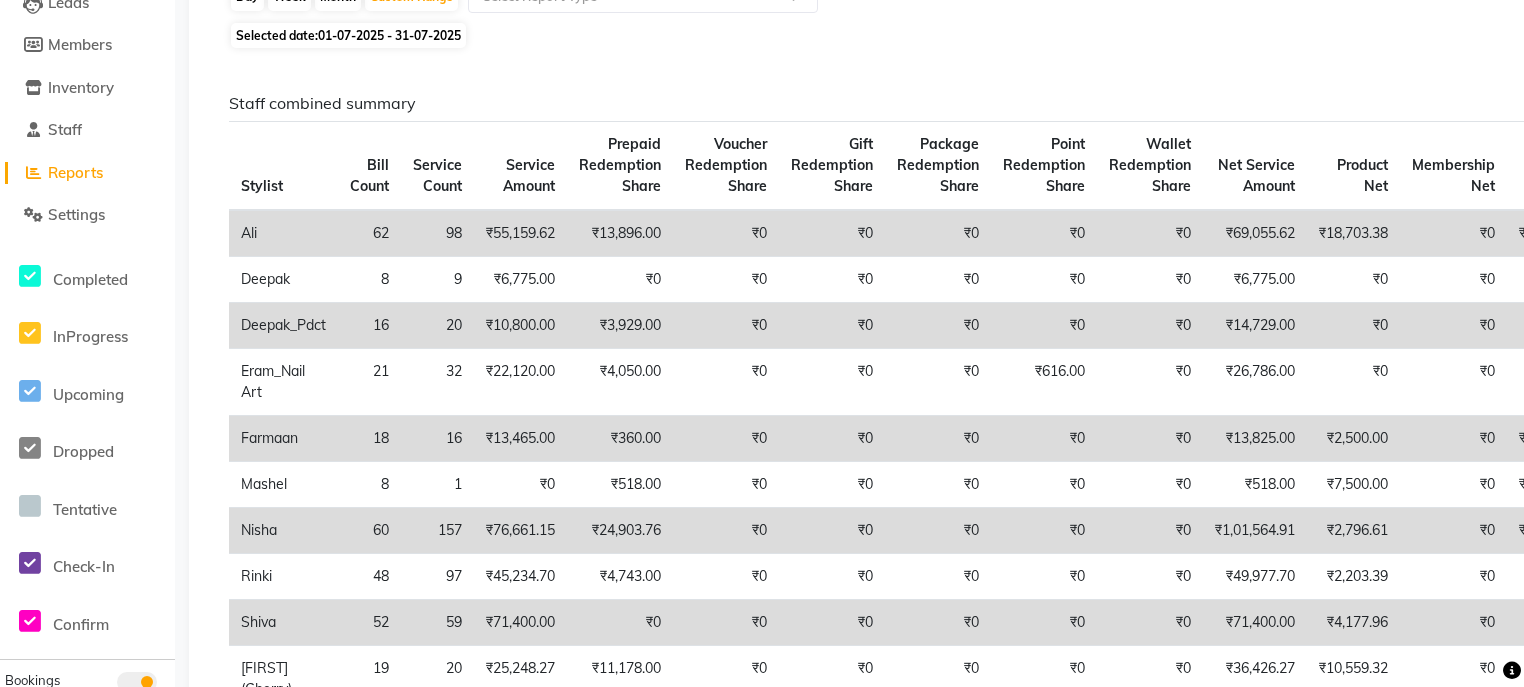 scroll, scrollTop: 0, scrollLeft: 0, axis: both 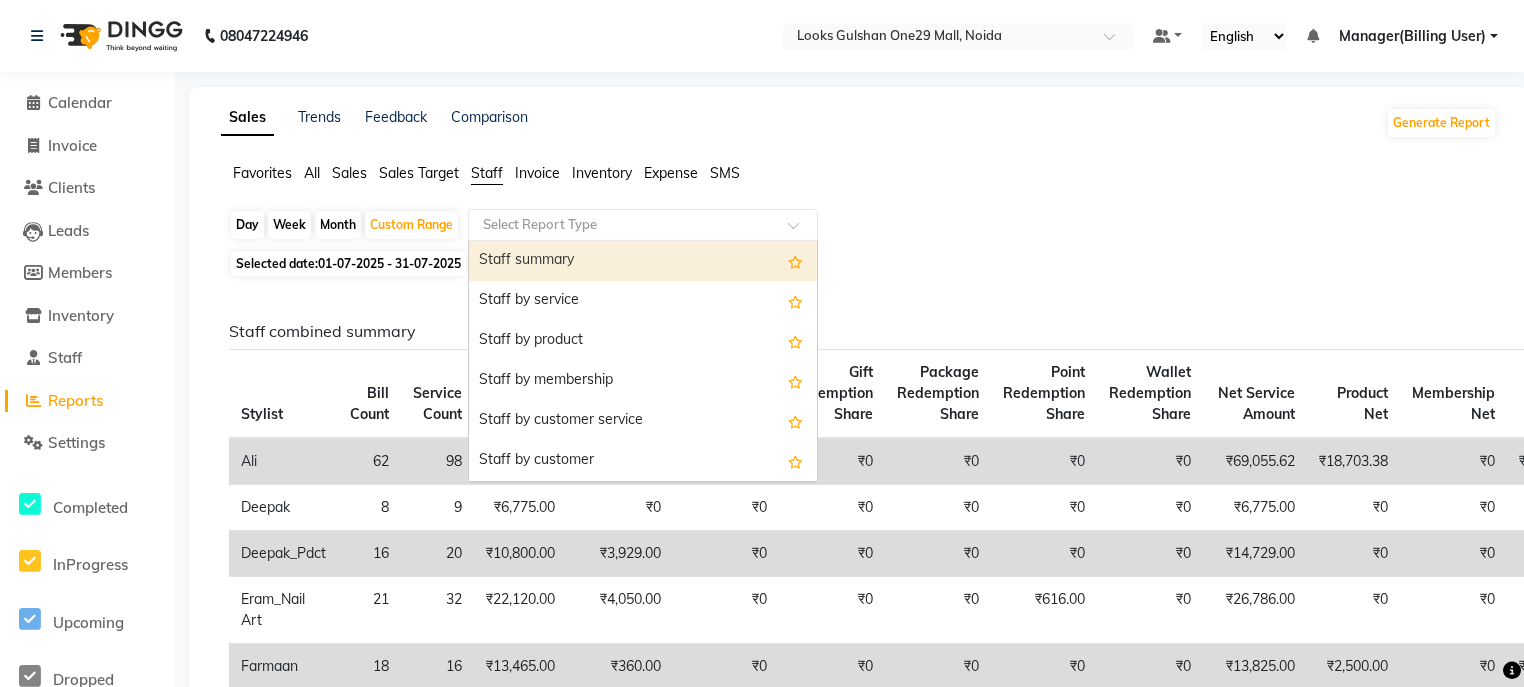 click 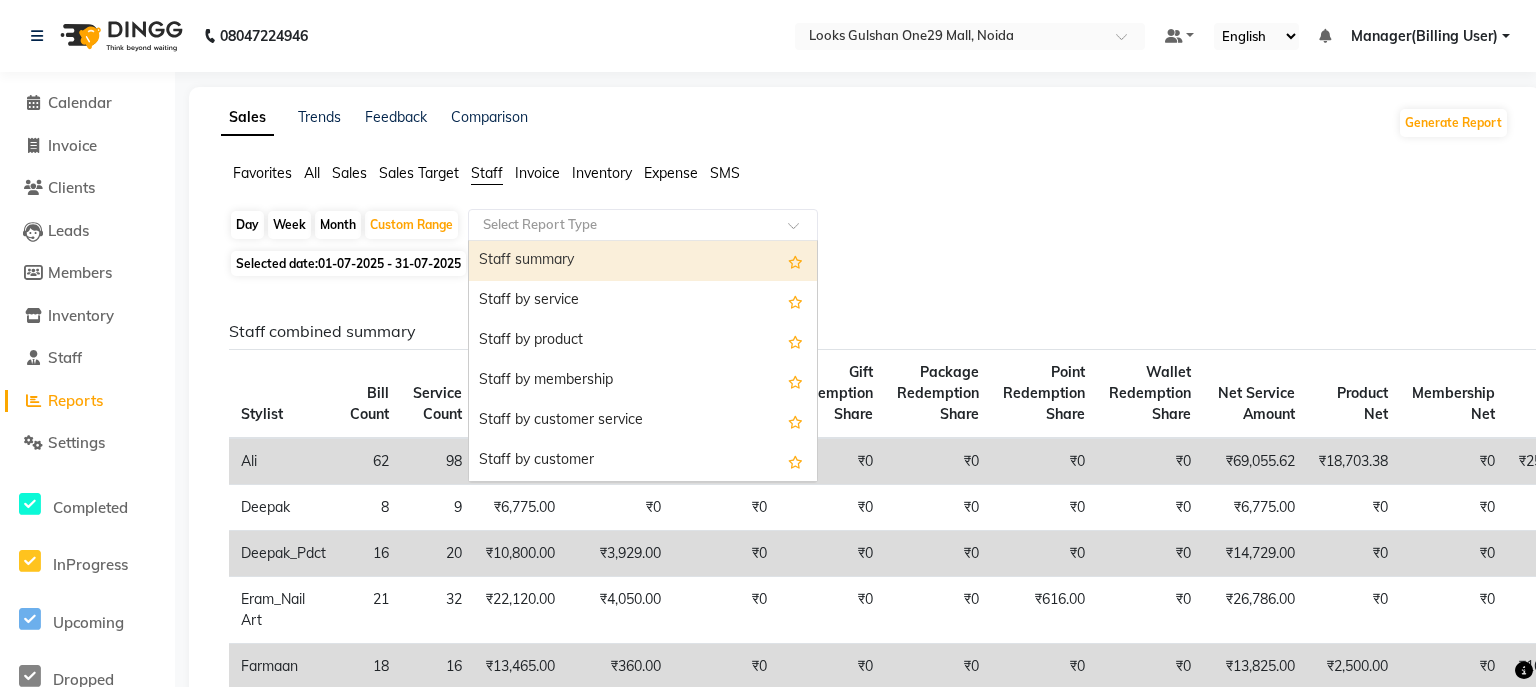 select on "full_report" 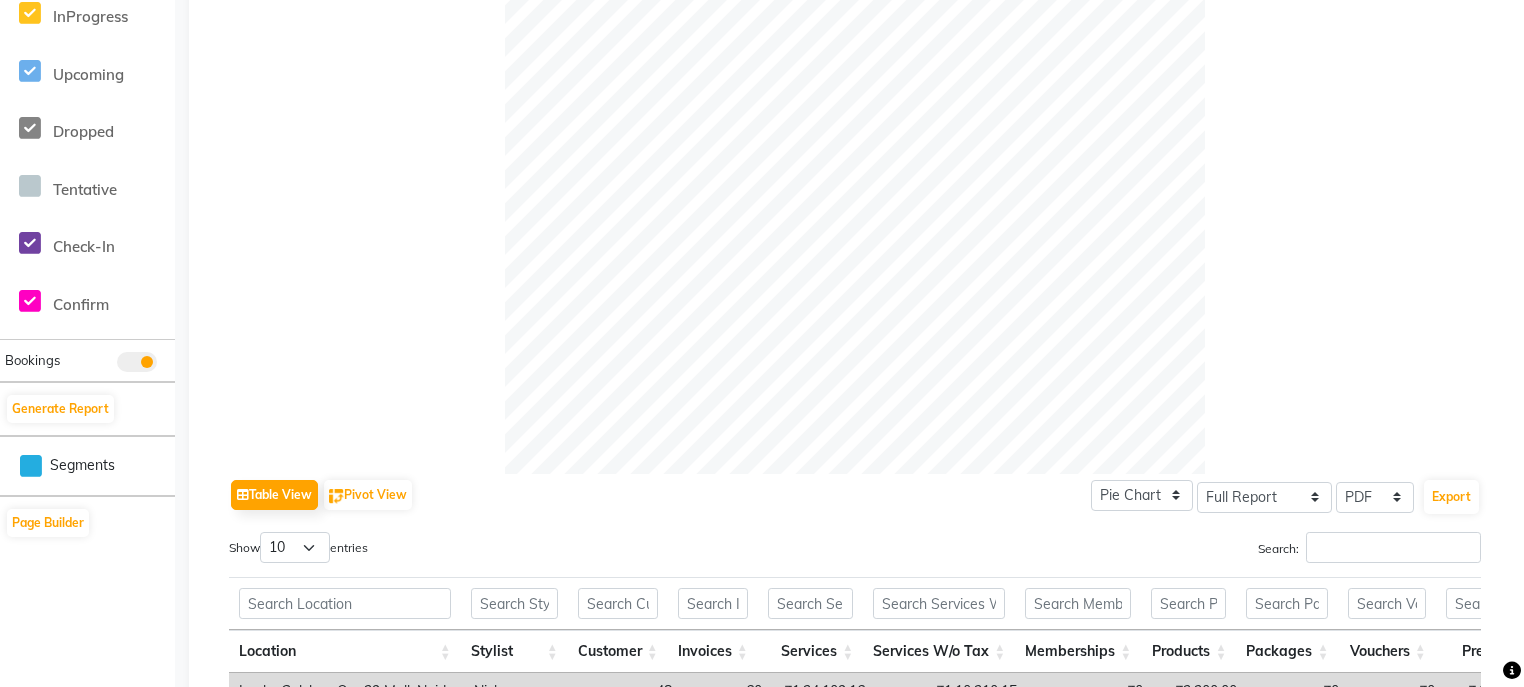 scroll, scrollTop: 720, scrollLeft: 0, axis: vertical 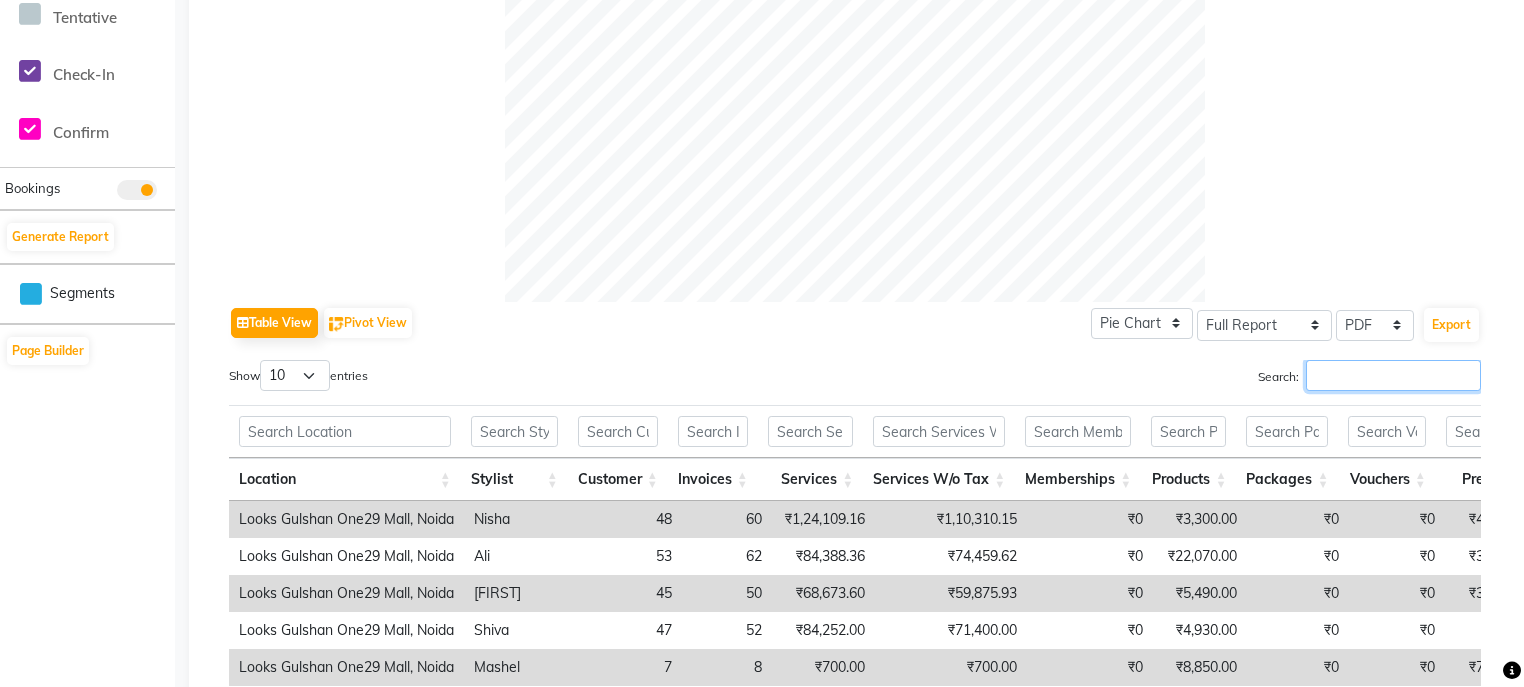 click on "Search:" at bounding box center (1393, 375) 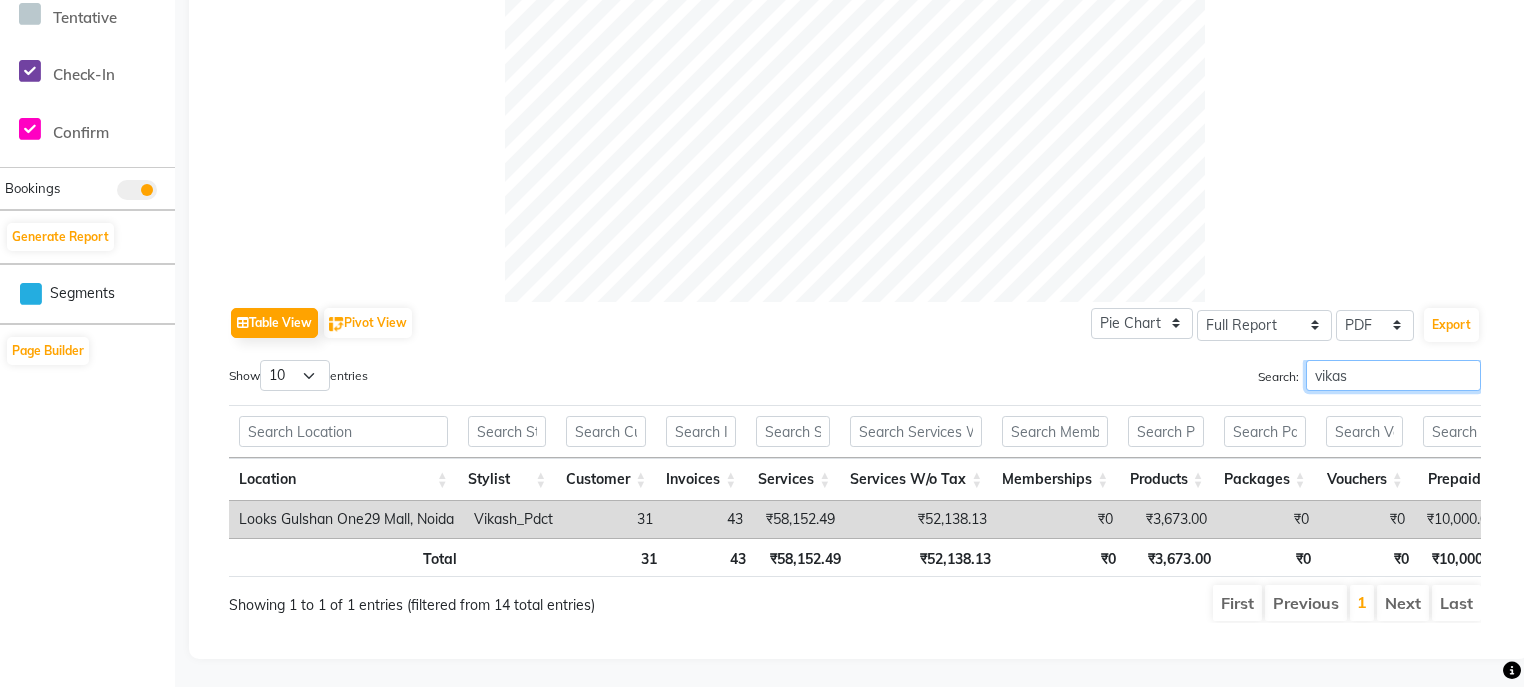 scroll, scrollTop: 0, scrollLeft: 69, axis: horizontal 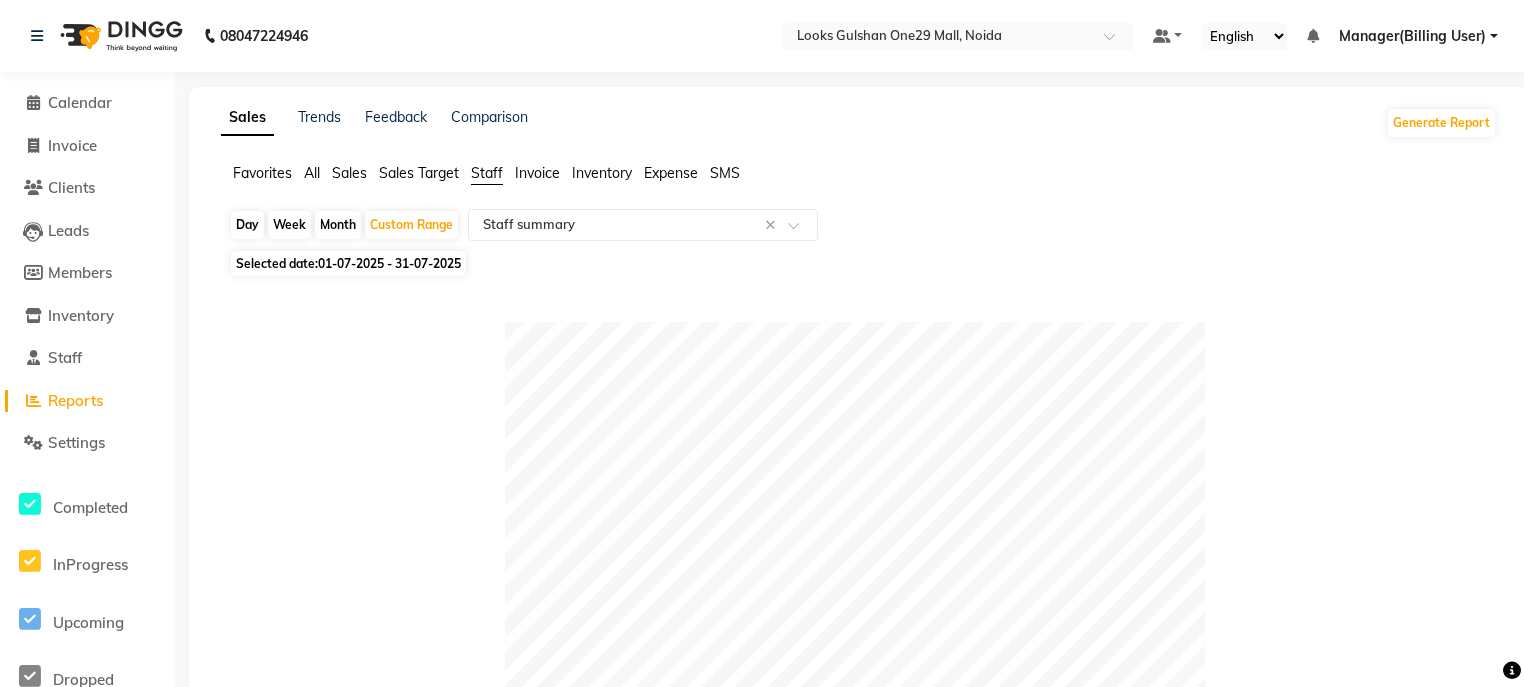 type on "vikas" 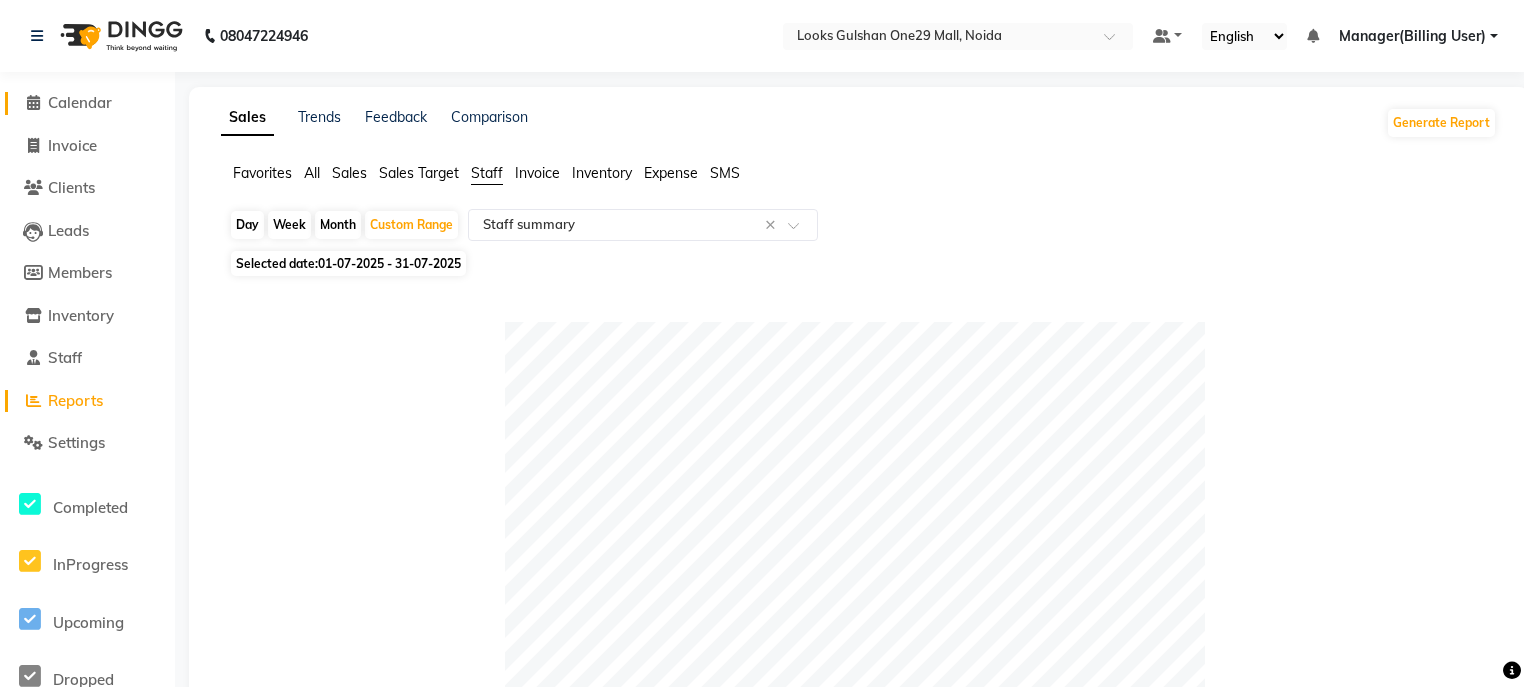 click on "Calendar" 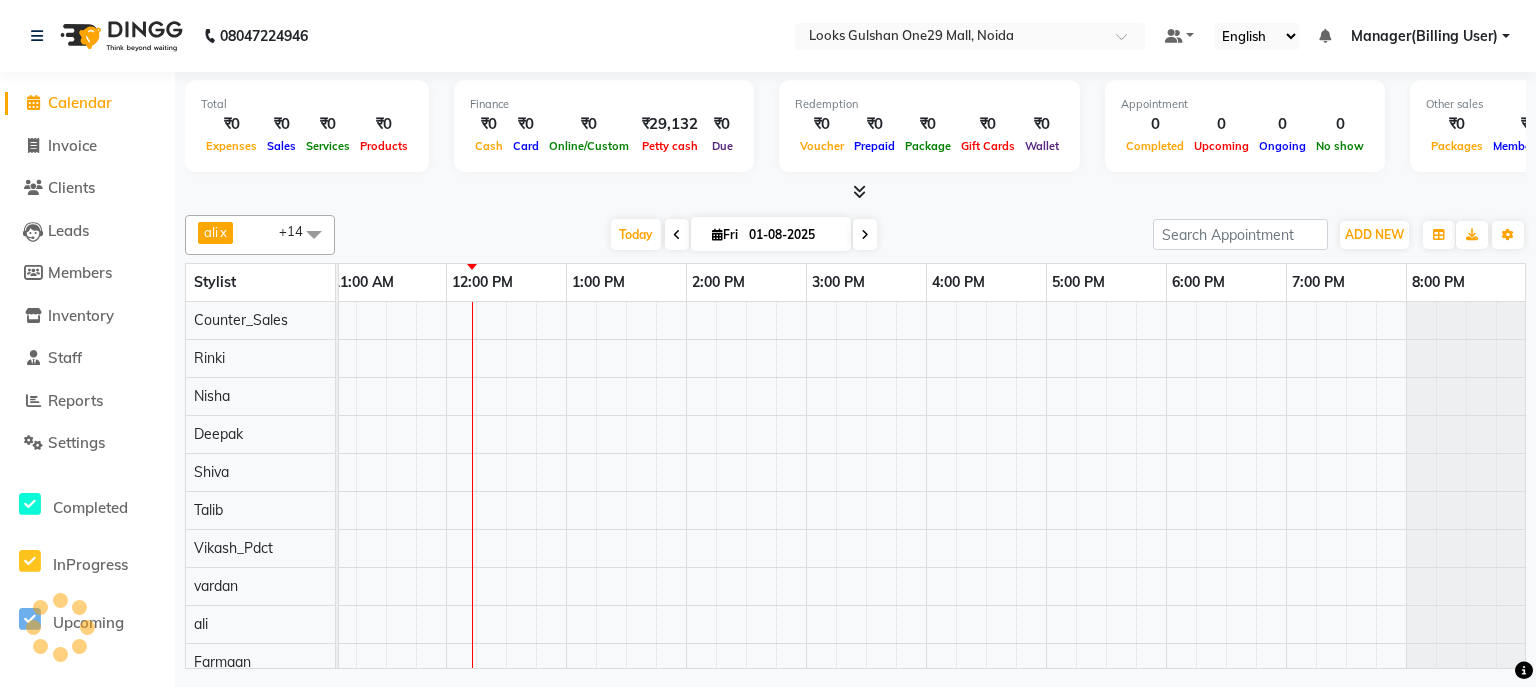 click at bounding box center [855, 192] 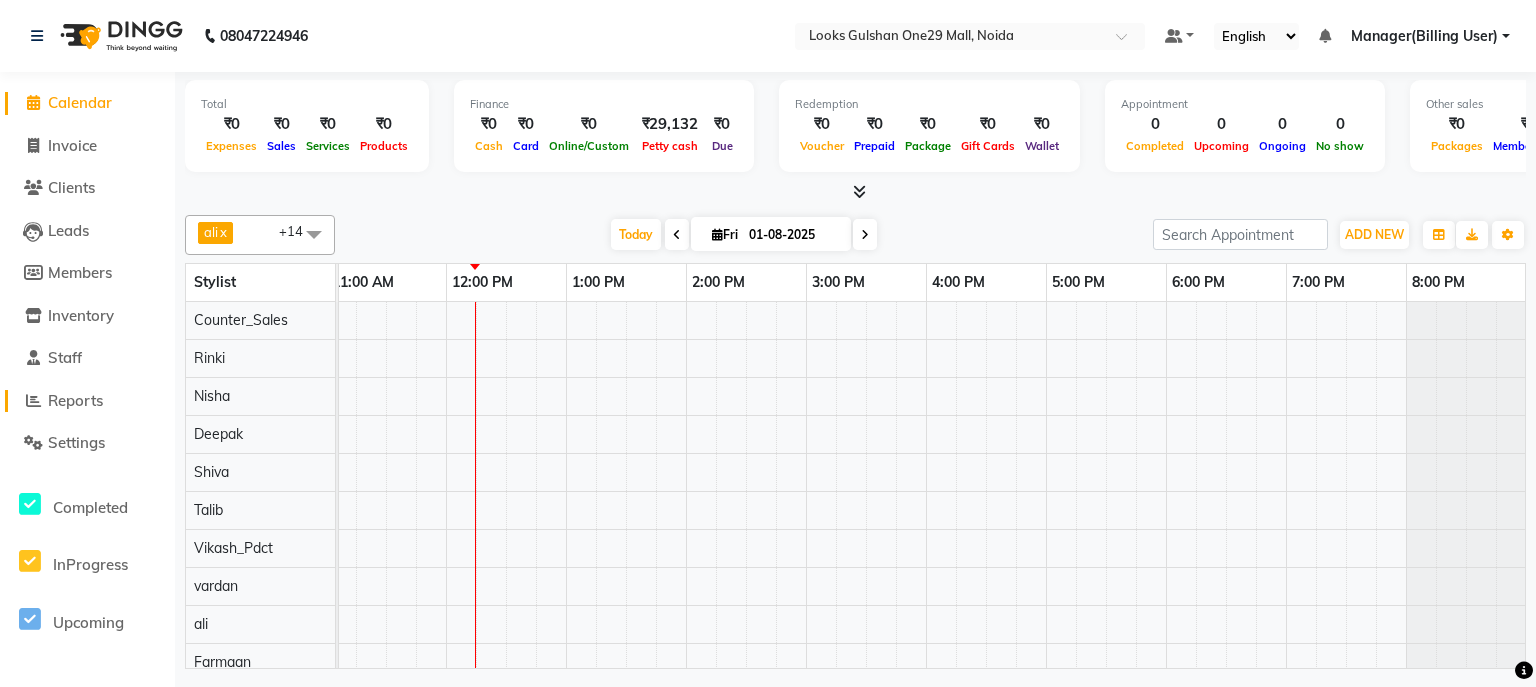 click on "Reports" 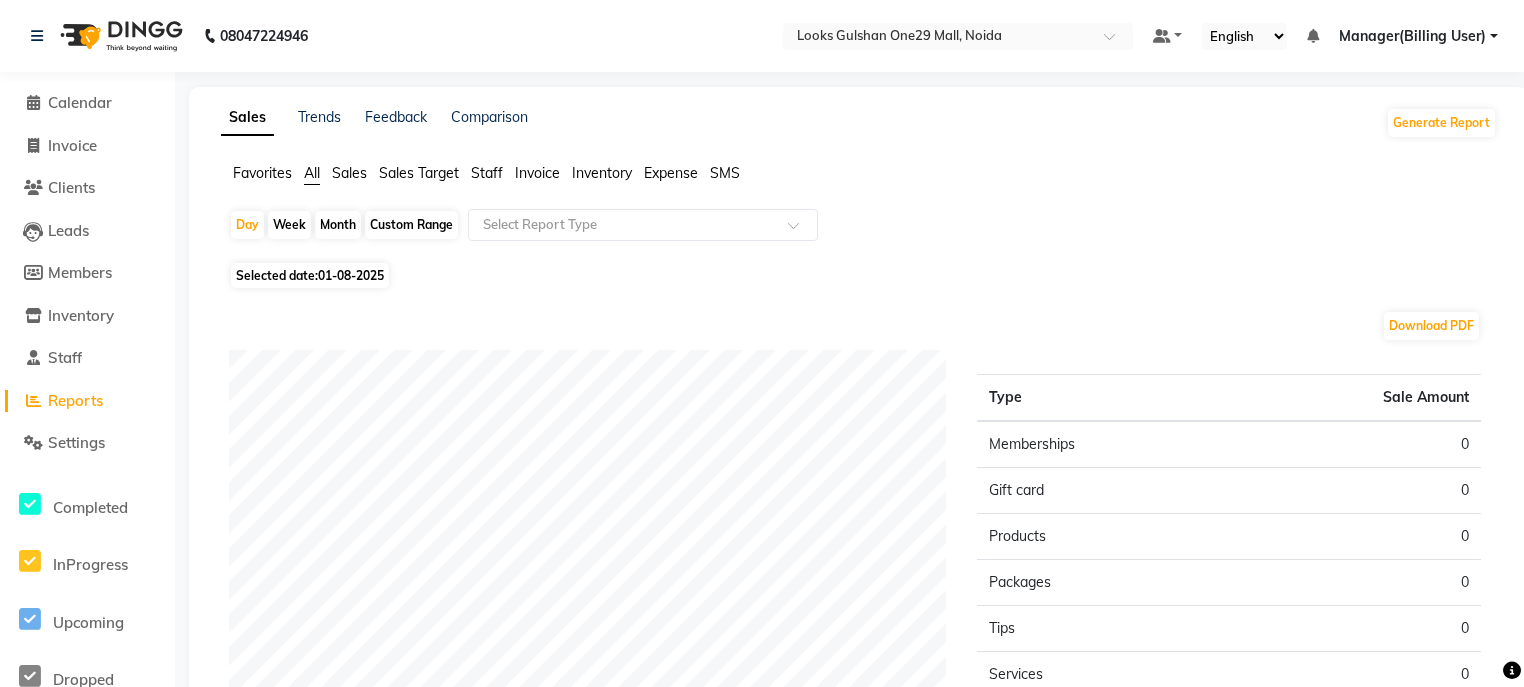click on "Inventory" 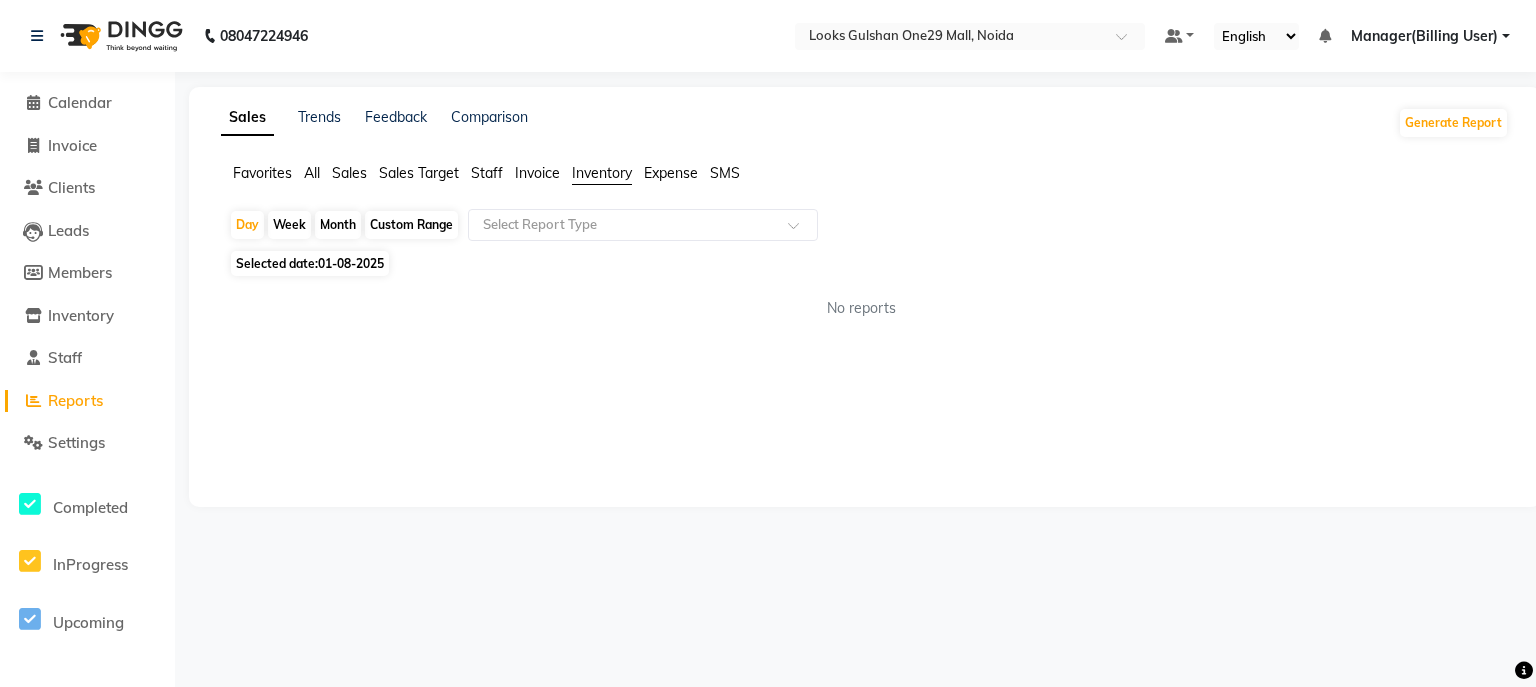 click on "Inventory" 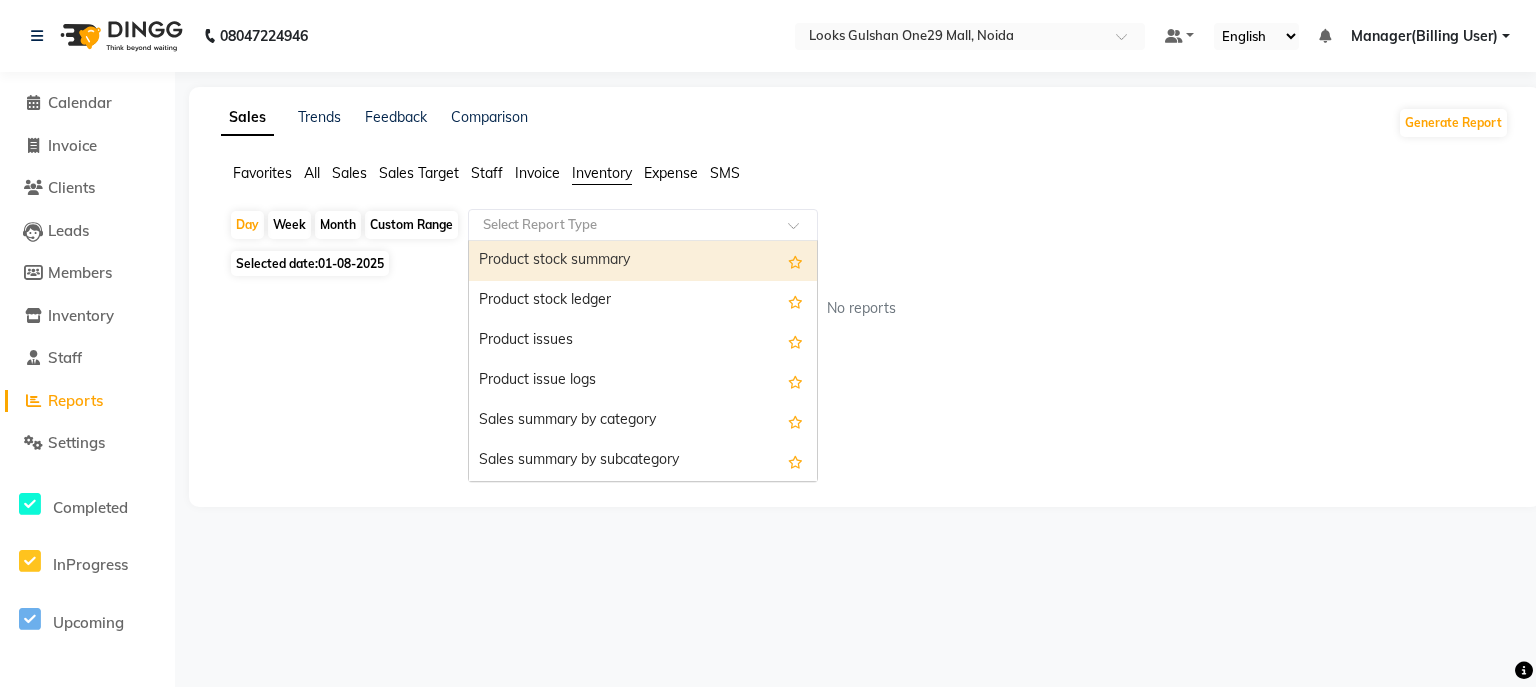 click 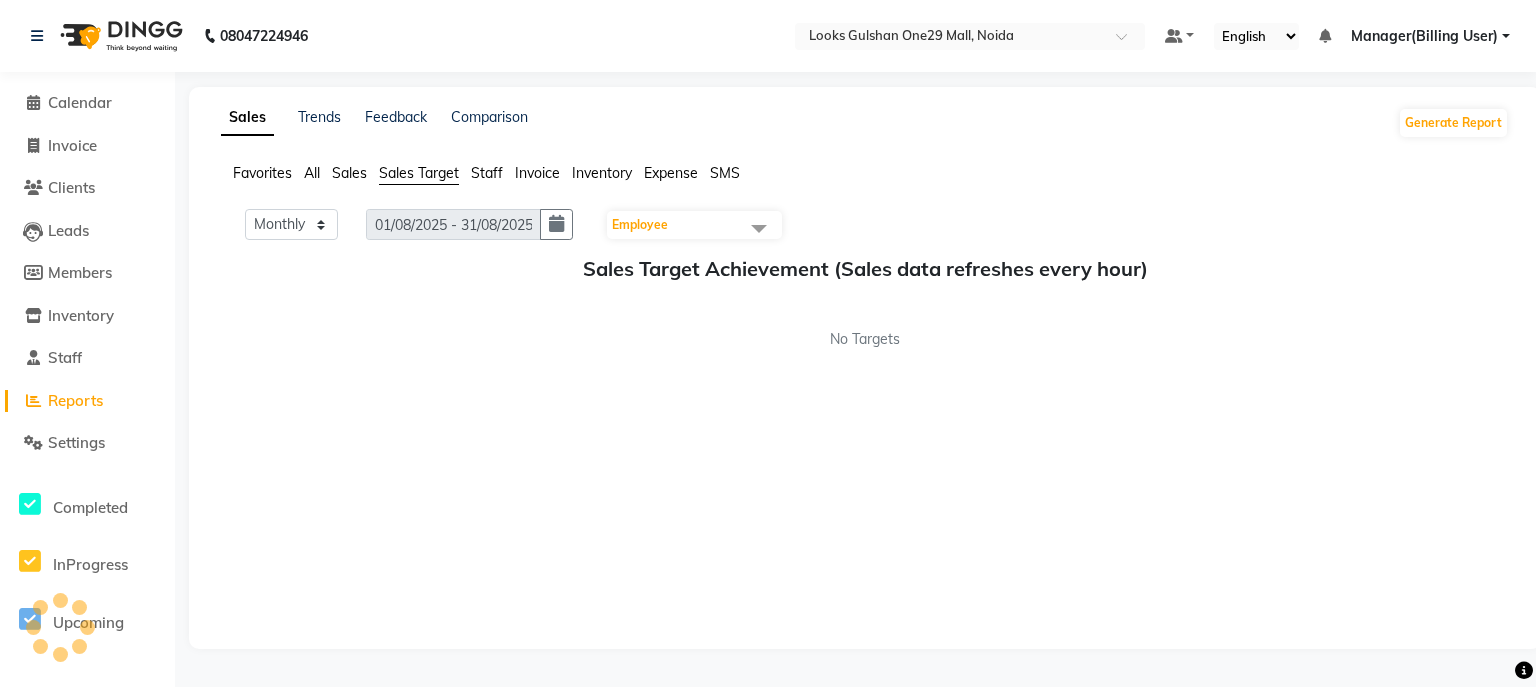 click on "Sales Target" 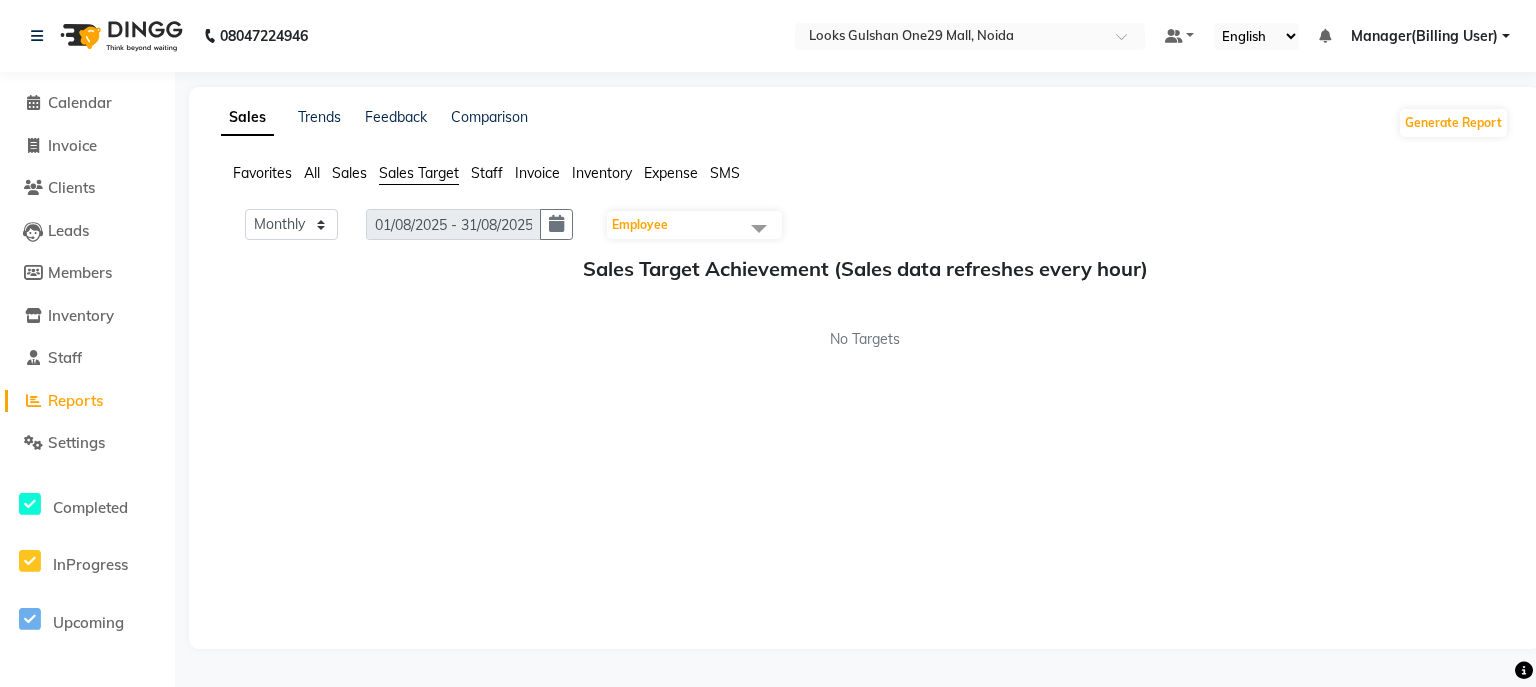 click on "Sales Target" 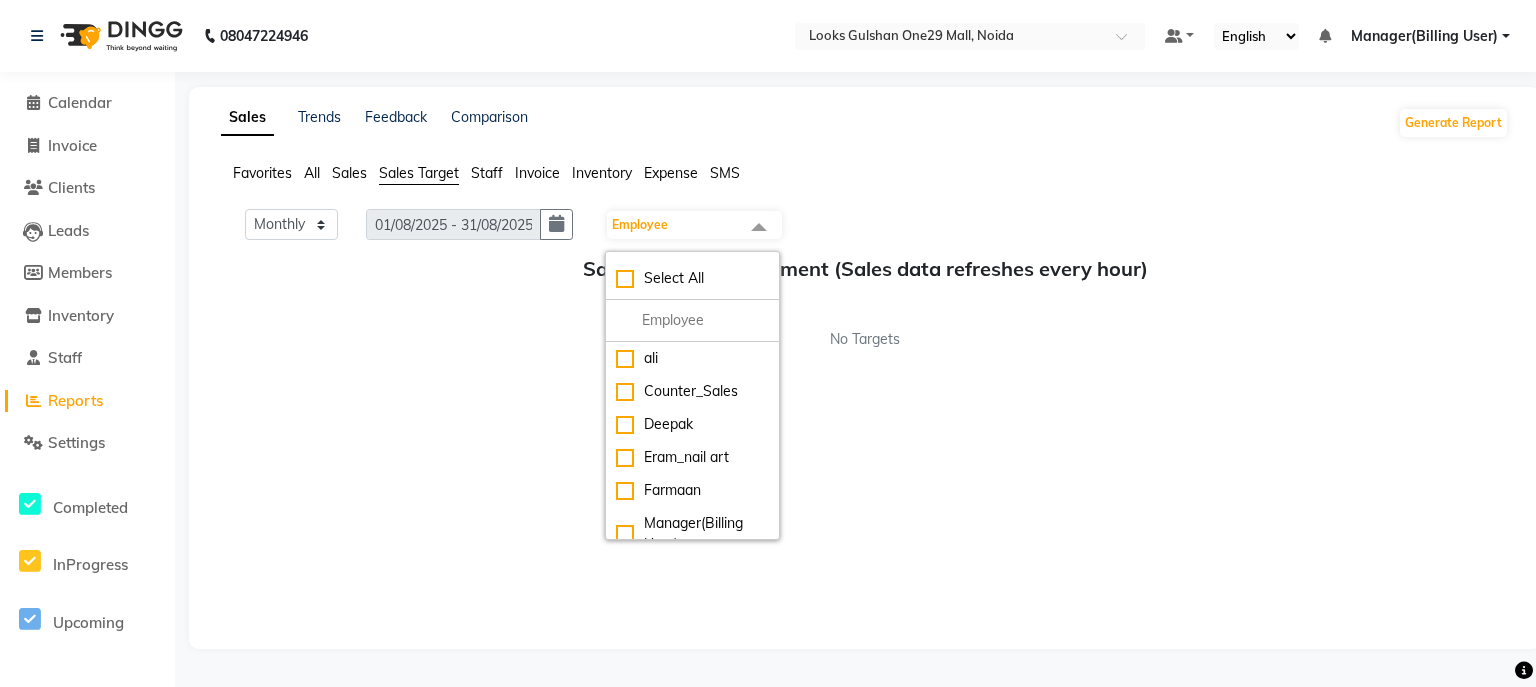 click on "Sales" 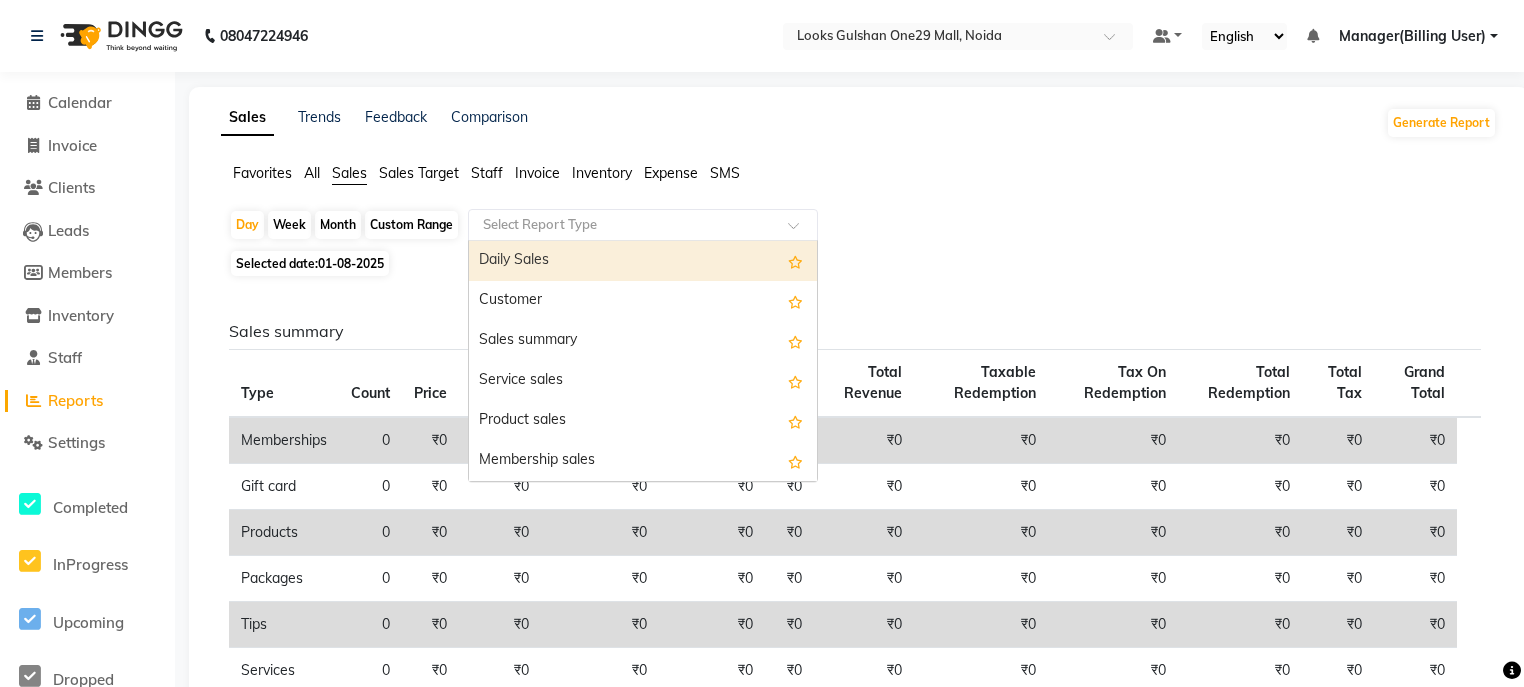 click 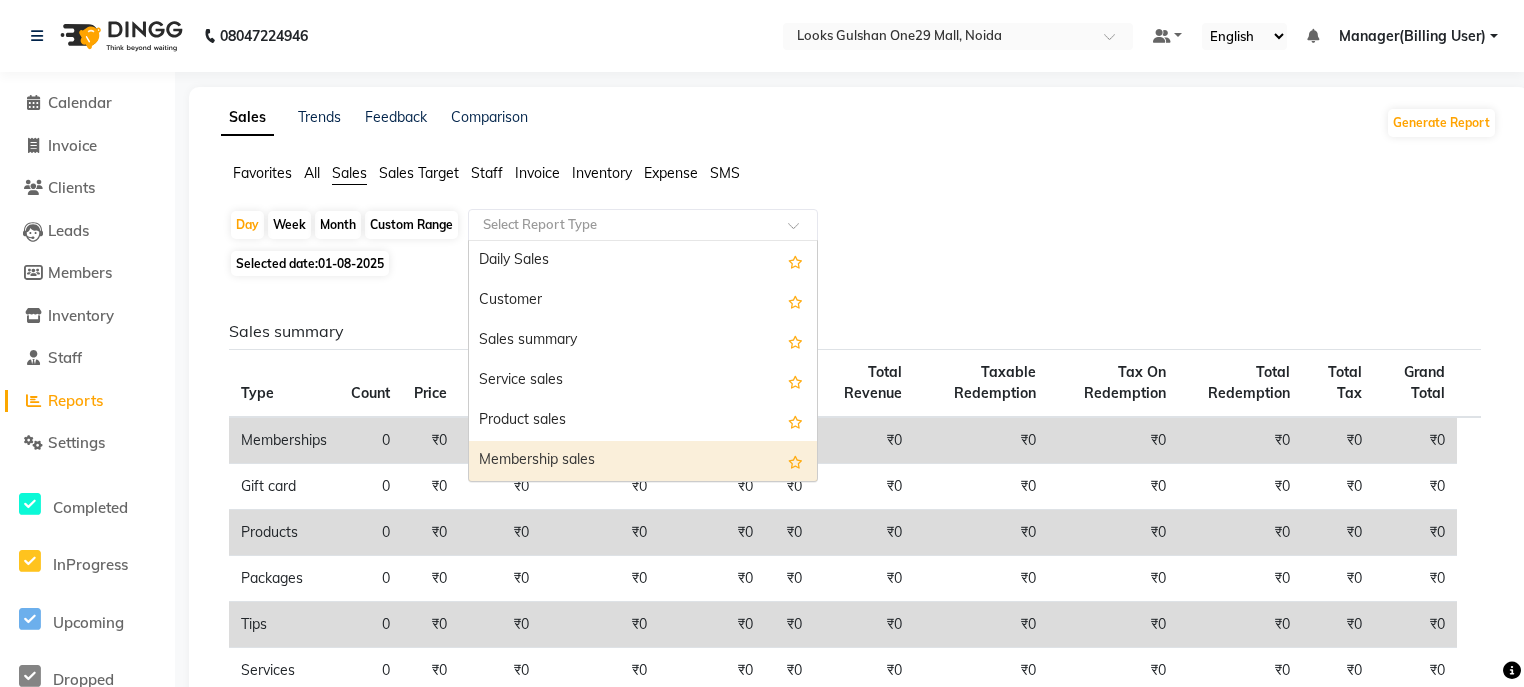 click on "Membership sales" at bounding box center [643, 461] 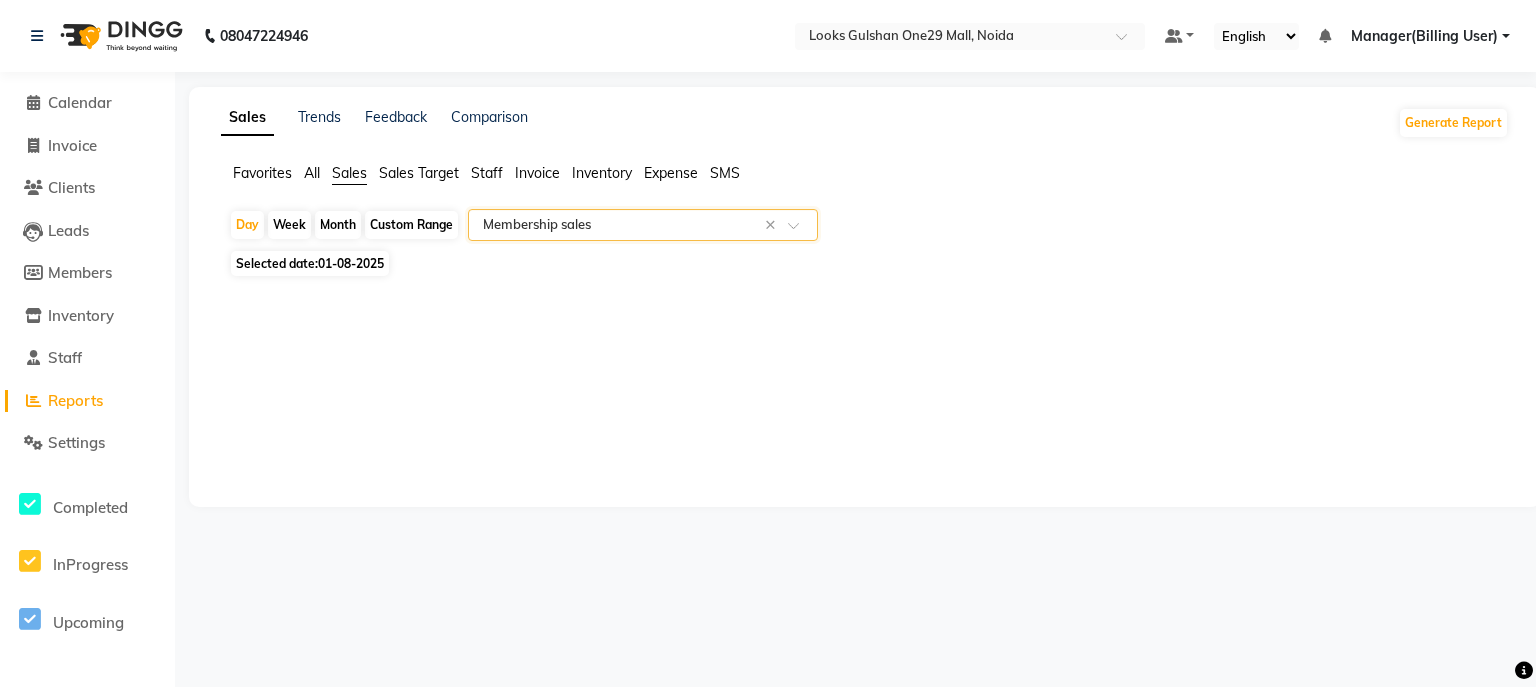 click on "Custom Range" 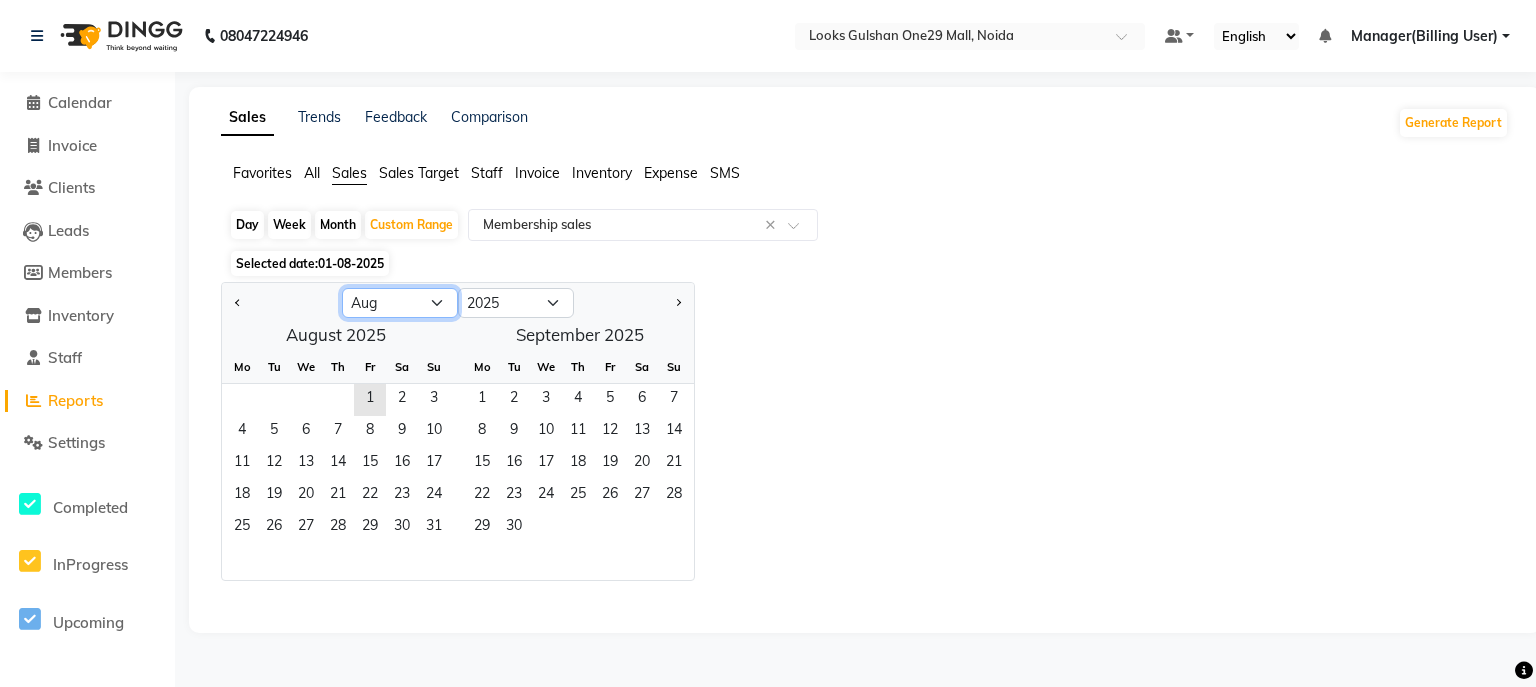 click on "Jan Feb Mar Apr May Jun Jul Aug Sep Oct Nov Dec" 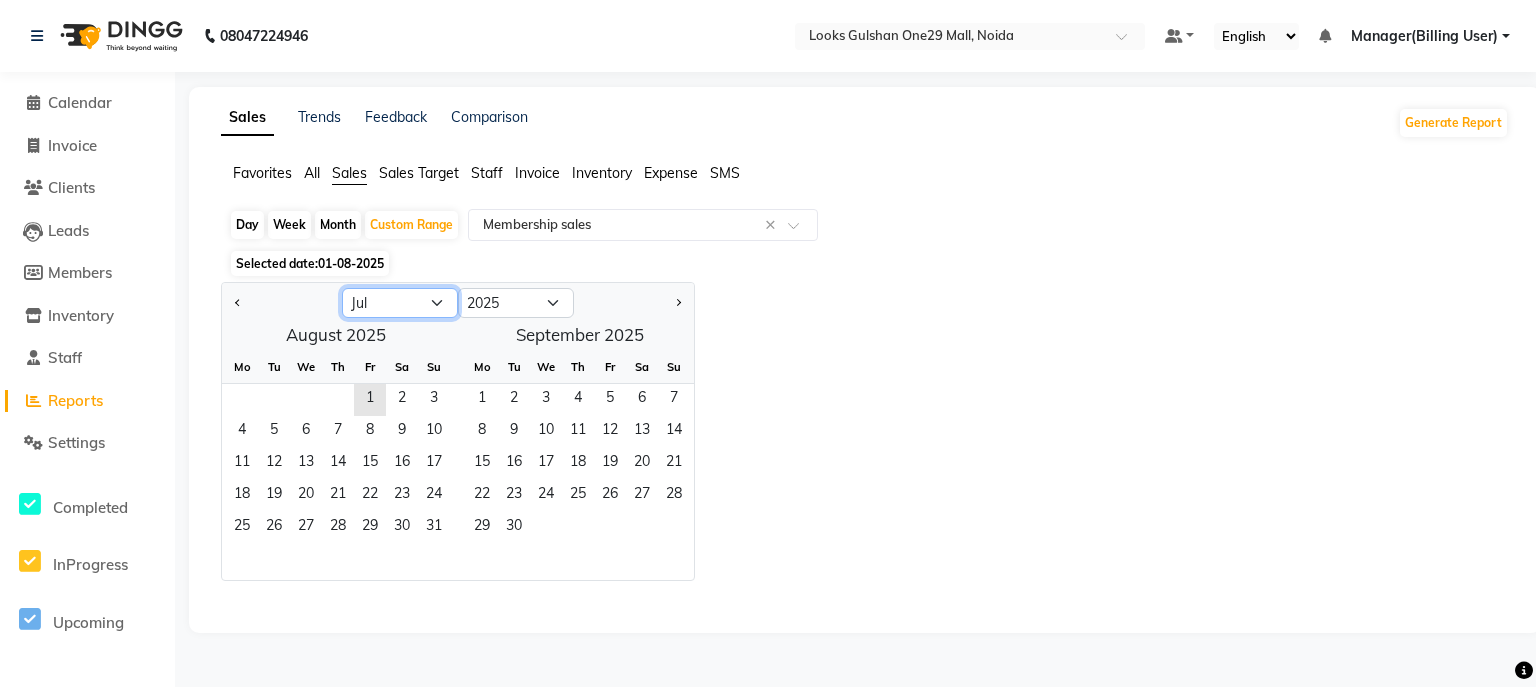 click on "Jan Feb Mar Apr May Jun Jul Aug Sep Oct Nov Dec" 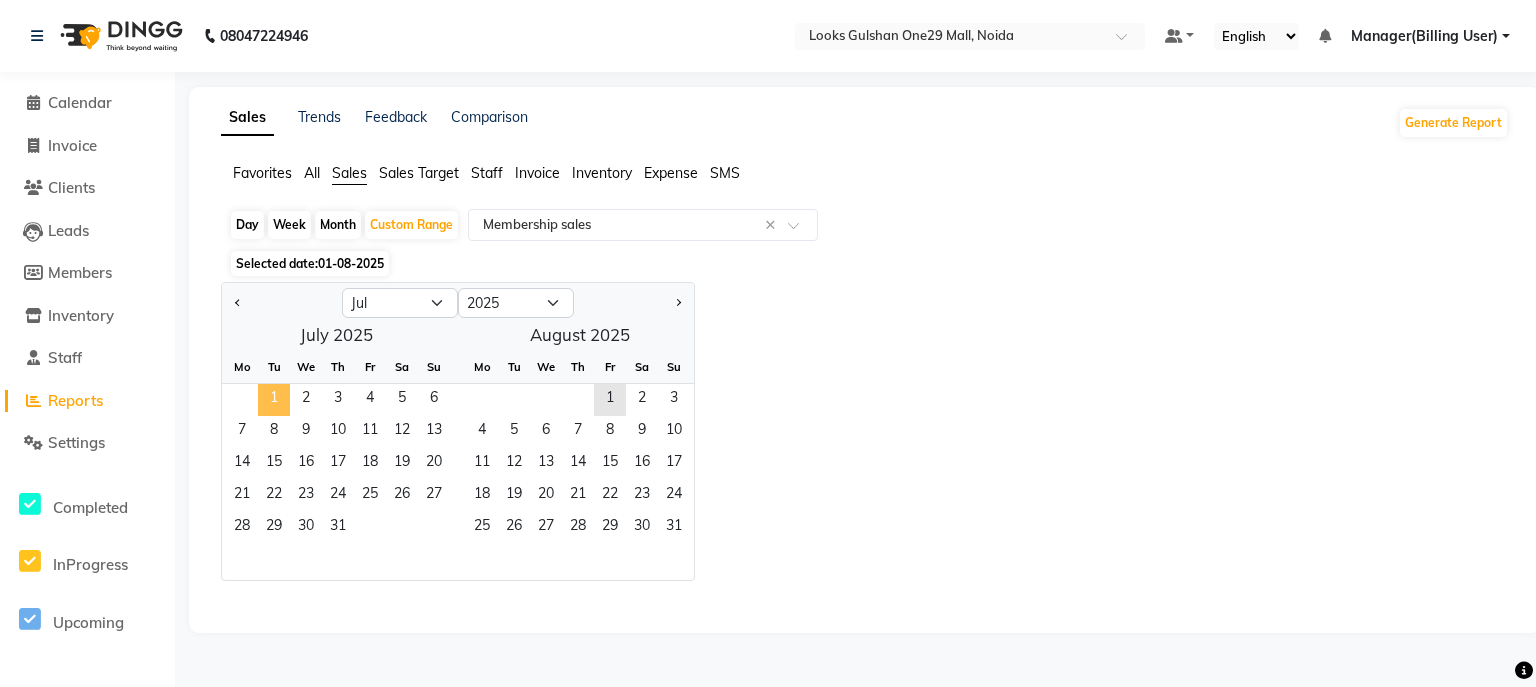 click on "1" 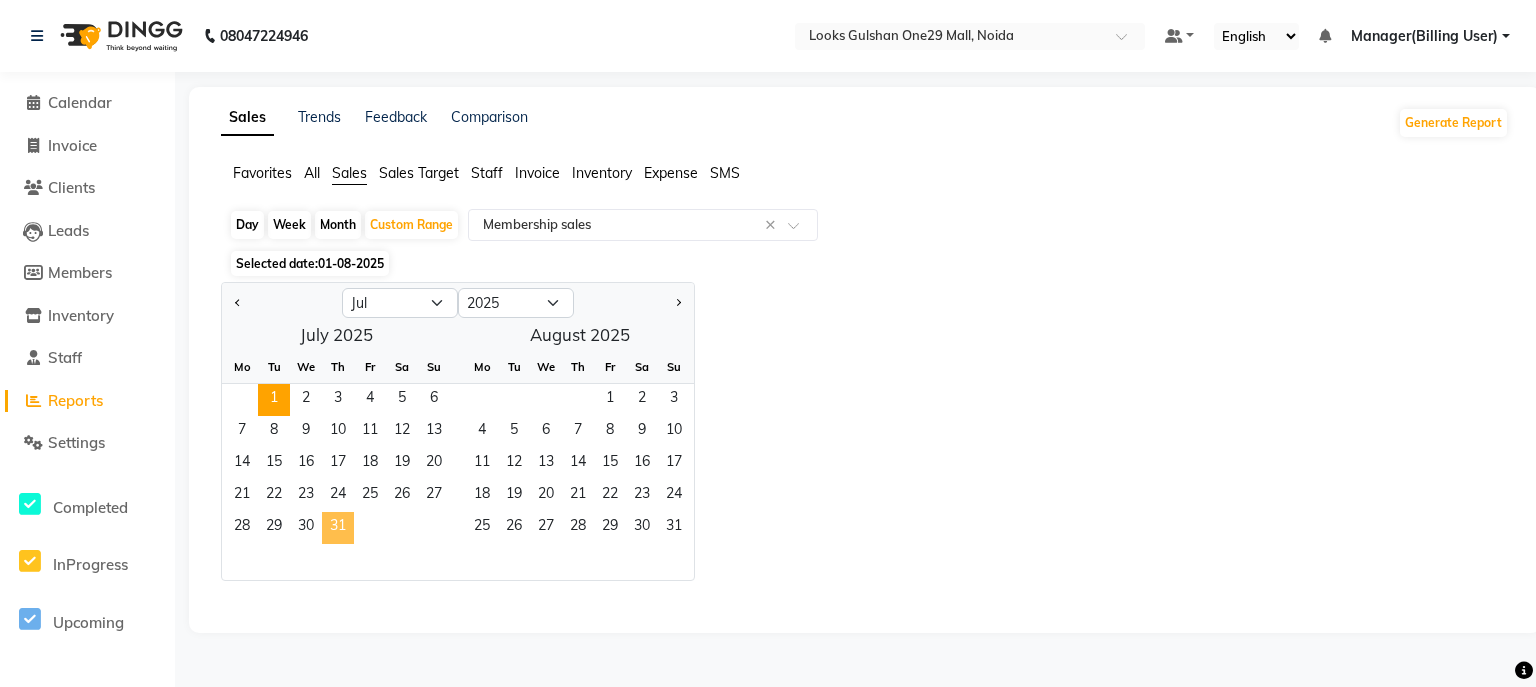 click on "31" 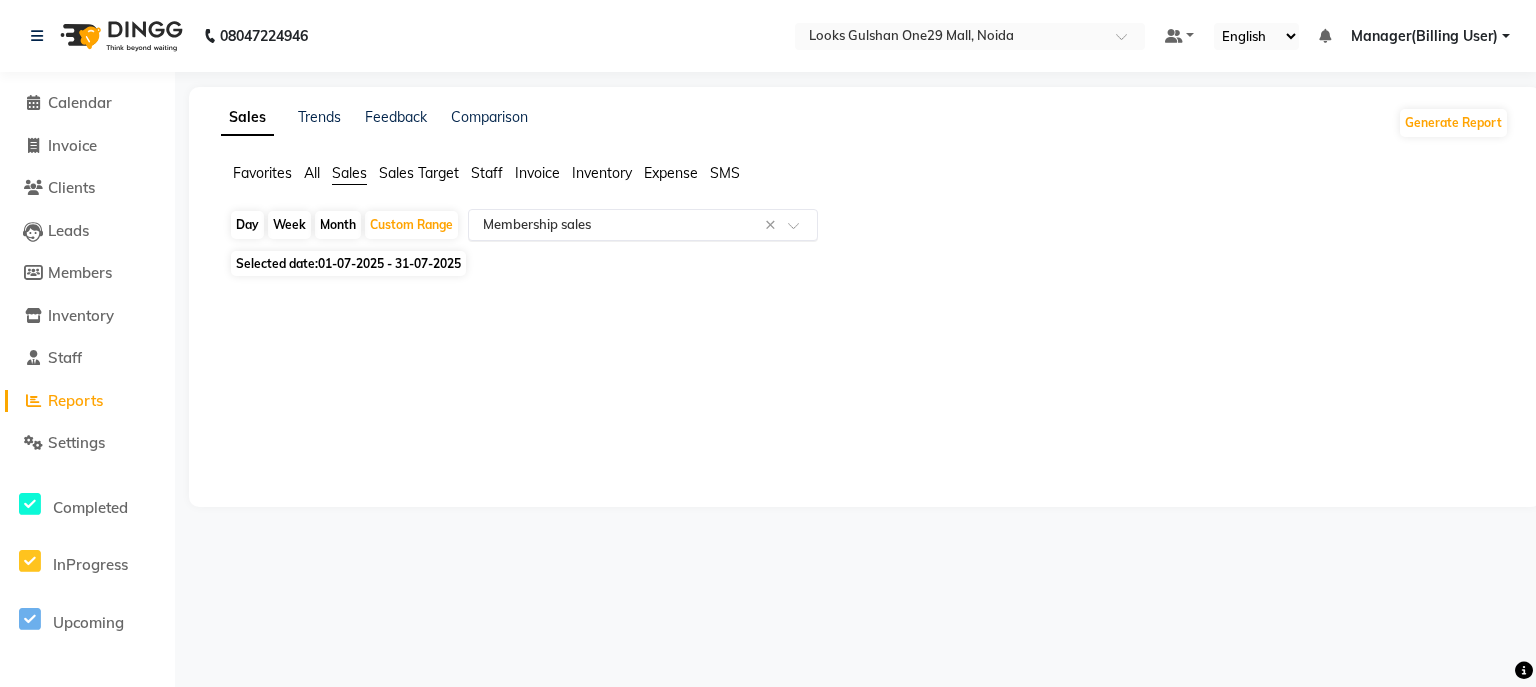 click 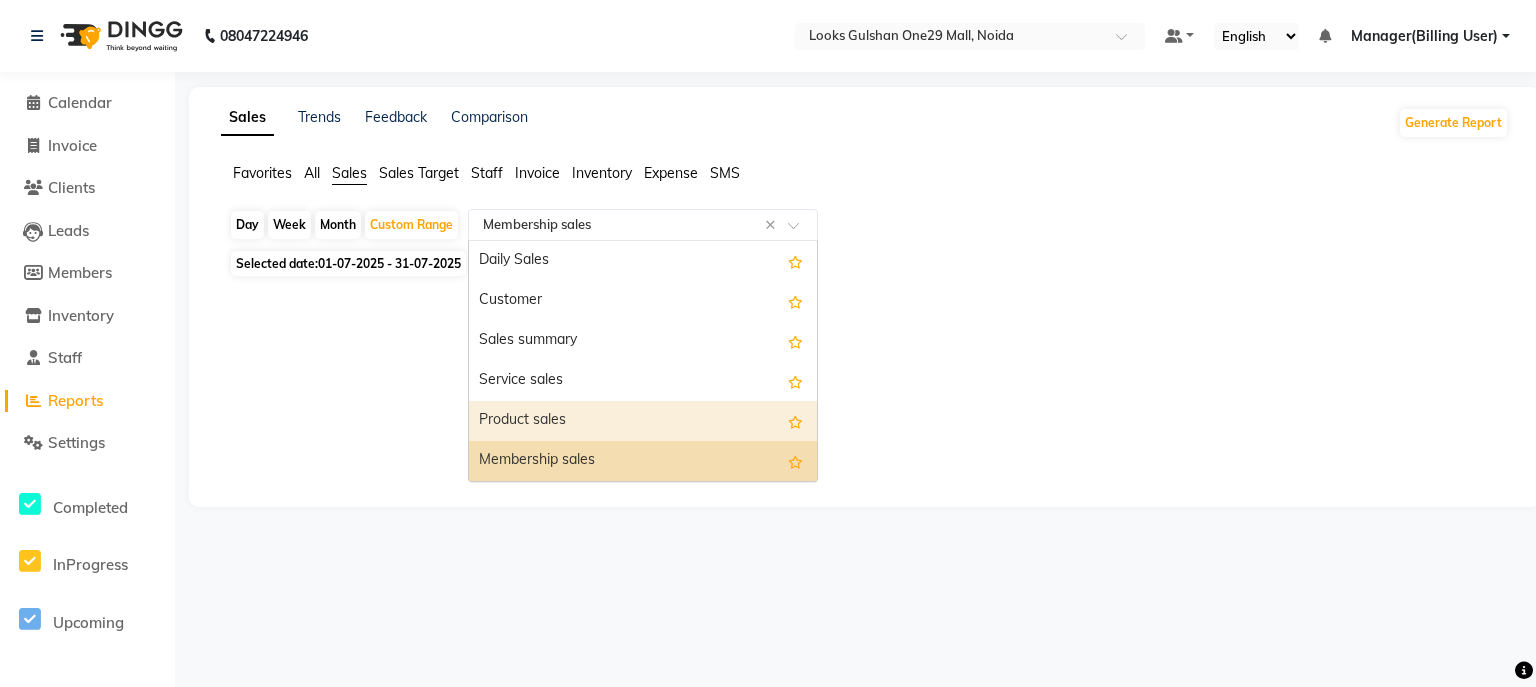 click on "Product sales" at bounding box center (643, 421) 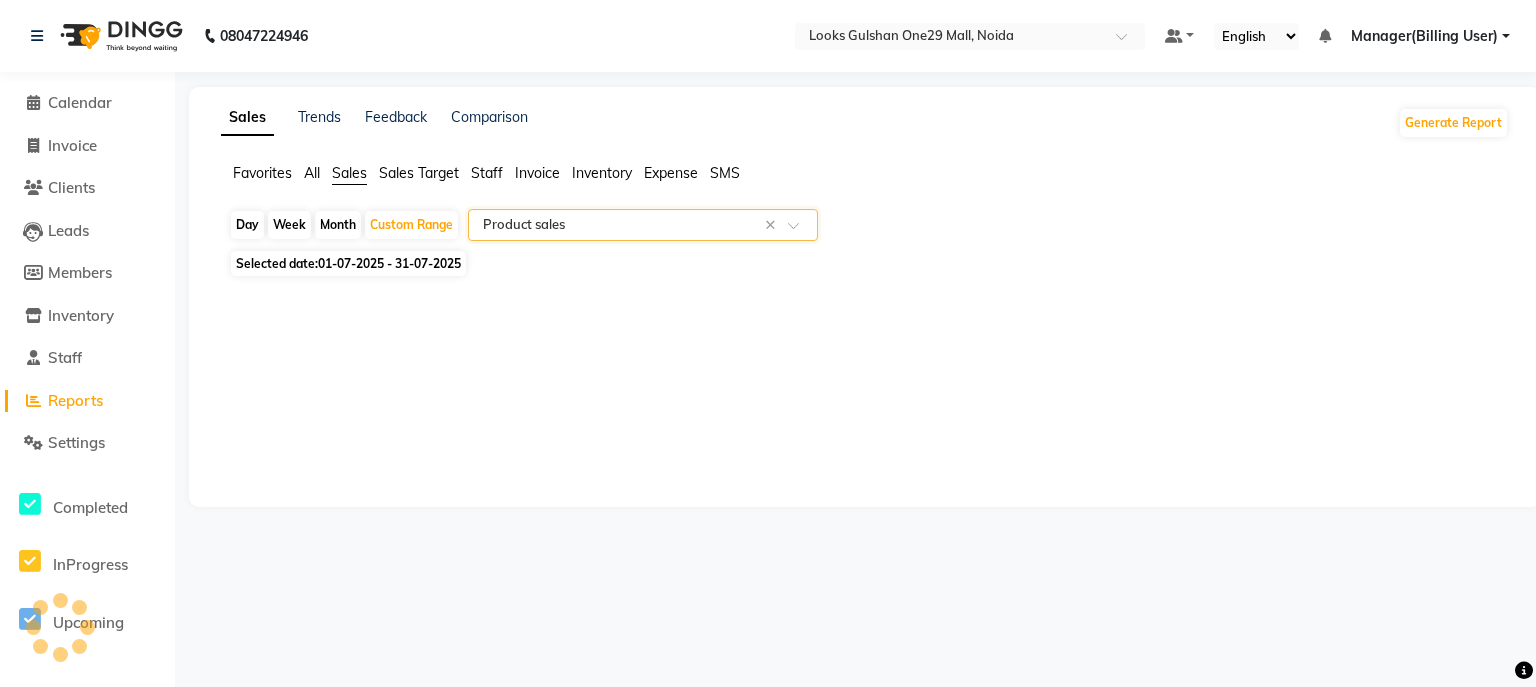 select on "full_report" 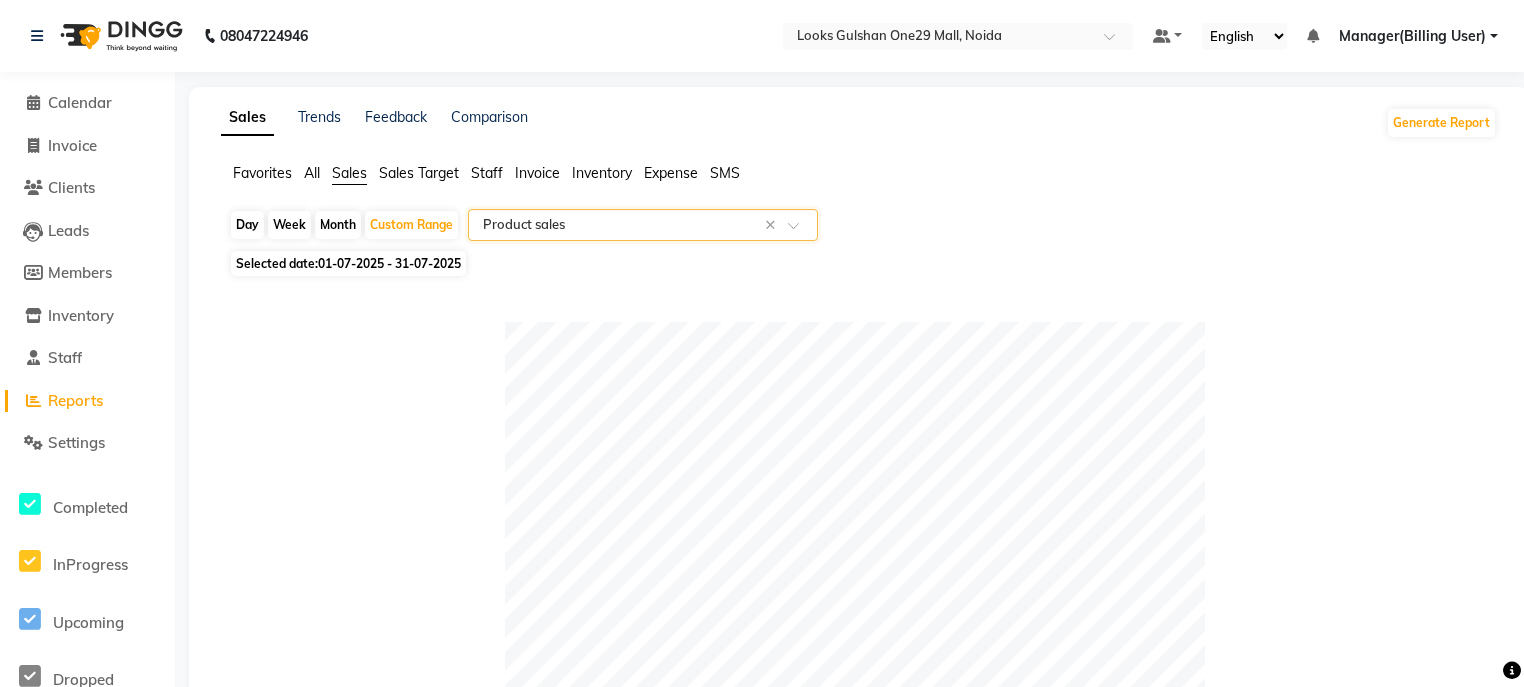 scroll, scrollTop: 0, scrollLeft: 0, axis: both 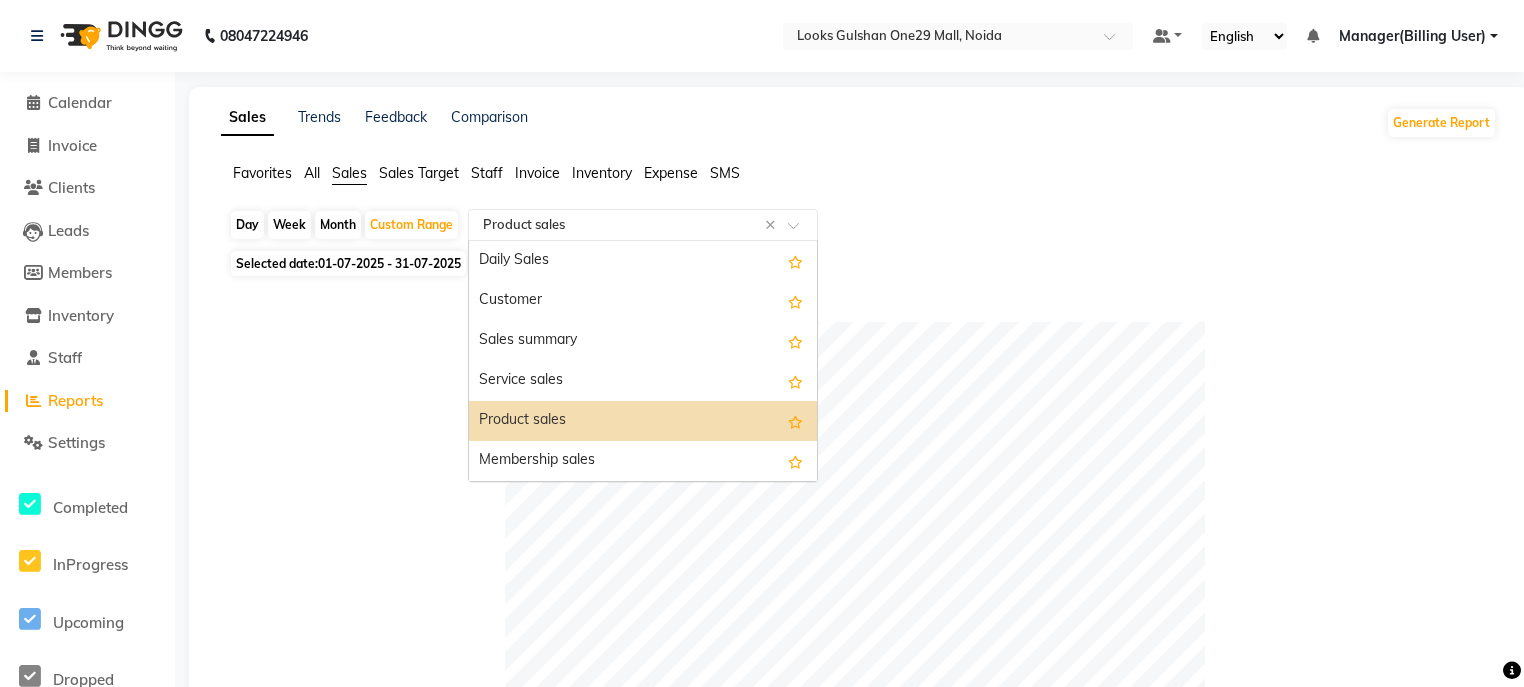 click 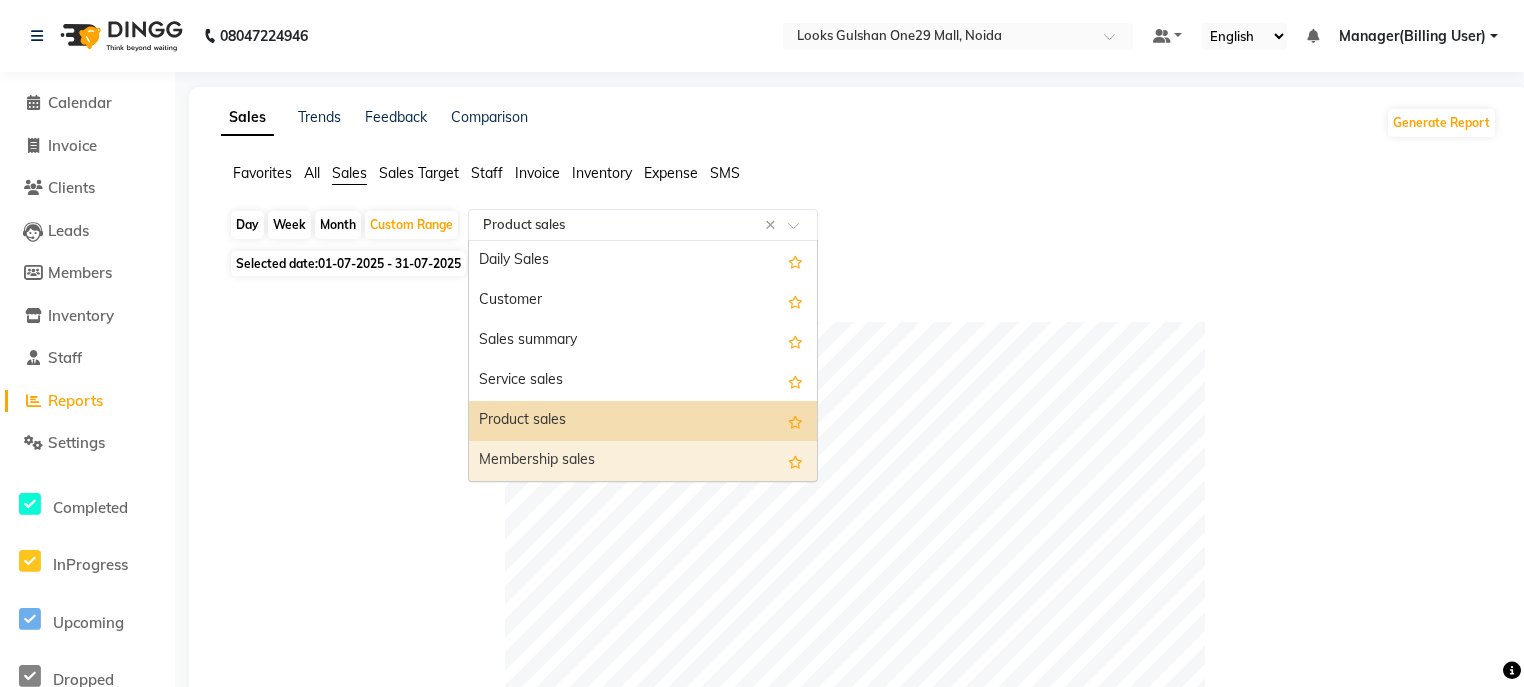 click on "Membership sales" at bounding box center [643, 461] 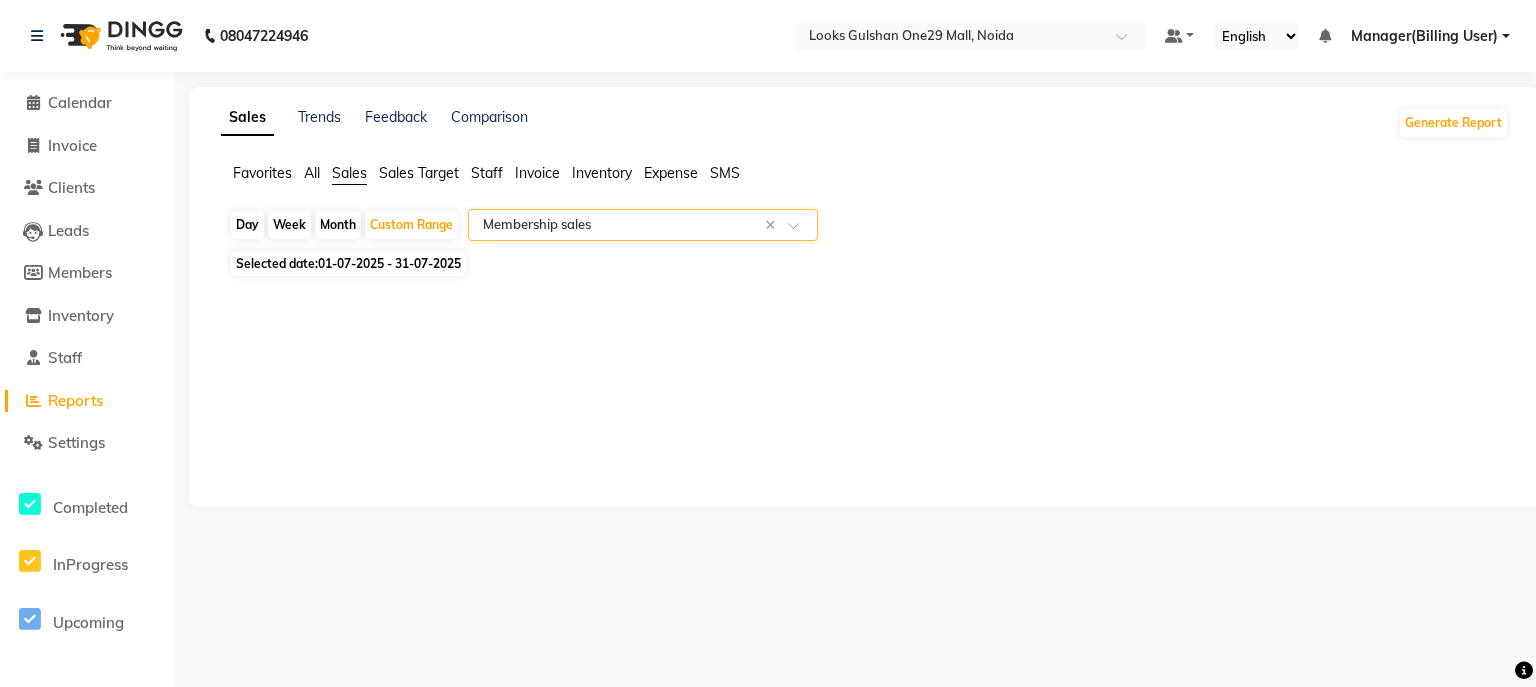 click 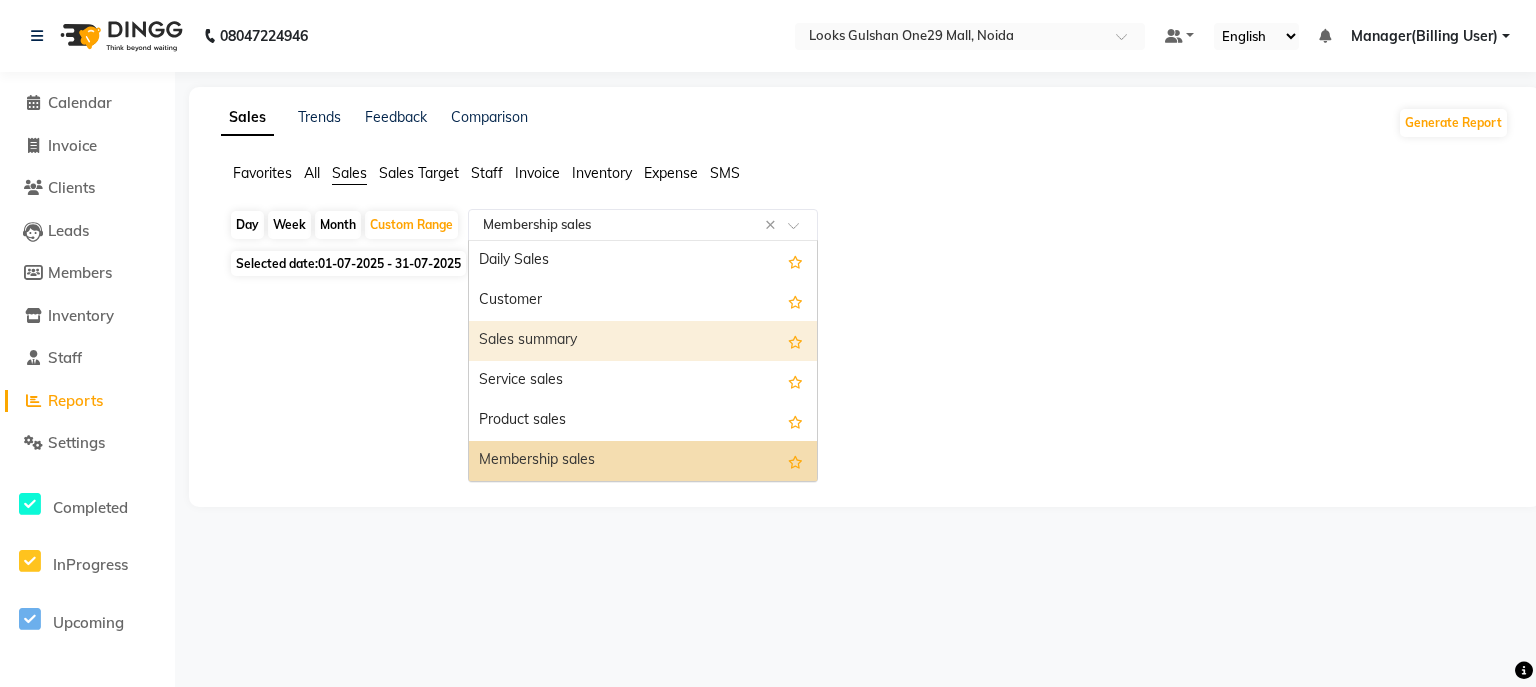 click on "Sales summary" at bounding box center [643, 341] 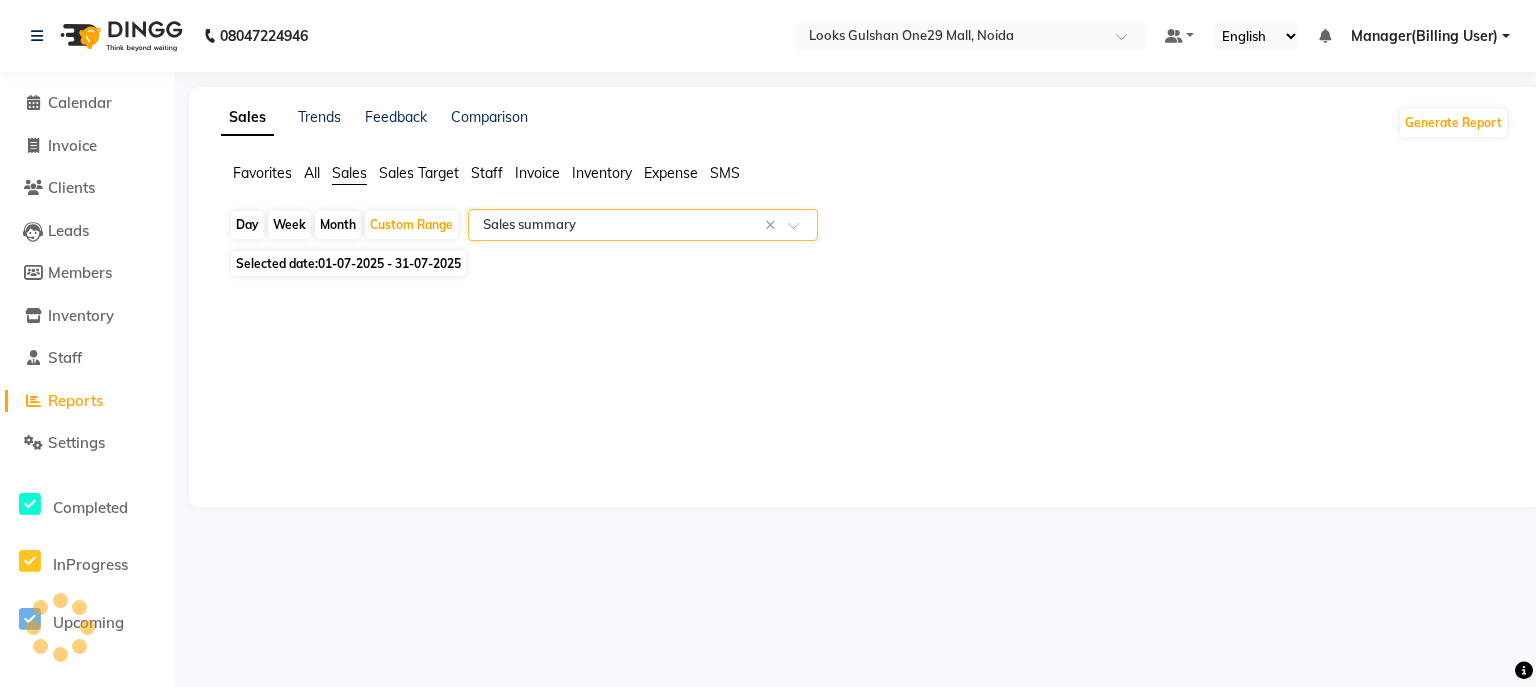 select on "full_report" 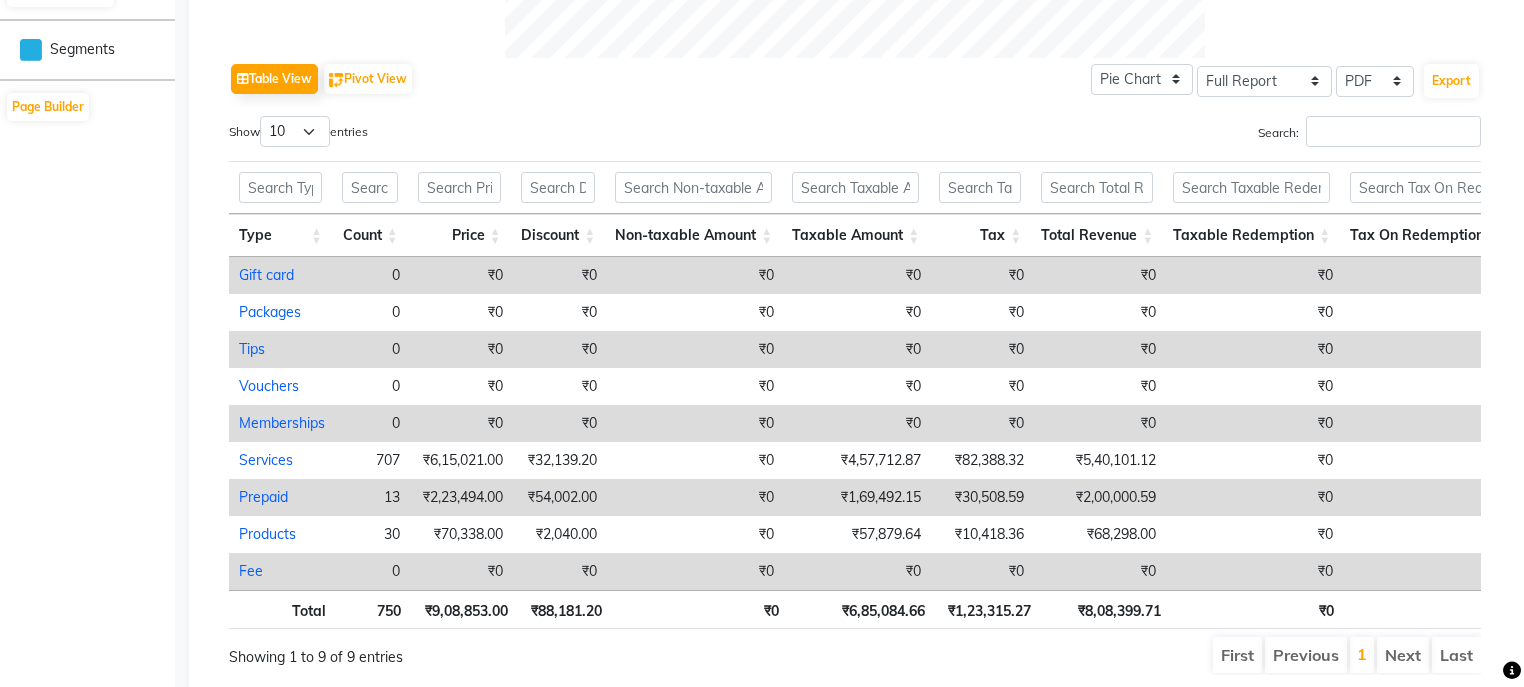 scroll, scrollTop: 1040, scrollLeft: 0, axis: vertical 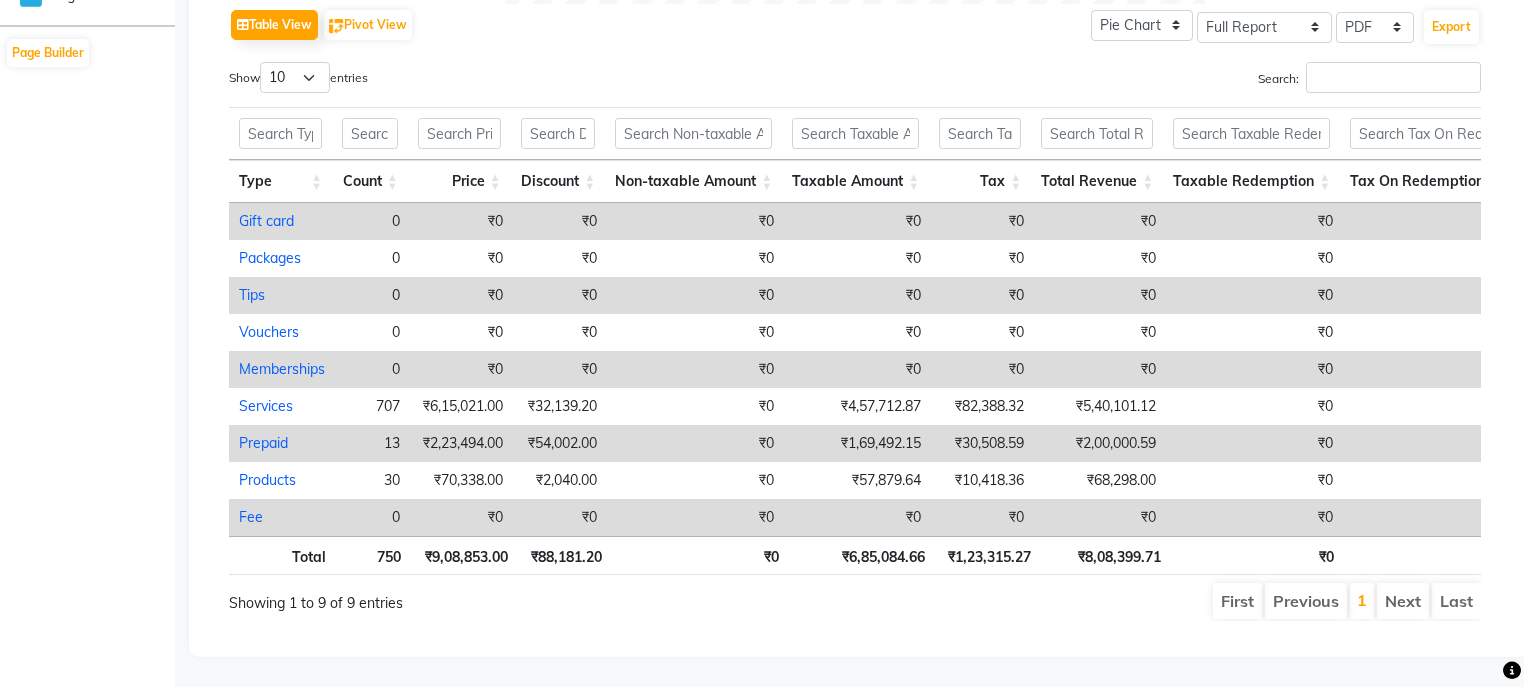 drag, startPoint x: 1128, startPoint y: 622, endPoint x: 1191, endPoint y: 620, distance: 63.03174 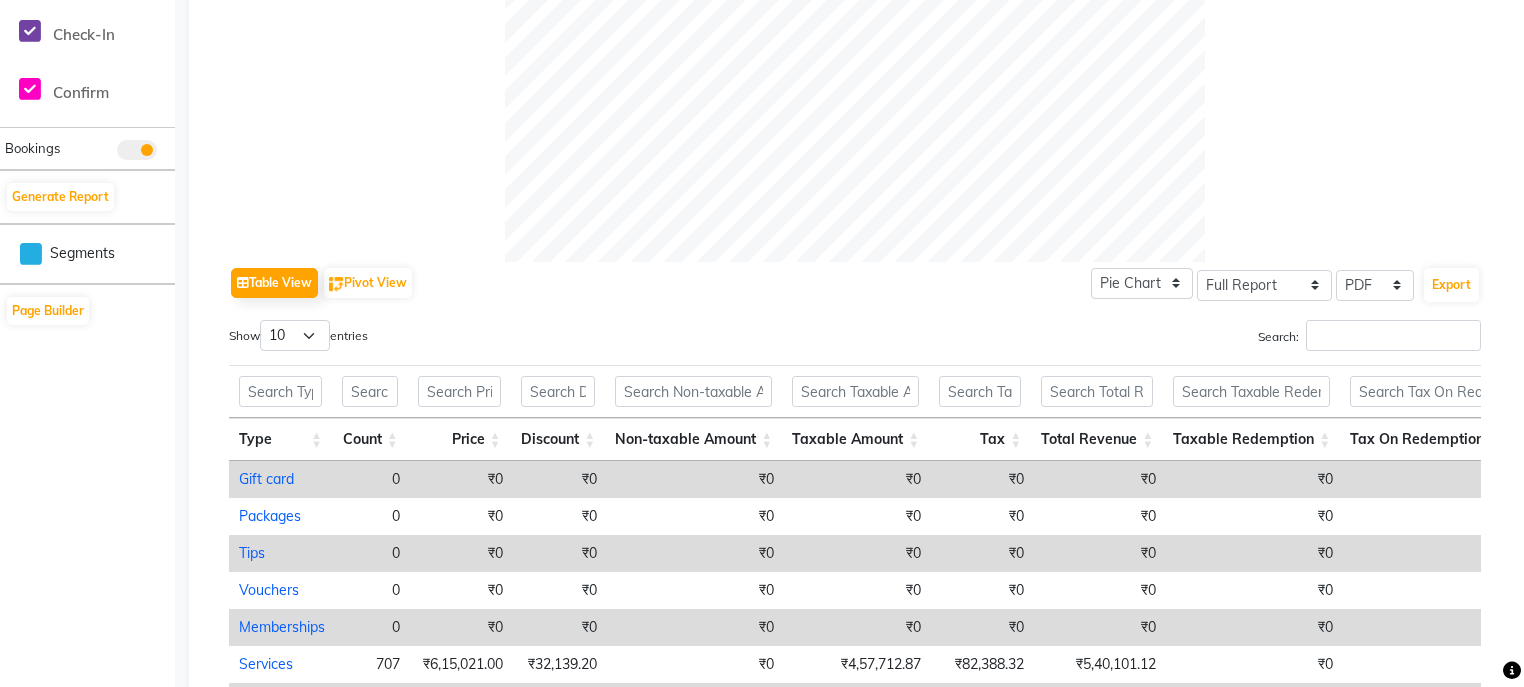 scroll, scrollTop: 720, scrollLeft: 0, axis: vertical 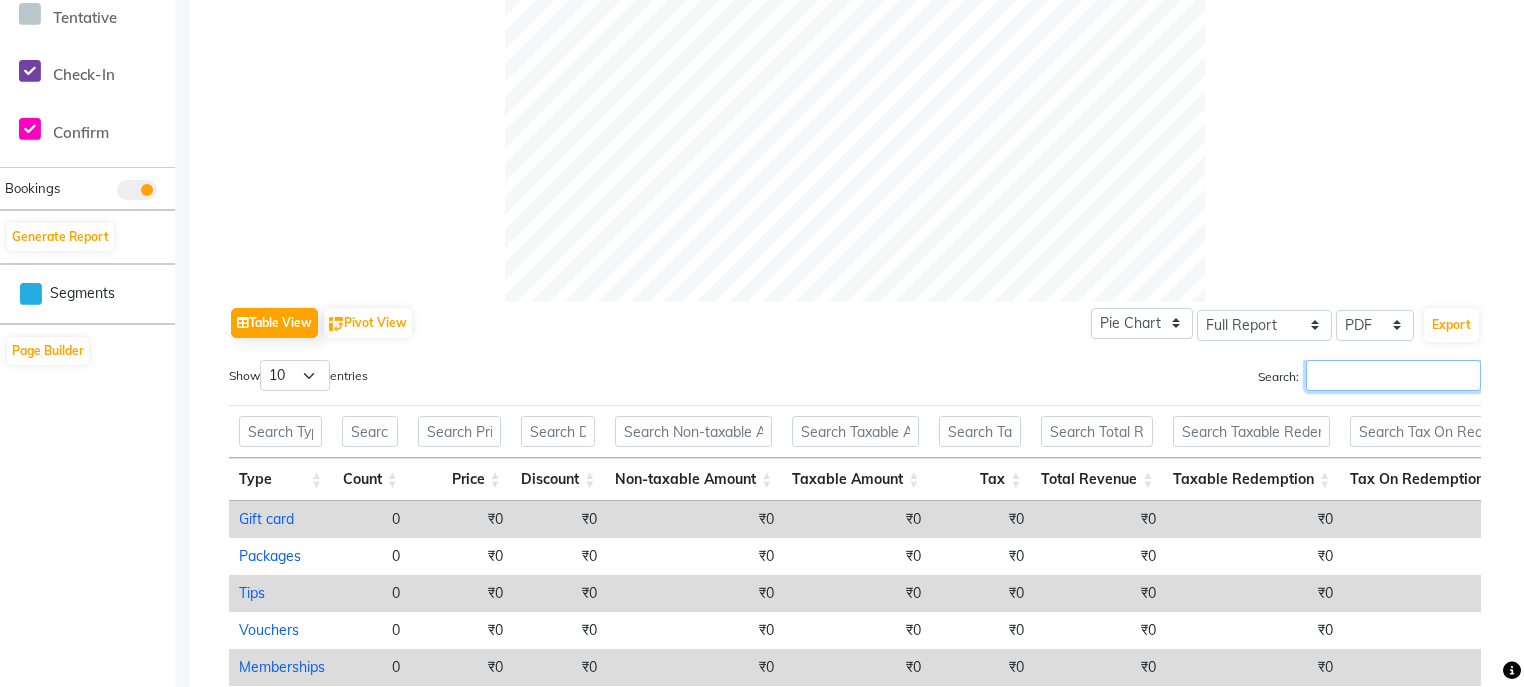 click on "Search:" at bounding box center [1393, 375] 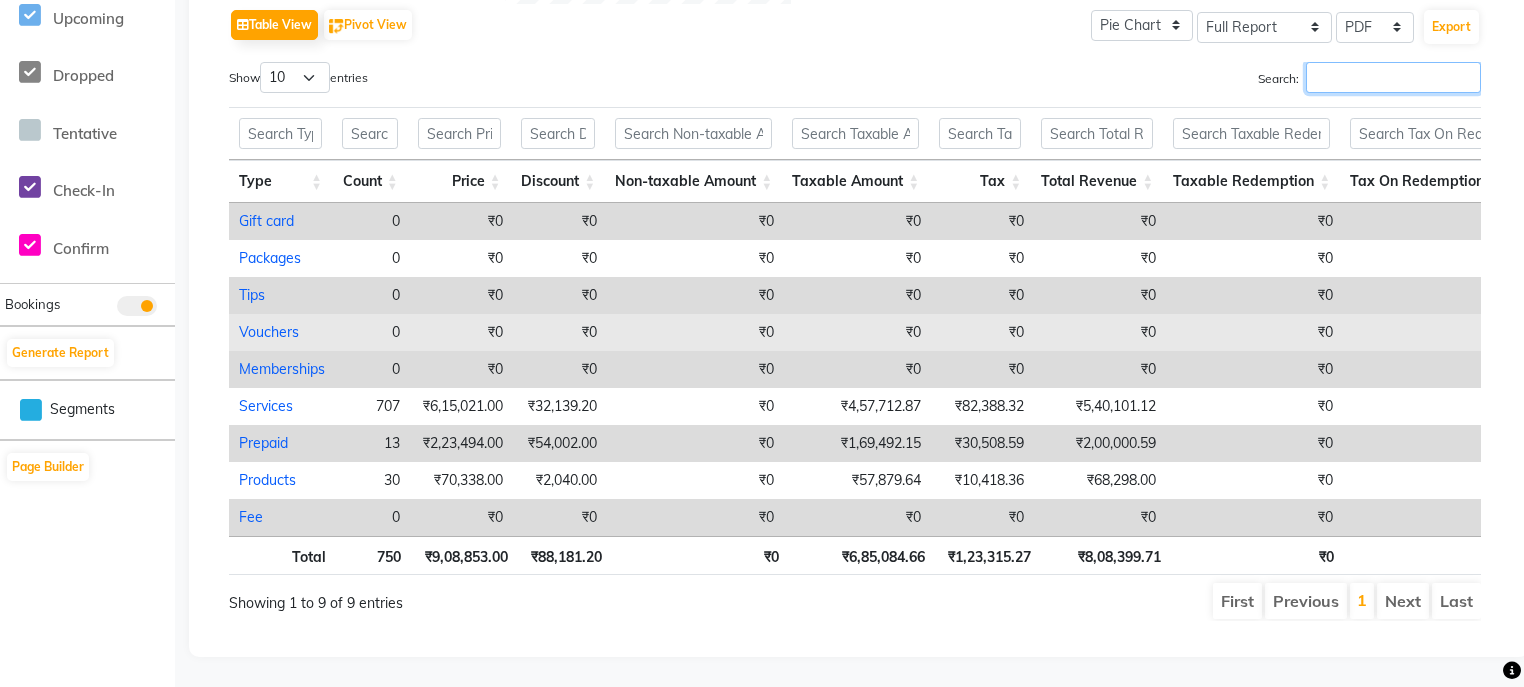scroll, scrollTop: 626, scrollLeft: 0, axis: vertical 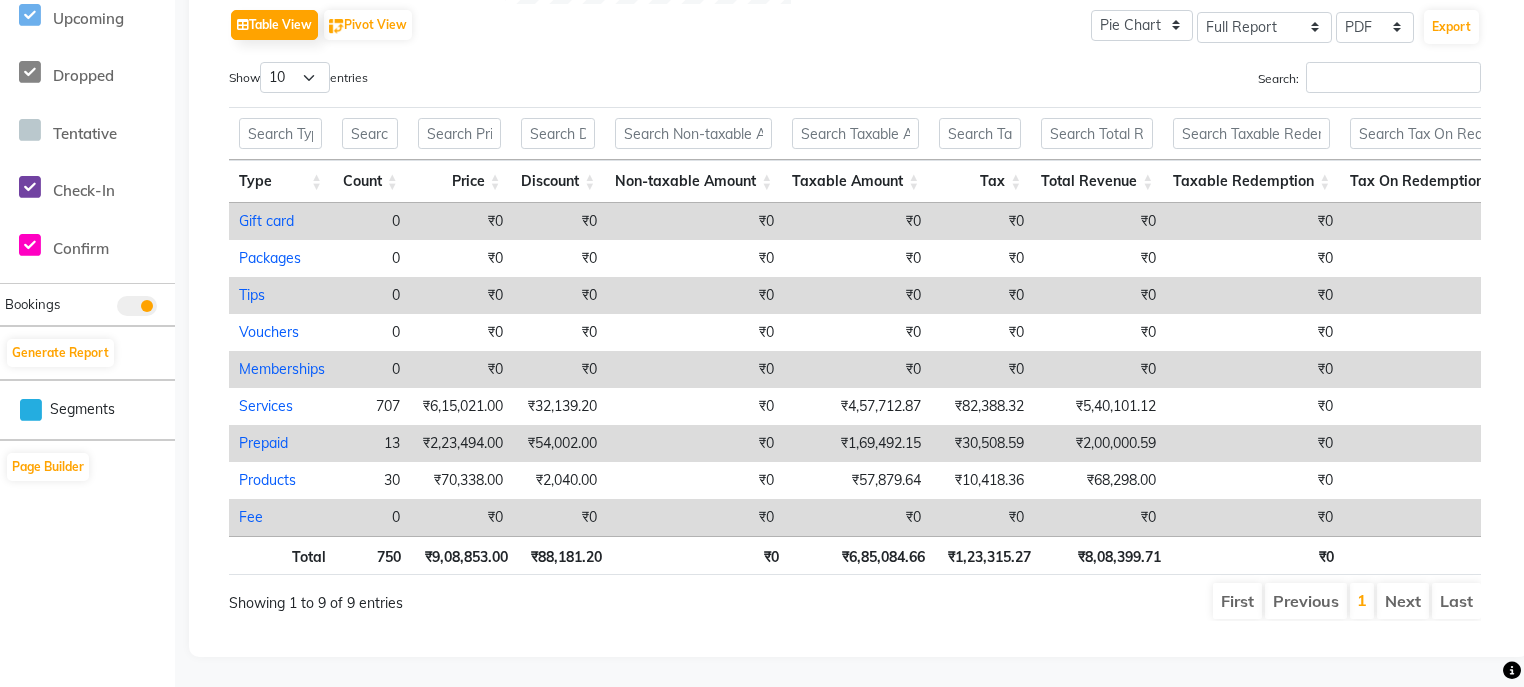 click on "Price" at bounding box center [459, 181] 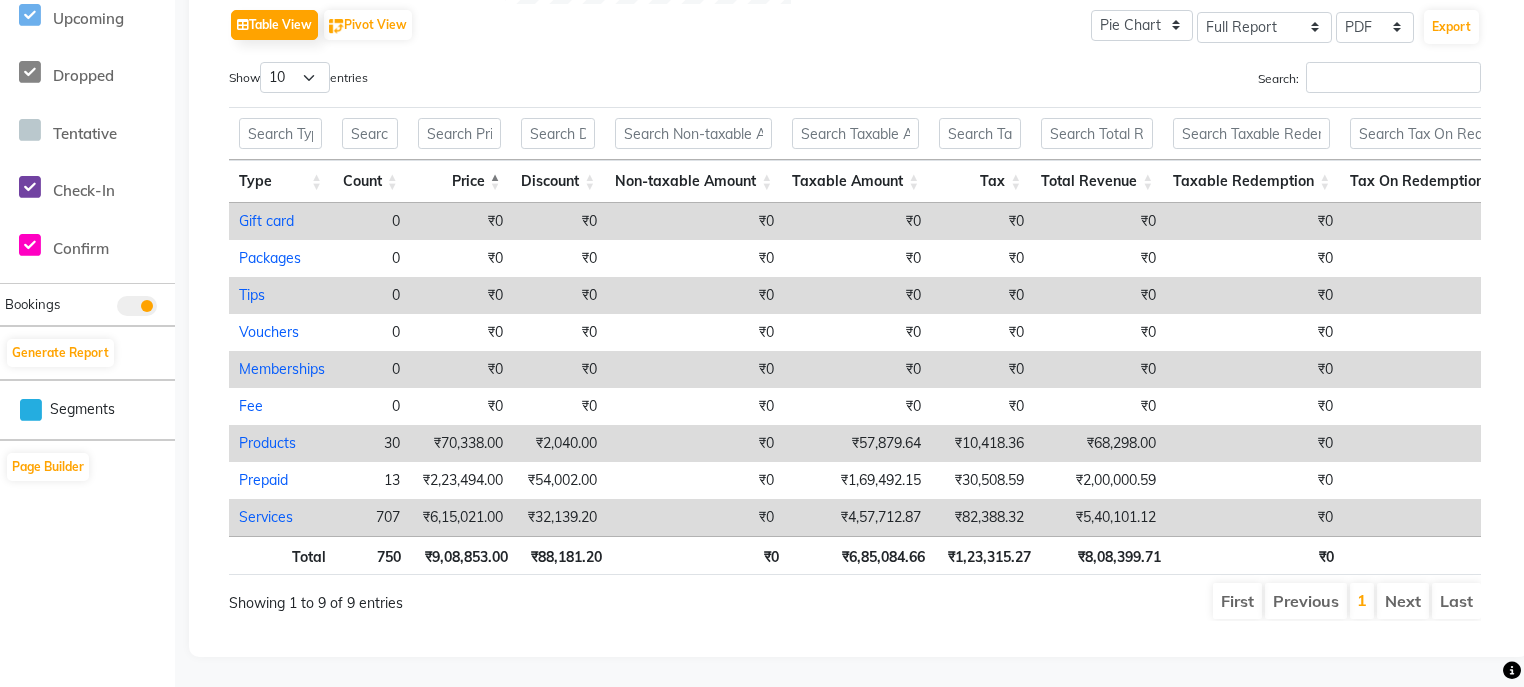 click on "Price" at bounding box center (459, 181) 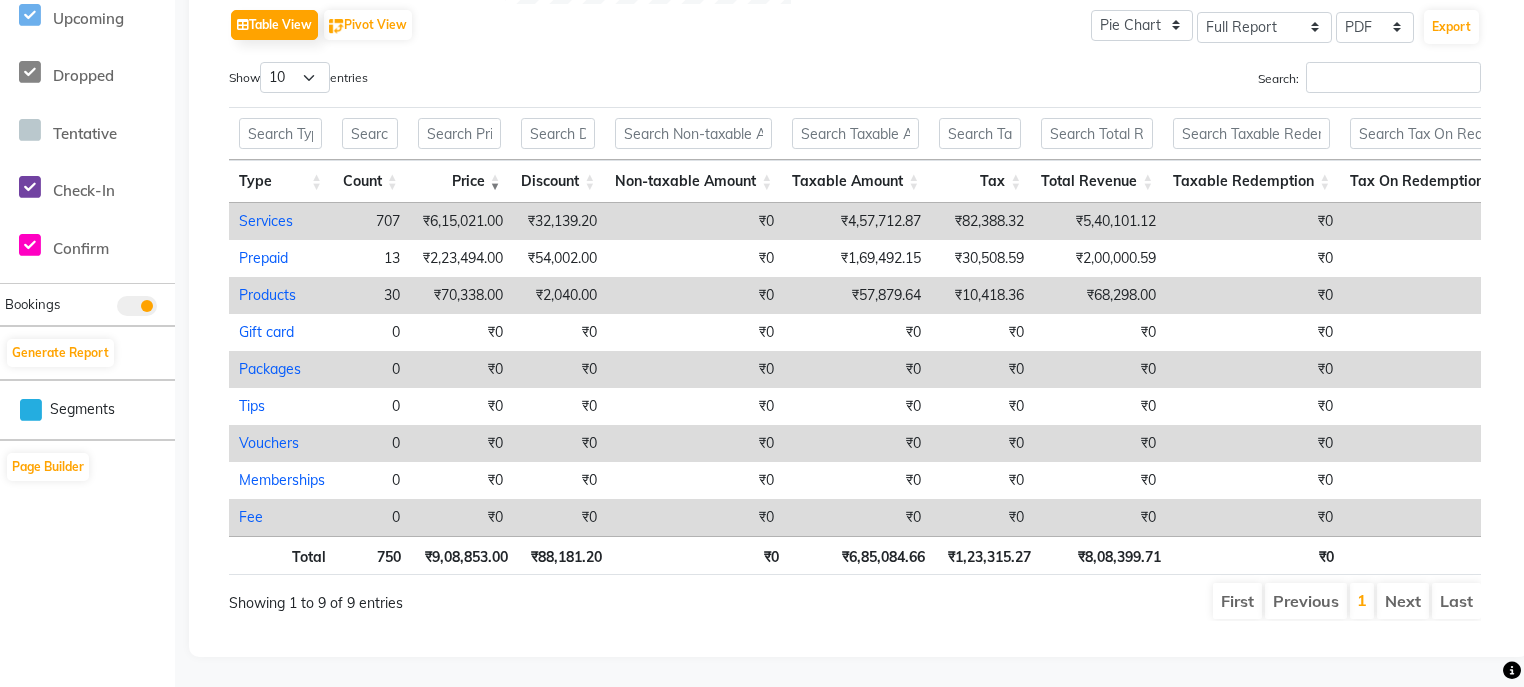 click on "Price" at bounding box center (459, 181) 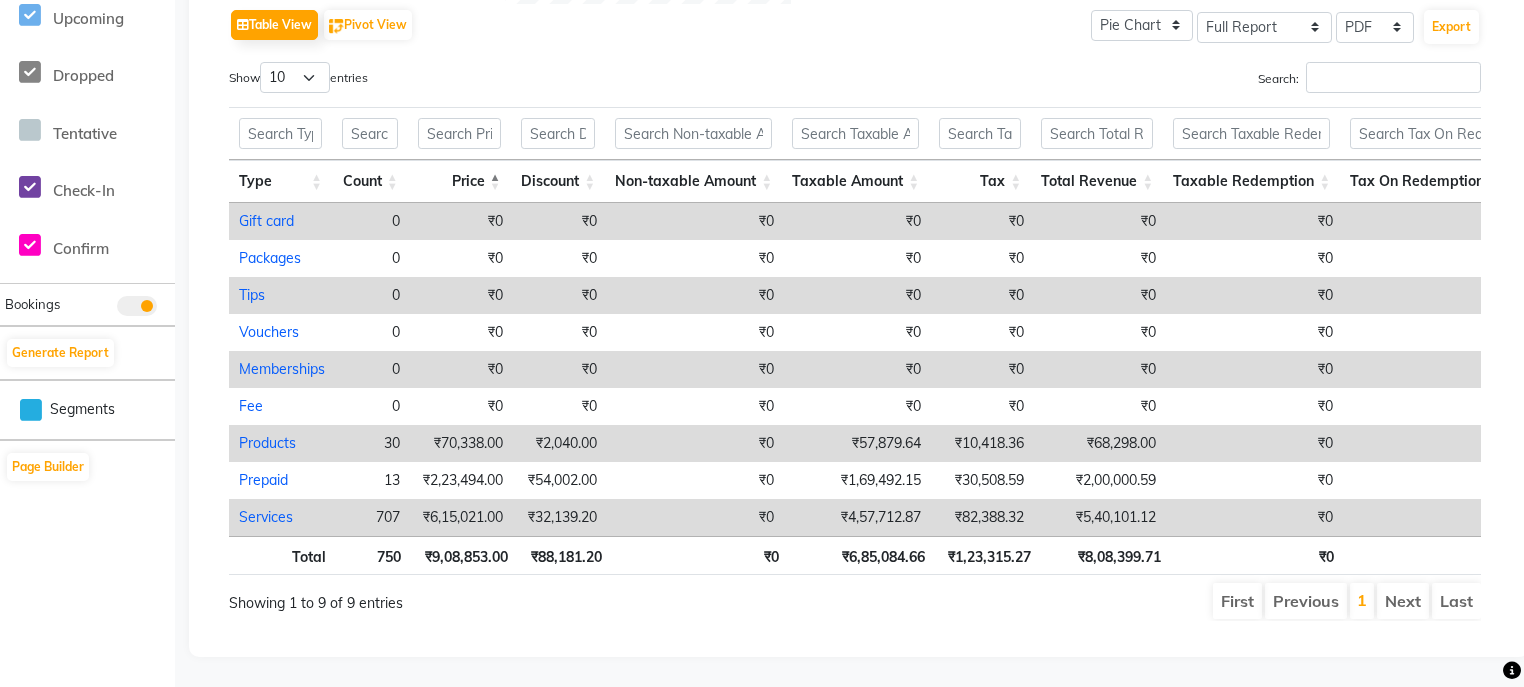 click on "Price" at bounding box center [459, 181] 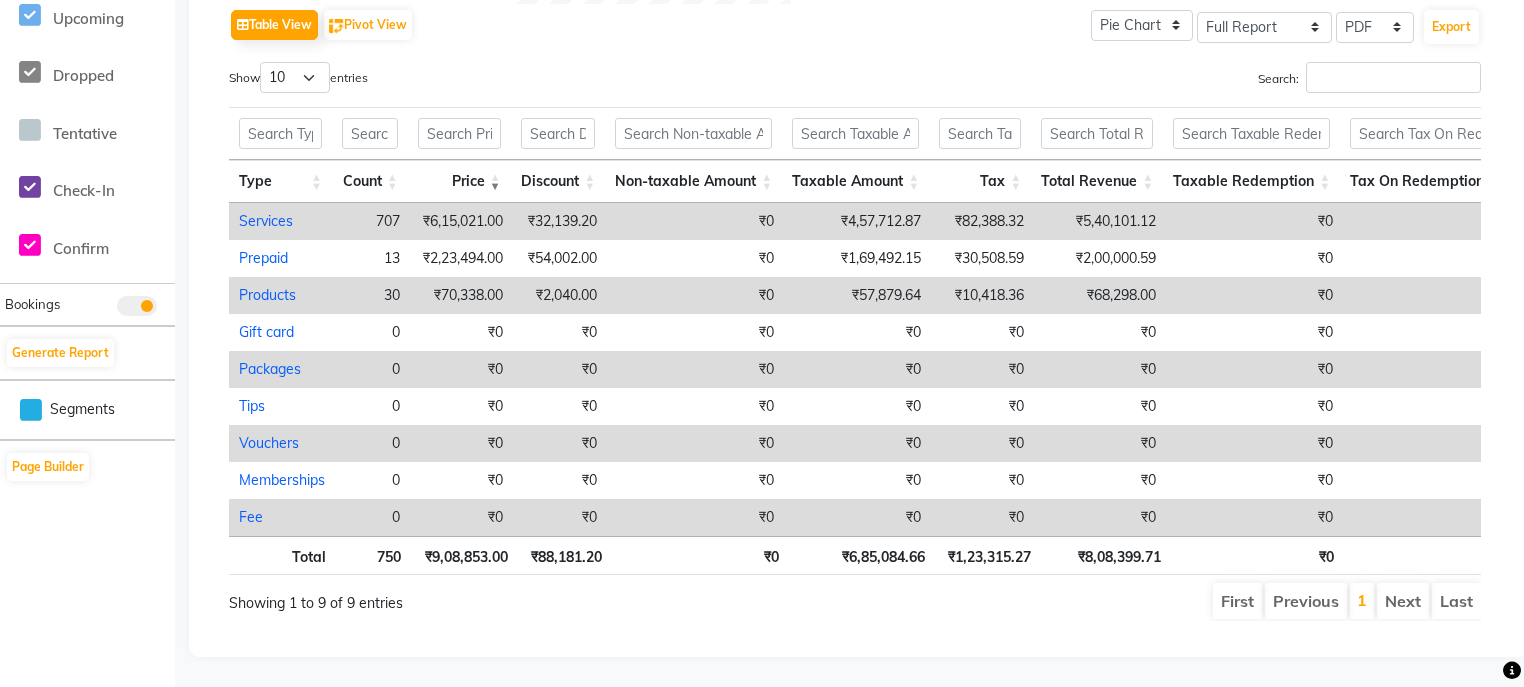scroll, scrollTop: 0, scrollLeft: 200, axis: horizontal 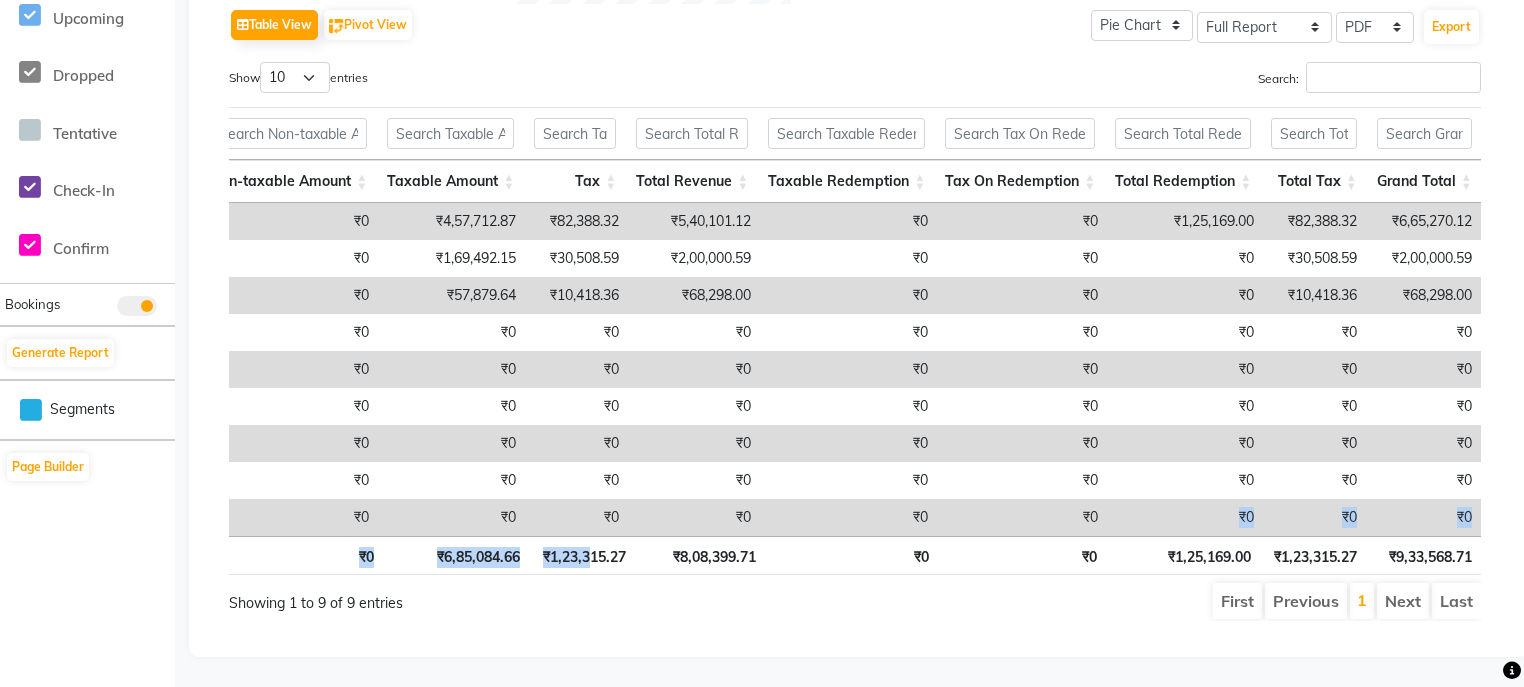 drag, startPoint x: 1154, startPoint y: 511, endPoint x: 588, endPoint y: 542, distance: 566.8483 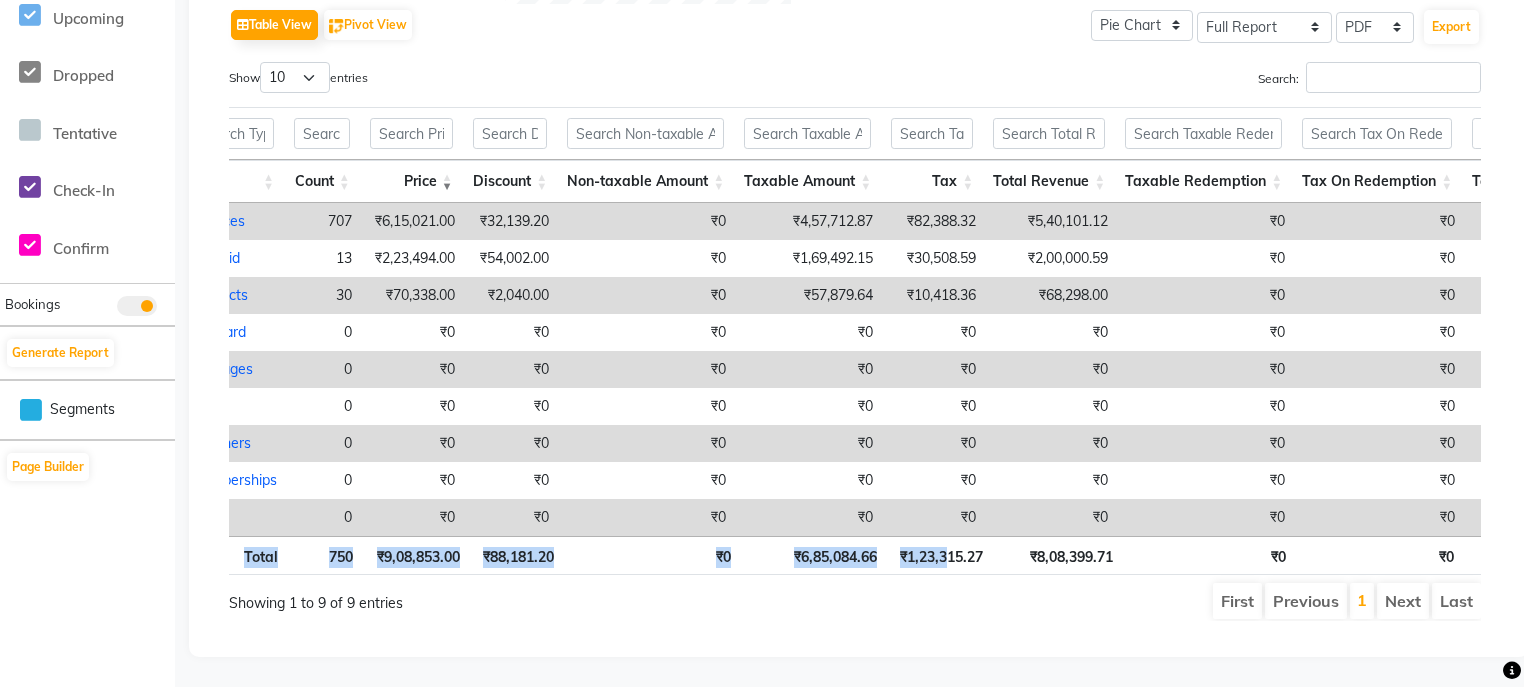 scroll, scrollTop: 0, scrollLeft: 0, axis: both 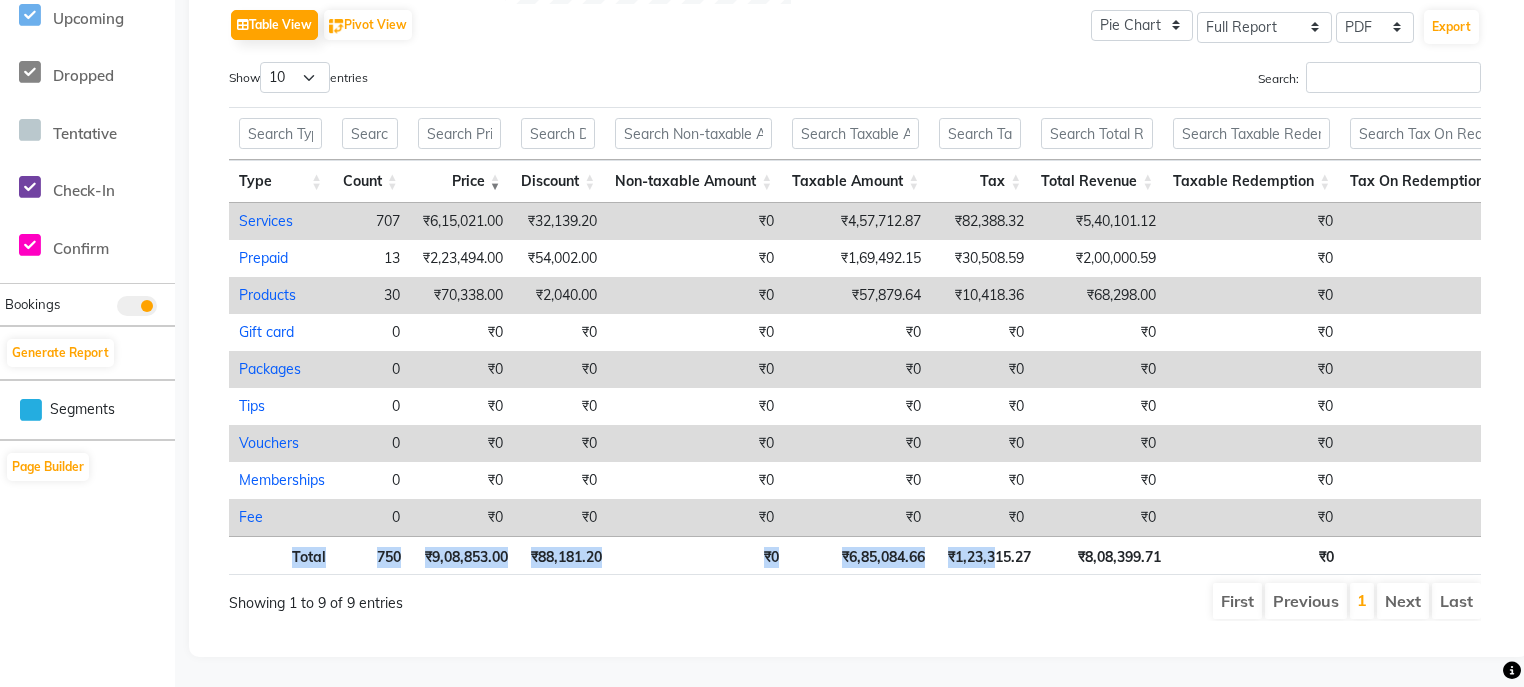 click on "Total 750 ₹9,08,853.00 ₹88,181.20 ₹0 ₹6,85,084.66 ₹1,23,315.27 ₹8,08,399.71 ₹0 ₹0 ₹1,25,169.00 ₹1,23,315.27 ₹9,33,568.71" at bounding box center [855, 558] 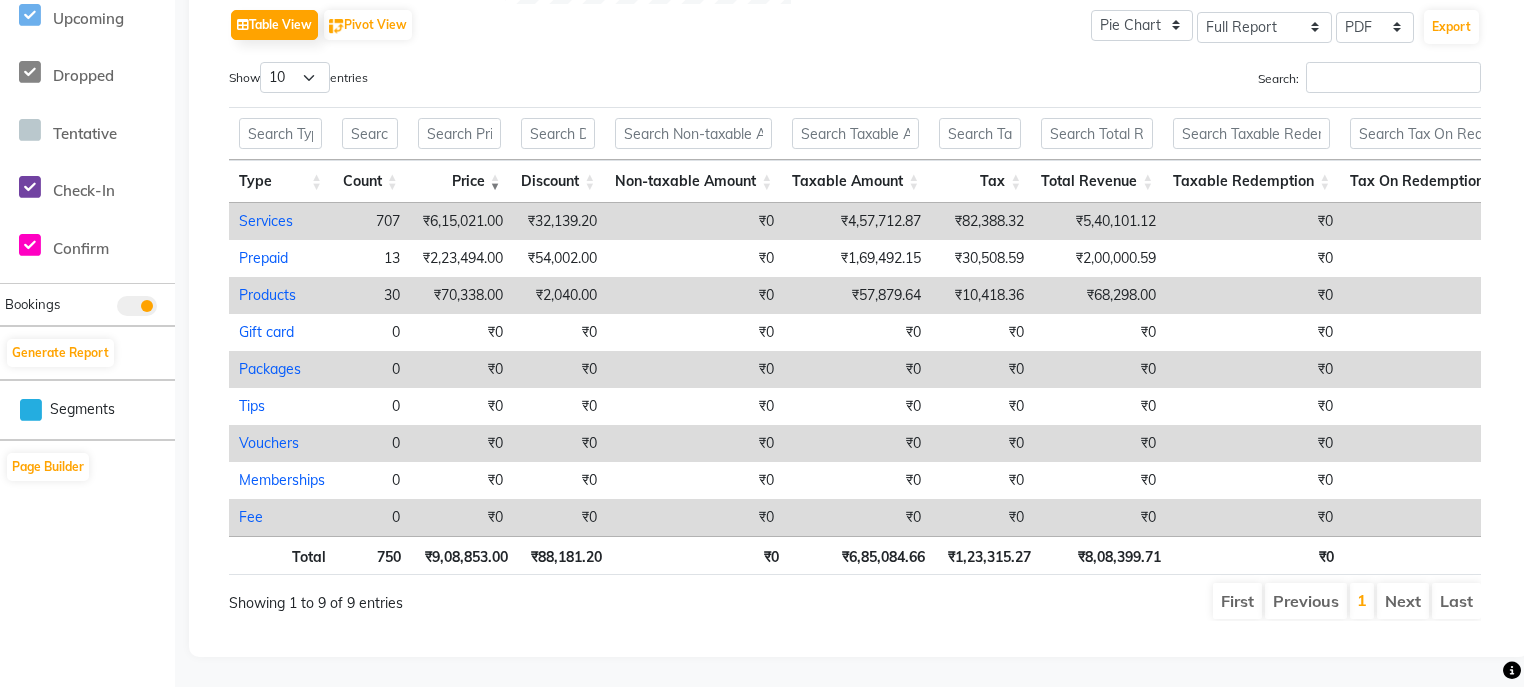 scroll, scrollTop: 0, scrollLeft: 405, axis: horizontal 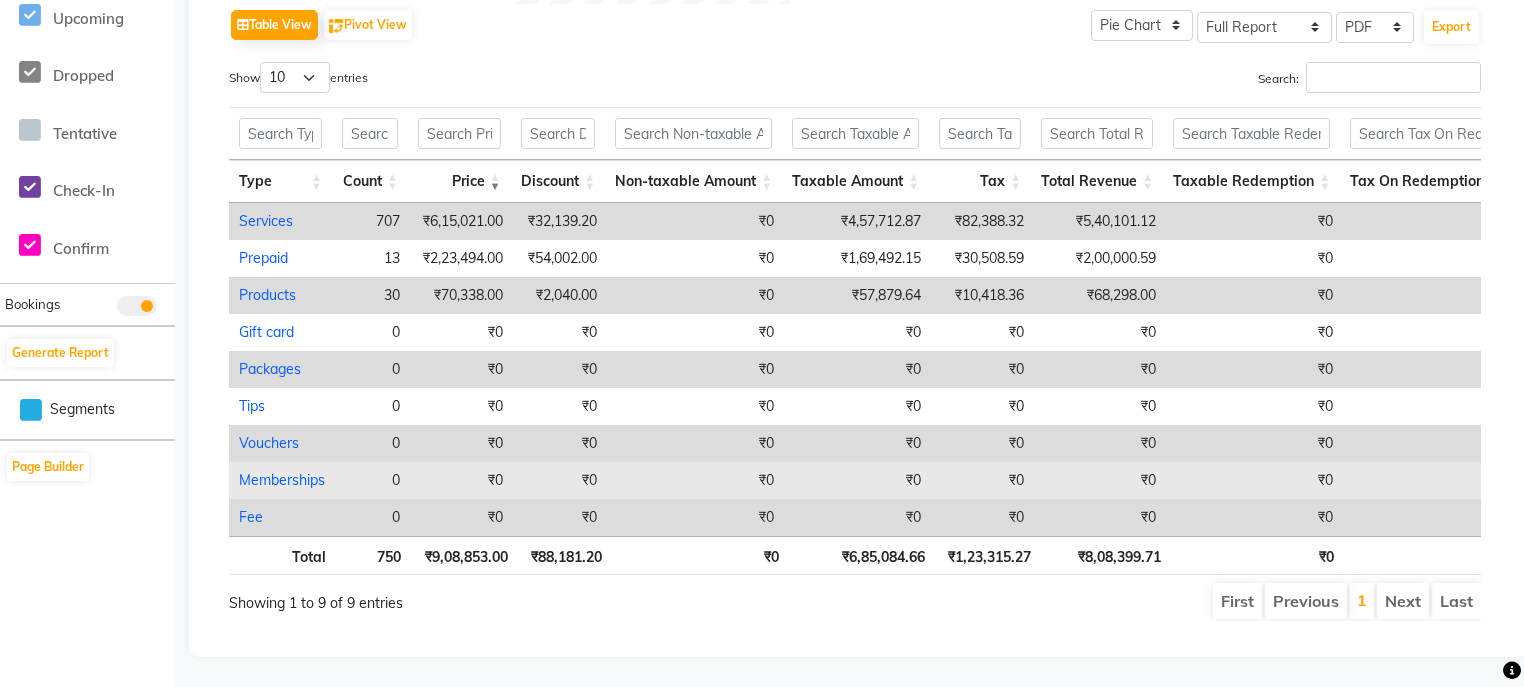click on "Memberships" at bounding box center [282, 480] 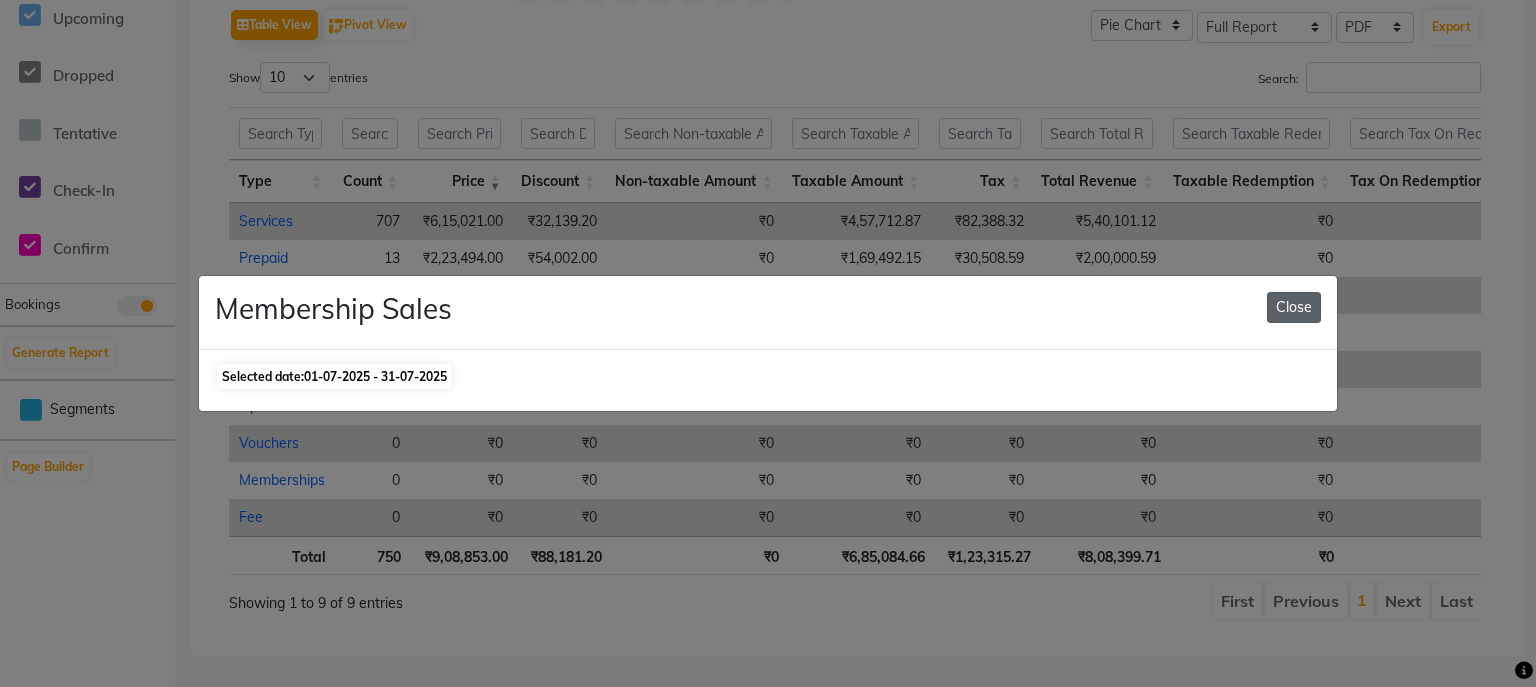 click on "Close" 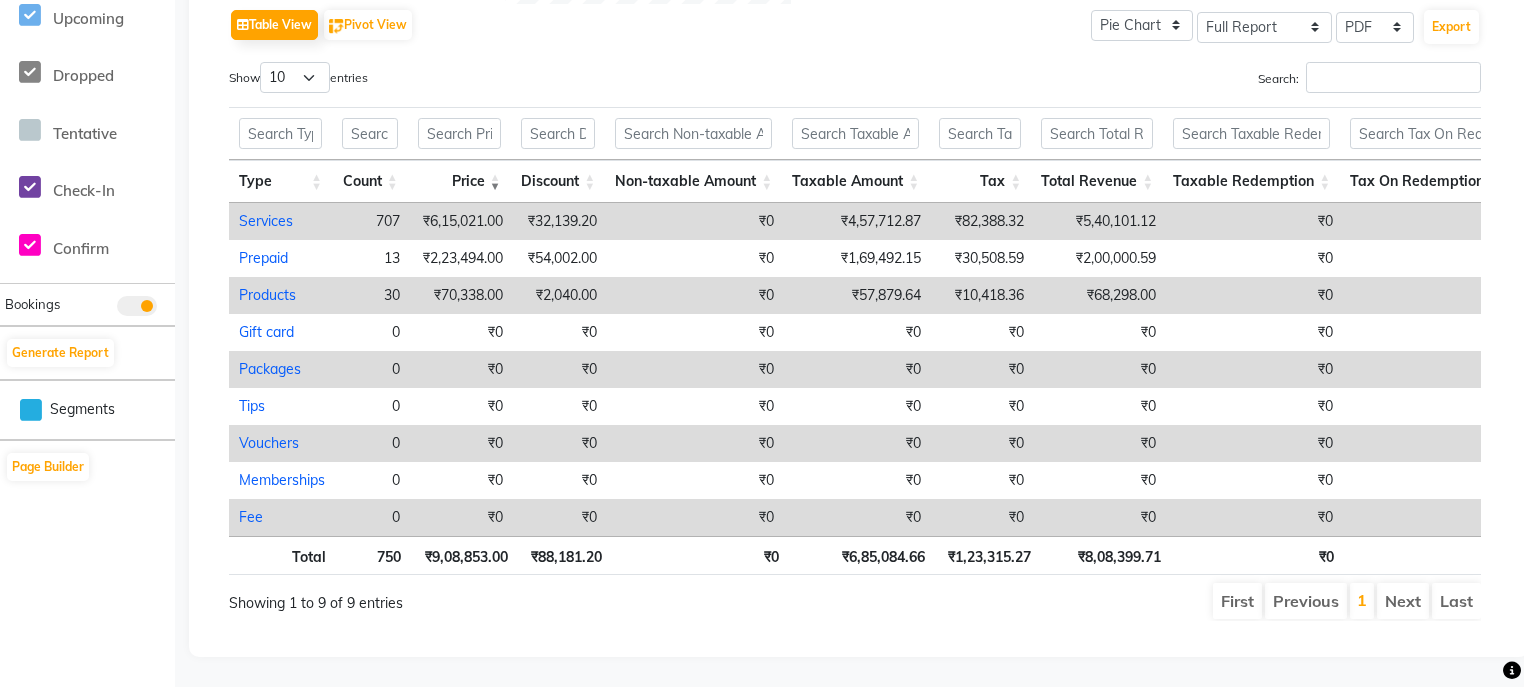 click on "Products" at bounding box center (267, 295) 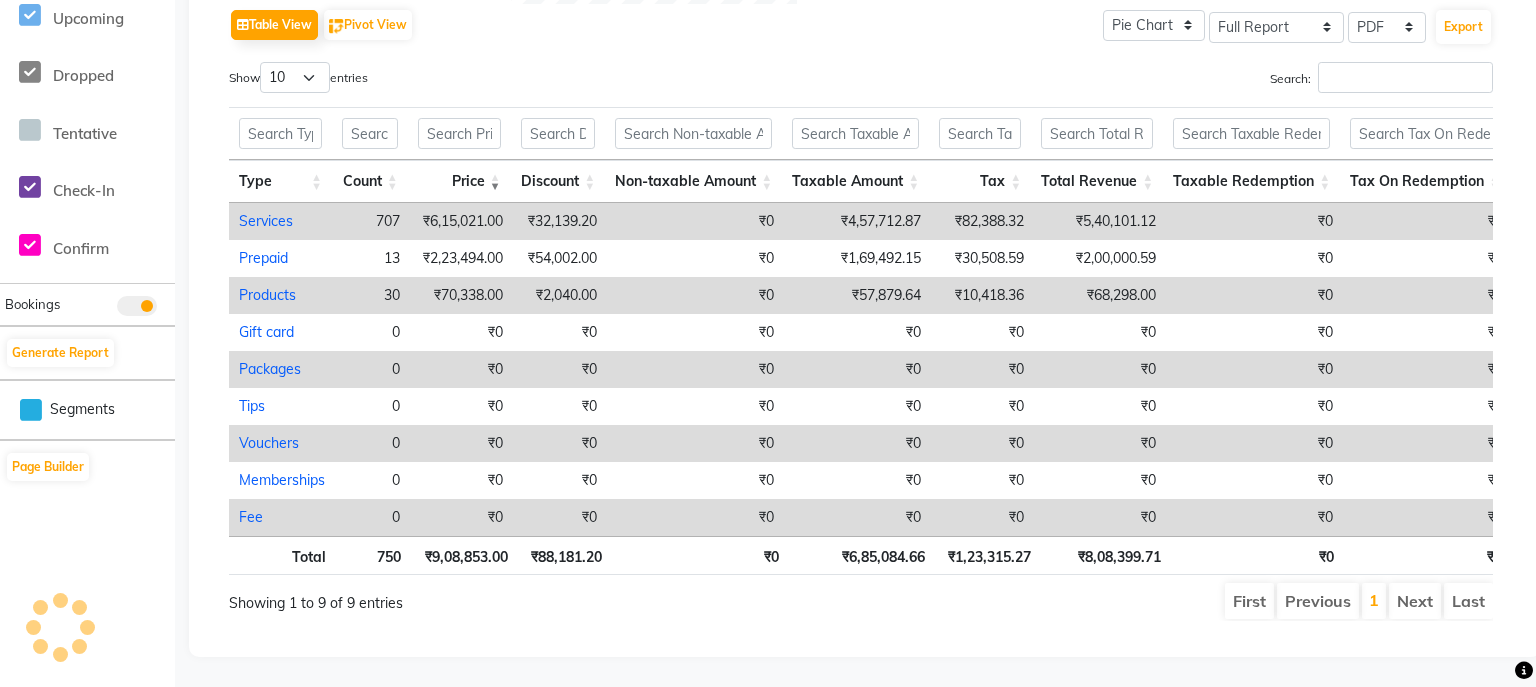 select on "full_report" 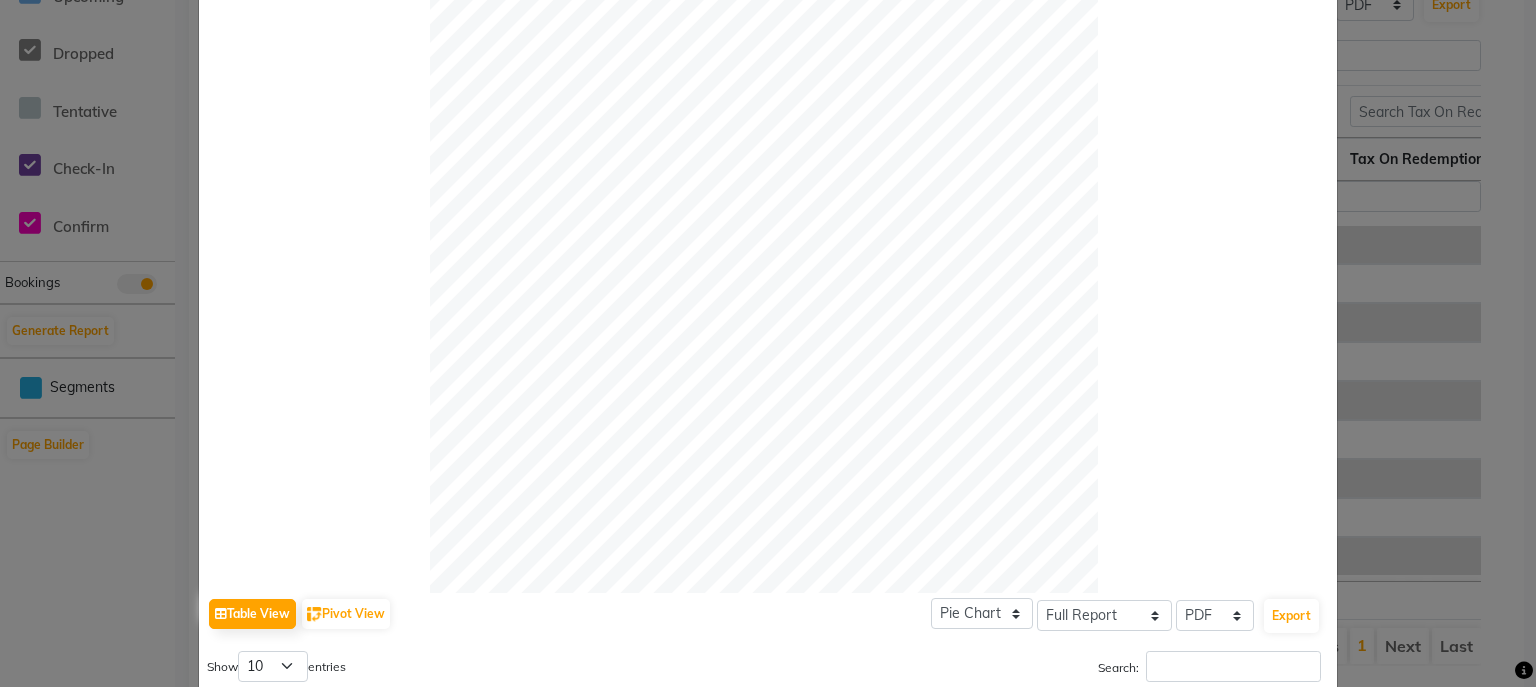 scroll, scrollTop: 670, scrollLeft: 0, axis: vertical 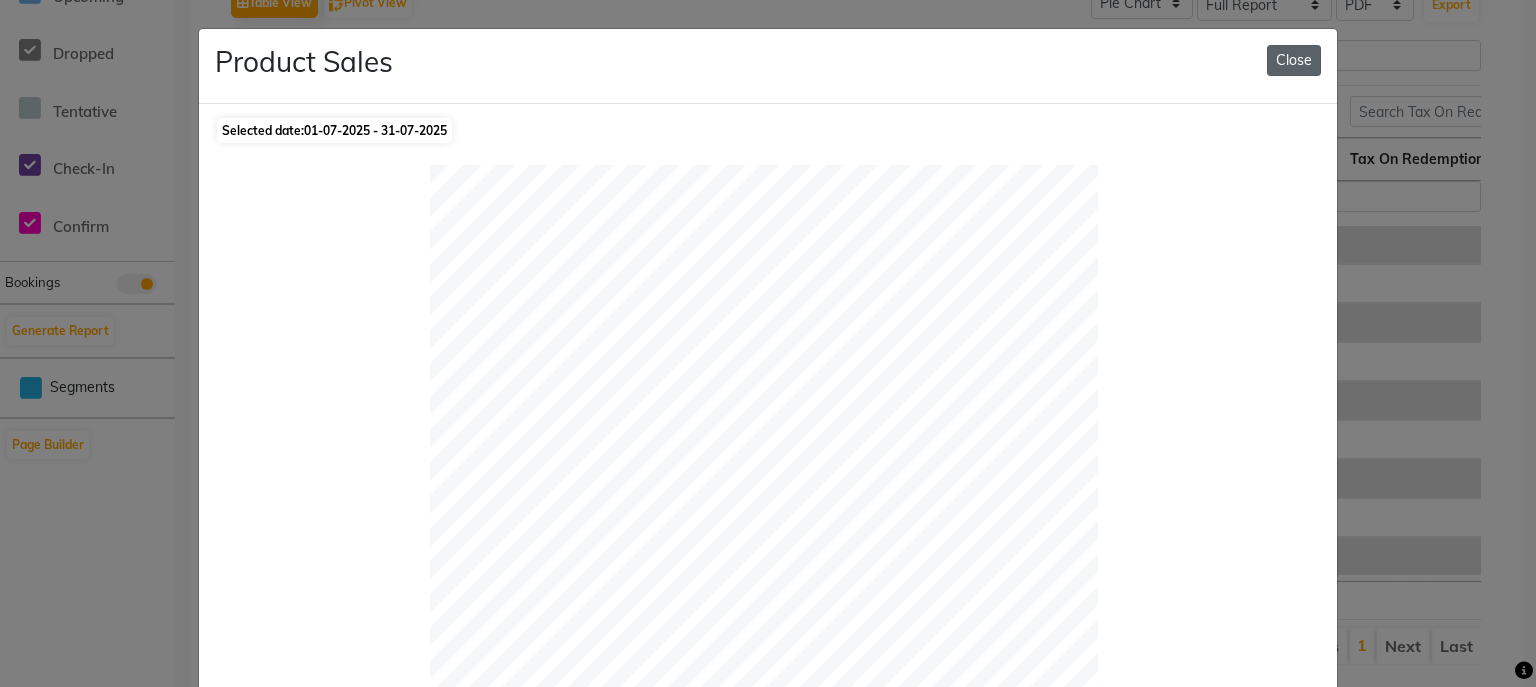 click on "Close" 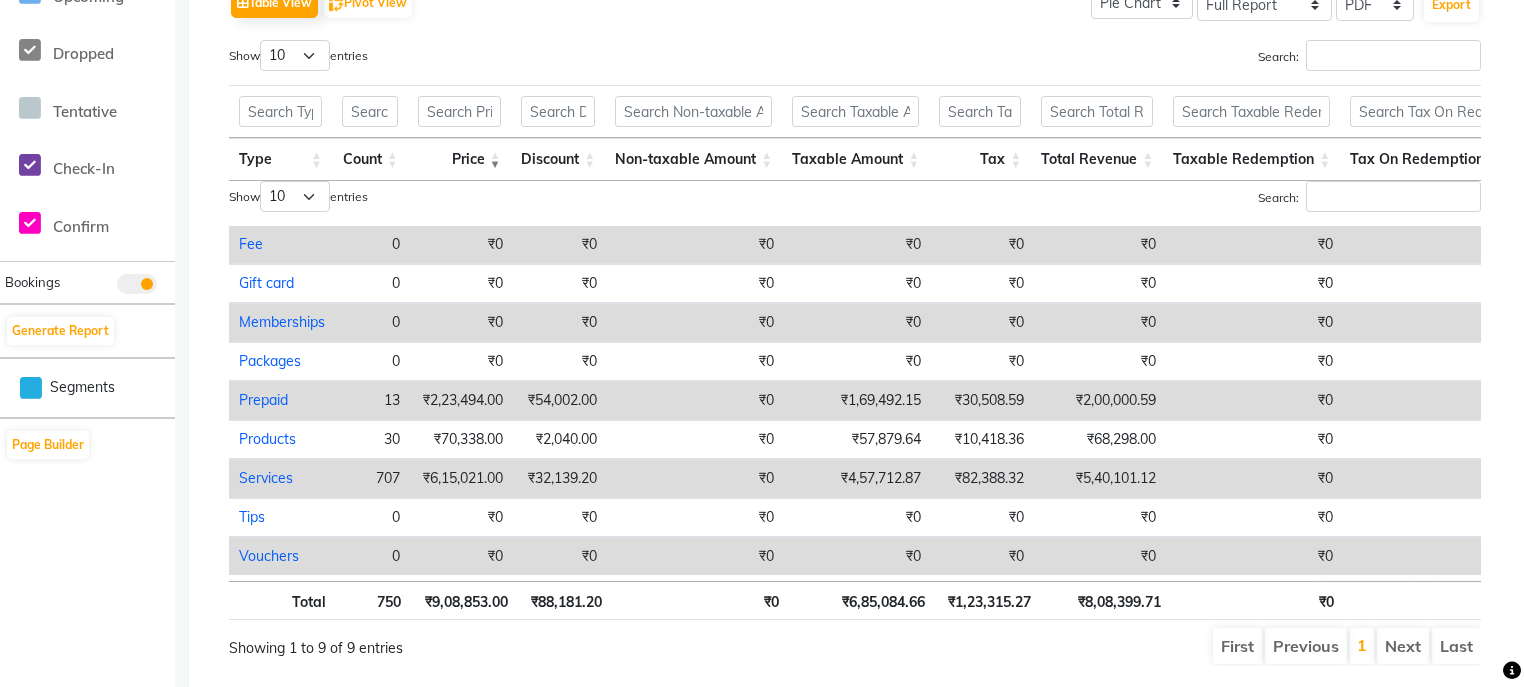 click on "Prepaid" at bounding box center (263, 400) 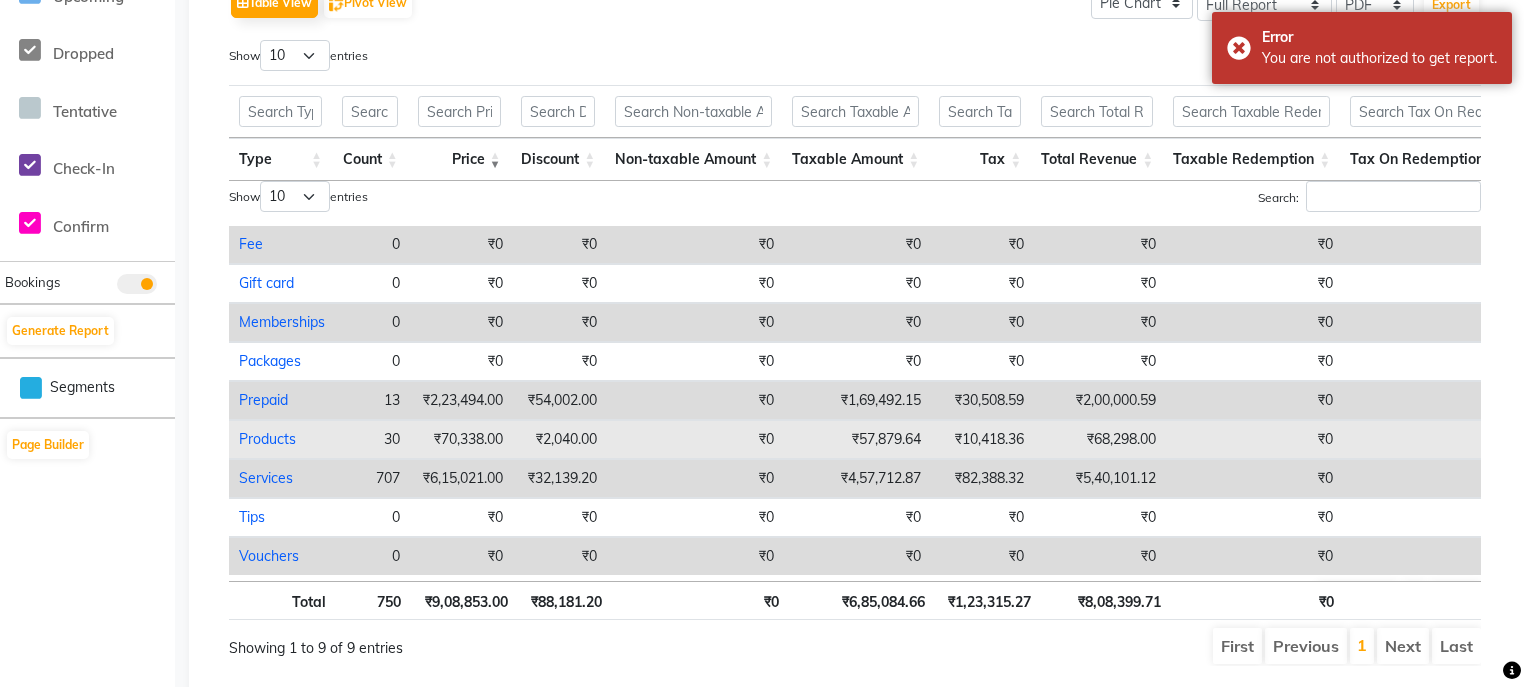 click on "Products" at bounding box center (267, 439) 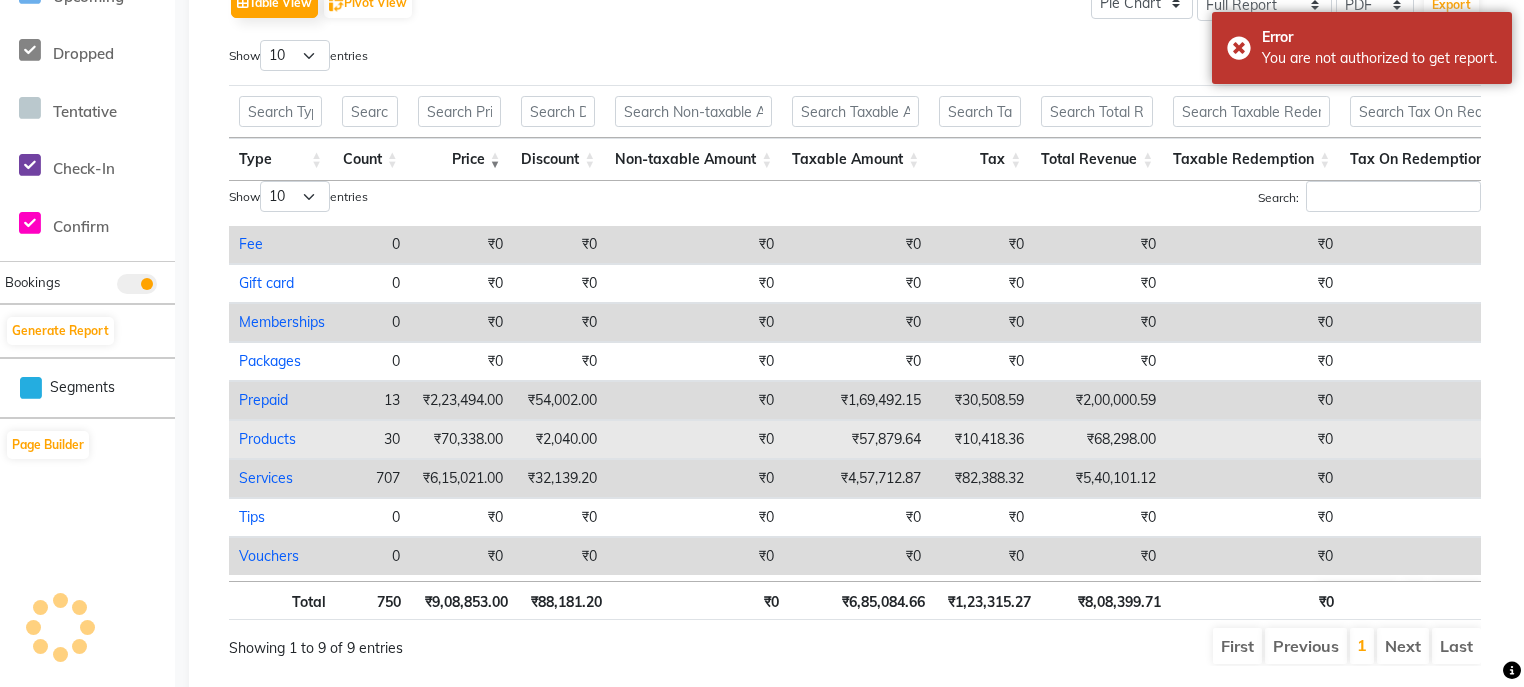 select on "full_report" 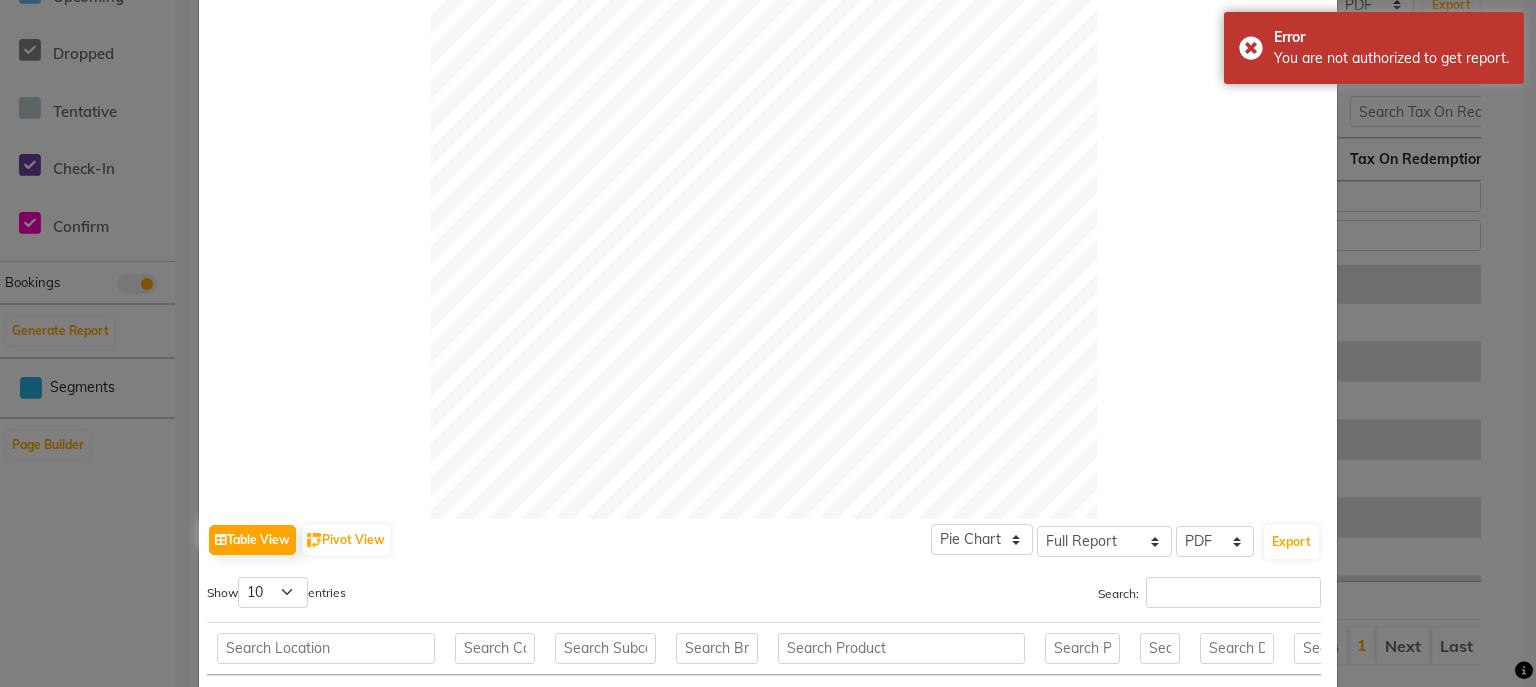 scroll, scrollTop: 560, scrollLeft: 0, axis: vertical 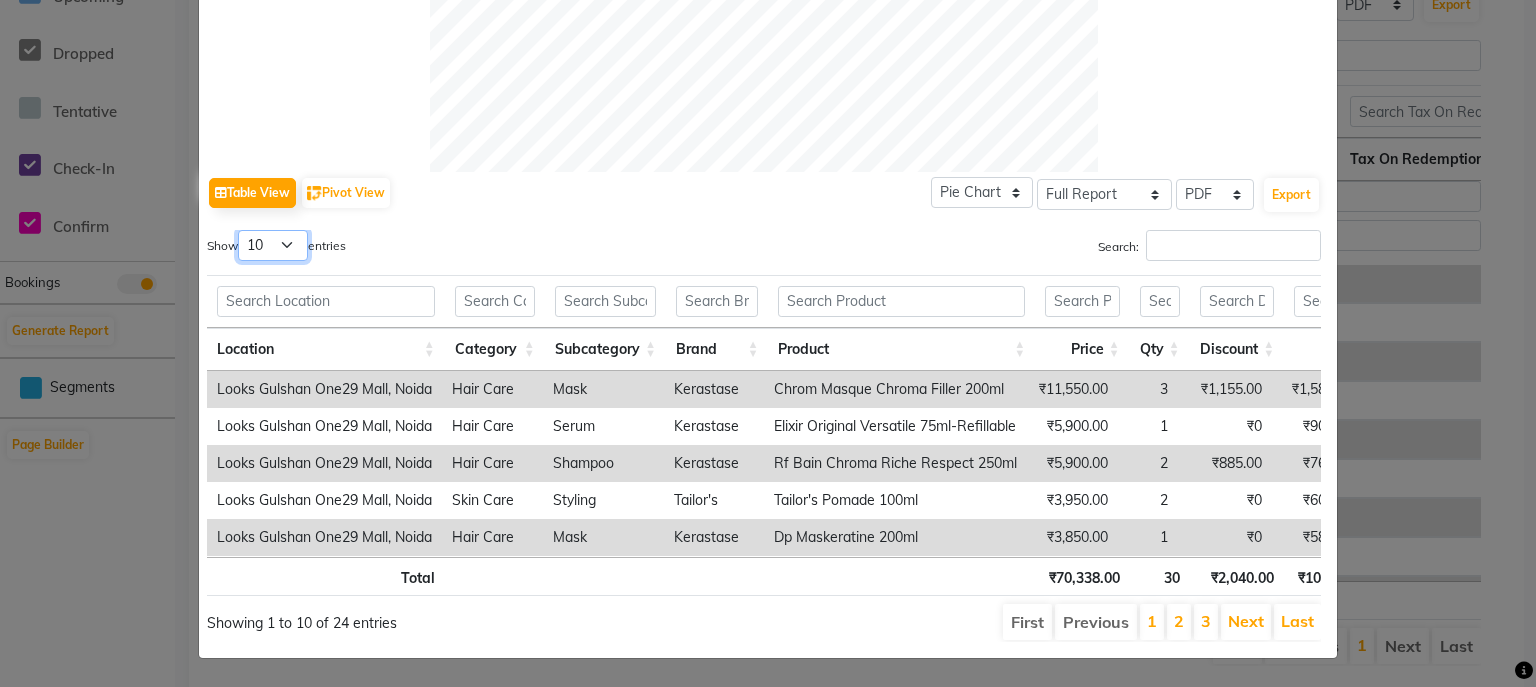 click on "10 25 50 100" at bounding box center [273, 245] 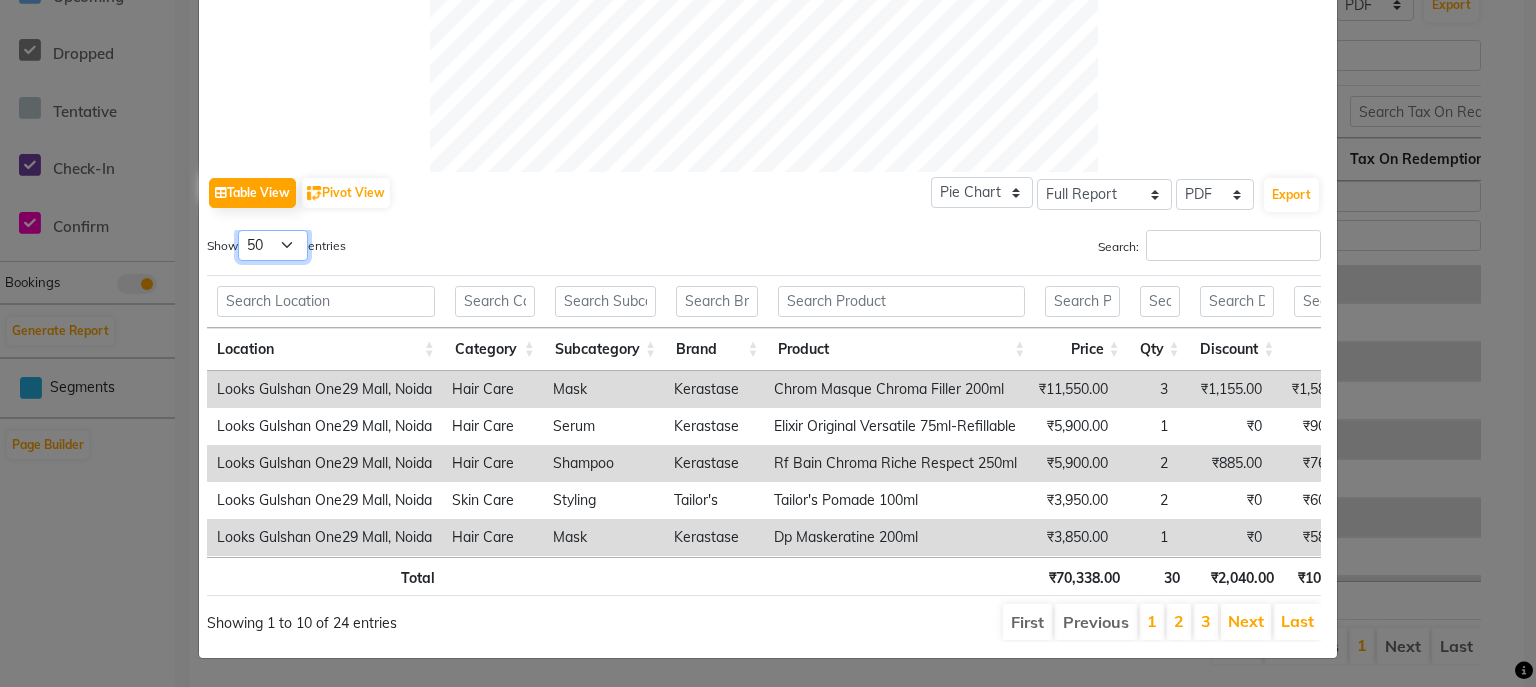 click on "10 25 50 100" at bounding box center [273, 245] 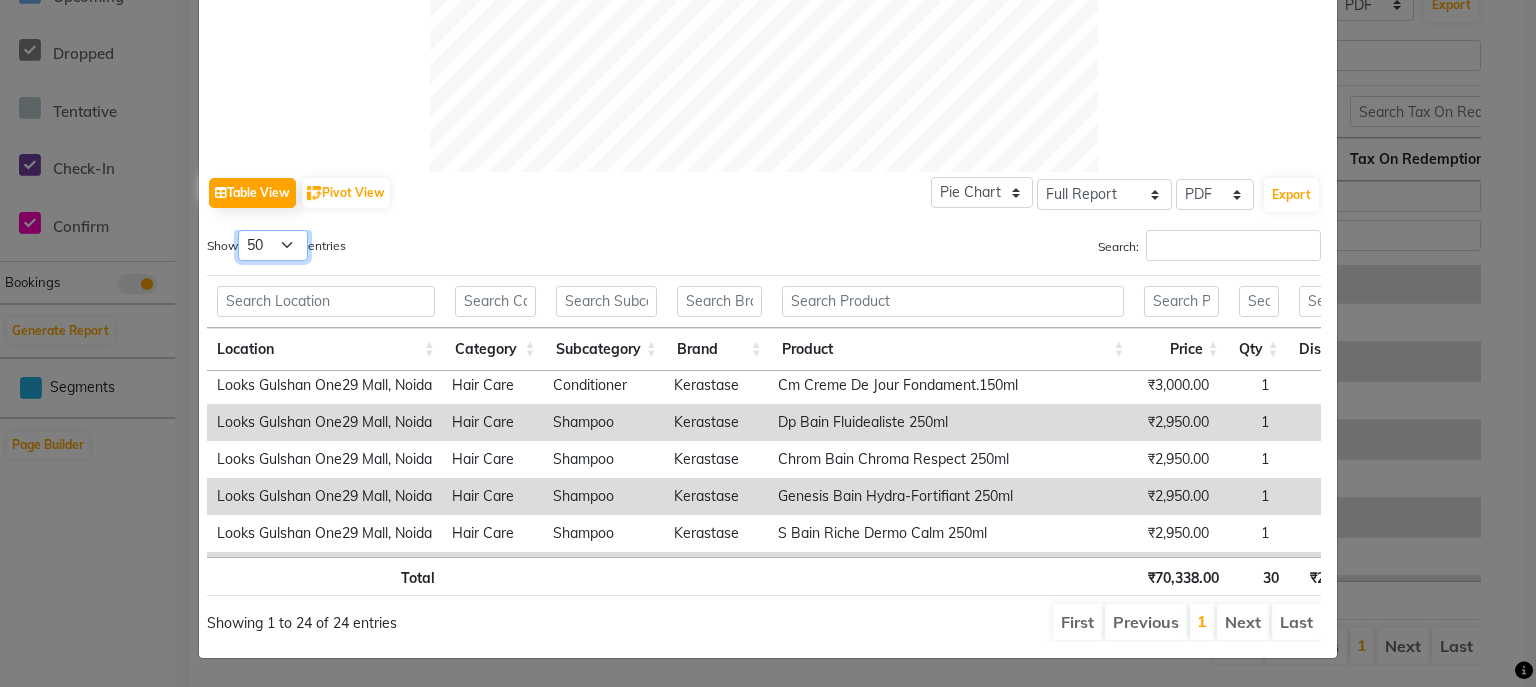 scroll, scrollTop: 233, scrollLeft: 0, axis: vertical 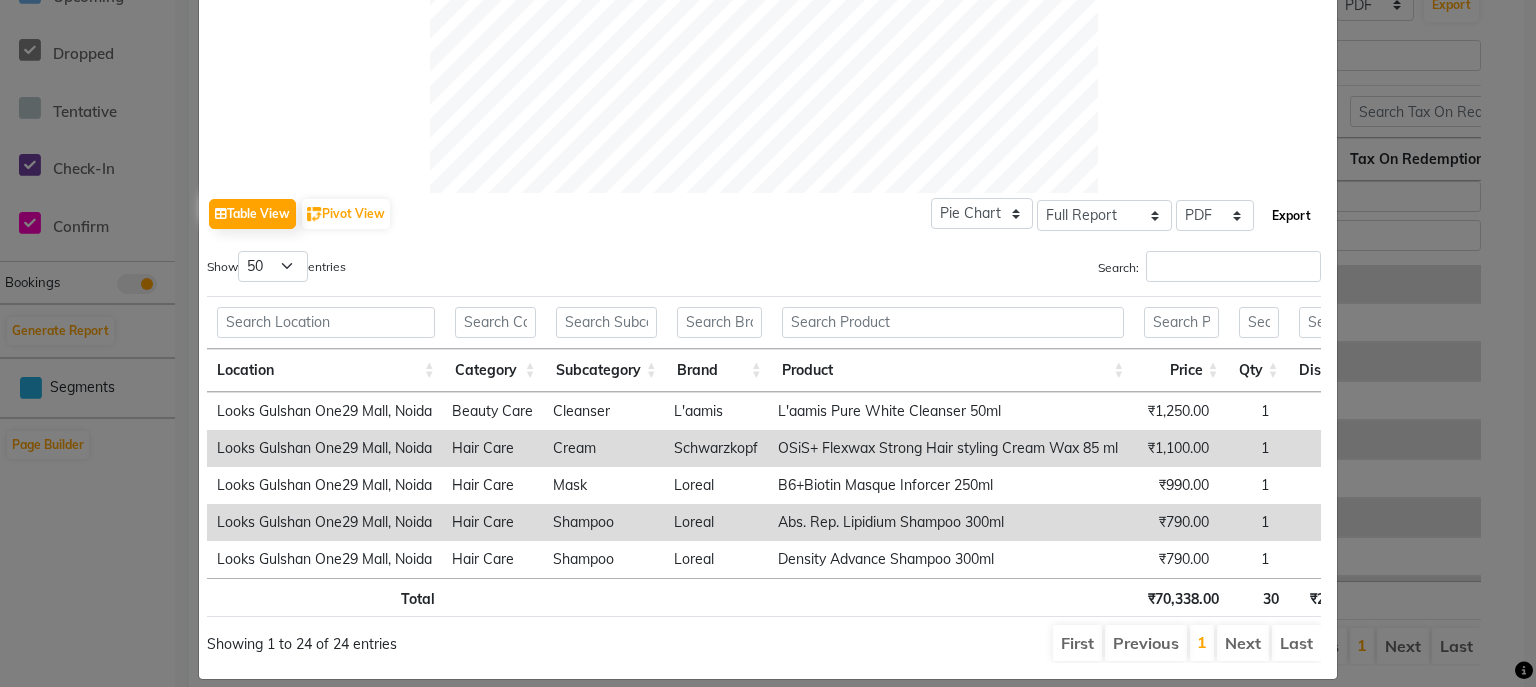 click on "Export" 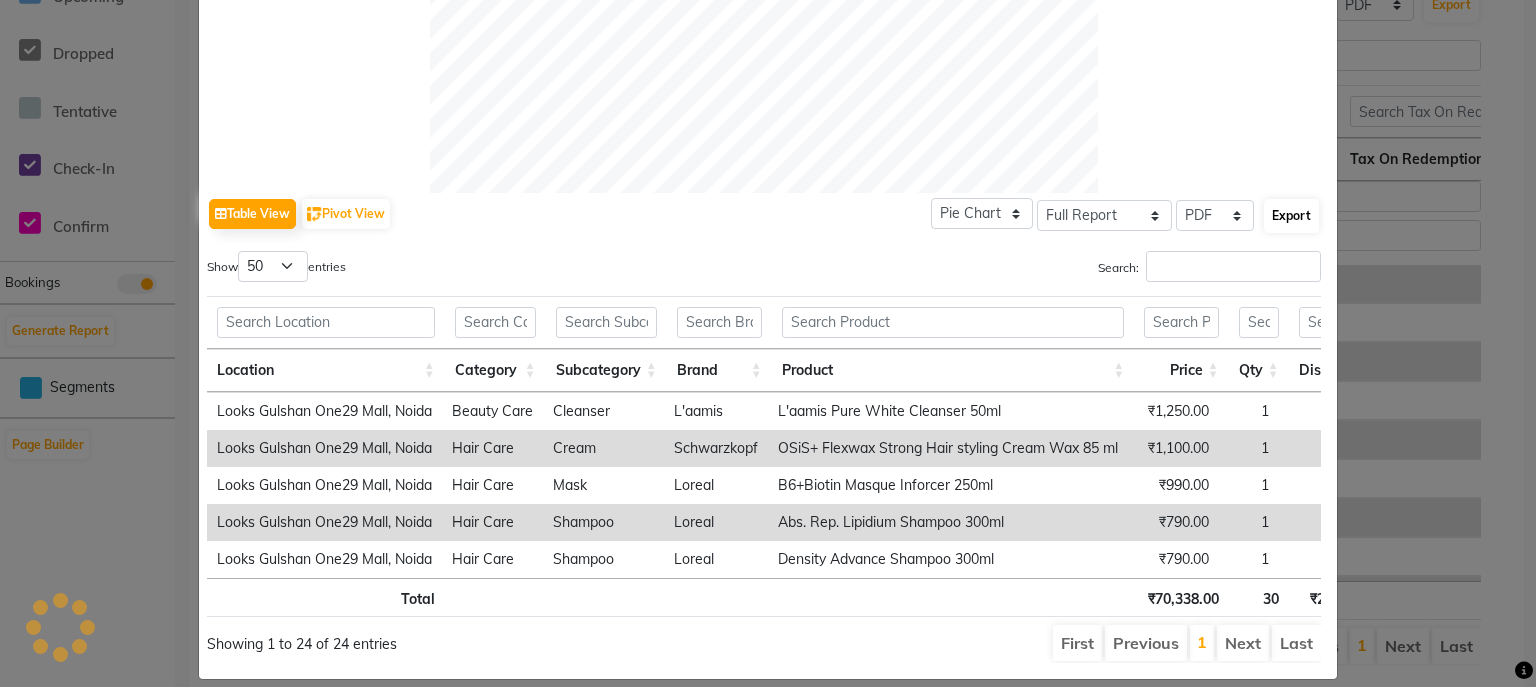 select on "monospace" 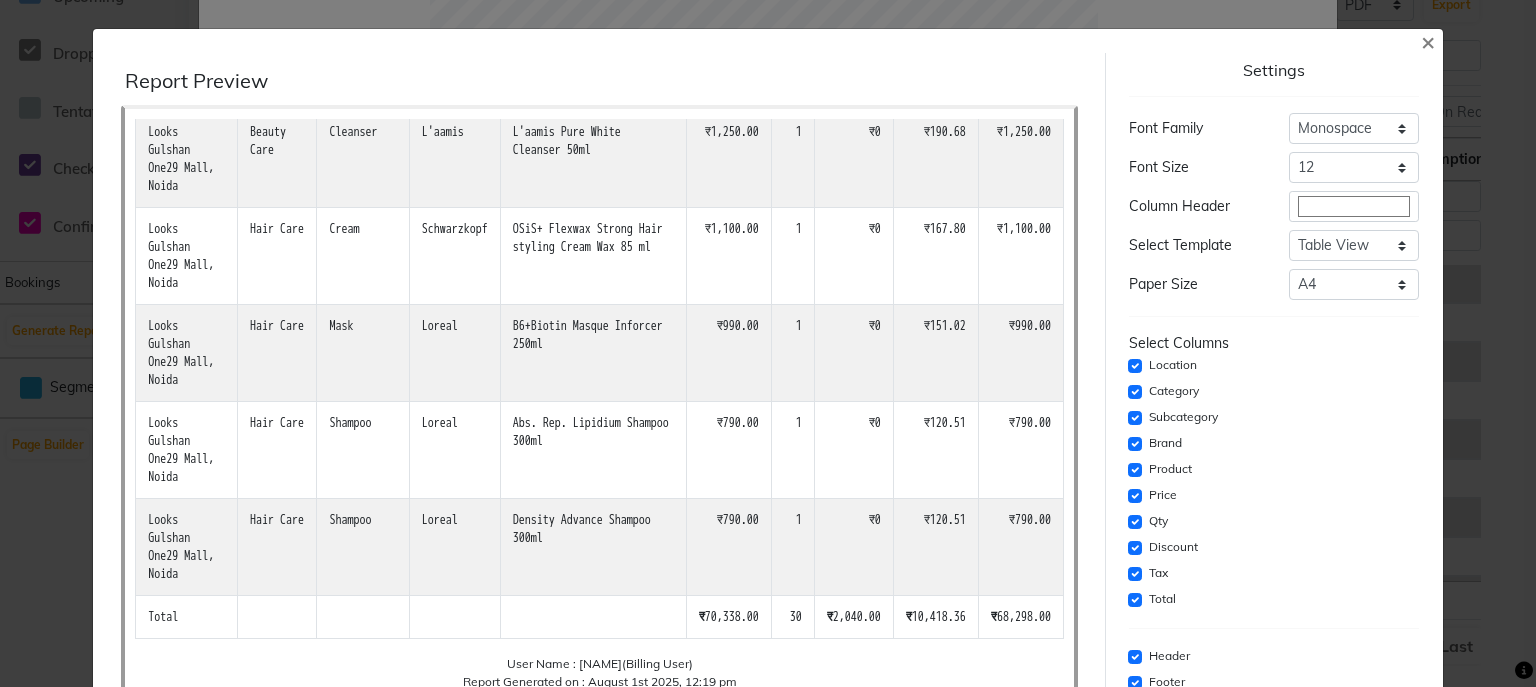 scroll, scrollTop: 2375, scrollLeft: 0, axis: vertical 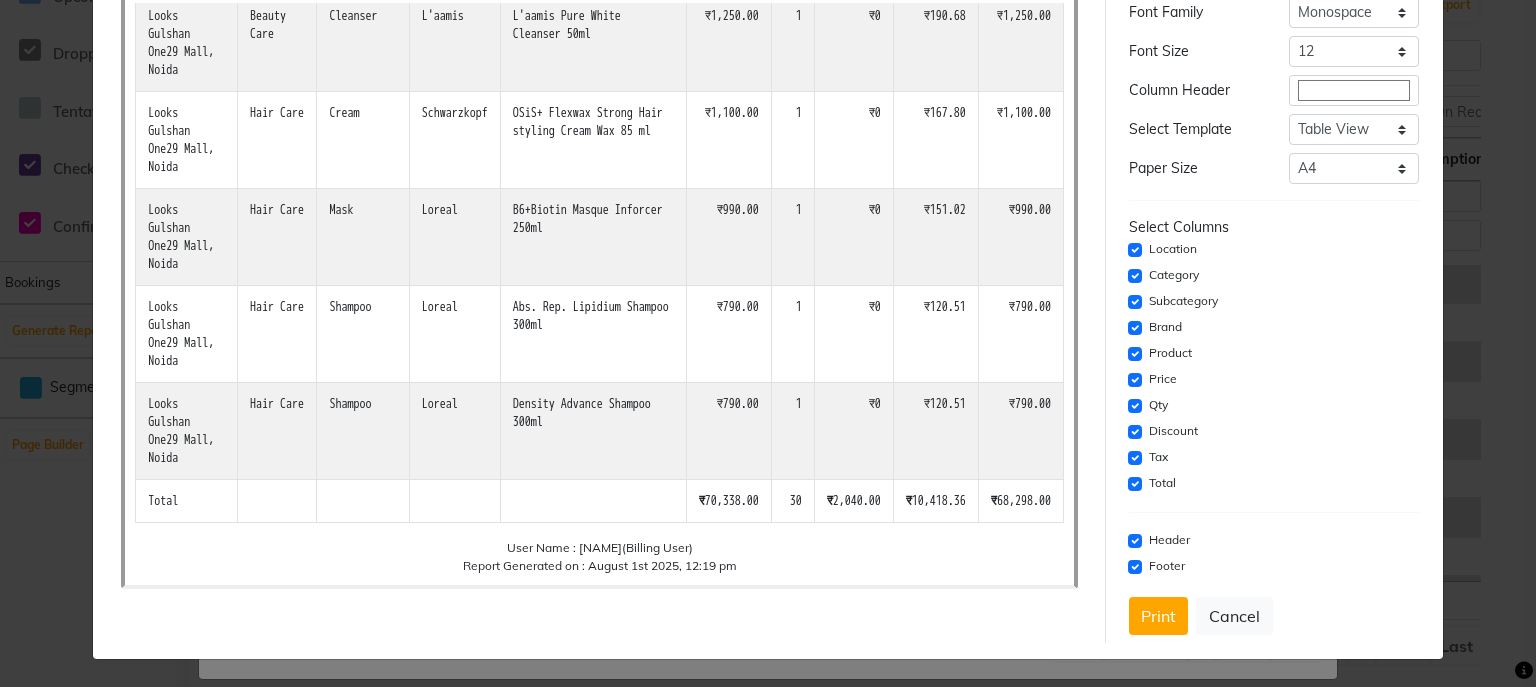 click on "Looks Gulshan One29 Mall, [CITY] Hair Care Mask 3 1 2" 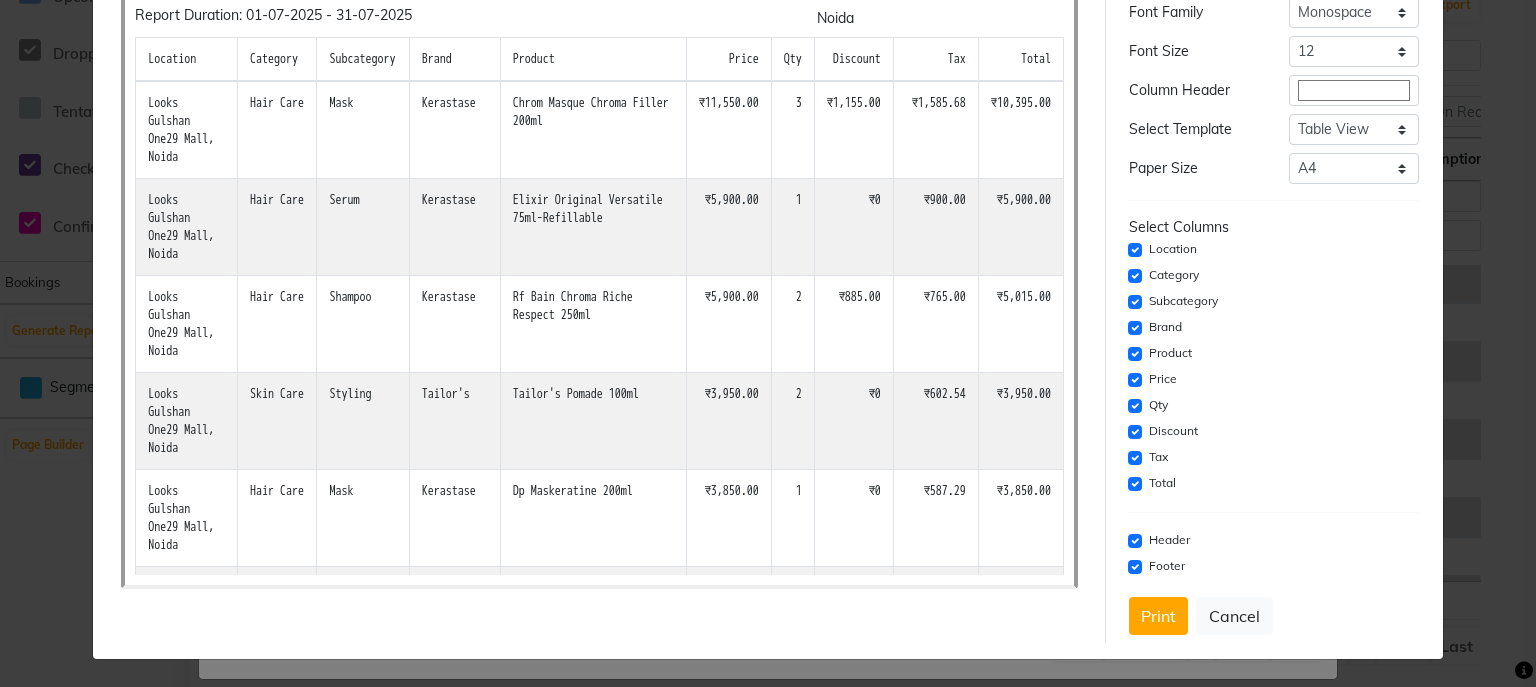 scroll, scrollTop: 0, scrollLeft: 0, axis: both 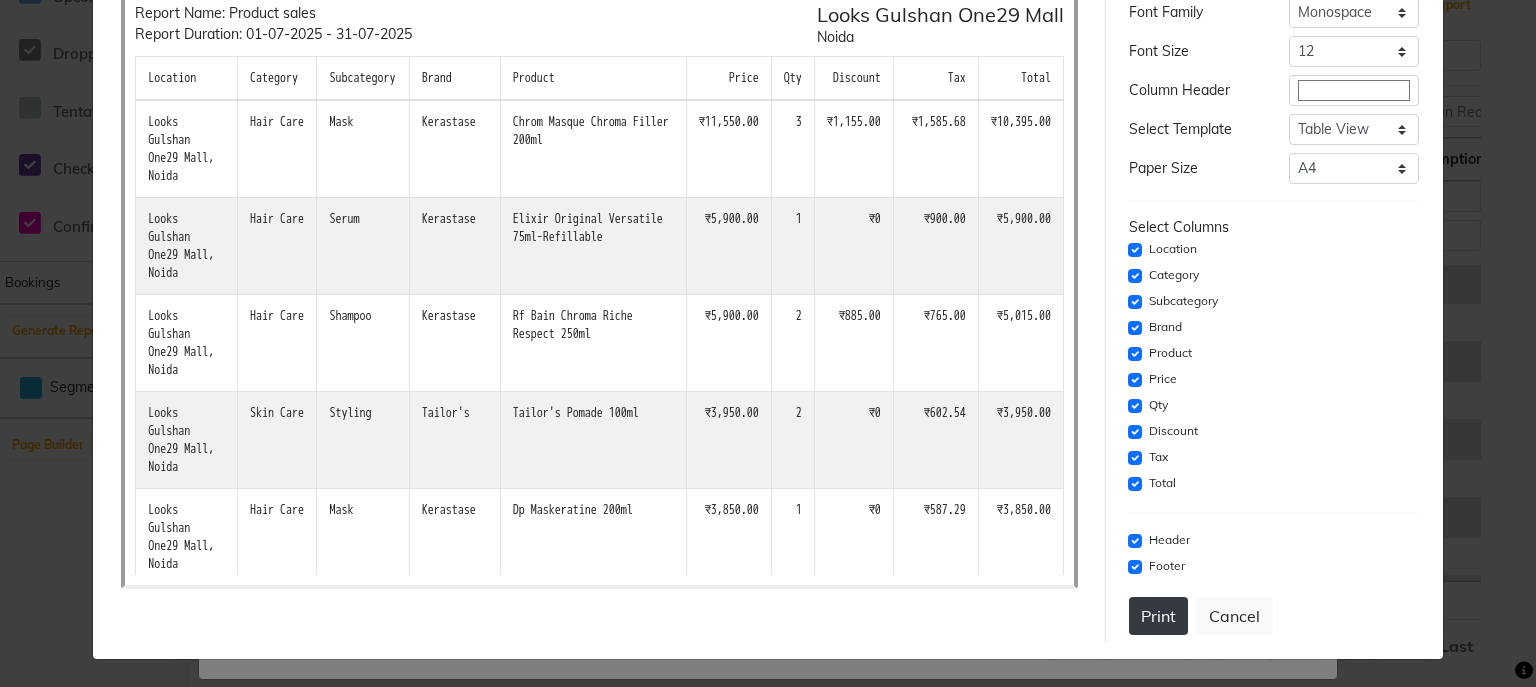 click on "Print" 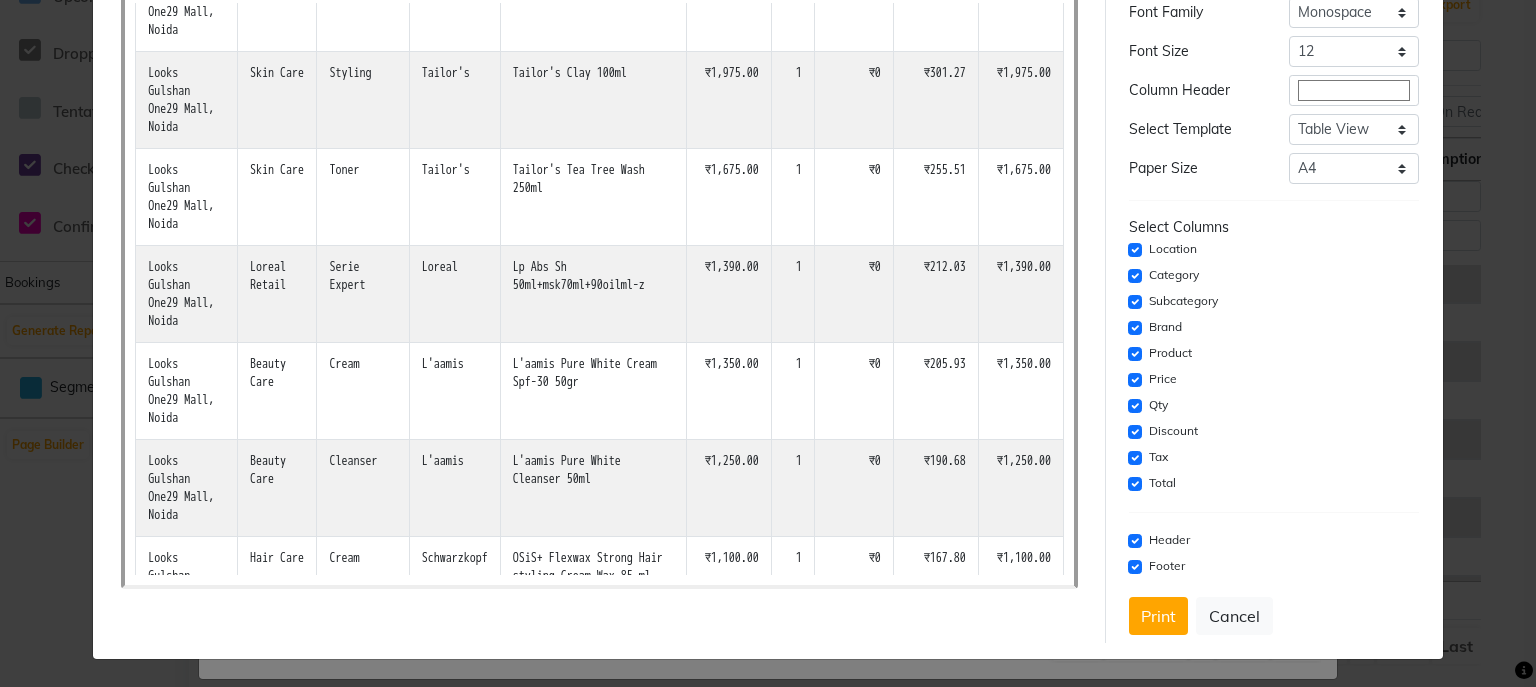scroll, scrollTop: 1760, scrollLeft: 0, axis: vertical 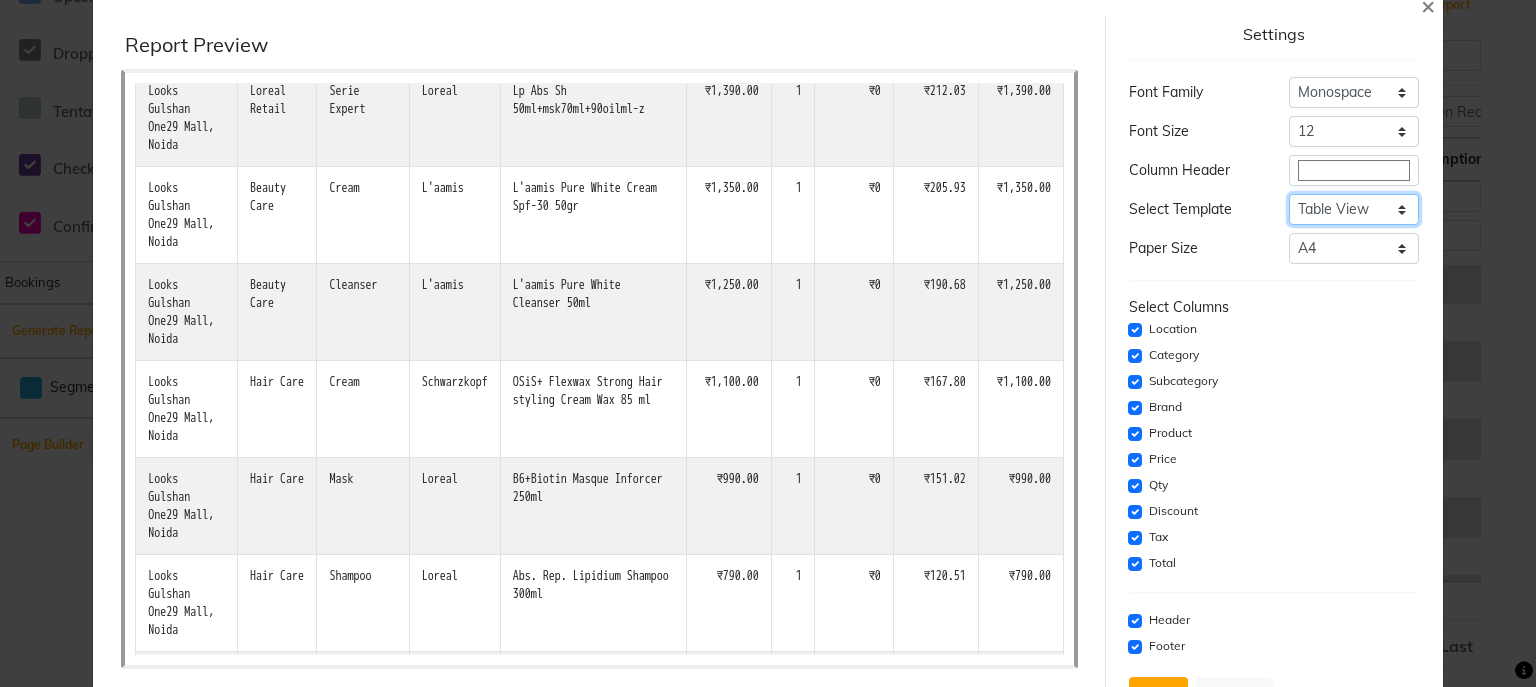 click on "Select Dynamic Table View List View" 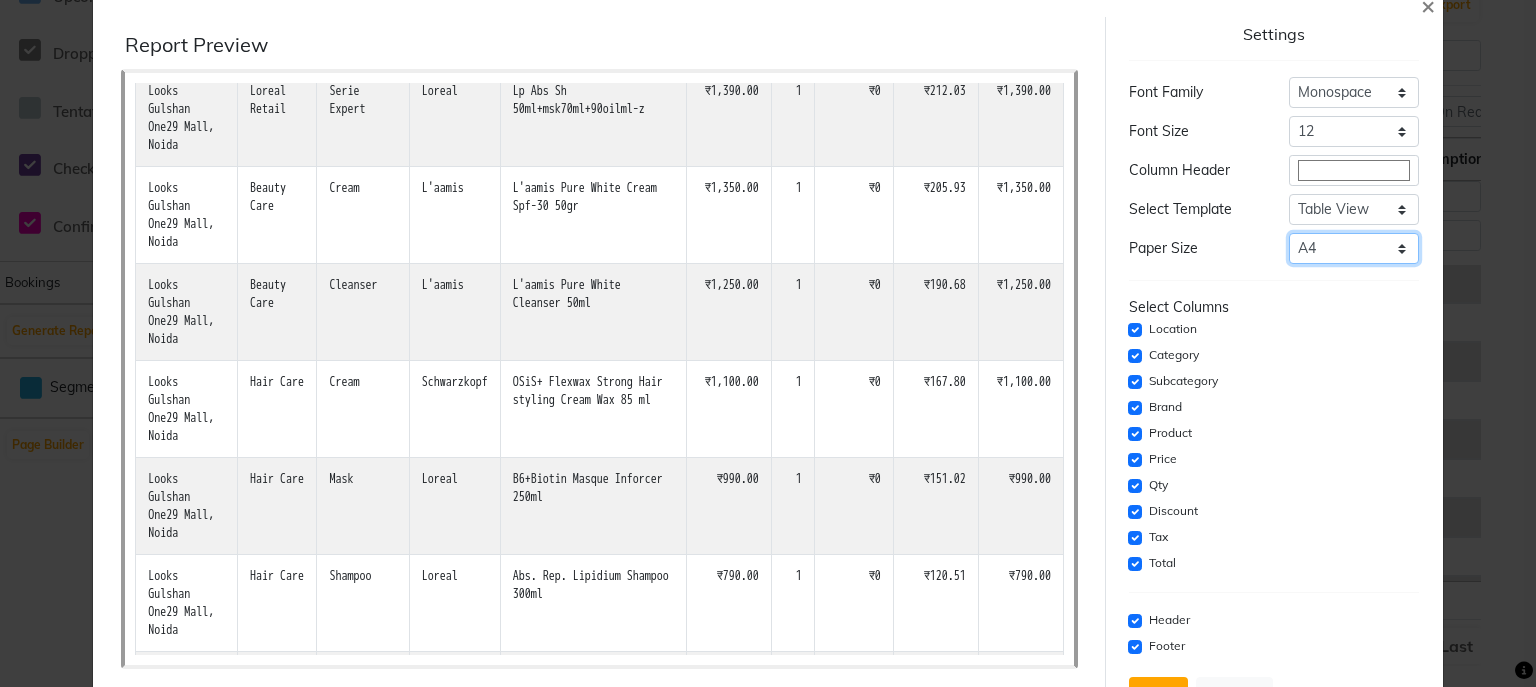 click on "Select A4 A5 A6 A7 Thermal" 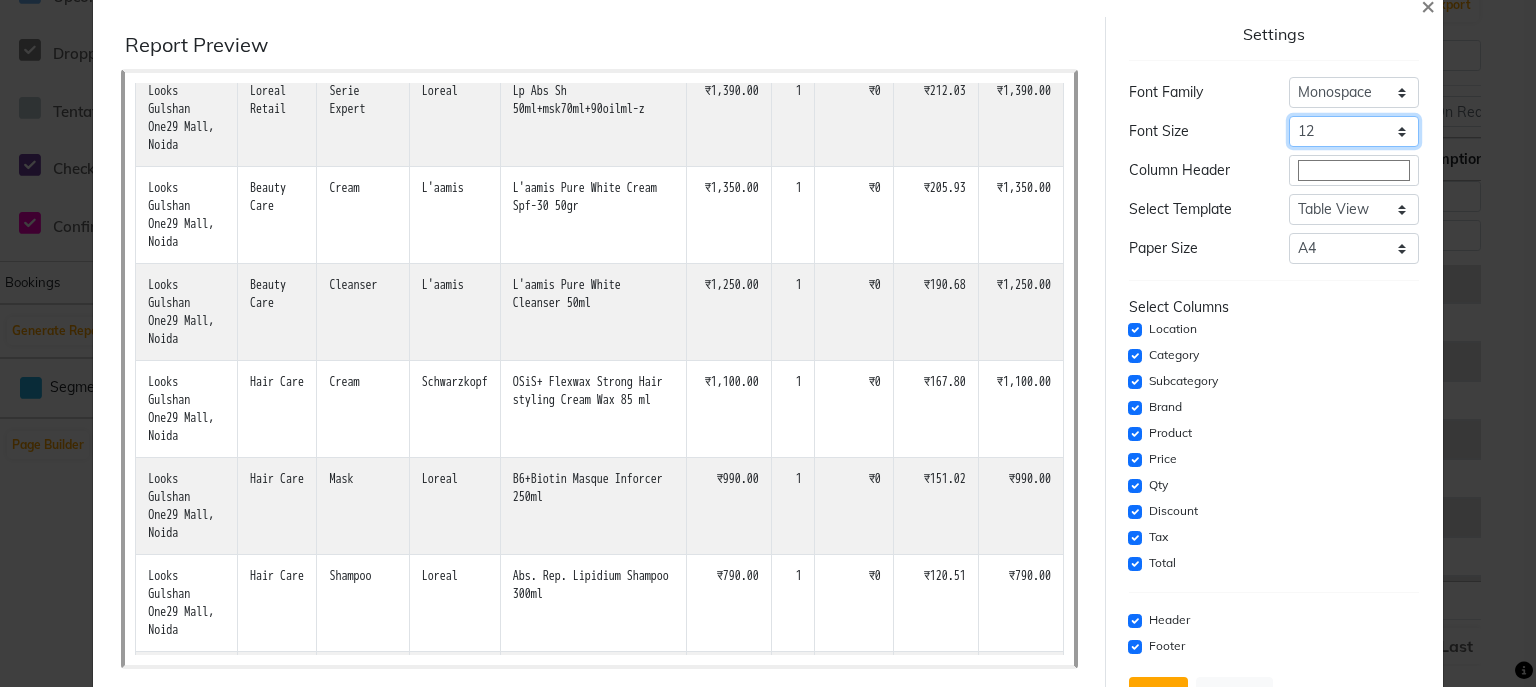 click on "Select 8 9 10 11 12 13 14 15 16 17 18 19 20" 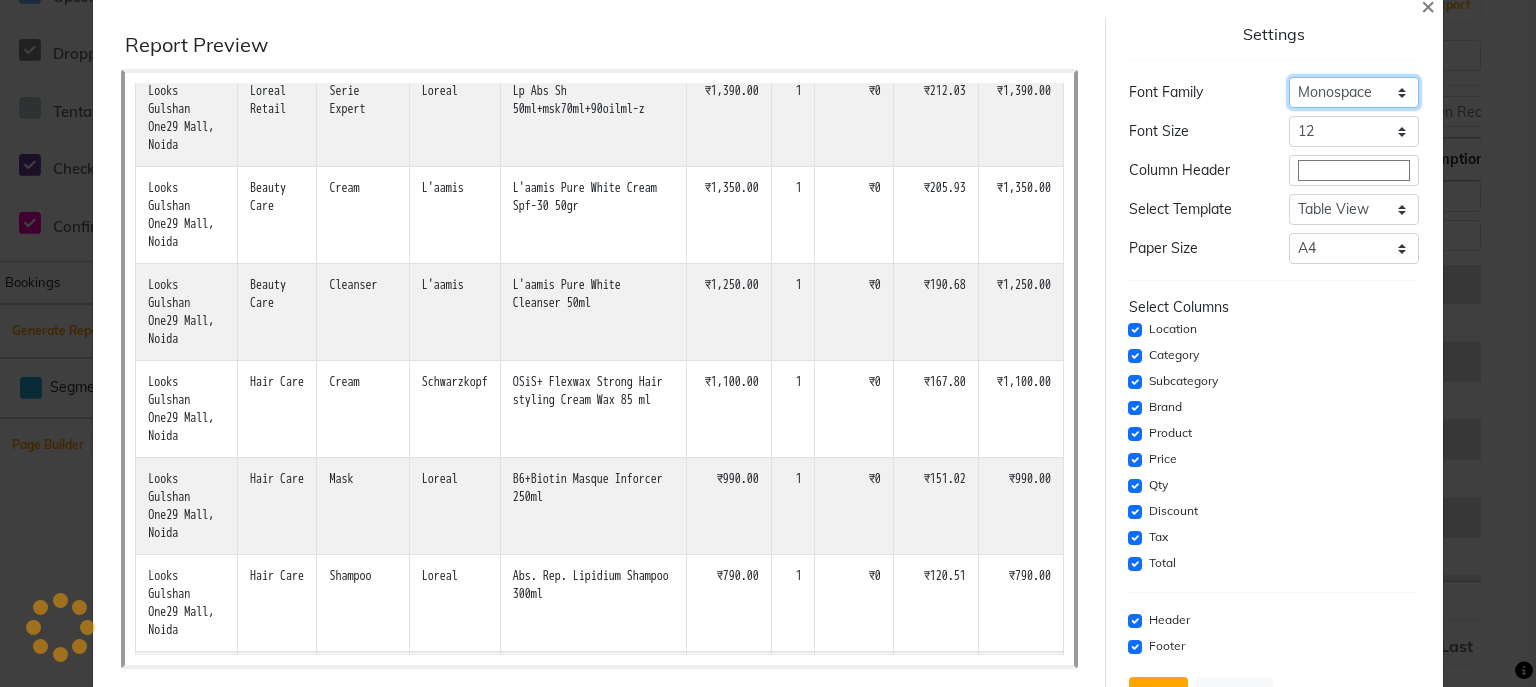 click on "Select Sans Serif Monospace Serif" 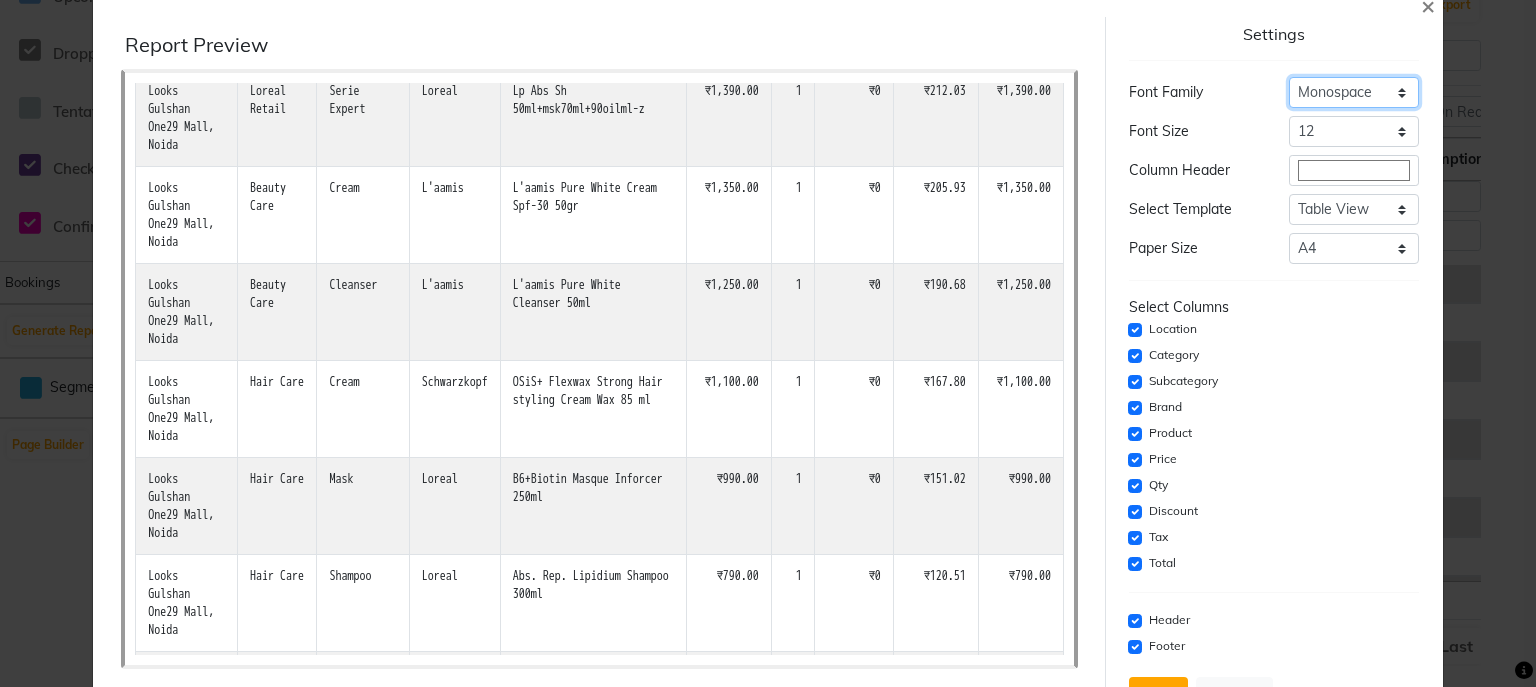 click on "Select Sans Serif Monospace Serif" 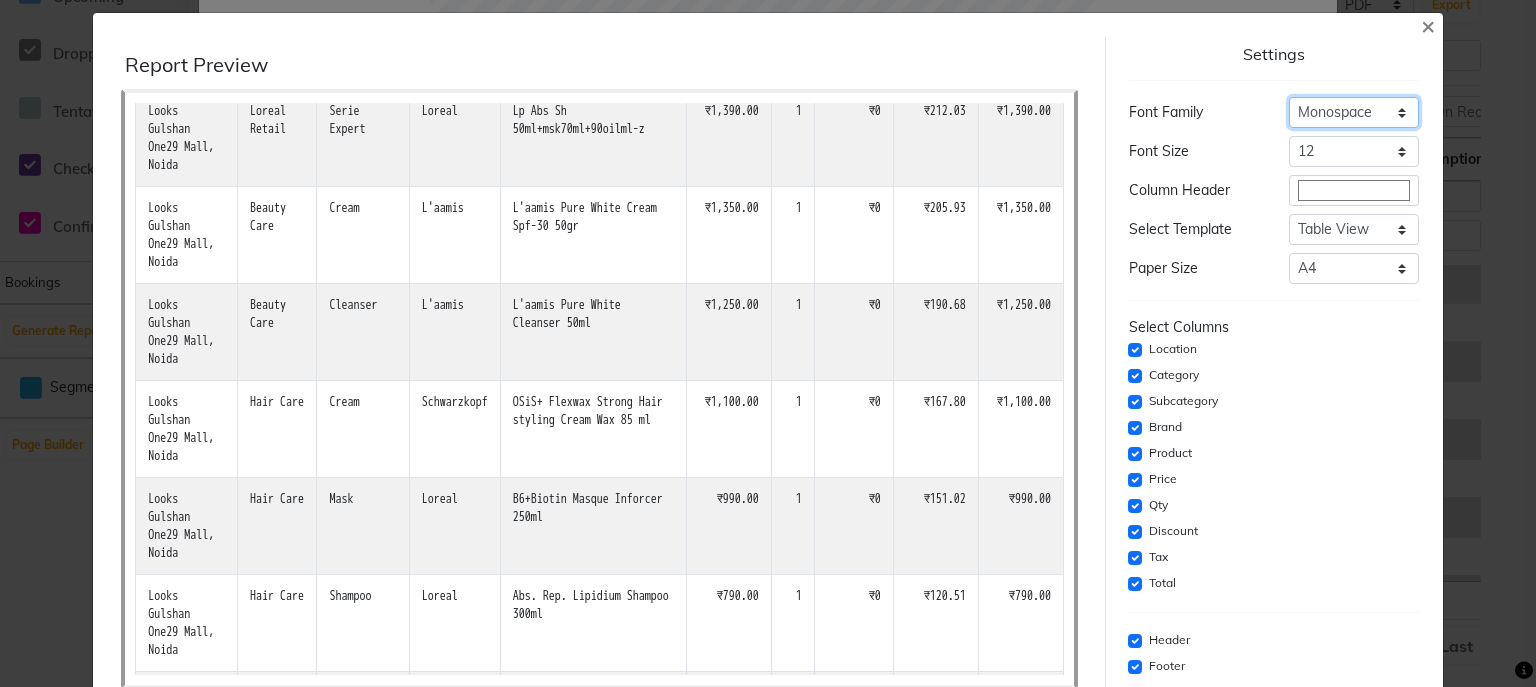 scroll, scrollTop: 0, scrollLeft: 0, axis: both 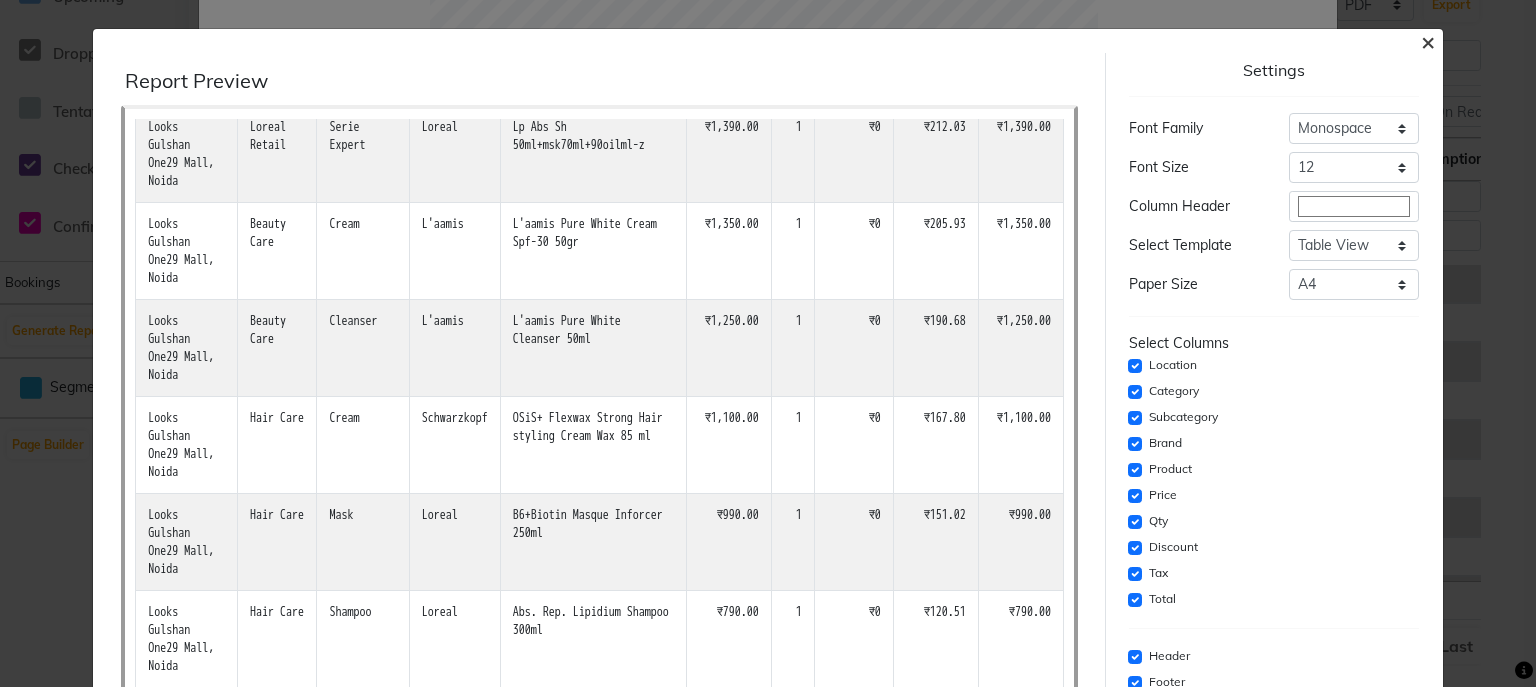 click on "×" 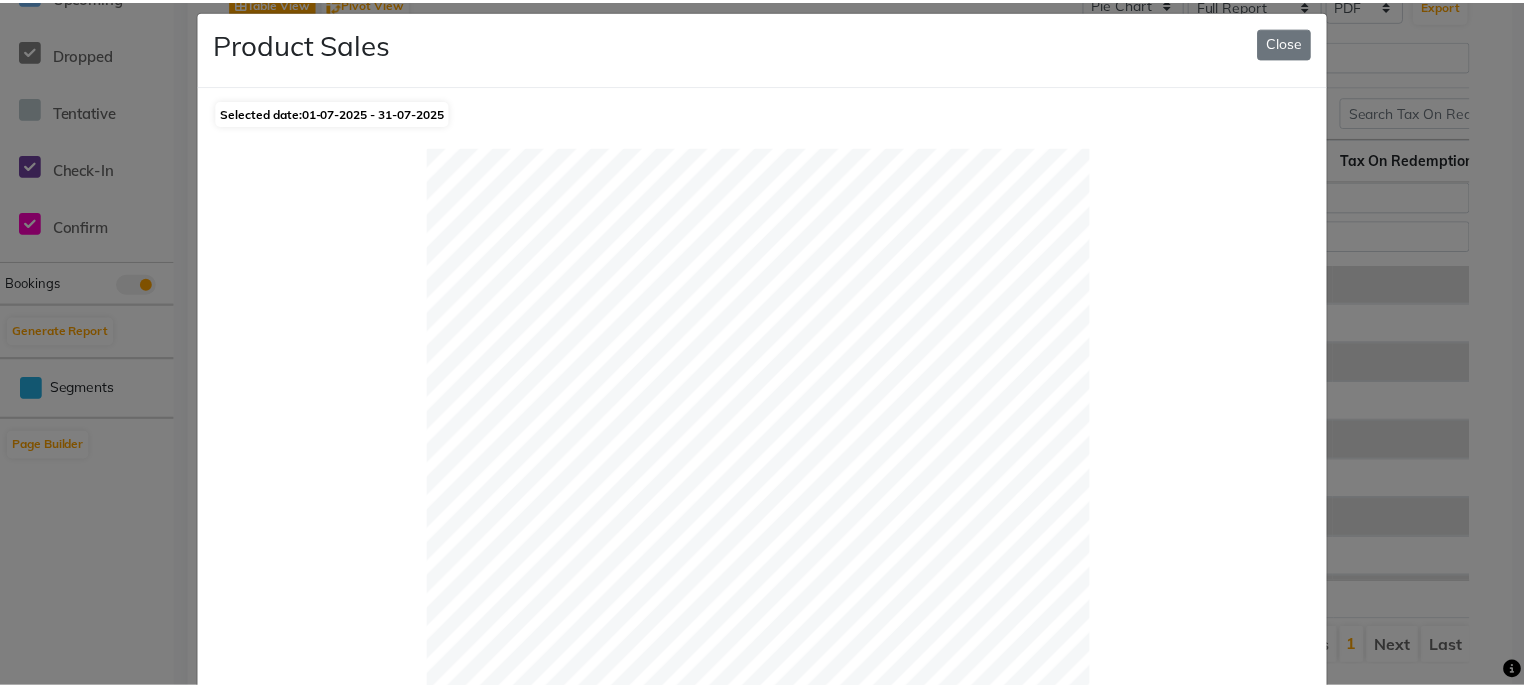 scroll, scrollTop: 0, scrollLeft: 0, axis: both 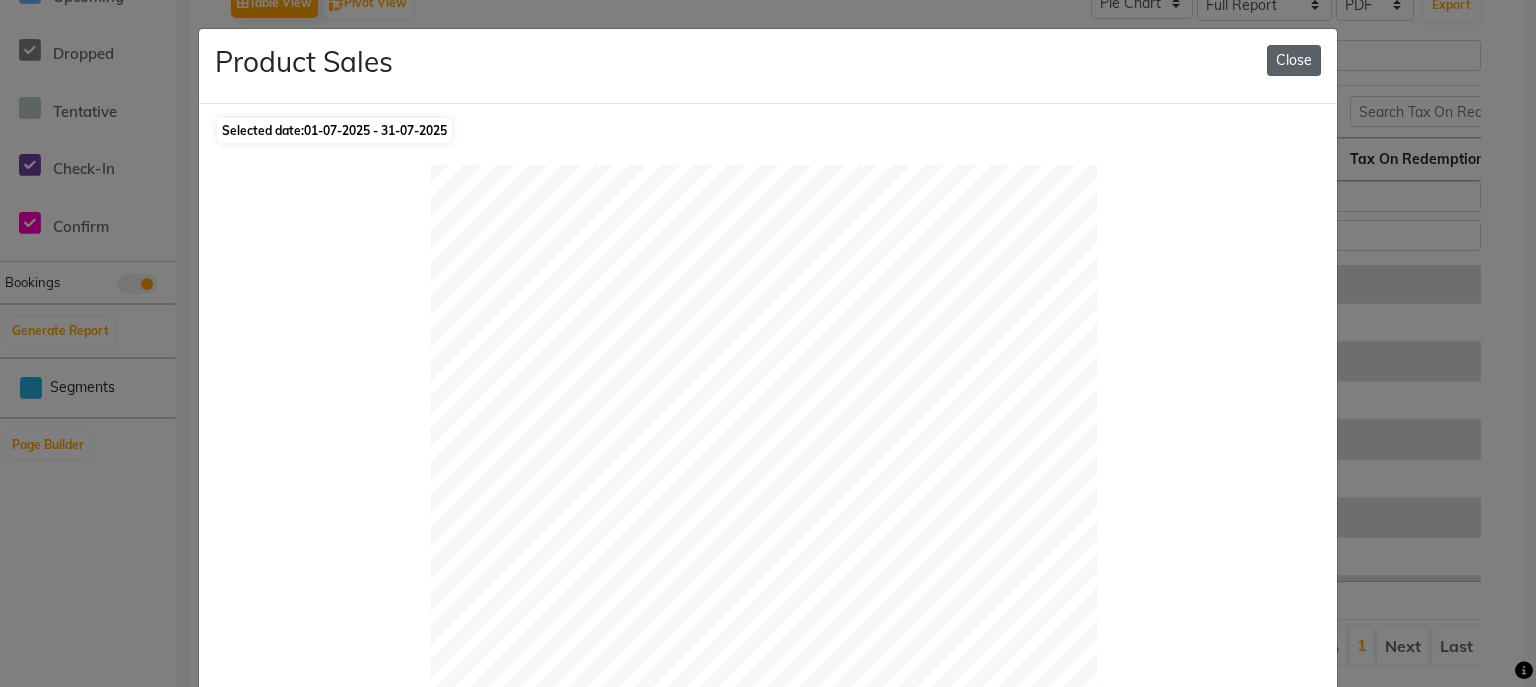 drag, startPoint x: 908, startPoint y: 304, endPoint x: 1290, endPoint y: 66, distance: 450.07556 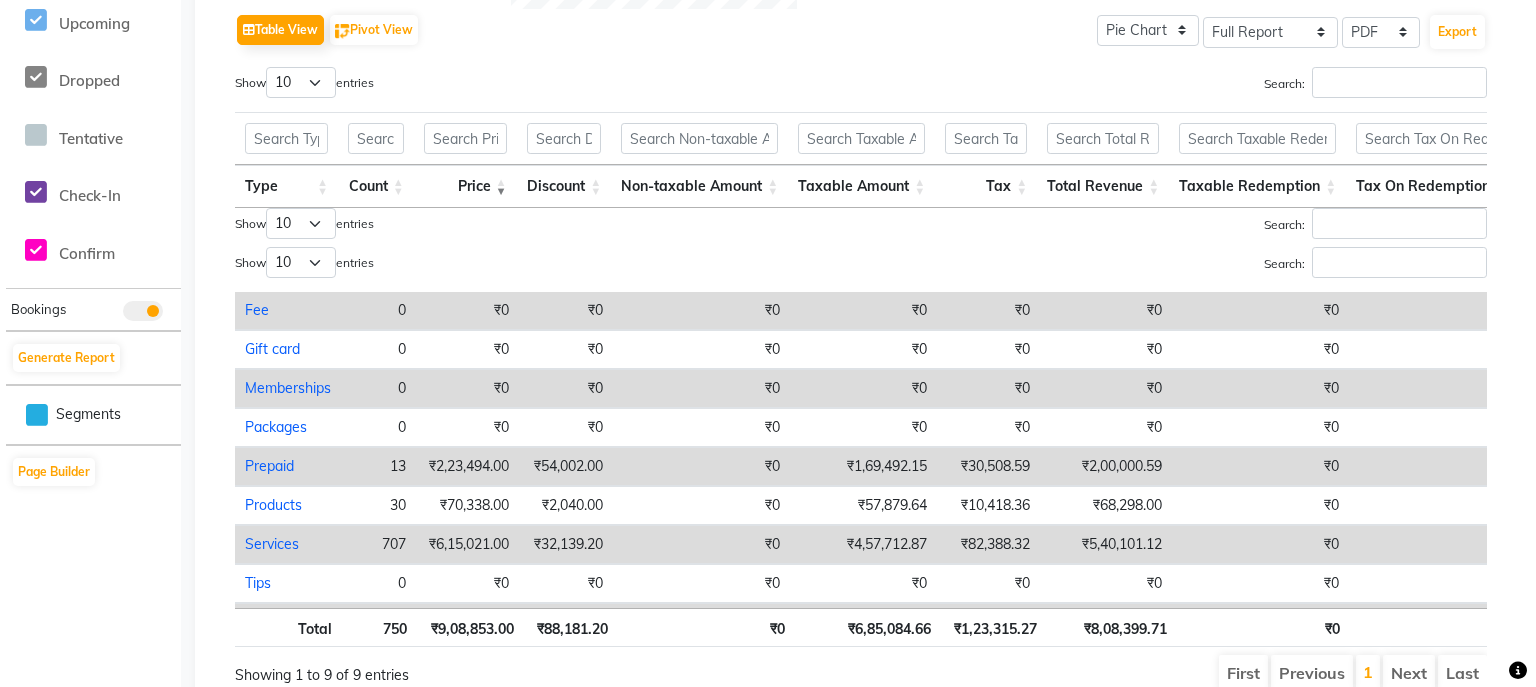 scroll, scrollTop: 681, scrollLeft: 0, axis: vertical 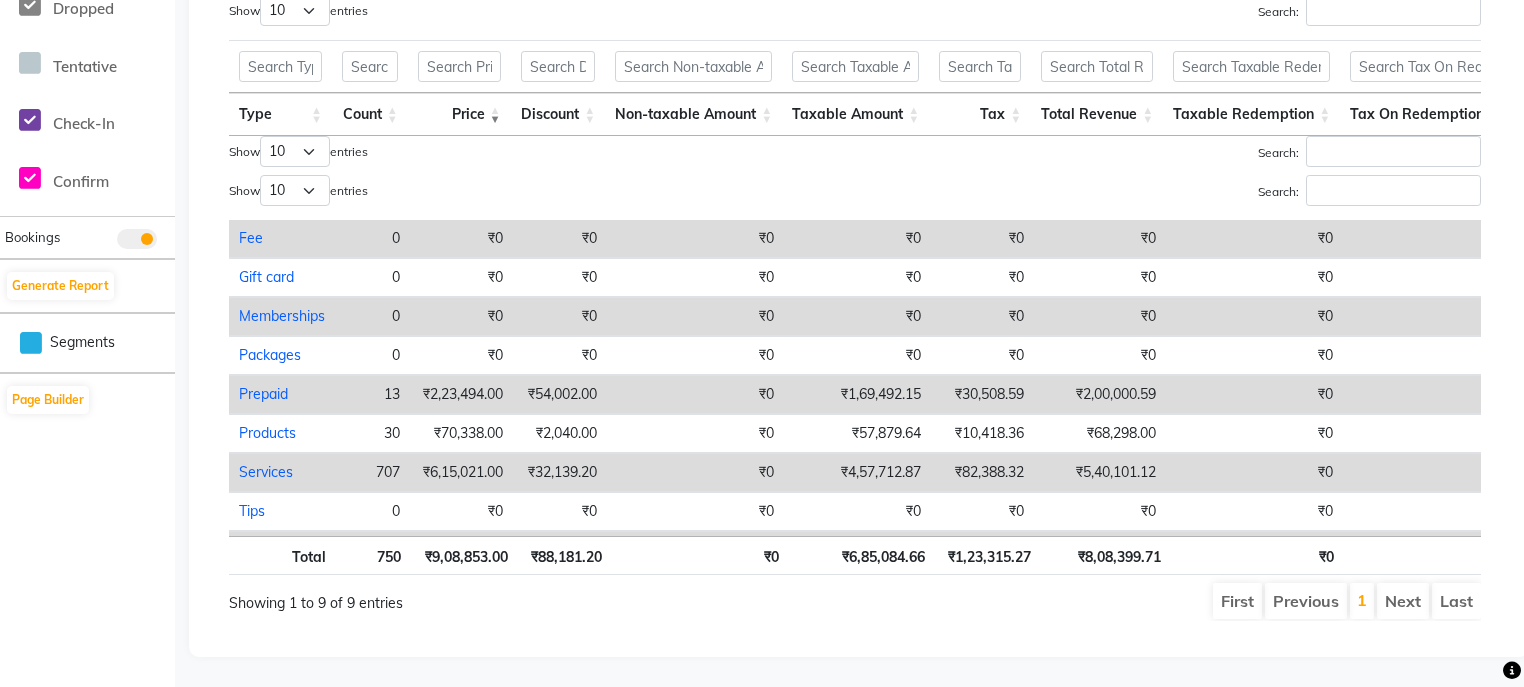 drag, startPoint x: 411, startPoint y: 523, endPoint x: 362, endPoint y: 521, distance: 49.0408 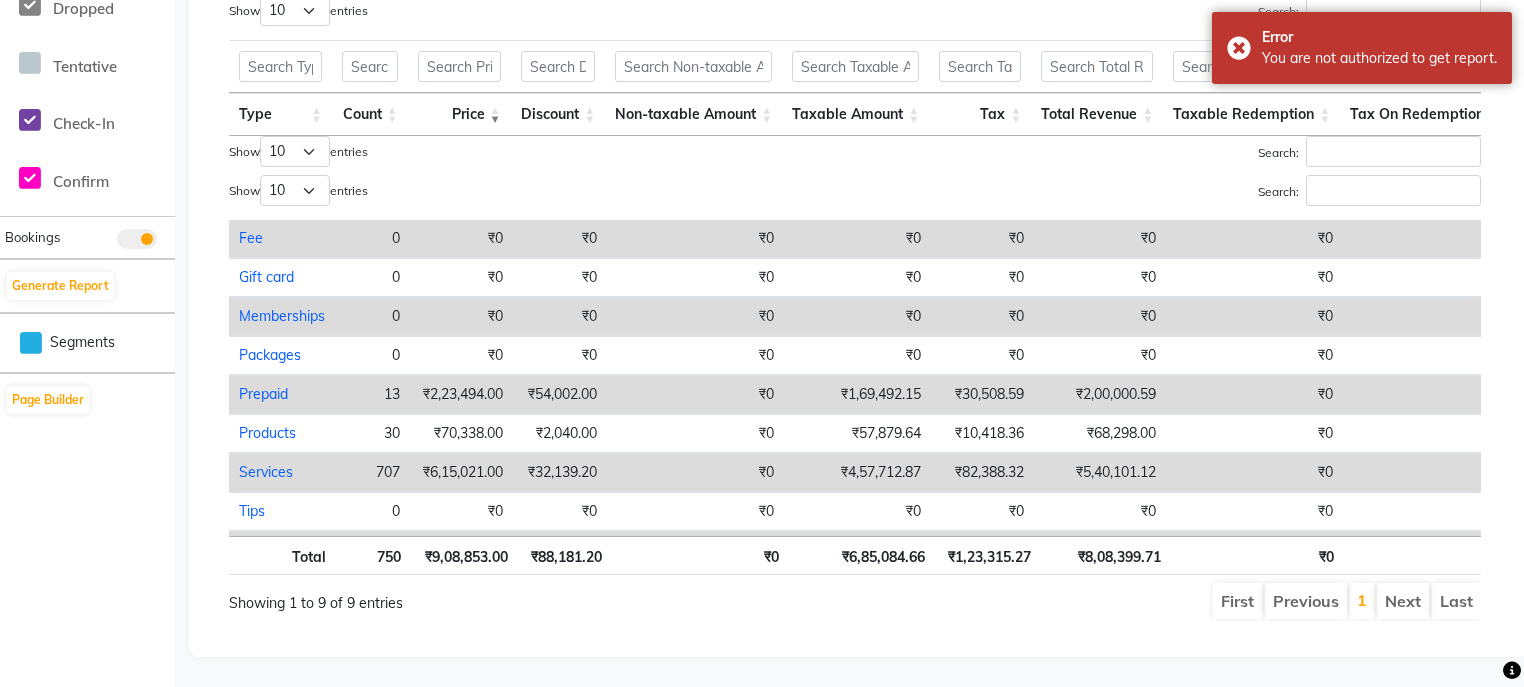 click on "Services" at bounding box center (266, 472) 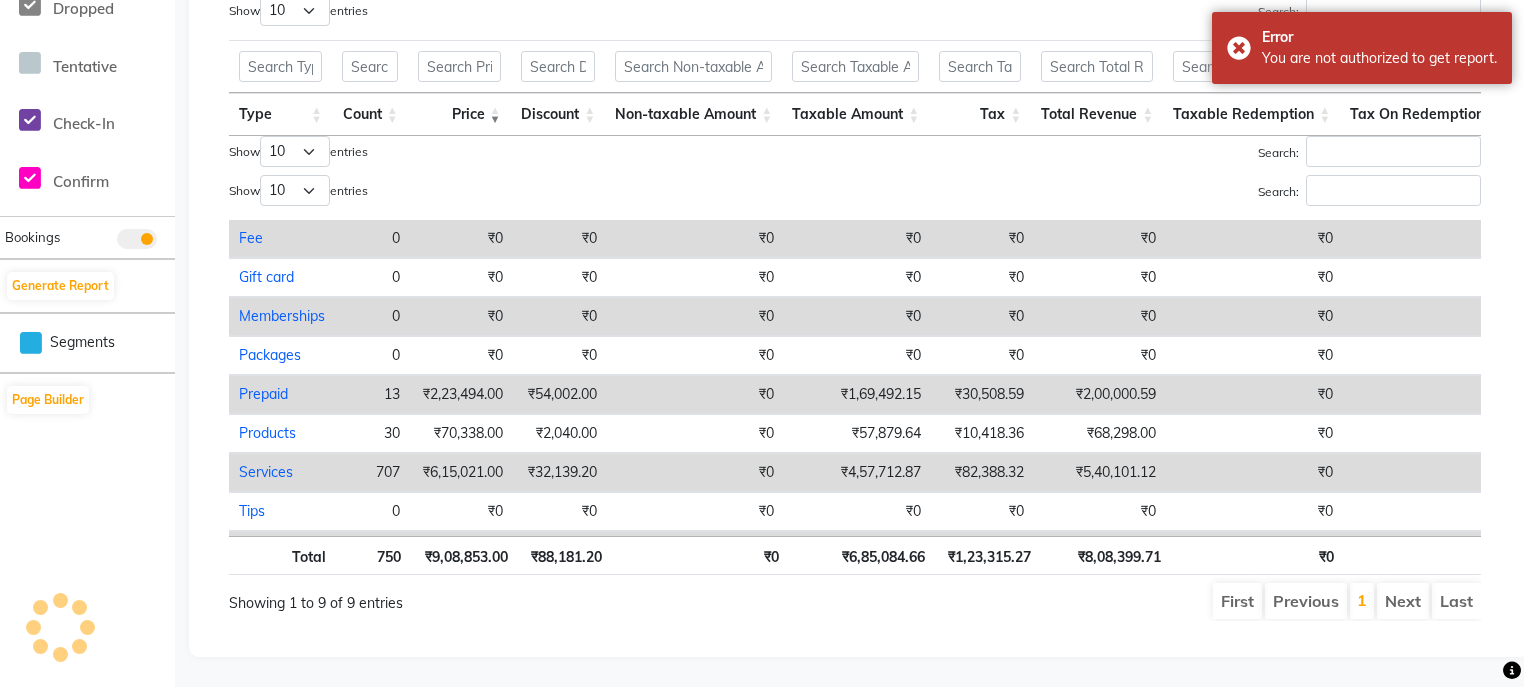 select on "full_report" 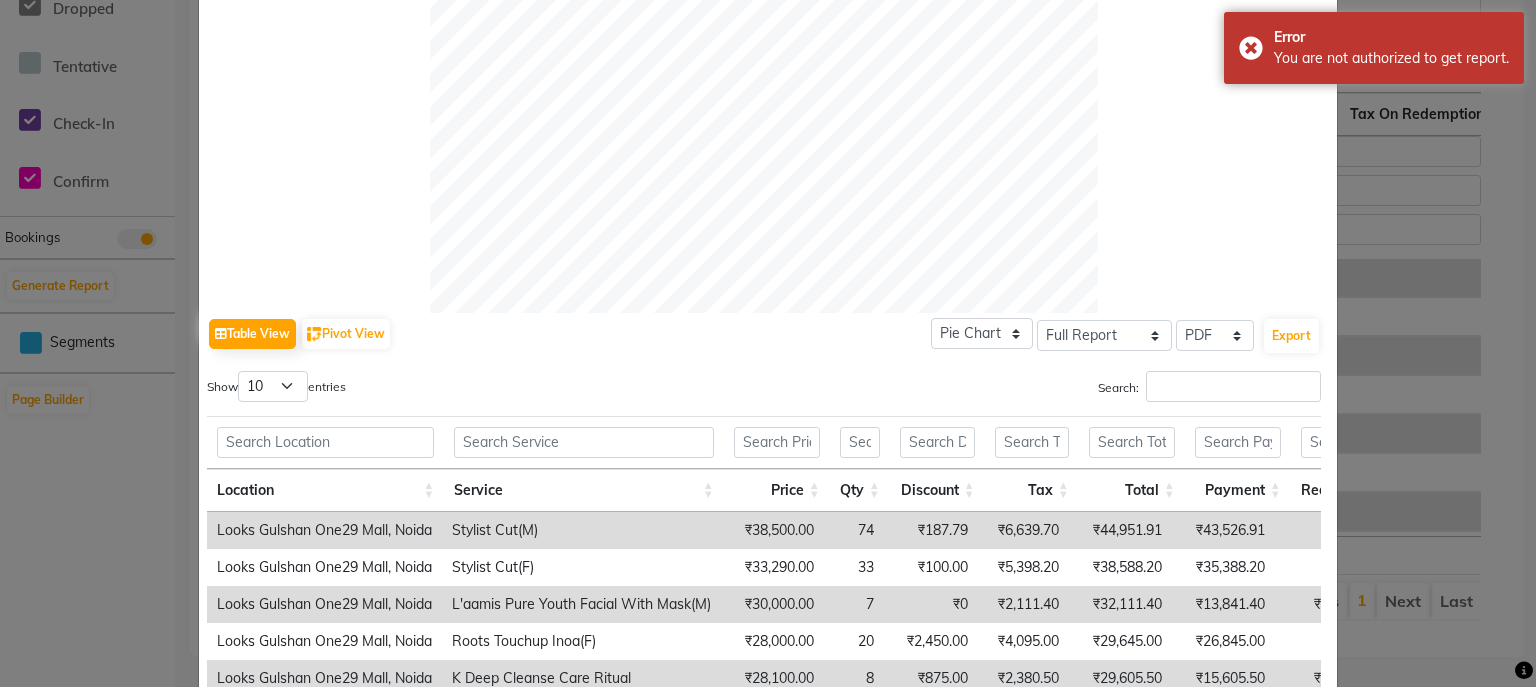 scroll, scrollTop: 670, scrollLeft: 0, axis: vertical 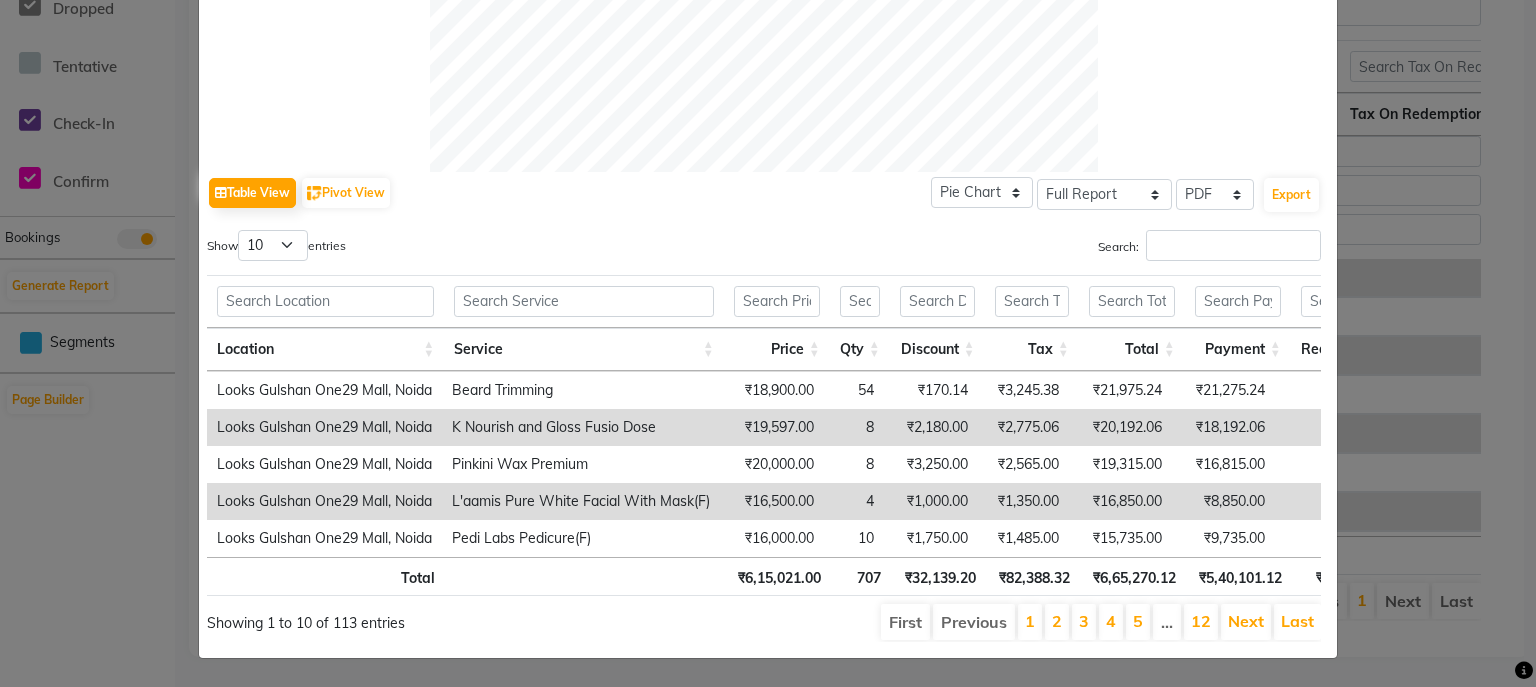 click on "2" at bounding box center (1057, 622) 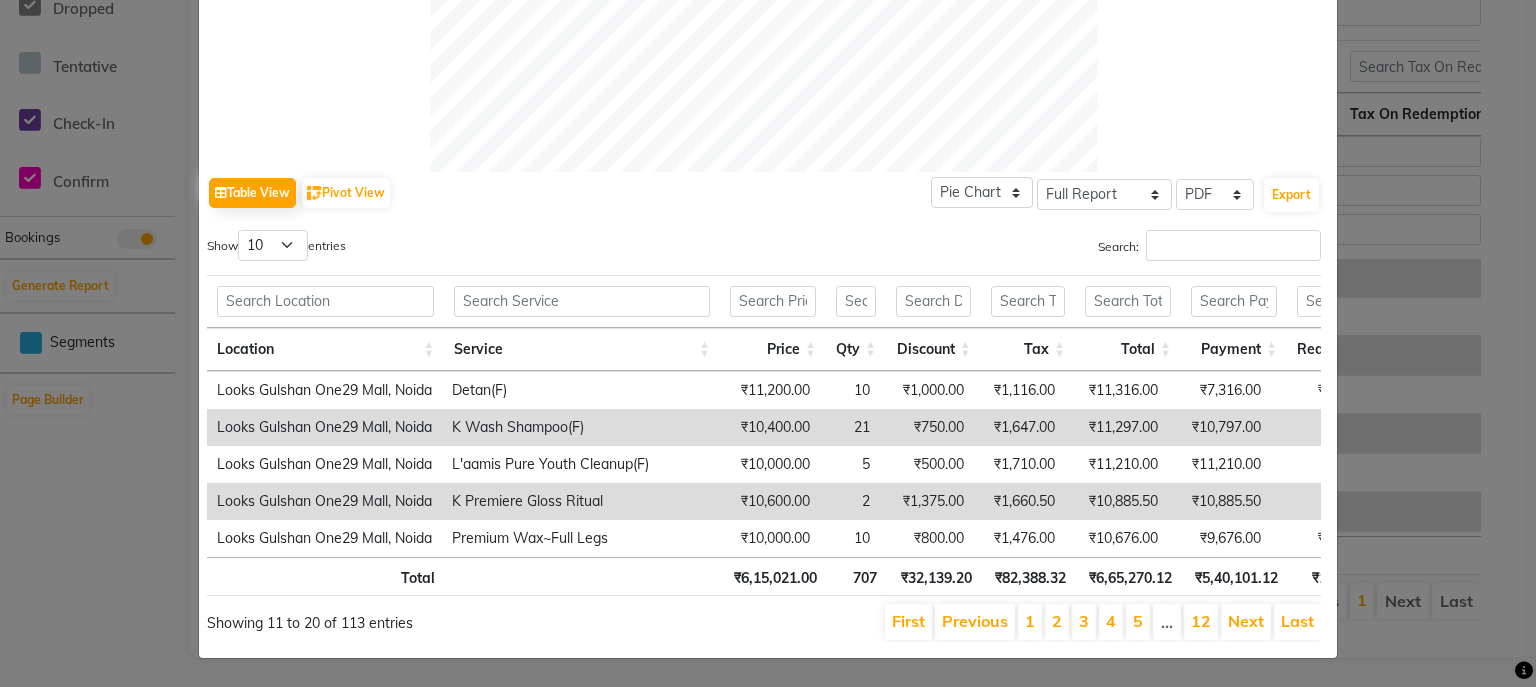 click on "2" at bounding box center [1057, 622] 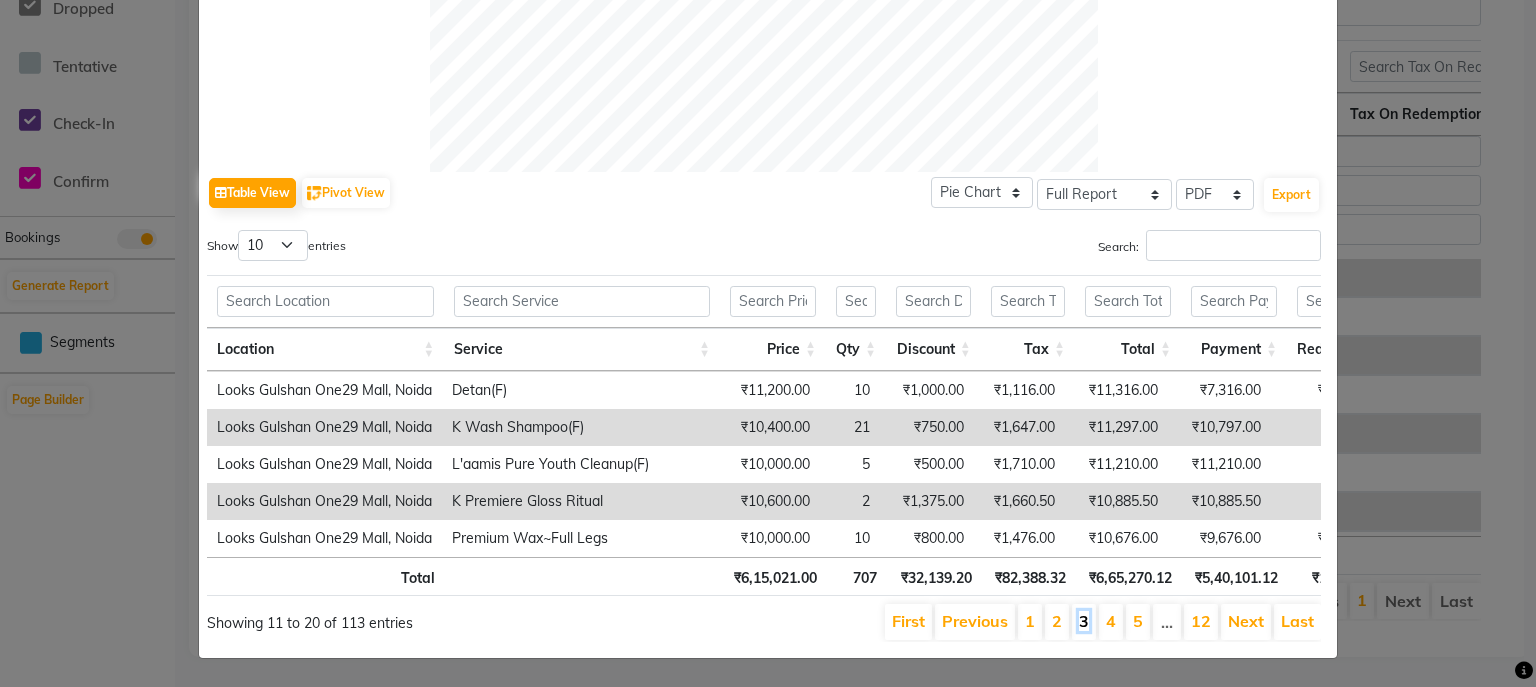 click on "3" at bounding box center [1084, 621] 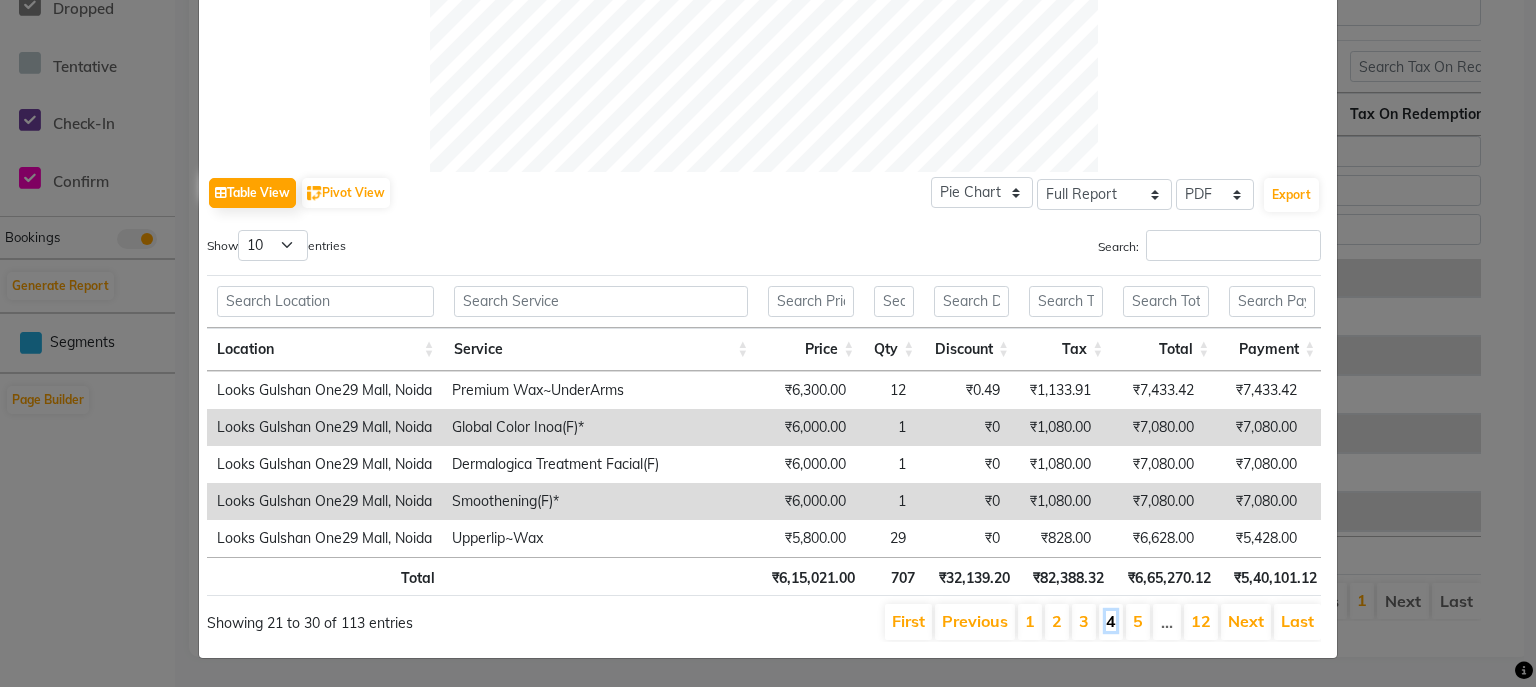 click on "4" at bounding box center [1111, 621] 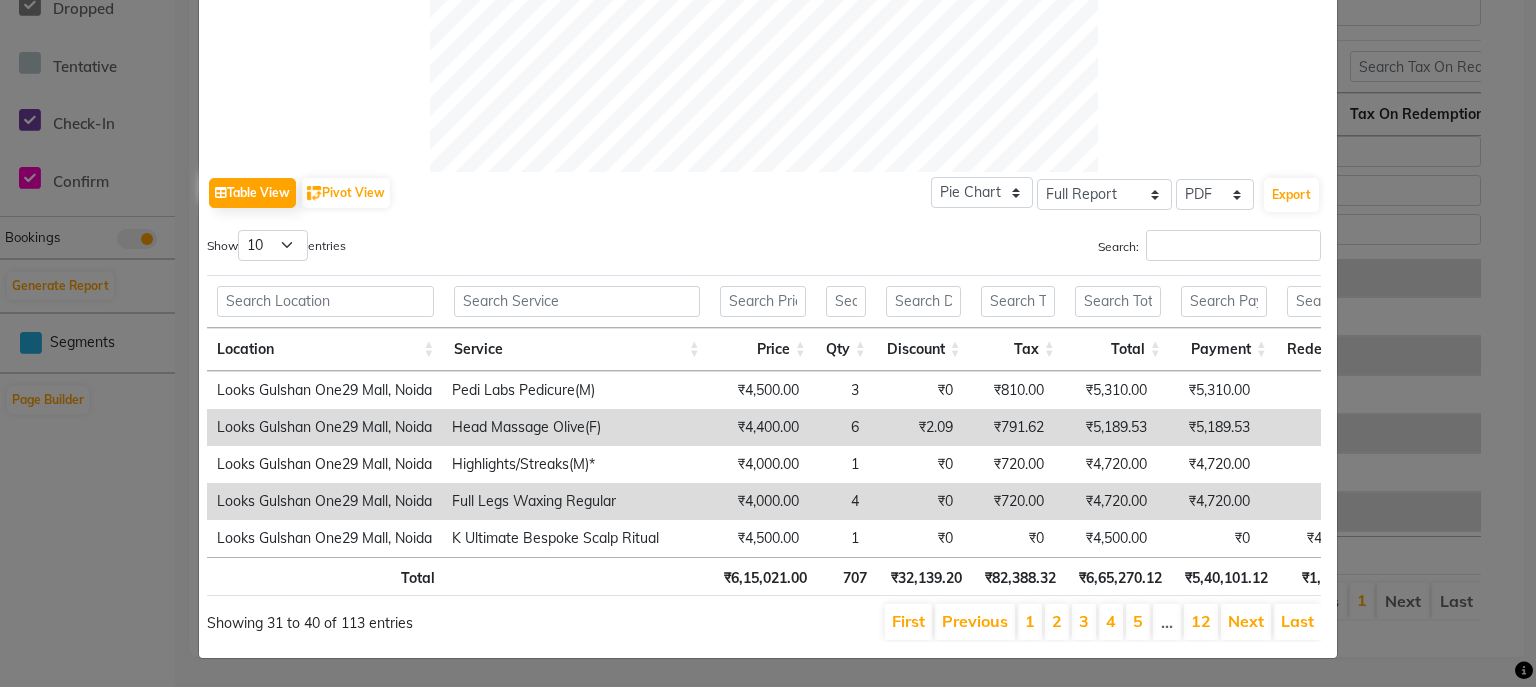 click on "5" at bounding box center (1138, 622) 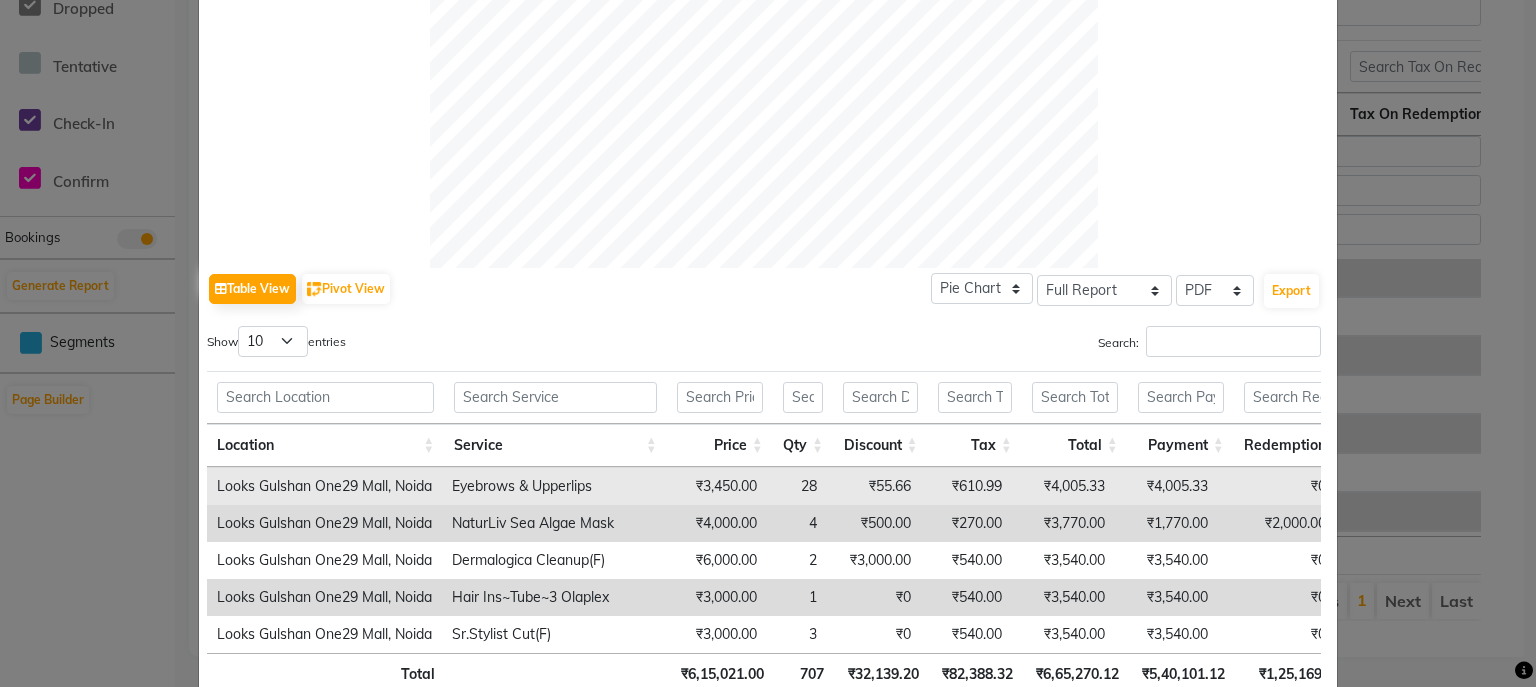 scroll, scrollTop: 670, scrollLeft: 0, axis: vertical 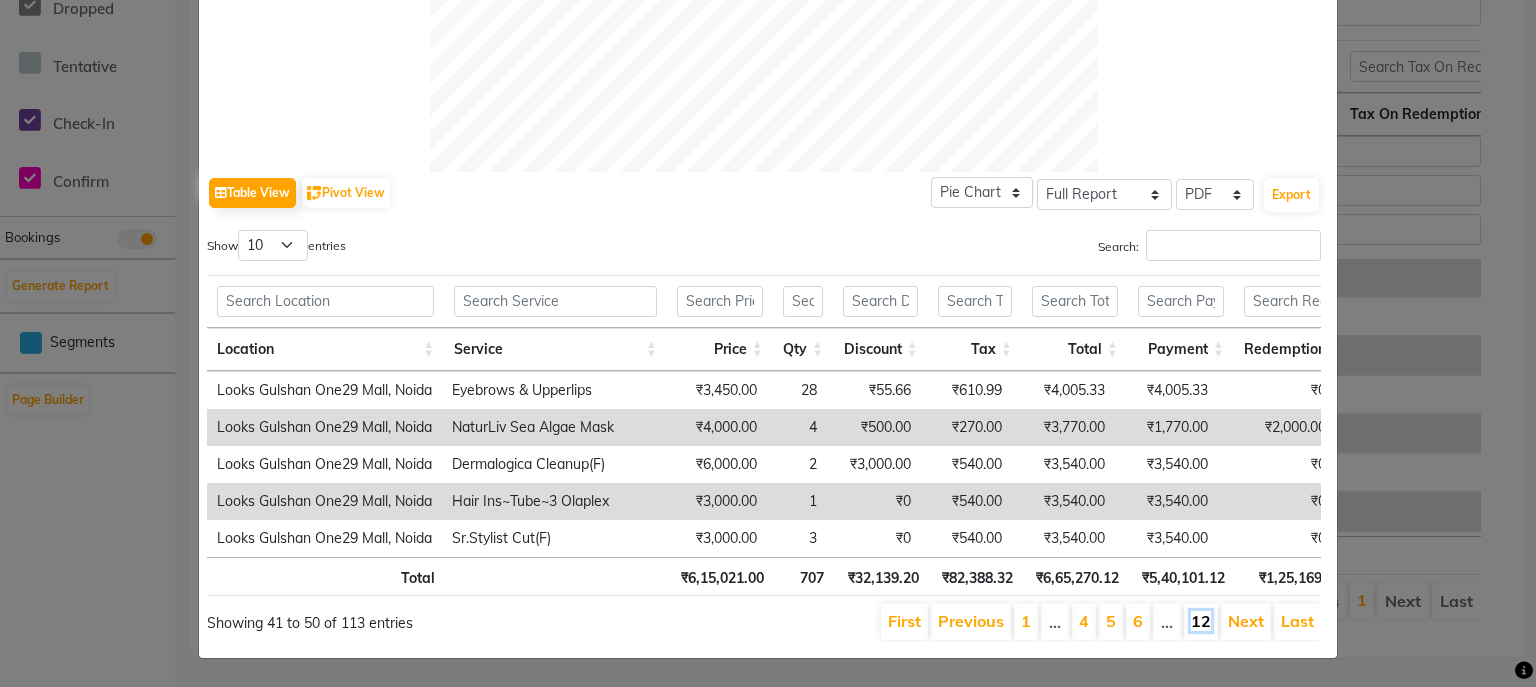 click on "12" at bounding box center [1201, 621] 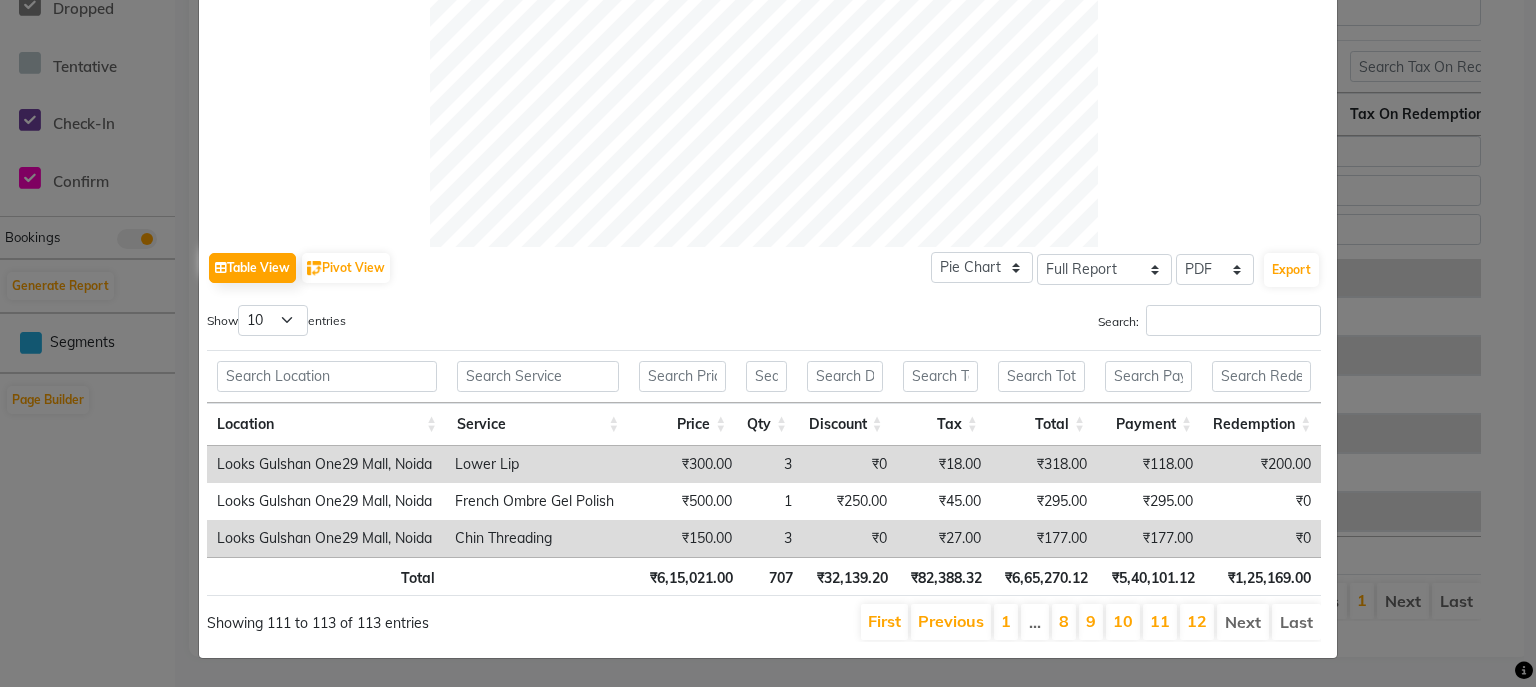 scroll, scrollTop: 0, scrollLeft: 0, axis: both 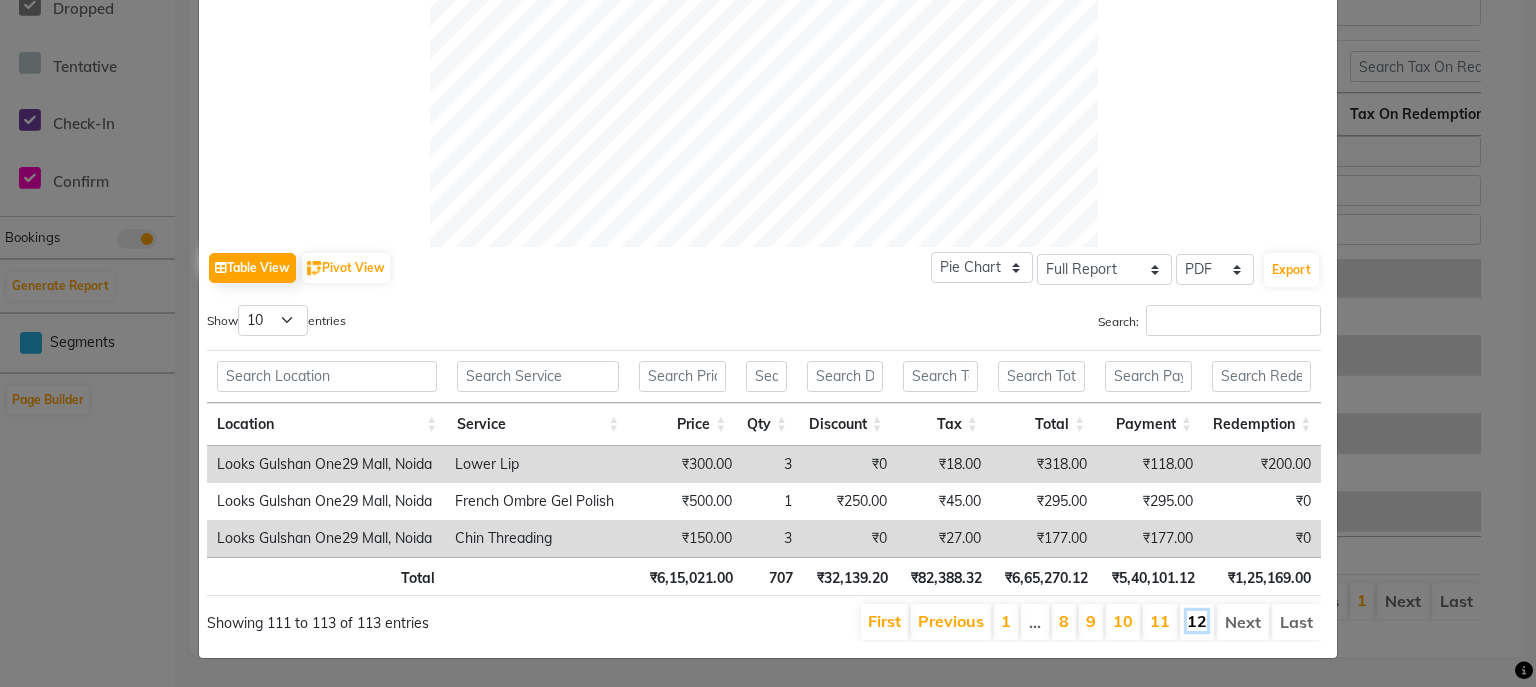 click on "12" at bounding box center (1197, 621) 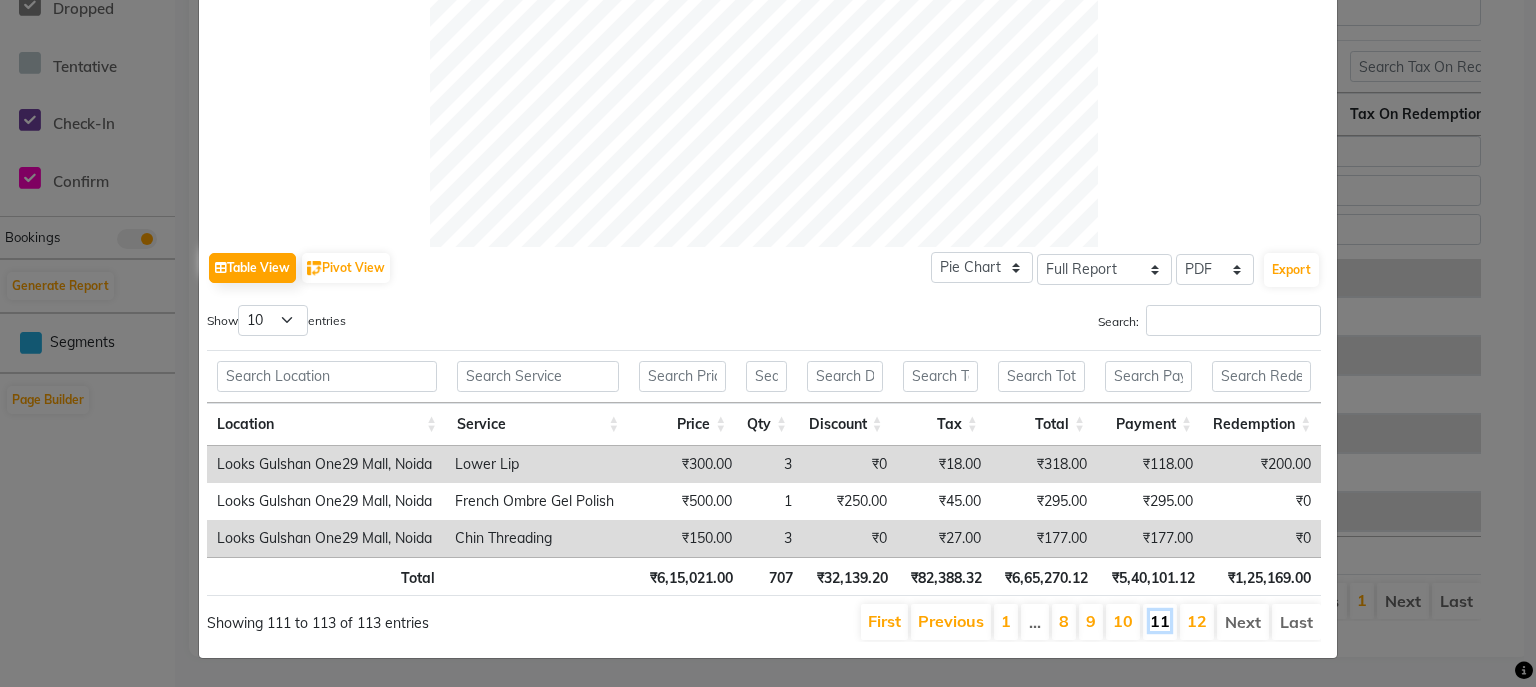 click on "11" at bounding box center [1160, 621] 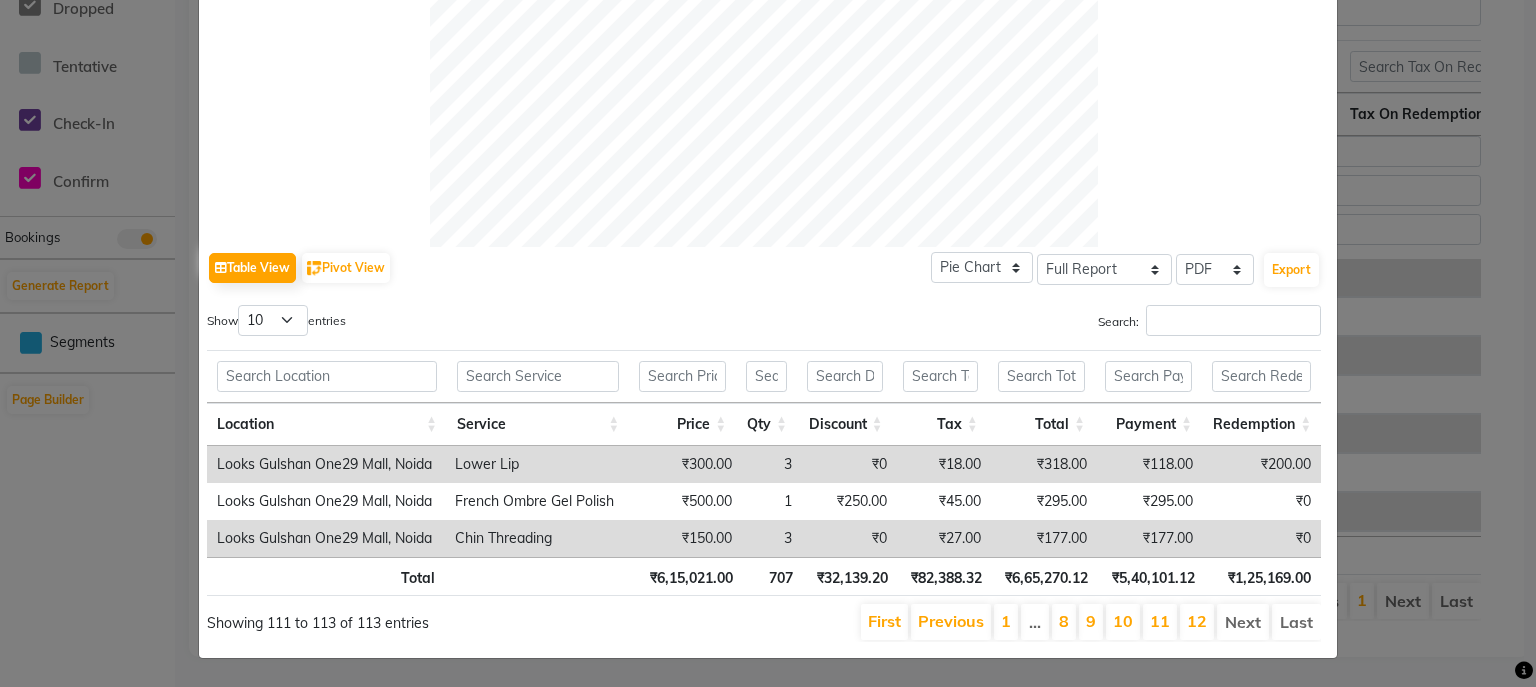 scroll, scrollTop: 603, scrollLeft: 0, axis: vertical 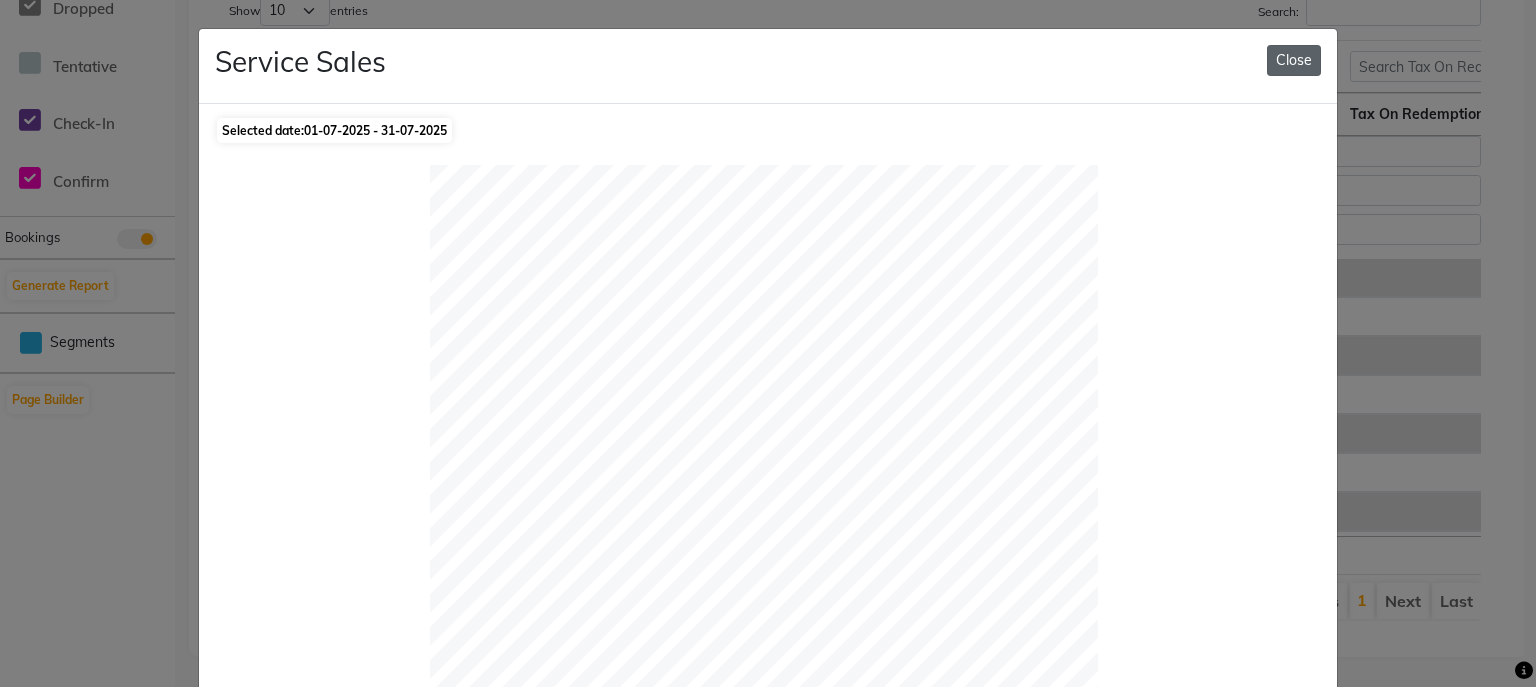click on "Close" 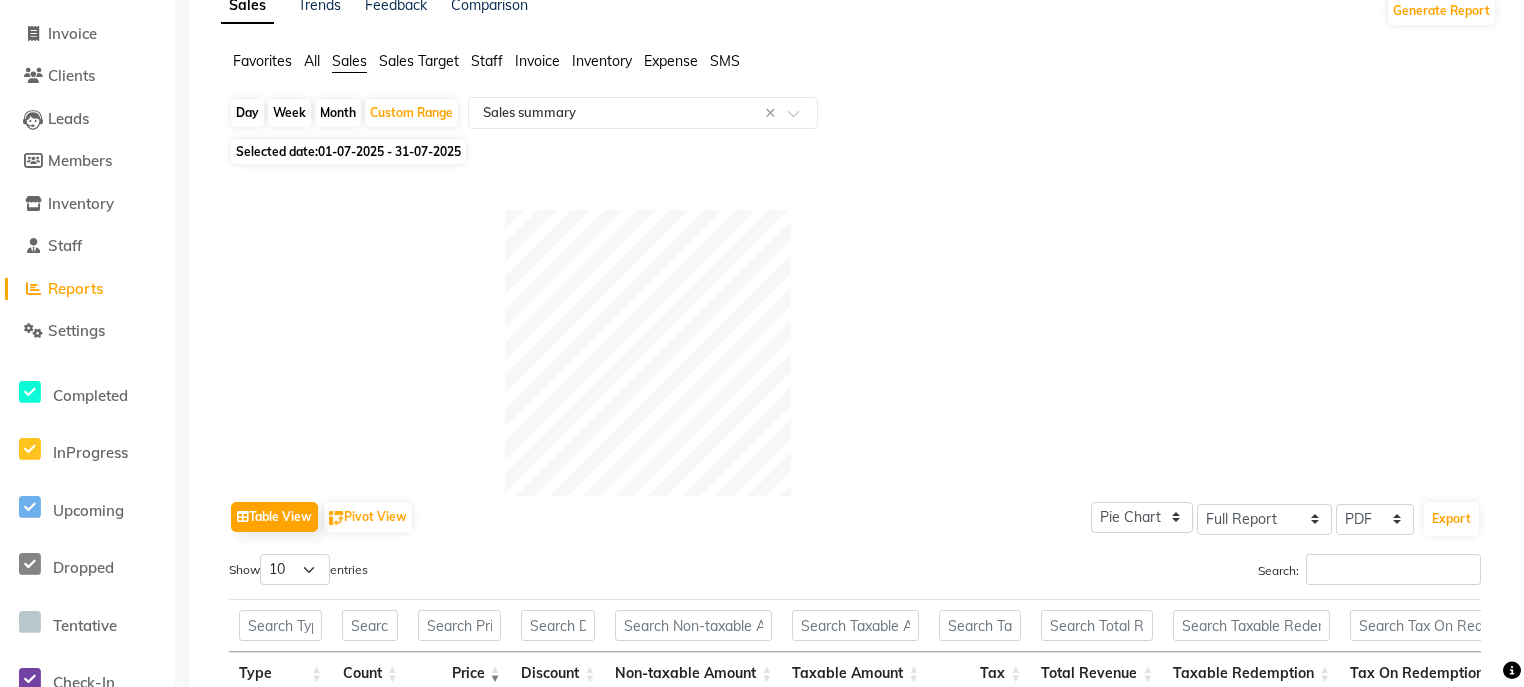 scroll, scrollTop: 0, scrollLeft: 0, axis: both 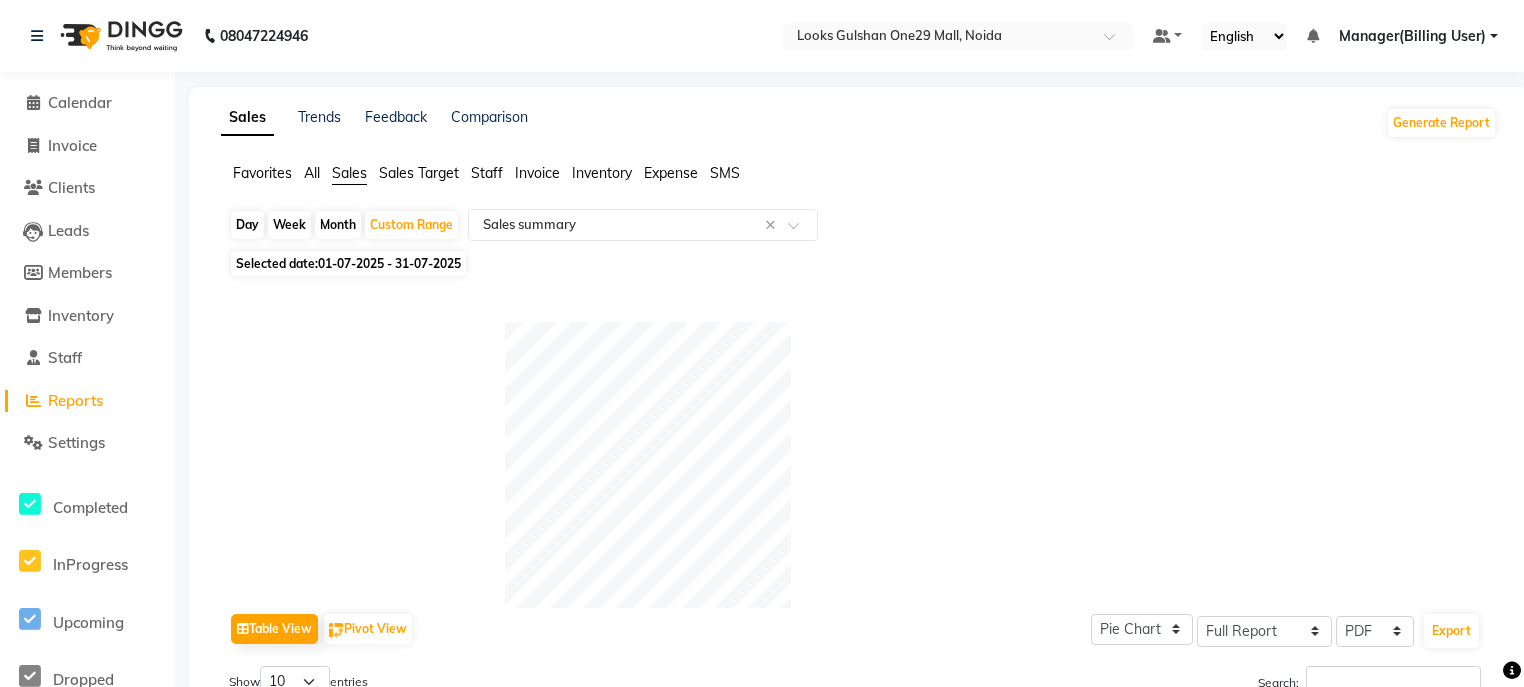 click on "Sales Target" 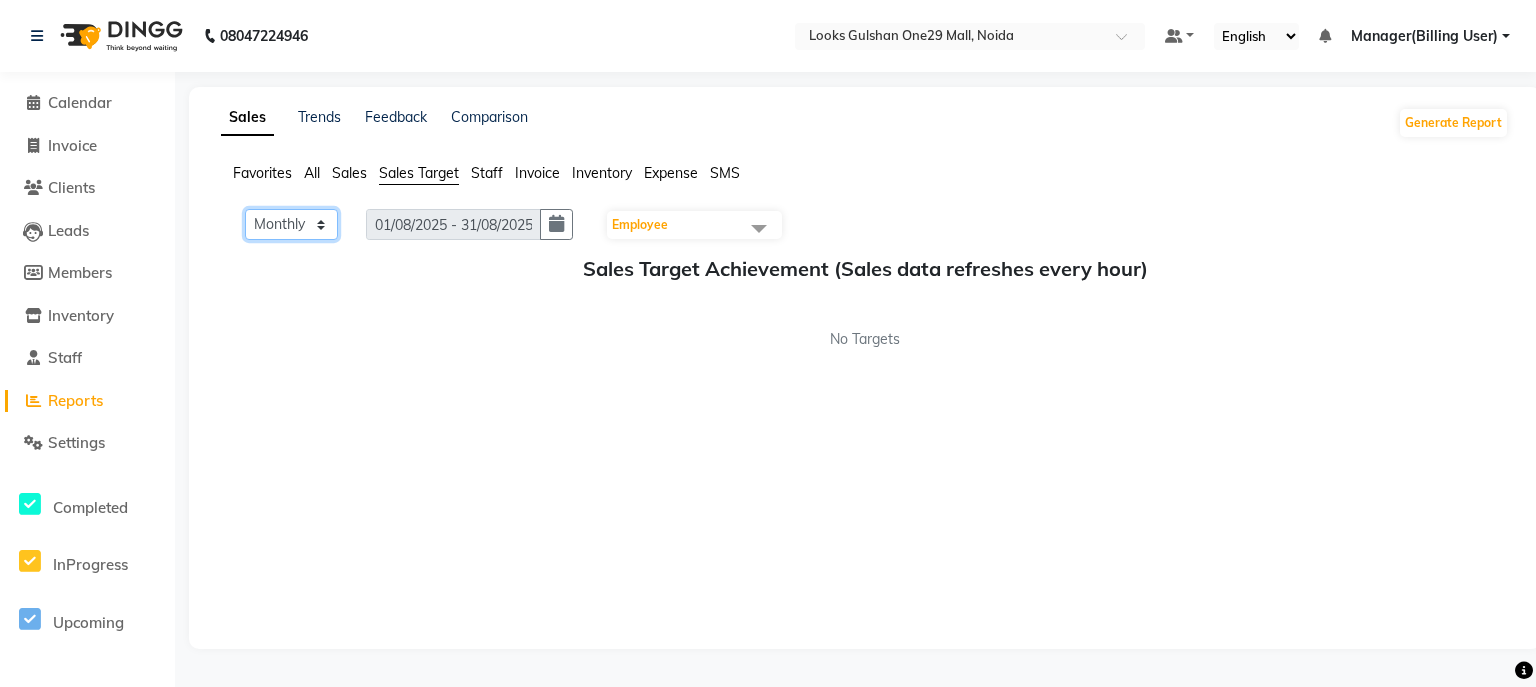 click on "Monthly Weekly" 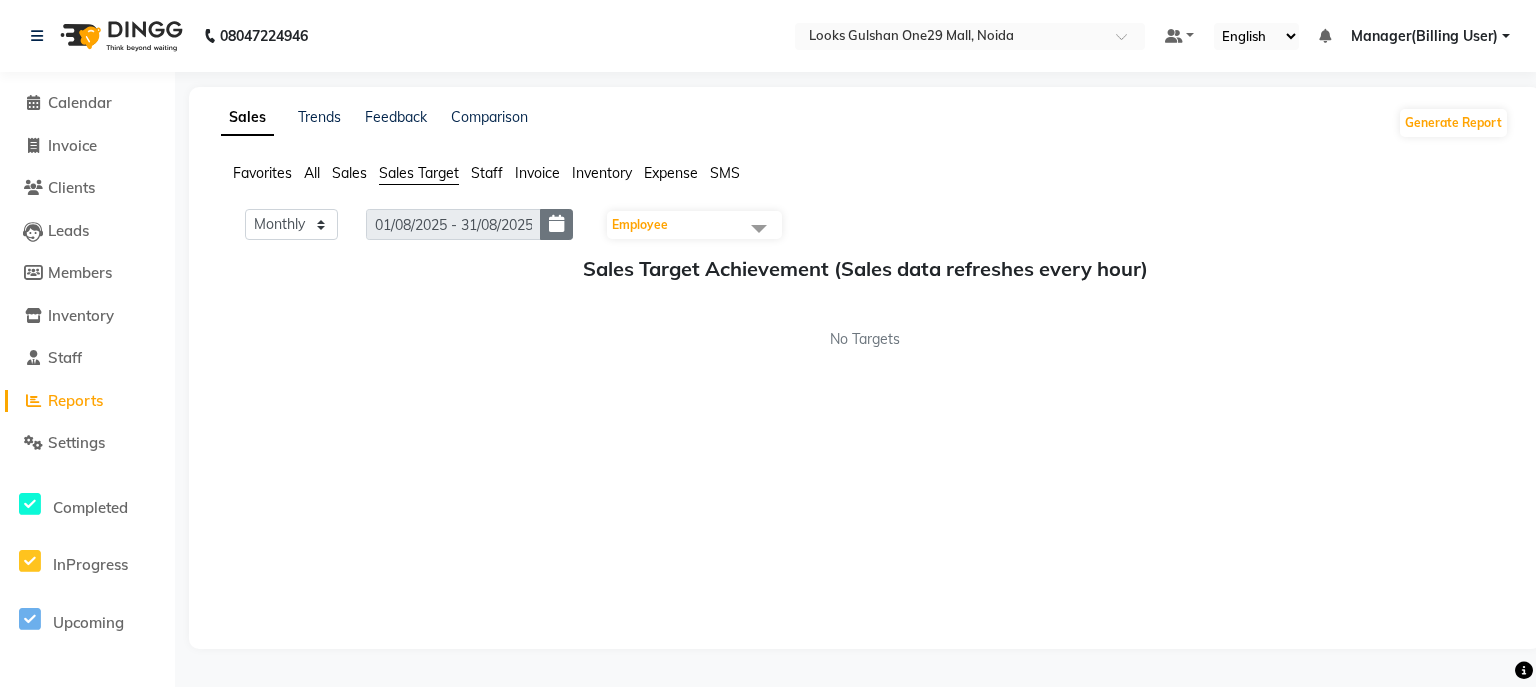 click 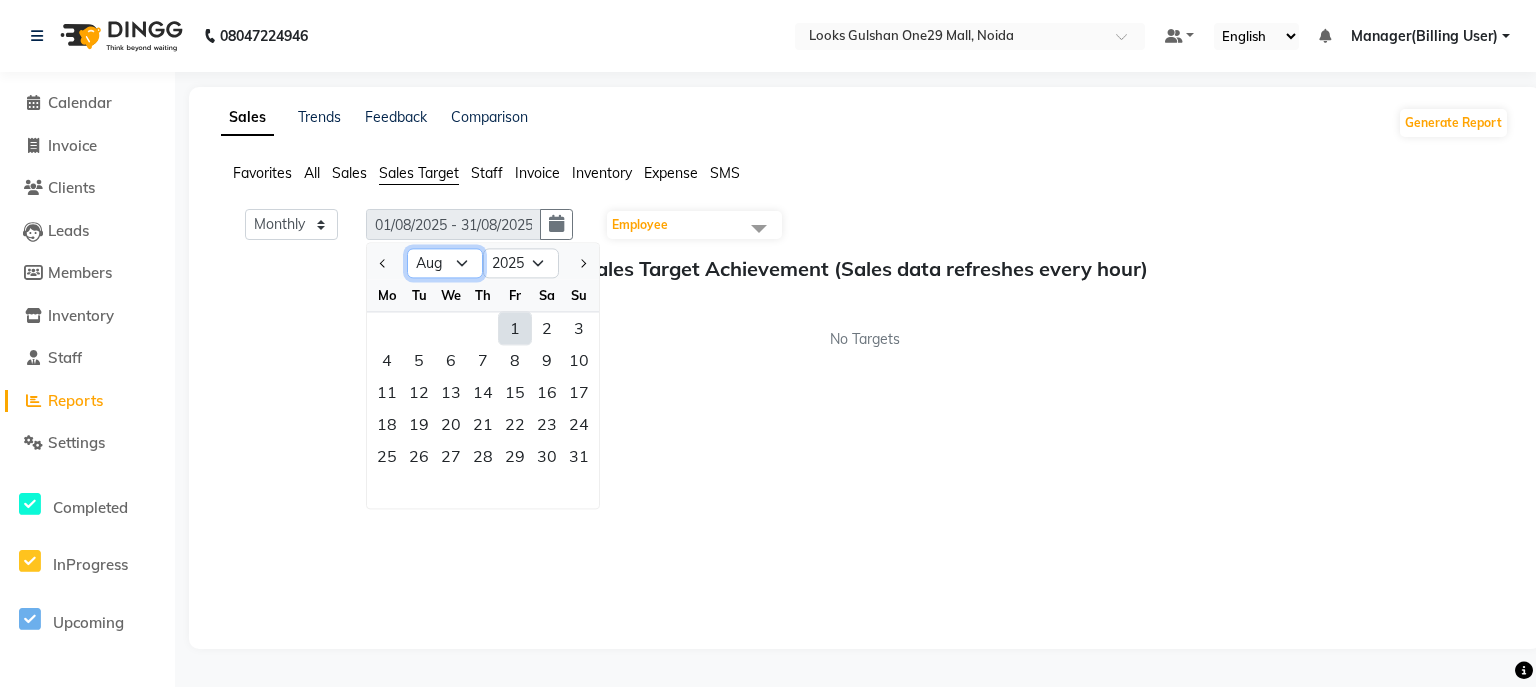 click on "Jan Feb Mar Apr May Jun Jul Aug Sep Oct Nov Dec" 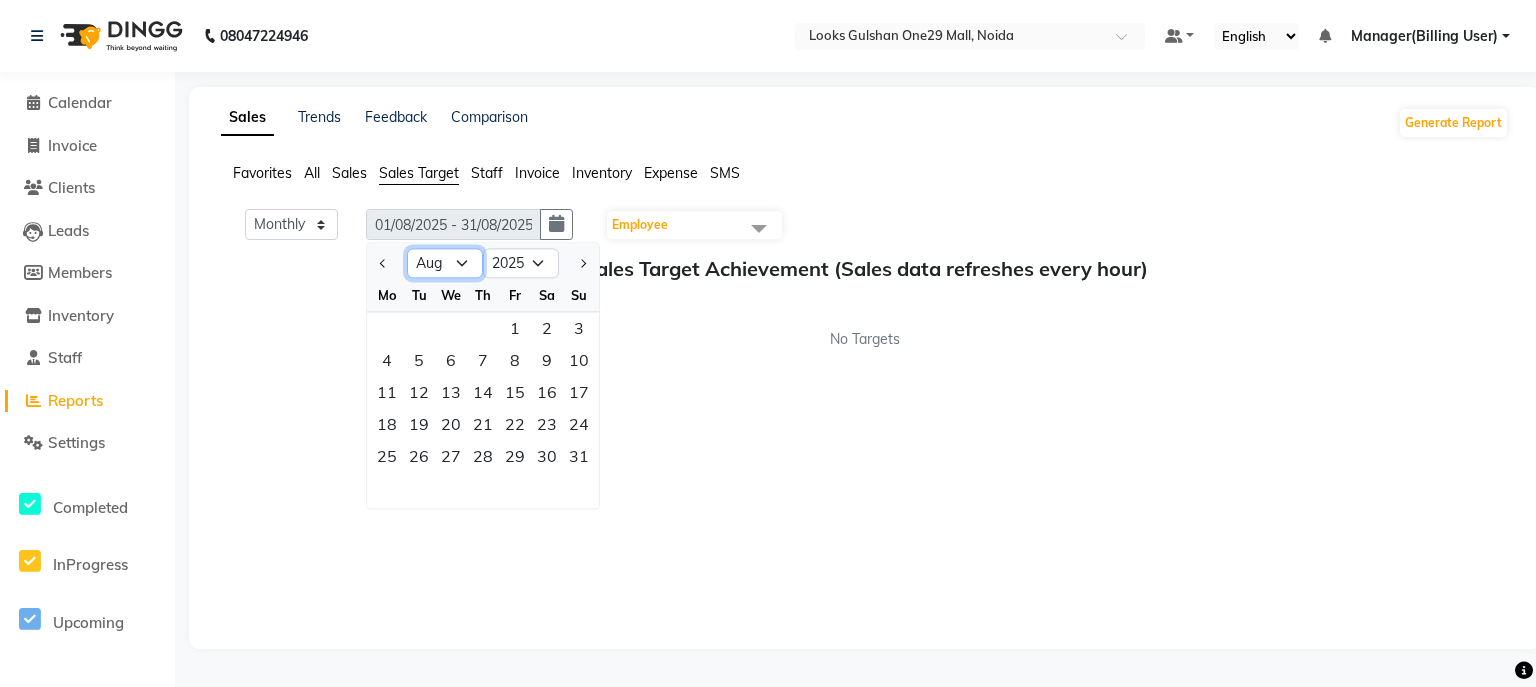 select on "7" 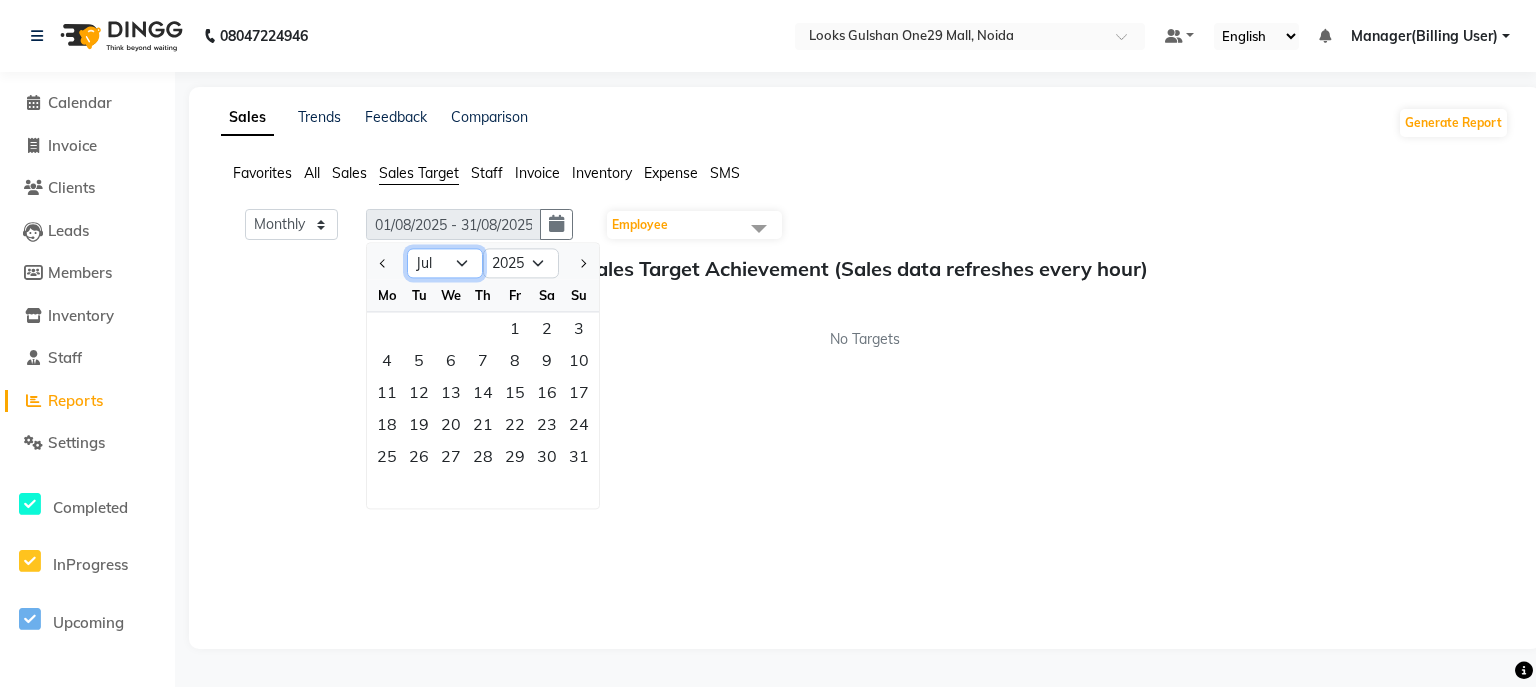 click on "Jan Feb Mar Apr May Jun Jul Aug Sep Oct Nov Dec" 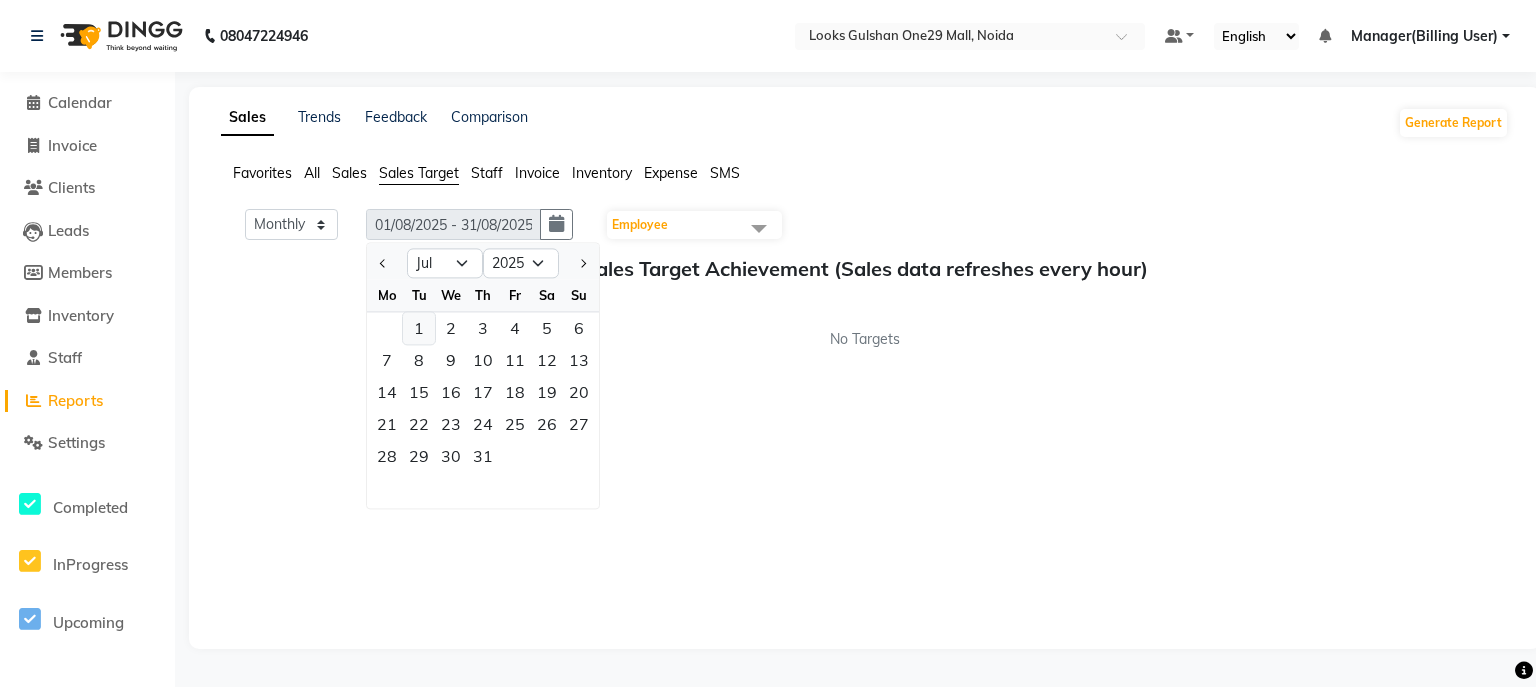 click on "1" 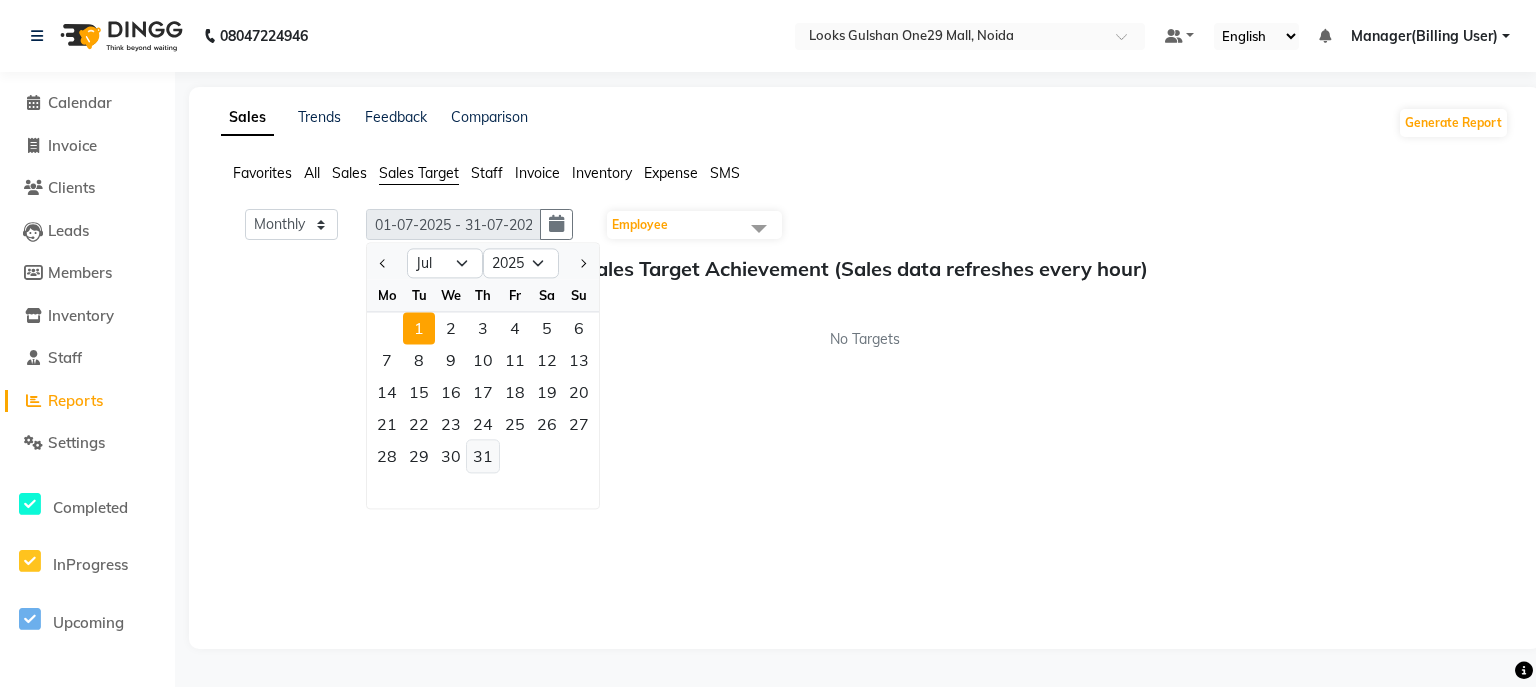 click on "31" 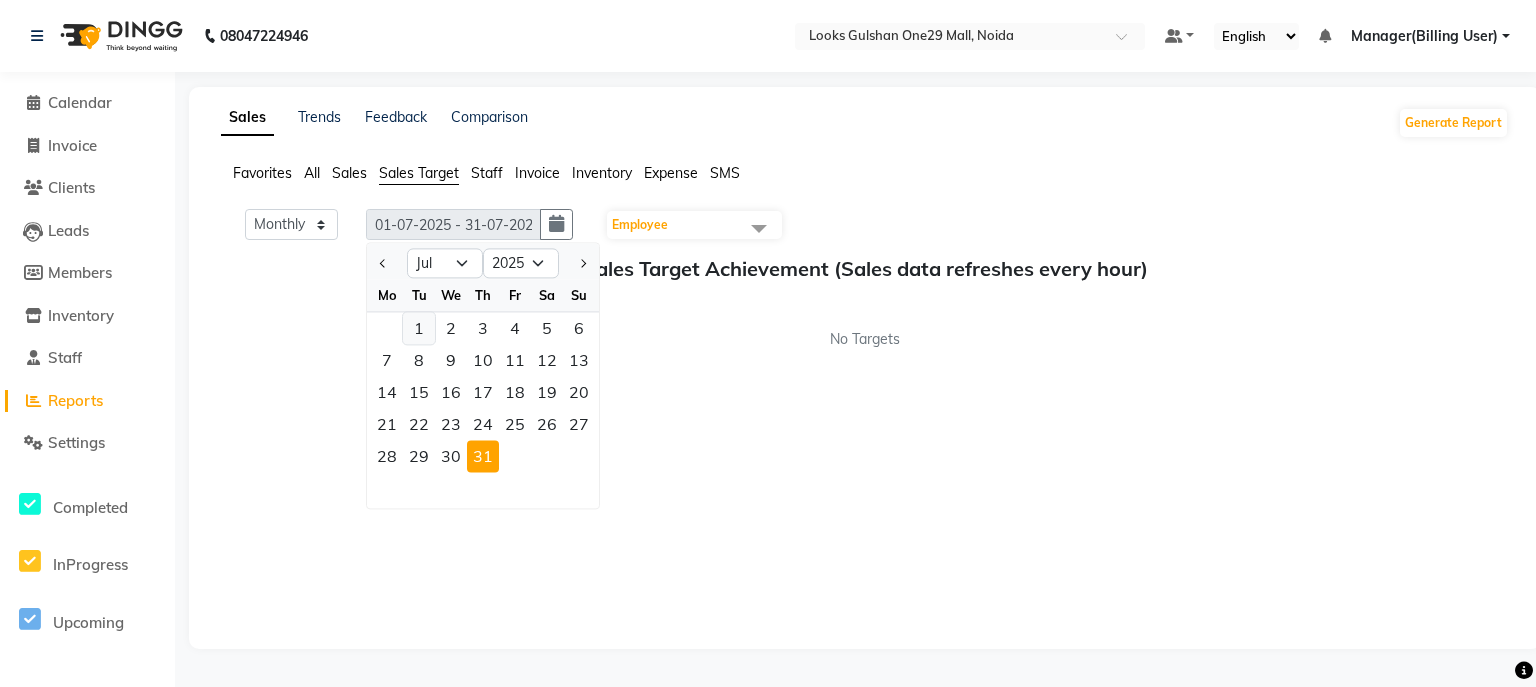 click on "1" 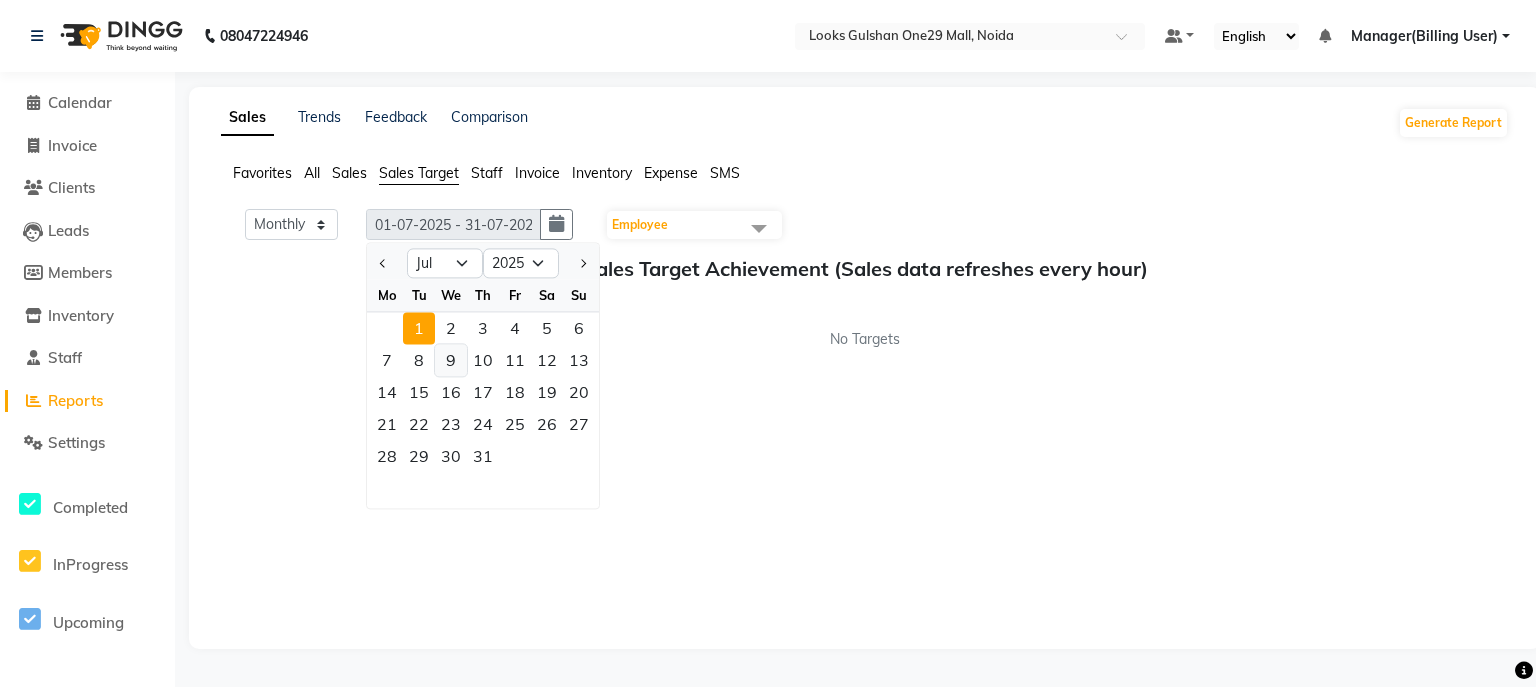 click on "9" 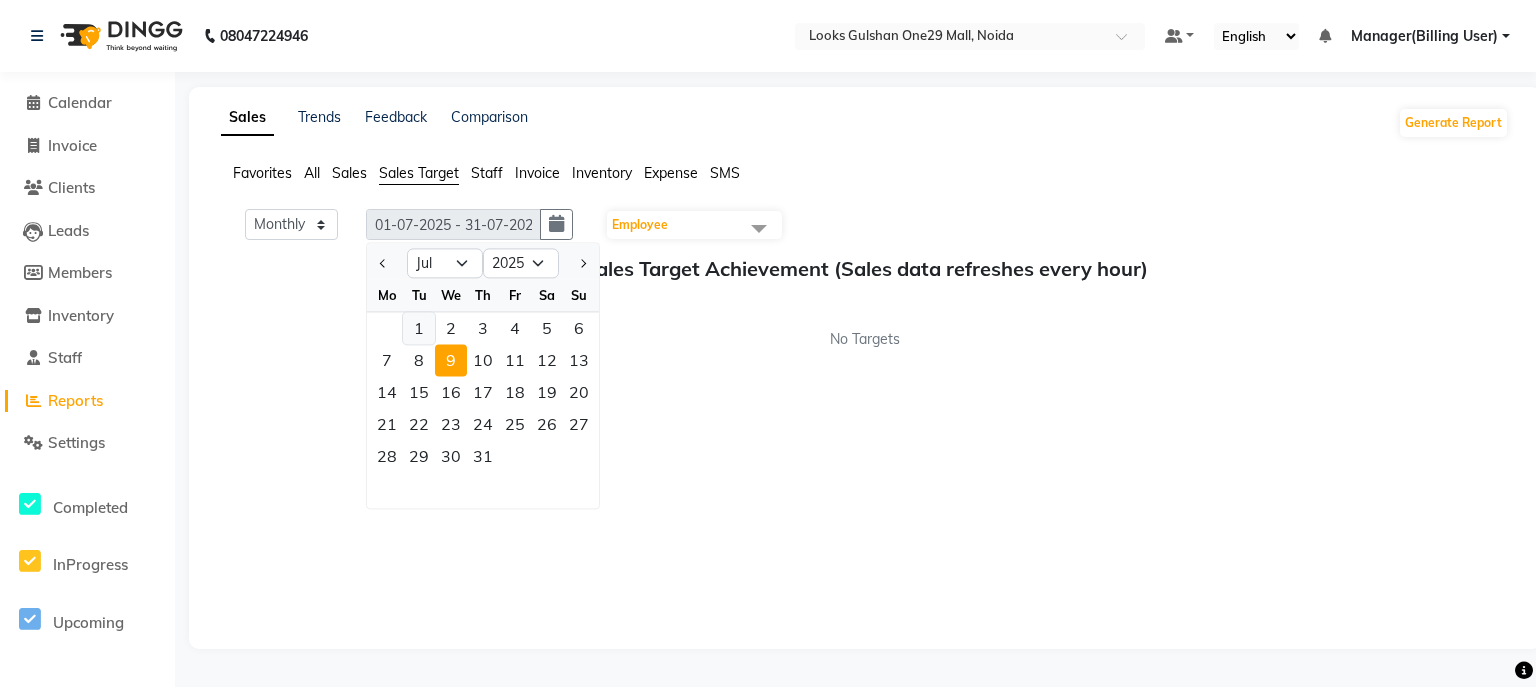click on "1" 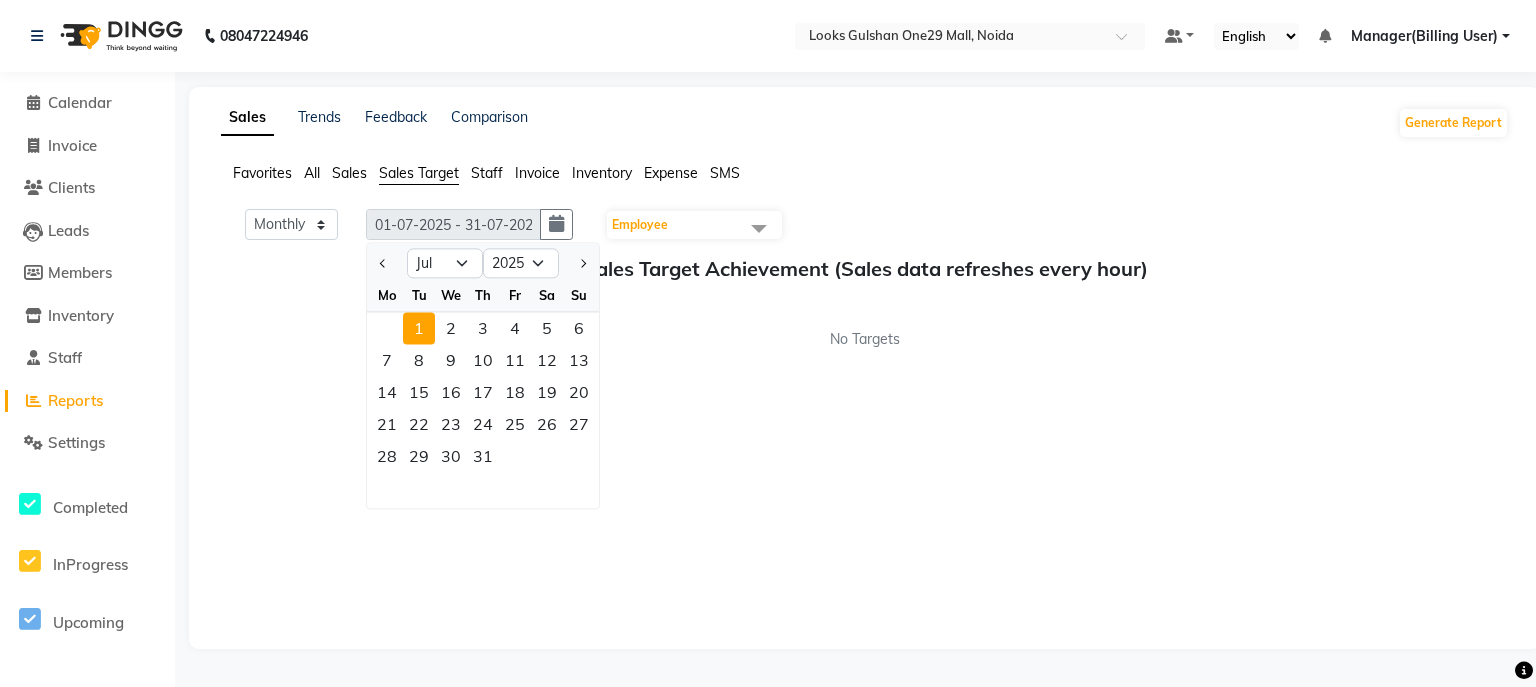 click on "Sales" 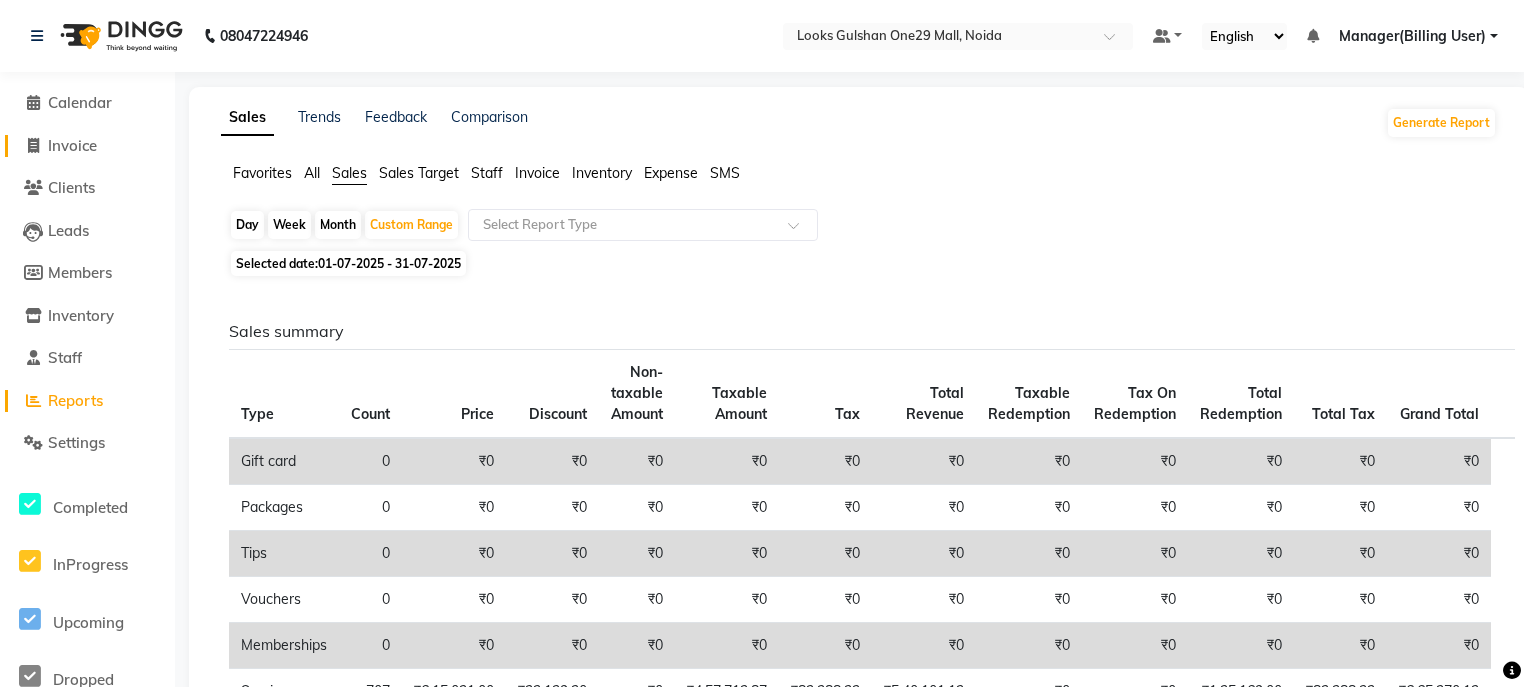 click on "Invoice" 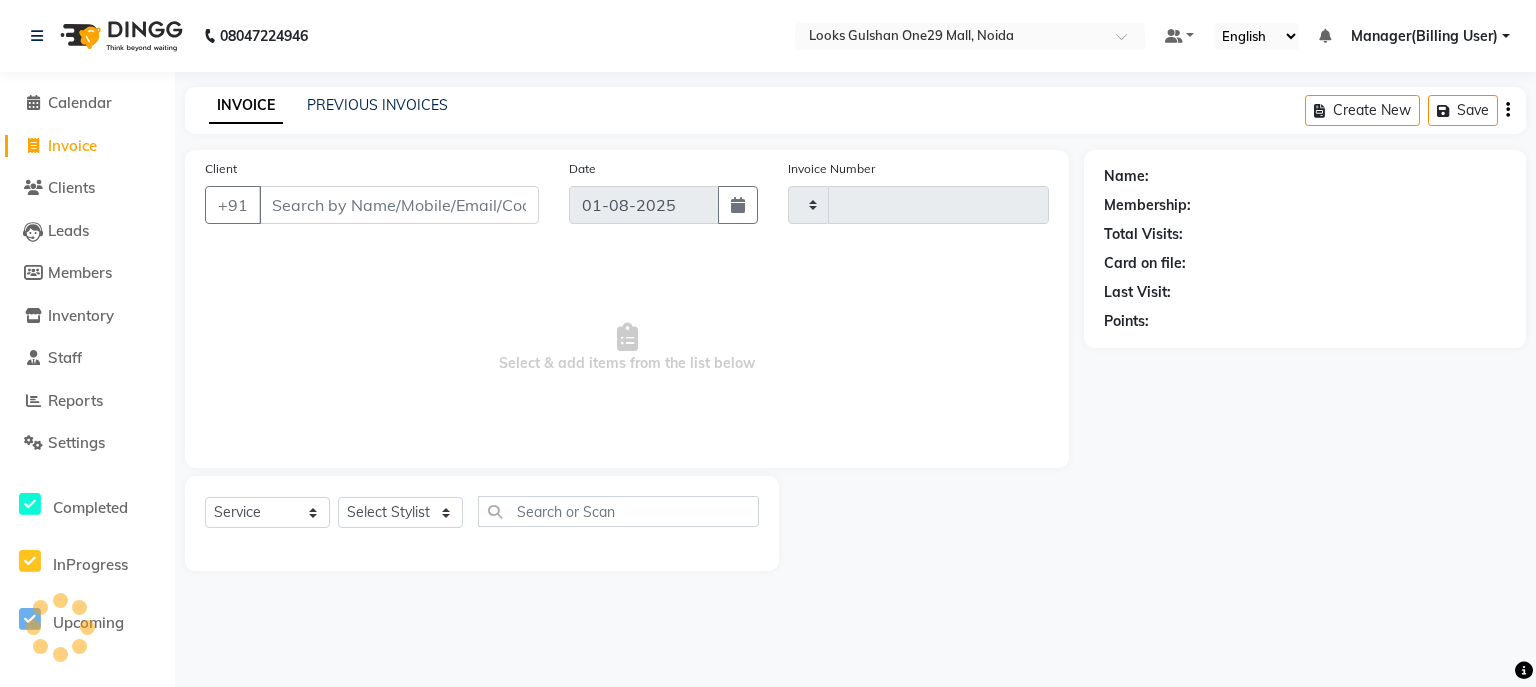 type on "0796" 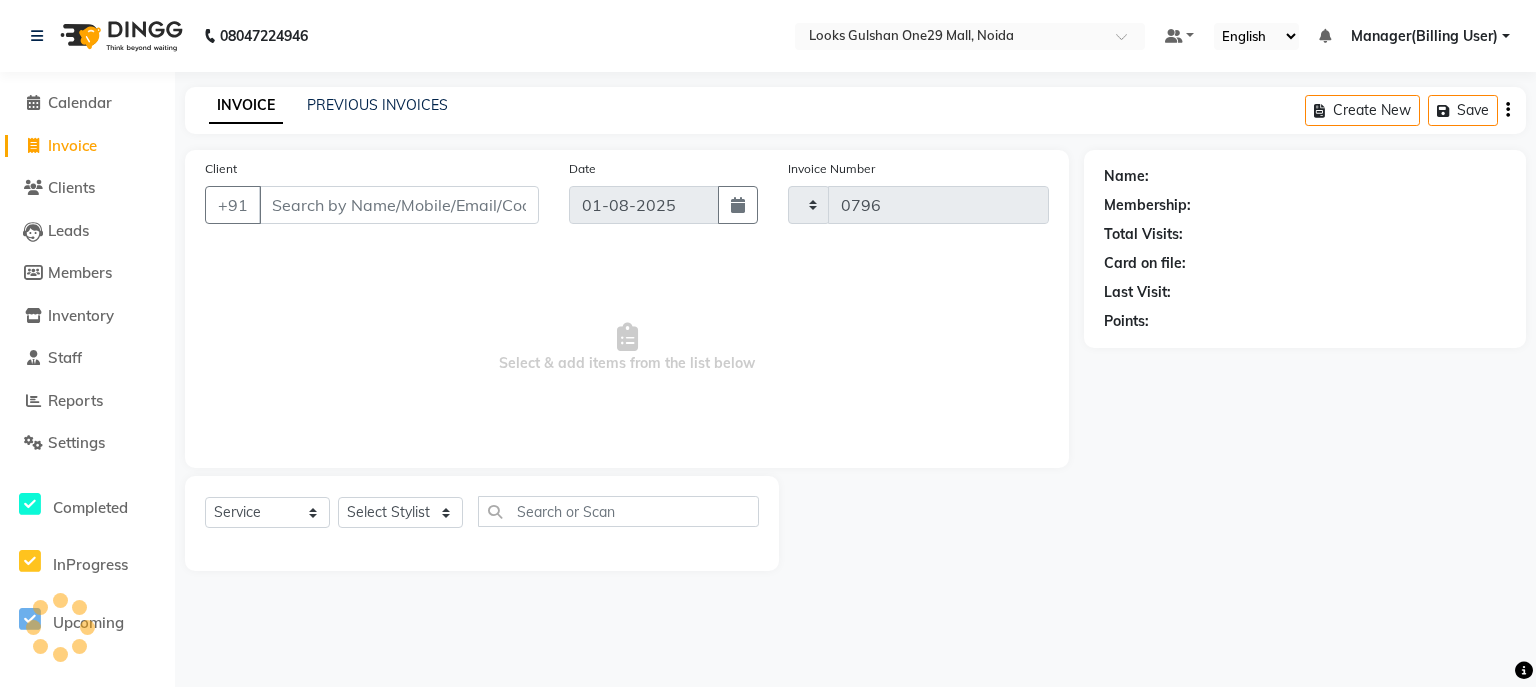 select on "8337" 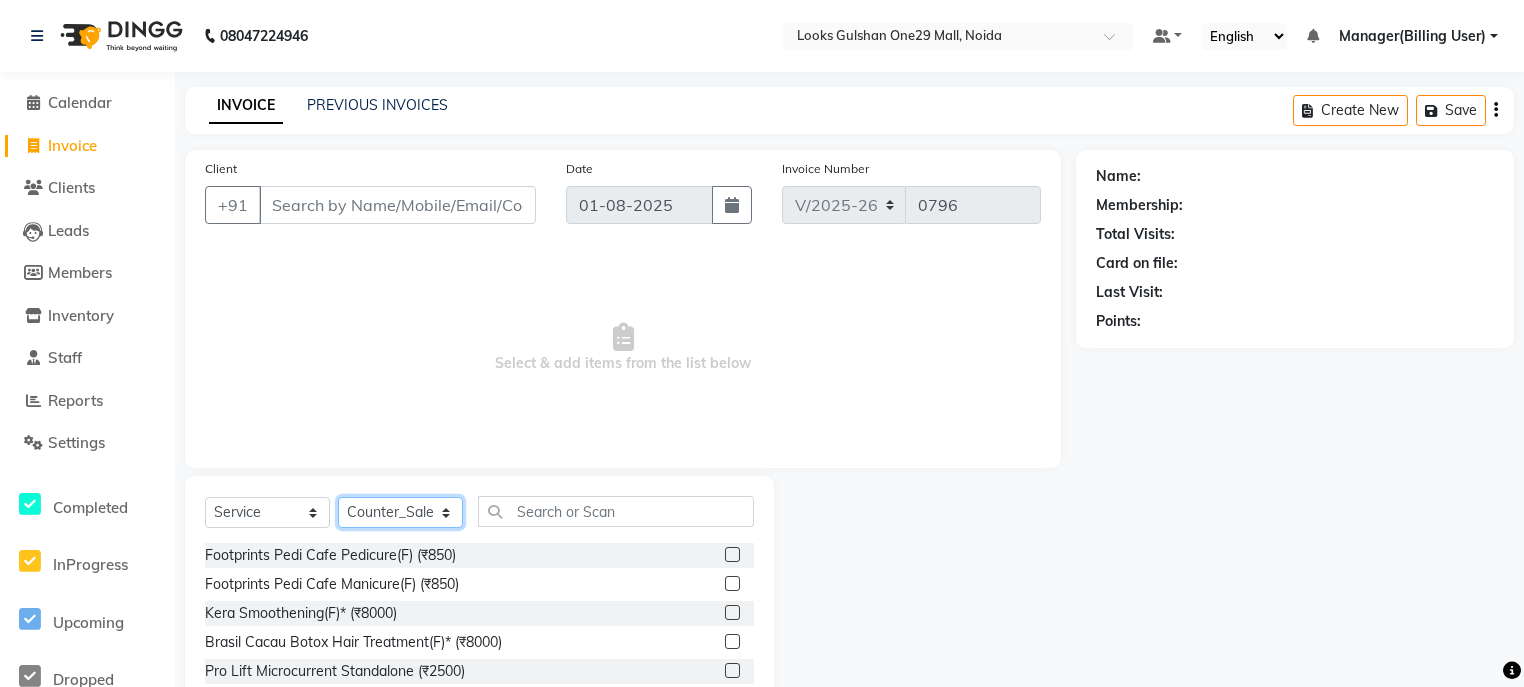 click on "Select Stylist ali Counter_Sales Deepak Eram_nail art Farmaan Manager(Billing User) Mashel Nisha Rinki Ritu Mittal Shiva Shiva(Cherry) Shivam_pdct Talib vardan Vikash_Pdct" 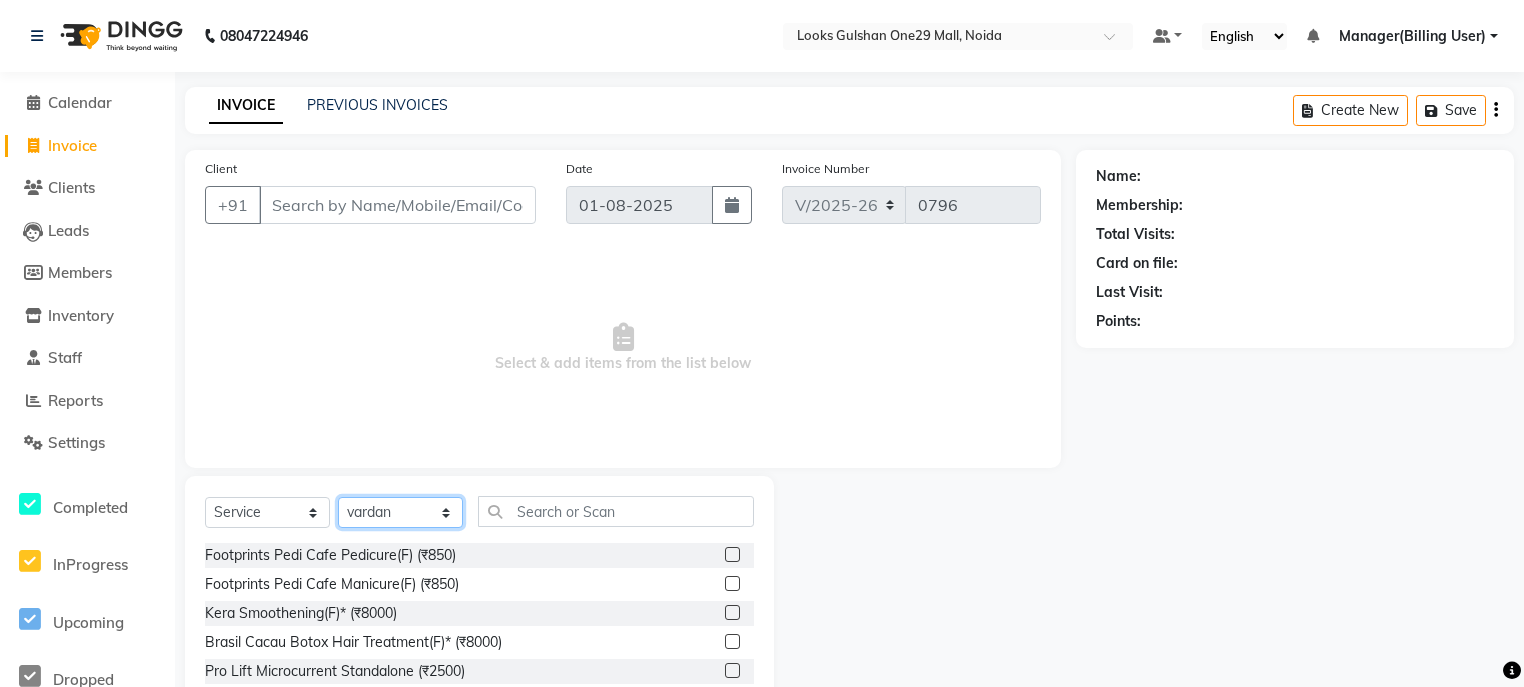 click on "Select Stylist ali Counter_Sales Deepak Eram_nail art Farmaan Manager(Billing User) Mashel Nisha Rinki Ritu Mittal Shiva Shiva(Cherry) Shivam_pdct Talib vardan Vikash_Pdct" 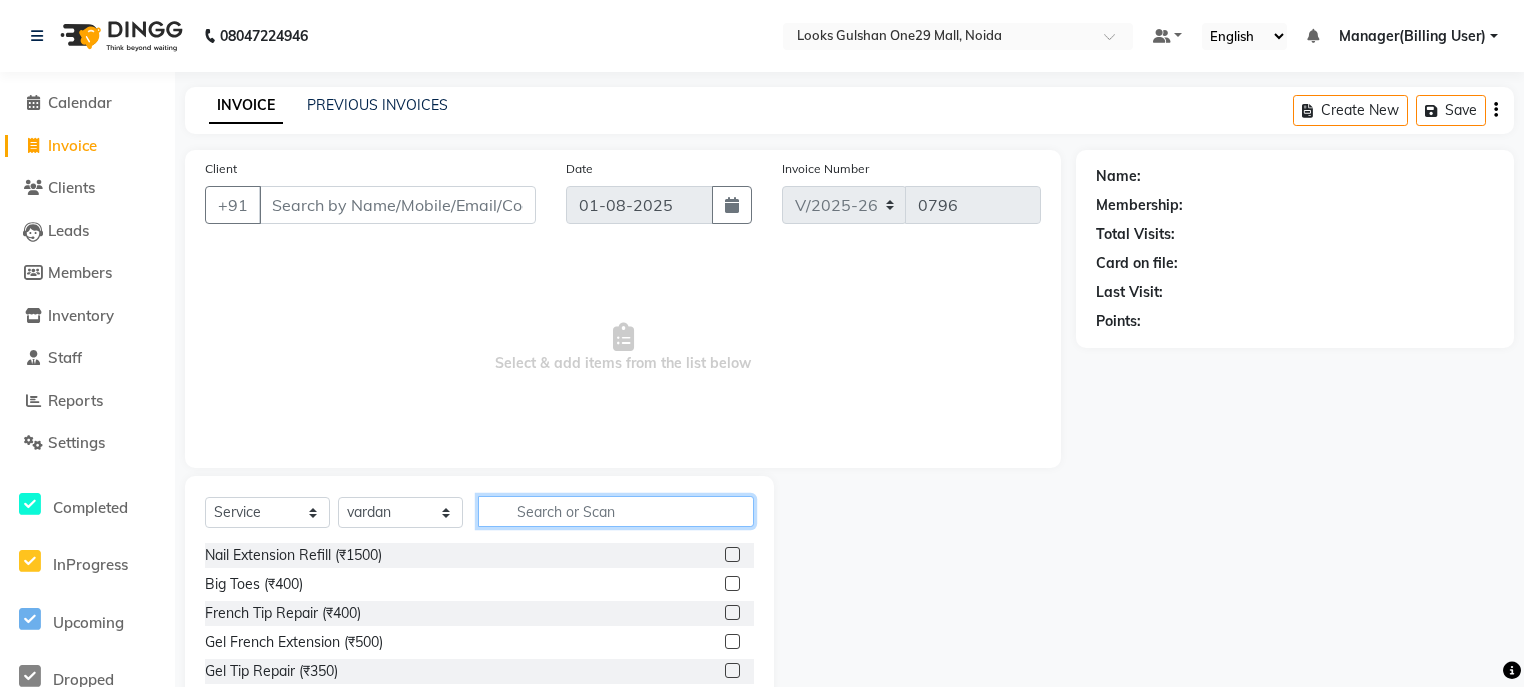 click 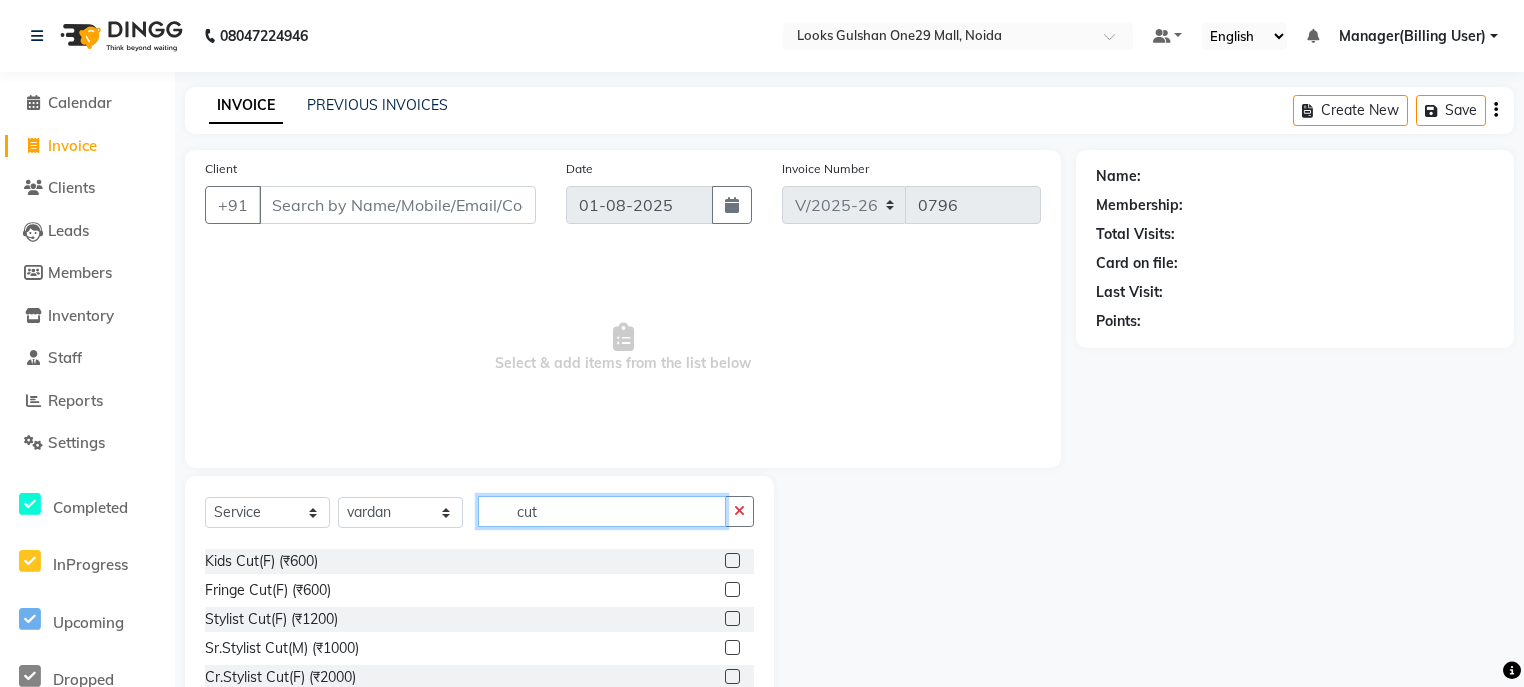 scroll, scrollTop: 80, scrollLeft: 0, axis: vertical 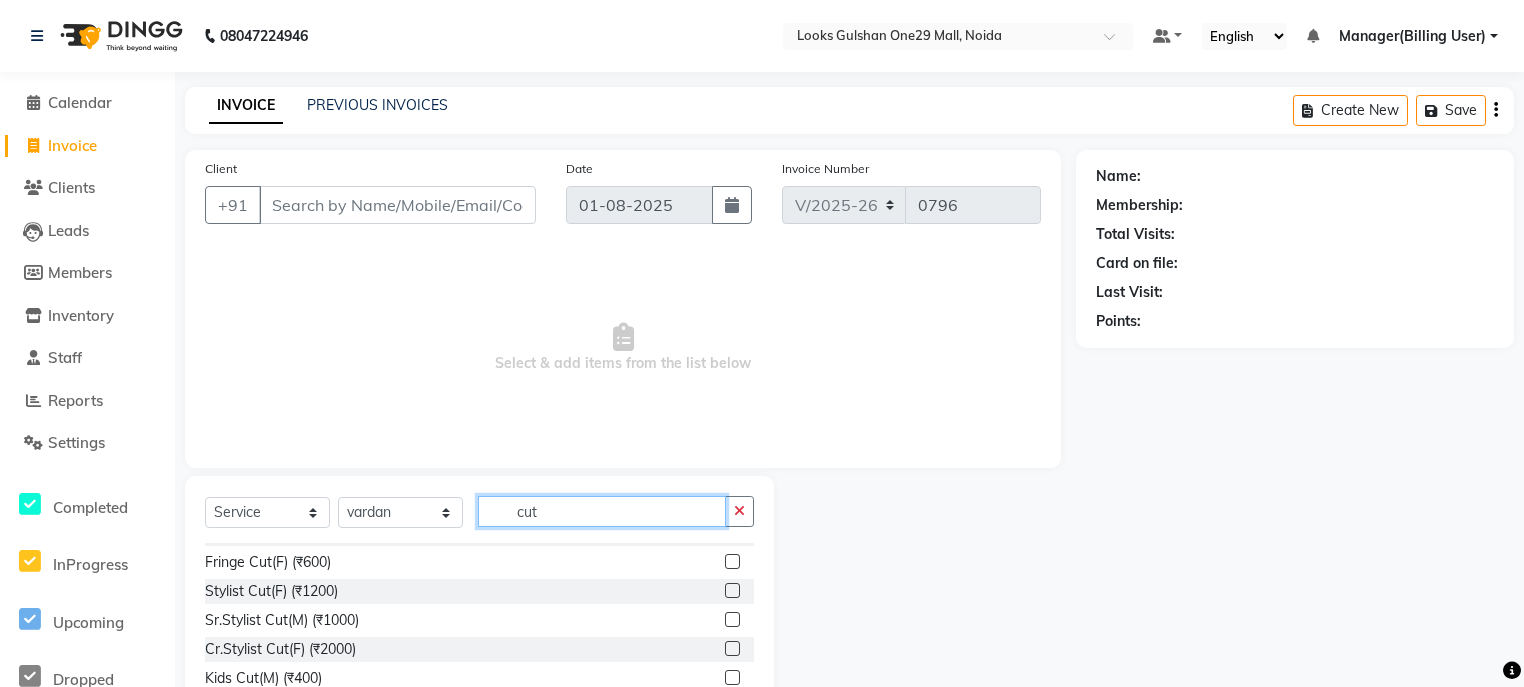 type on "cut" 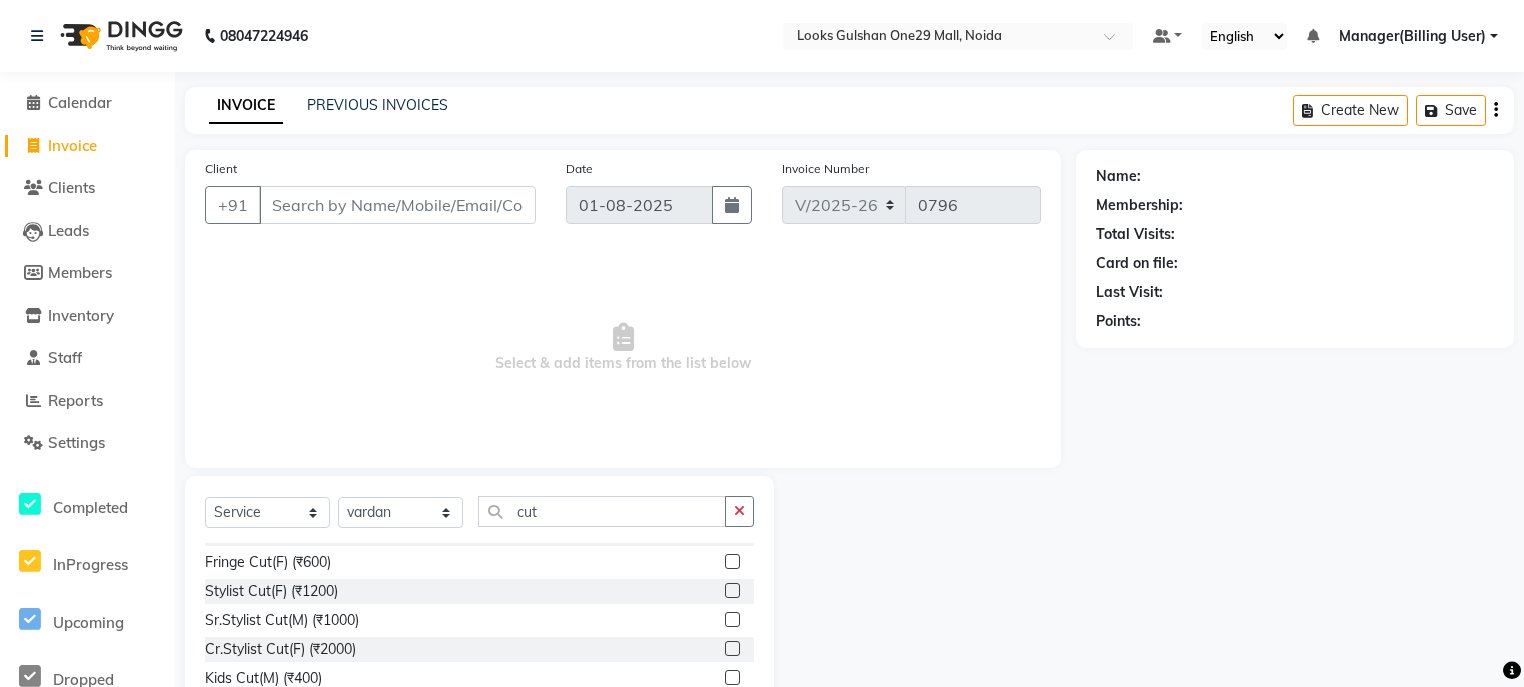 click 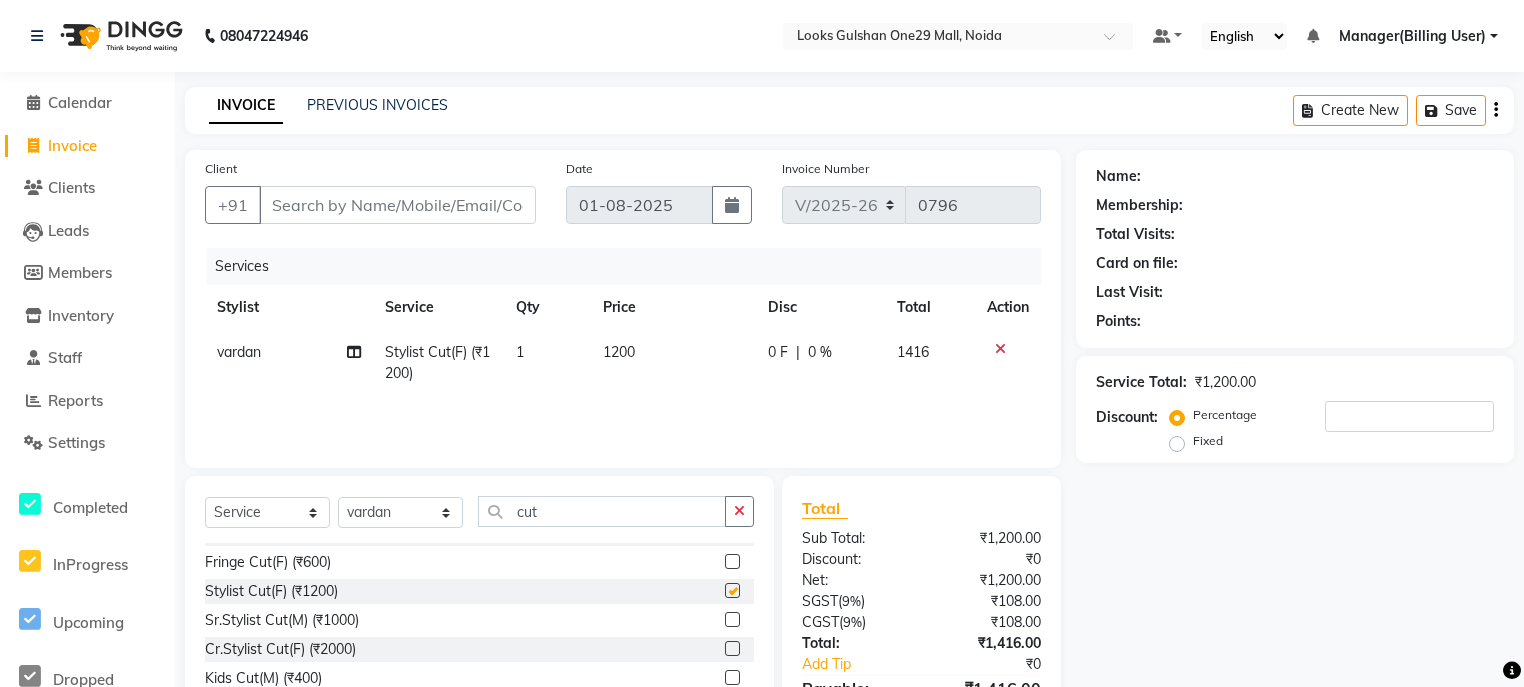 checkbox on "false" 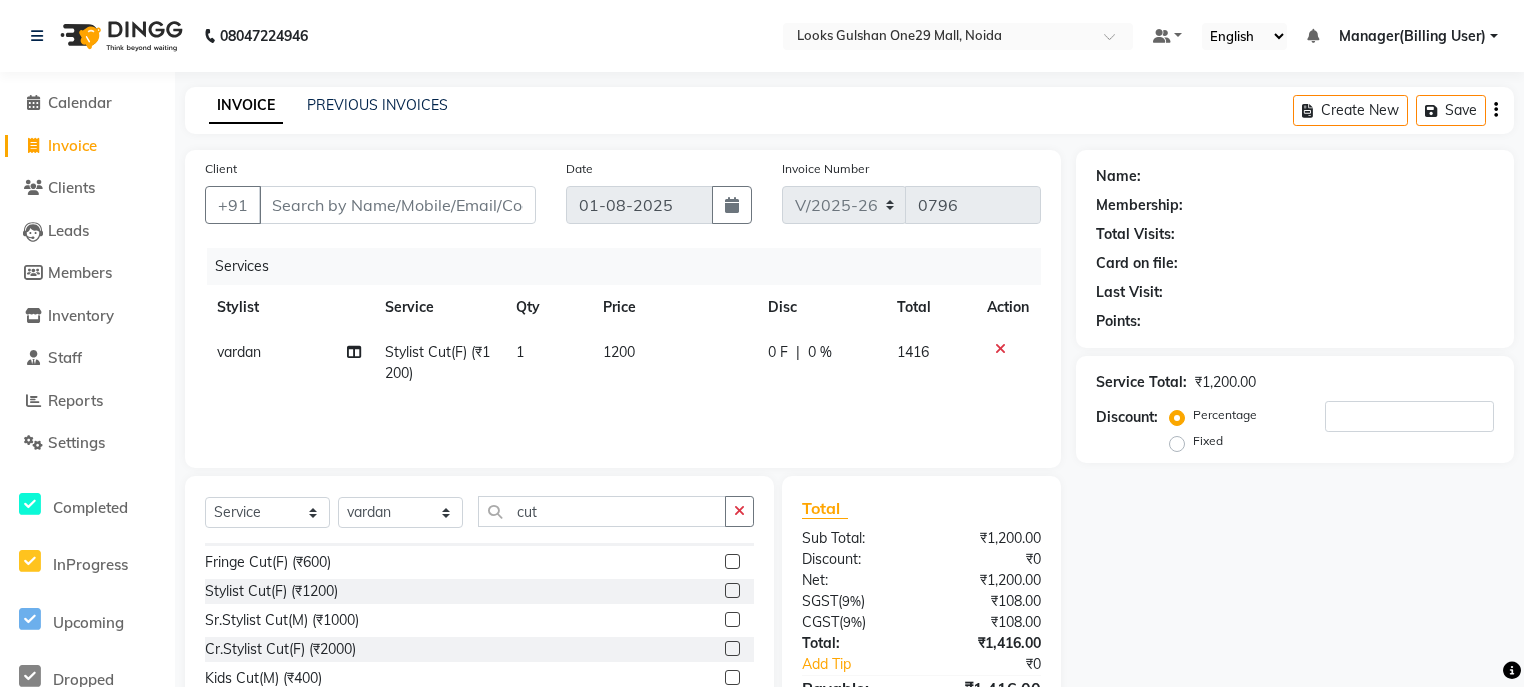 click on "1200" 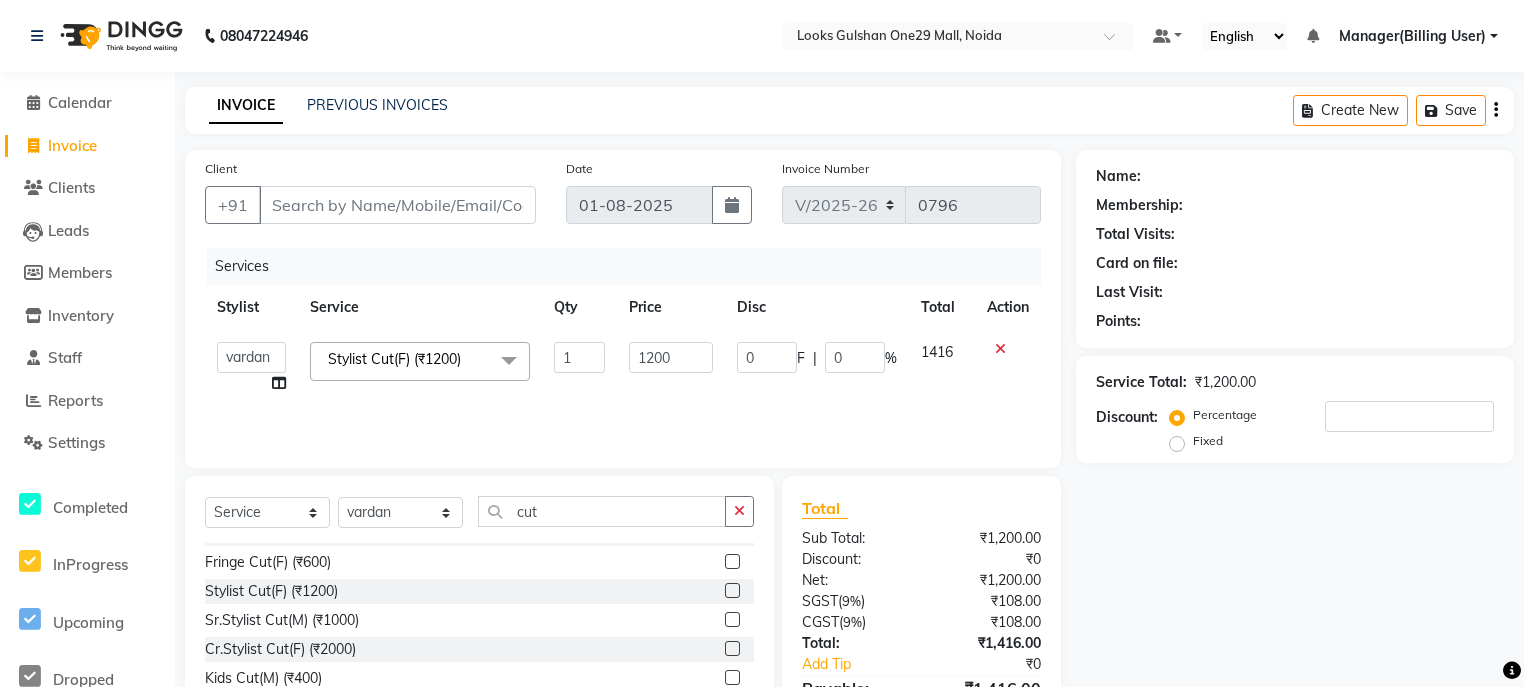 click on "1" 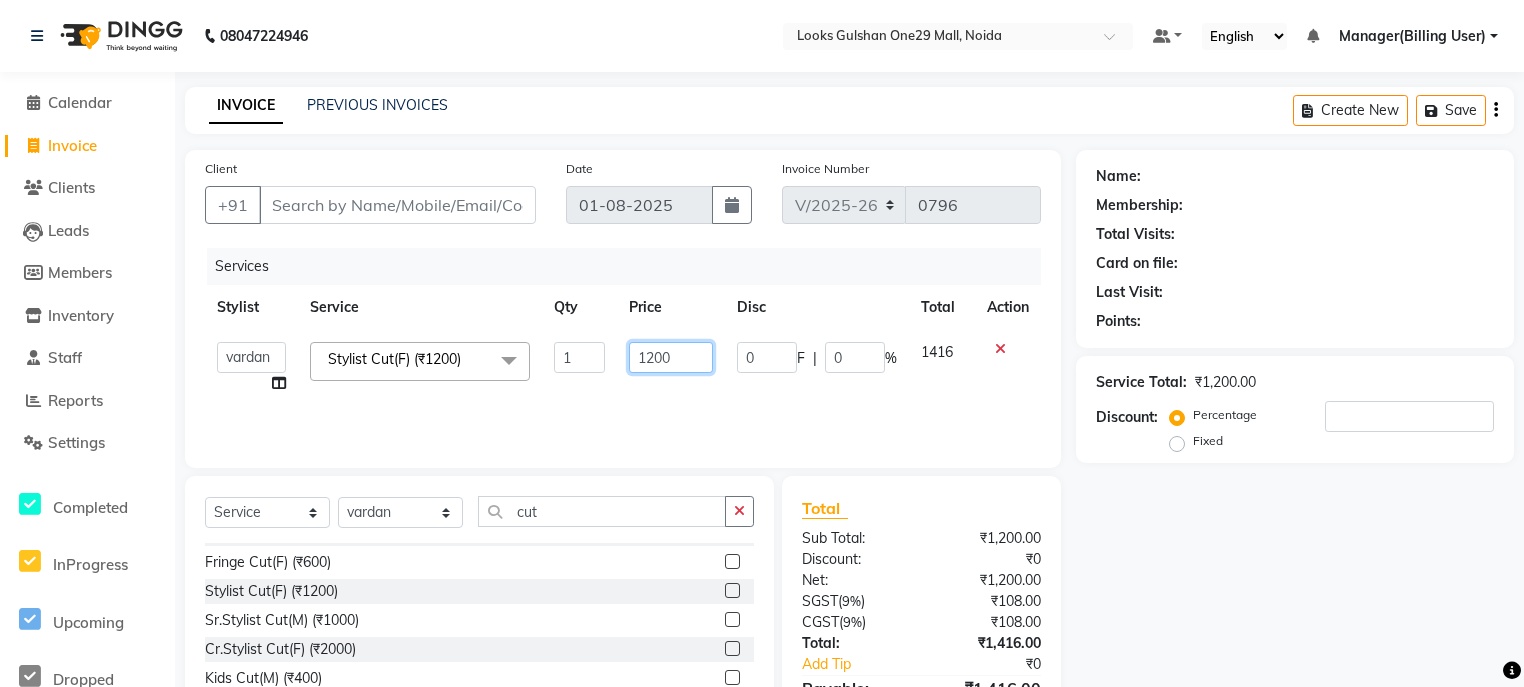 click on "1200" 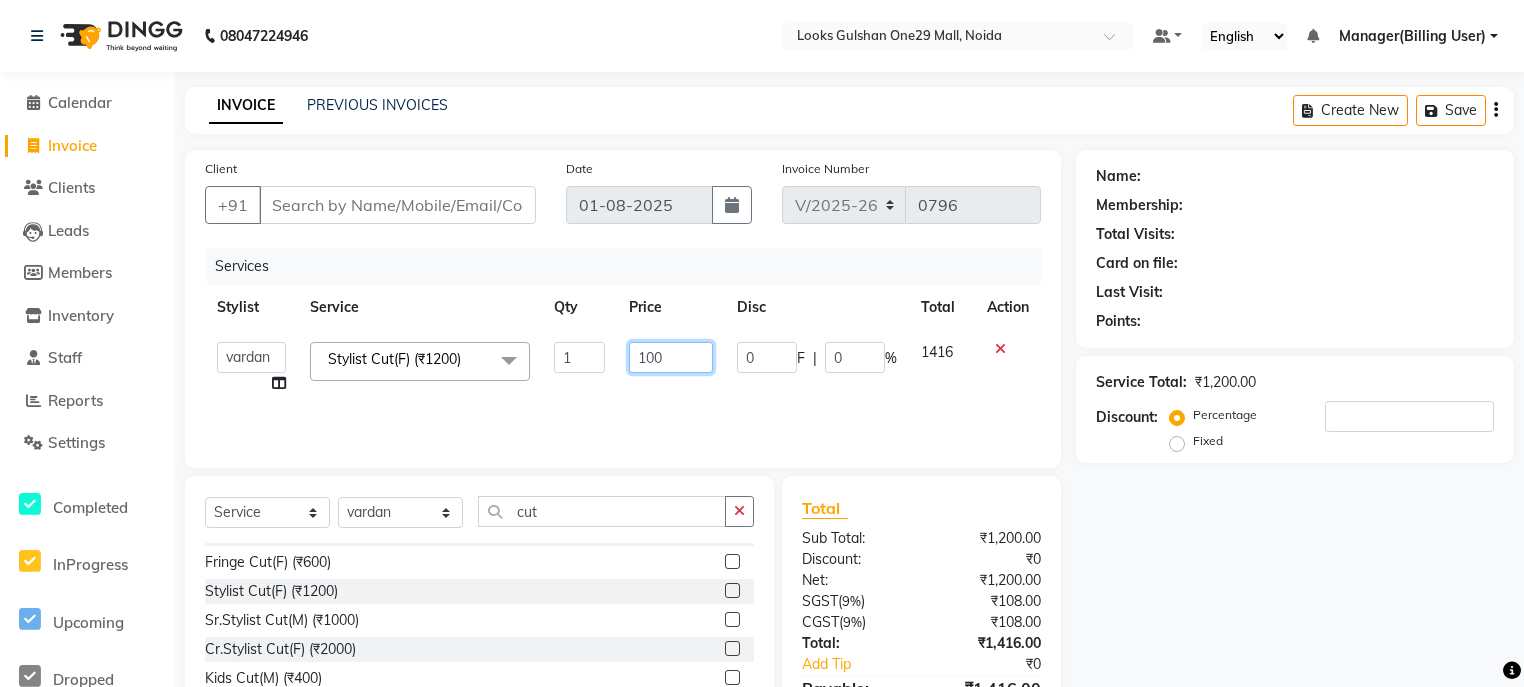 type on "1000" 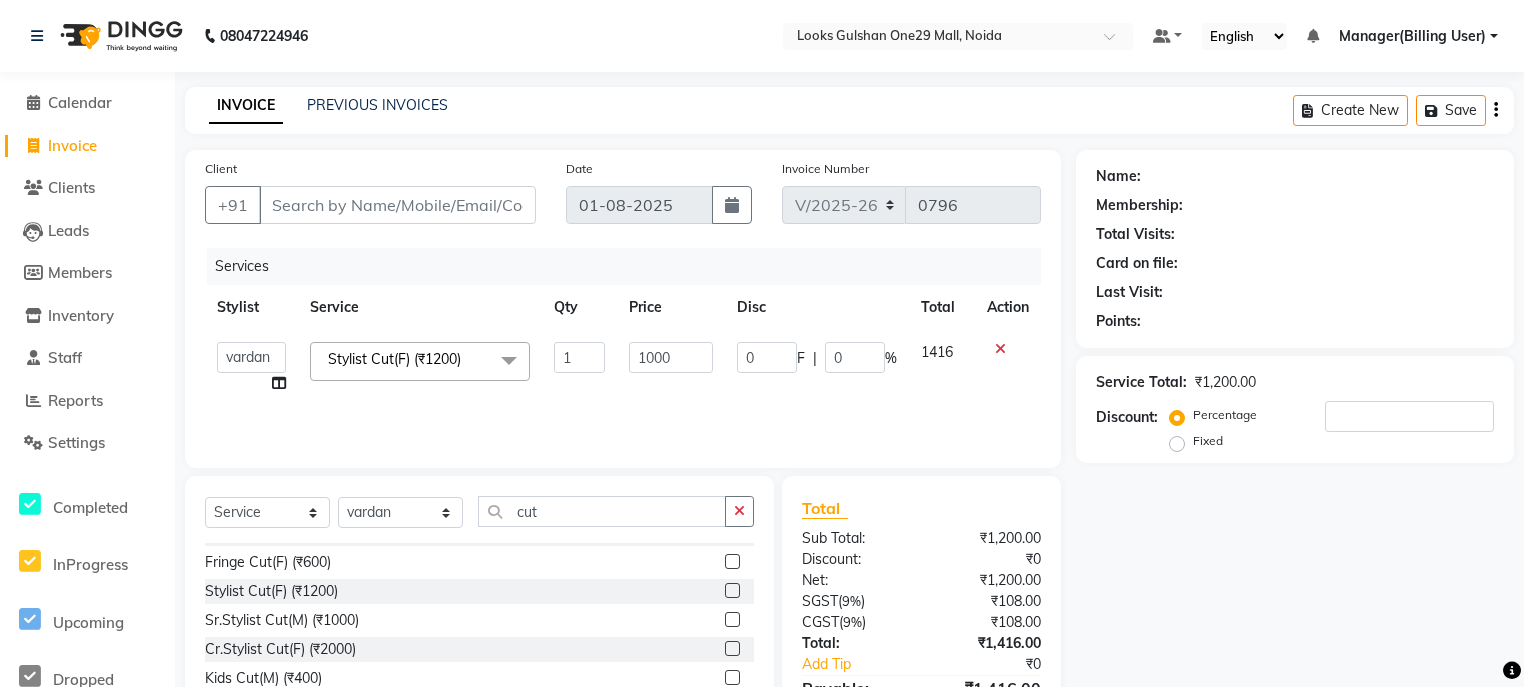 click on "1000" 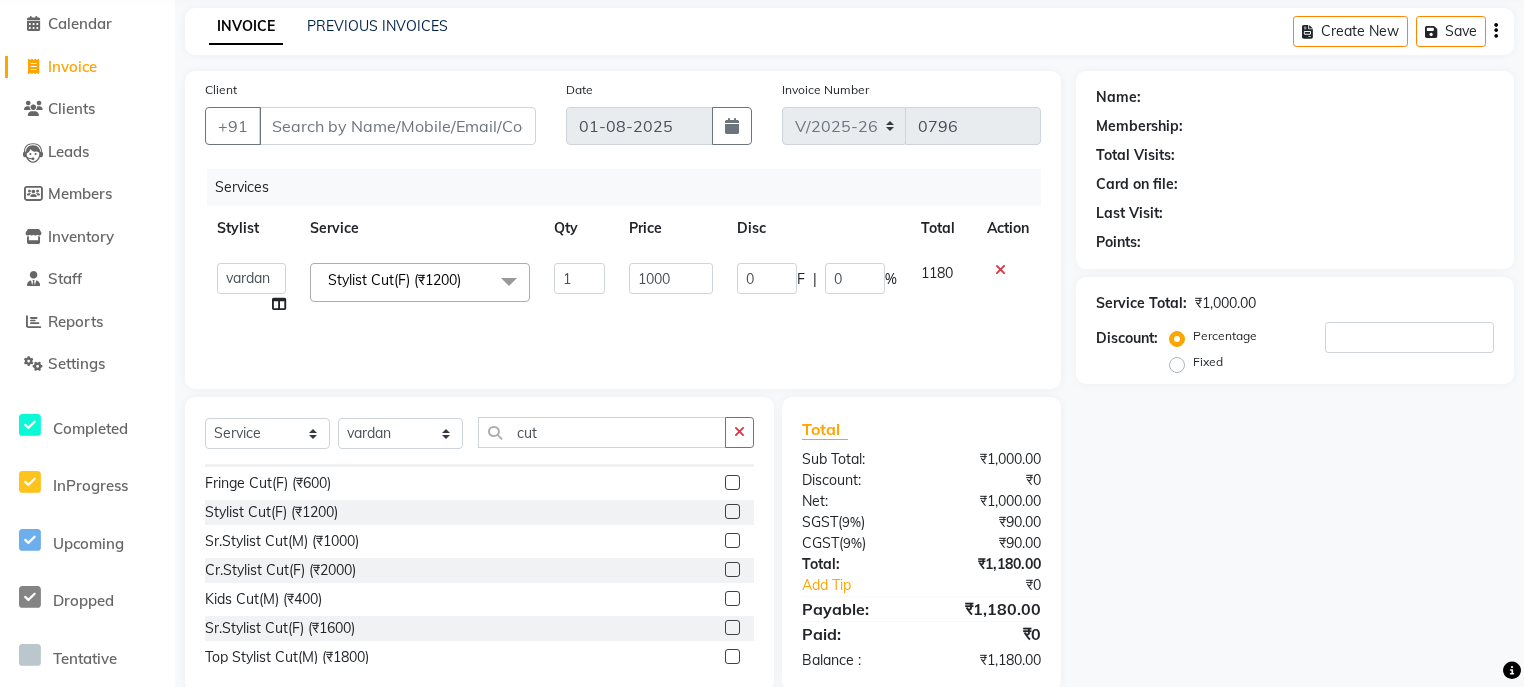 scroll, scrollTop: 80, scrollLeft: 0, axis: vertical 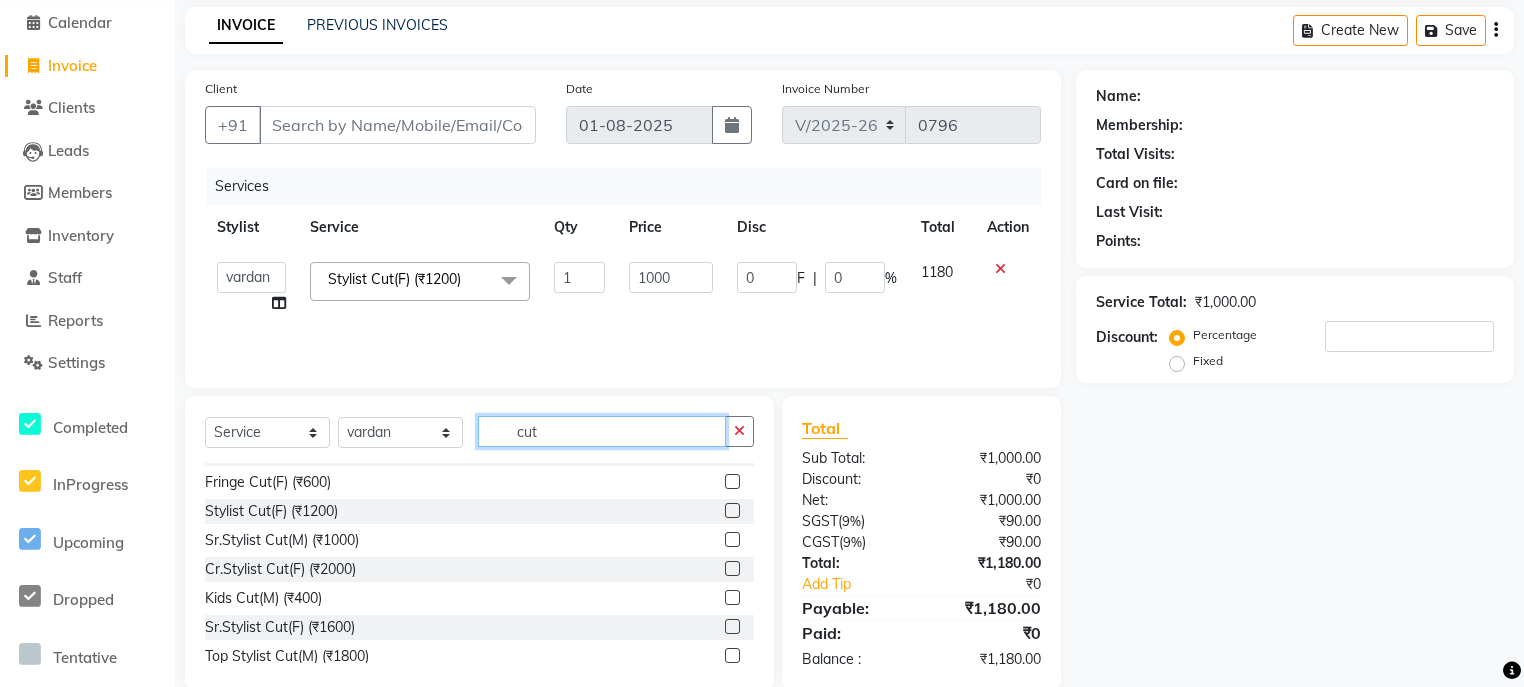 drag, startPoint x: 606, startPoint y: 432, endPoint x: 495, endPoint y: 437, distance: 111.11256 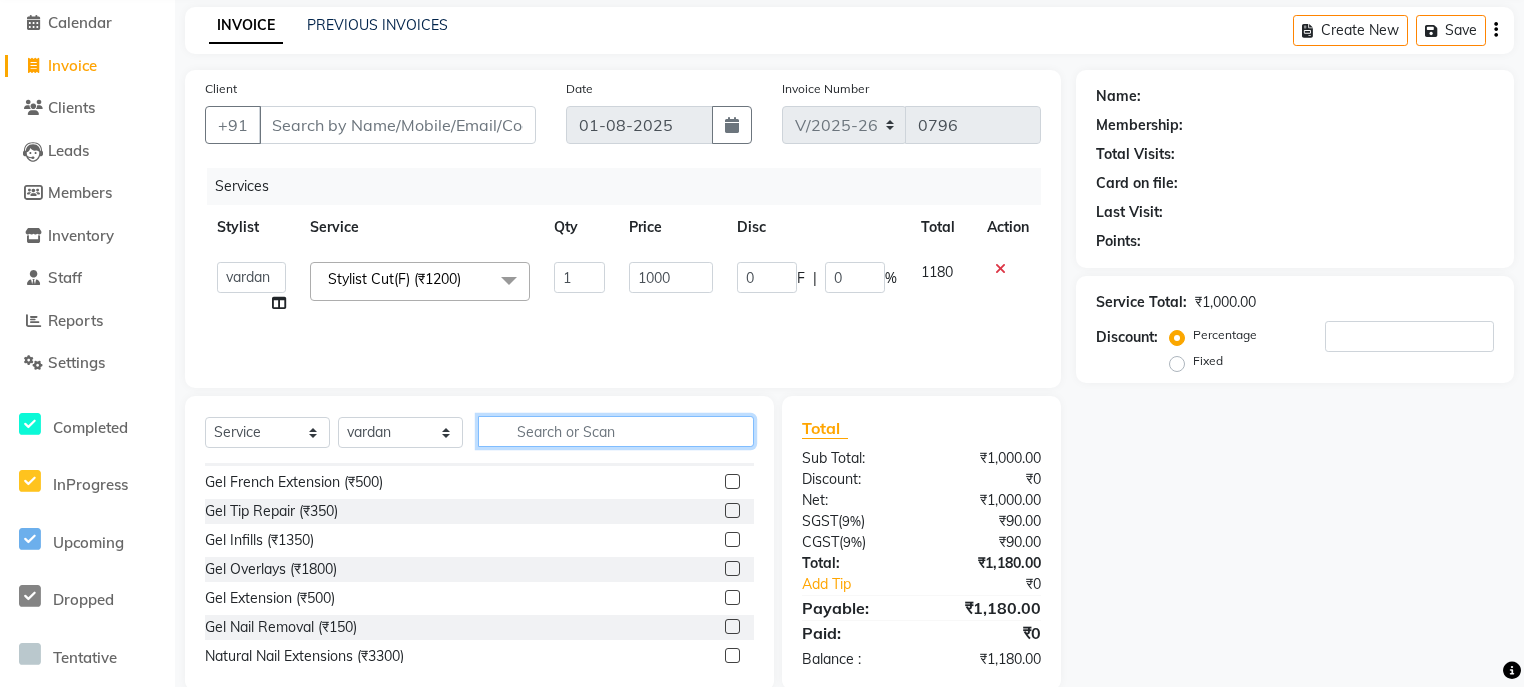 type 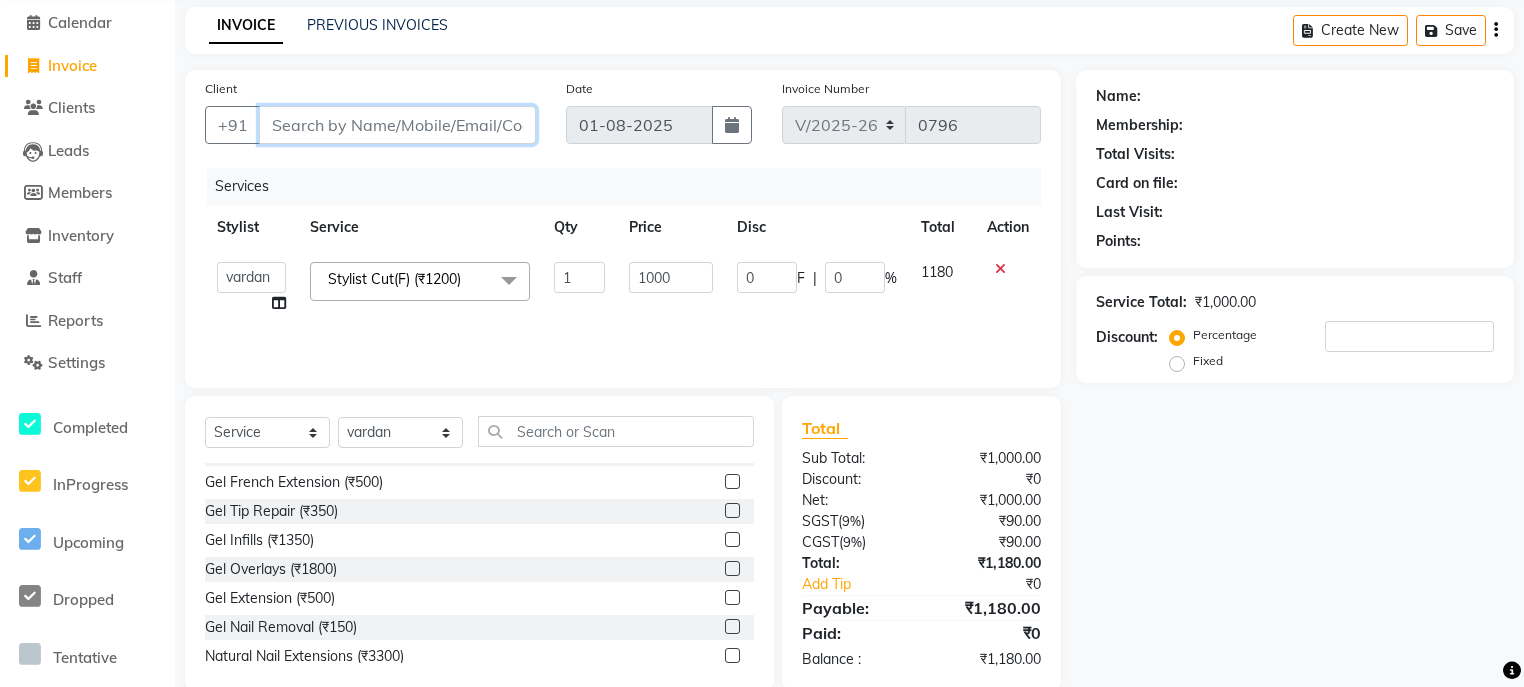 click on "Client" at bounding box center [397, 125] 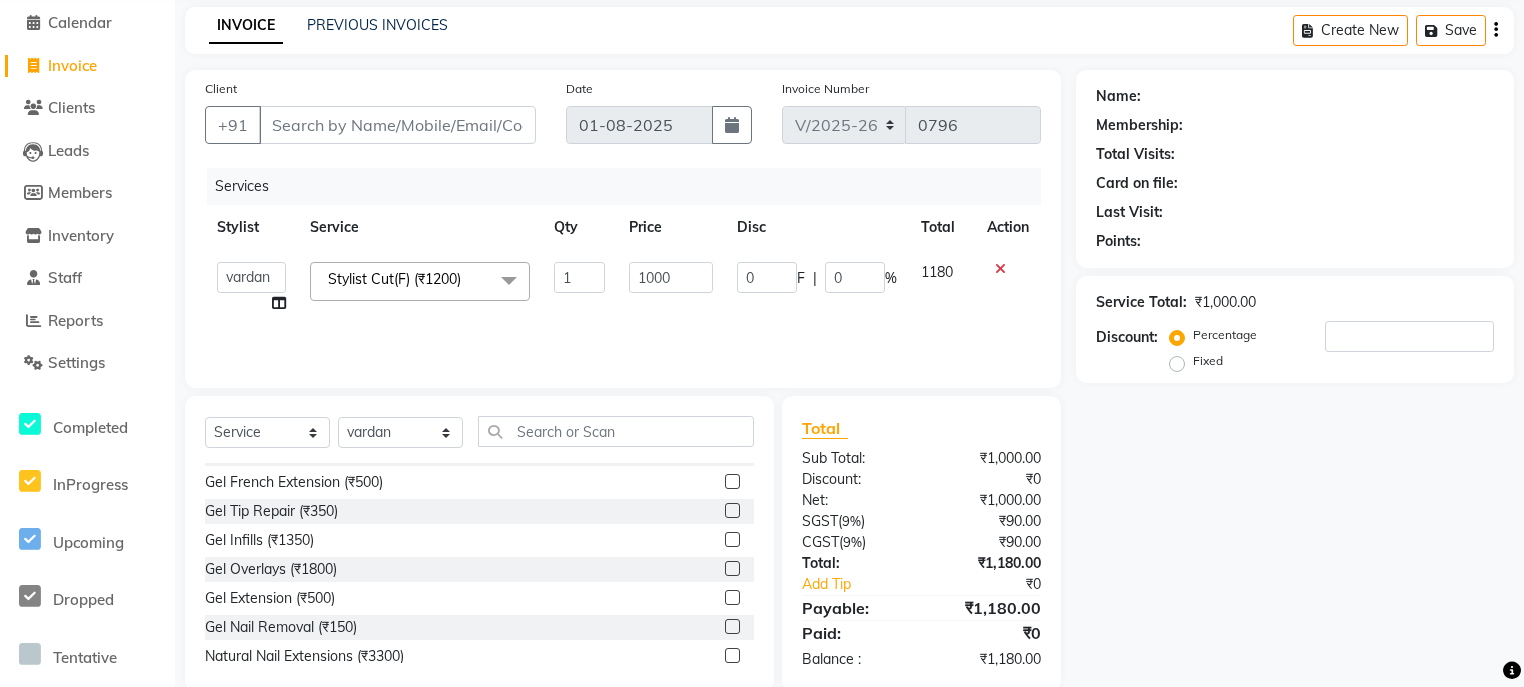 click on "Stylist Cut(F) (₹1200) x Nail Extension Refill (₹1500) Big Toes (₹400) French Tip Repair (₹400) Gel French Extension (₹500) Gel Tip Repair (₹350) Gel Infills (₹1350) Gel Overlays (₹1800) Gel Extension (₹500) Gel Nail Removal (₹150) Natural Nail Extensions (₹3300) French Nail Extensions (₹3500) Gel Polish Removal (₹600) Extension Removal (₹1000) Nail Art Recruiter (₹500) French Ombre Gel Polish (₹2500) Nail Art Nedle (₹600) Cutical Care (₹250) Nail Art Brush (₹500) French Gel Polish (₹2000) French Glitter Gel Polish (₹2500) Gel Polish Touchup (₹1200) Nail Art Per Finger(F)* (₹400) 3D Nail Art Recruiter (₹600) Nail Art with Stones/Foil/Stickers per Finger (₹500) Acrylic Overlays (₹1000) Finger Tip Repair (₹400) Acrylic Removal (₹900) Gel Polish Application (₹1650) Gel Overlays (₹3300) Refills (₹2750) Stick on Nails (₹2500) Full Arms Bleach (₹1000) Face Bleach(F) (₹500) Bleach Full Back/Front (₹1000)" 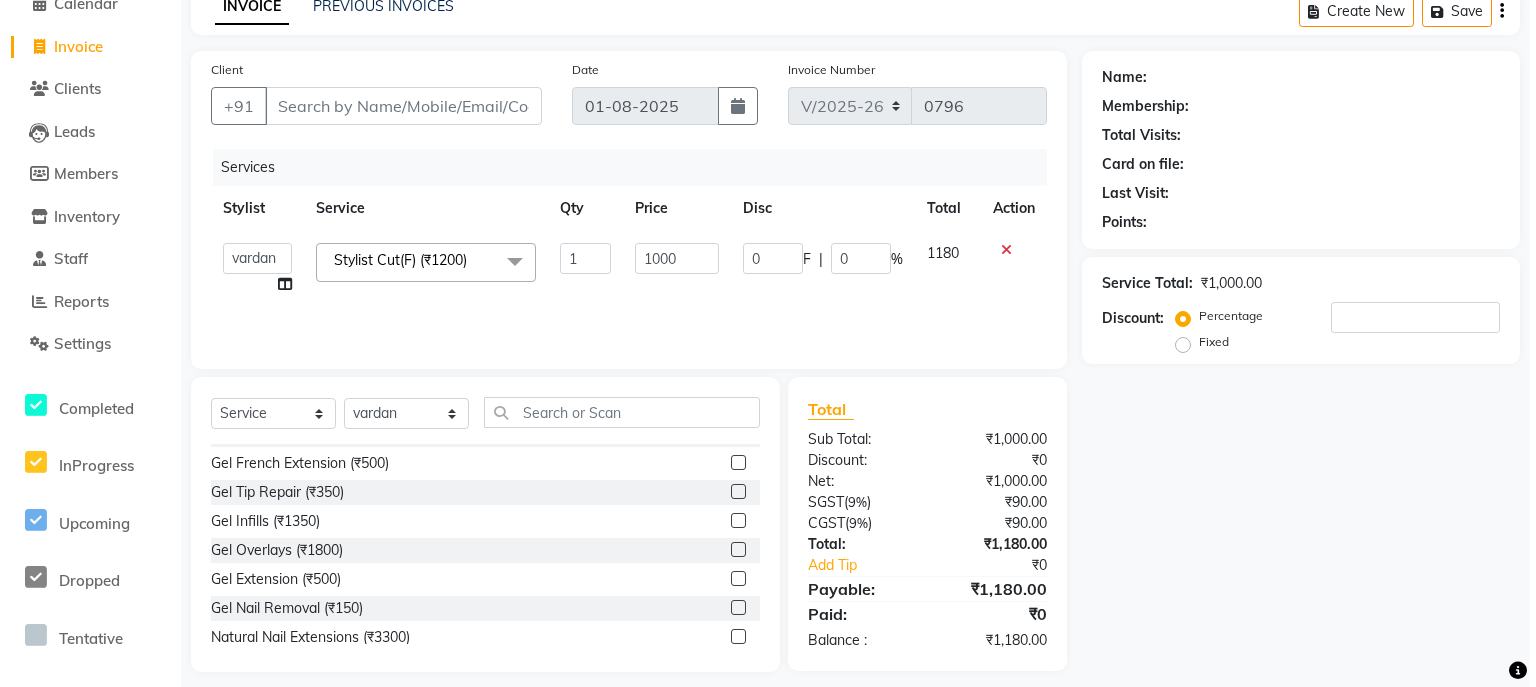 scroll, scrollTop: 114, scrollLeft: 0, axis: vertical 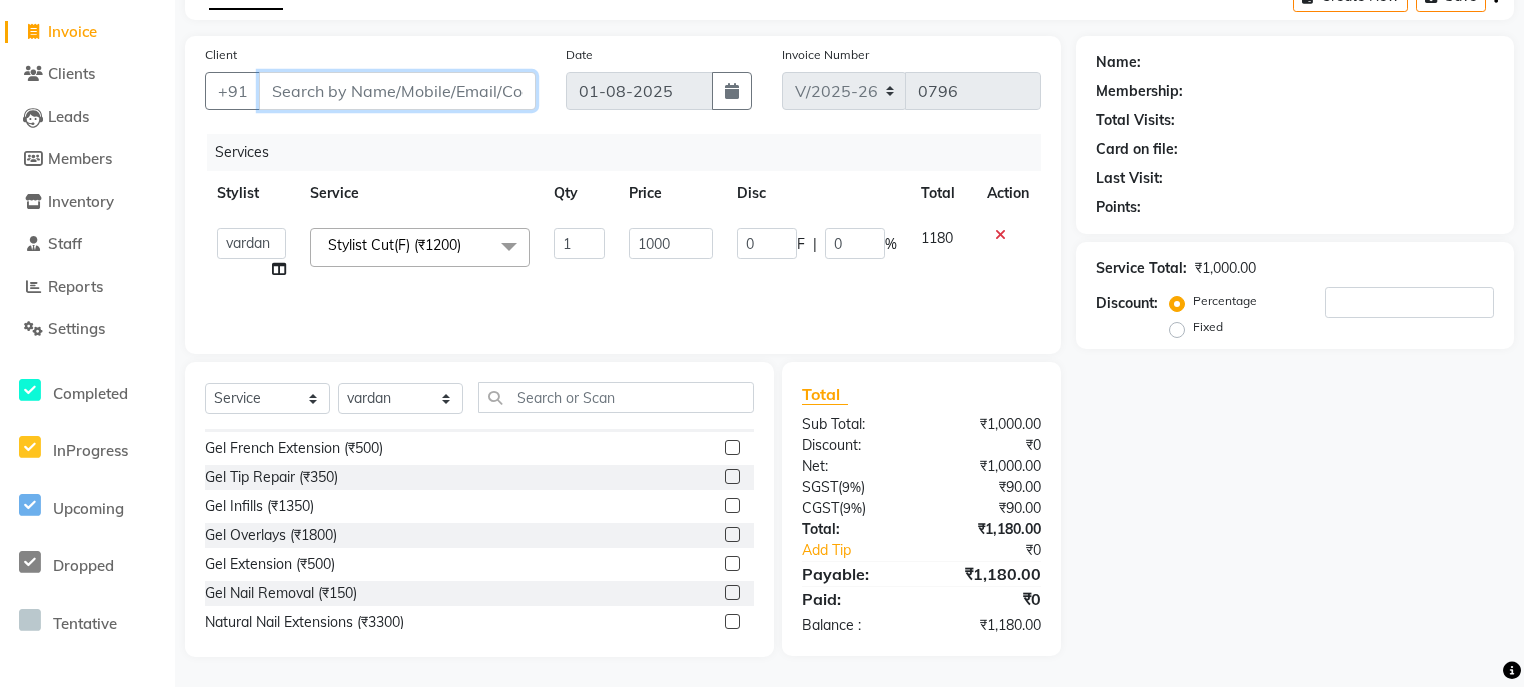 click on "Client" at bounding box center [397, 91] 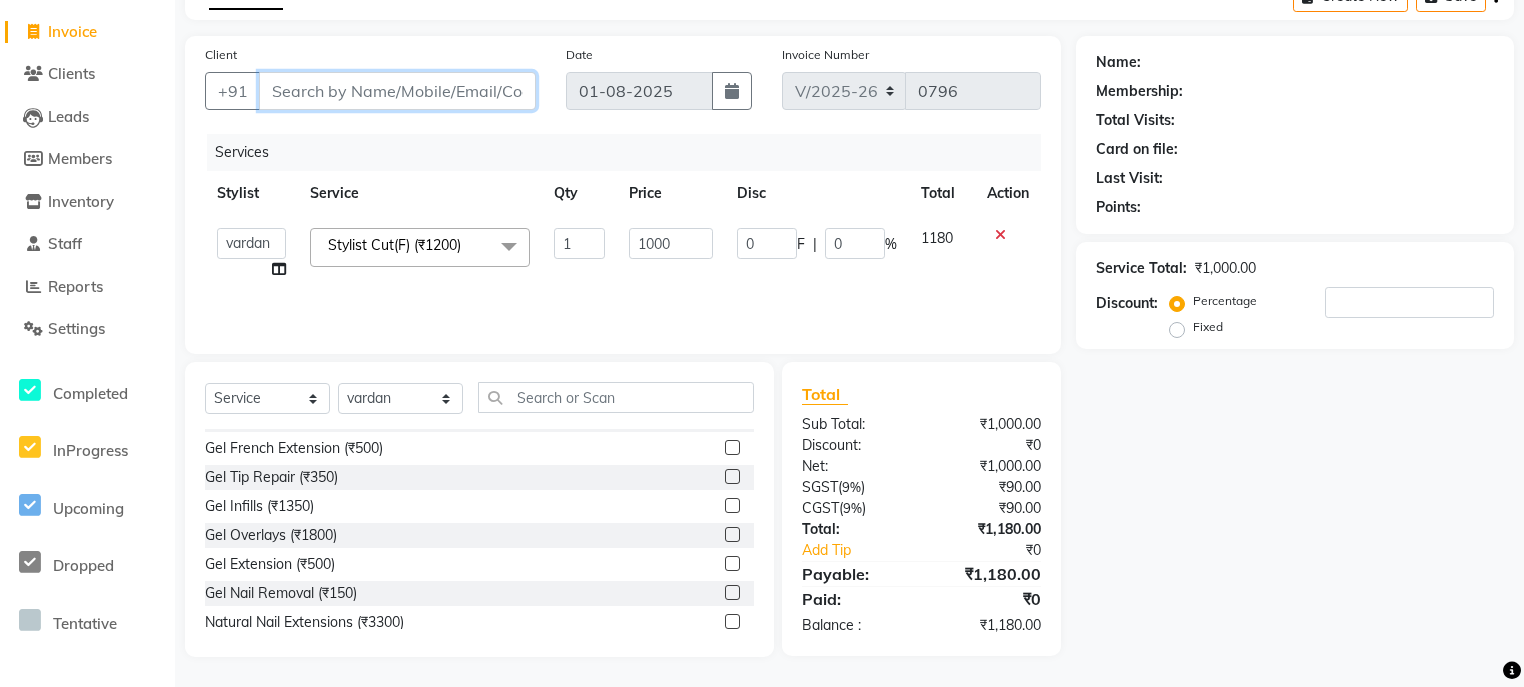 type on "8" 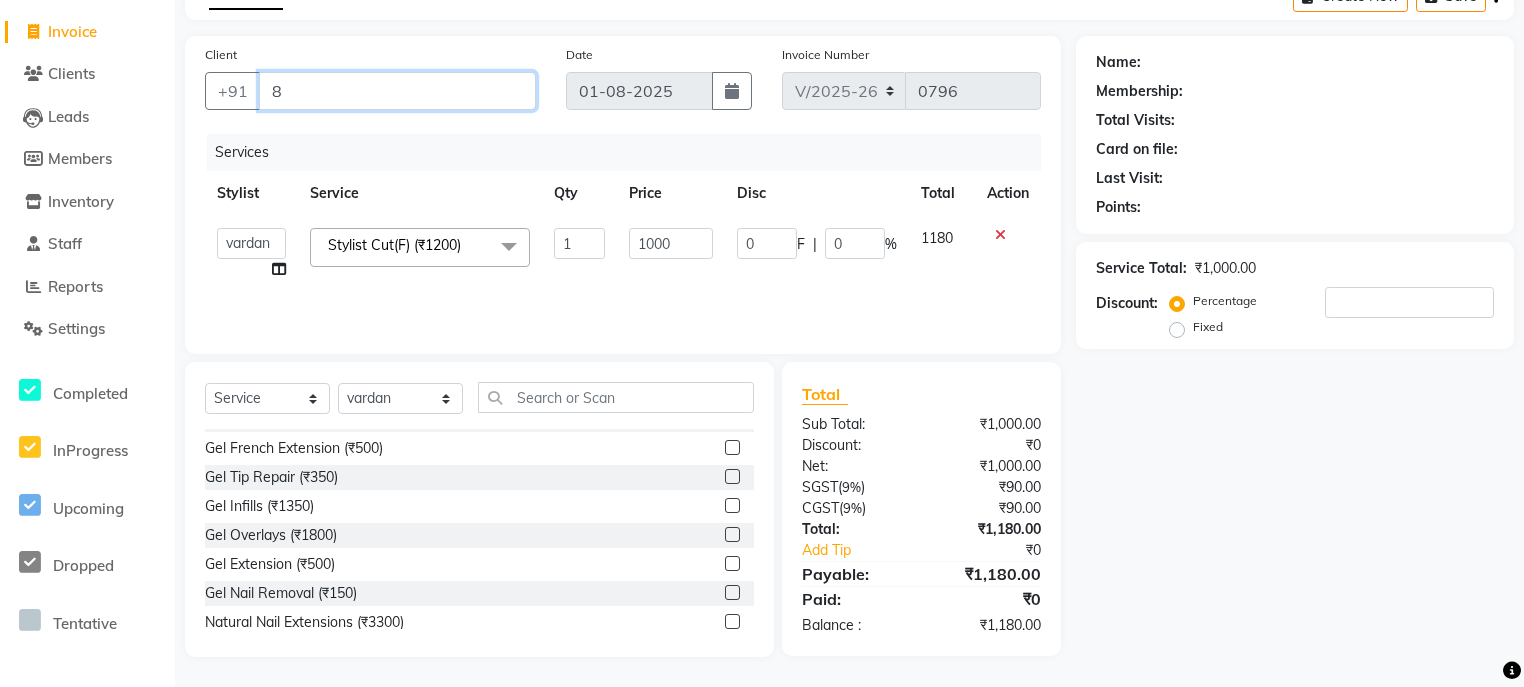 type on "0" 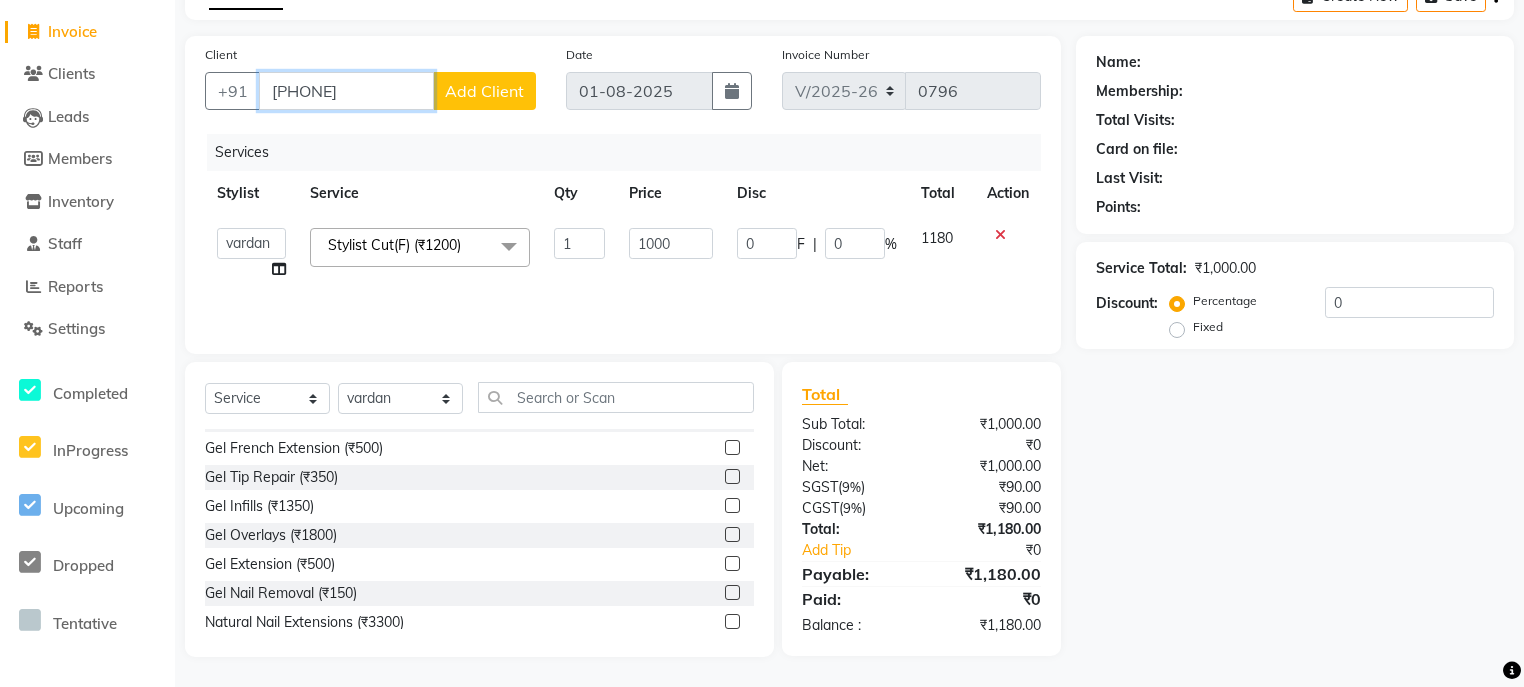 type on "[PHONE]" 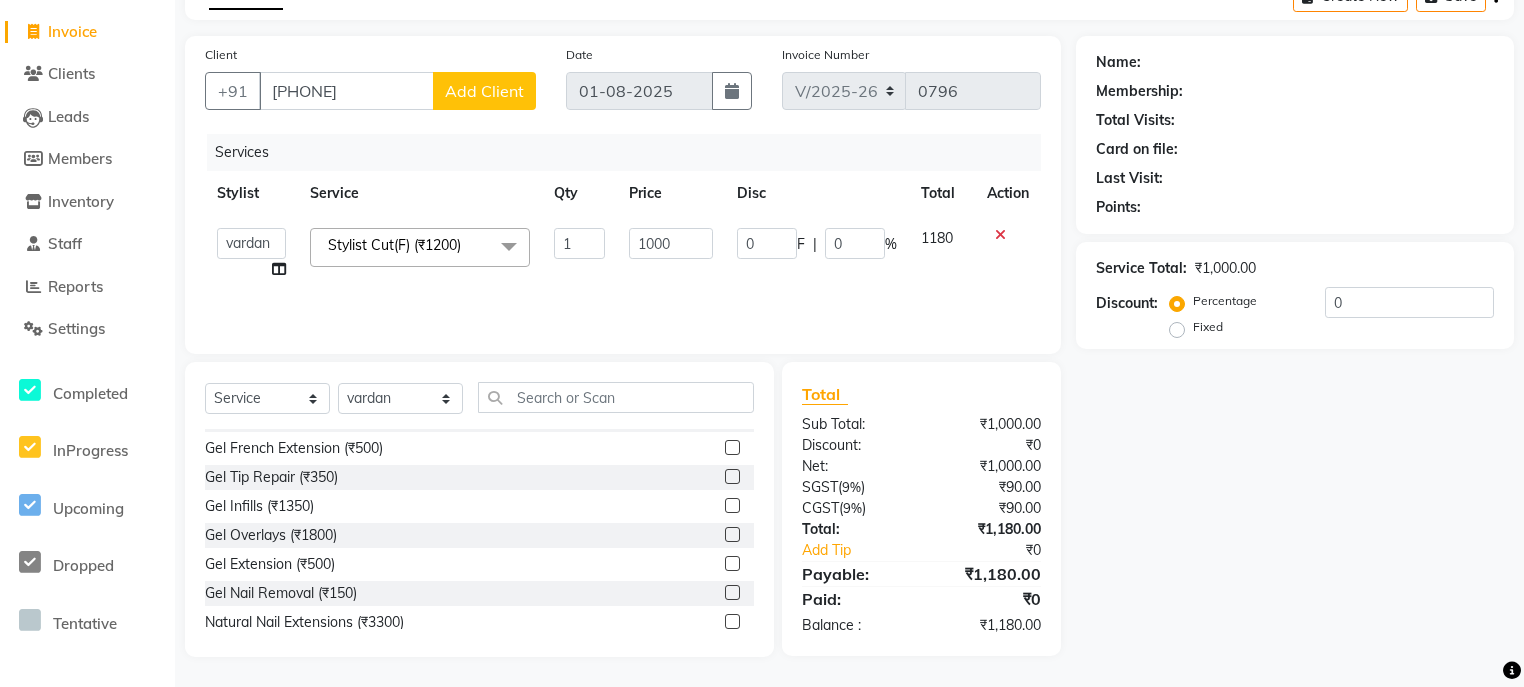 click on "Services" 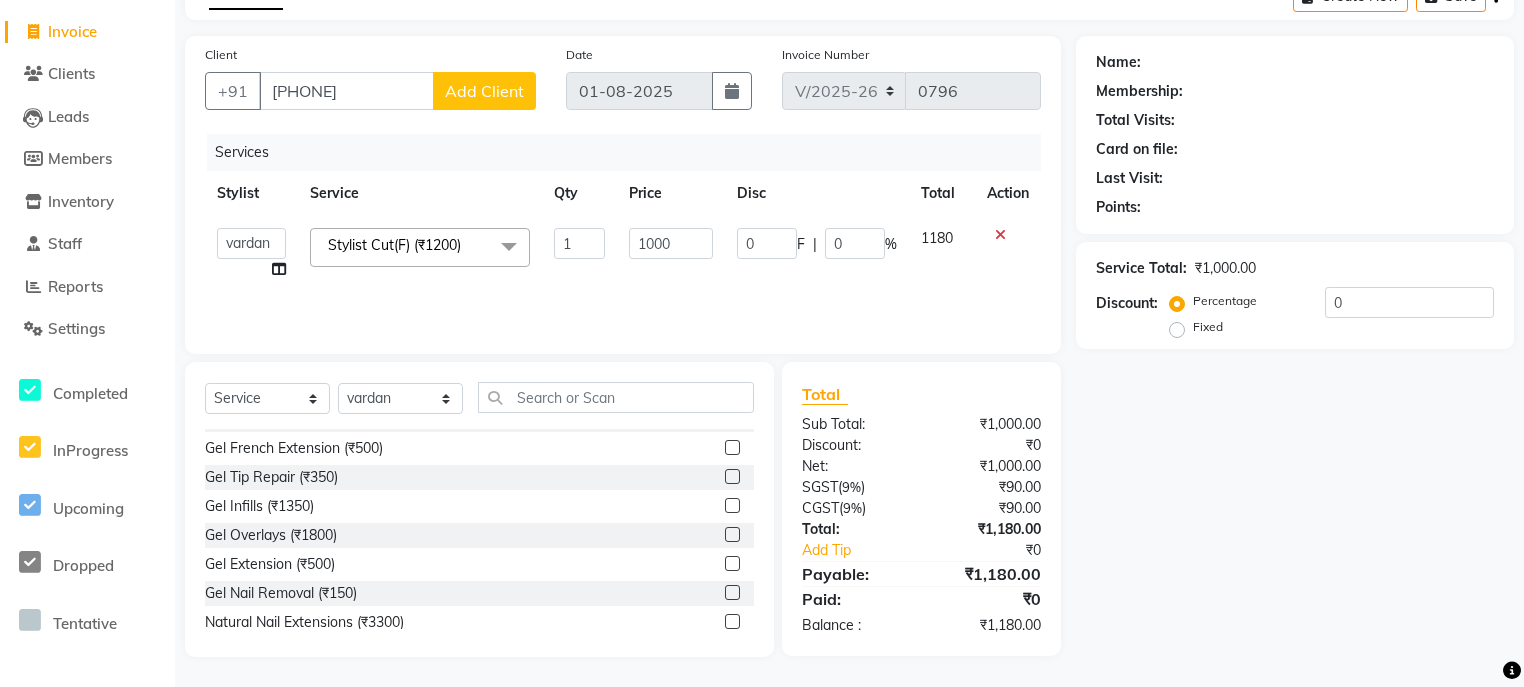 click on "Add Client" 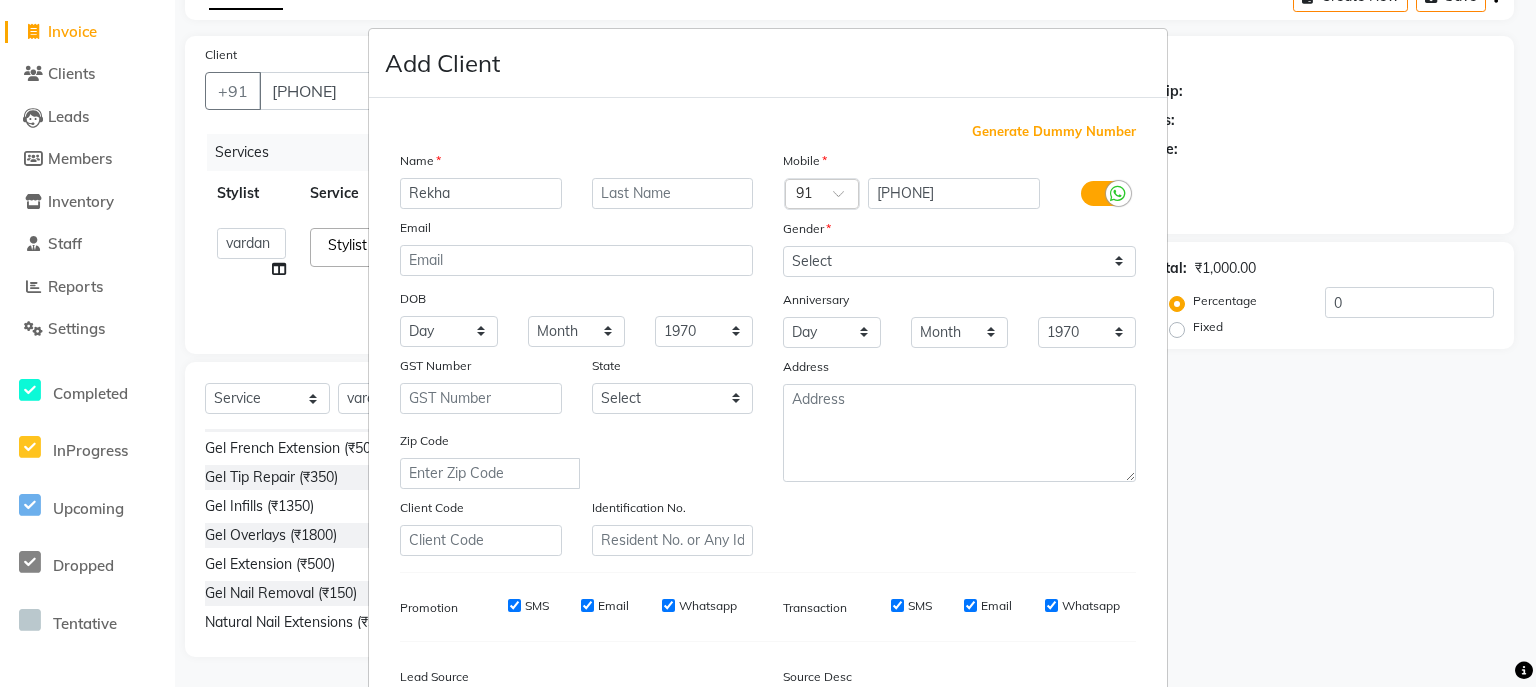 type on "Rekha" 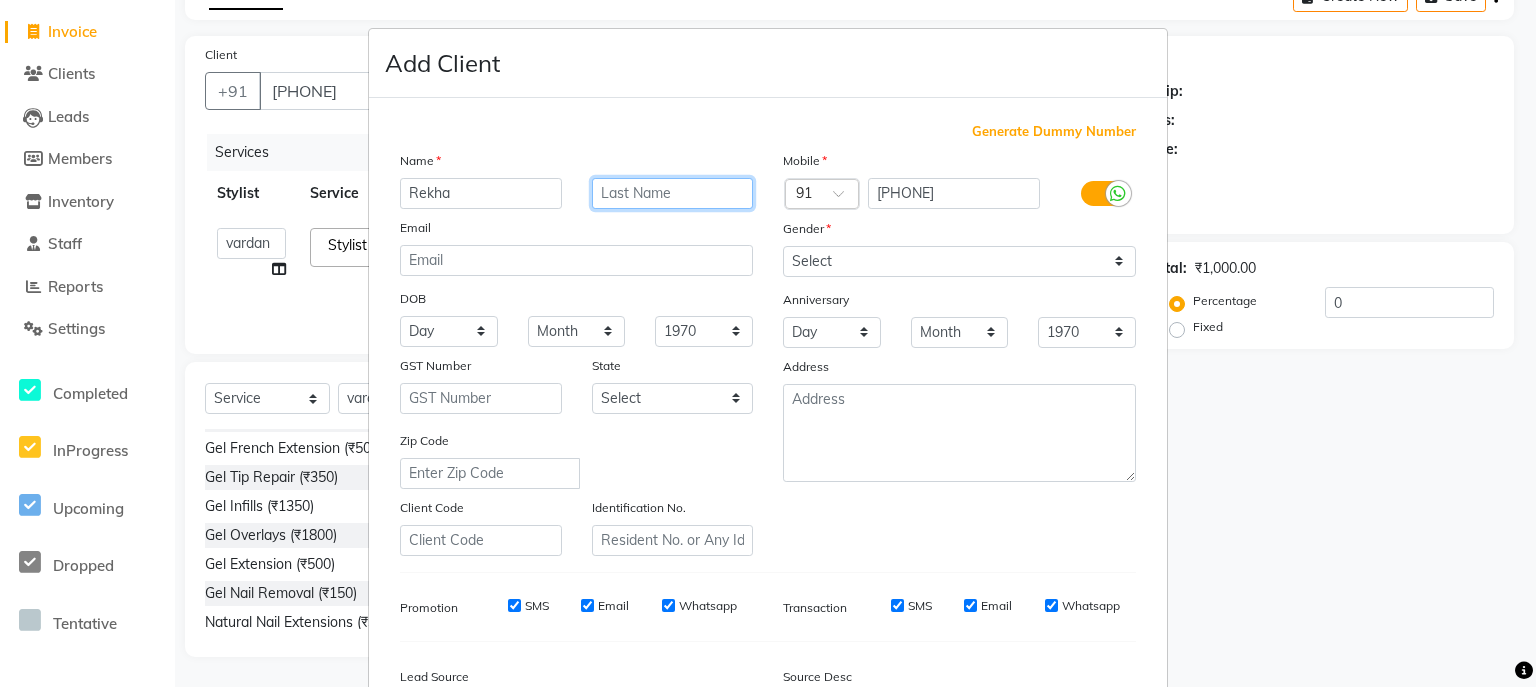 click at bounding box center (673, 193) 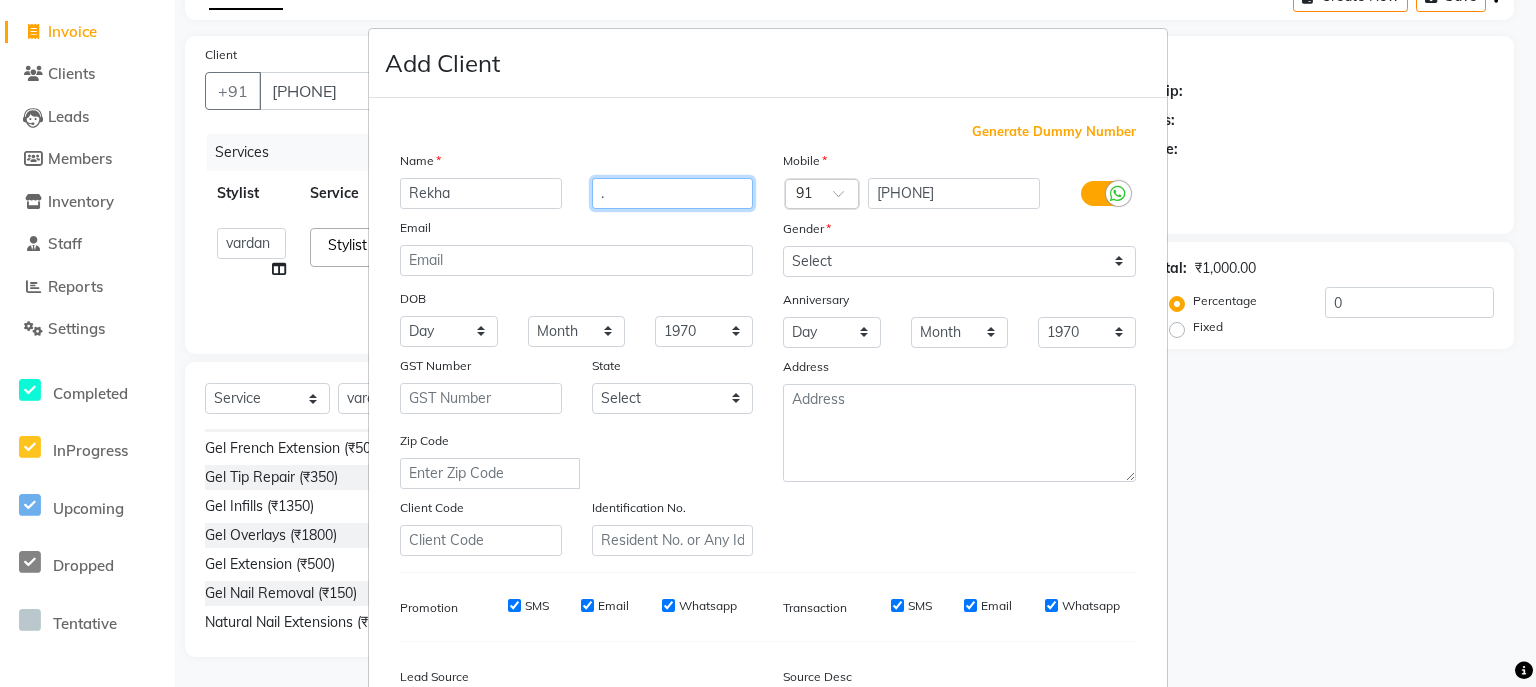 type on "." 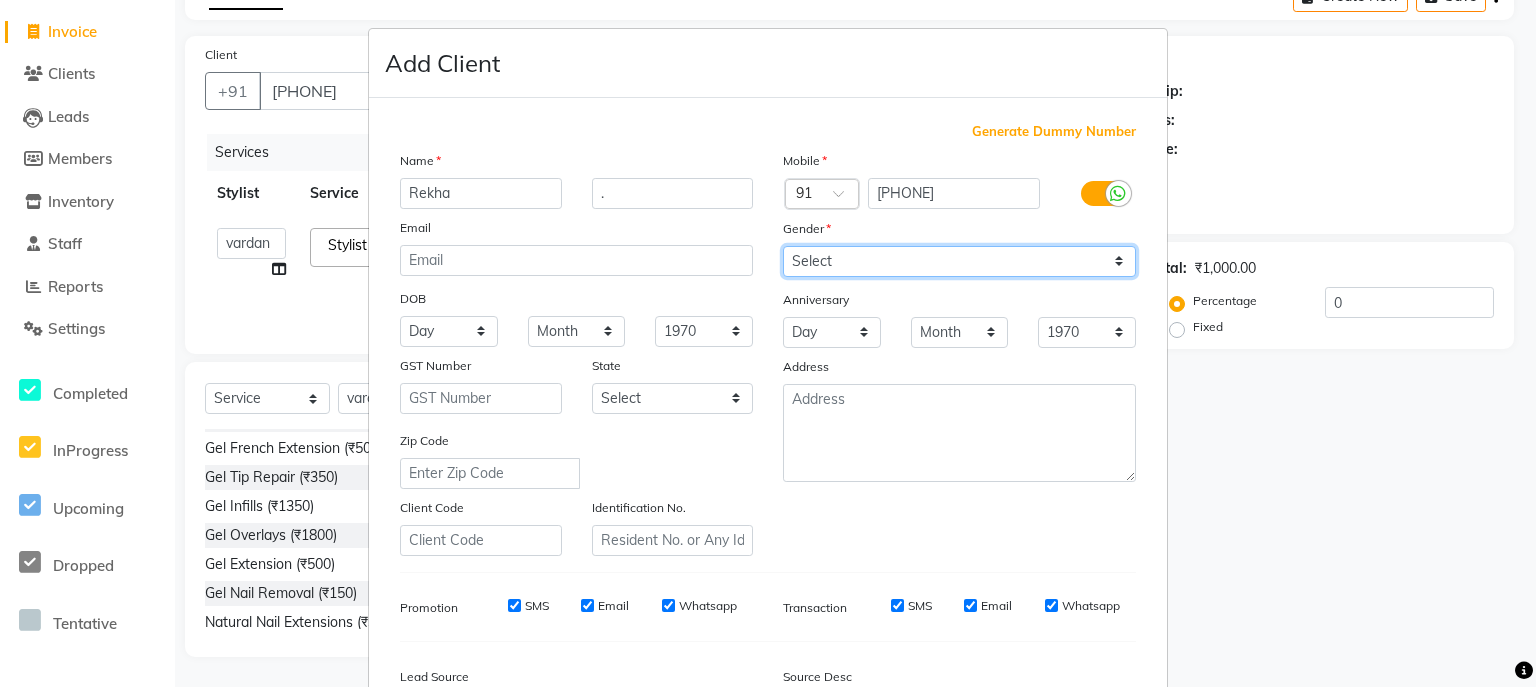 drag, startPoint x: 870, startPoint y: 262, endPoint x: 872, endPoint y: 275, distance: 13.152946 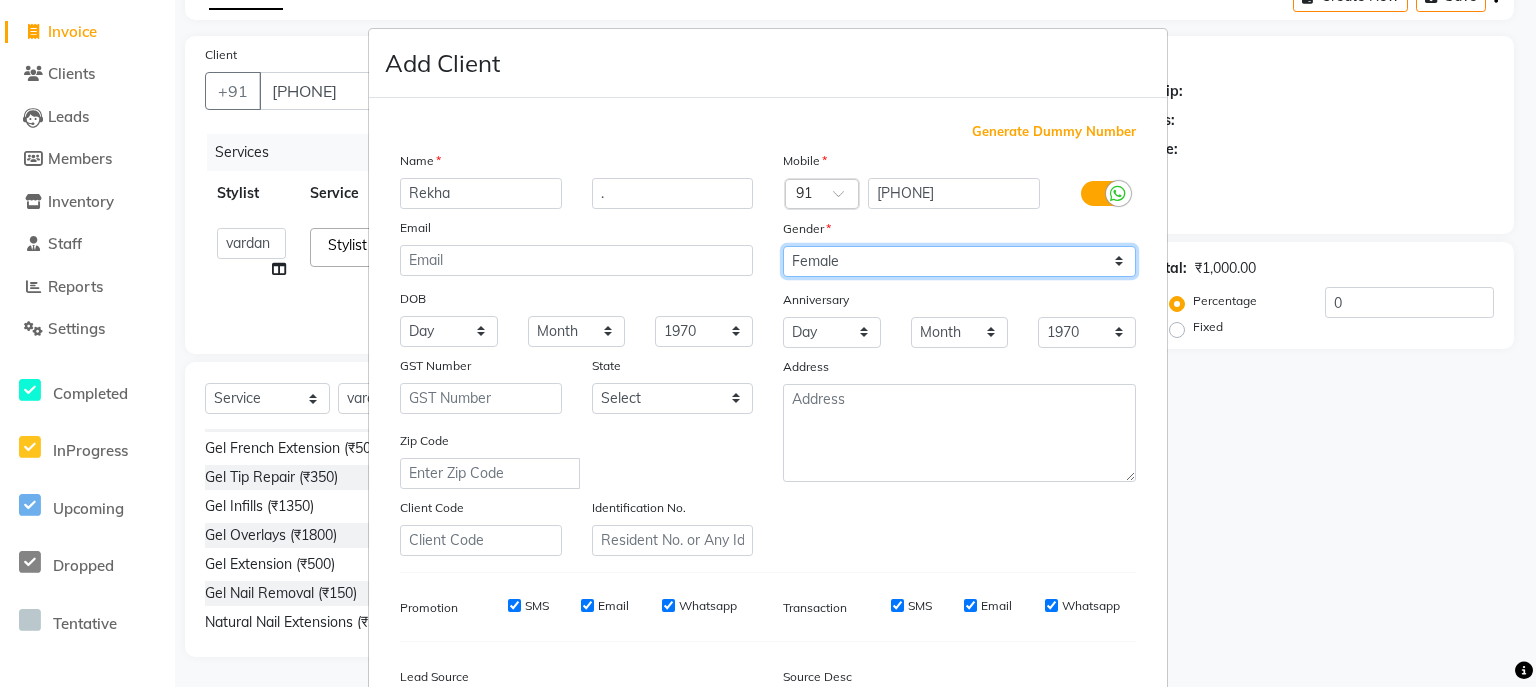 click on "Select Male Female Other Prefer Not To Say" at bounding box center (959, 261) 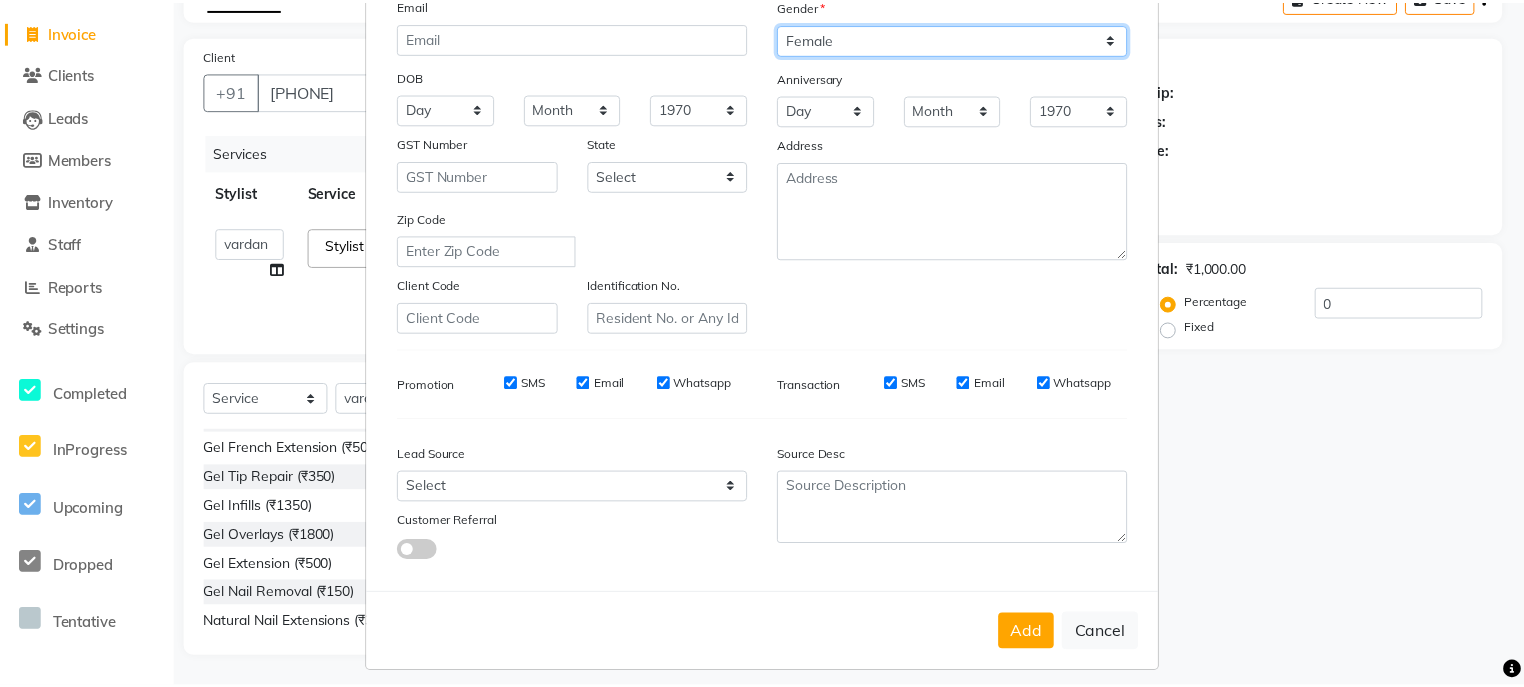 scroll, scrollTop: 245, scrollLeft: 0, axis: vertical 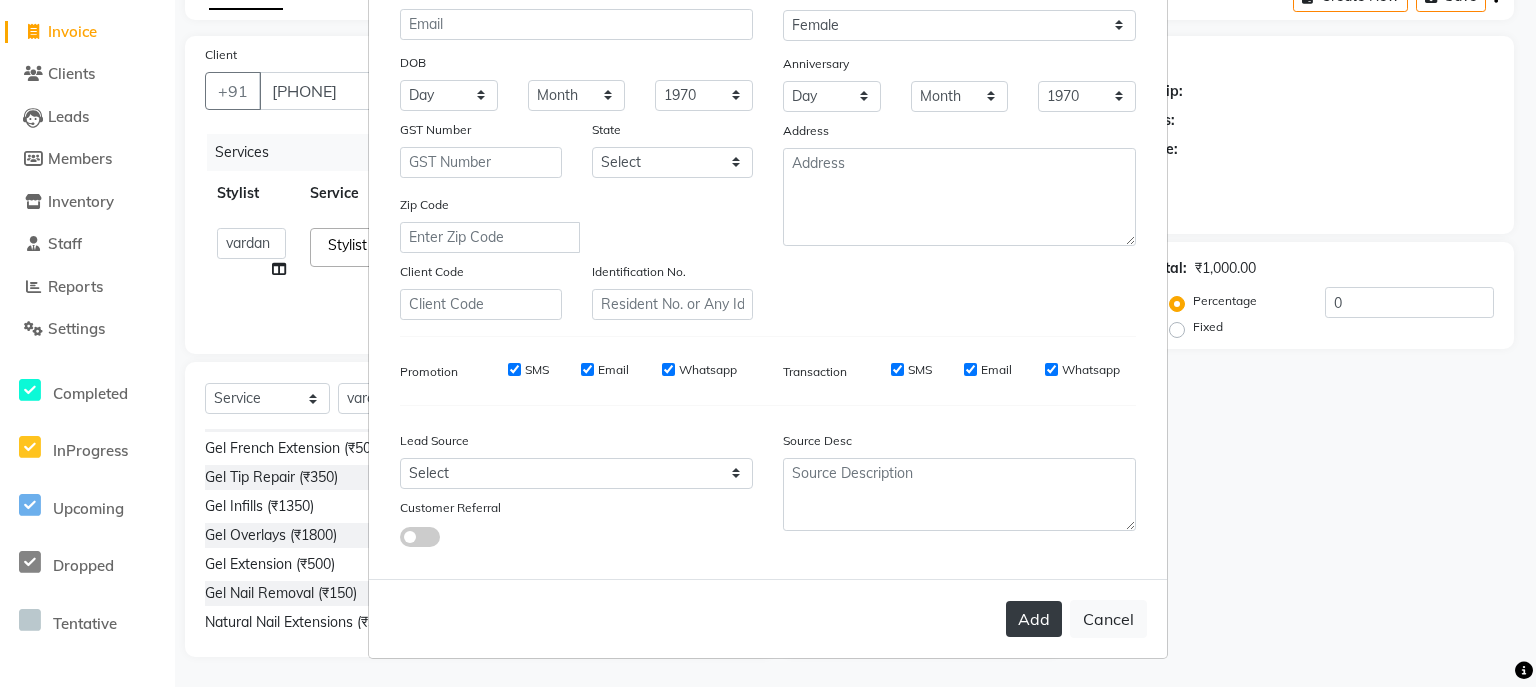 click on "Add" at bounding box center [1034, 619] 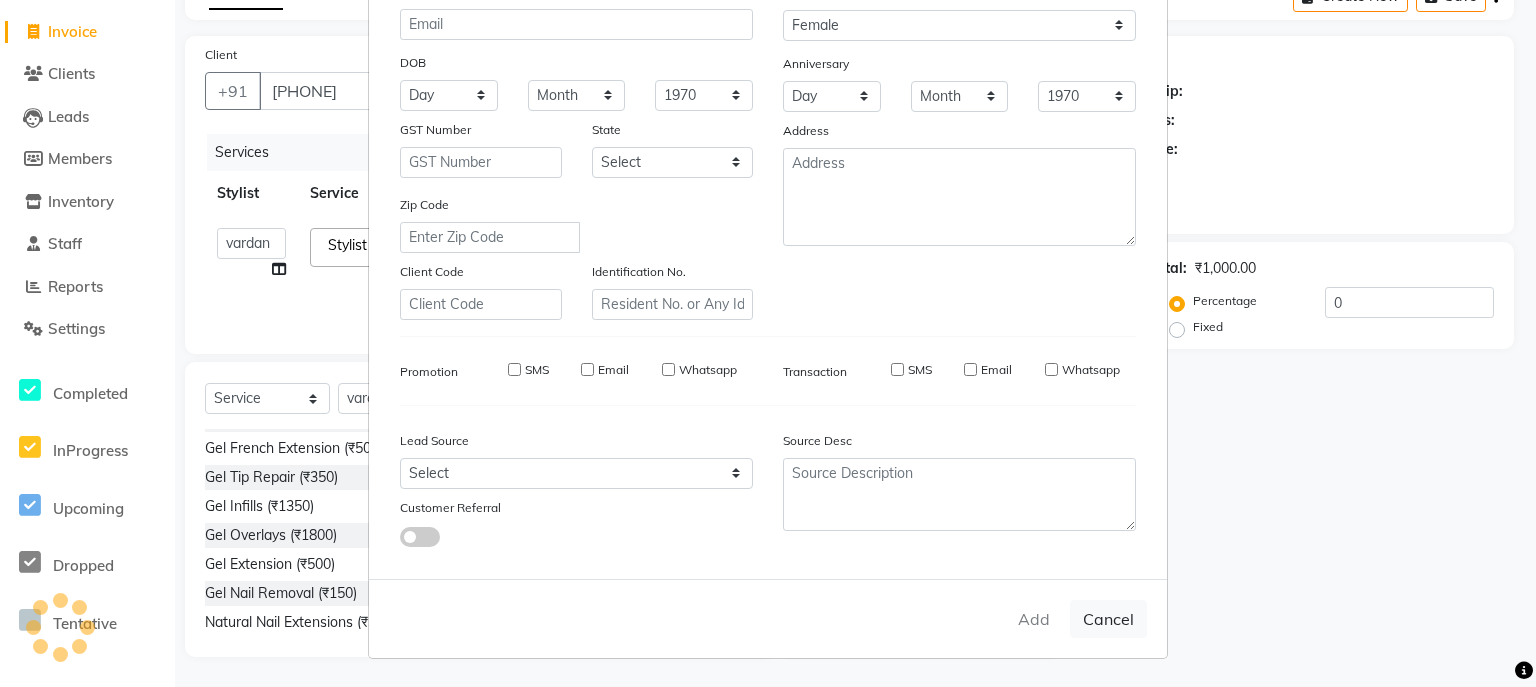 type 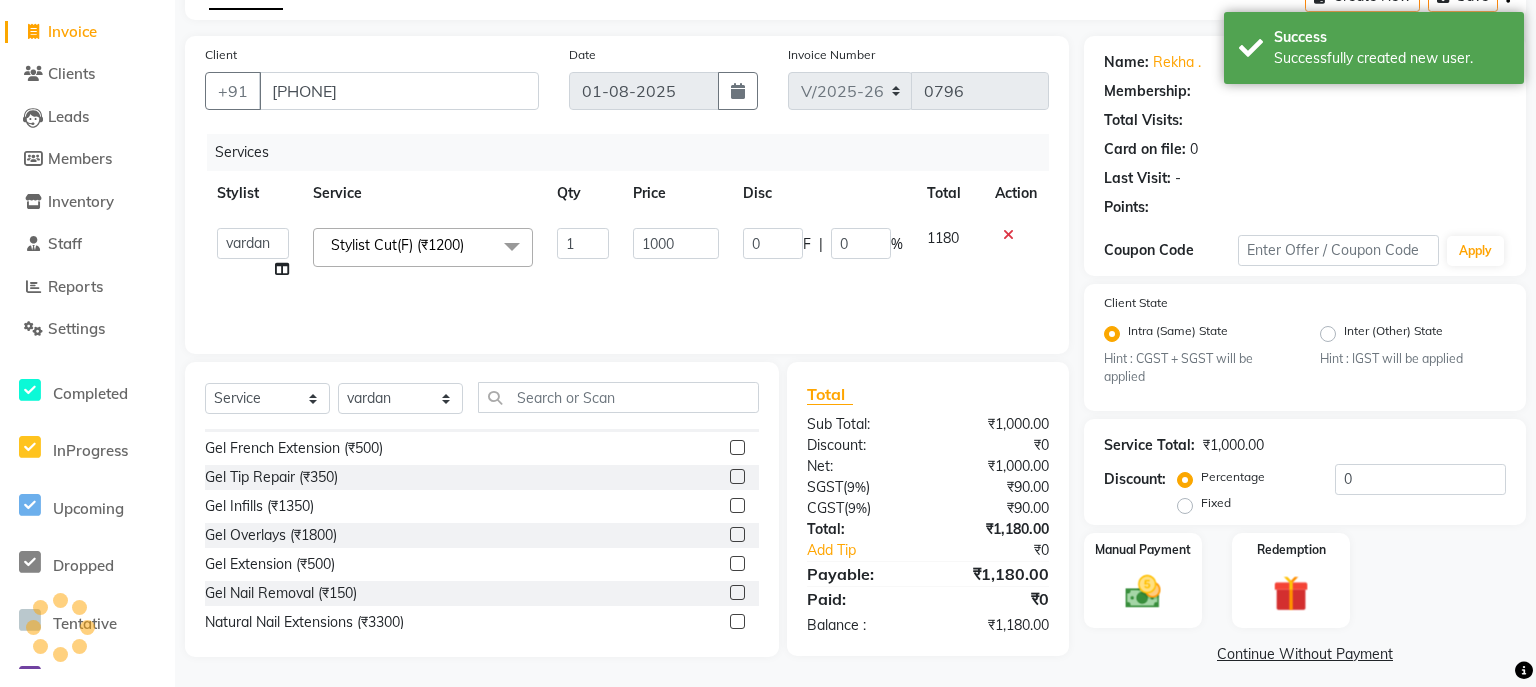 select on "1: Object" 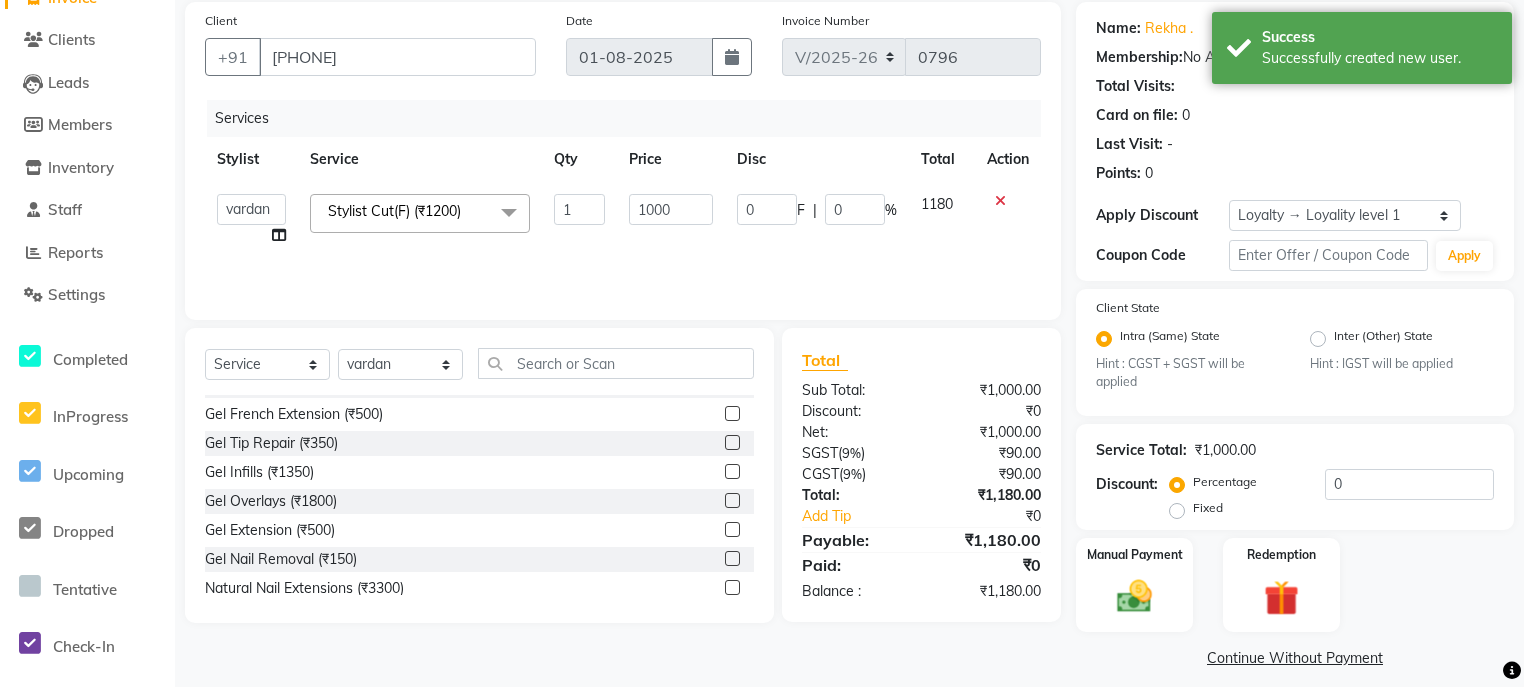 scroll, scrollTop: 167, scrollLeft: 0, axis: vertical 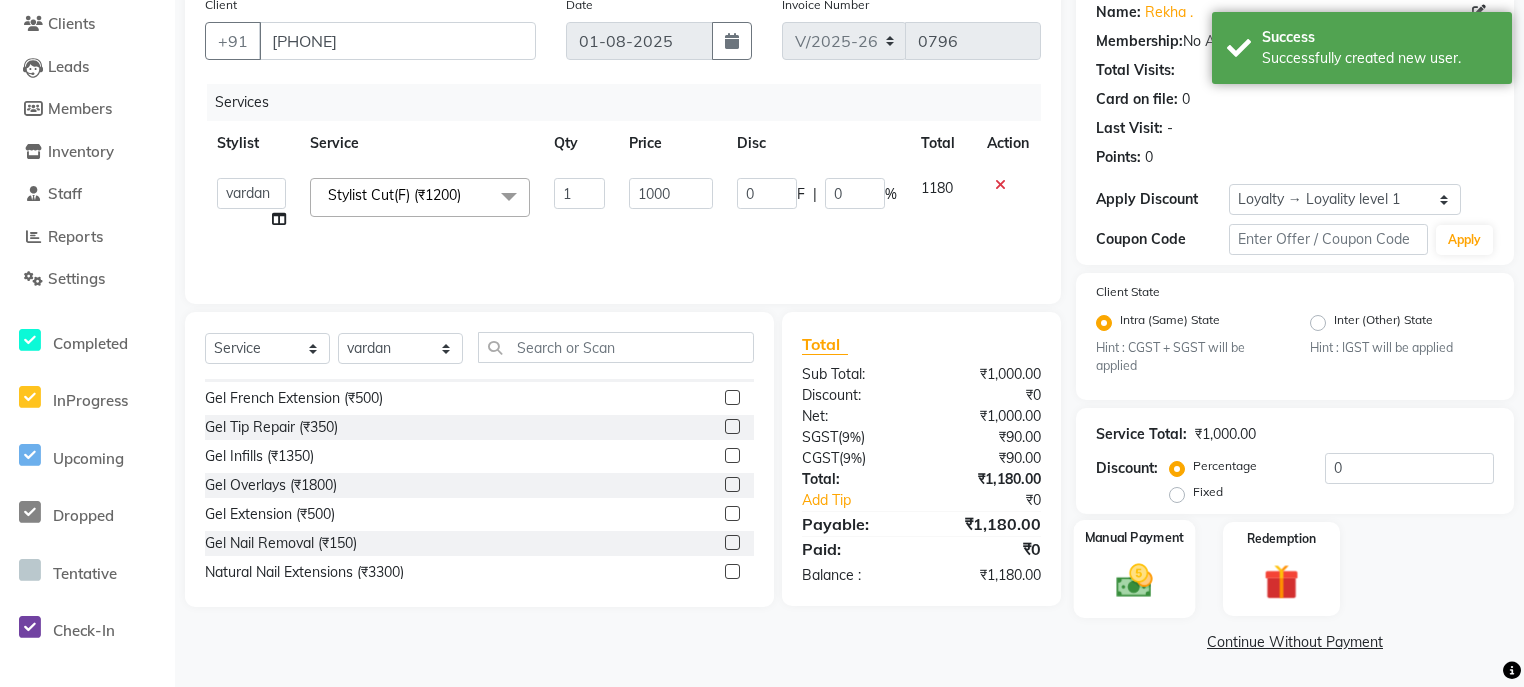 click 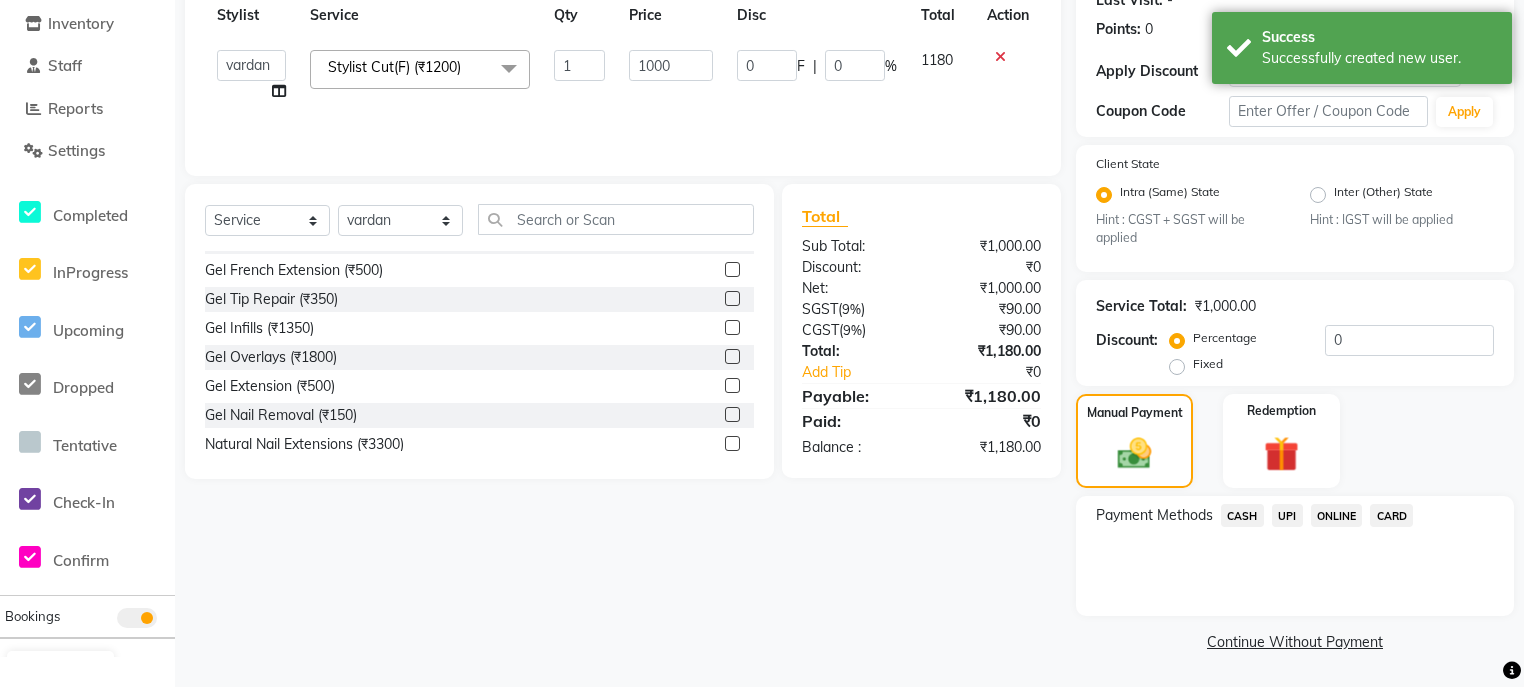 scroll, scrollTop: 295, scrollLeft: 0, axis: vertical 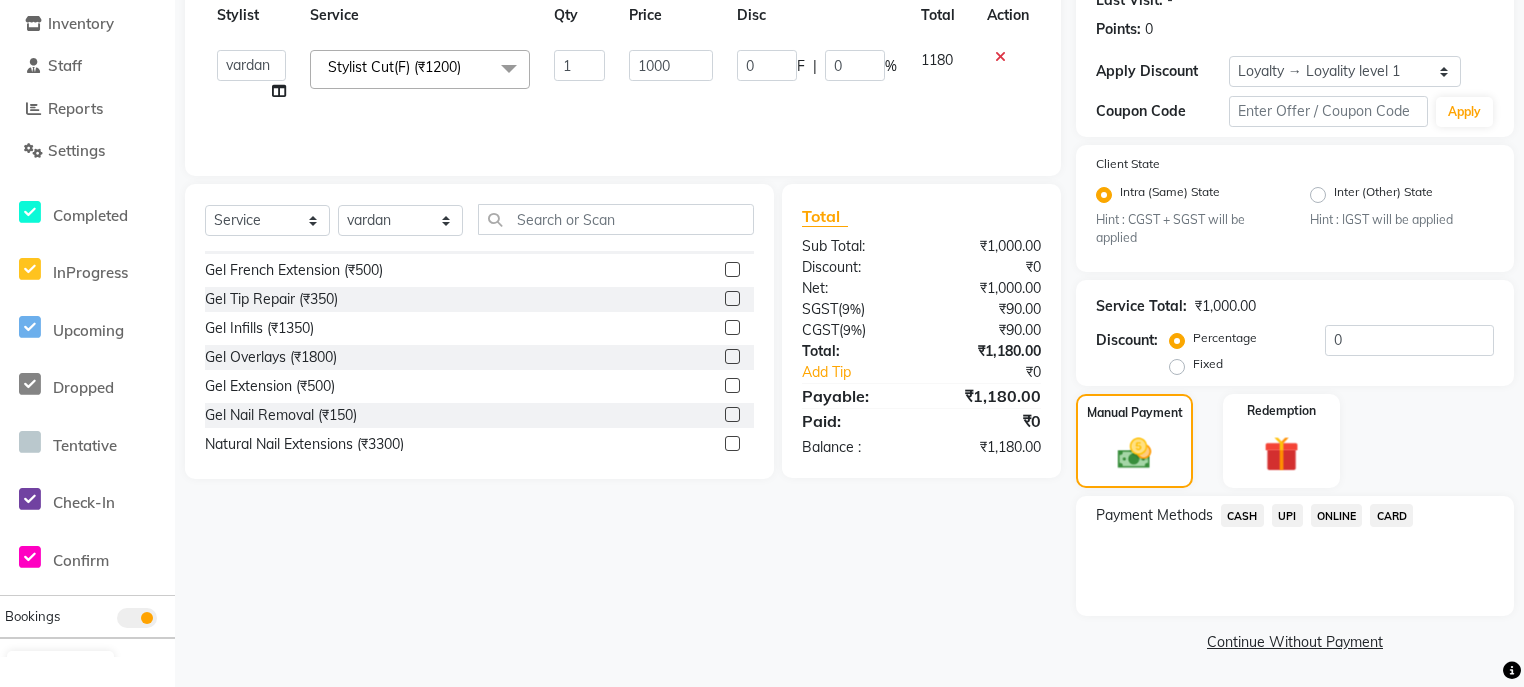 click on "UPI" 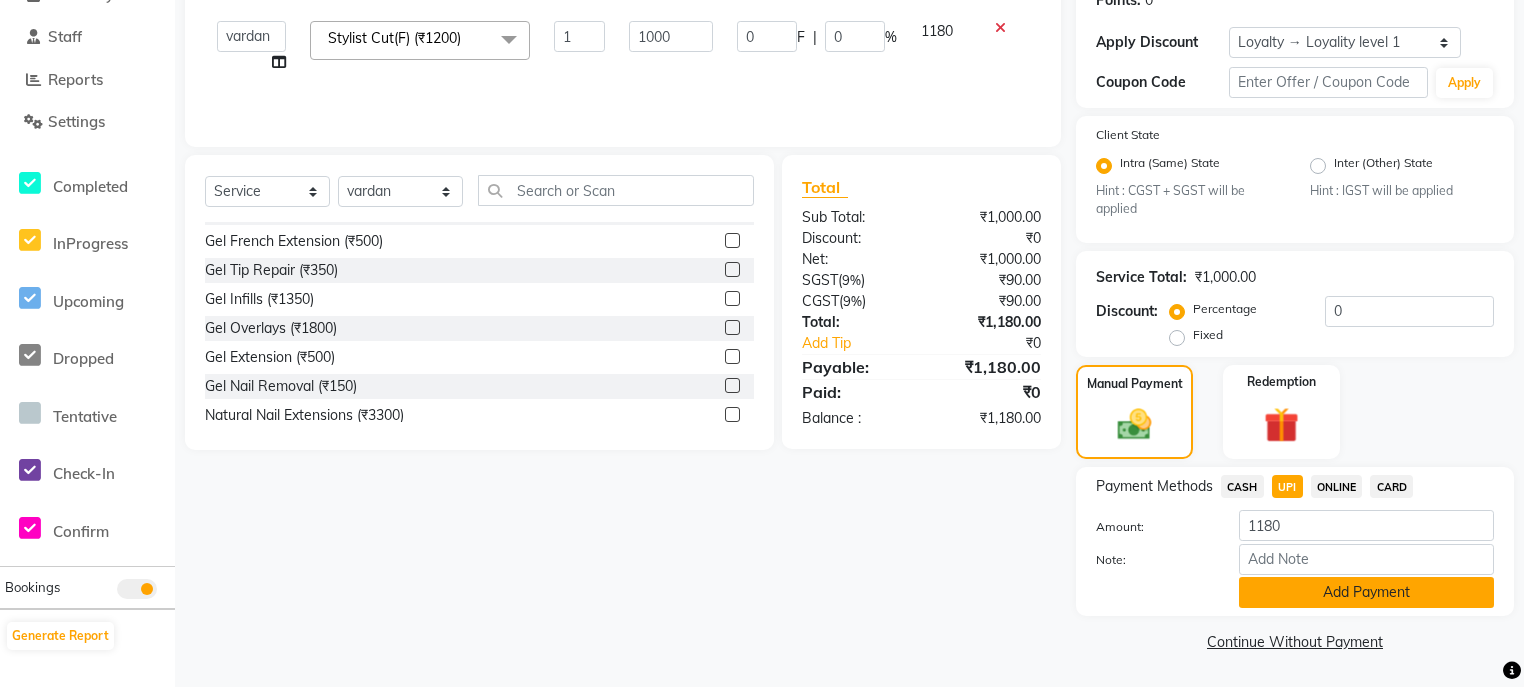 click on "Add Payment" 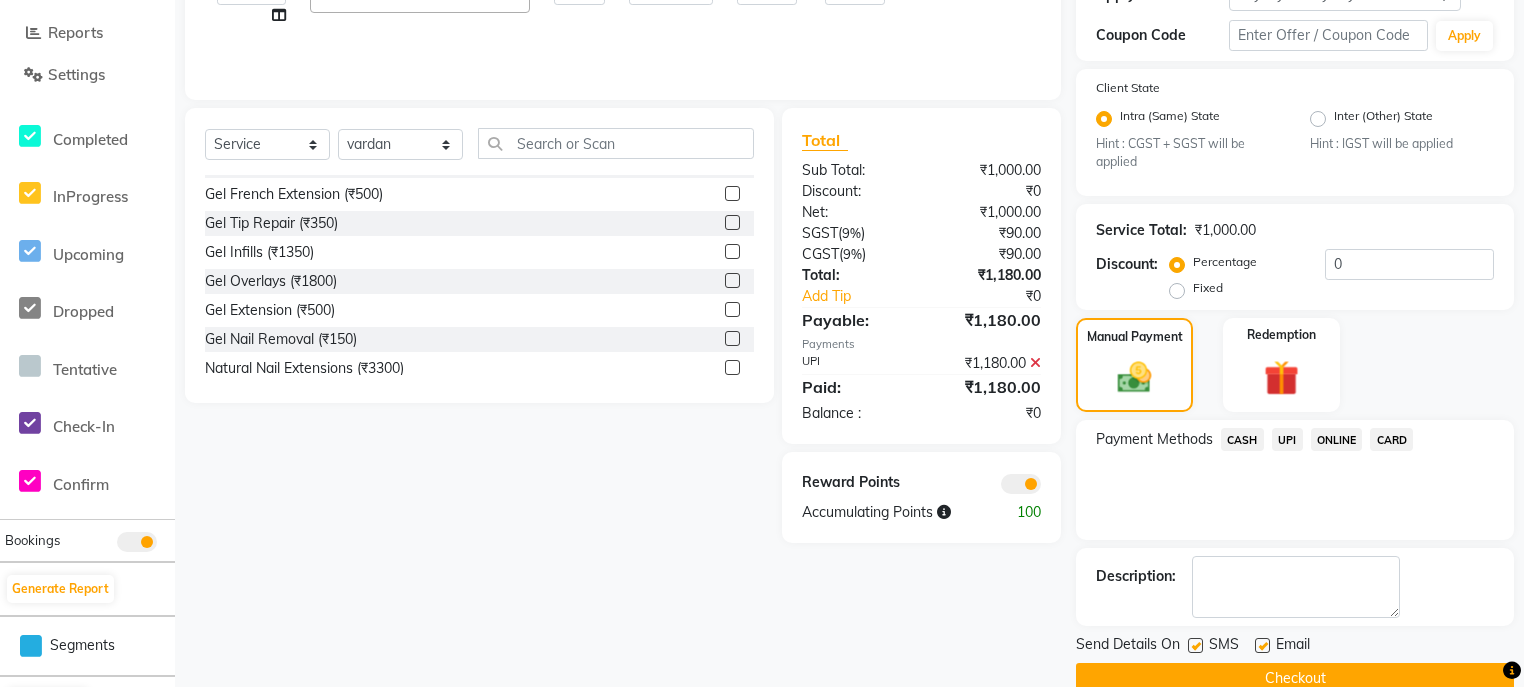 scroll, scrollTop: 407, scrollLeft: 0, axis: vertical 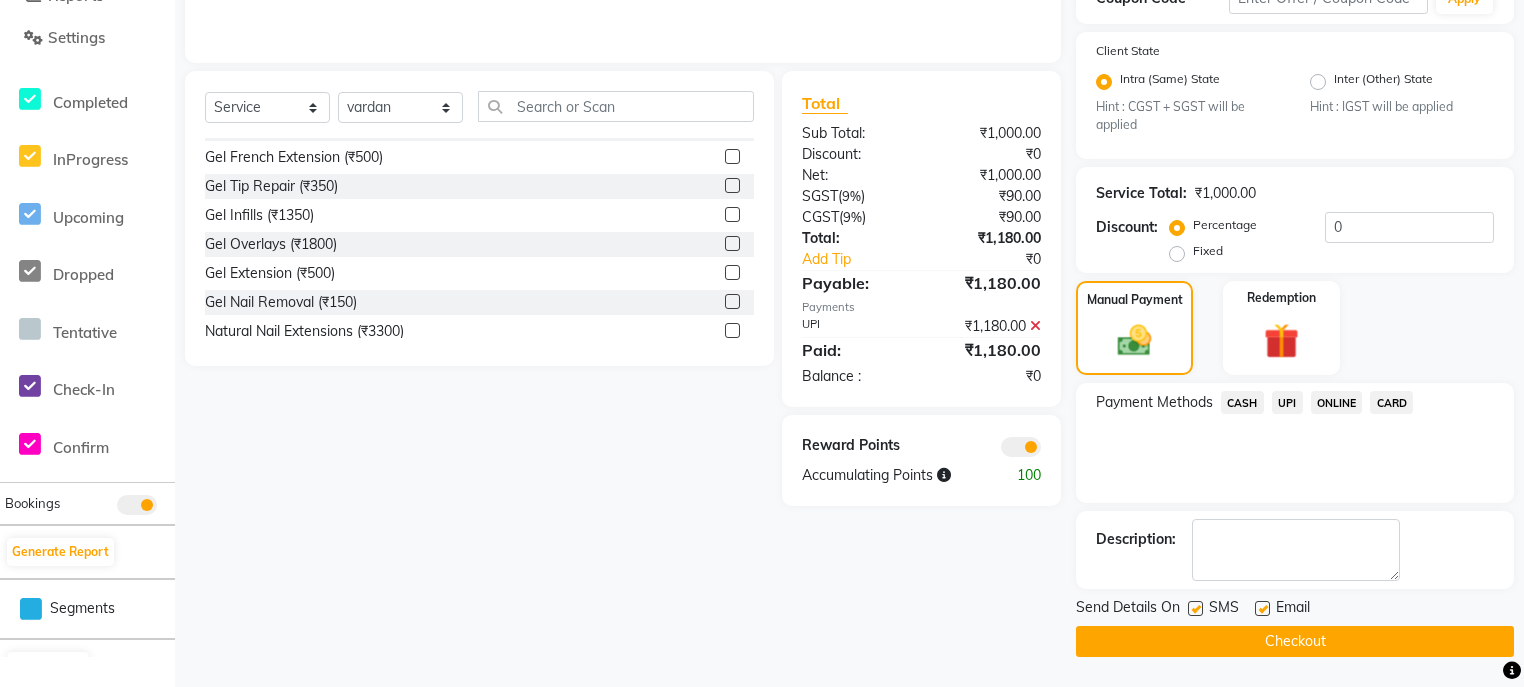 click on "SMS" 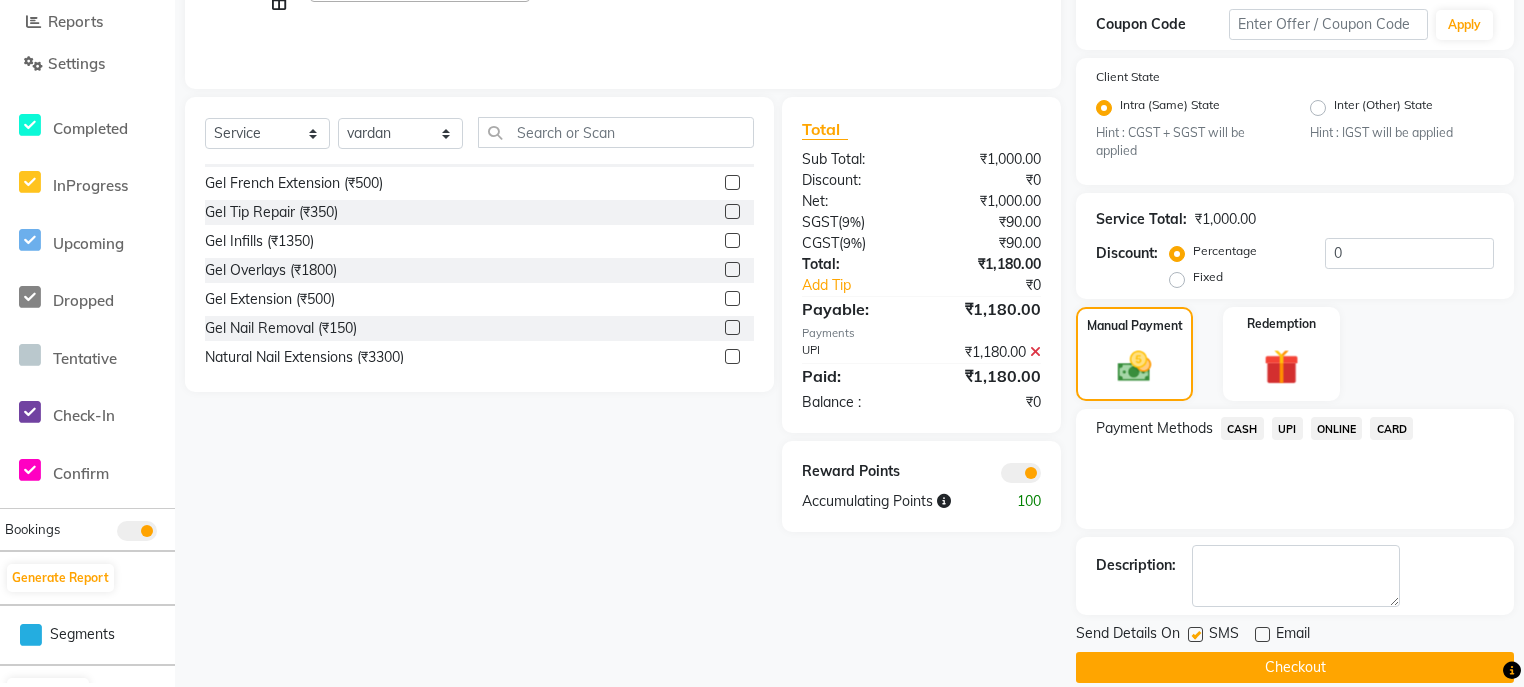 scroll, scrollTop: 407, scrollLeft: 0, axis: vertical 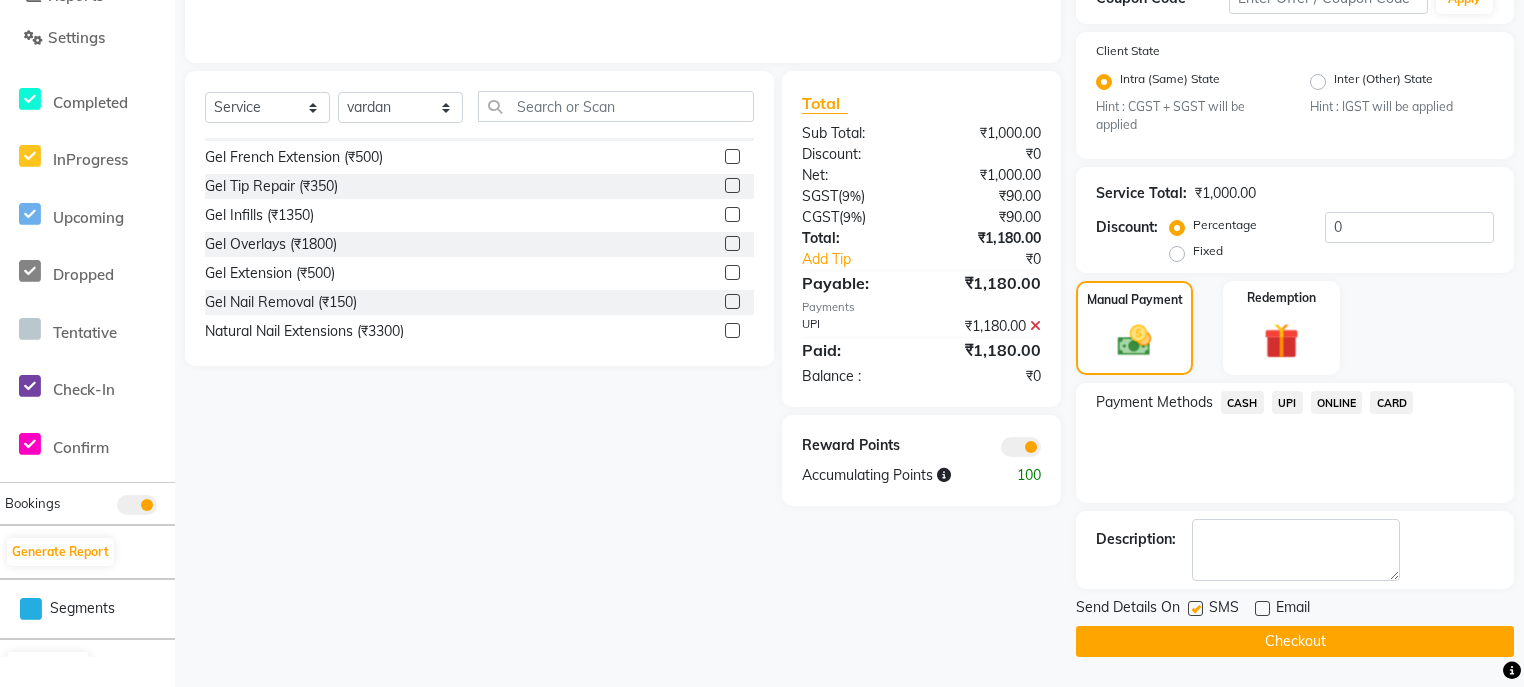 click on "Checkout" 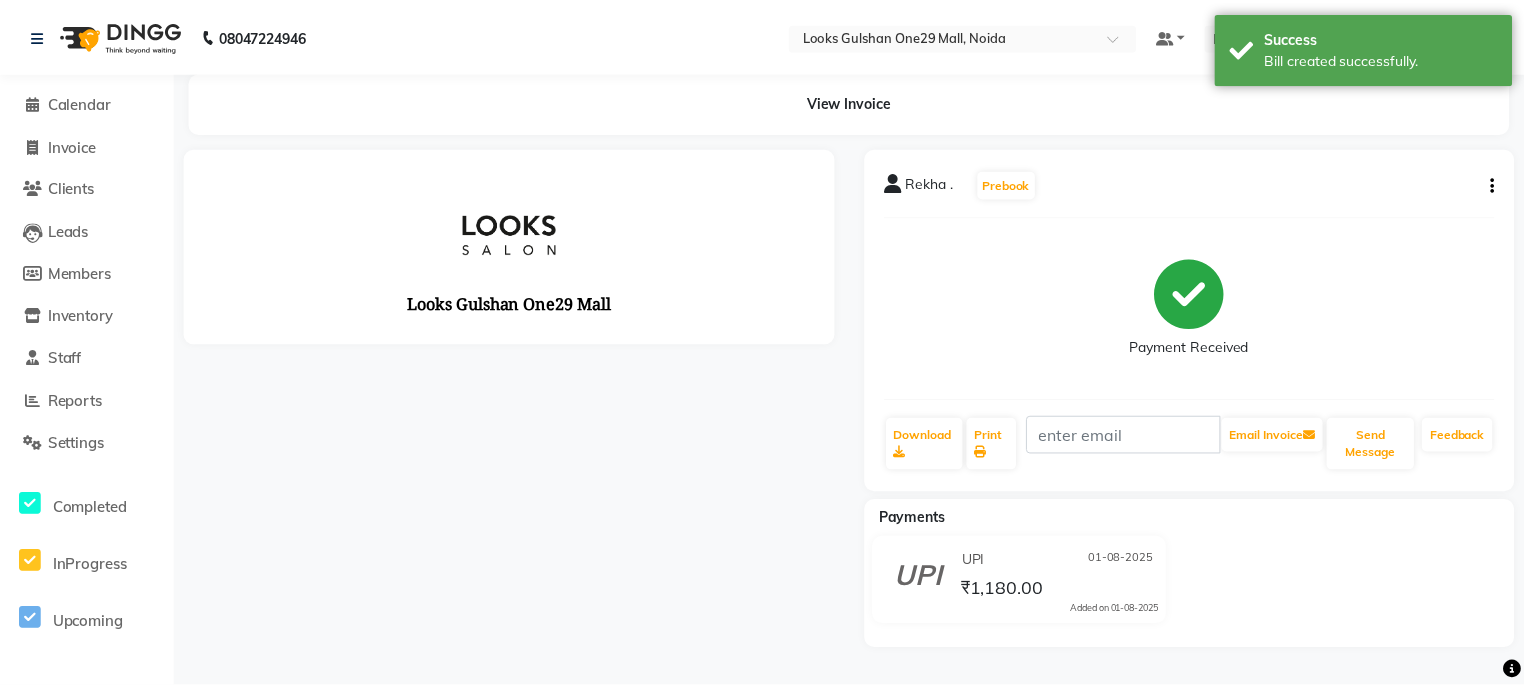 scroll, scrollTop: 0, scrollLeft: 0, axis: both 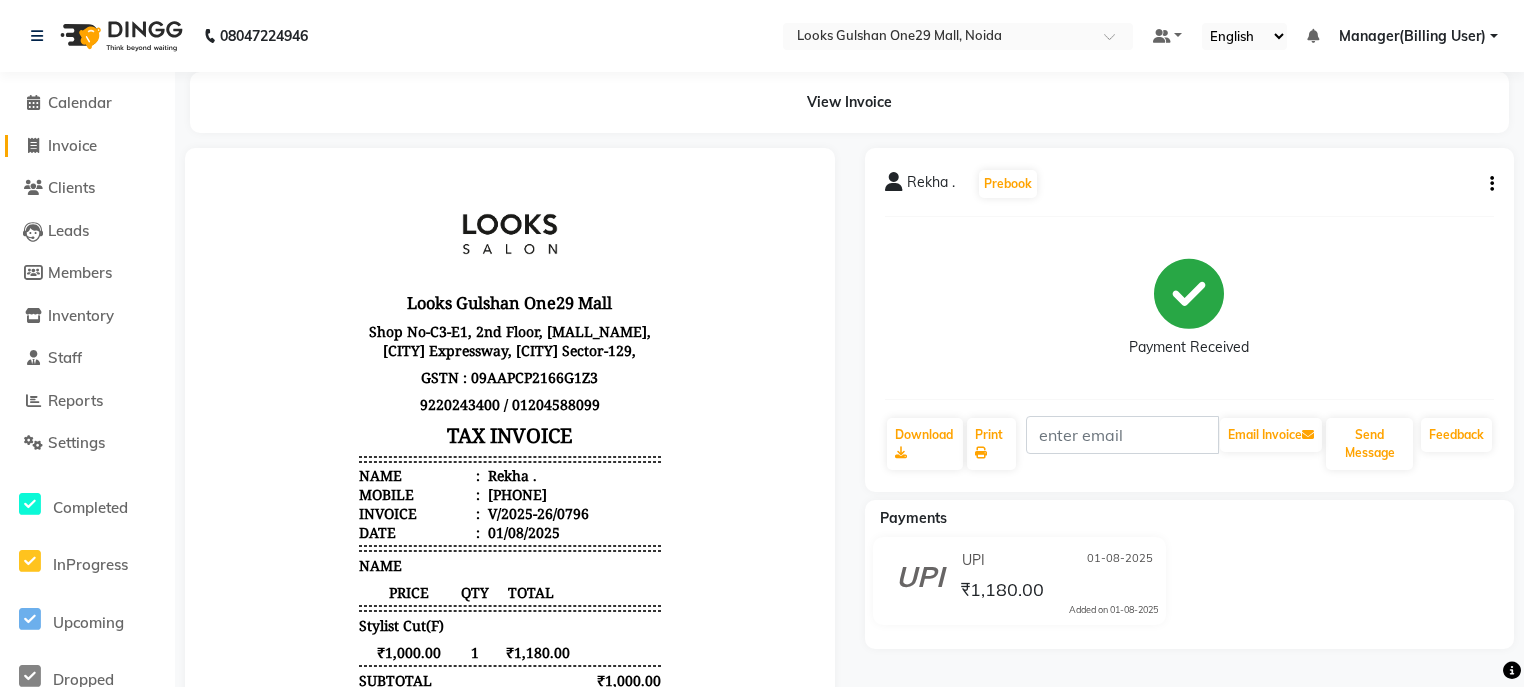 click on "Invoice" 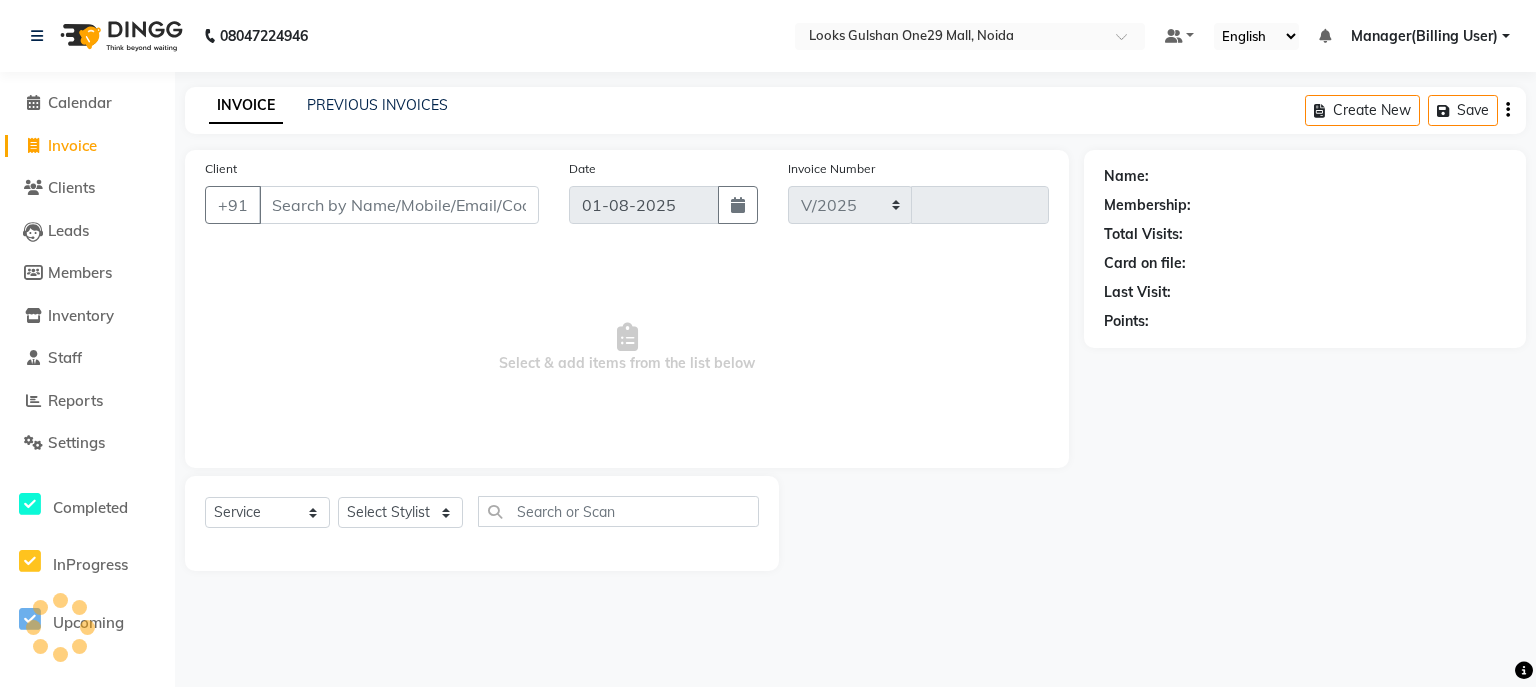 select on "8337" 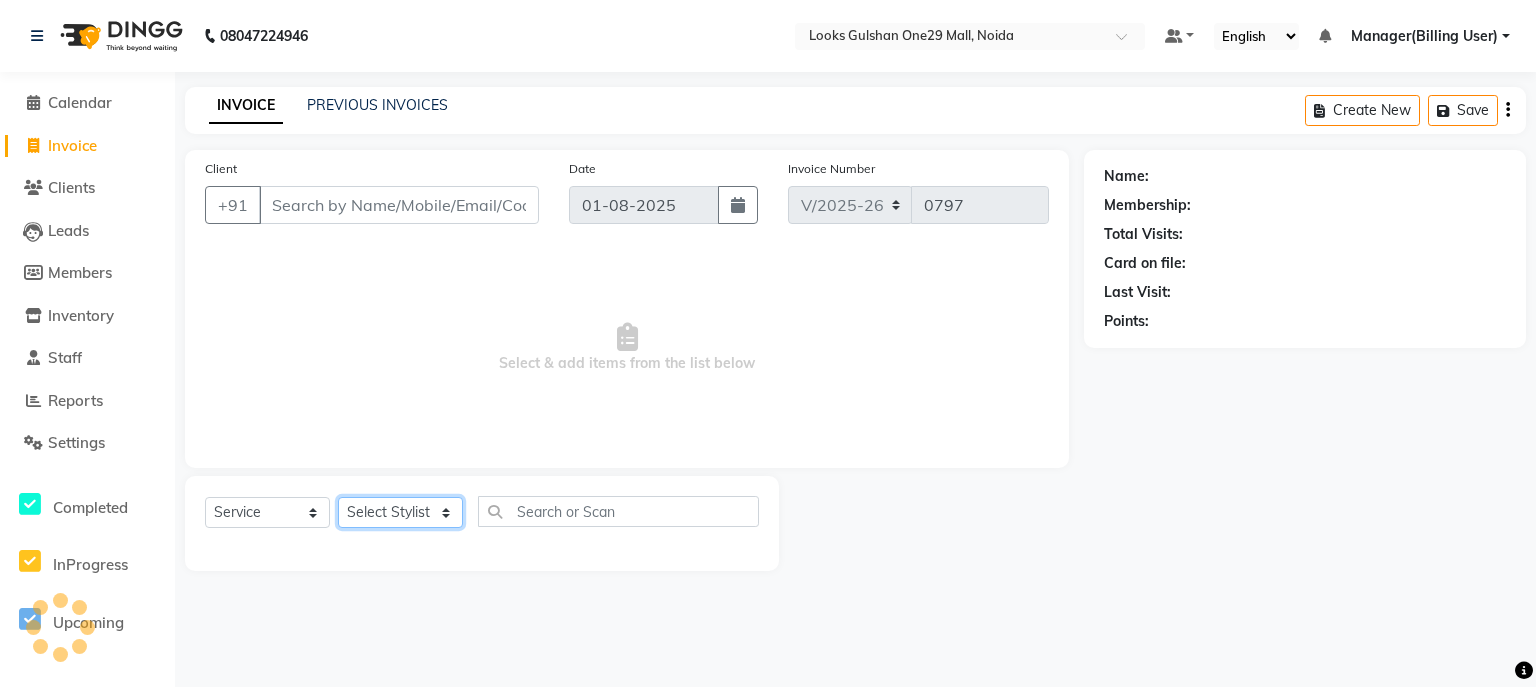 click on "Select Stylist" 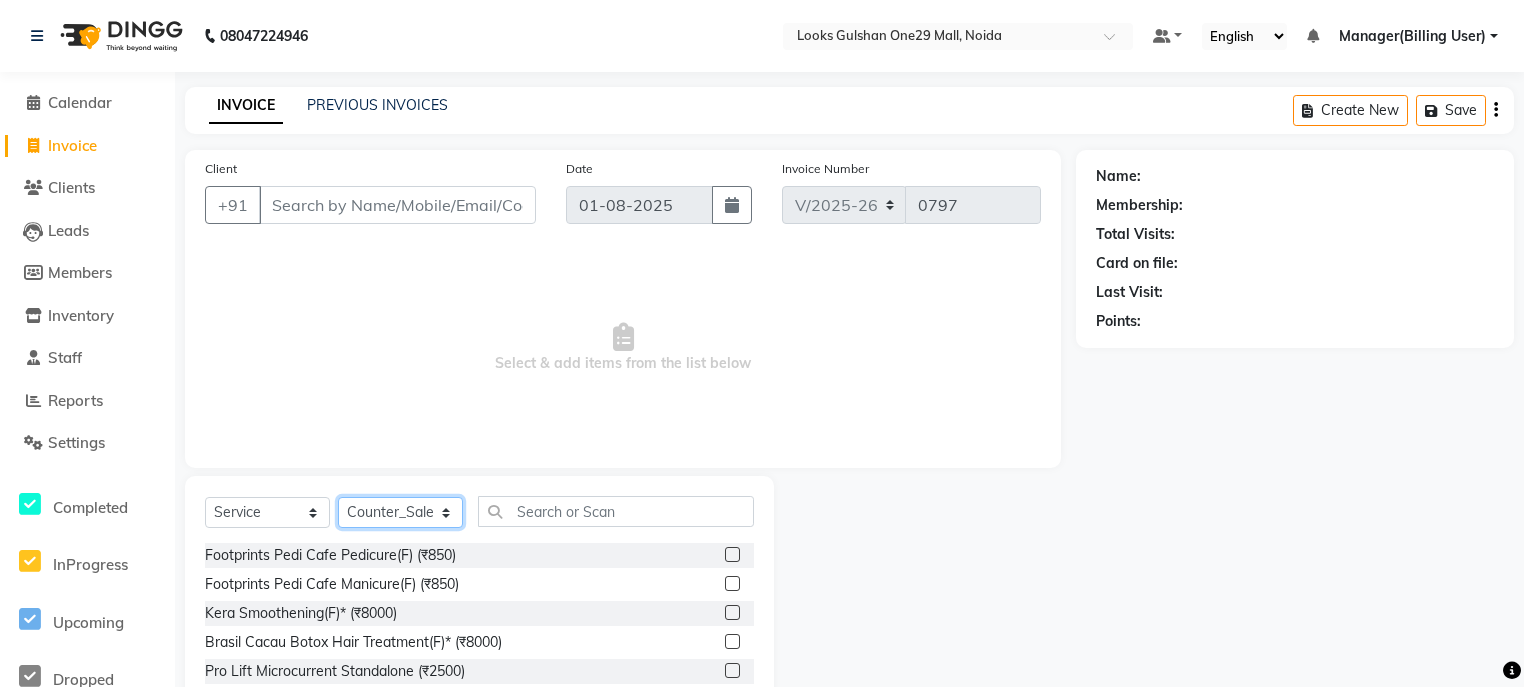 select on "80999" 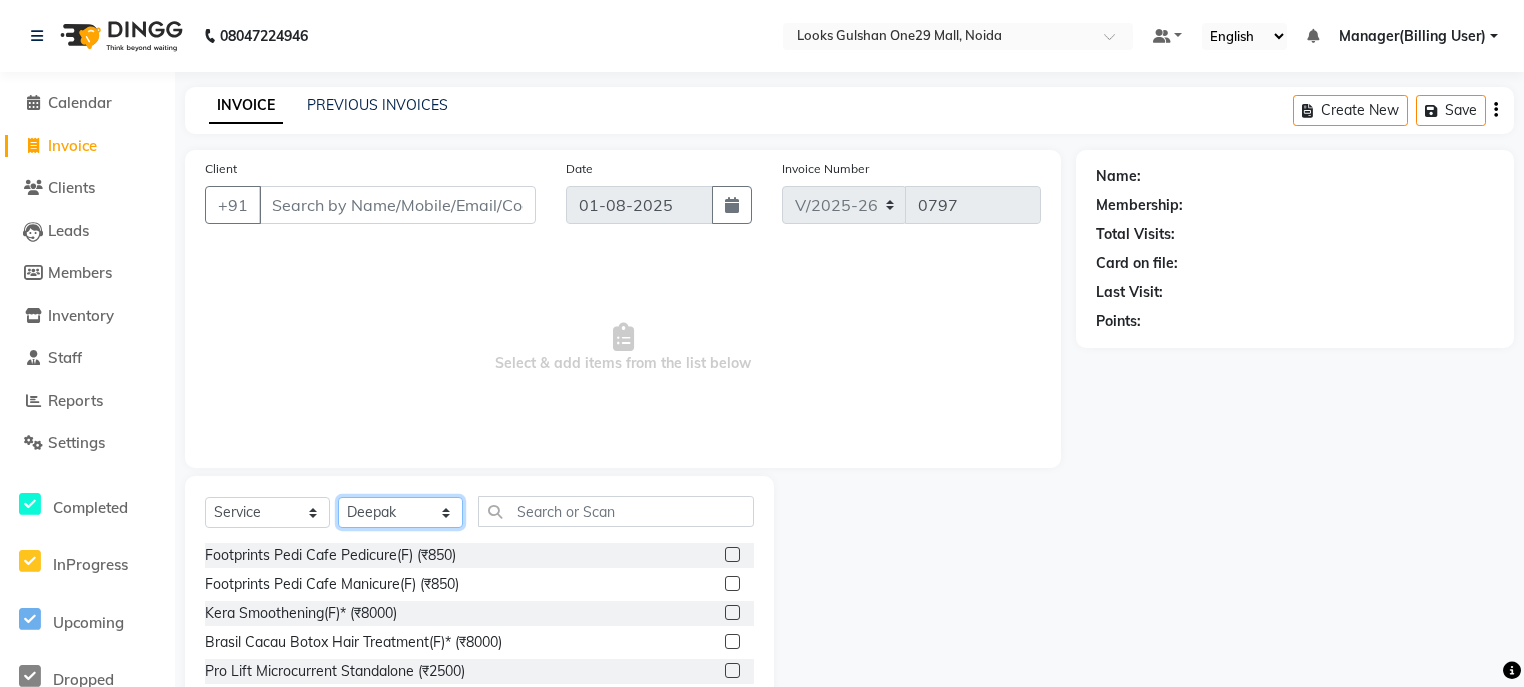 click on "Select Stylist ali Counter_Sales Deepak Eram_nail art Farmaan Manager(Billing User) Mashel Nisha Rinki Ritu Mittal Shiva Shiva(Cherry) Shivam_pdct Talib vardan Vikash_Pdct" 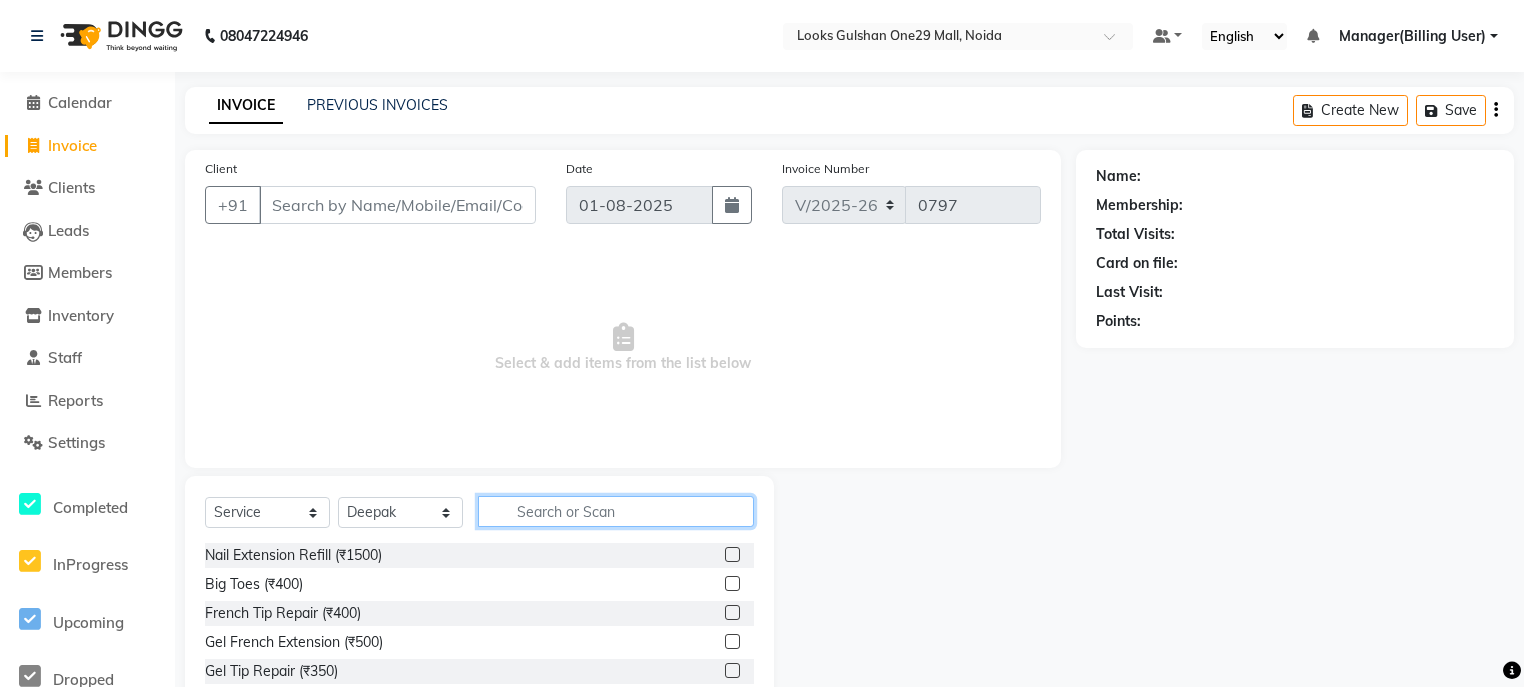 click 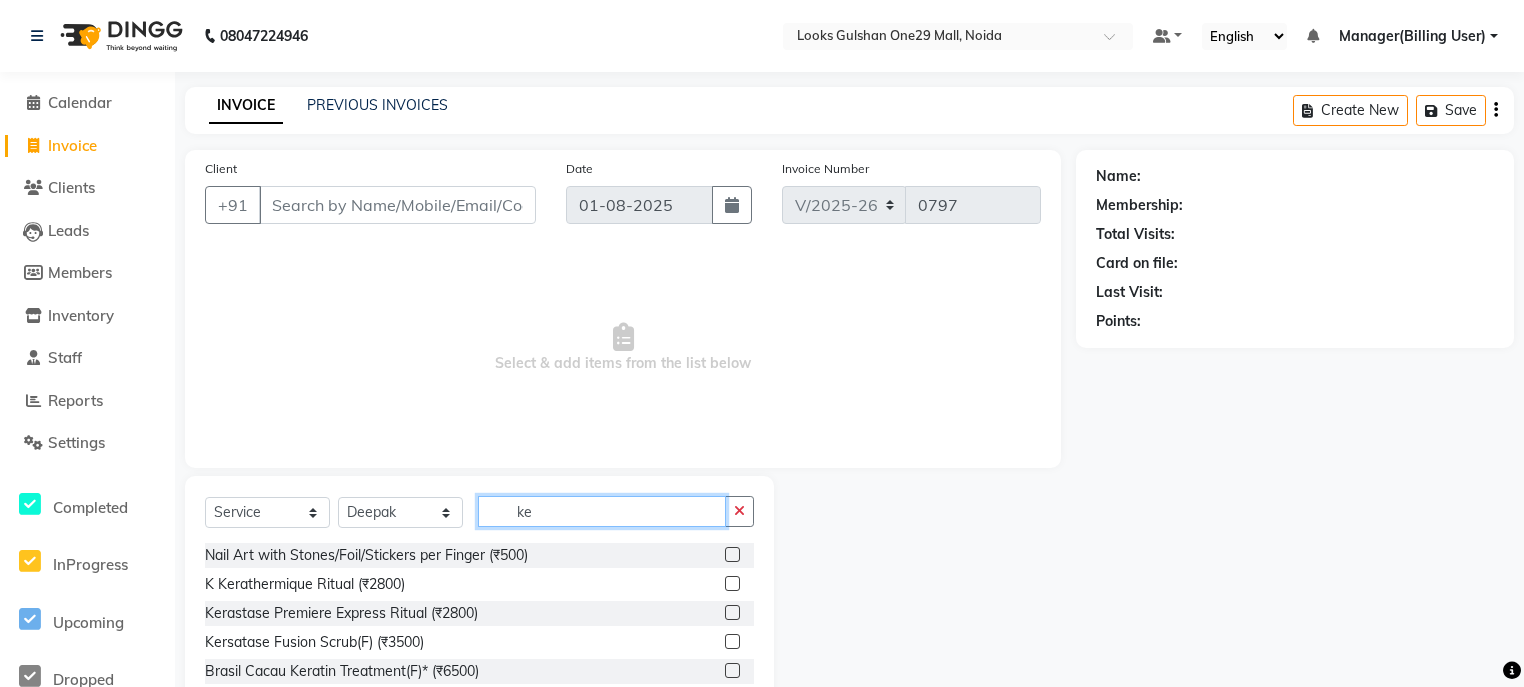 type on "k" 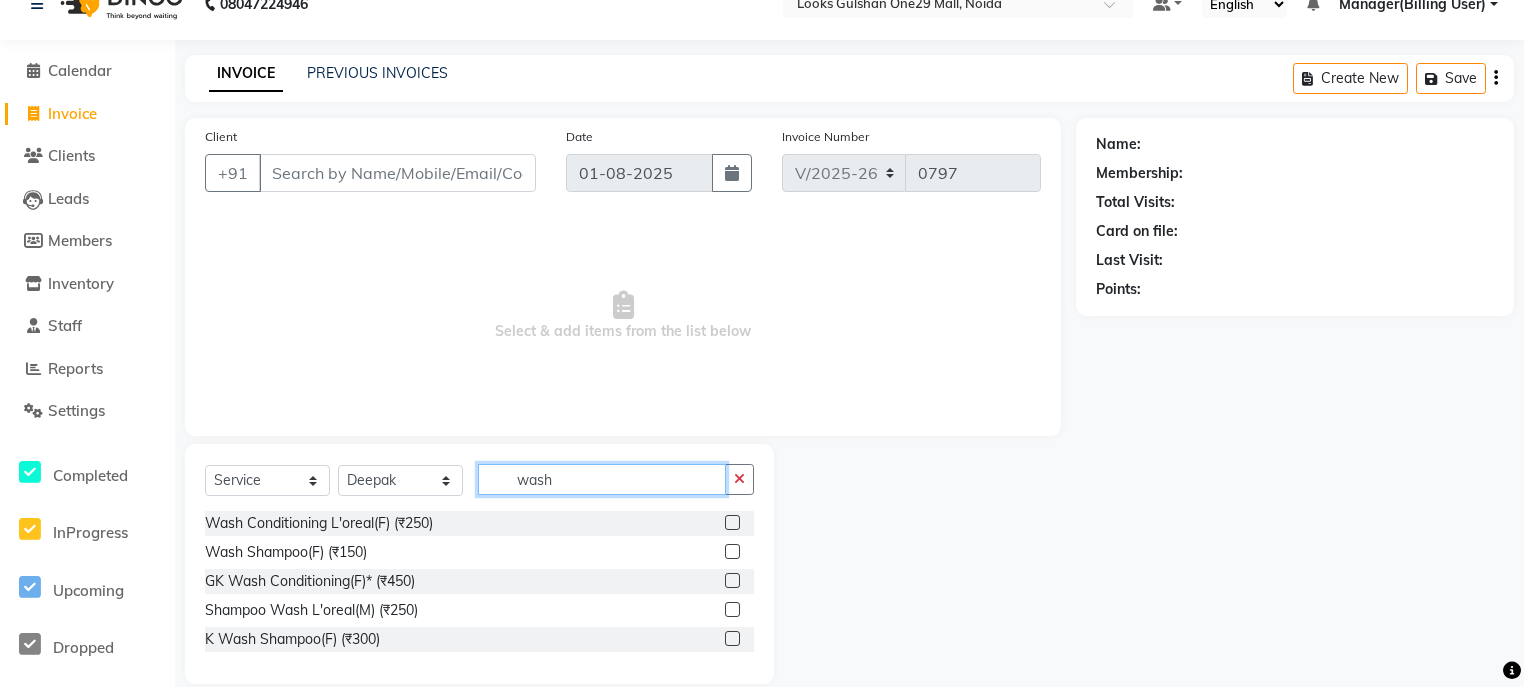 scroll, scrollTop: 60, scrollLeft: 0, axis: vertical 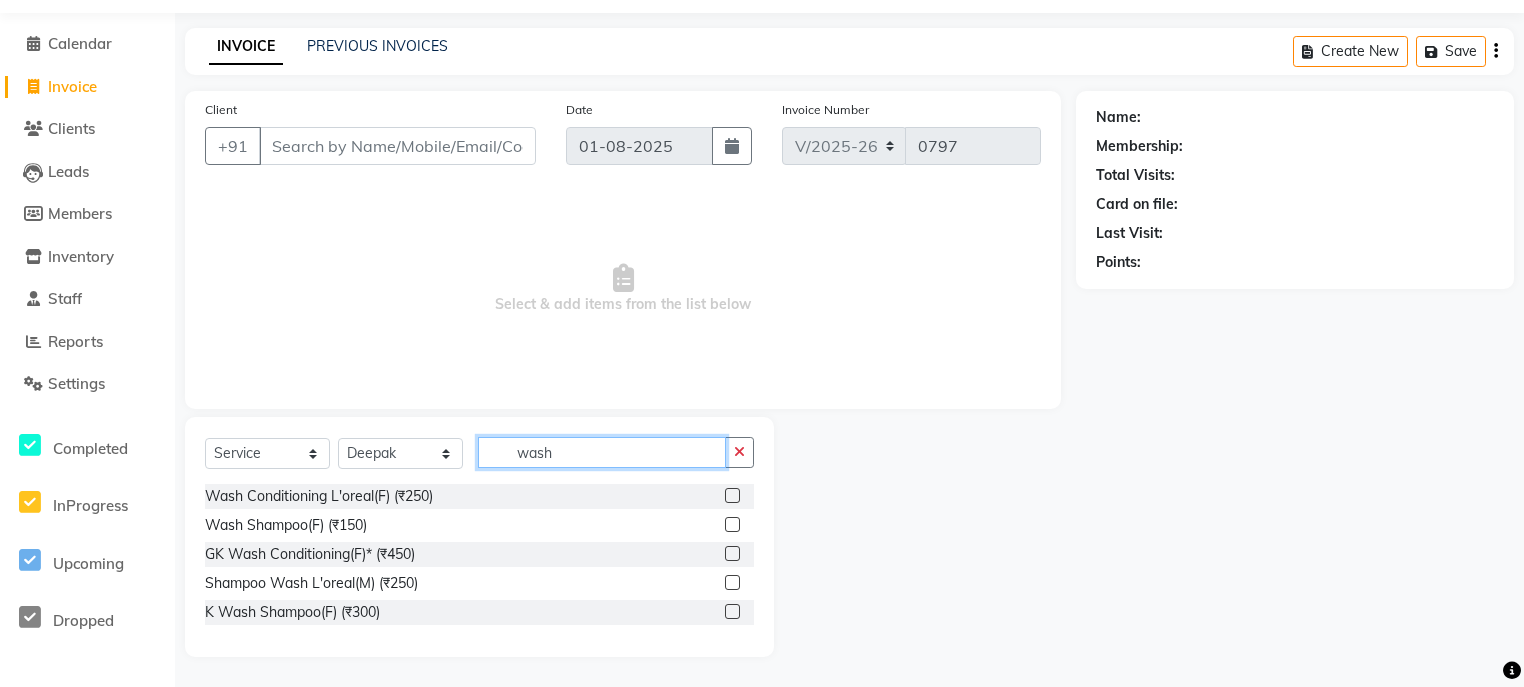 type on "wash" 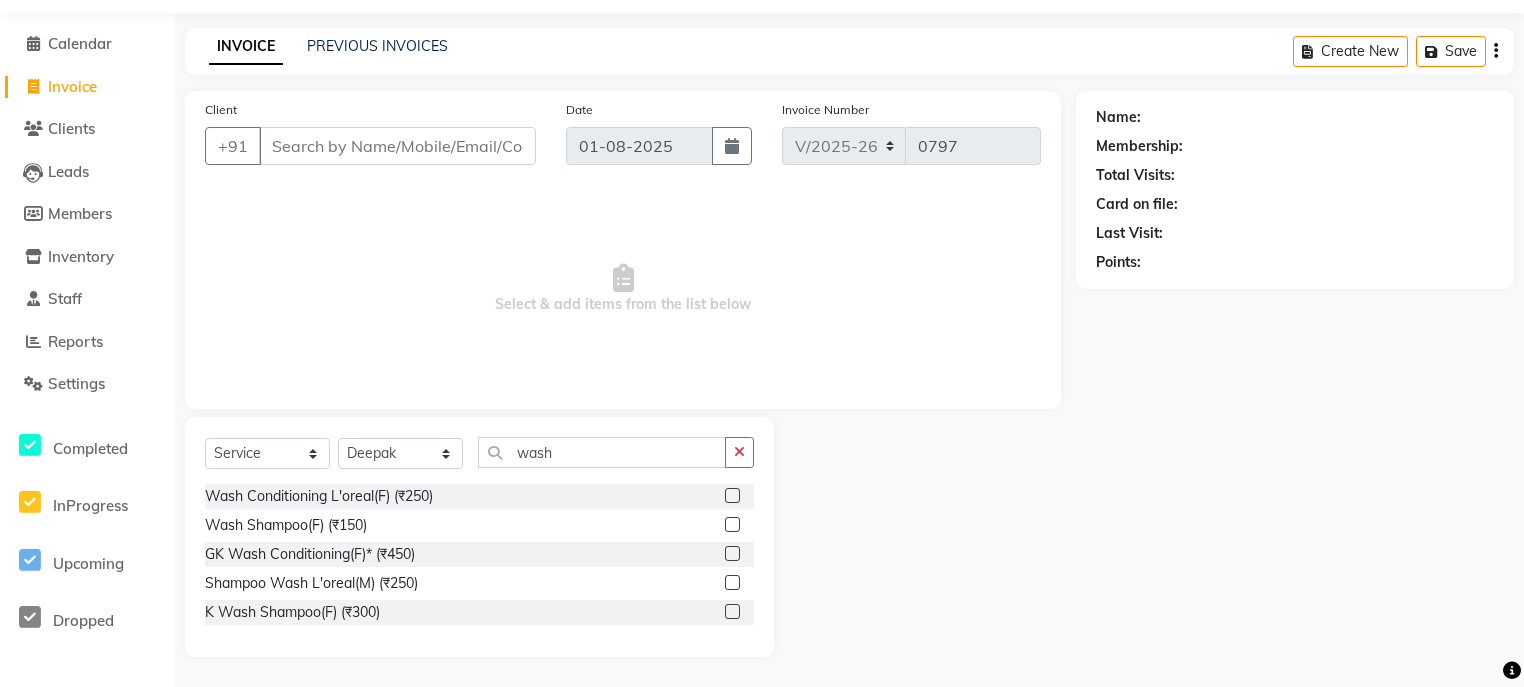 click 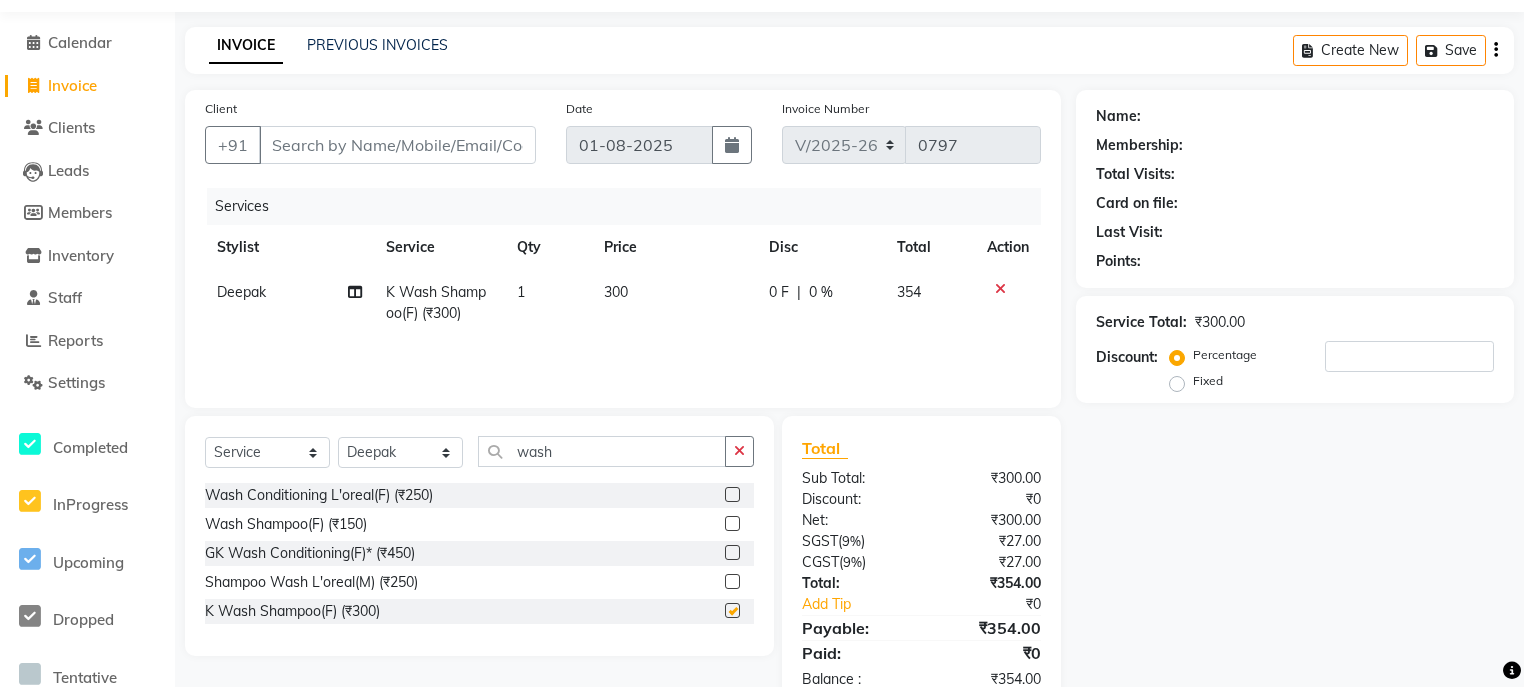 checkbox on "false" 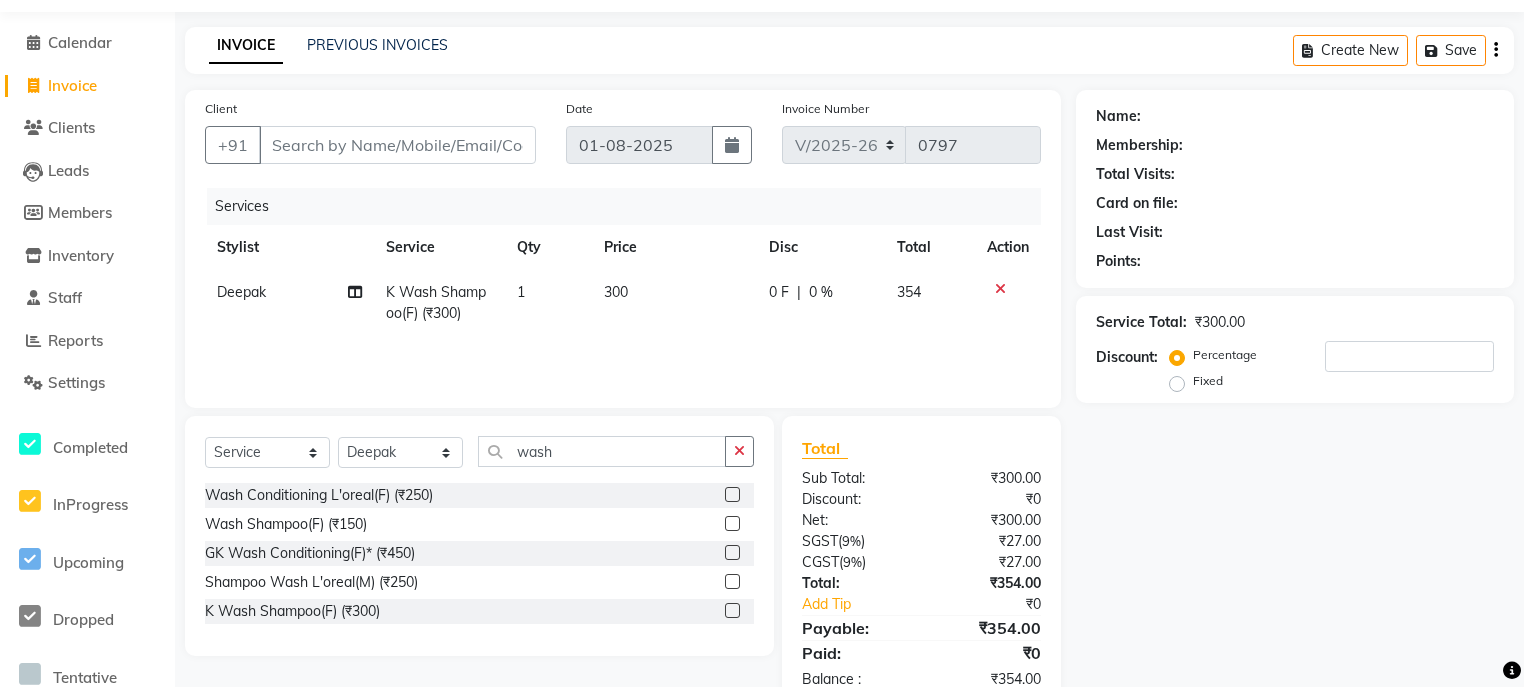 drag, startPoint x: 668, startPoint y: 344, endPoint x: 685, endPoint y: 336, distance: 18.788294 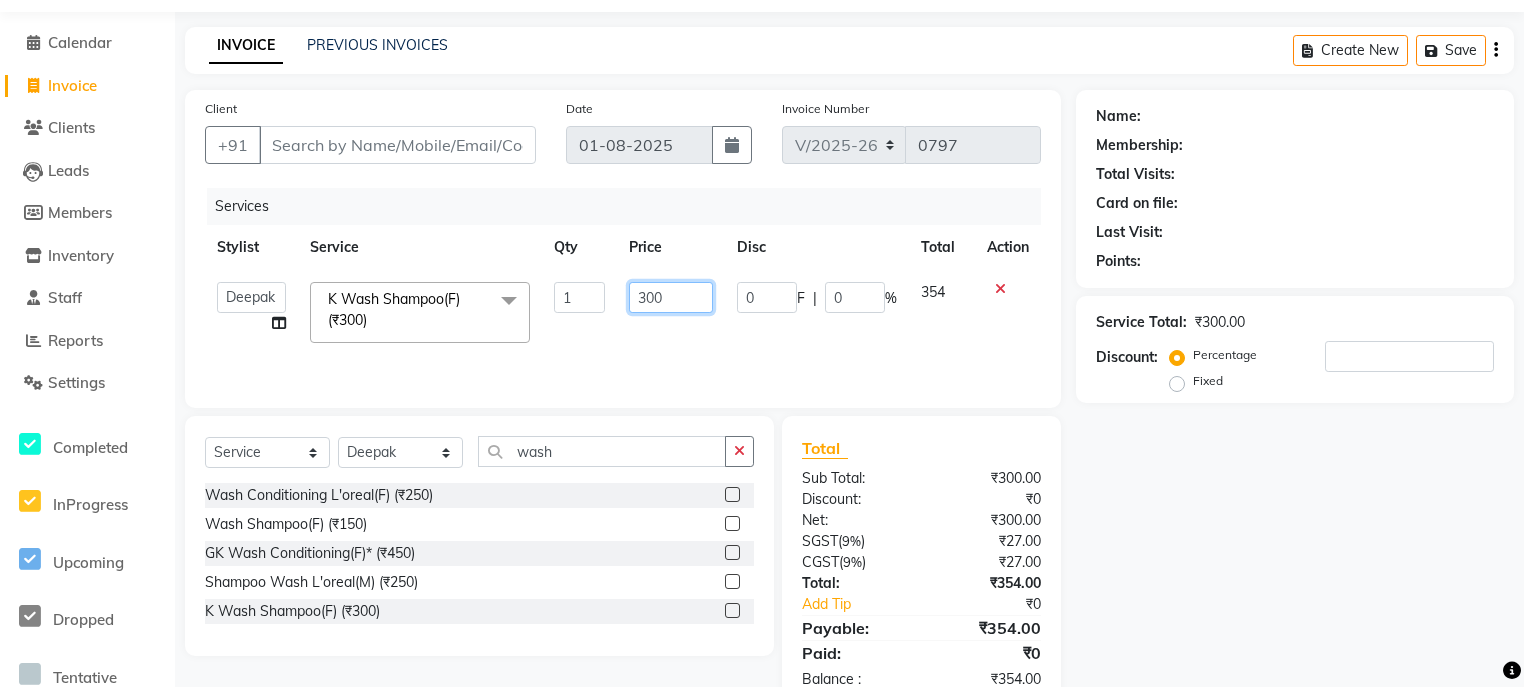 click on "300" 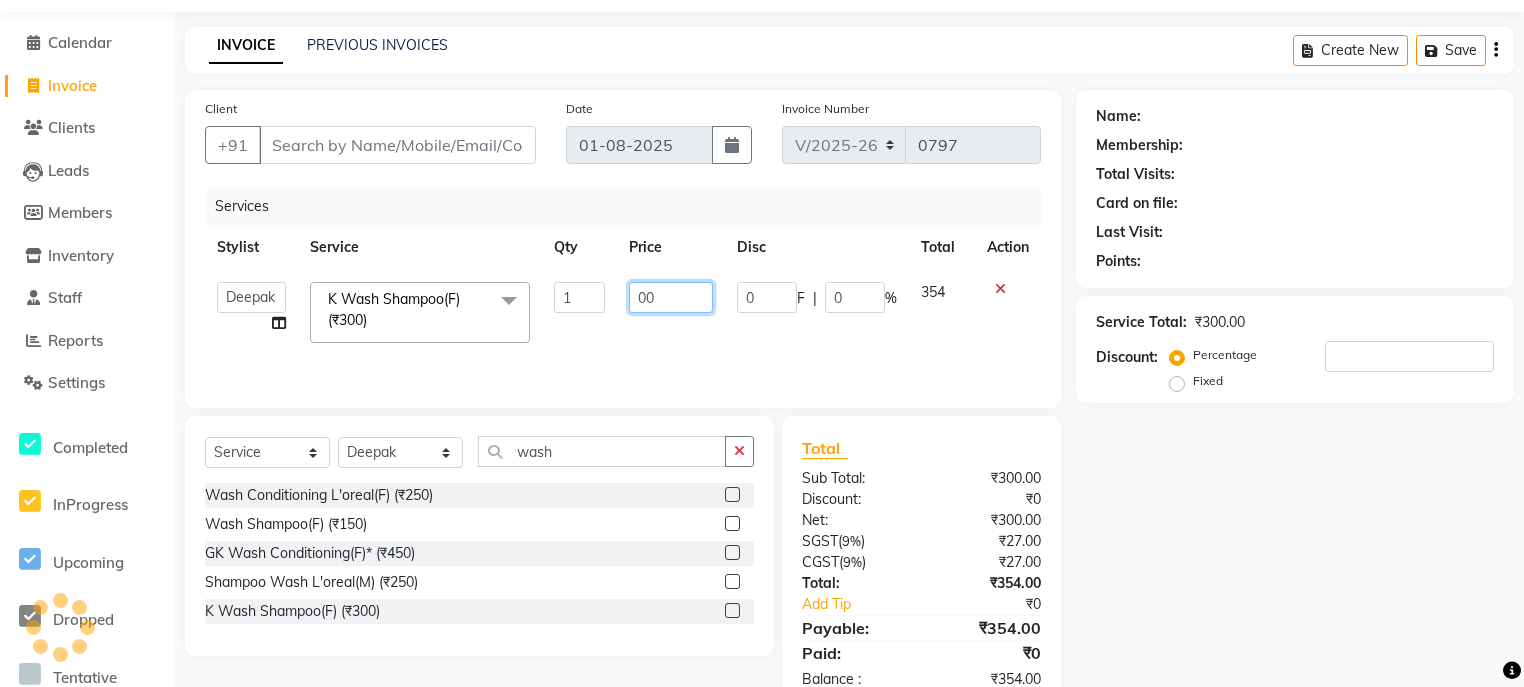 type on "500" 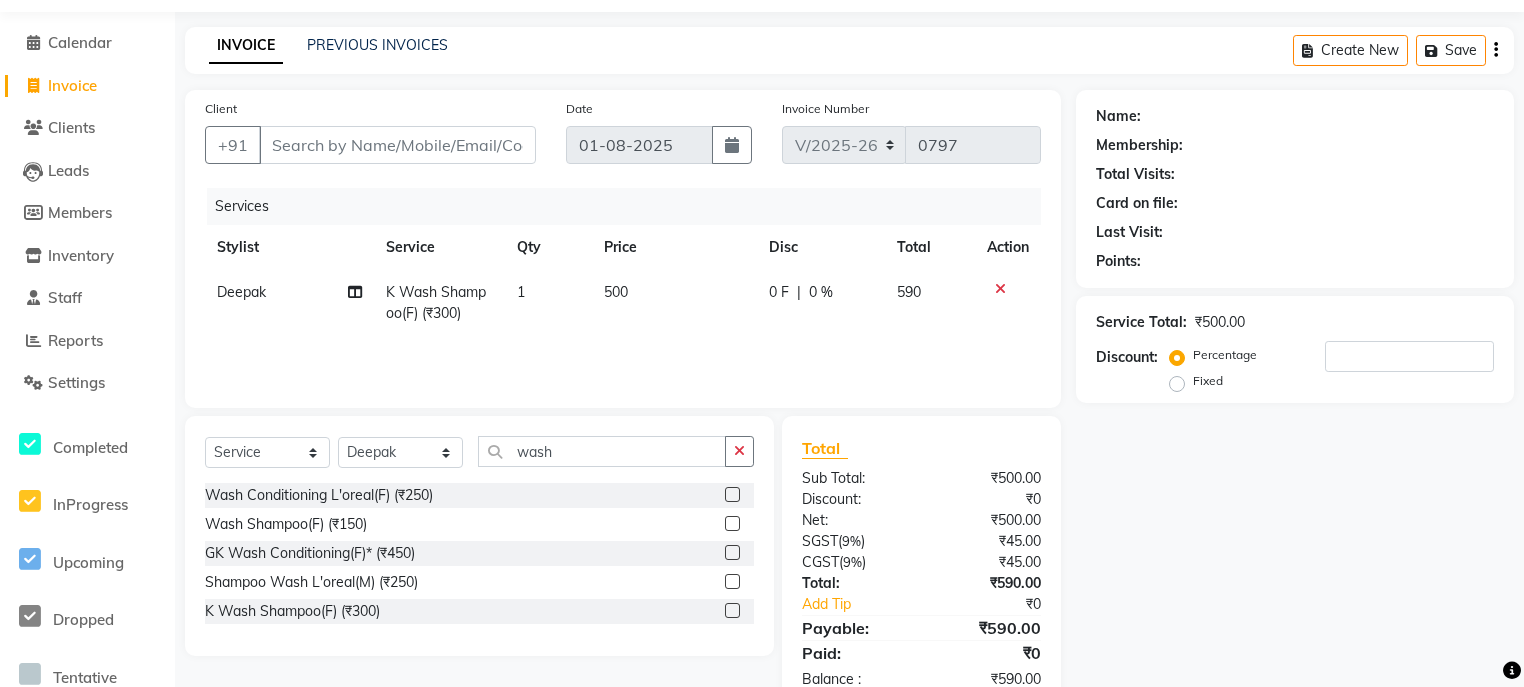 click on "500" 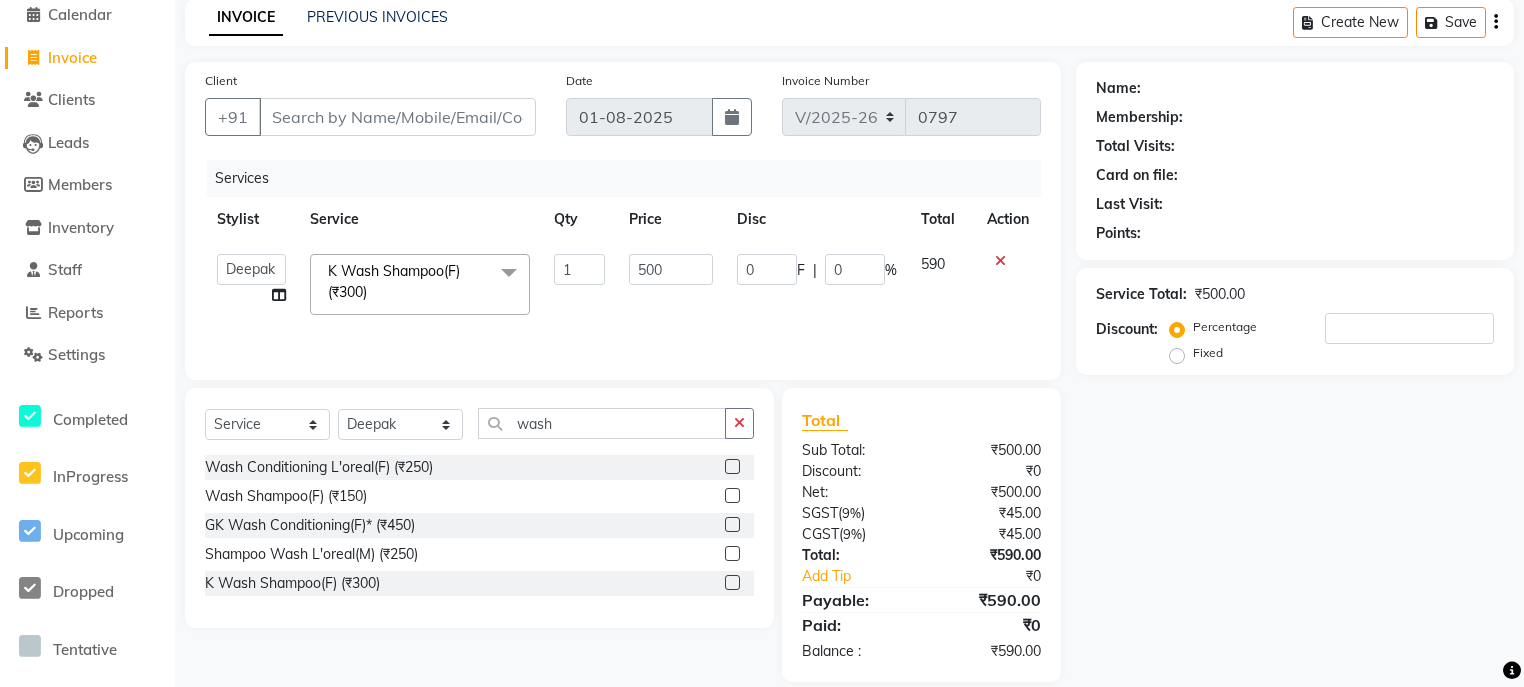 scroll, scrollTop: 113, scrollLeft: 0, axis: vertical 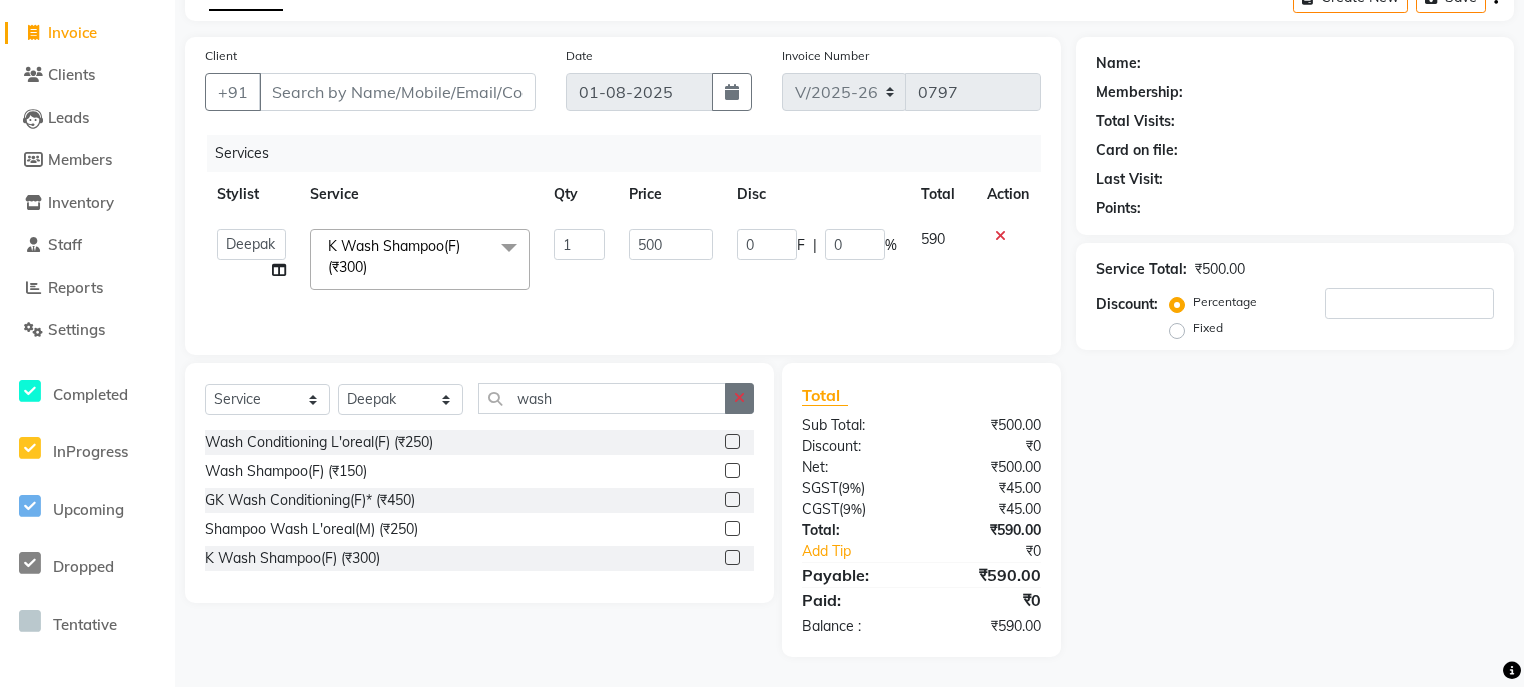click 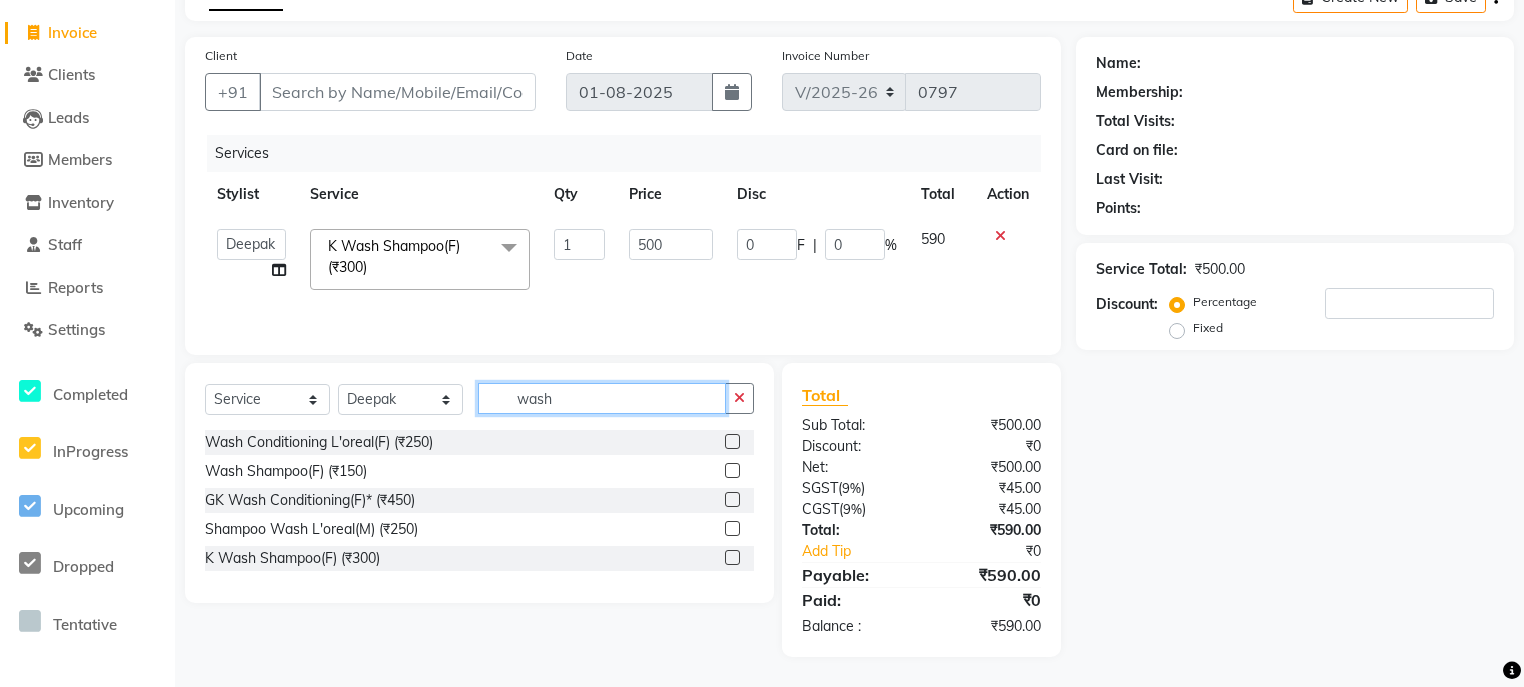type 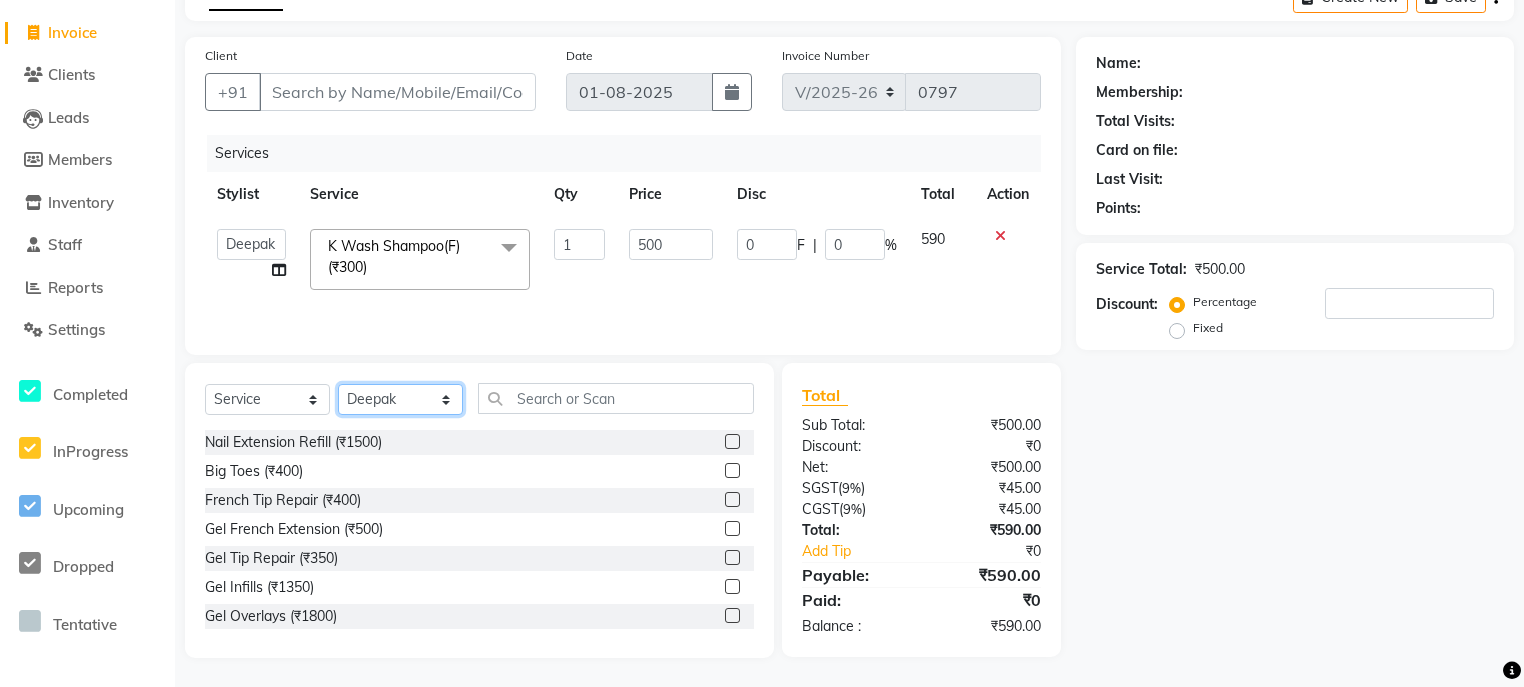 click on "Select Stylist ali Counter_Sales Deepak Eram_nail art Farmaan Manager(Billing User) Mashel Nisha Rinki Ritu Mittal Shiva Shiva(Cherry) Shivam_pdct Talib vardan Vikash_Pdct" 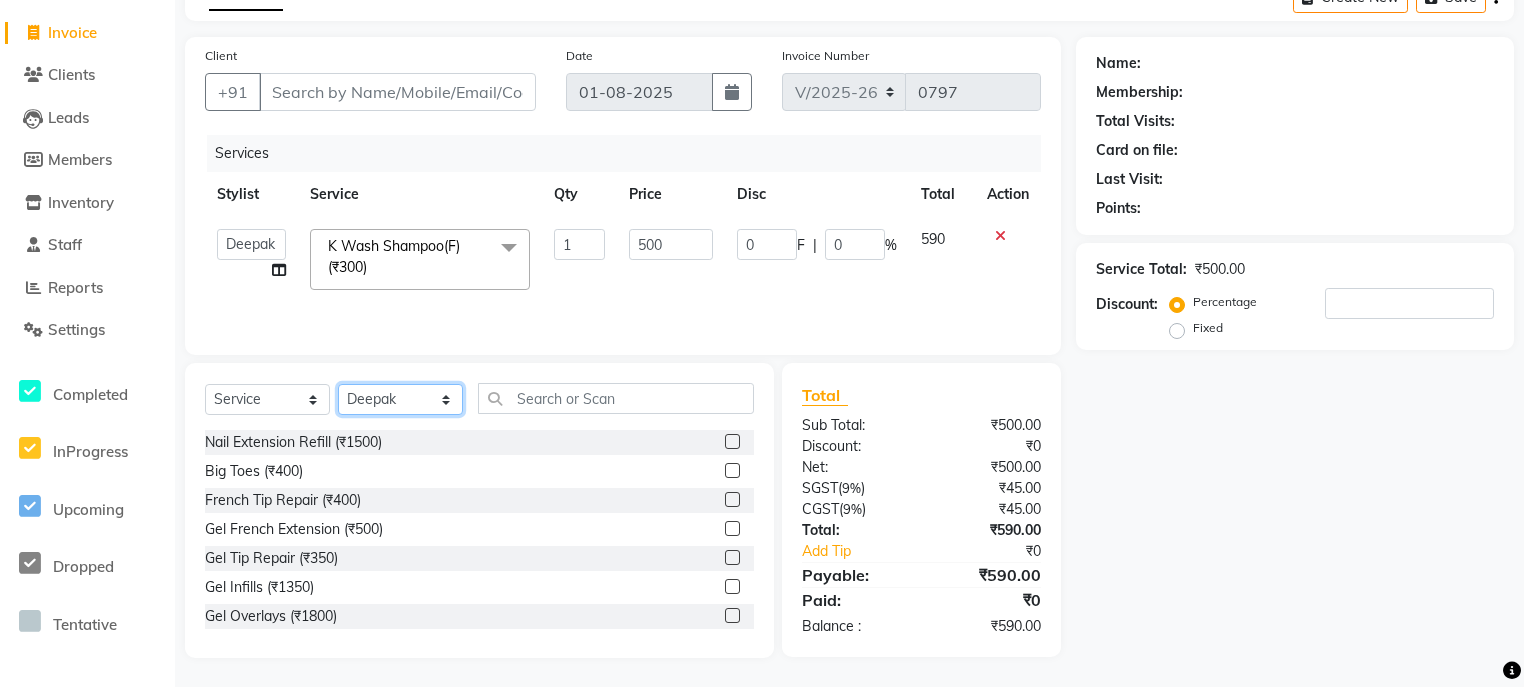select on "81000" 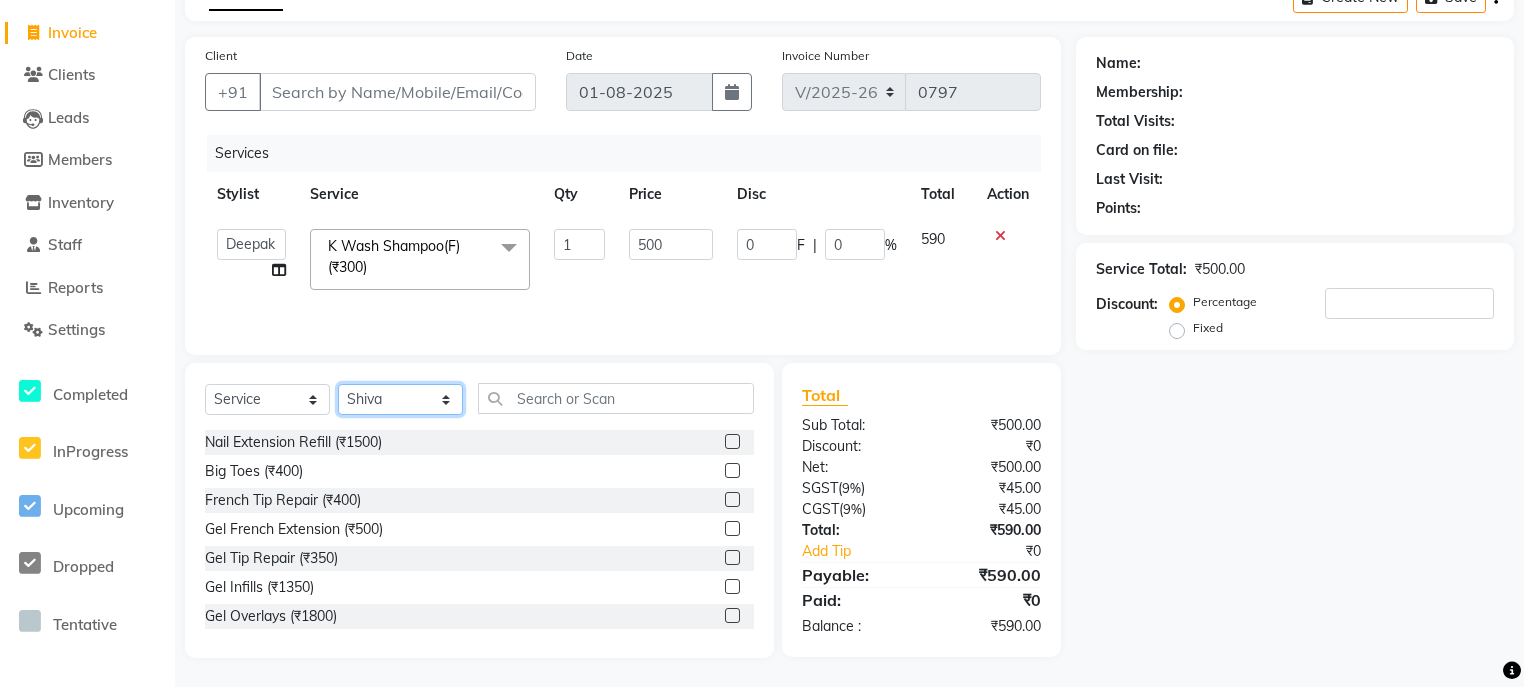 click on "Select Stylist ali Counter_Sales Deepak Eram_nail art Farmaan Manager(Billing User) Mashel Nisha Rinki Ritu Mittal Shiva Shiva(Cherry) Shivam_pdct Talib vardan Vikash_Pdct" 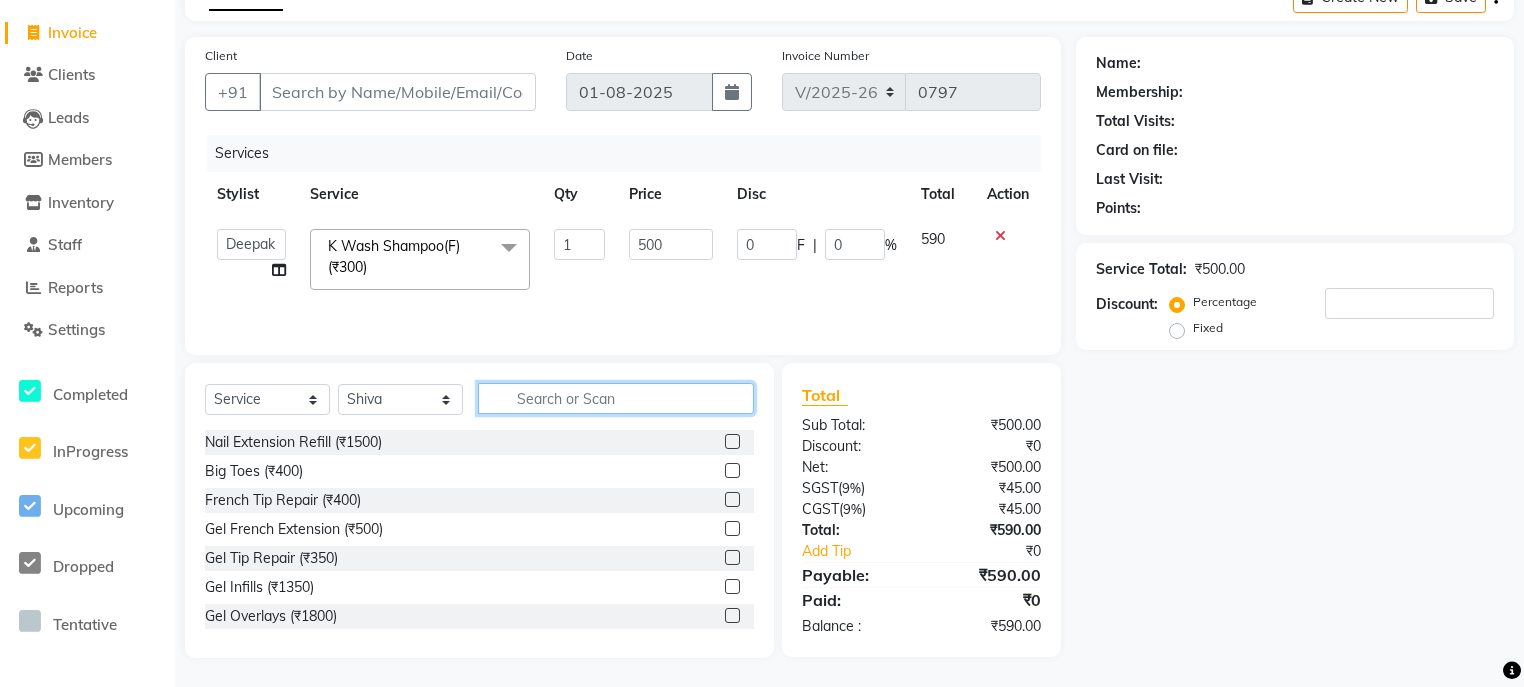 click 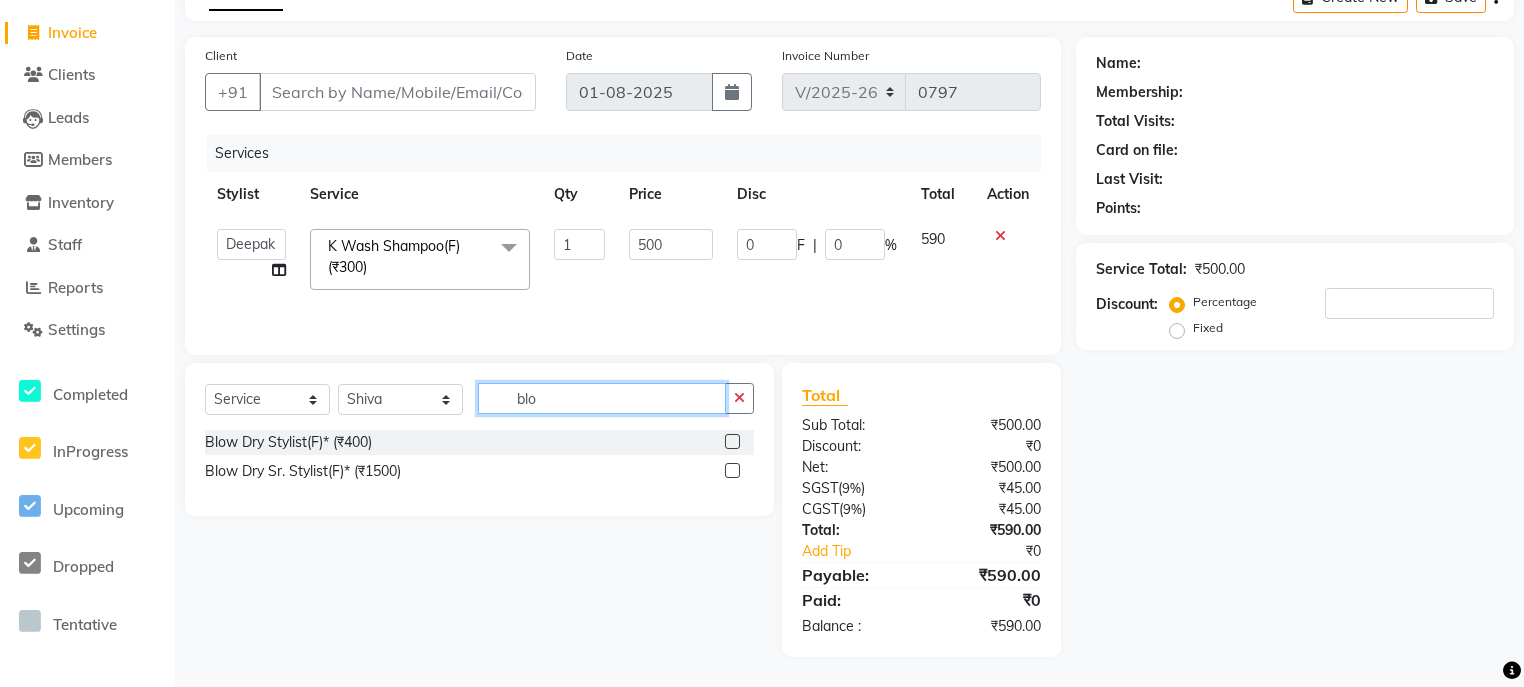 type on "blo" 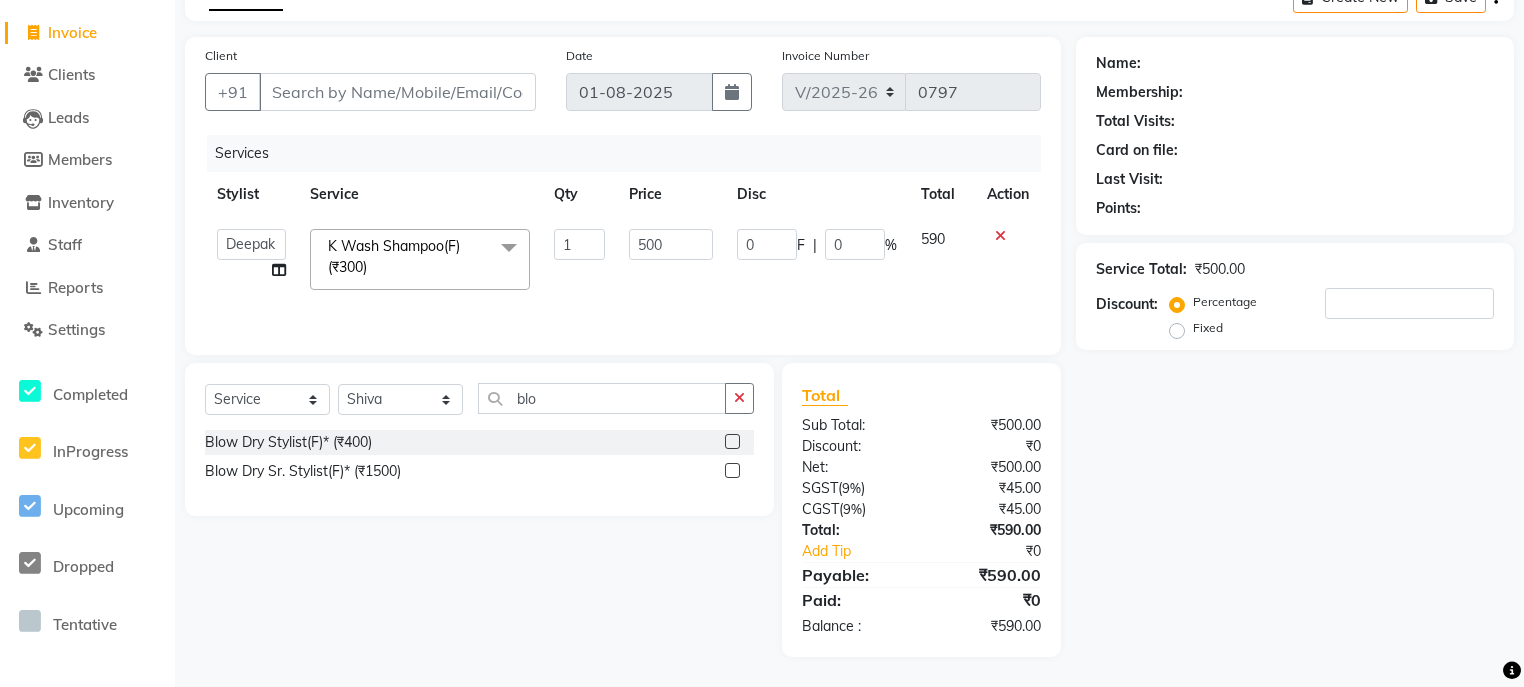 click 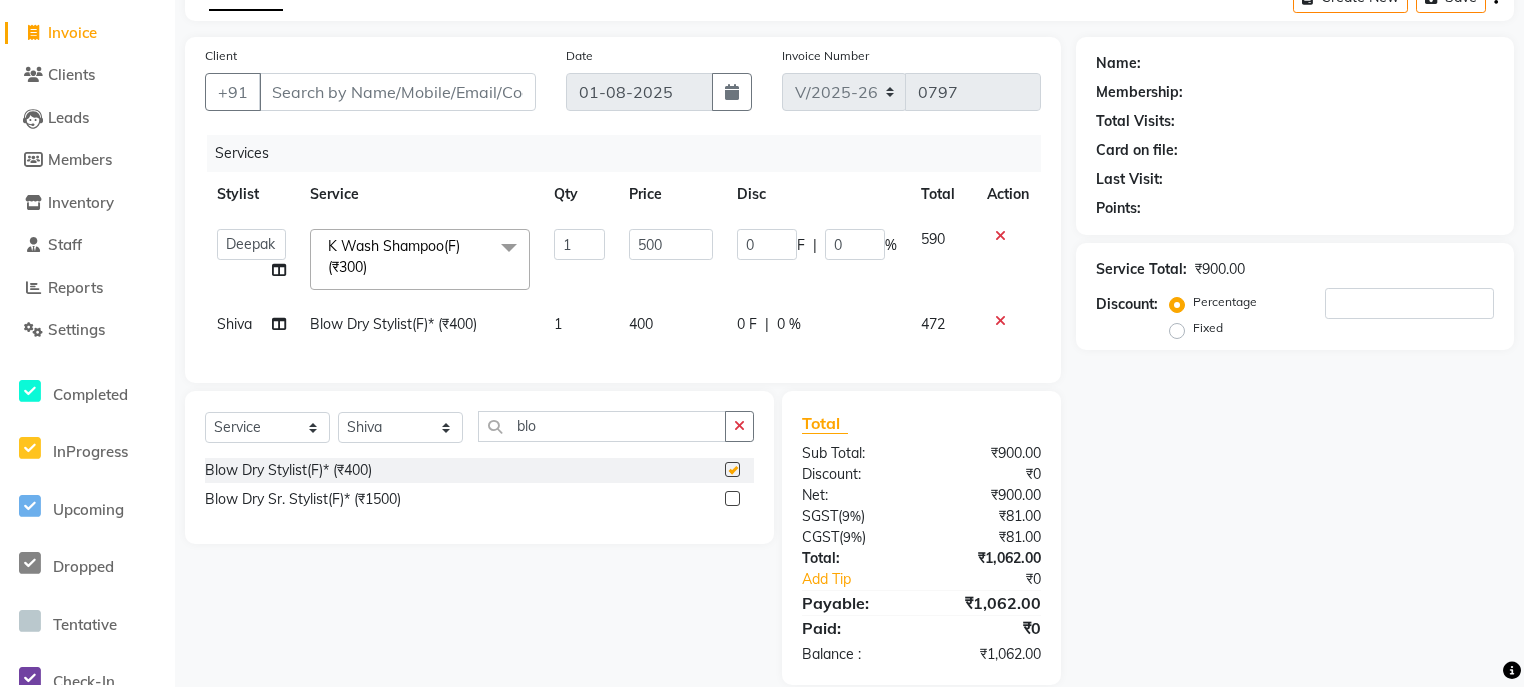 click on "400" 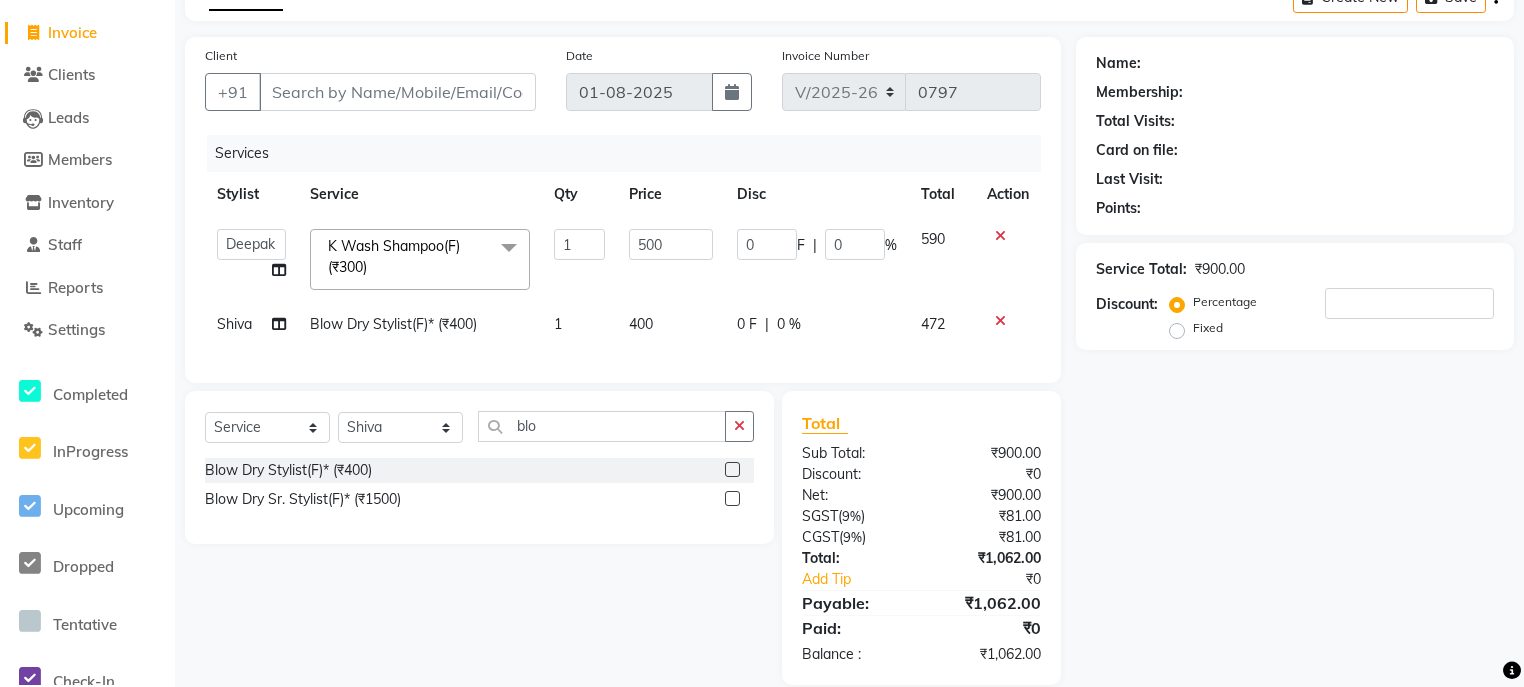 select on "81000" 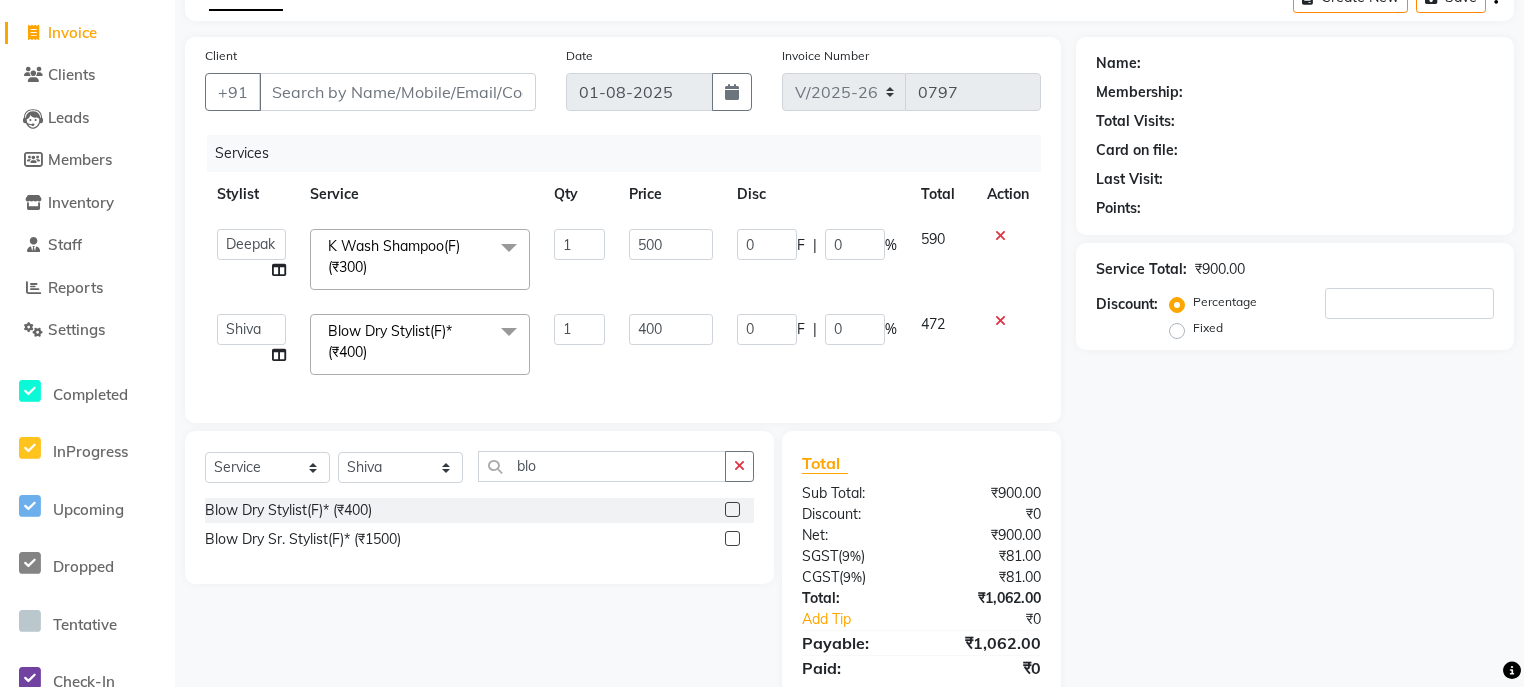 checkbox on "false" 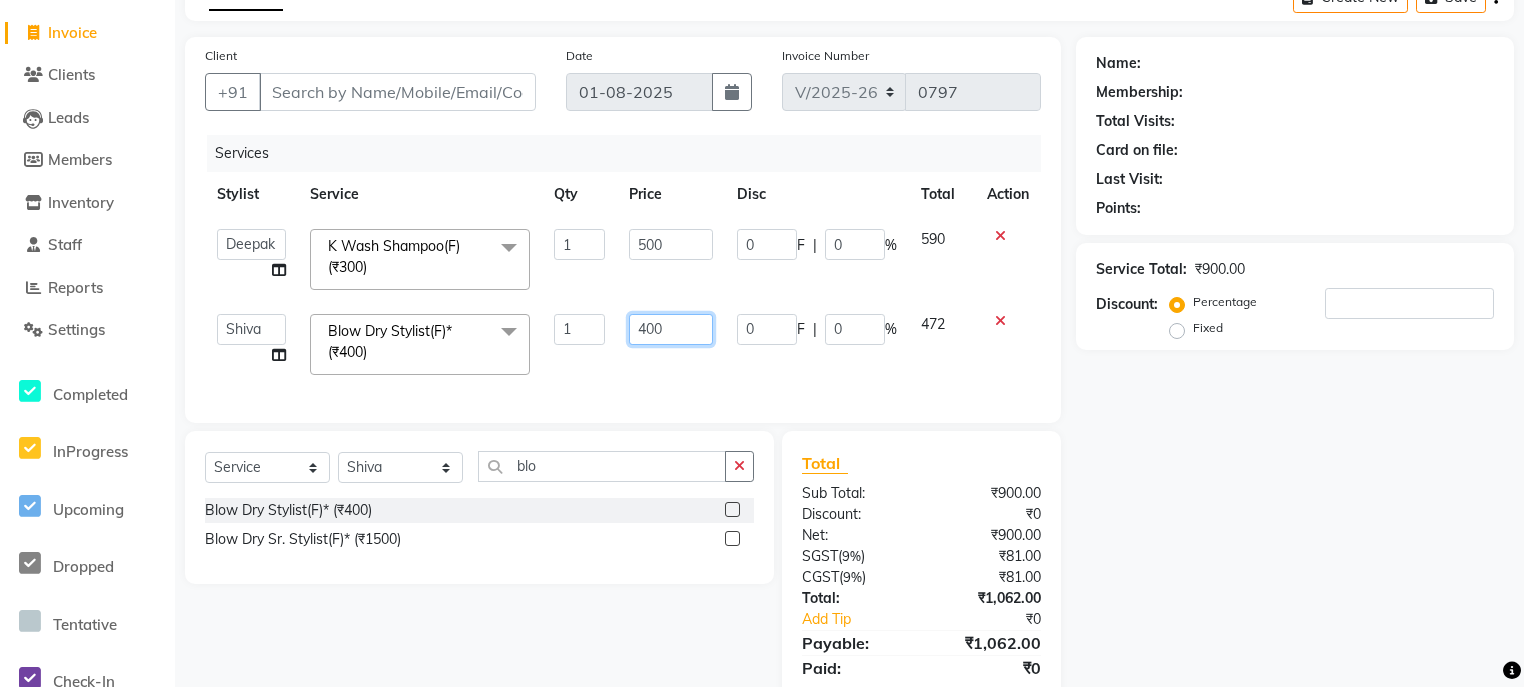 click on "400" 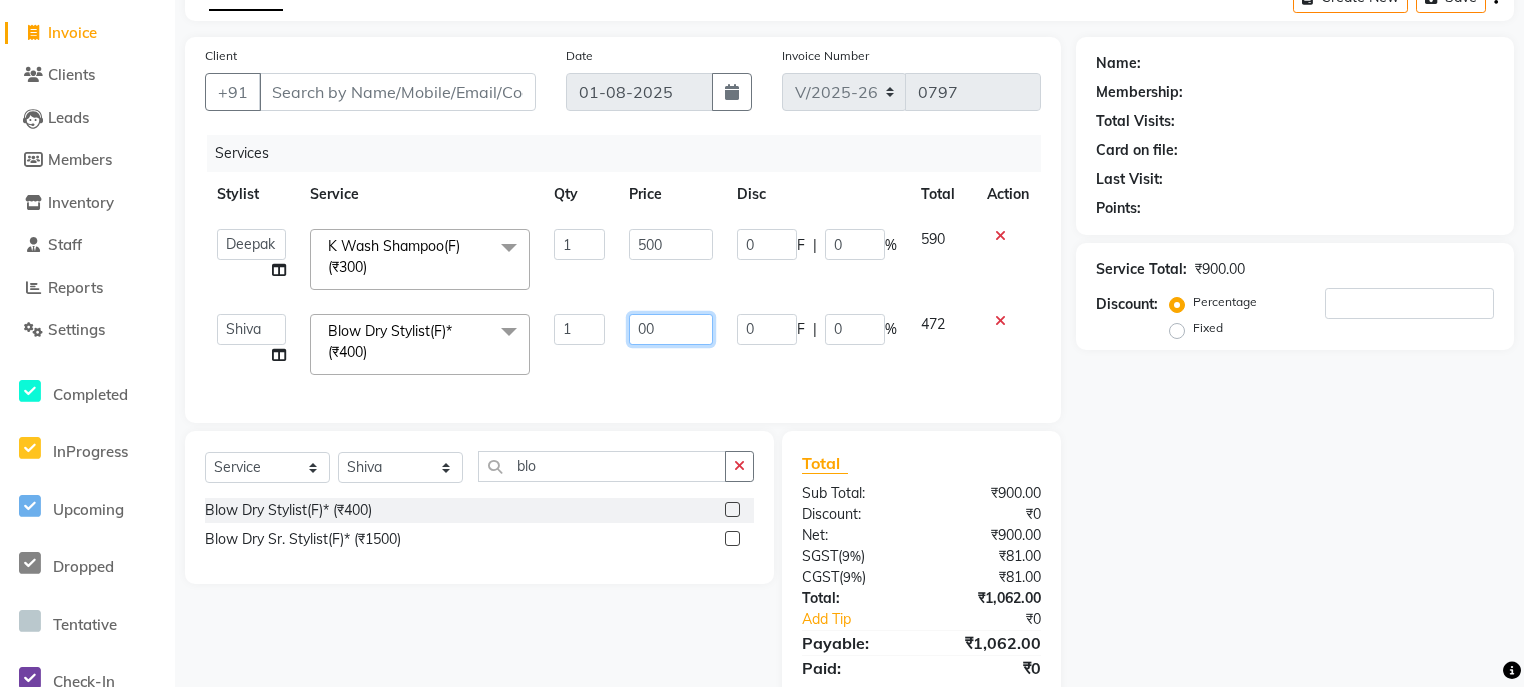 type on "500" 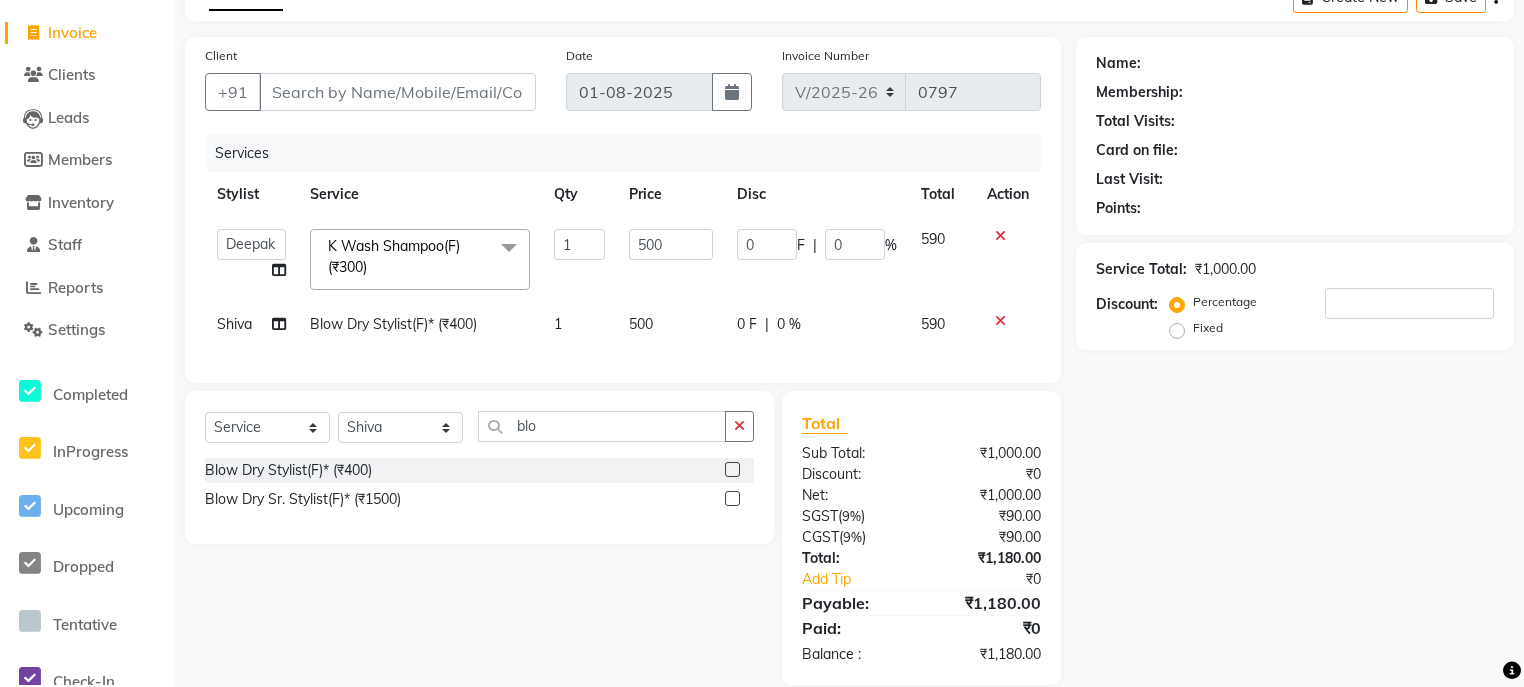 click on "Services Stylist Service Qty Price Disc Total Action  ali   Counter_Sales   Deepak   Eram_nail art   Farmaan   Manager(Billing User)   Mashel   Nisha   Rinki   Ritu Mittal   Shiva   Shiva(Cherry)   Shivam_pdct   Talib   vardan   Vikash_Pdct  K Wash Shampoo(F) (₹300)  x Nail Extension Refill (₹1500) Big Toes (₹400)  French Tip Repair (₹400)  Gel French Extension (₹500)  Gel Tip Repair (₹350)  Gel Infills (₹1350)  Gel Overlays (₹1800)  Gel Extension (₹500)  Gel Nail Removal (₹150)  Natural Nail Extensions (₹3300)  French Nail Extensions (₹3500)  Gel Polish Removal (₹600)  Extension Removal (₹1000)  Nail Art Recruiter (₹500)  French Ombre Gel Polish (₹2500)  Nail Art Nedle (₹600)  Cutical Care (₹250)  Nail Art Brush (₹500)  French Gel Polish (₹2000)  French Glitter Gel Polish (₹2500)  Gel Polish Touchup                                   (₹1200)  Nail Art Per Finger(F)* (₹400)  3D Nail Art Recruiter (₹600)  Nail Art with Stones/Foil/Stickers per Finger (₹500)  Acrylic Overlays (₹1000)" 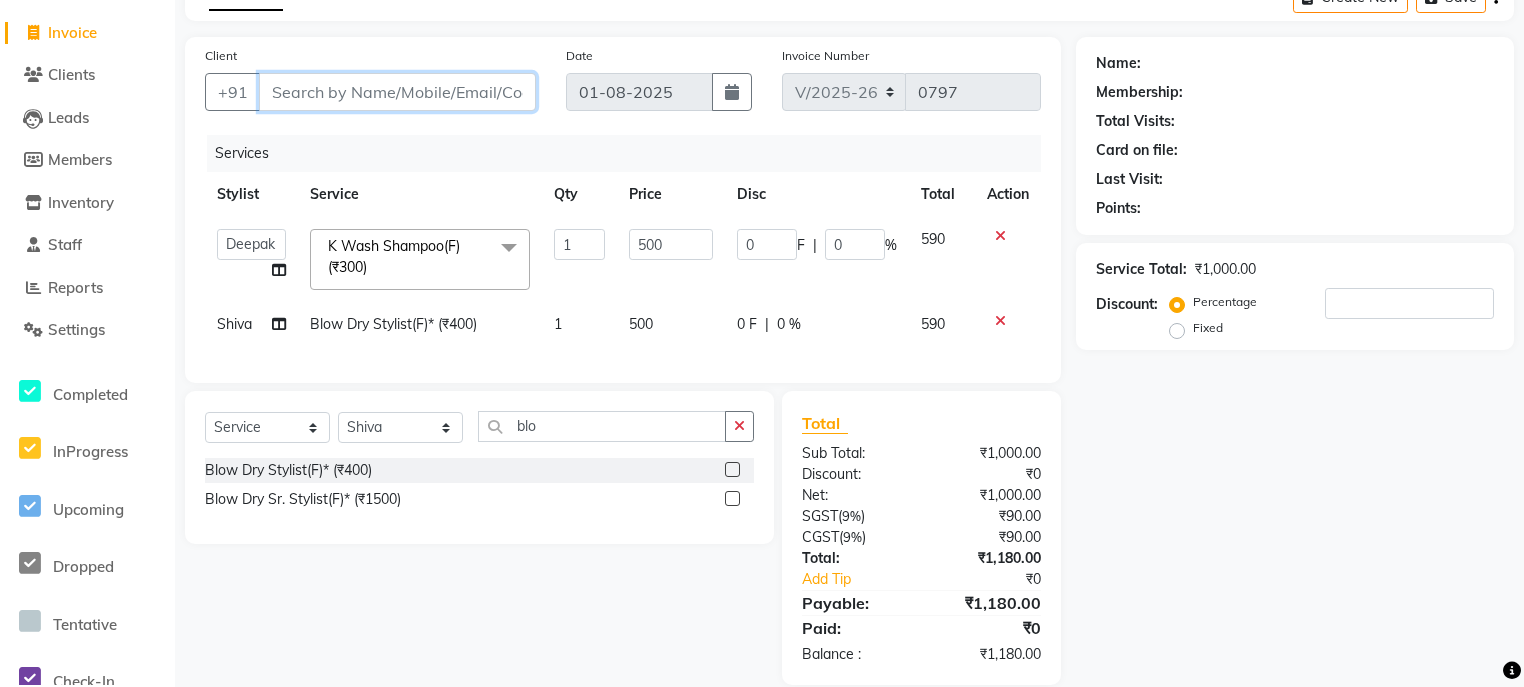 click on "Client" at bounding box center (397, 92) 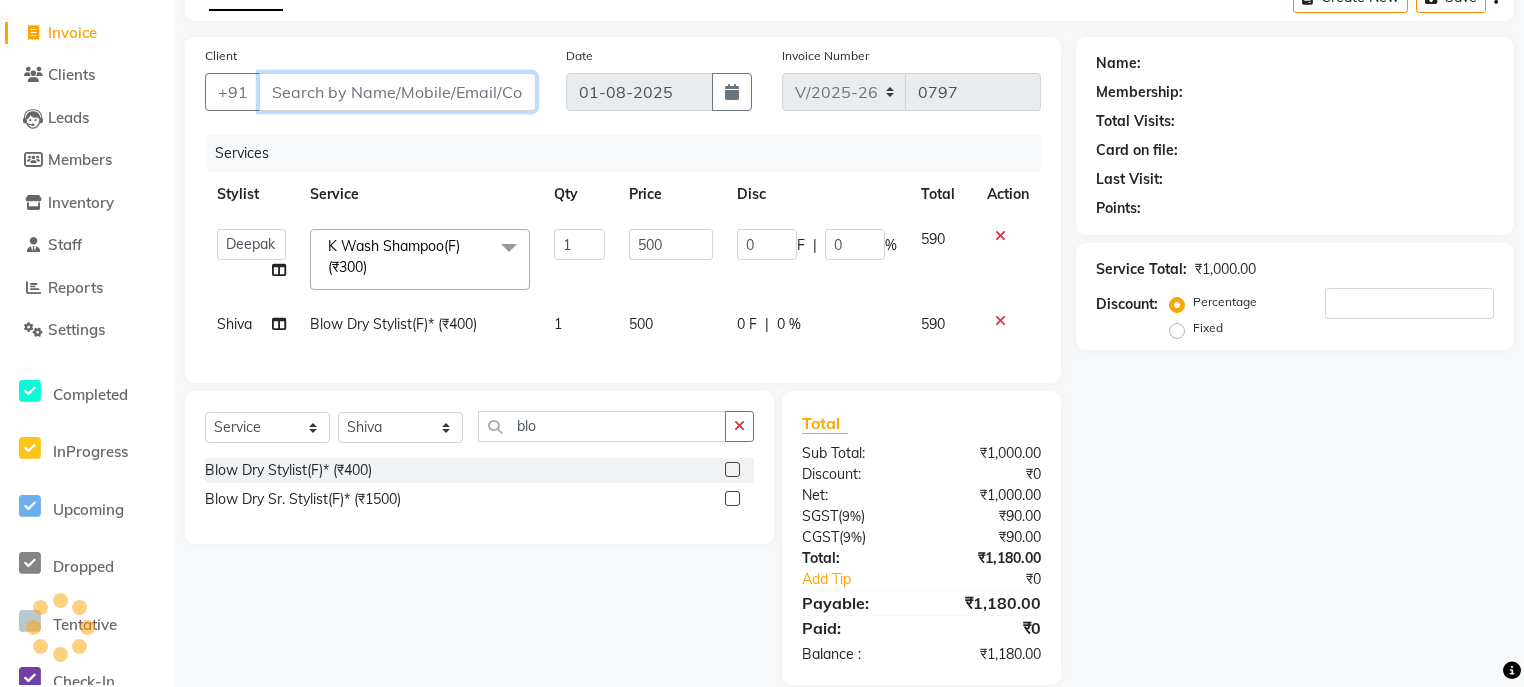click on "Client" at bounding box center [397, 92] 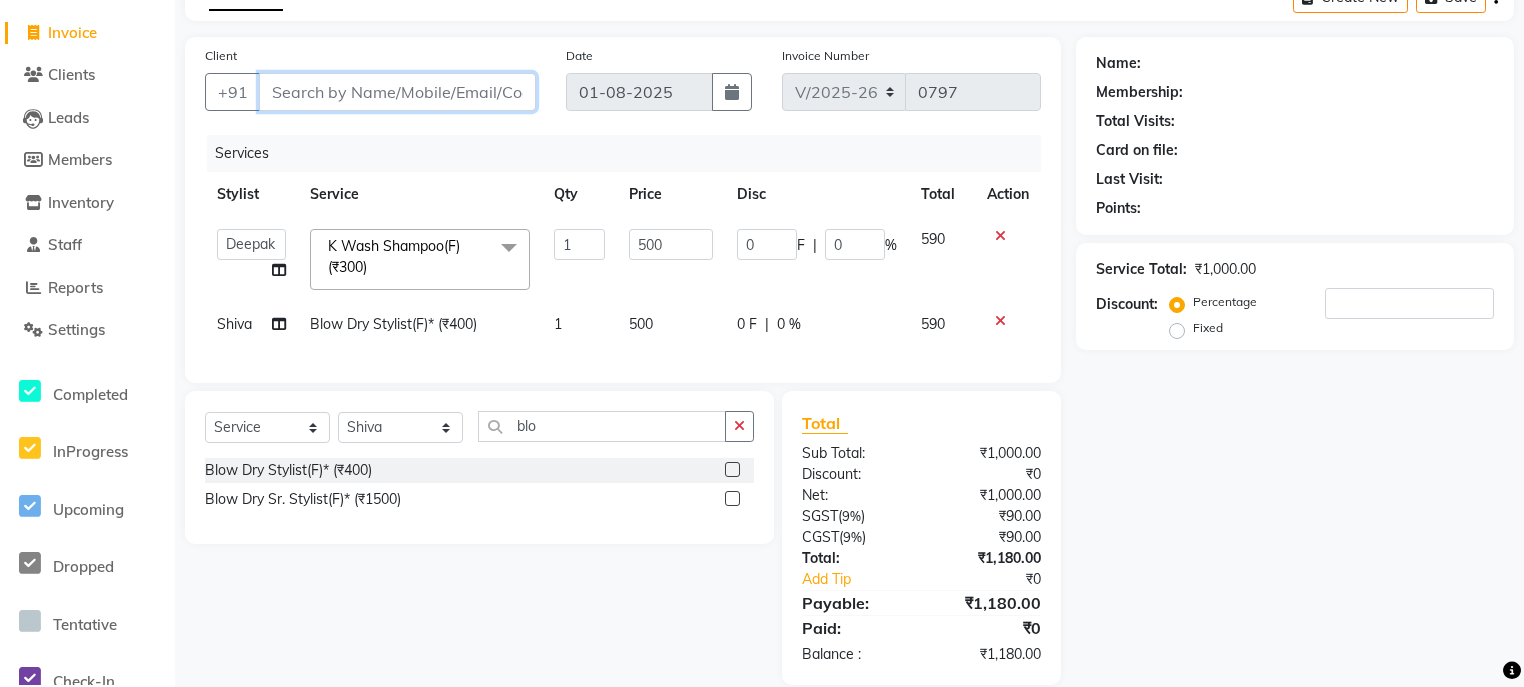type on "9" 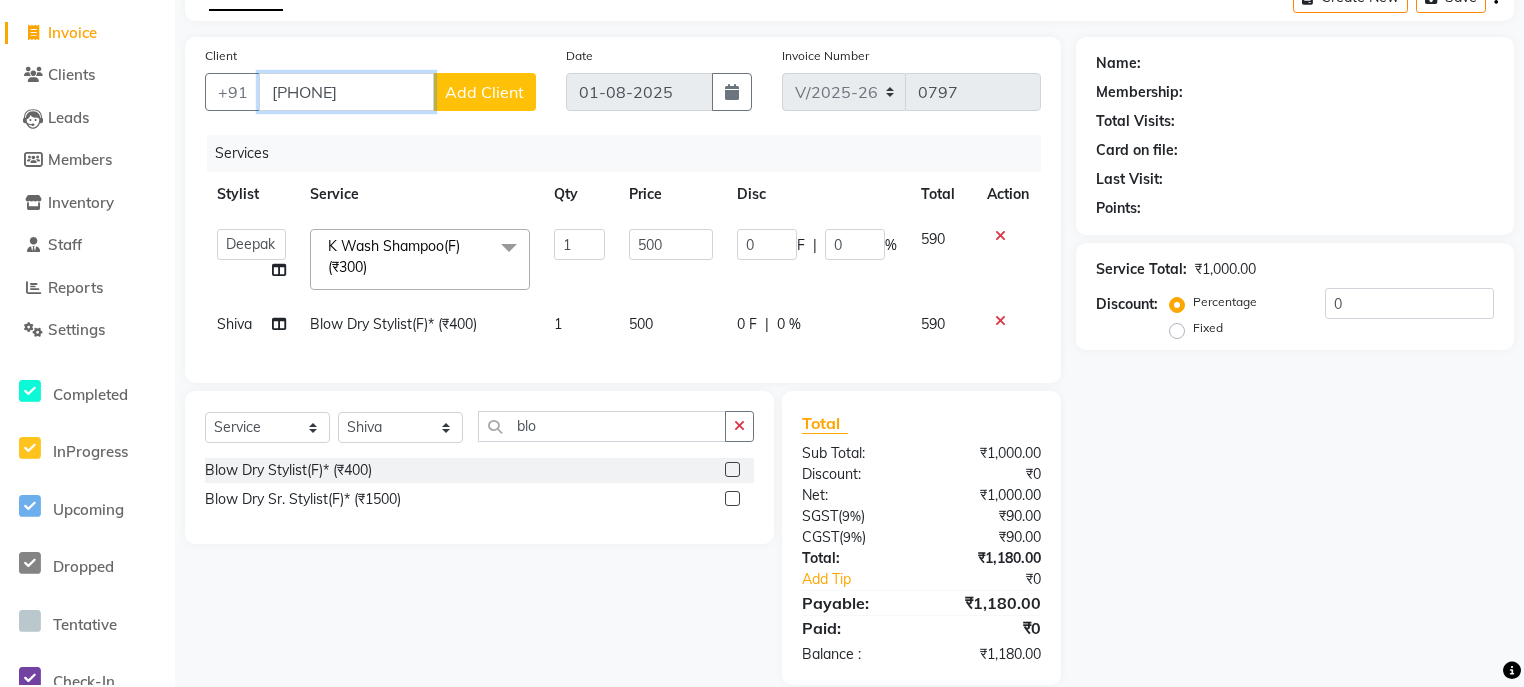 type on "[PHONE]" 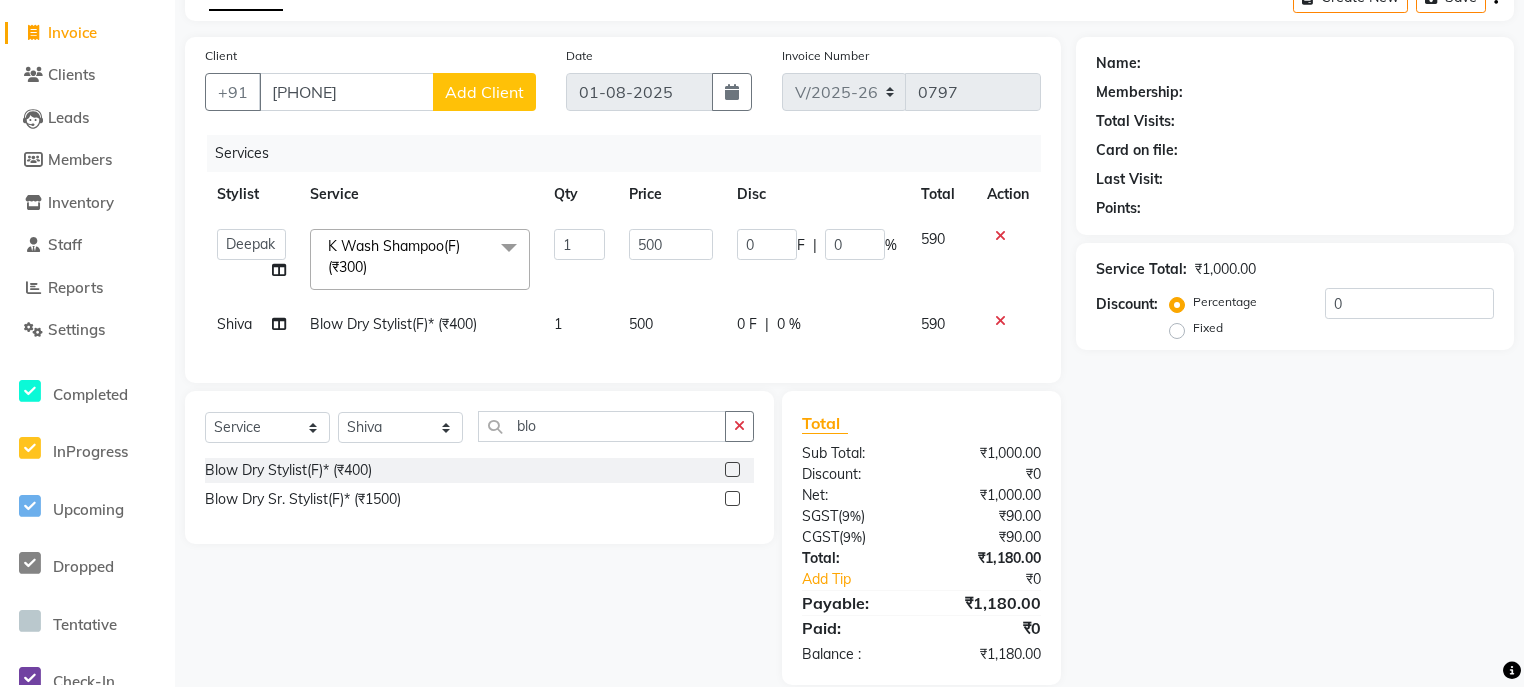 click on "INVOICE PREVIOUS INVOICES Create New   Save" 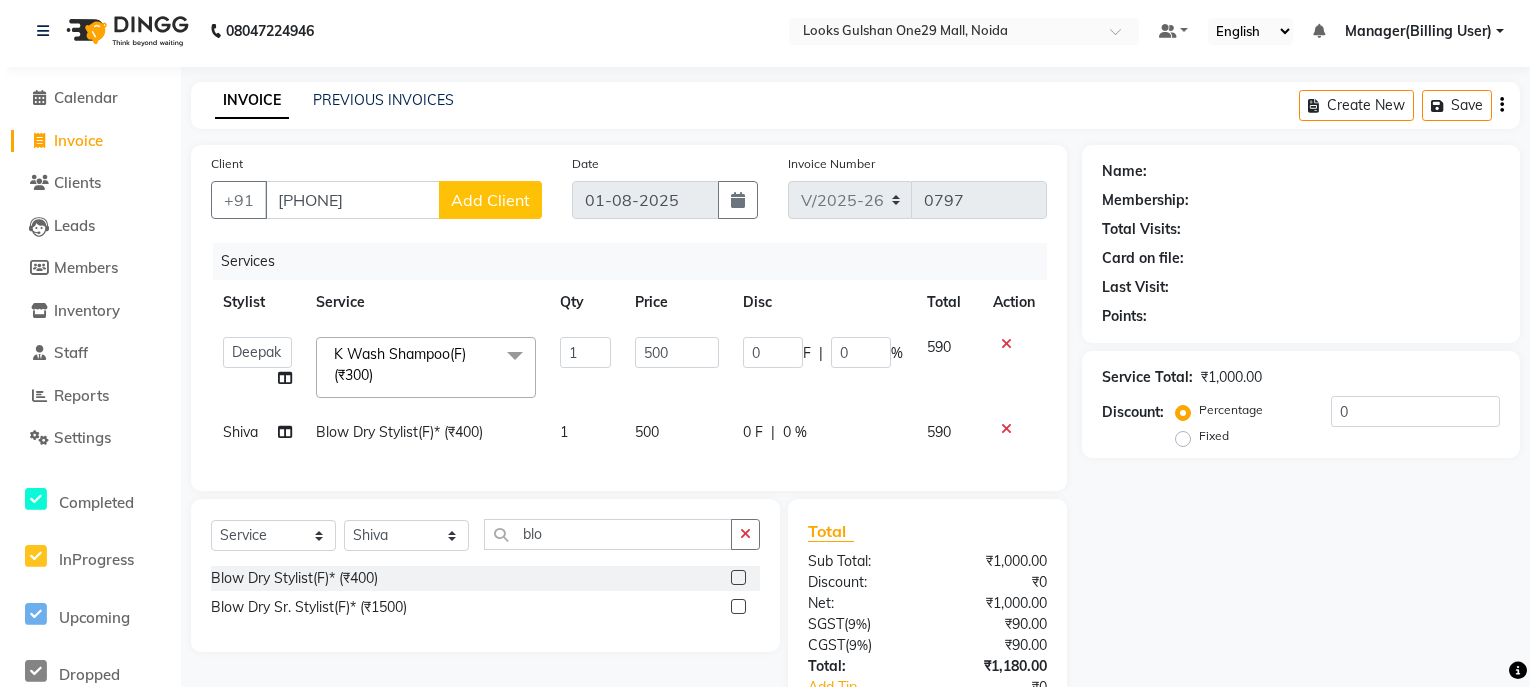 scroll, scrollTop: 0, scrollLeft: 0, axis: both 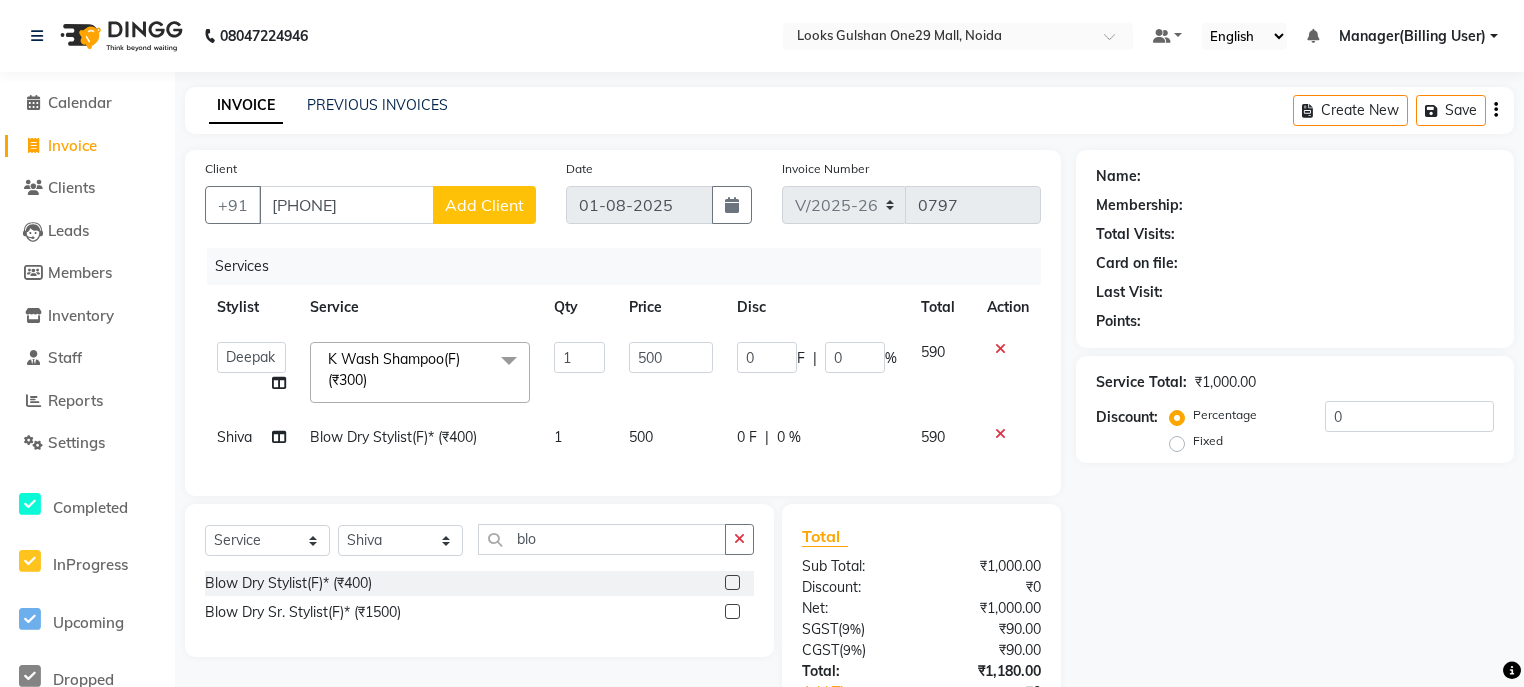 click on "Add Client" 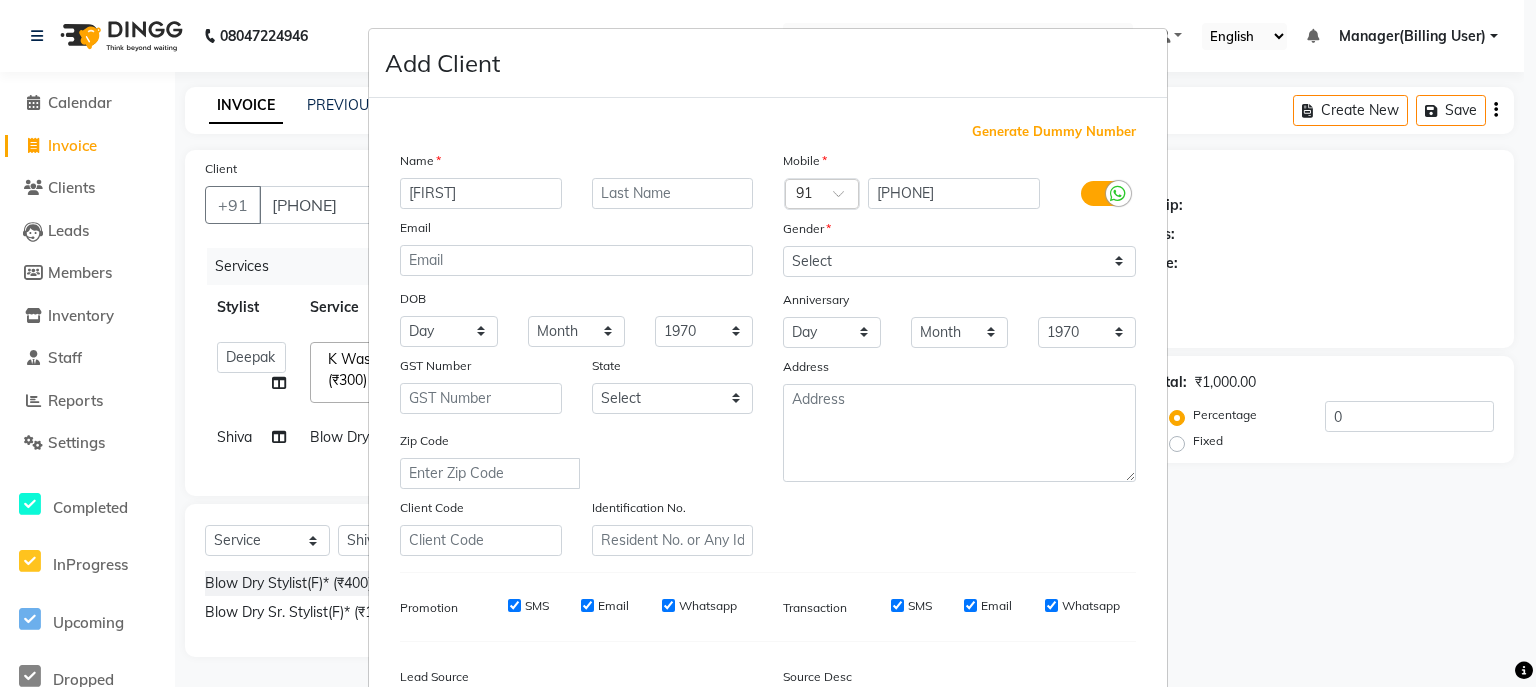 click on "[FIRST]" at bounding box center [481, 193] 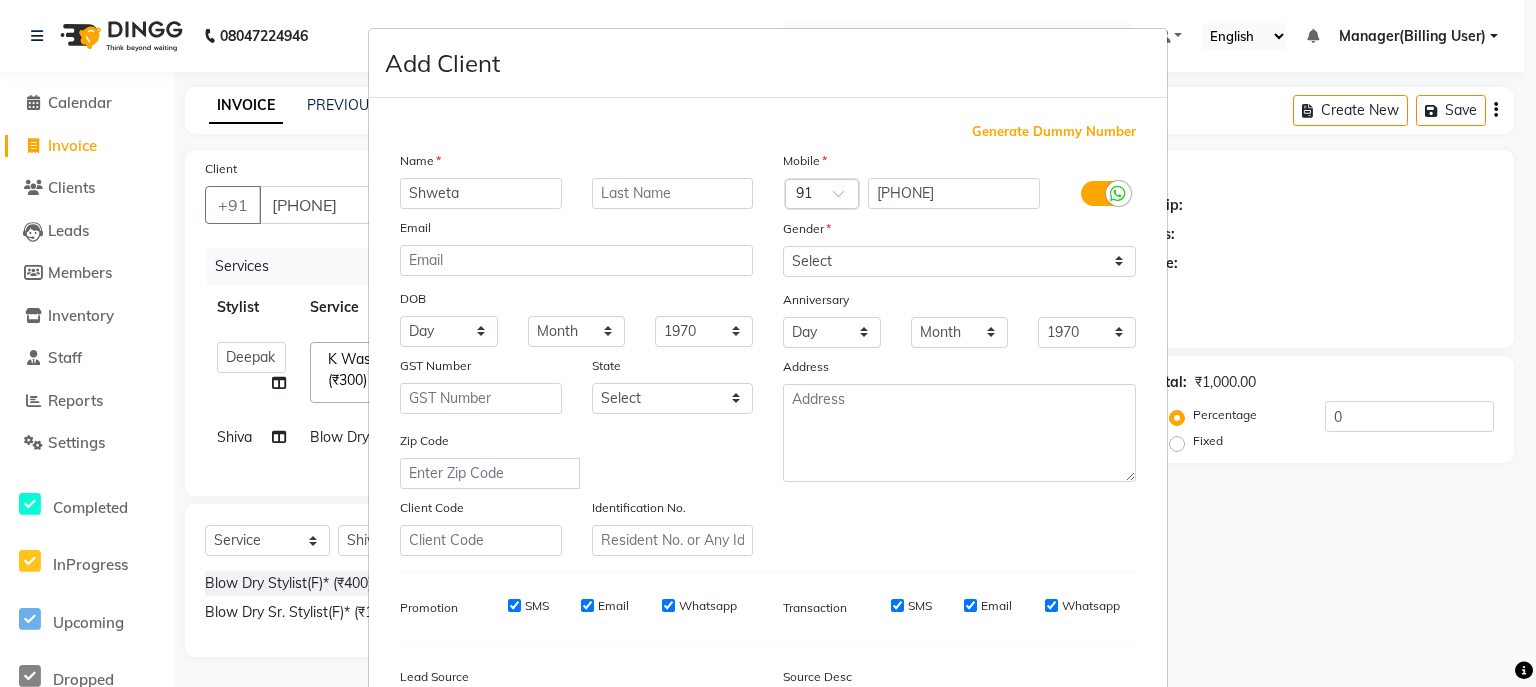 type on "Shweta" 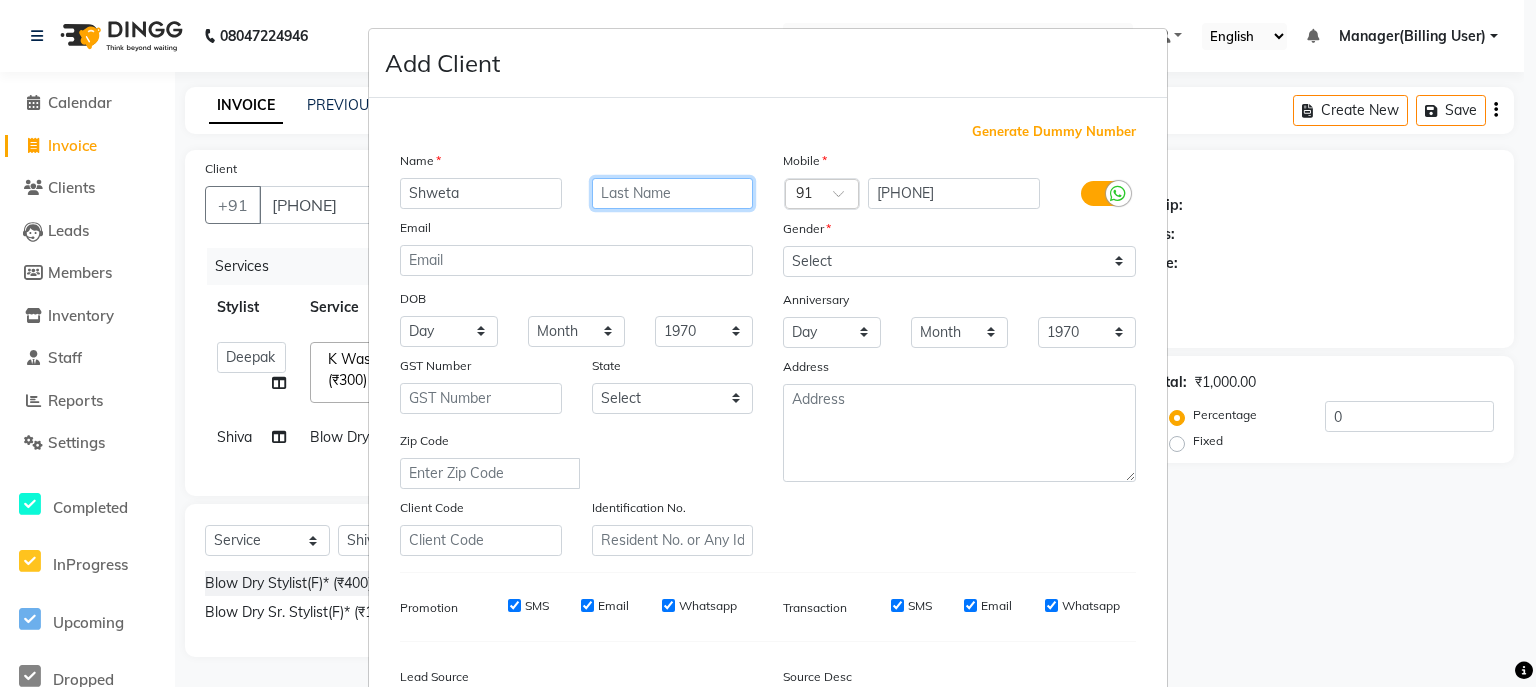 click at bounding box center (673, 193) 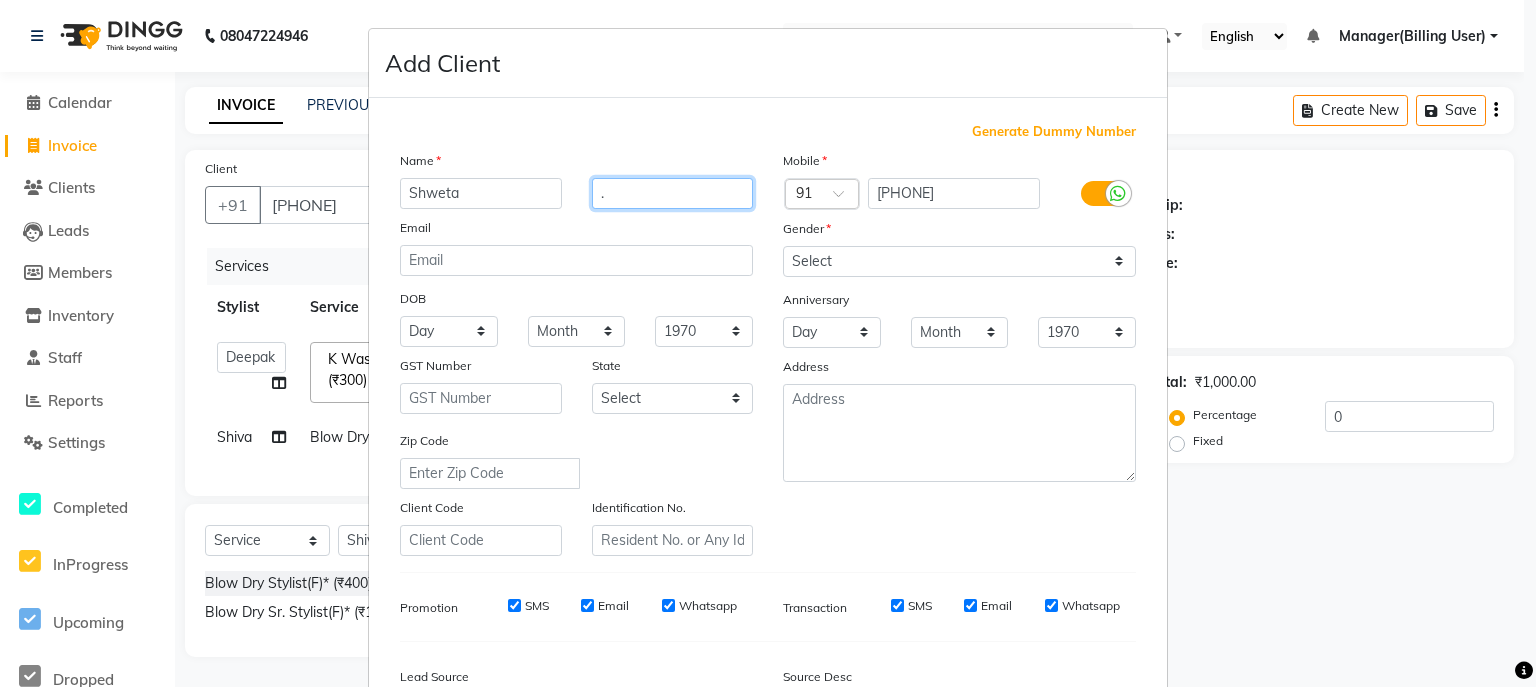 type on "." 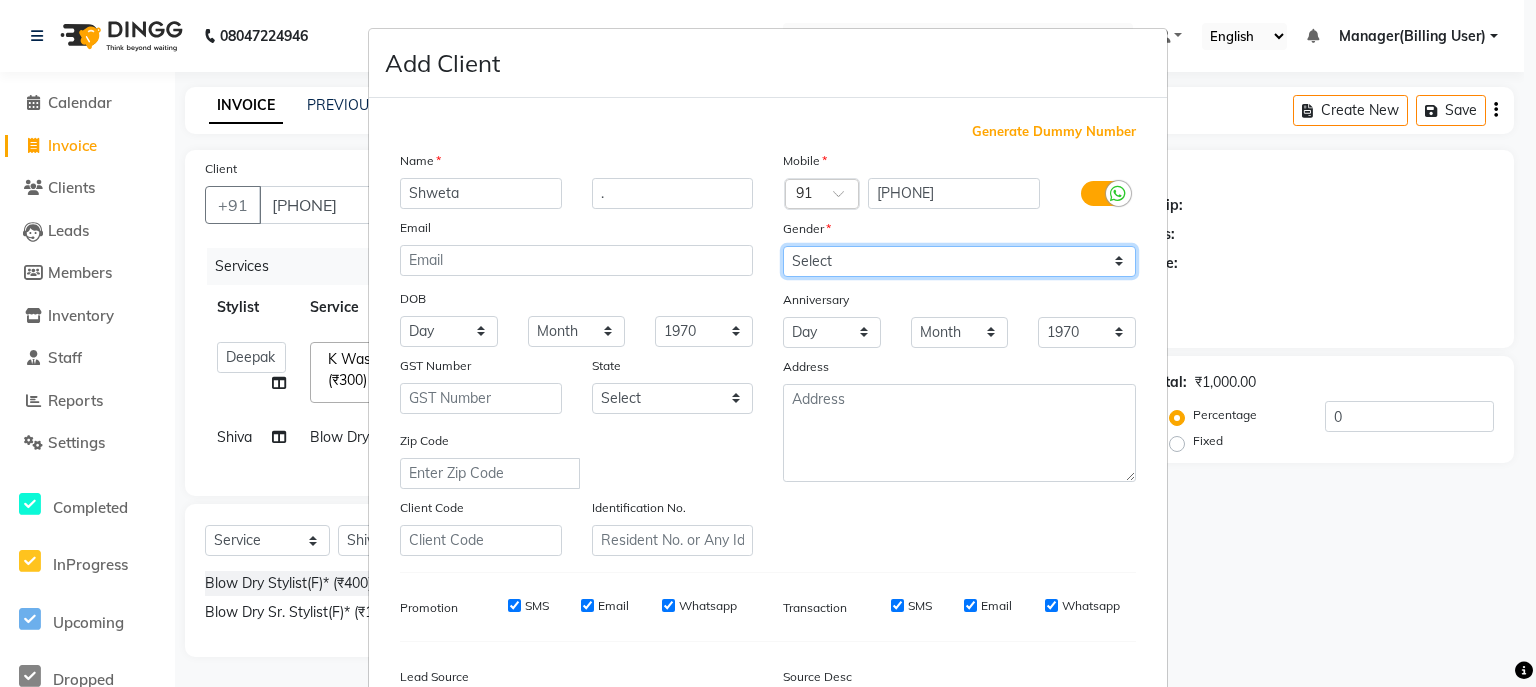 drag, startPoint x: 854, startPoint y: 263, endPoint x: 856, endPoint y: 277, distance: 14.142136 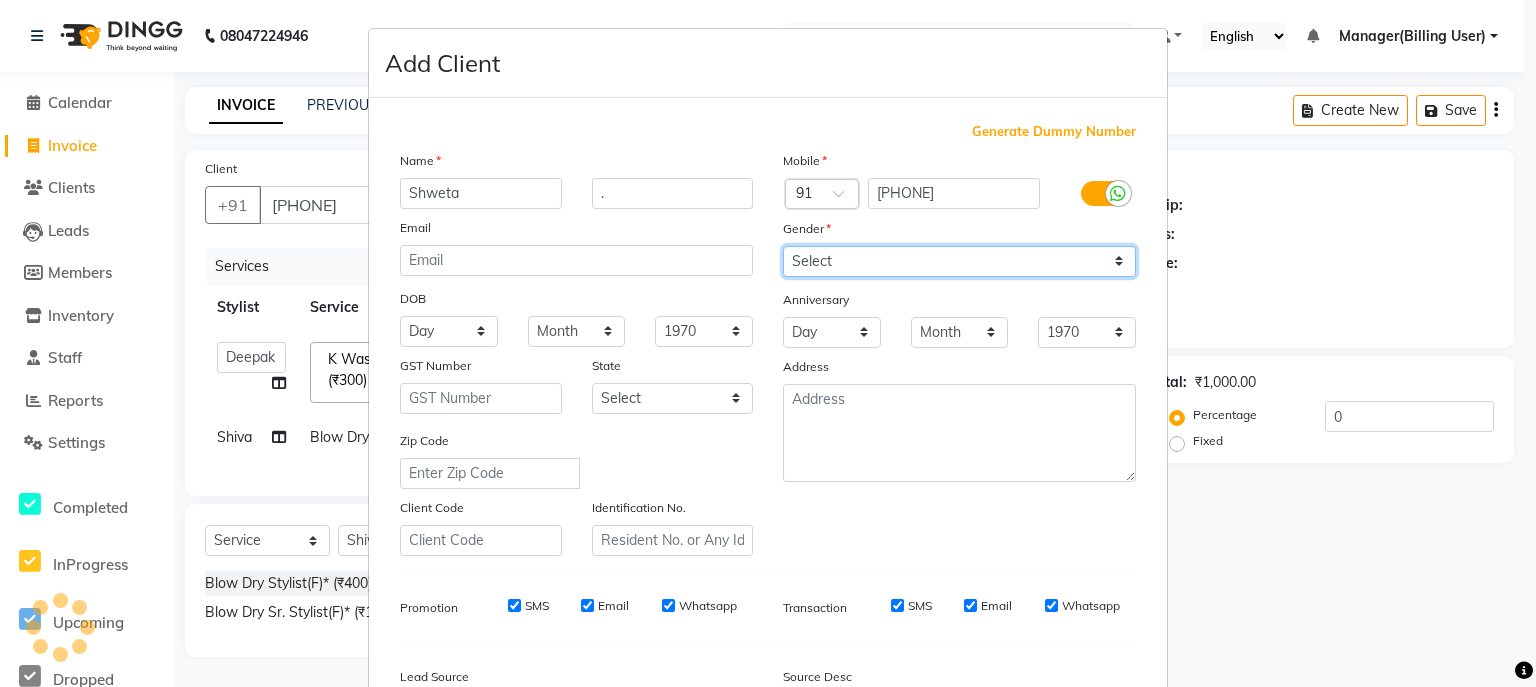 select on "female" 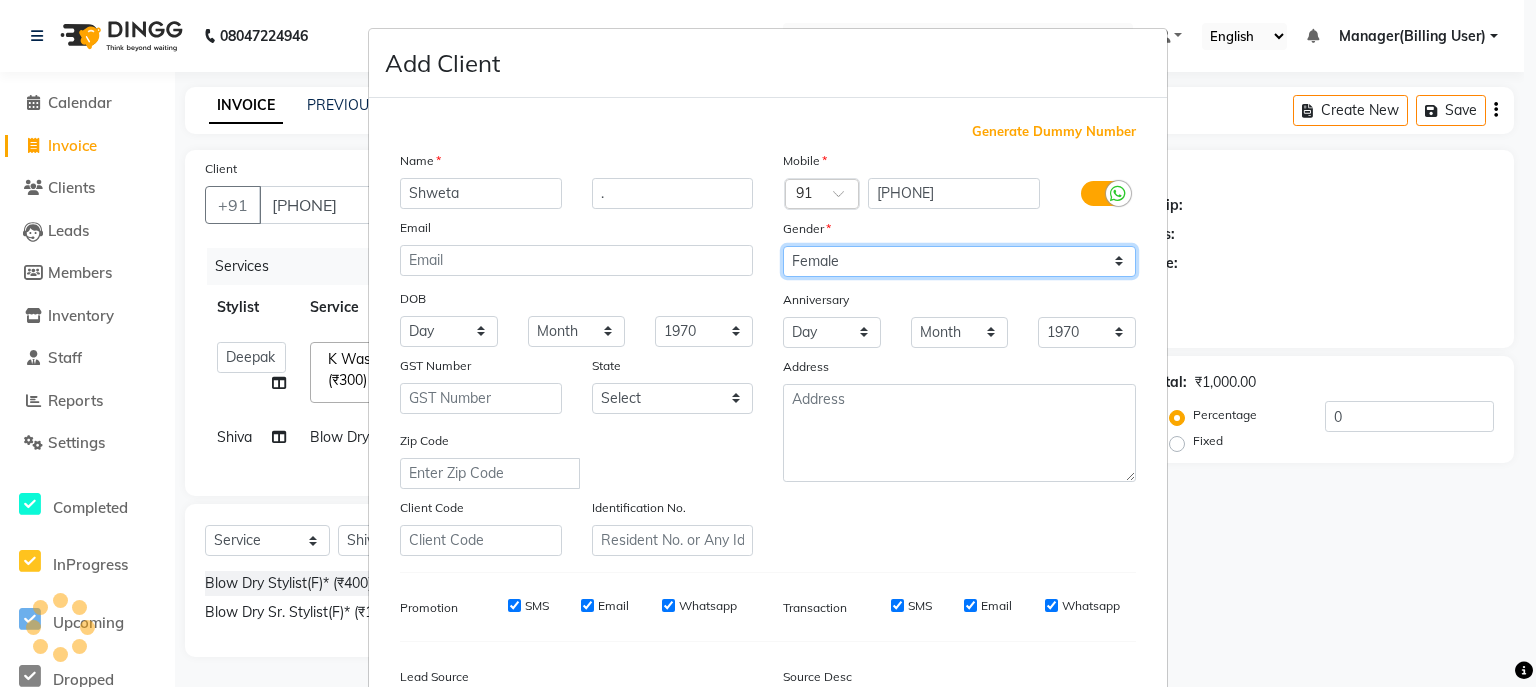 click on "Select Male Female Other Prefer Not To Say" at bounding box center (959, 261) 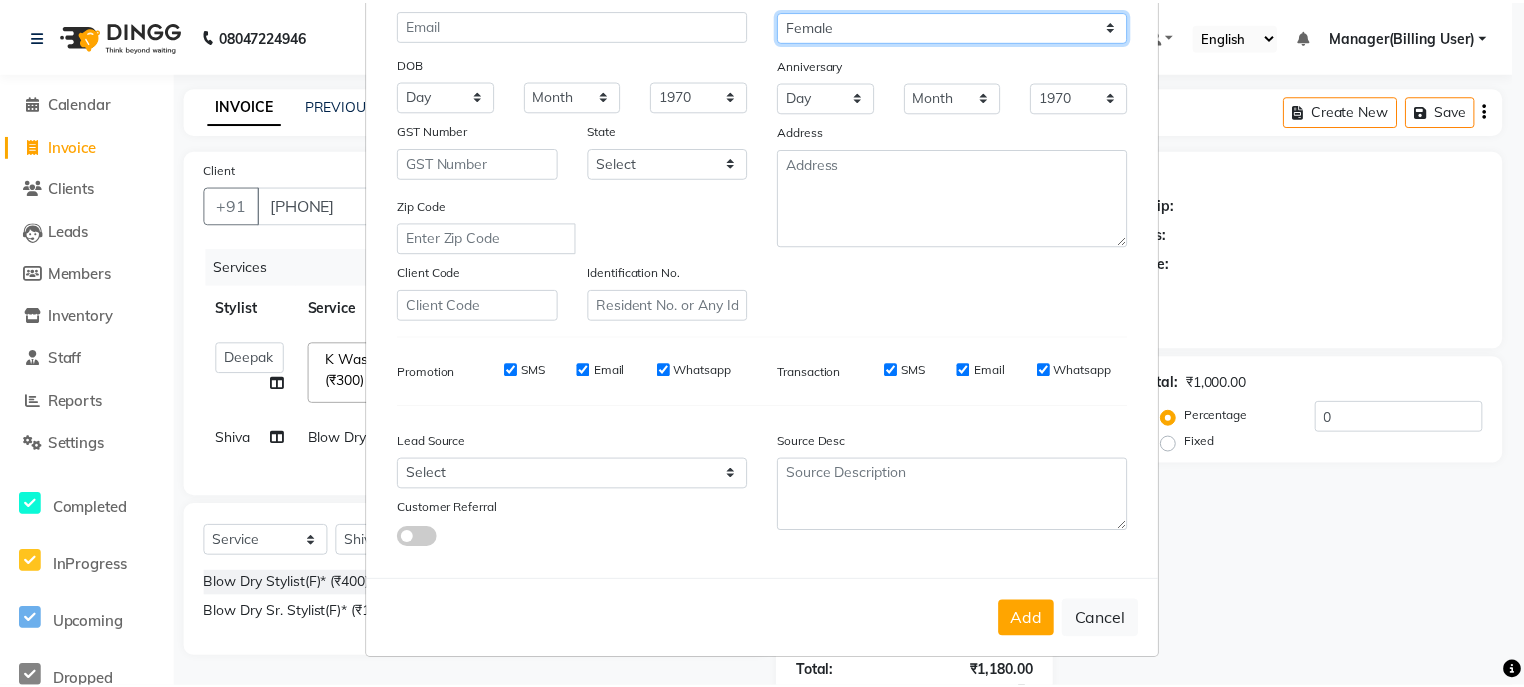 scroll, scrollTop: 245, scrollLeft: 0, axis: vertical 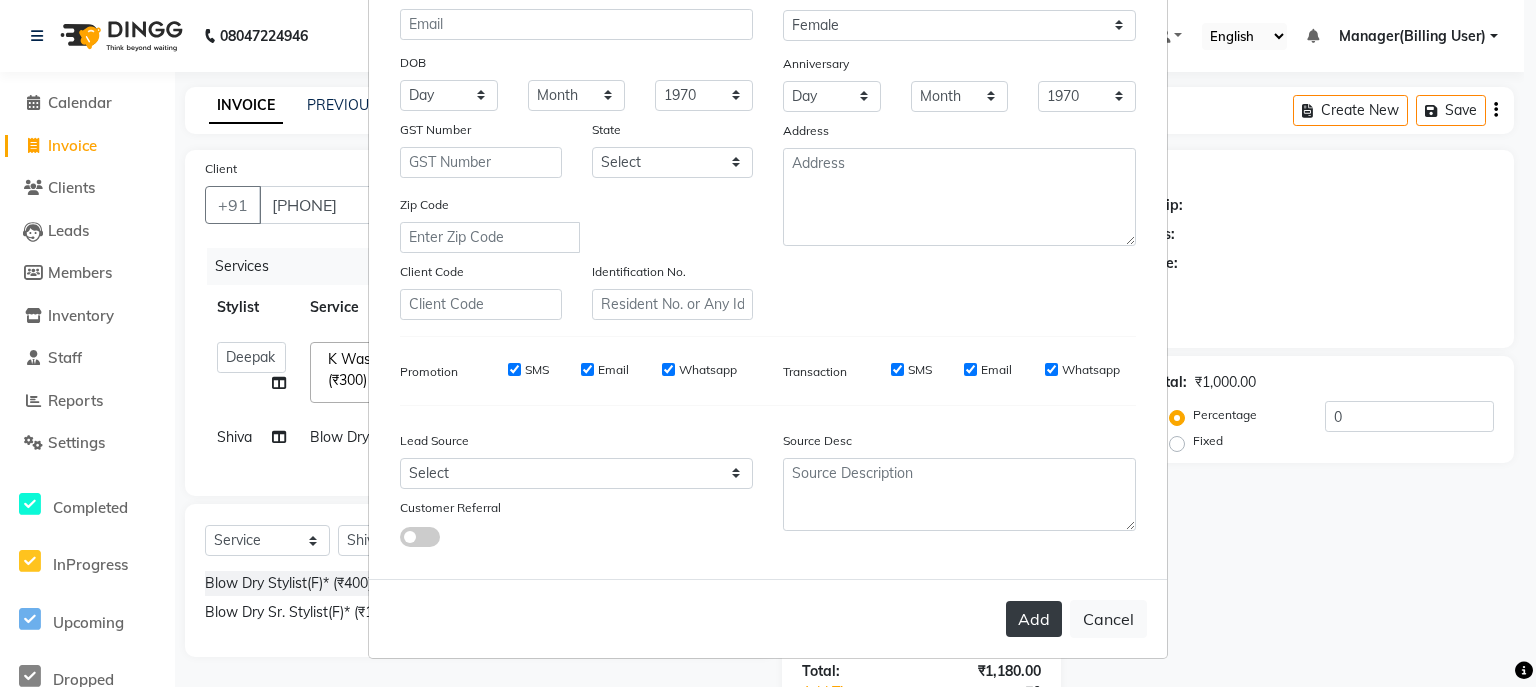 click on "Add" at bounding box center (1034, 619) 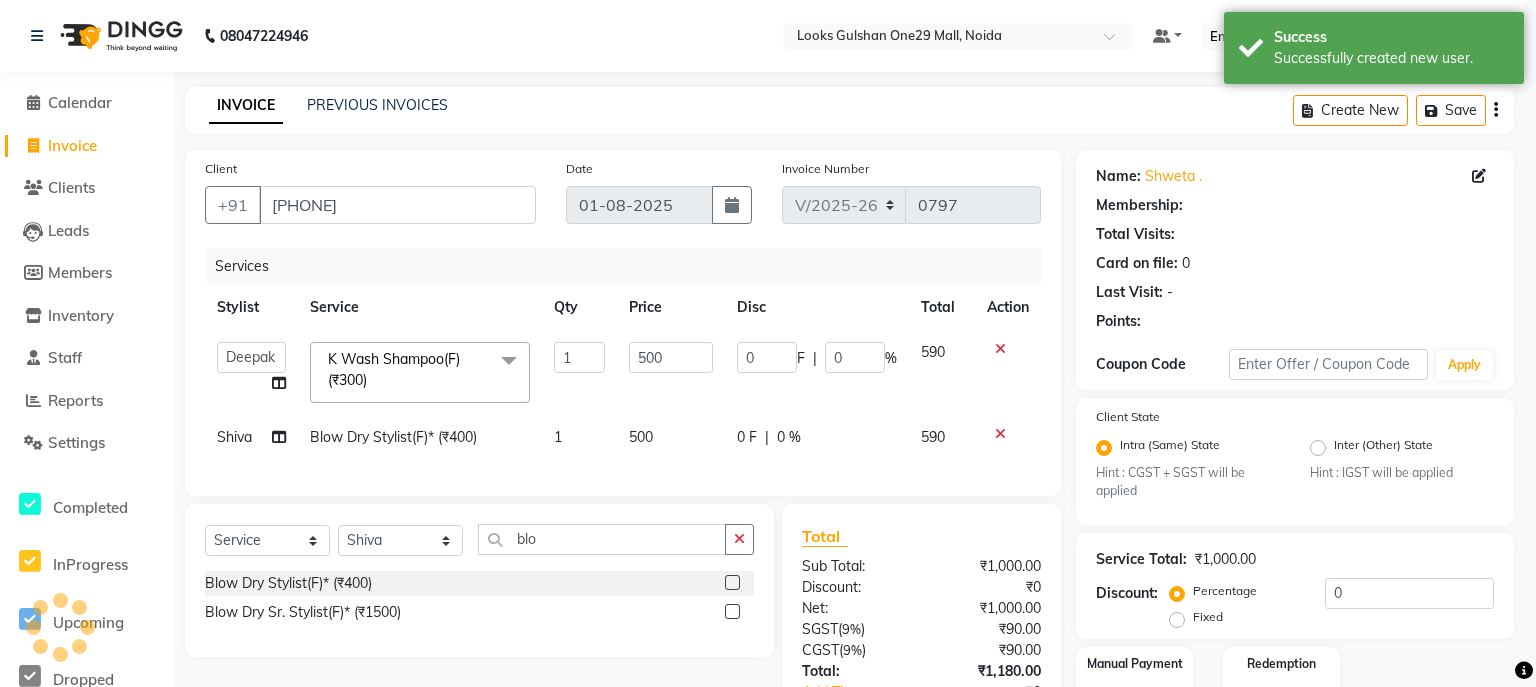 select on "1: Object" 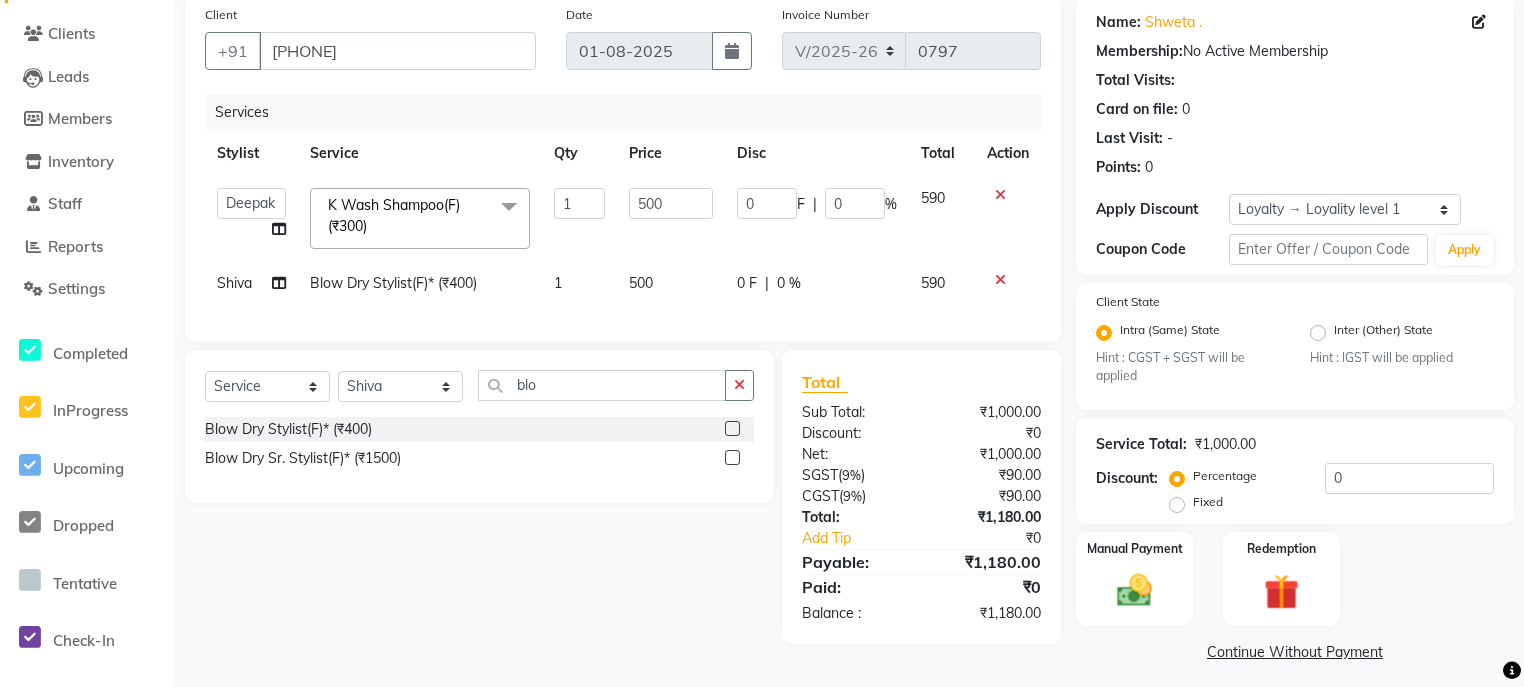 scroll, scrollTop: 167, scrollLeft: 0, axis: vertical 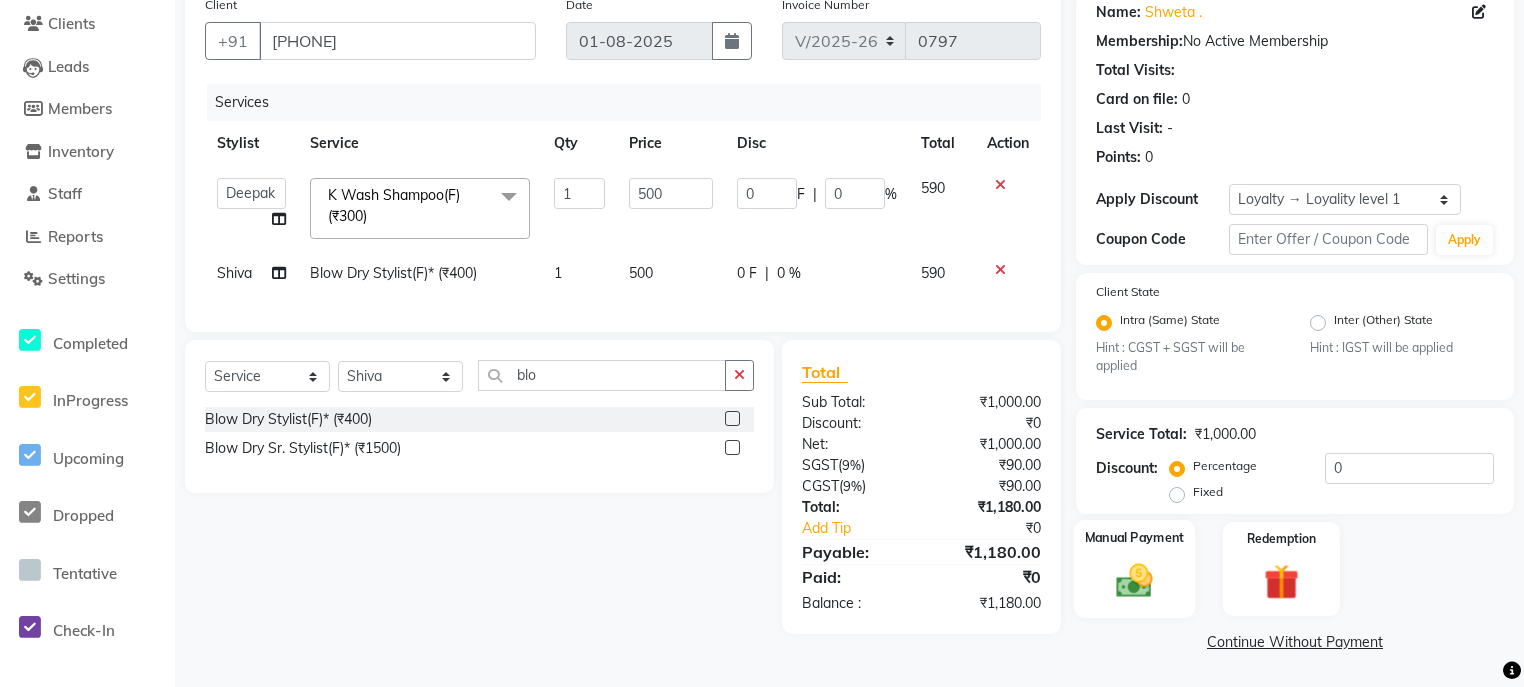 drag, startPoint x: 1150, startPoint y: 542, endPoint x: 1150, endPoint y: 555, distance: 13 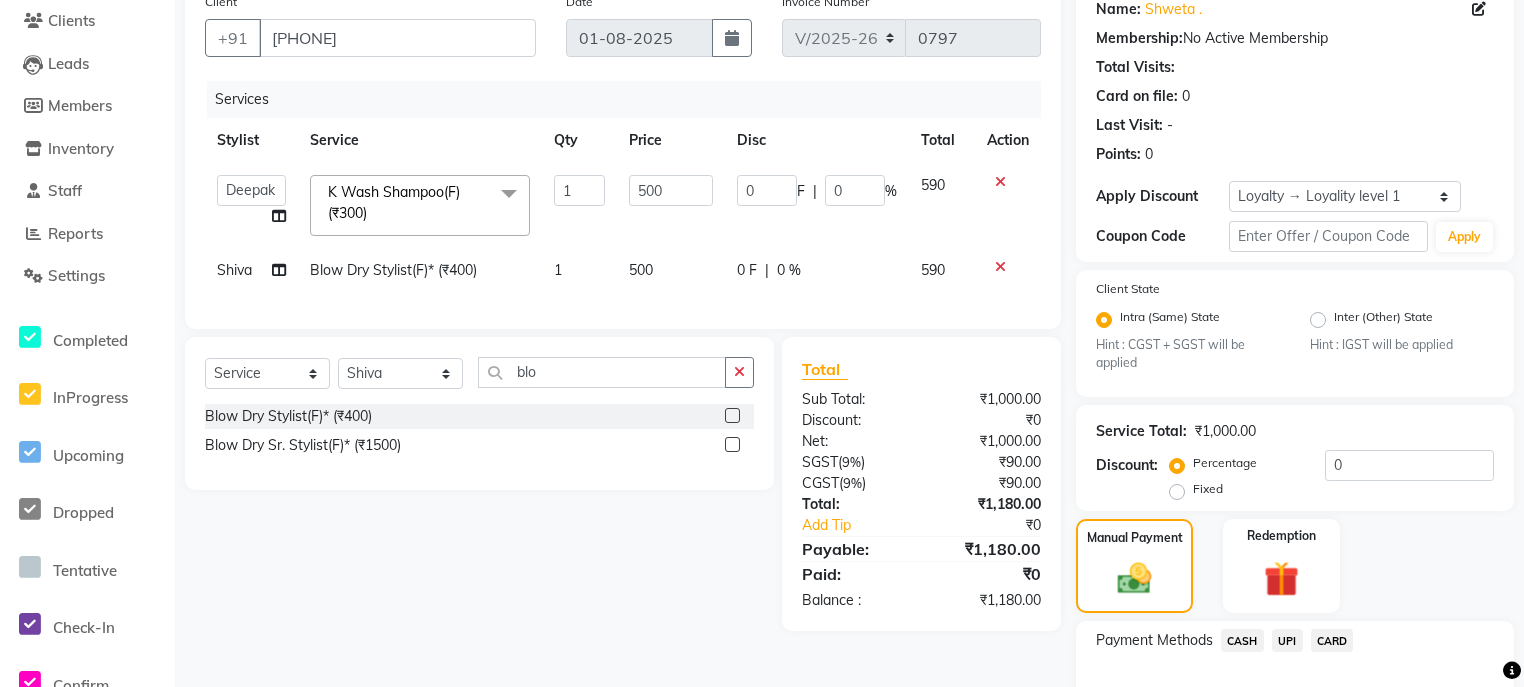 scroll, scrollTop: 295, scrollLeft: 0, axis: vertical 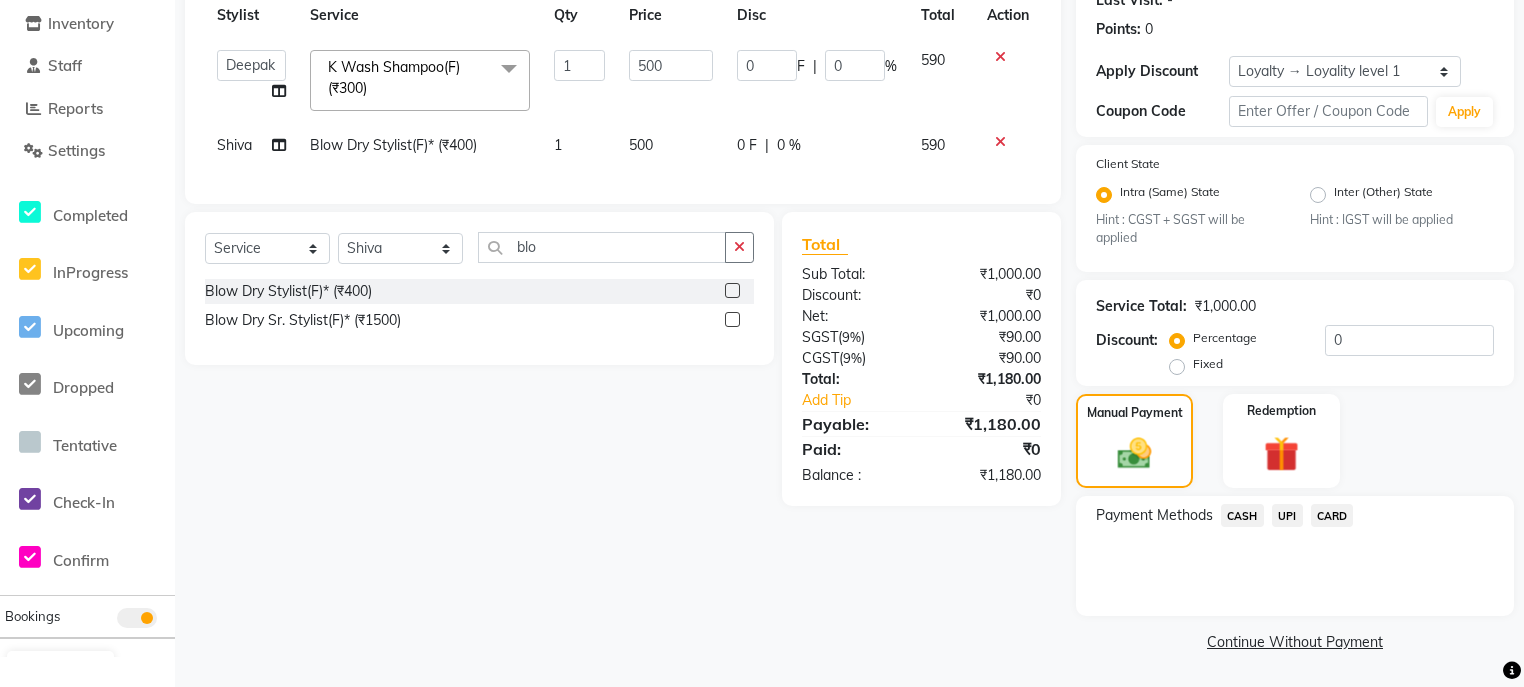 drag, startPoint x: 1246, startPoint y: 522, endPoint x: 1236, endPoint y: 536, distance: 17.20465 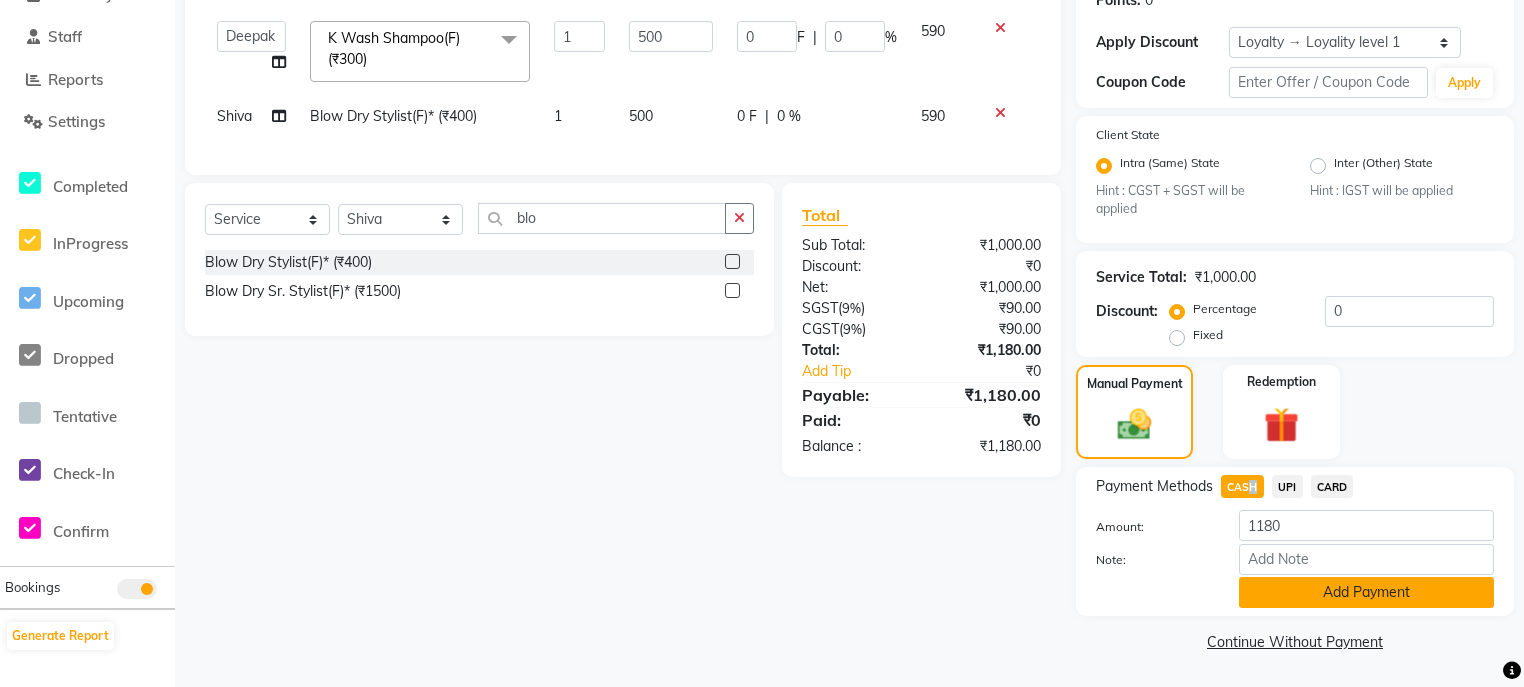 click on "Add Payment" 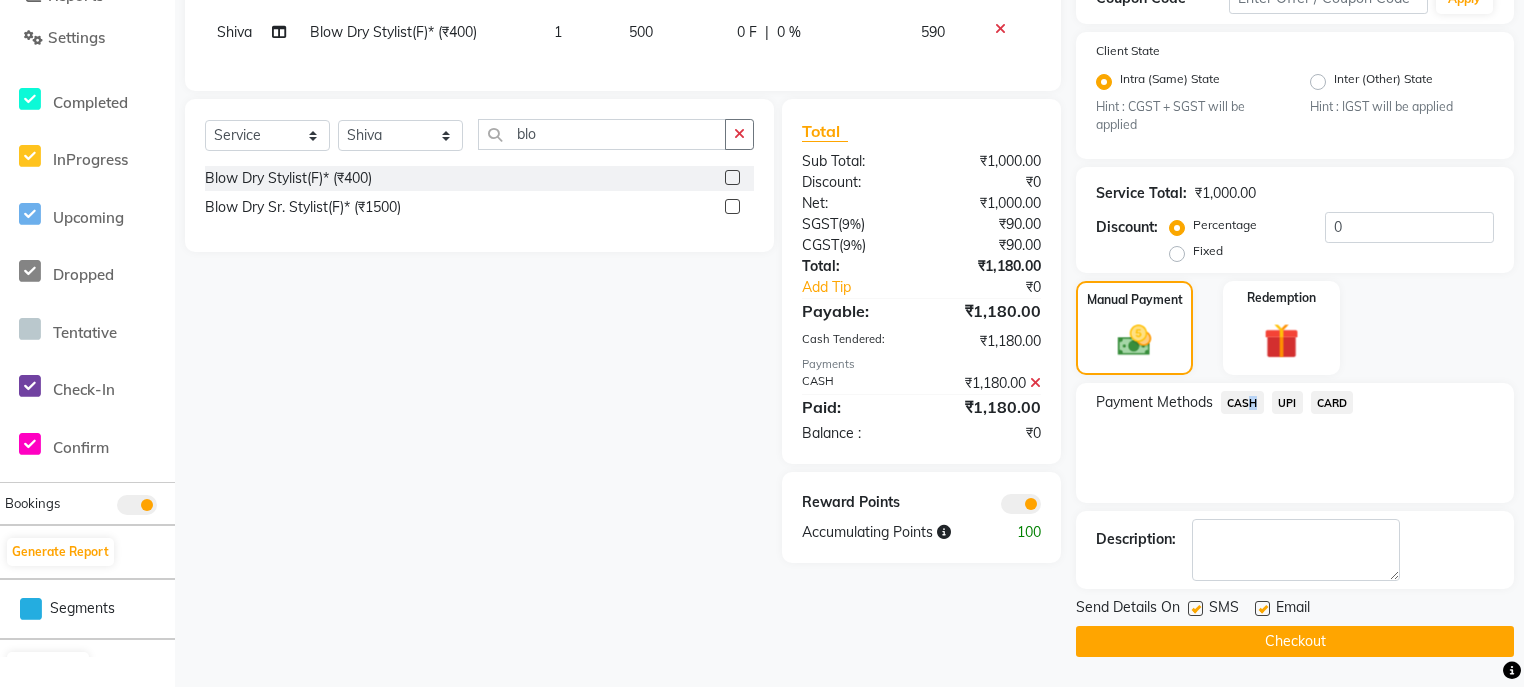 scroll, scrollTop: 407, scrollLeft: 0, axis: vertical 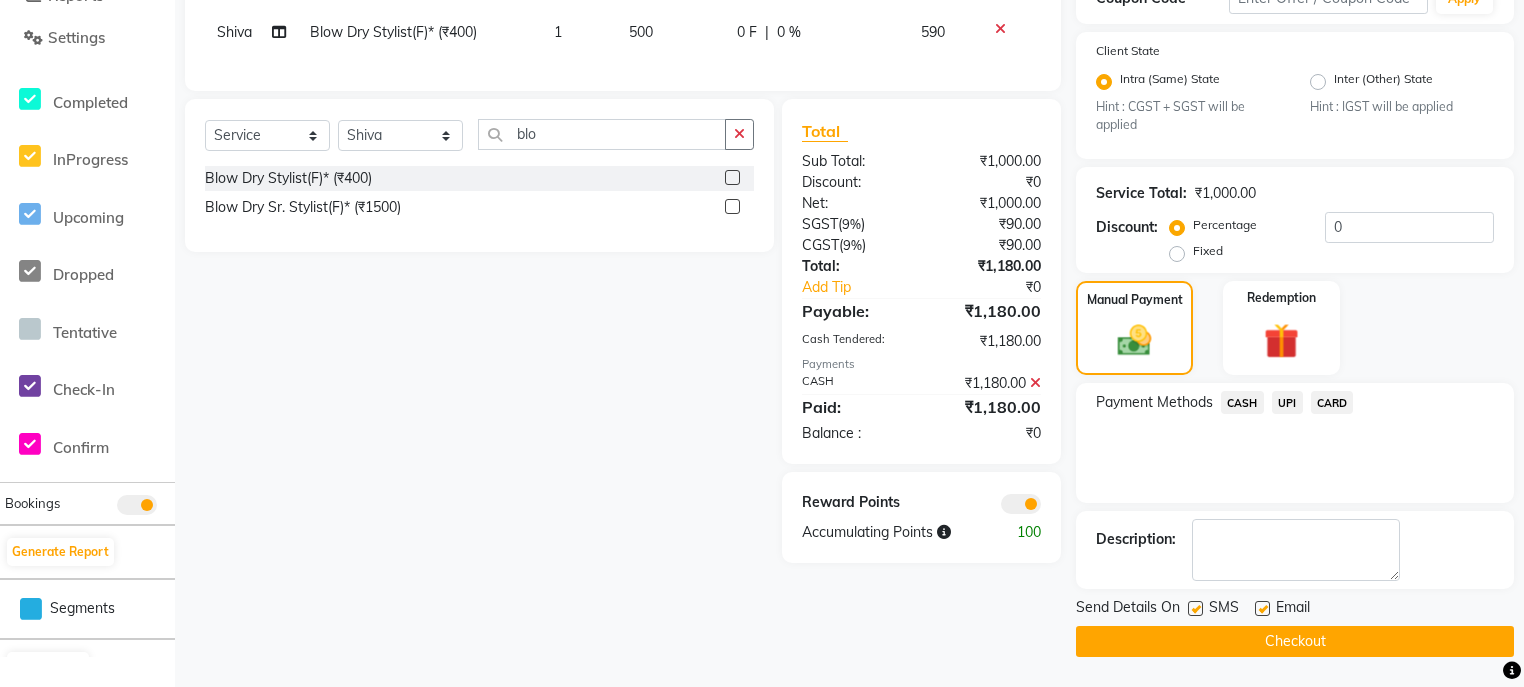 click 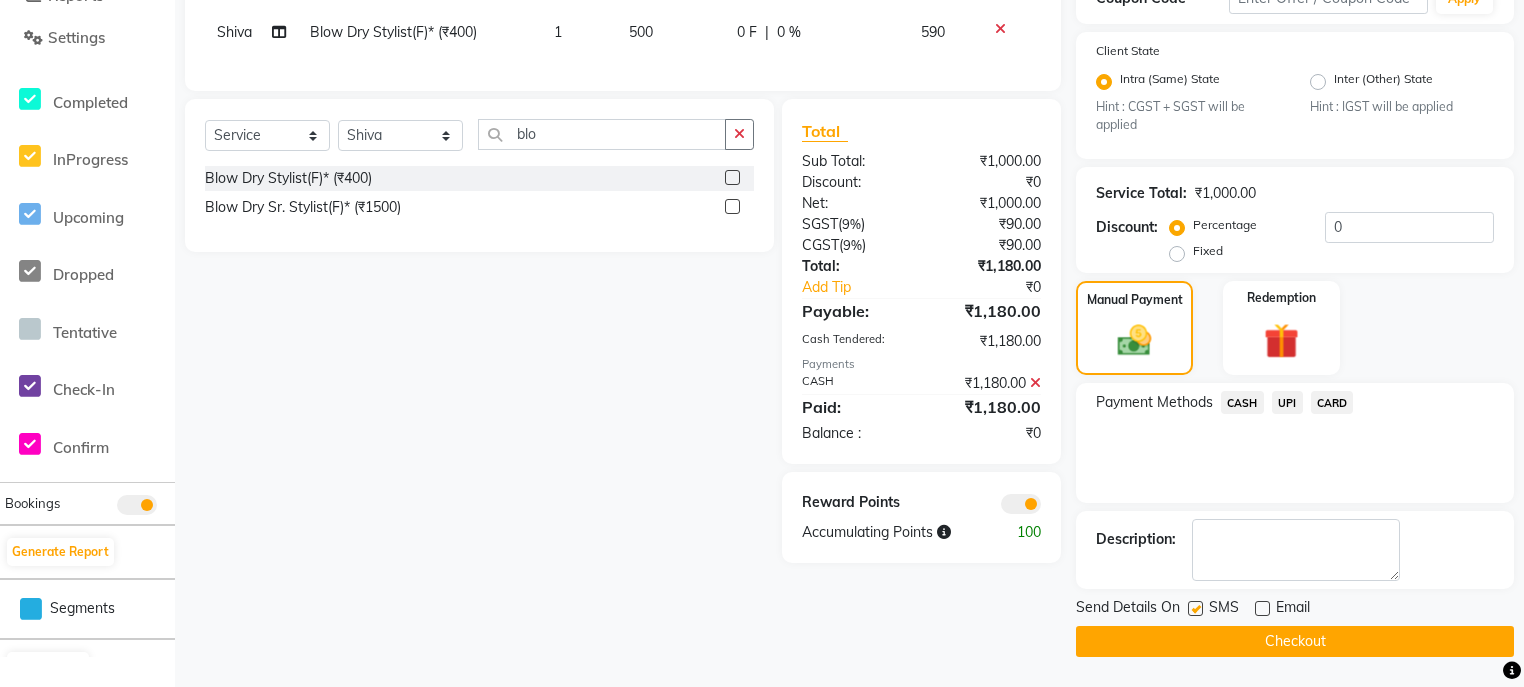 click on "Checkout" 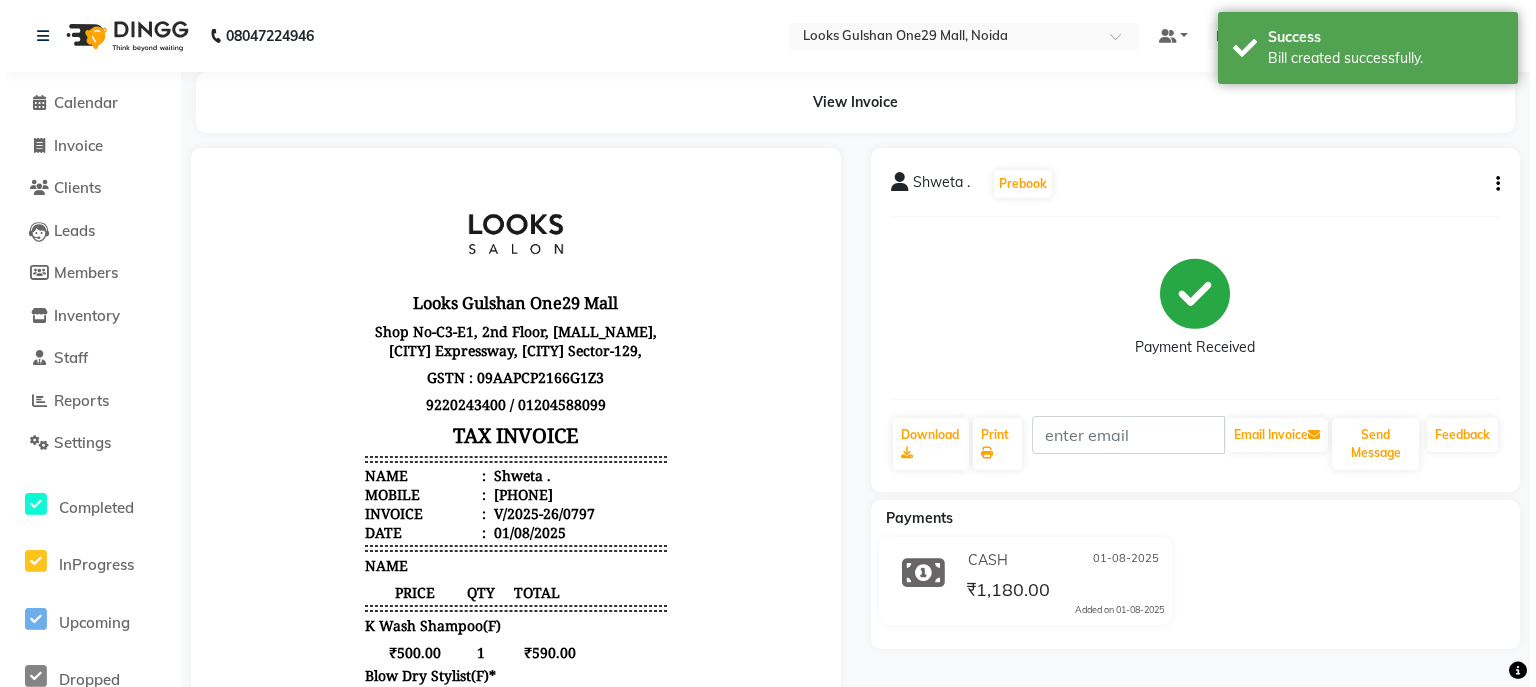 scroll, scrollTop: 0, scrollLeft: 0, axis: both 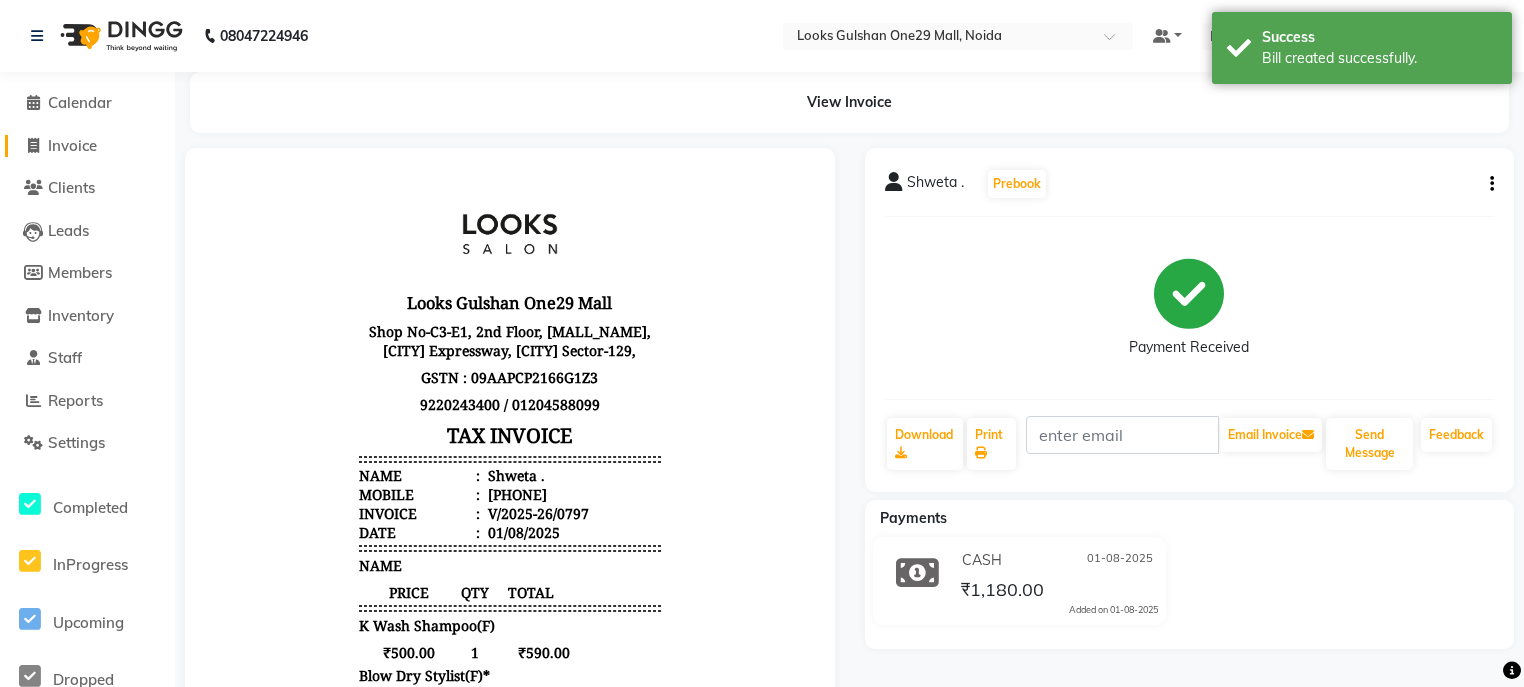 click on "Invoice" 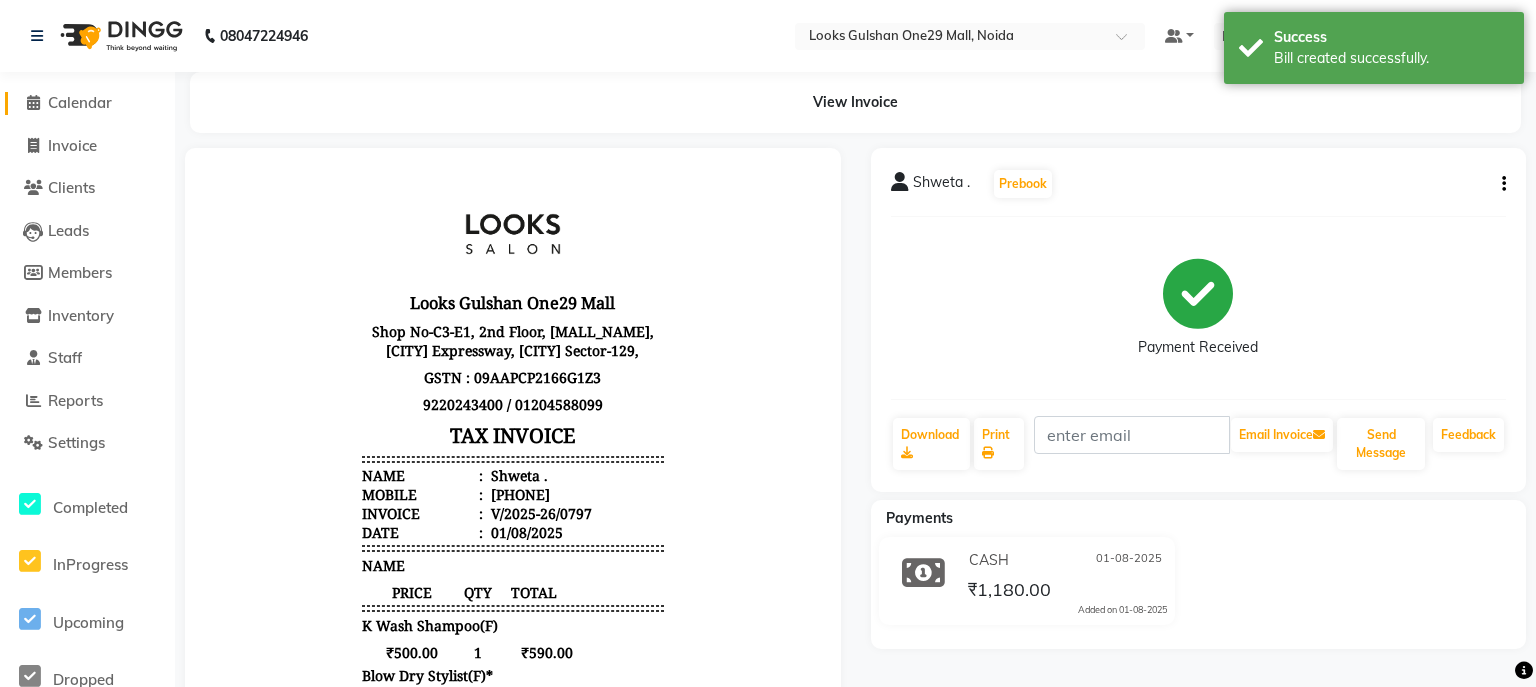 select on "8337" 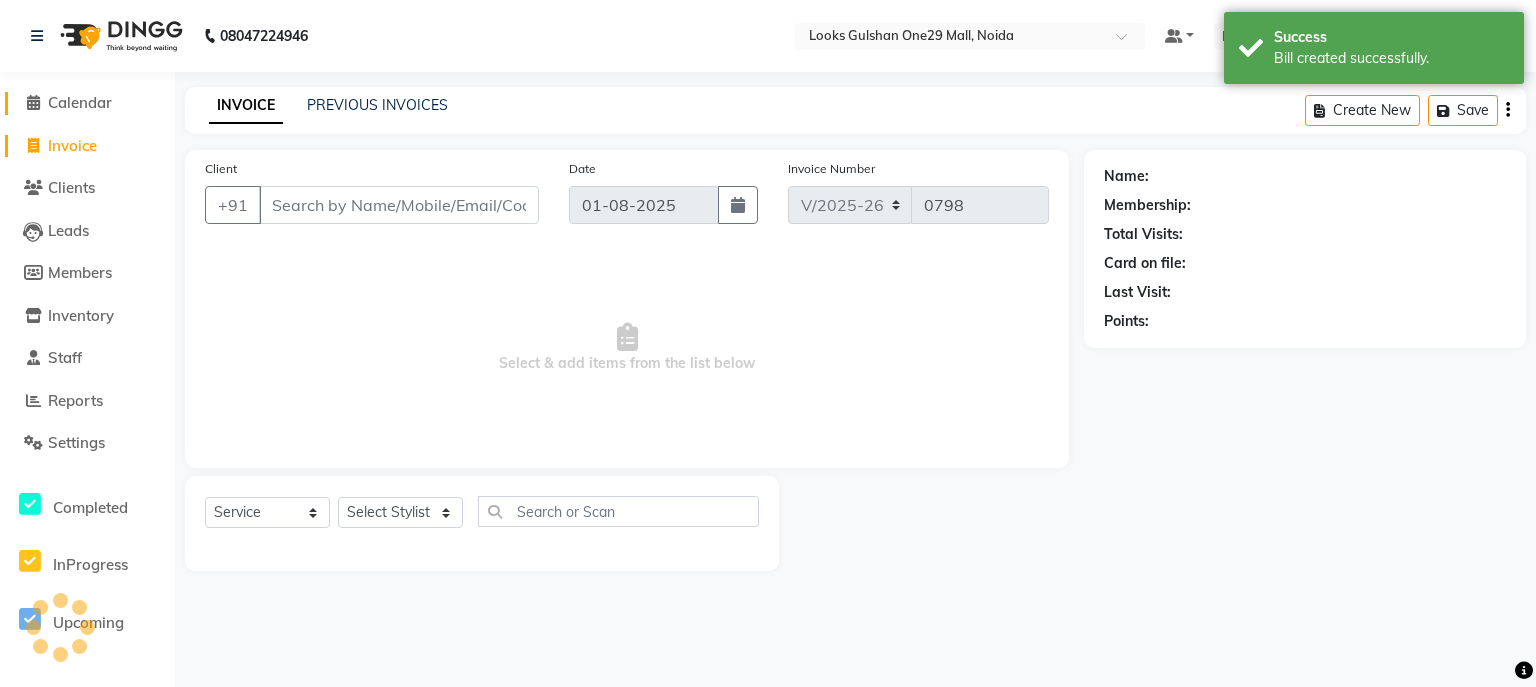 click on "Calendar" 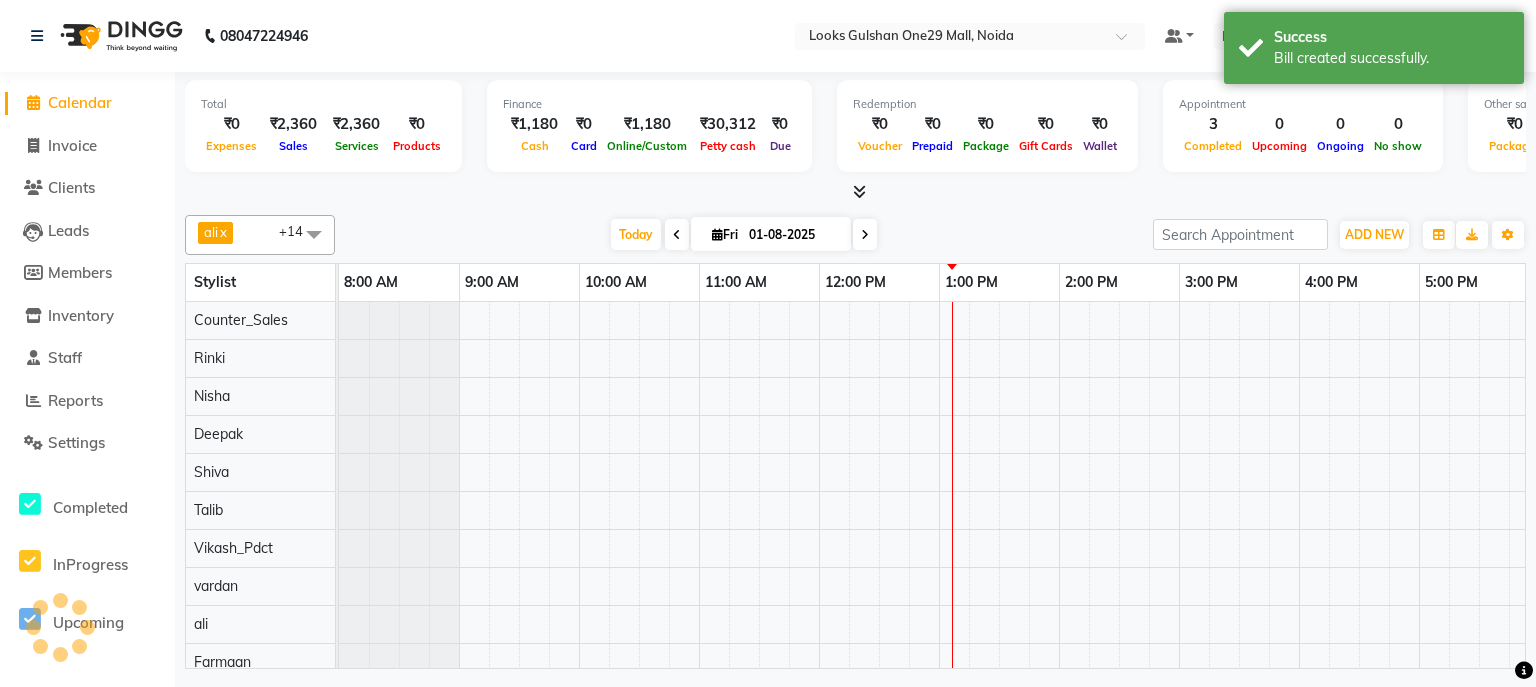 scroll, scrollTop: 0, scrollLeft: 0, axis: both 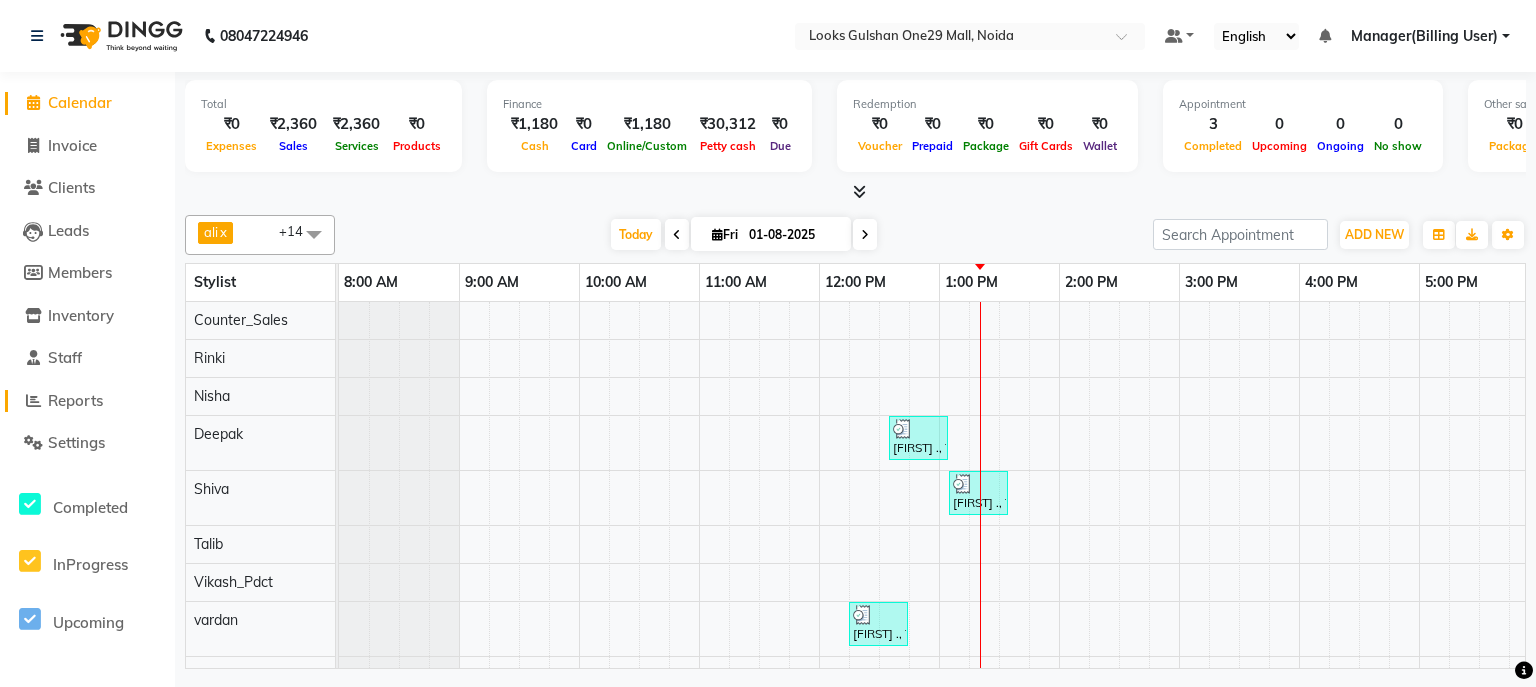click on "Reports" 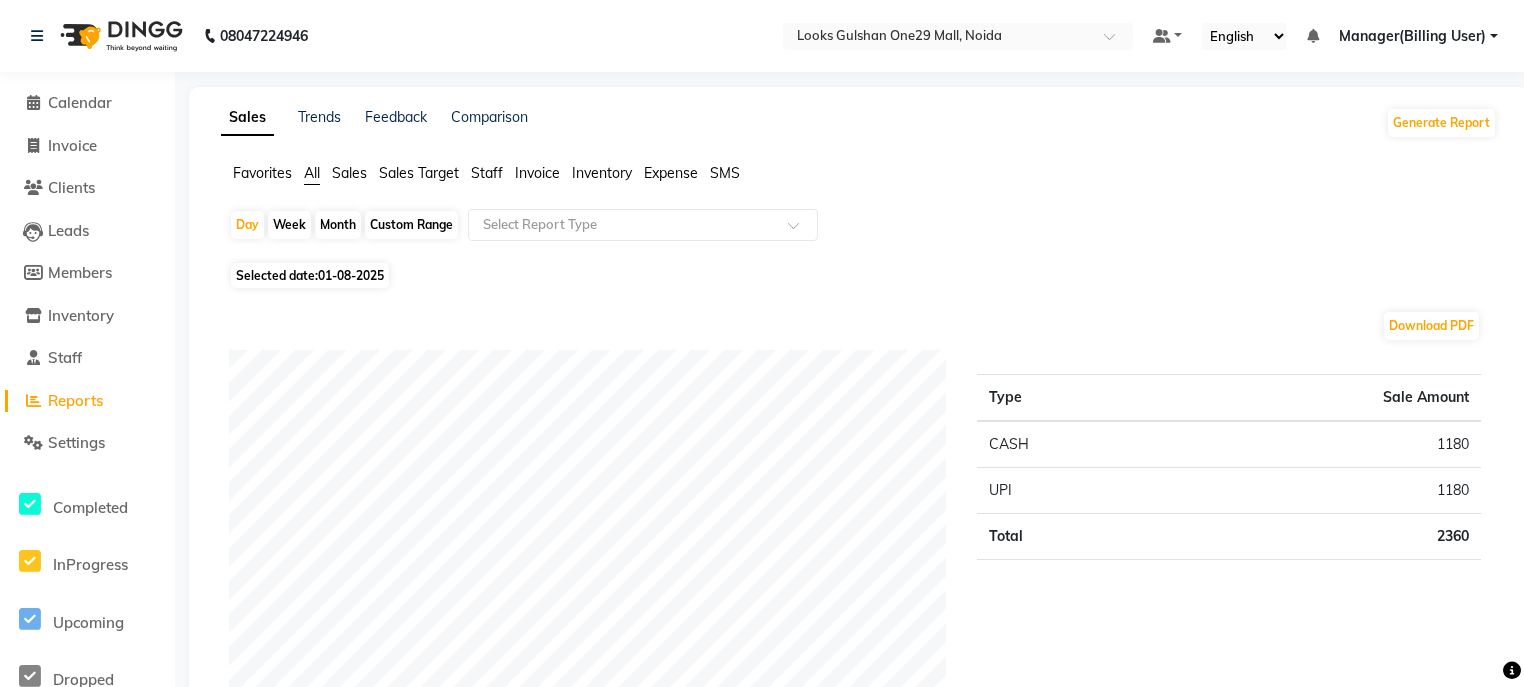 click on "All" 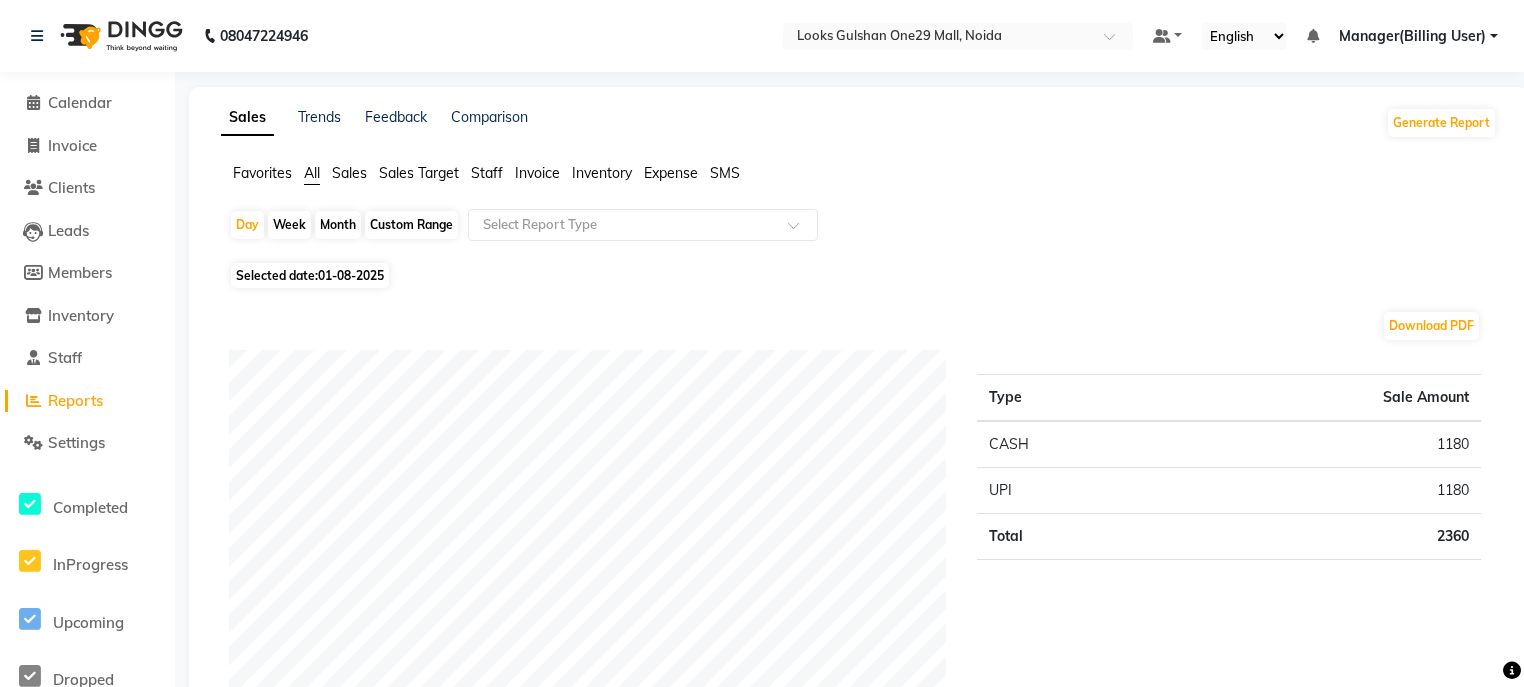 click on "Custom Range" 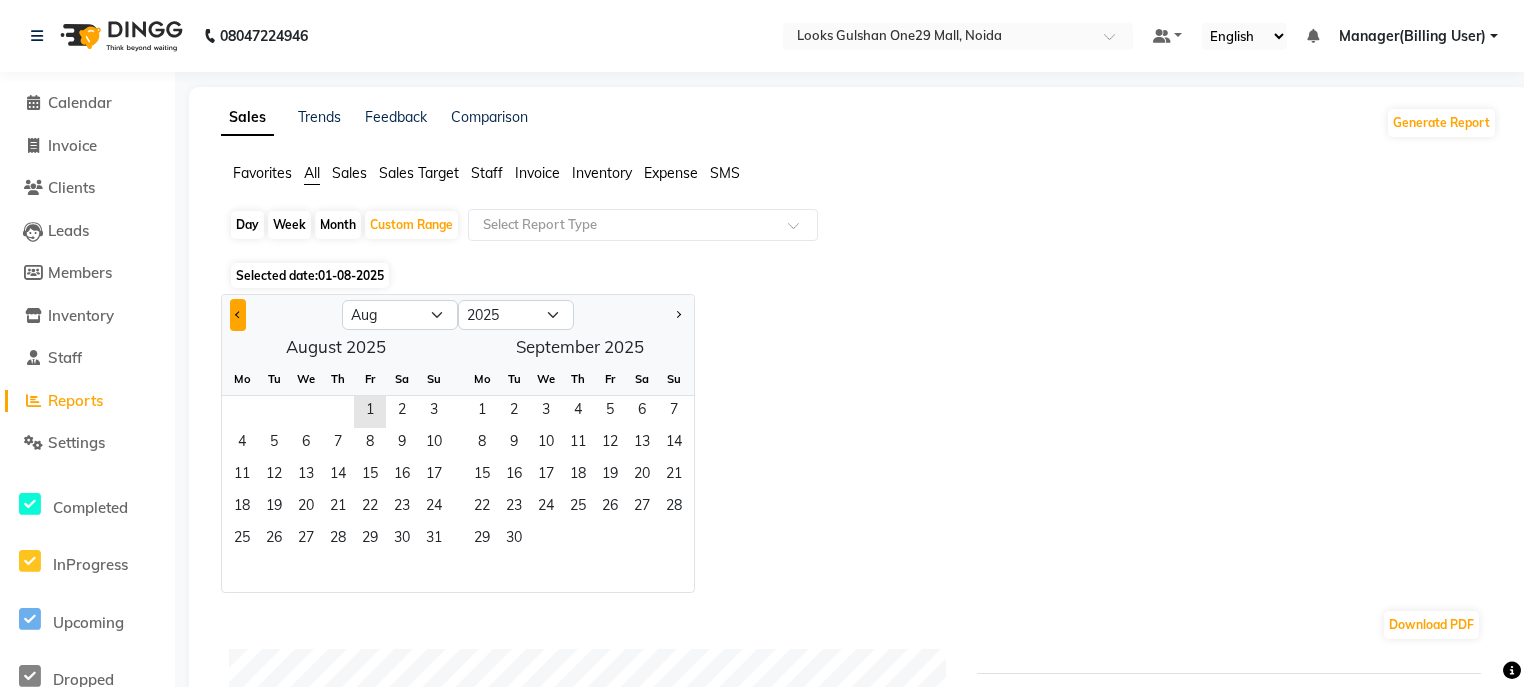 click 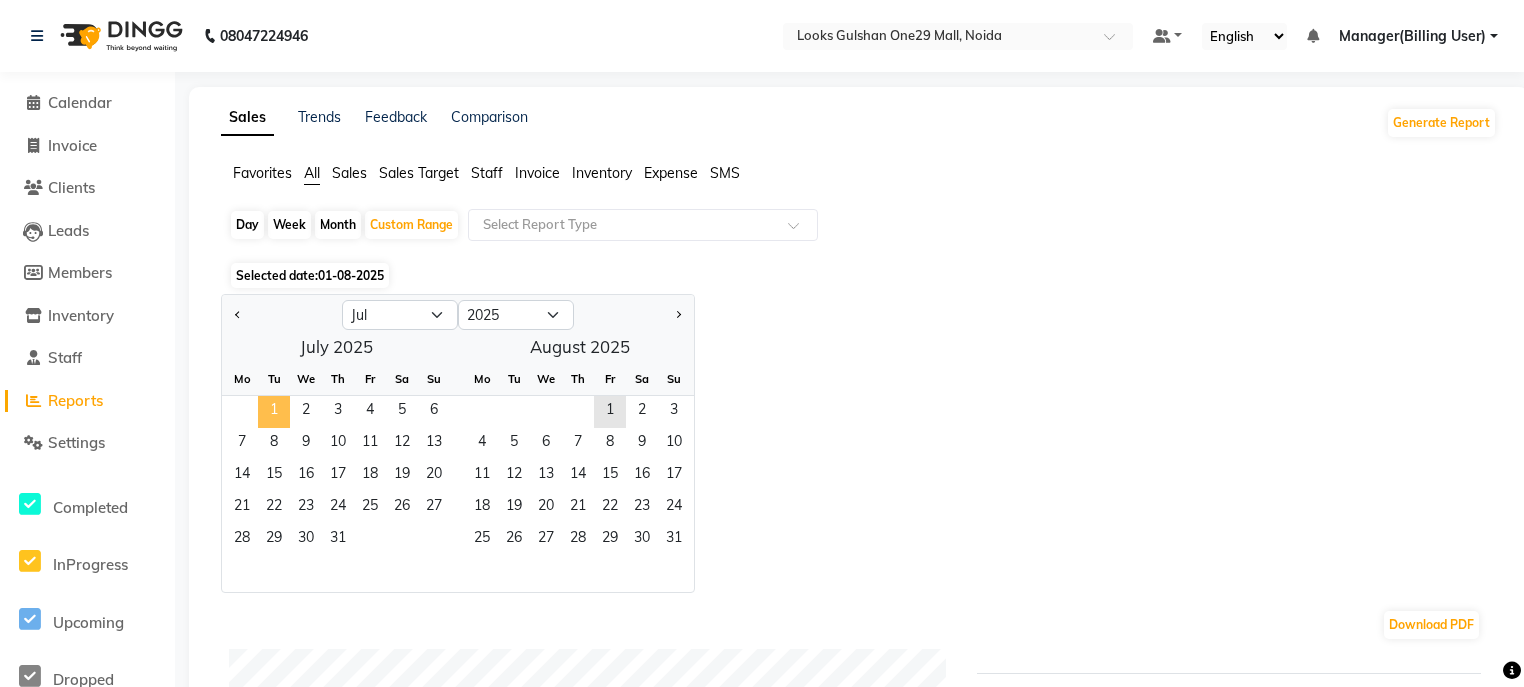 click on "1" 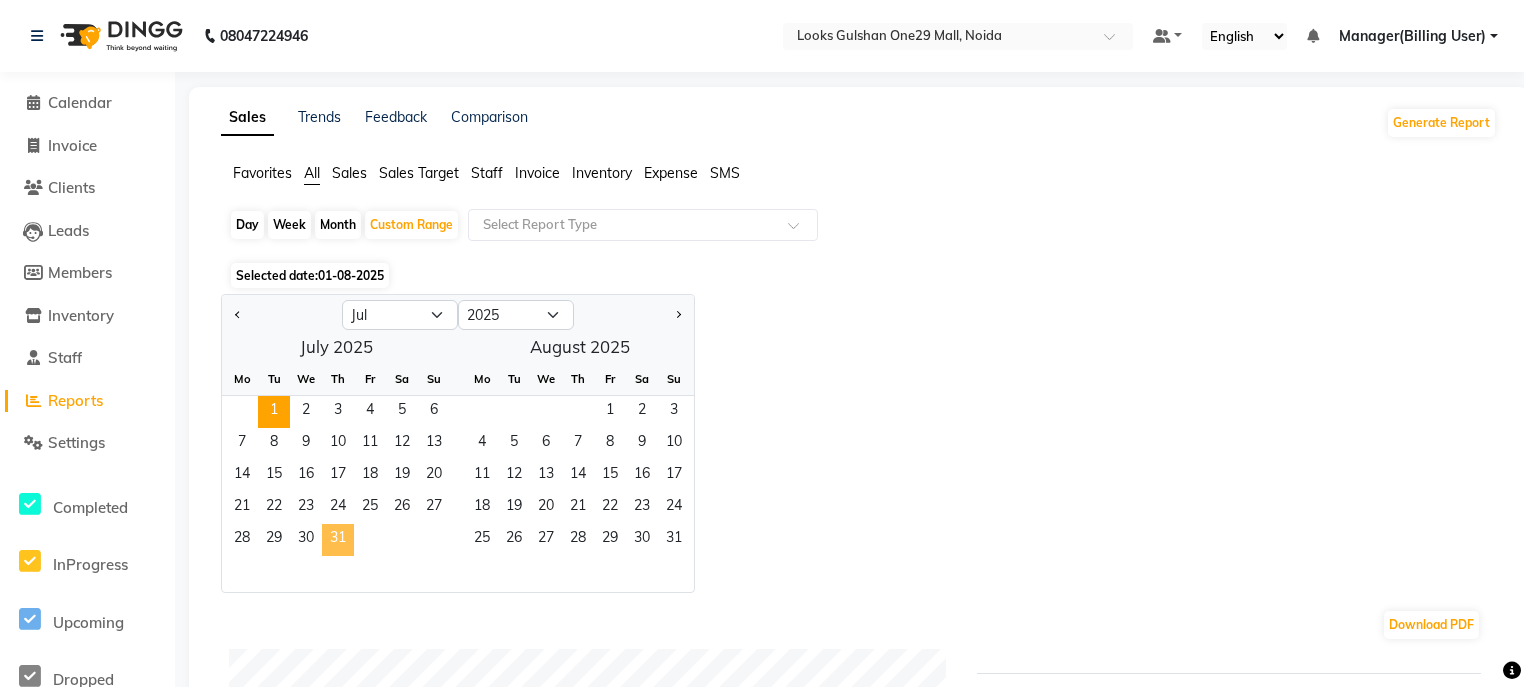 click on "31" 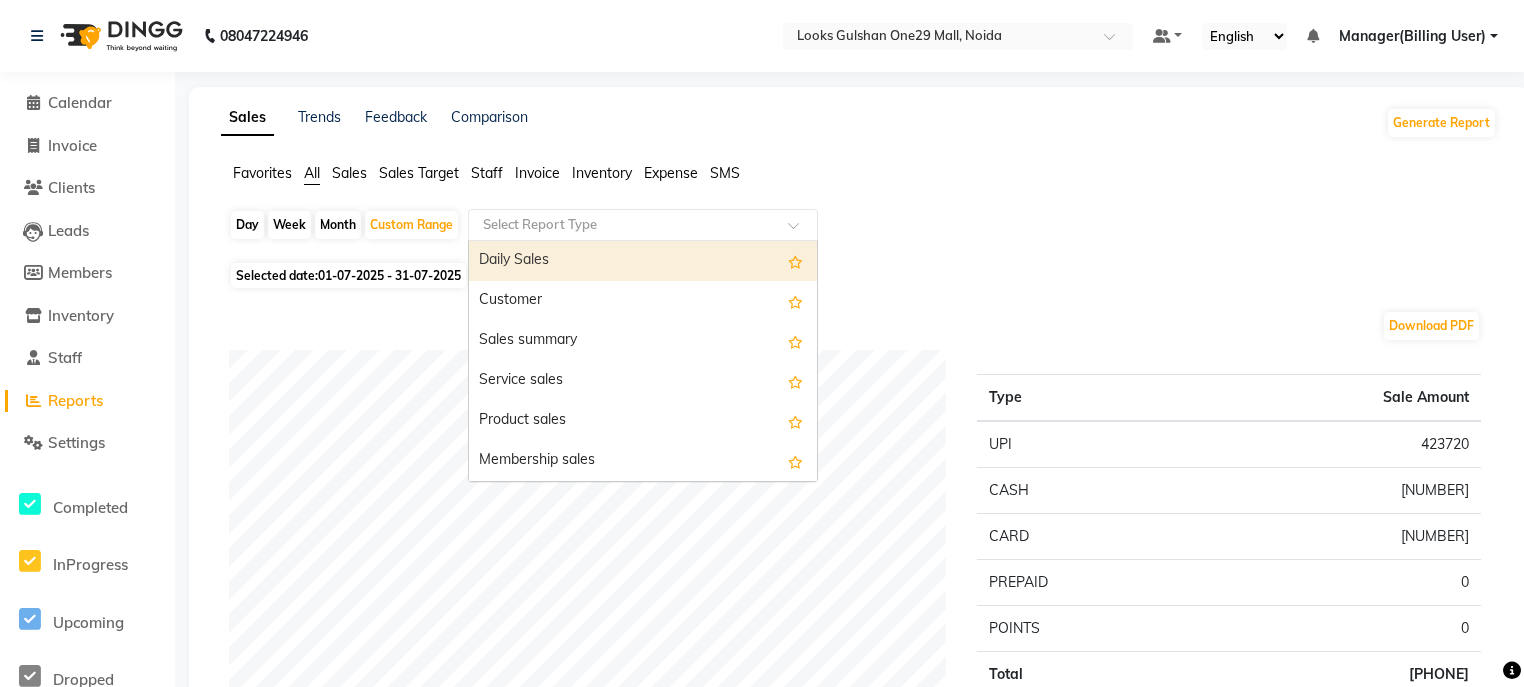 click 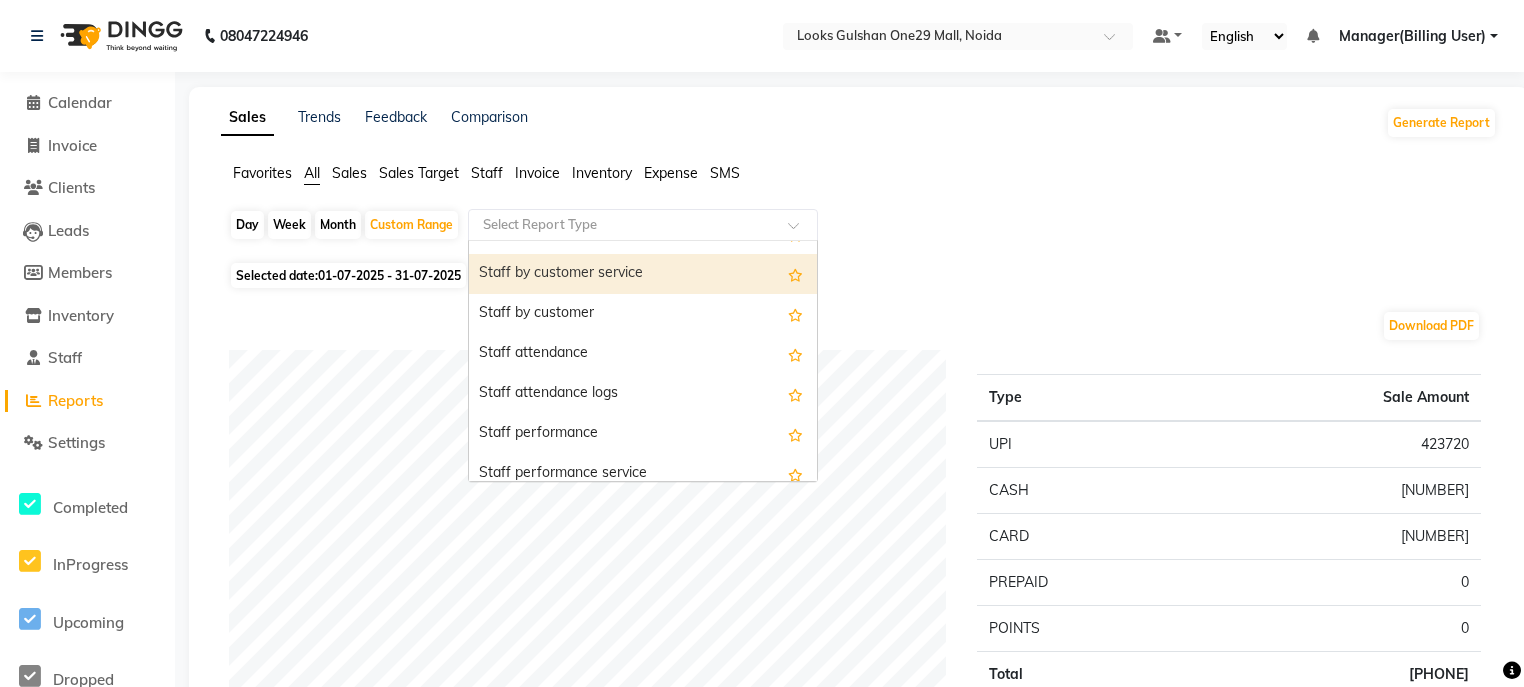 scroll, scrollTop: 560, scrollLeft: 0, axis: vertical 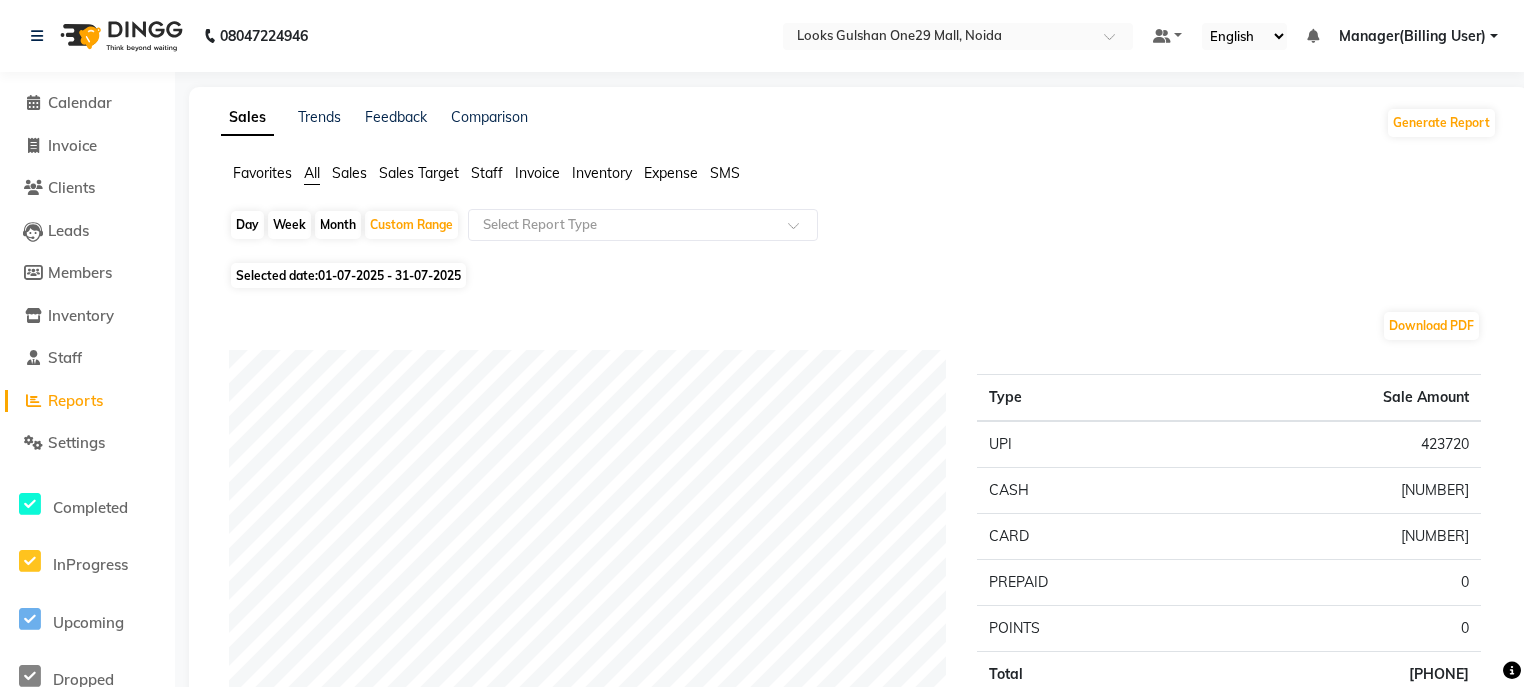 click on "All" 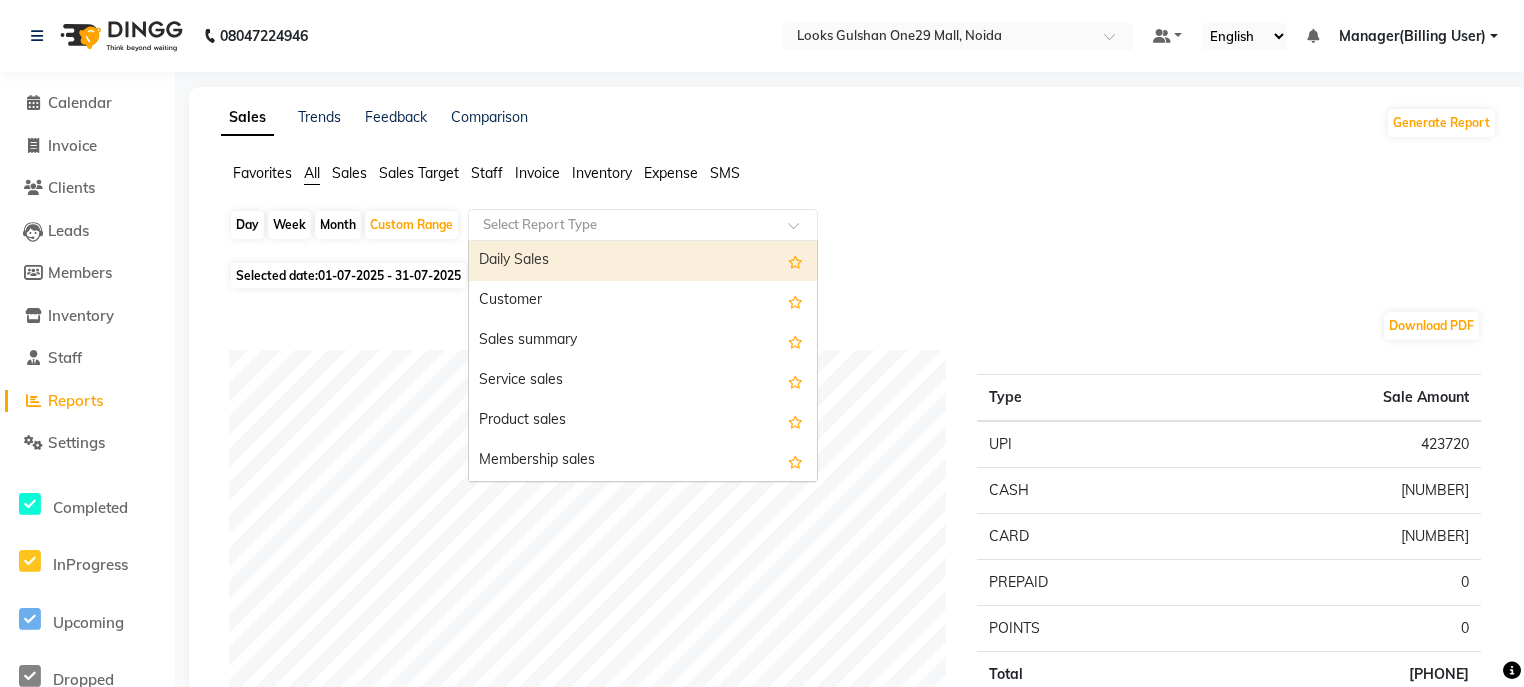 click 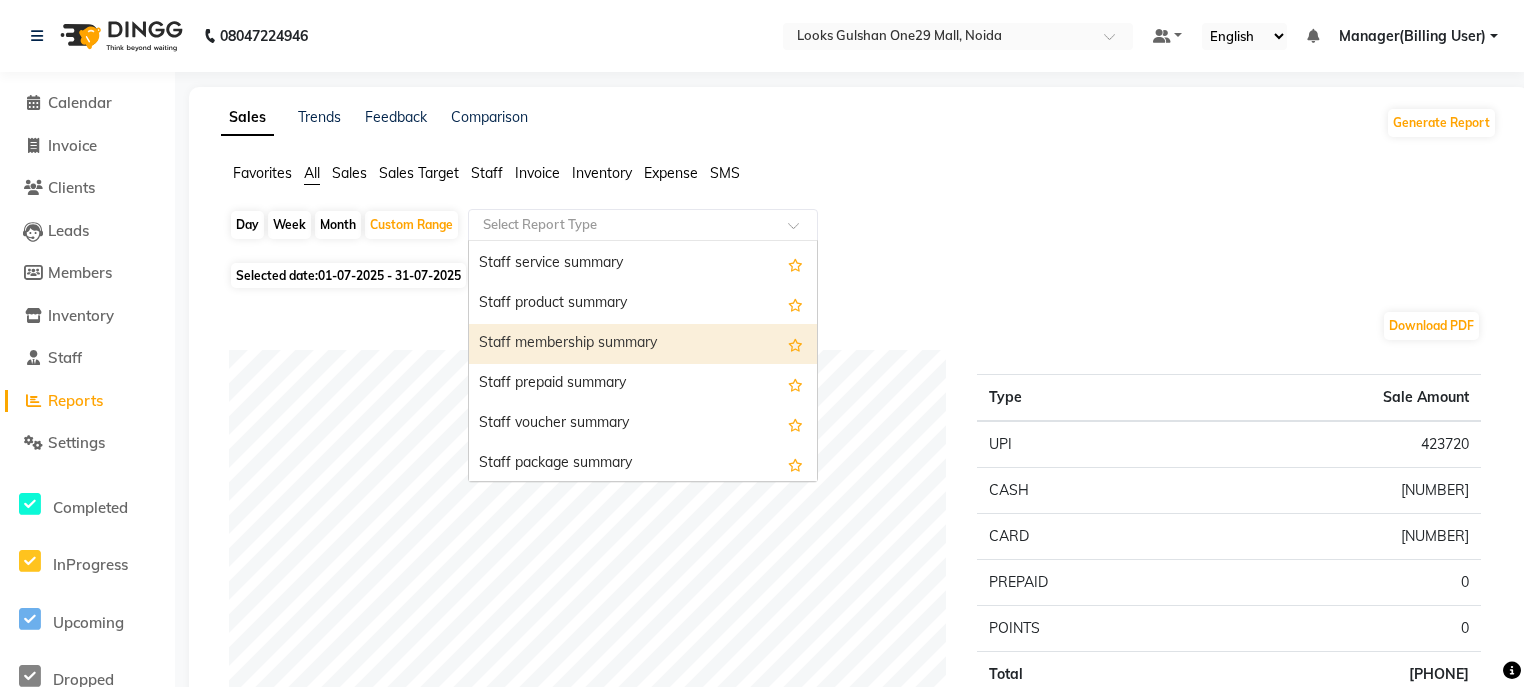 scroll, scrollTop: 880, scrollLeft: 0, axis: vertical 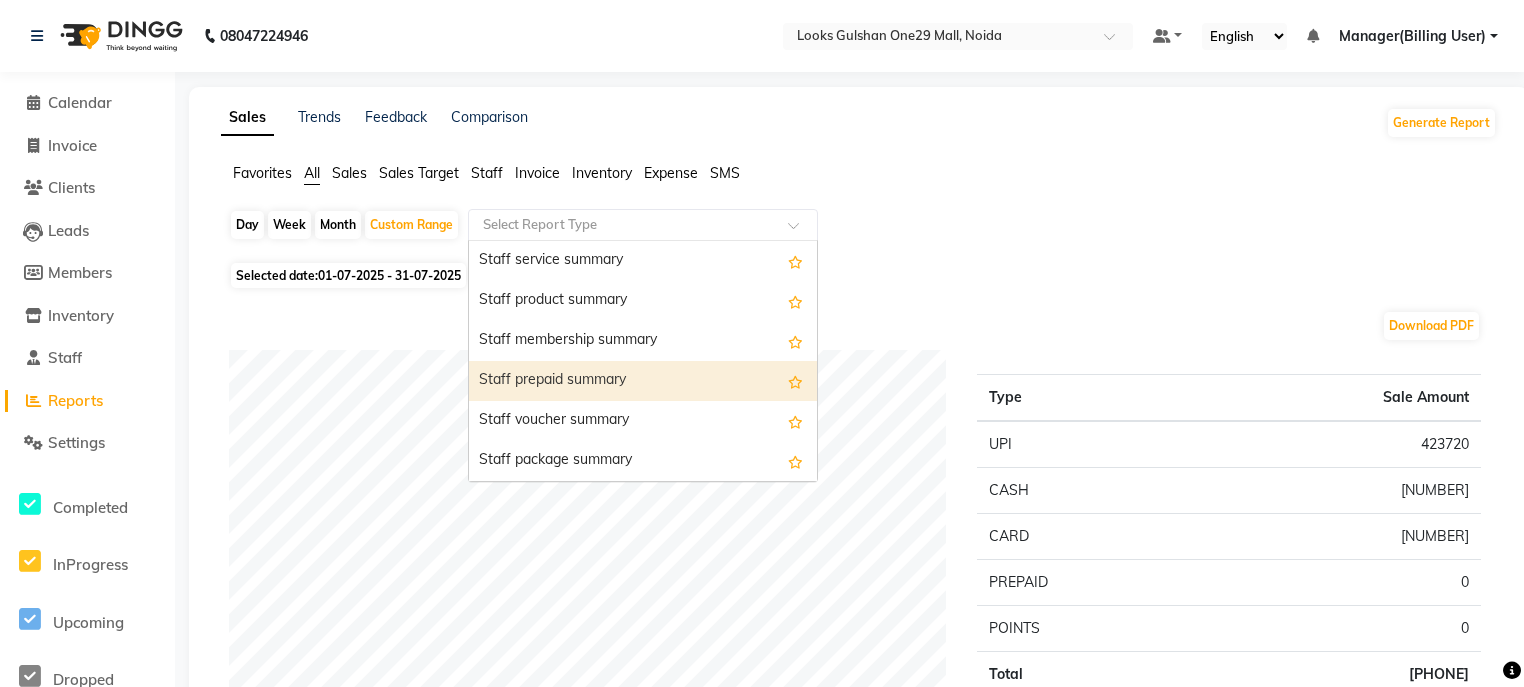 click on "Staff prepaid summary" at bounding box center [643, 381] 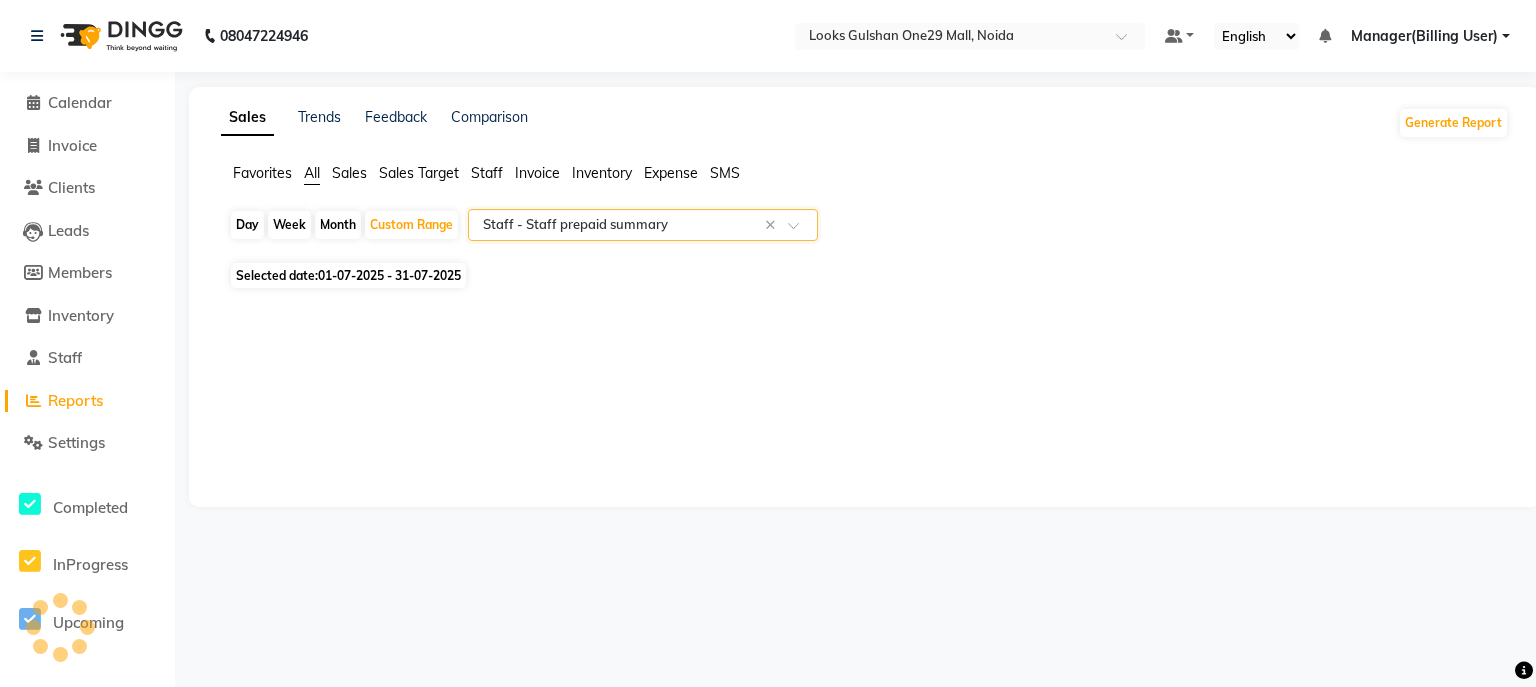 select on "full_report" 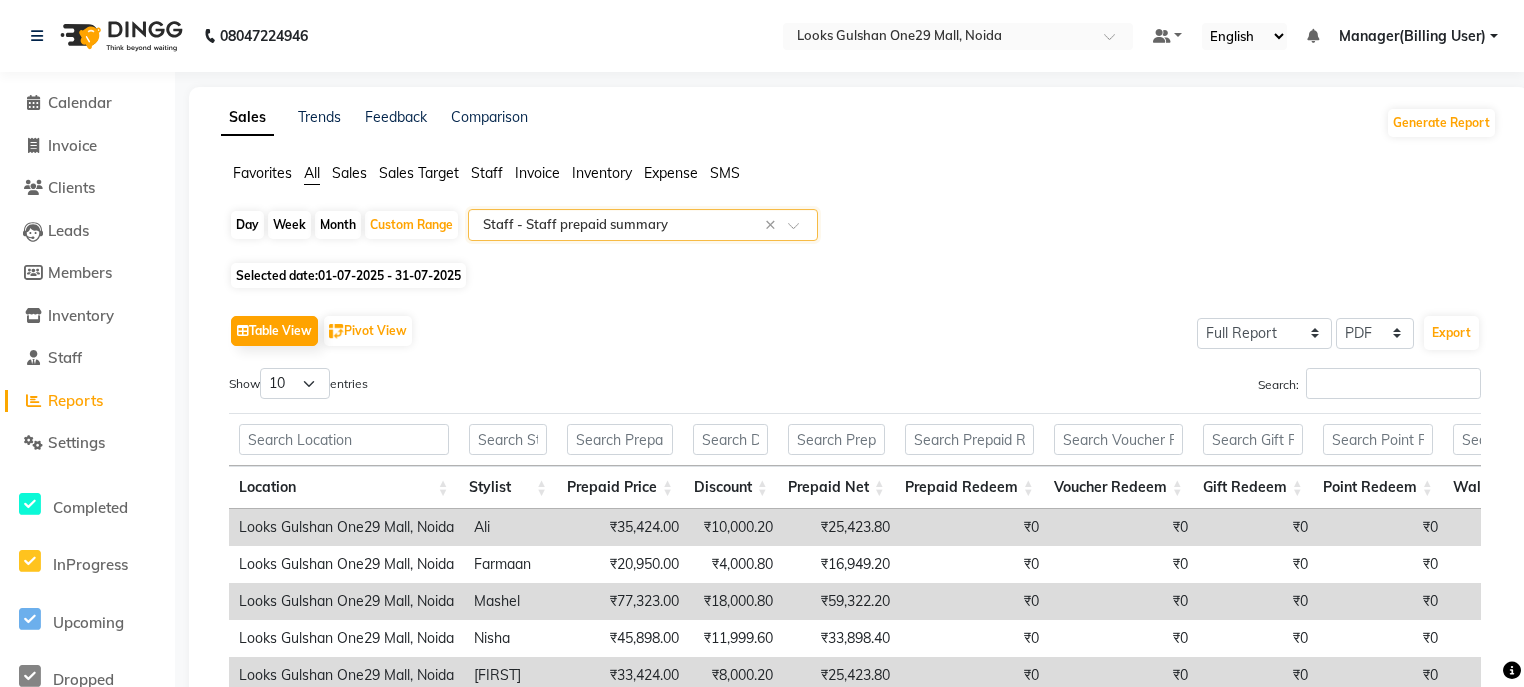click 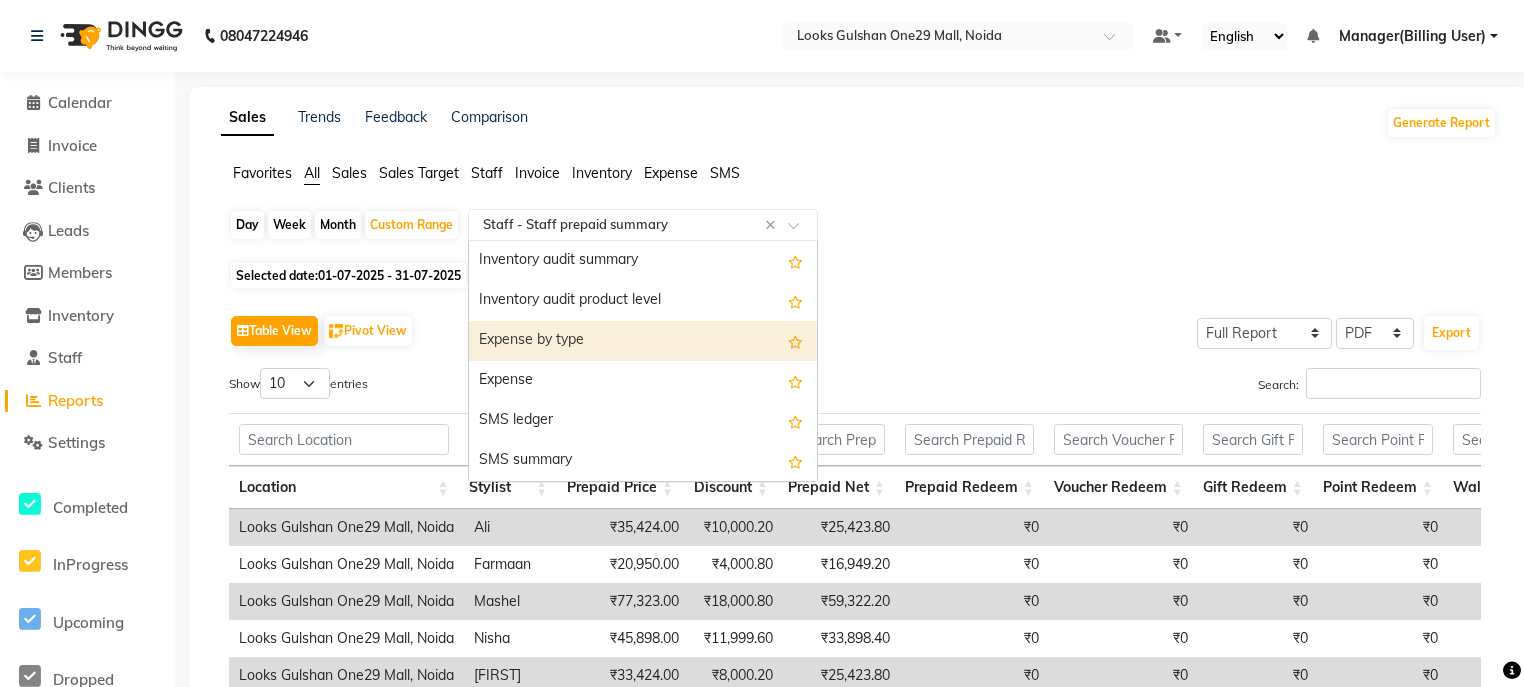 scroll, scrollTop: 2080, scrollLeft: 0, axis: vertical 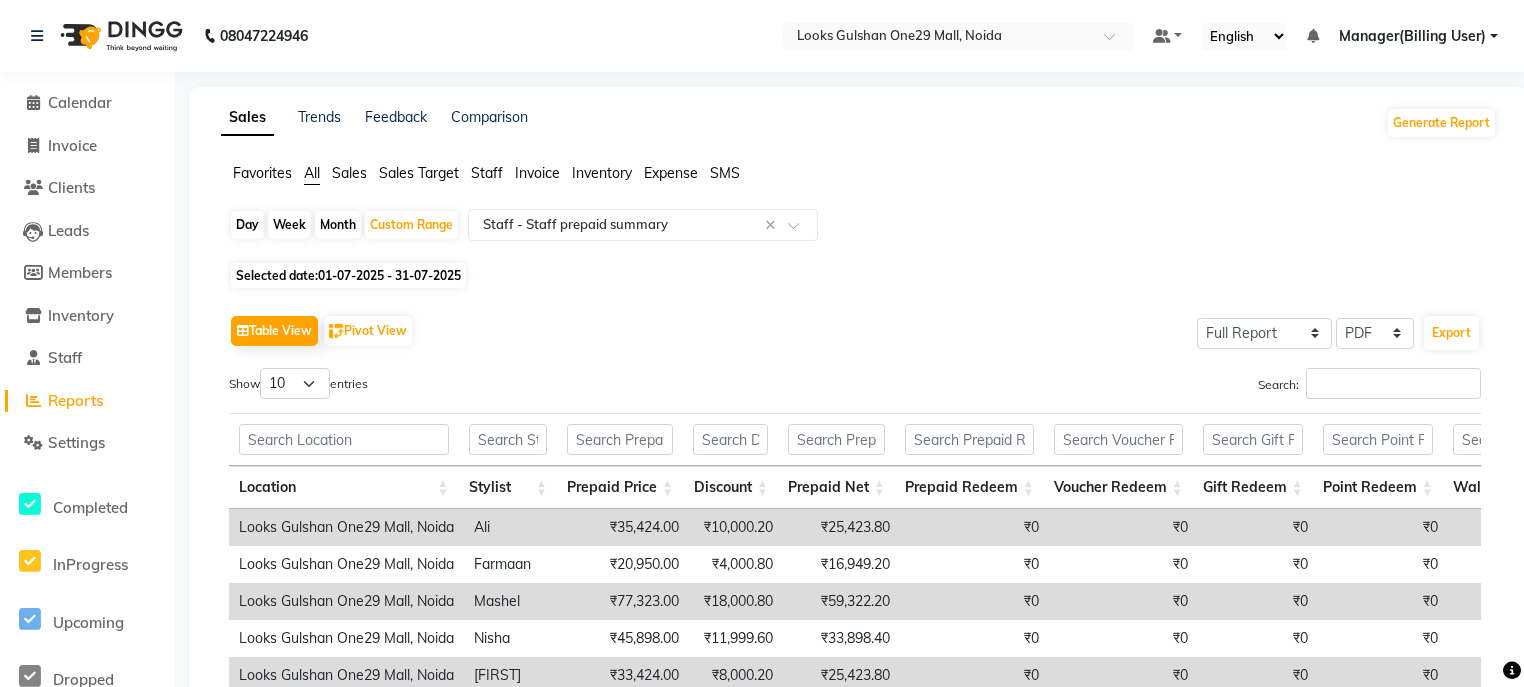 click on "Sales" 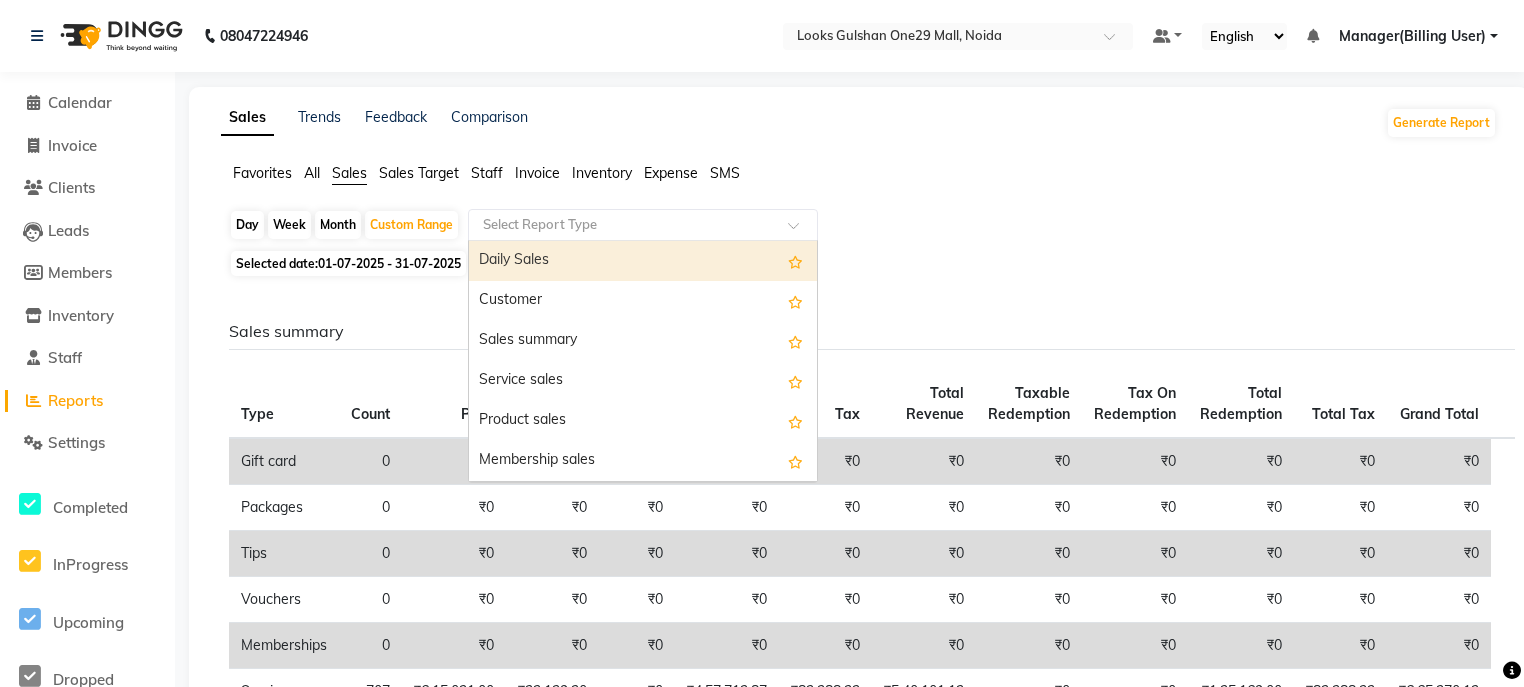 click 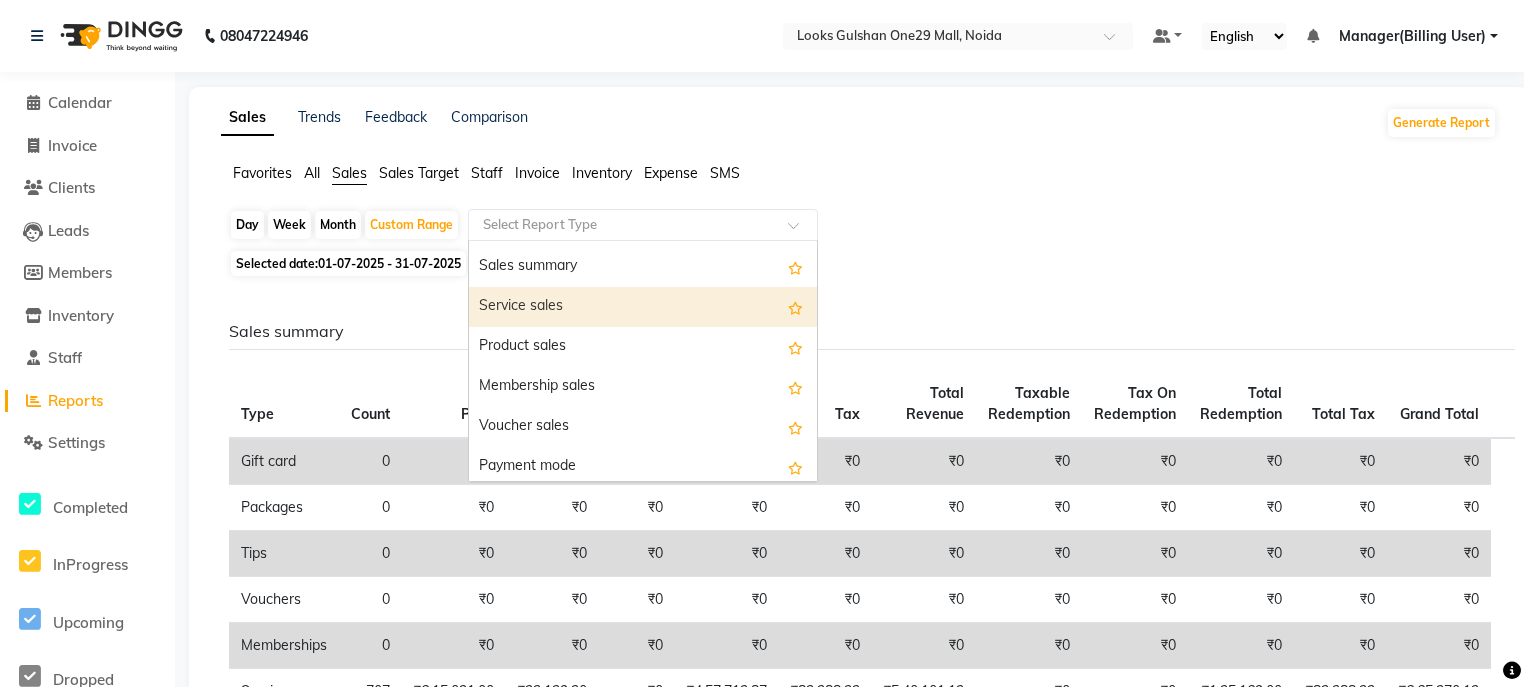 scroll, scrollTop: 160, scrollLeft: 0, axis: vertical 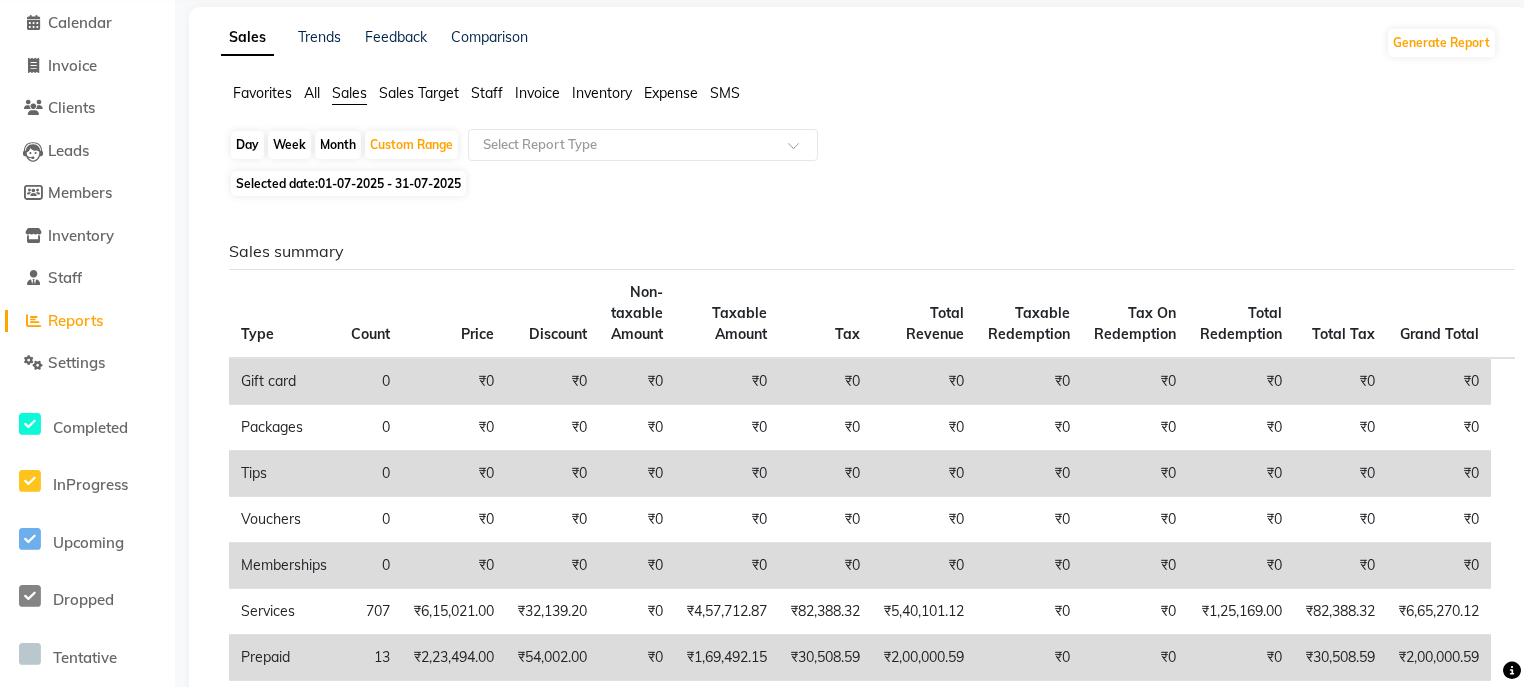 click on "All" 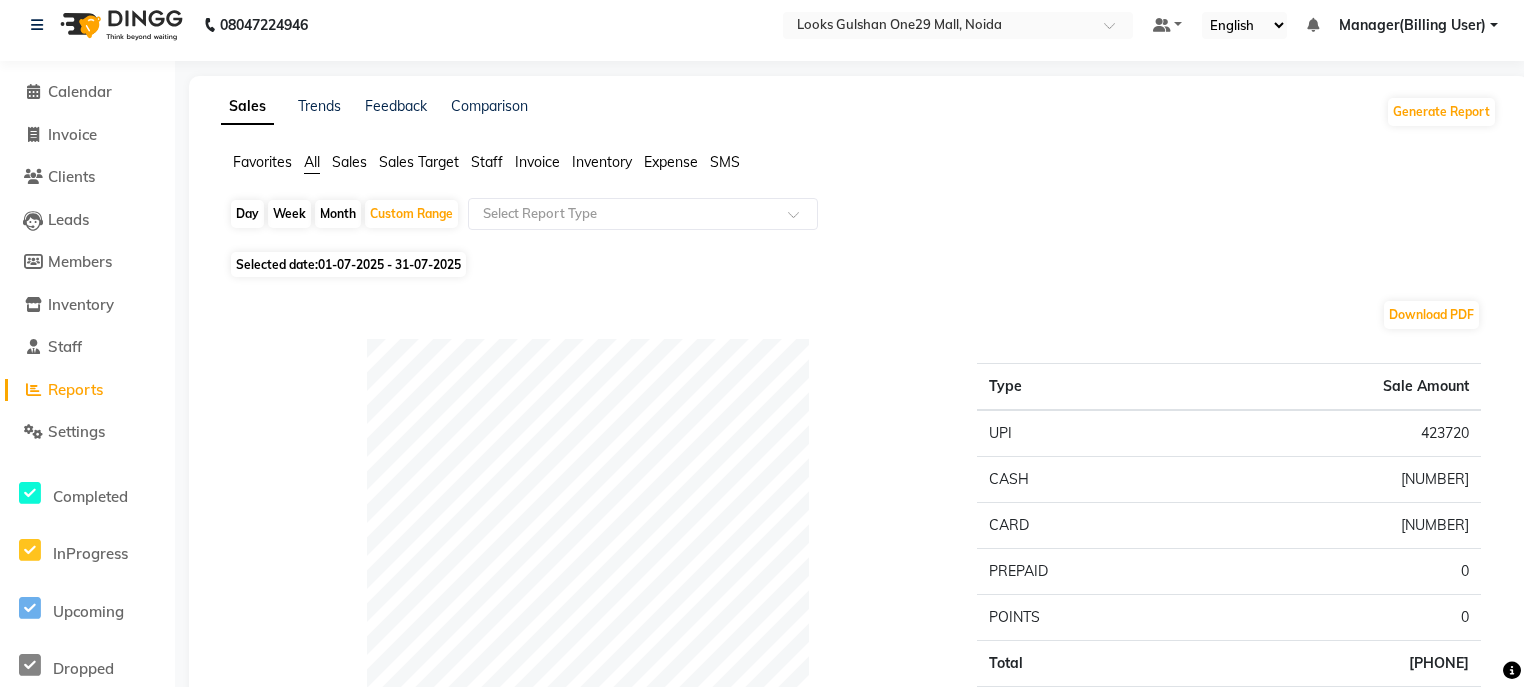 scroll, scrollTop: 0, scrollLeft: 0, axis: both 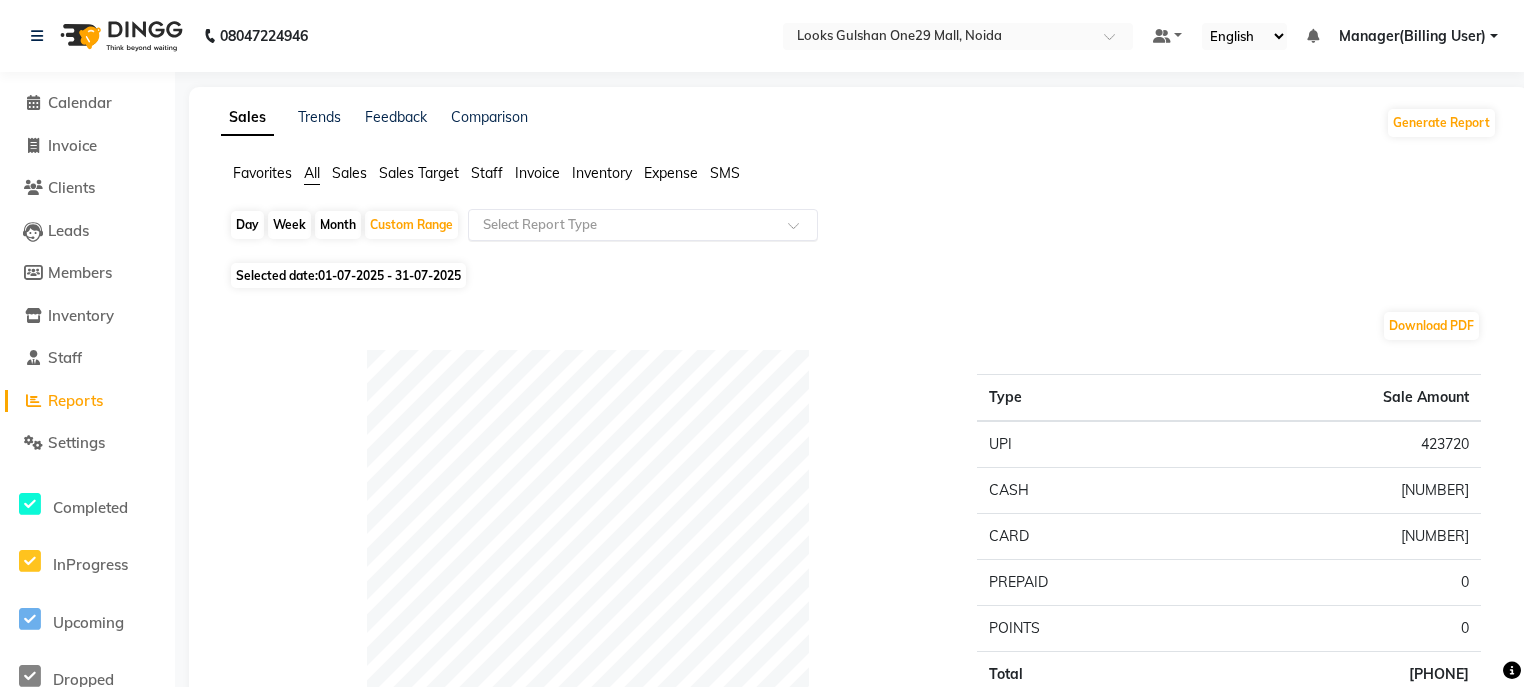 click 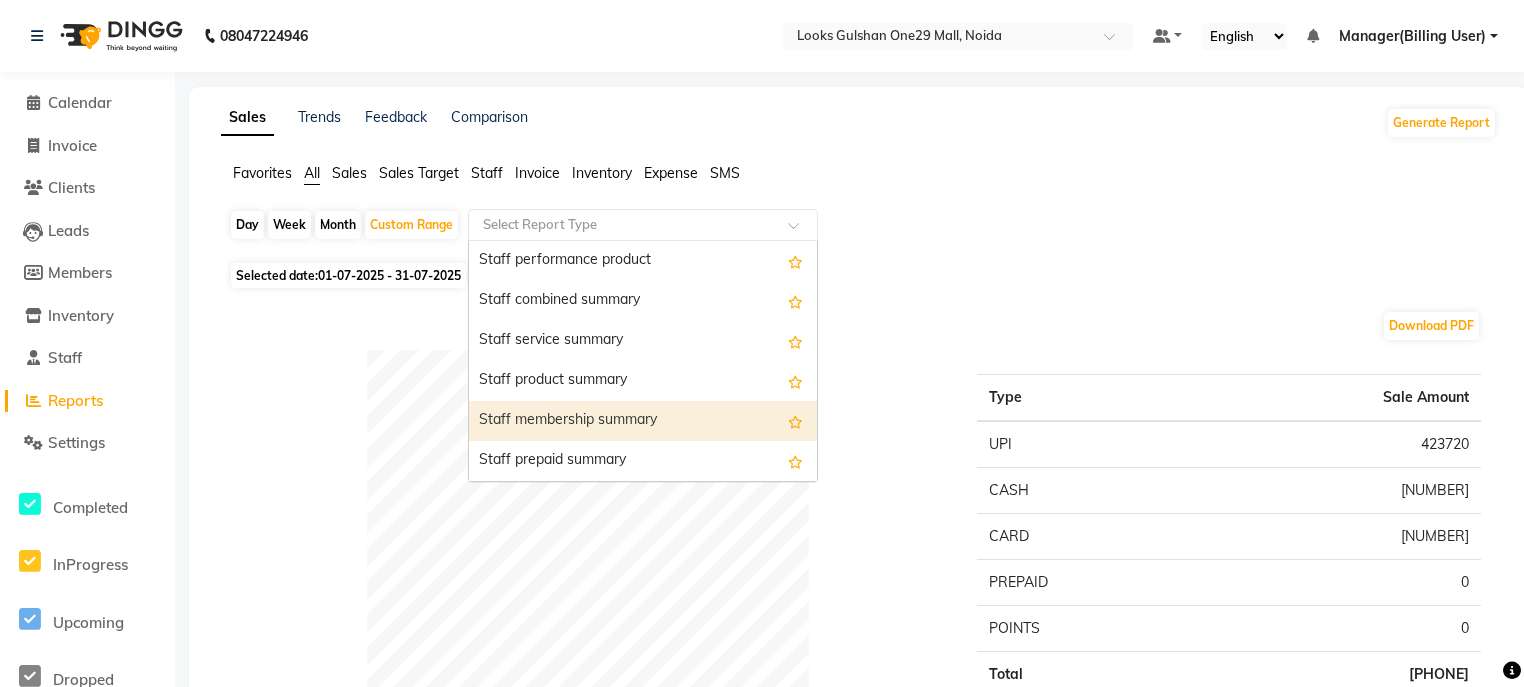 scroll, scrollTop: 880, scrollLeft: 0, axis: vertical 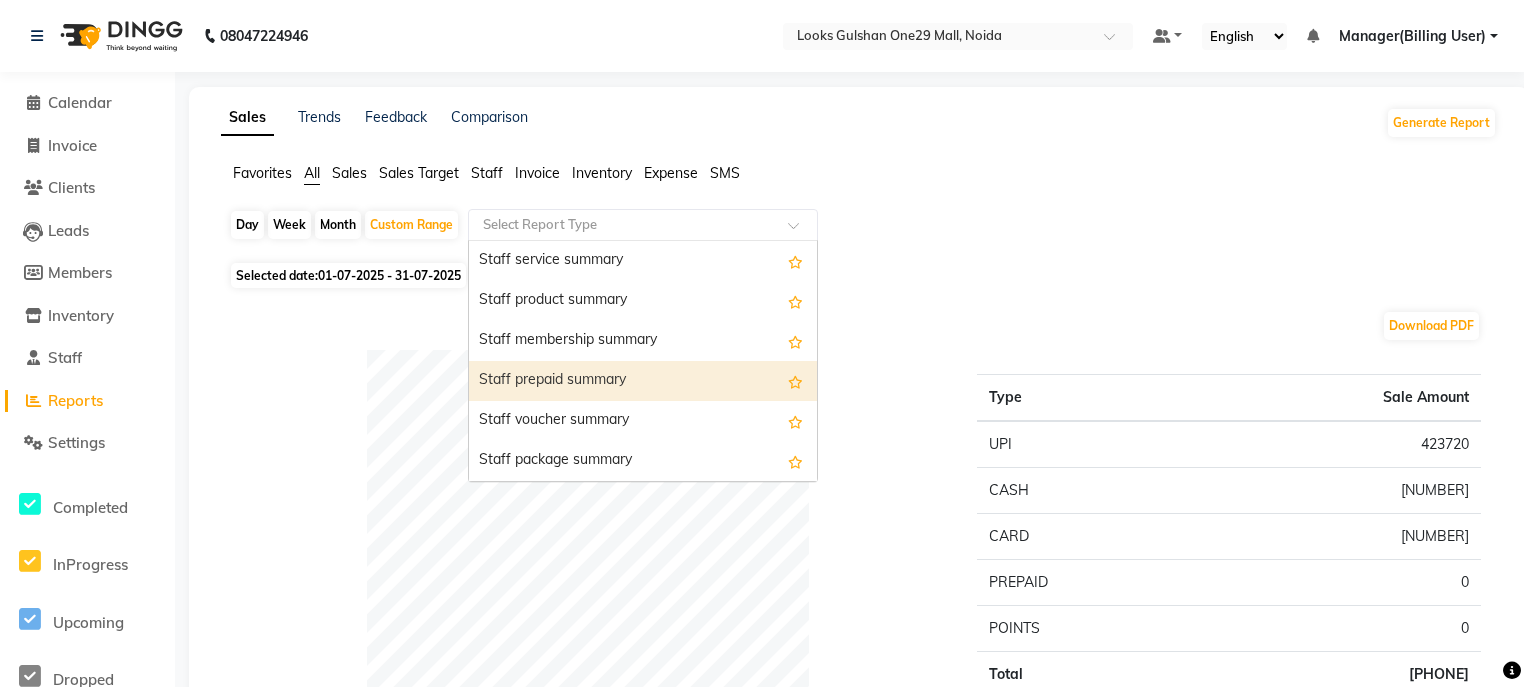 click on "Staff prepaid summary" at bounding box center [643, 381] 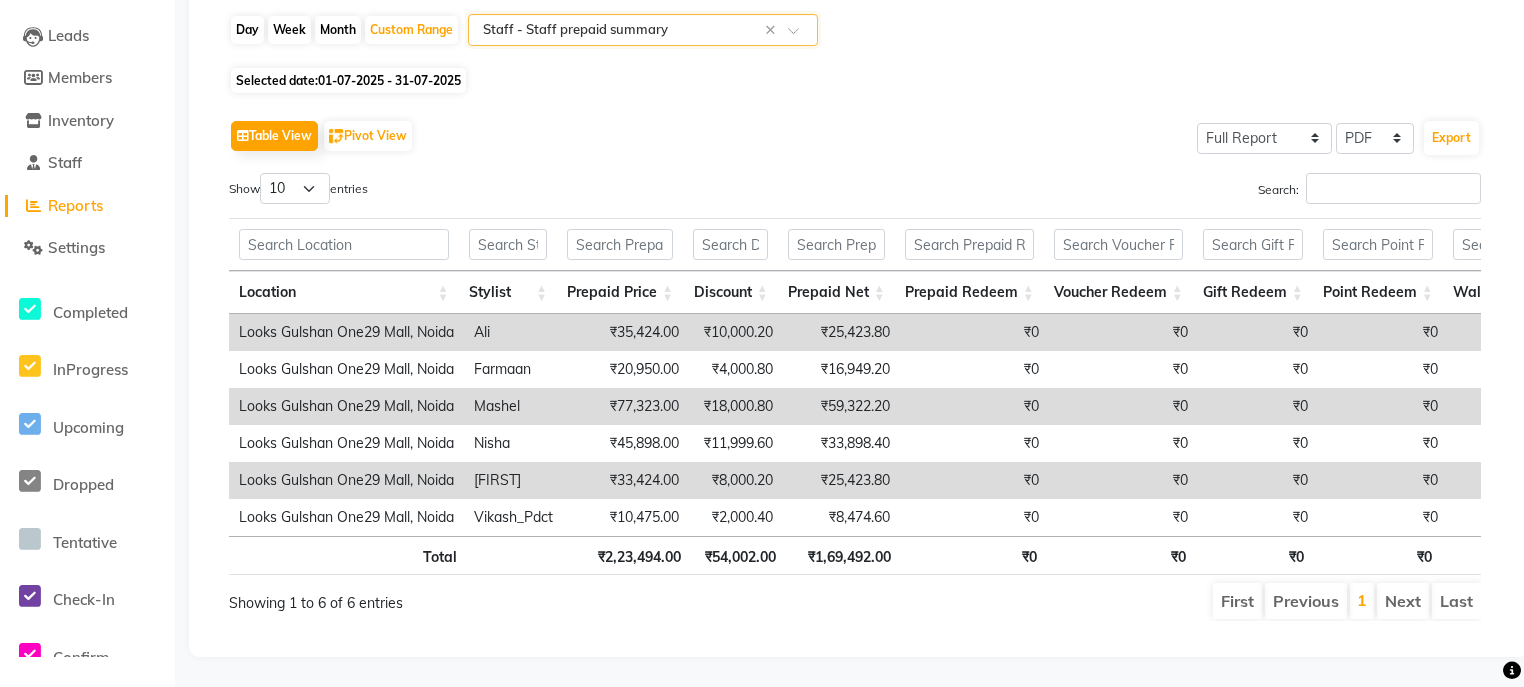 scroll, scrollTop: 216, scrollLeft: 0, axis: vertical 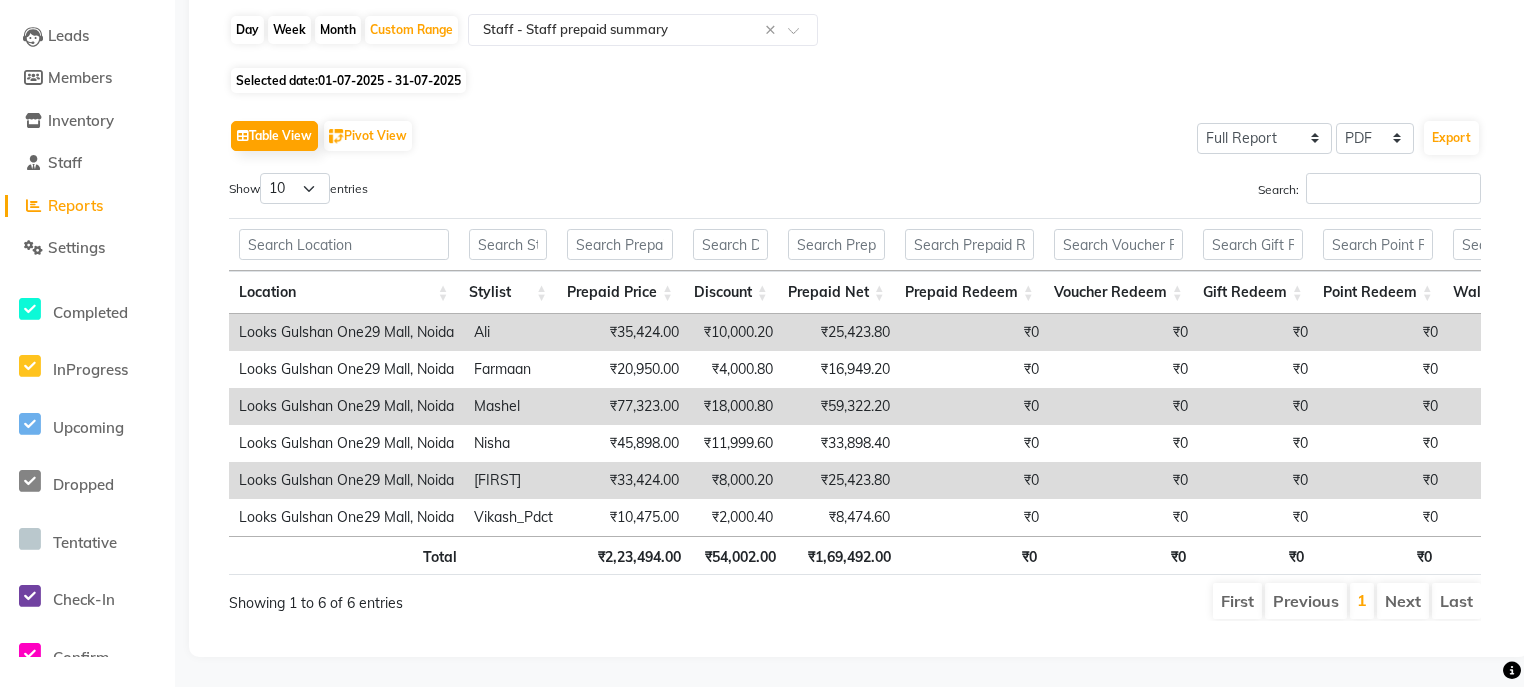 click on "Next" at bounding box center (1403, 601) 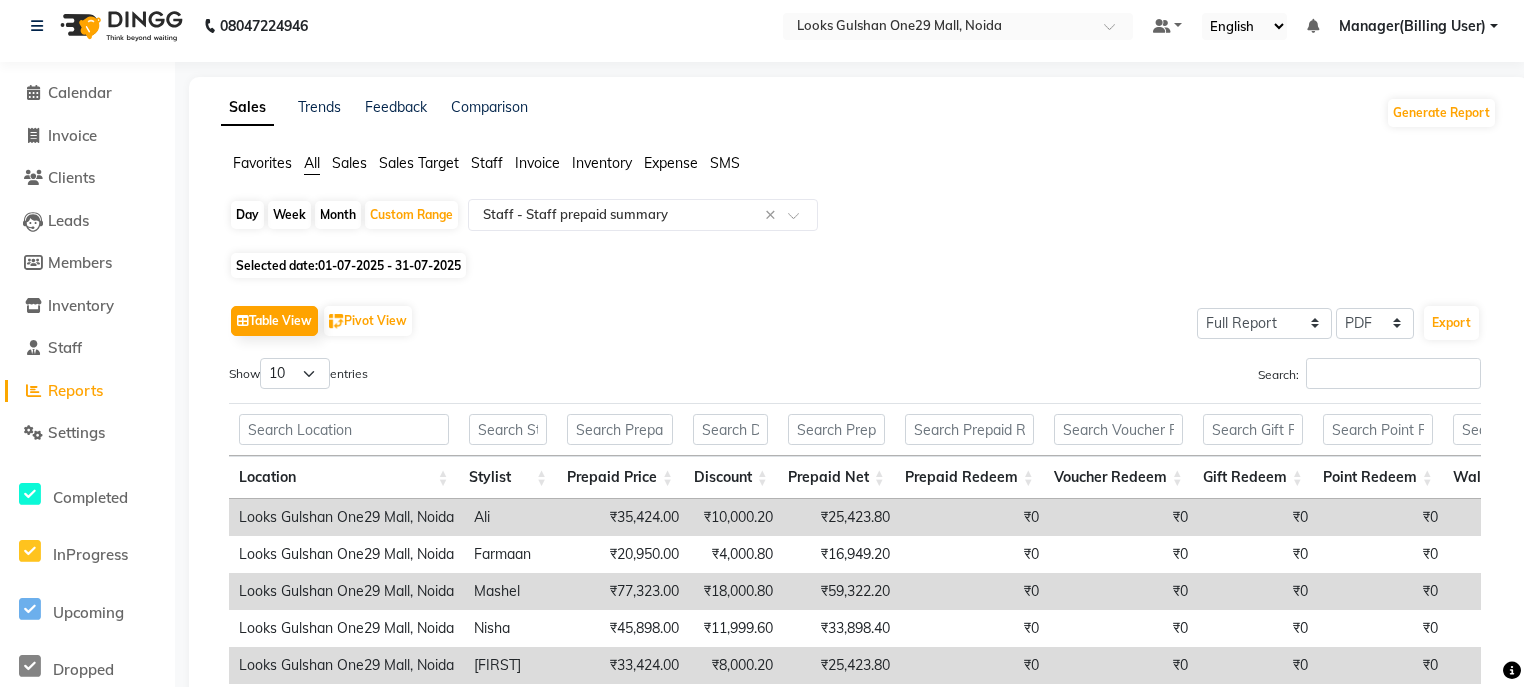 scroll, scrollTop: 0, scrollLeft: 0, axis: both 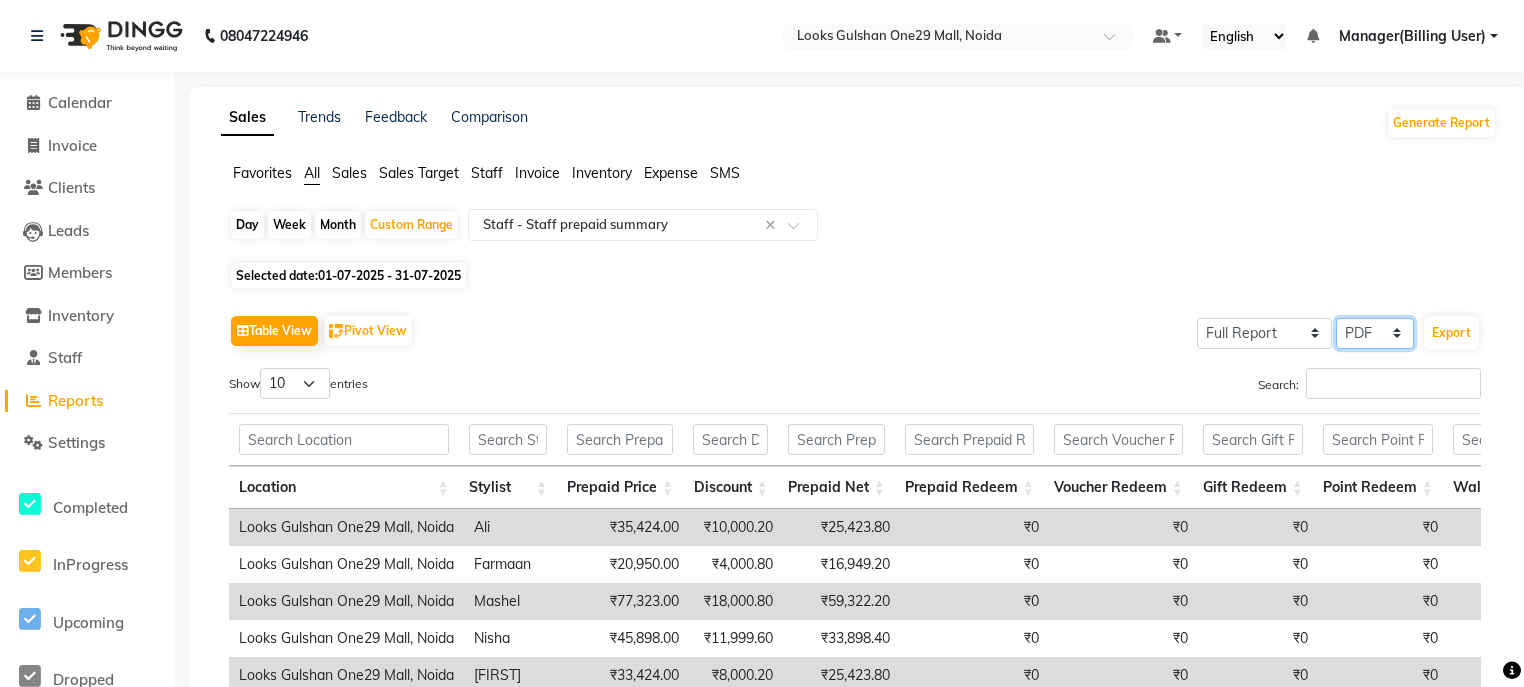 click on "Select CSV PDF" 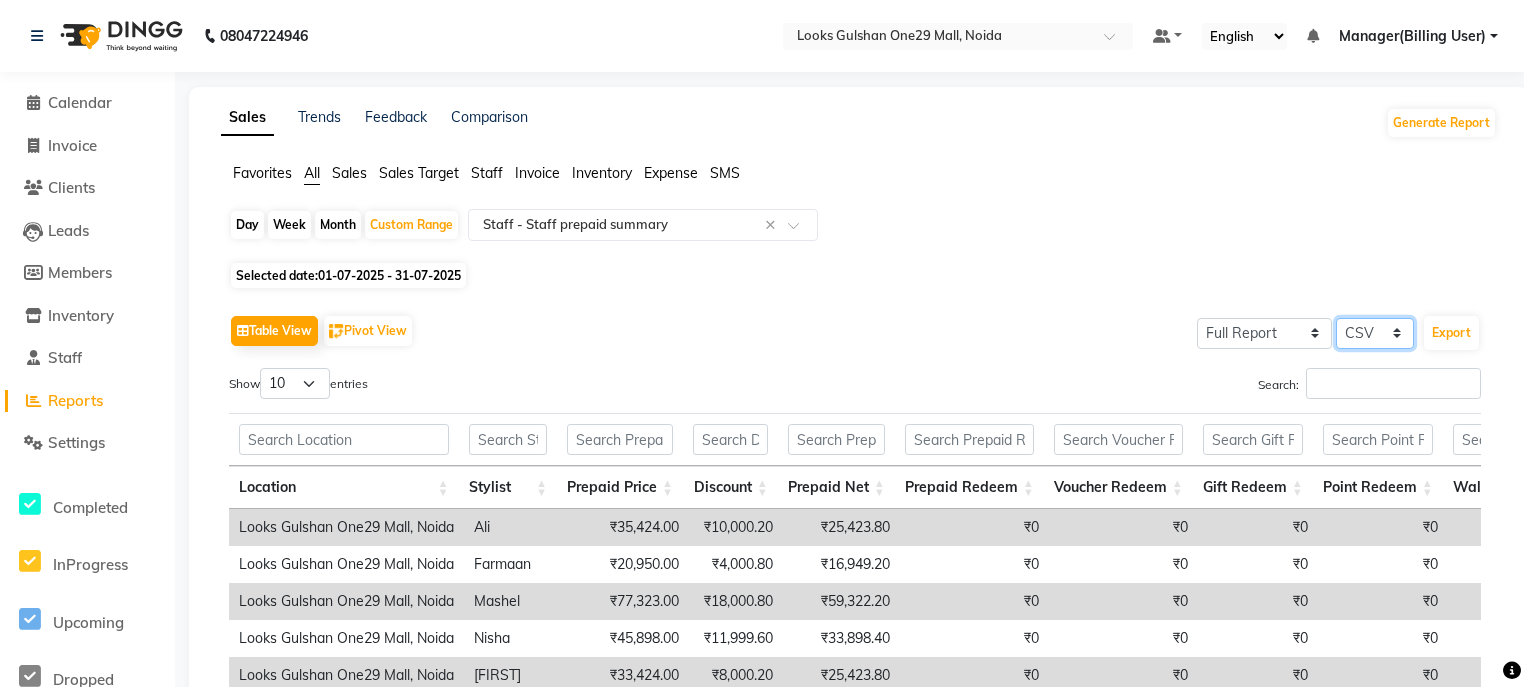 click on "Select CSV PDF" 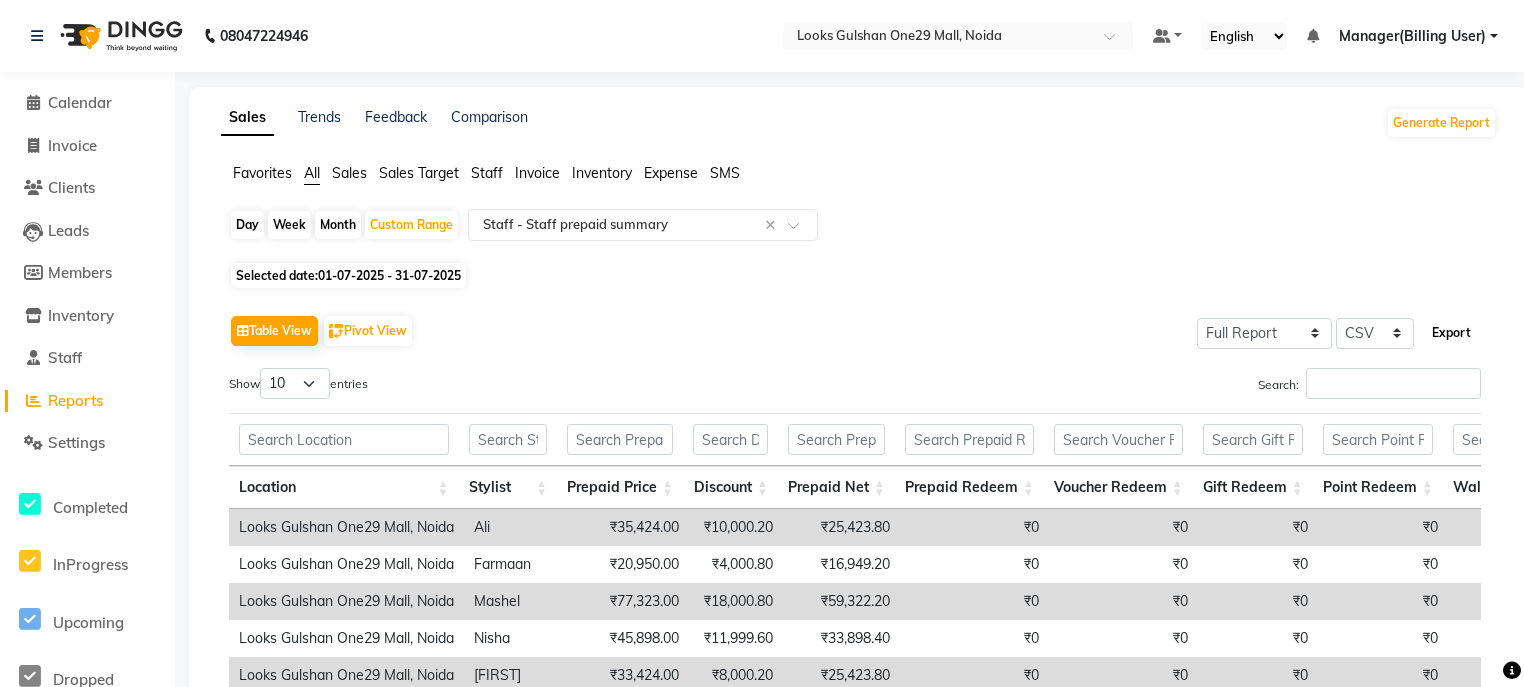 click on "Export" 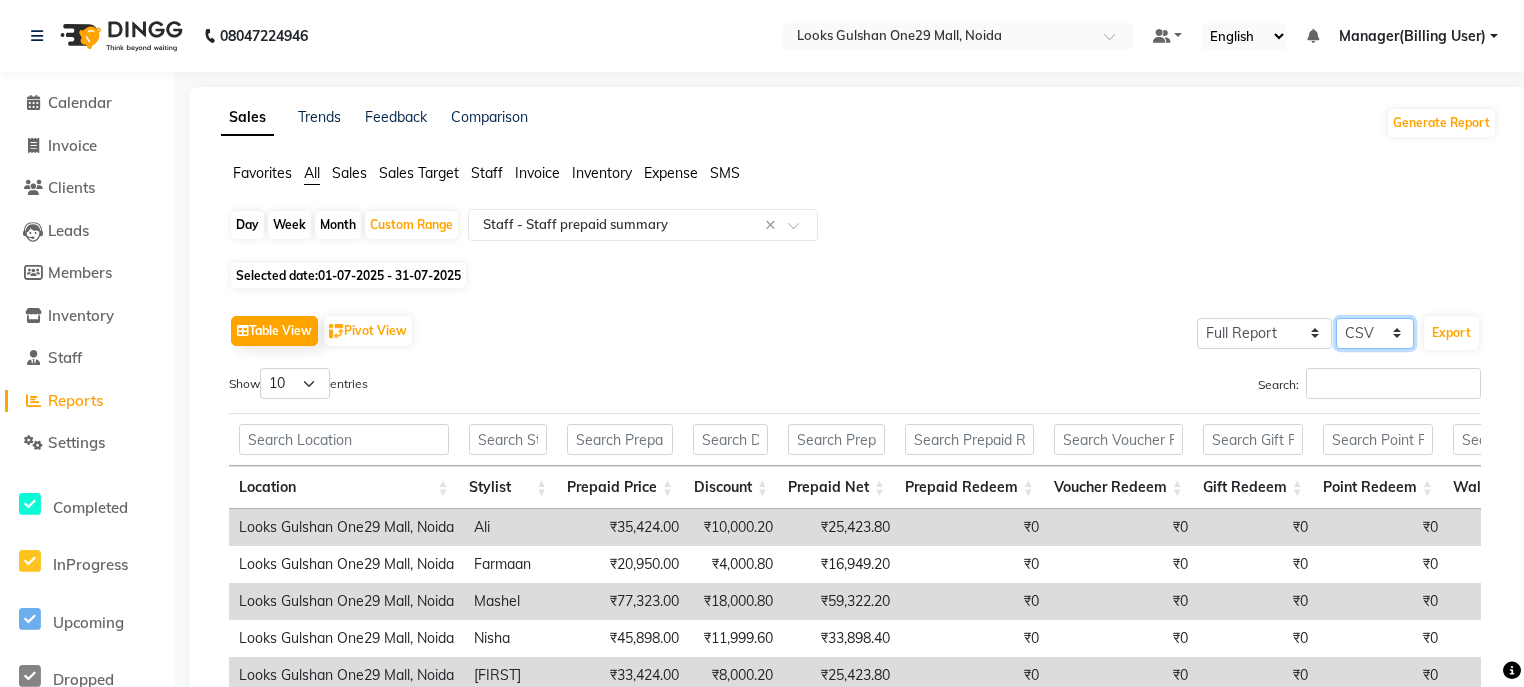 drag, startPoint x: 1387, startPoint y: 335, endPoint x: 1387, endPoint y: 348, distance: 13 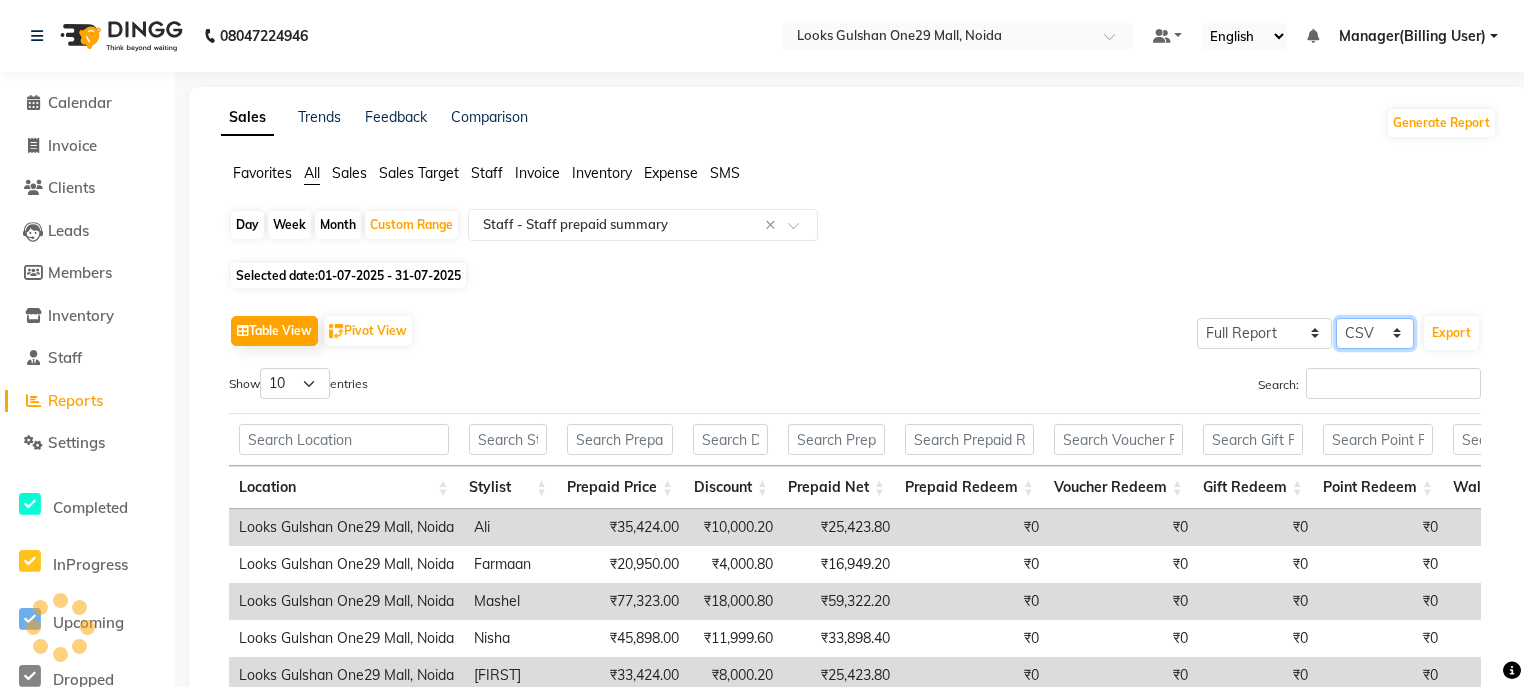 select on "pdf" 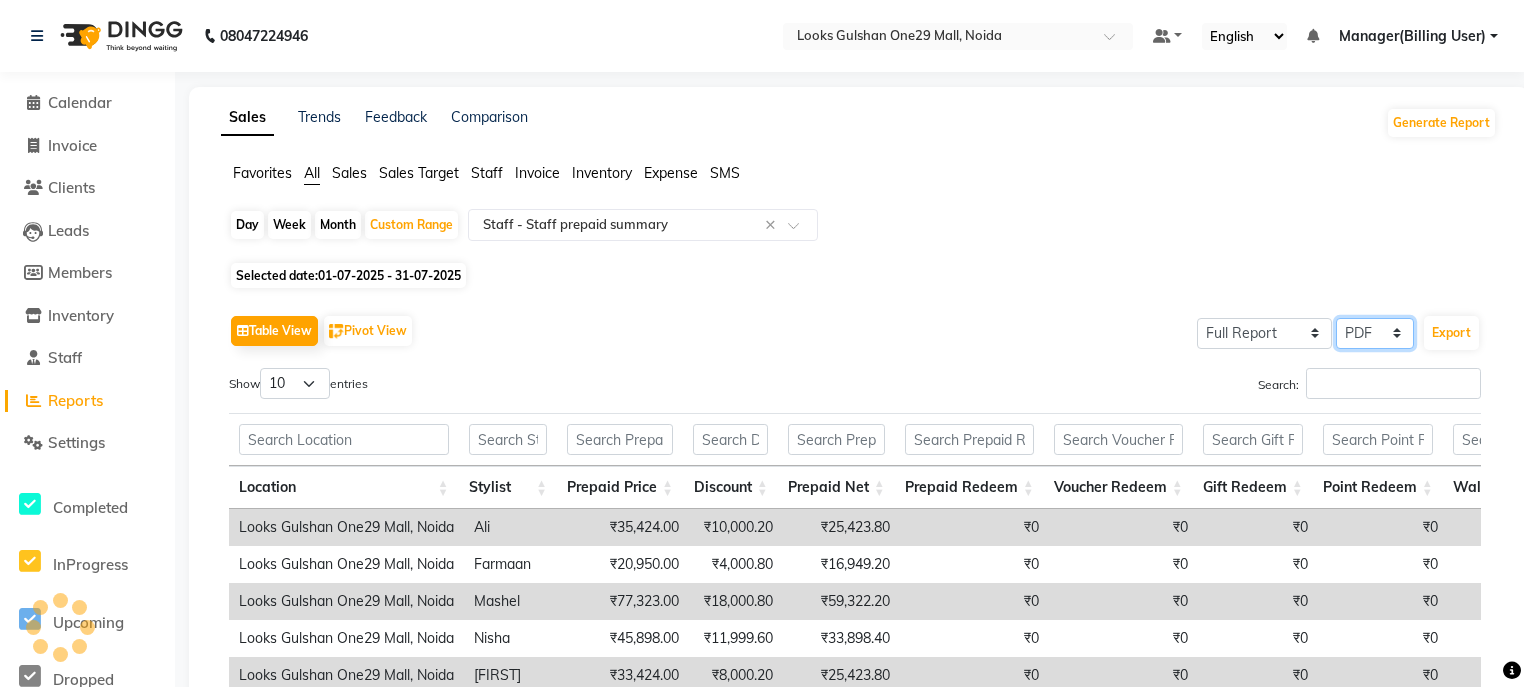 click on "Select CSV PDF" 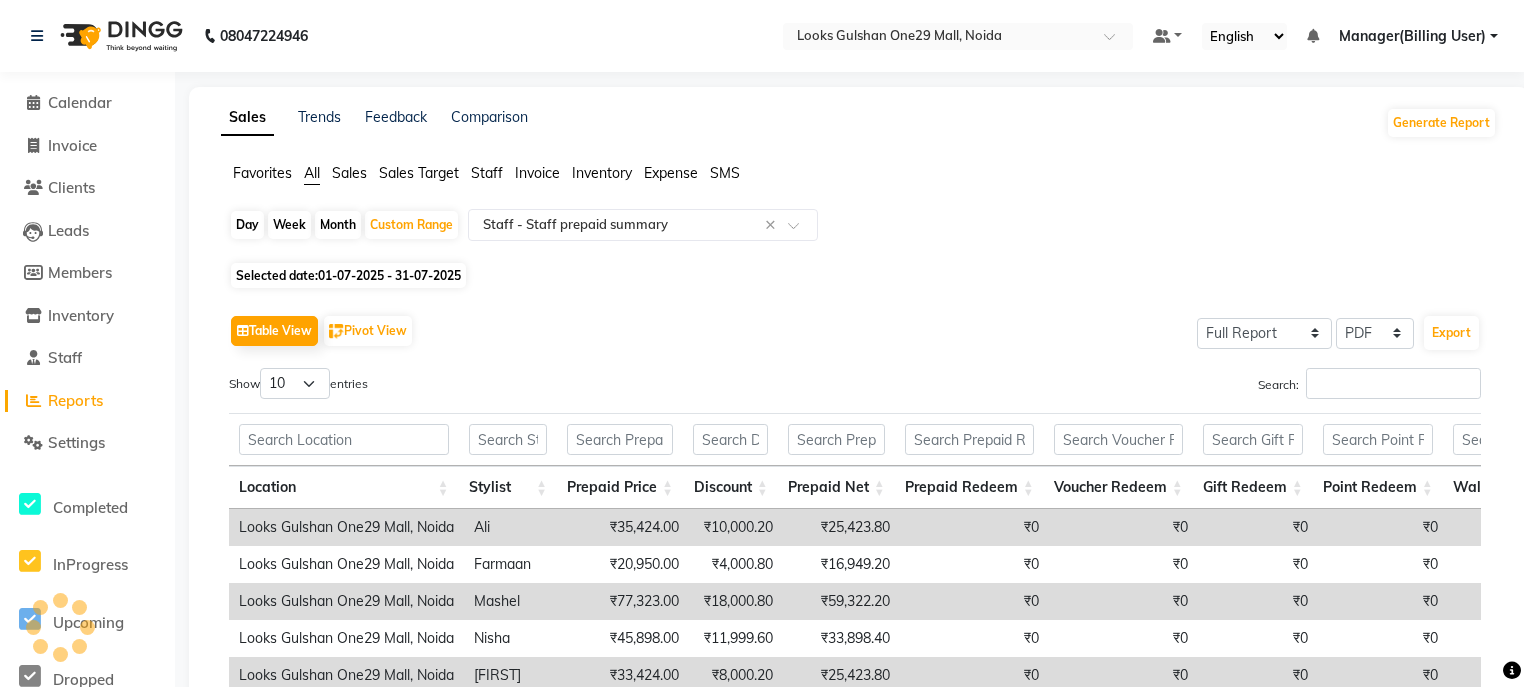 click on "Table View   Pivot View  Select Full Report Filtered Report Select CSV PDF  Export" 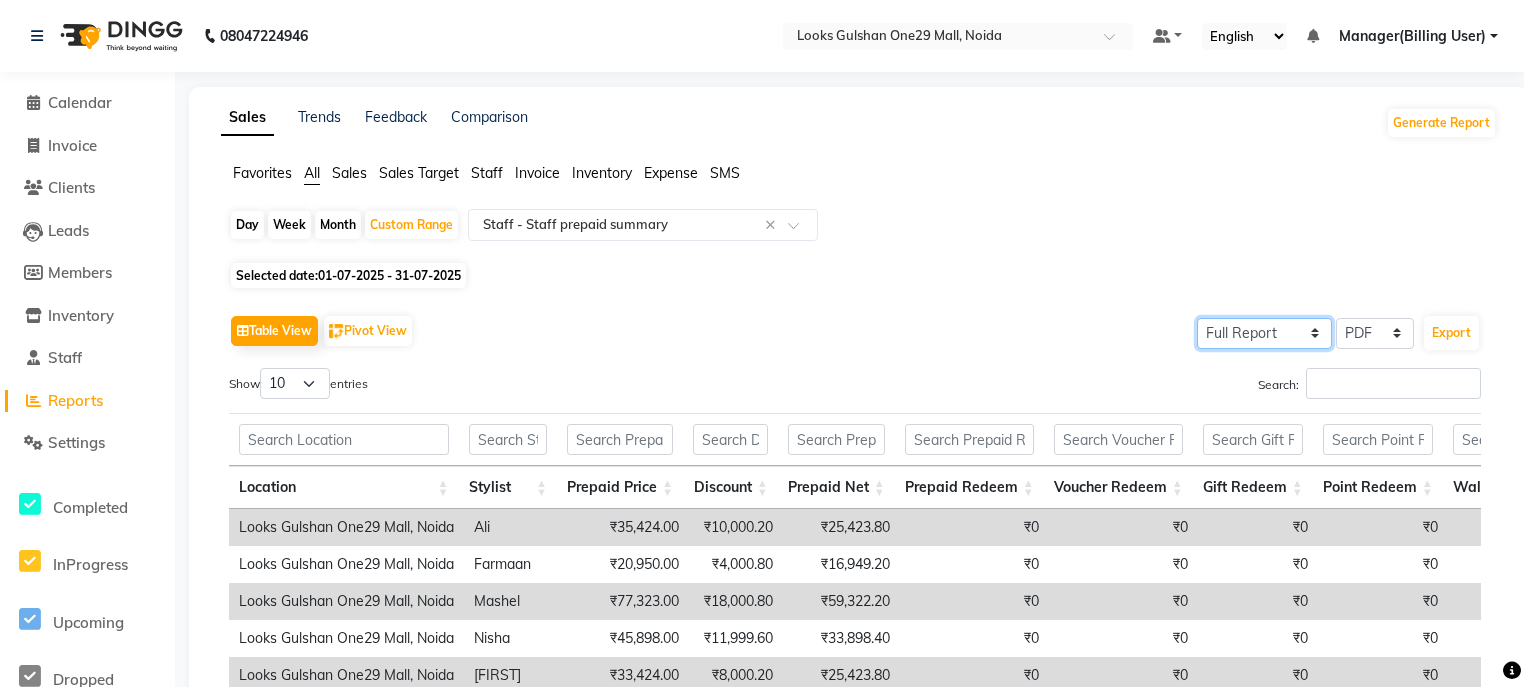 click on "Select Full Report Filtered Report" 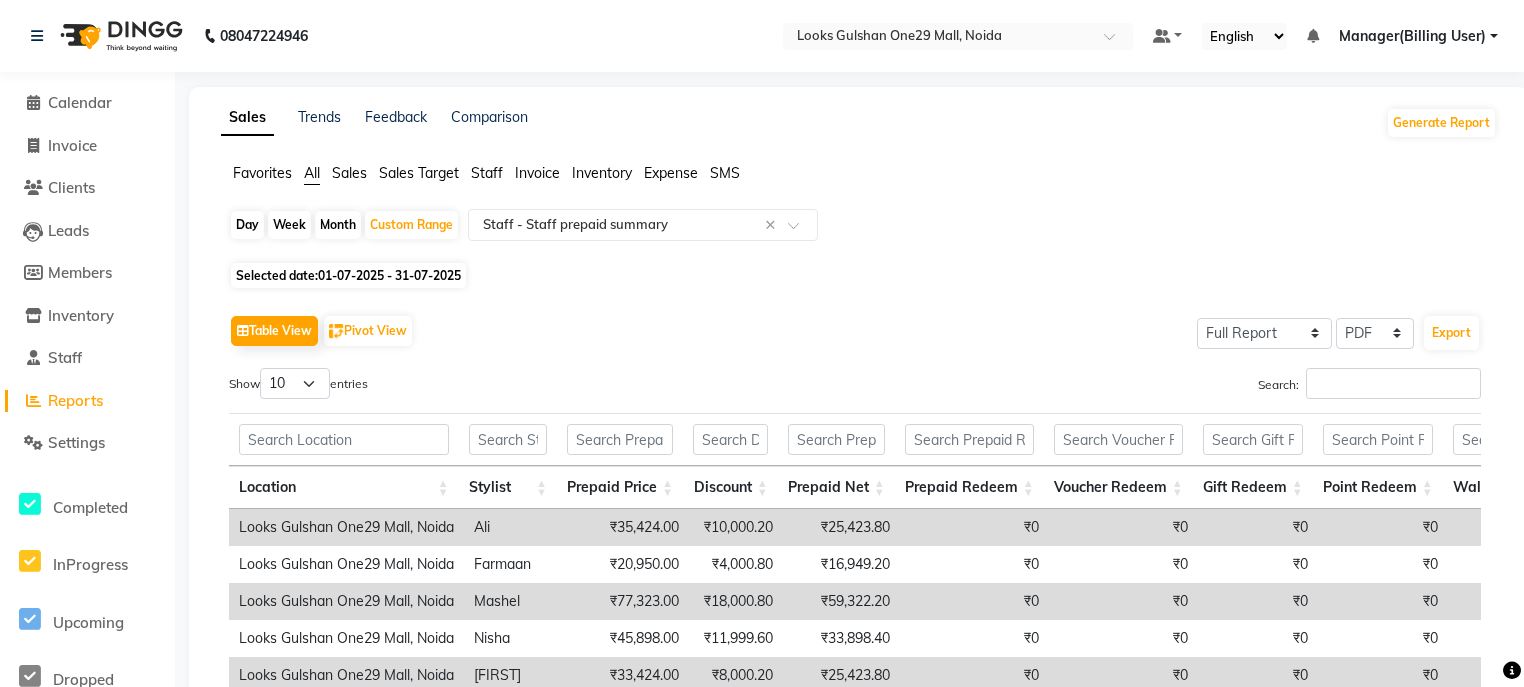 click on "Table View   Pivot View  Select Full Report Filtered Report Select CSV PDF  Export" 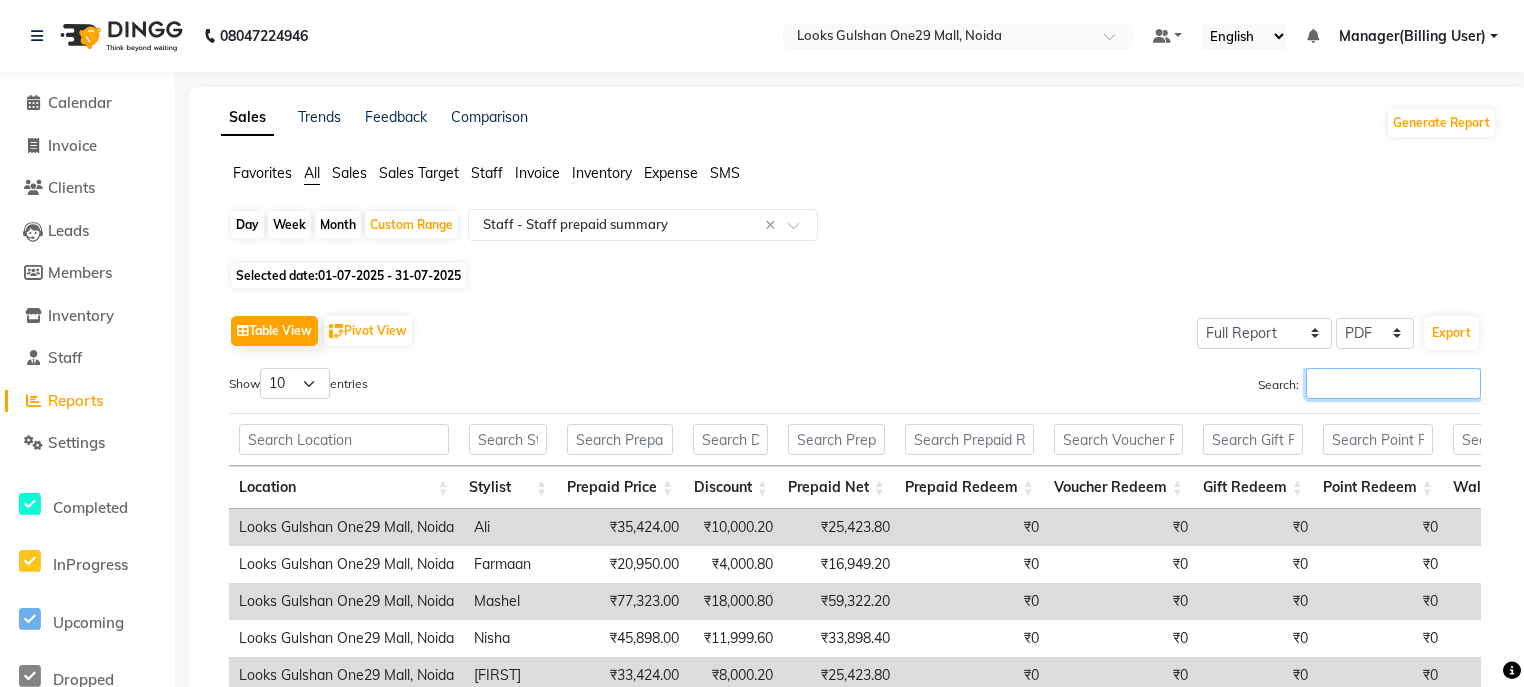 click on "Search:" at bounding box center (1393, 383) 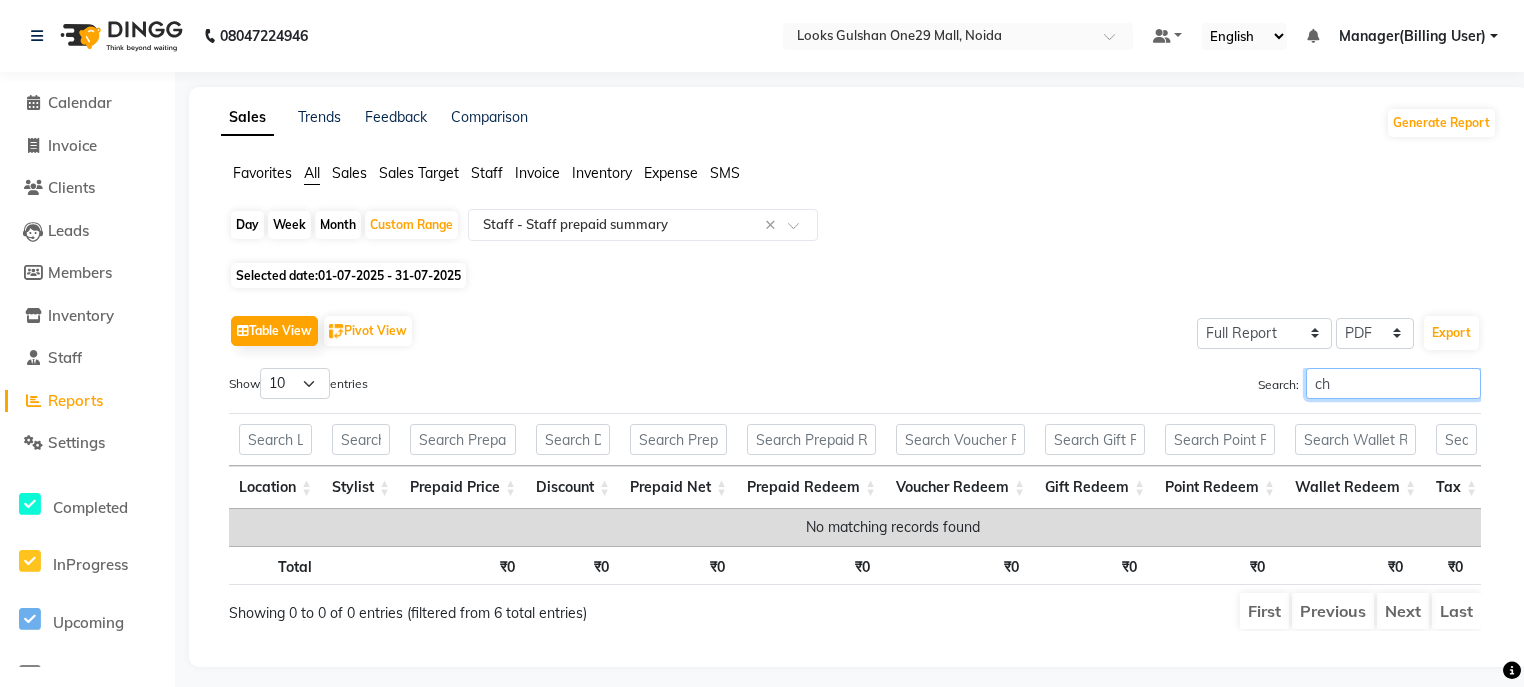 type on "c" 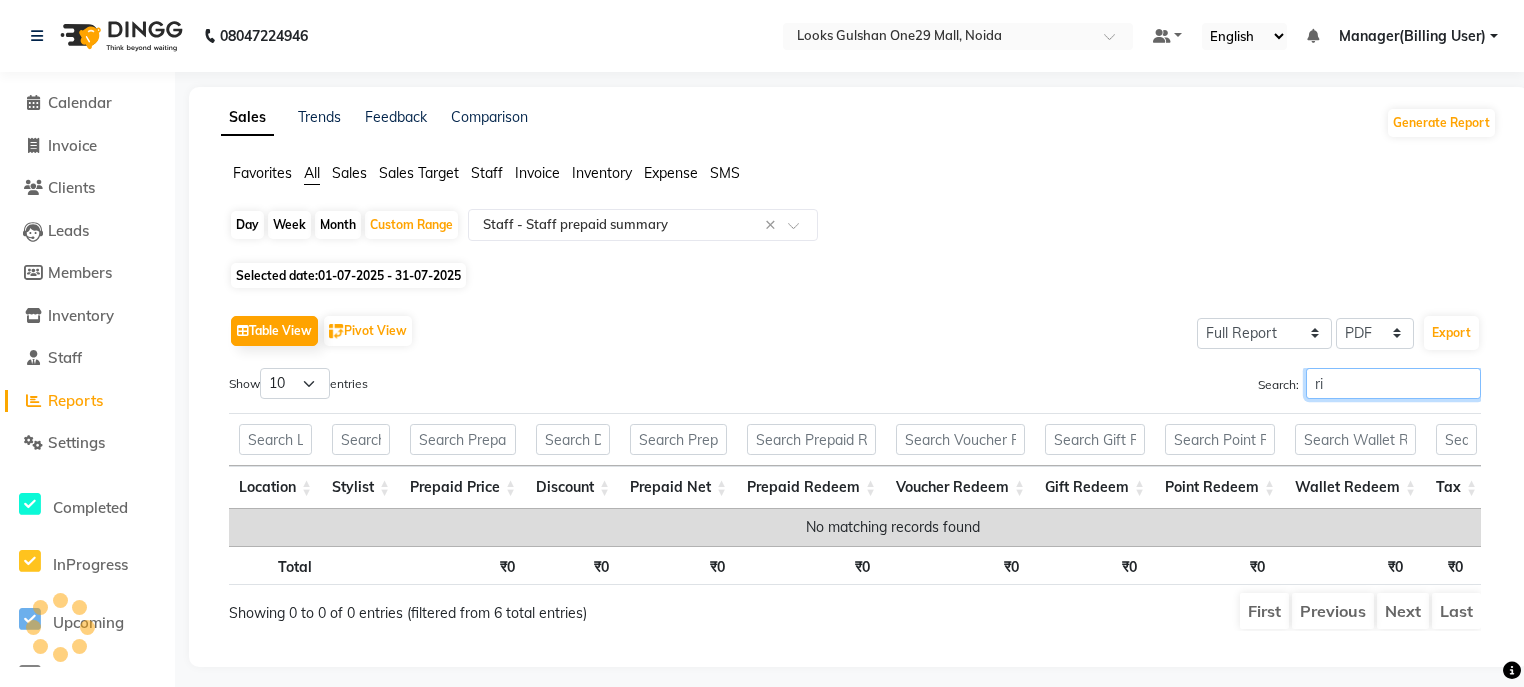 type on "r" 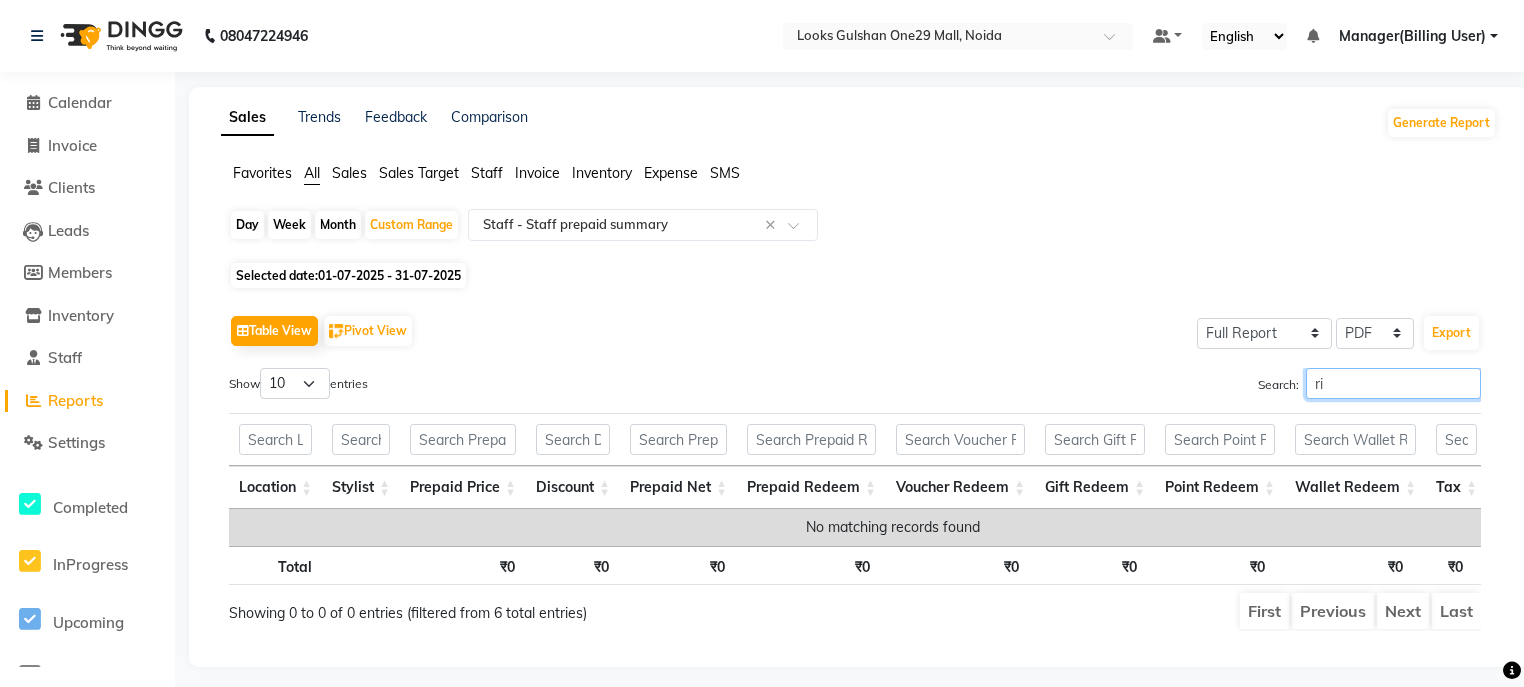 type on "r" 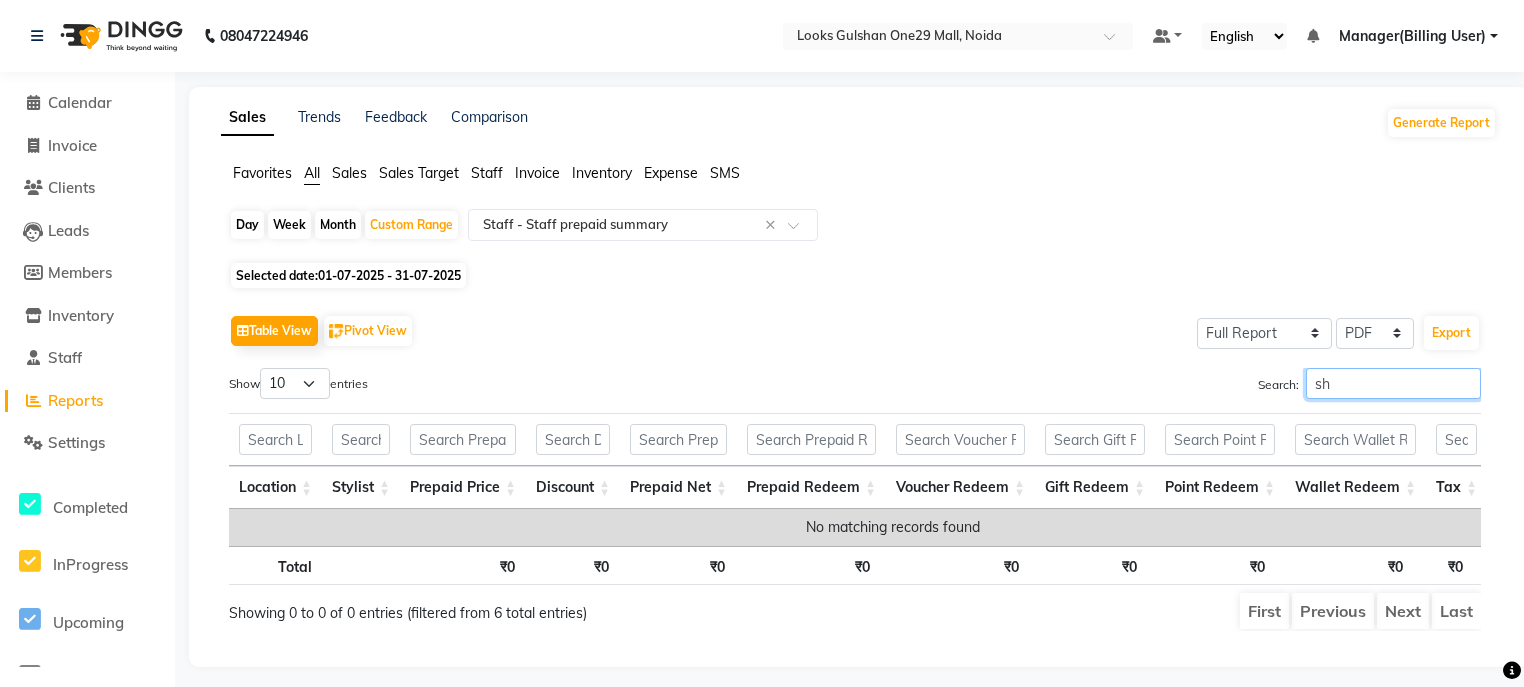 type on "s" 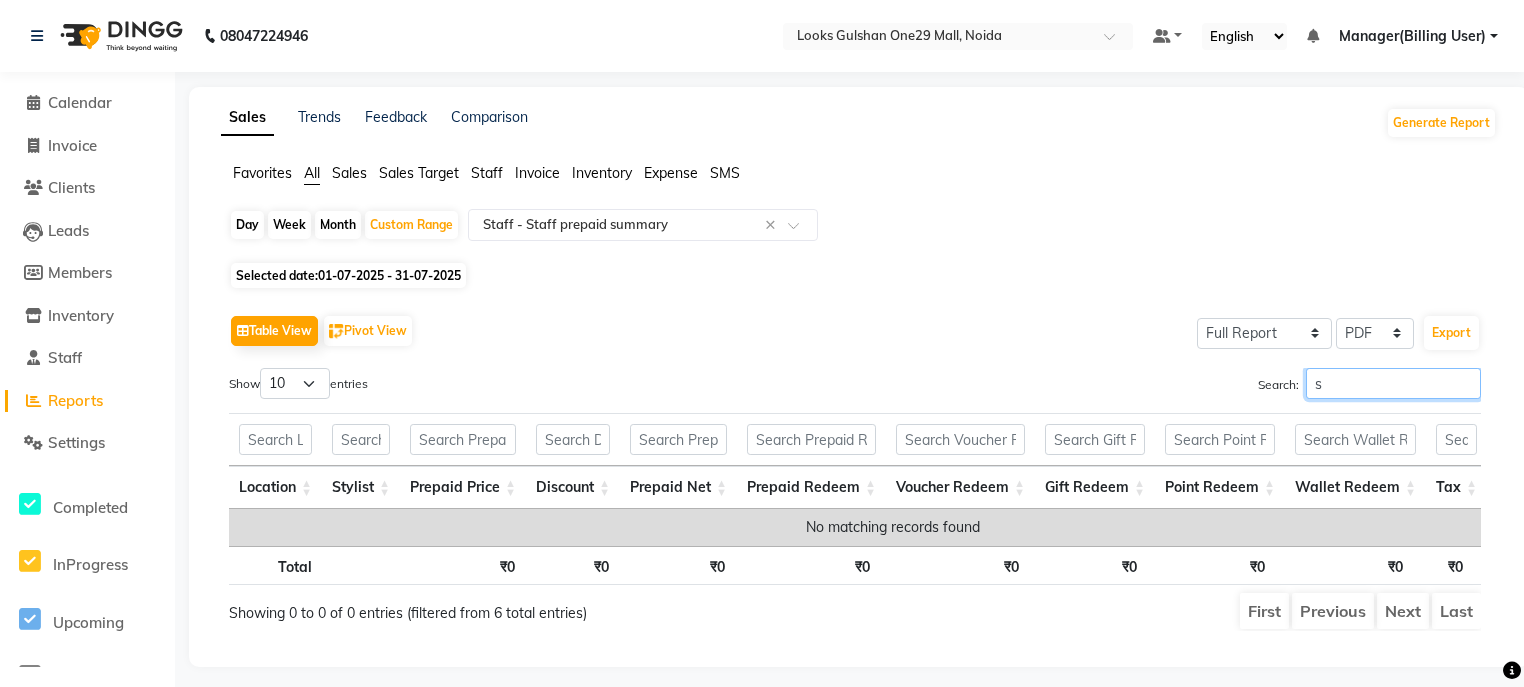 type 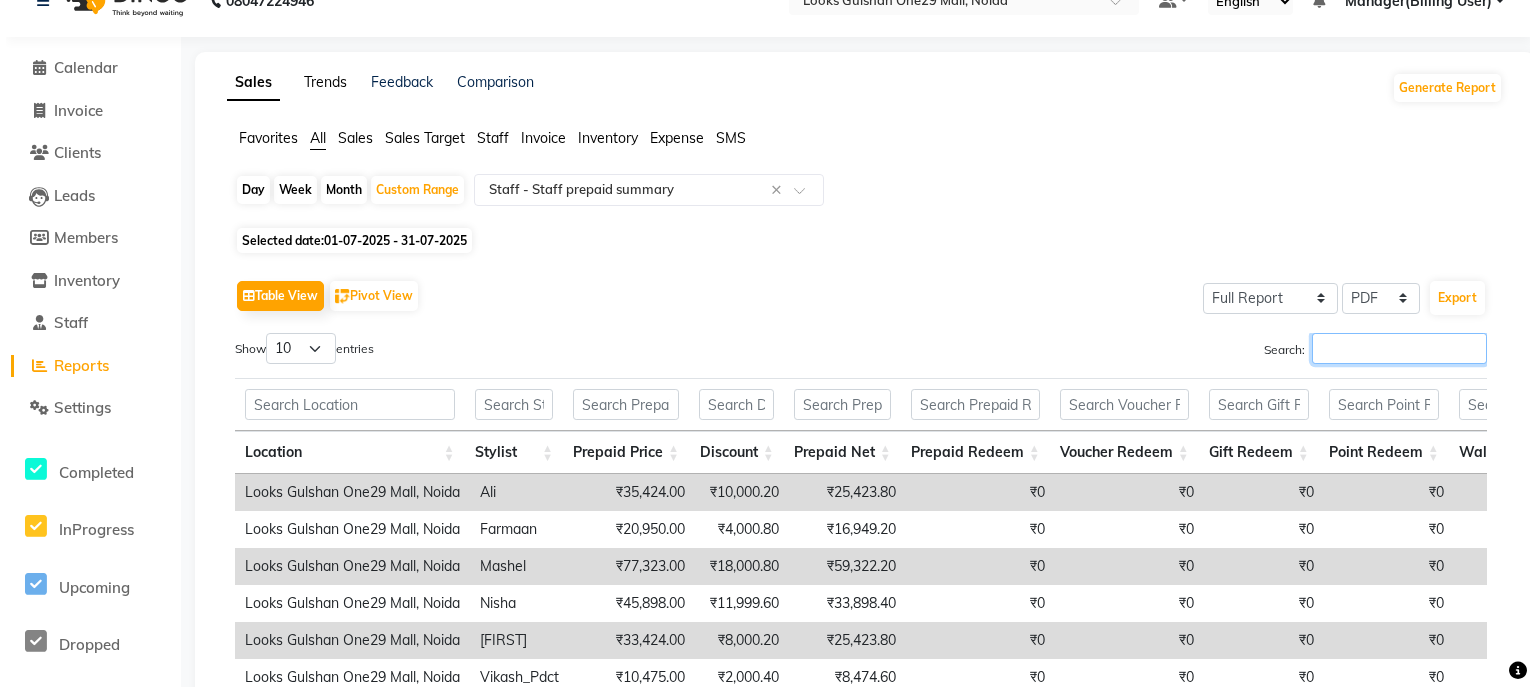 scroll, scrollTop: 0, scrollLeft: 0, axis: both 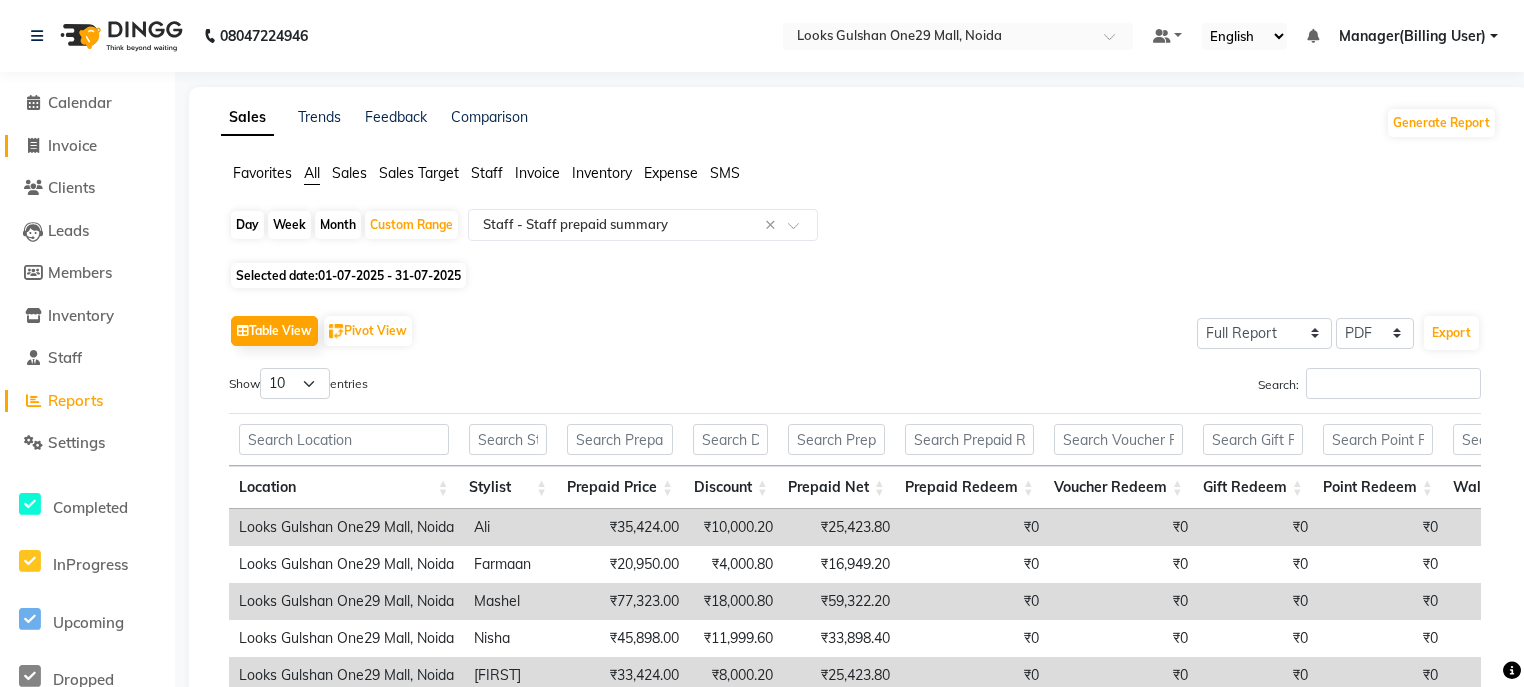 click on "Invoice" 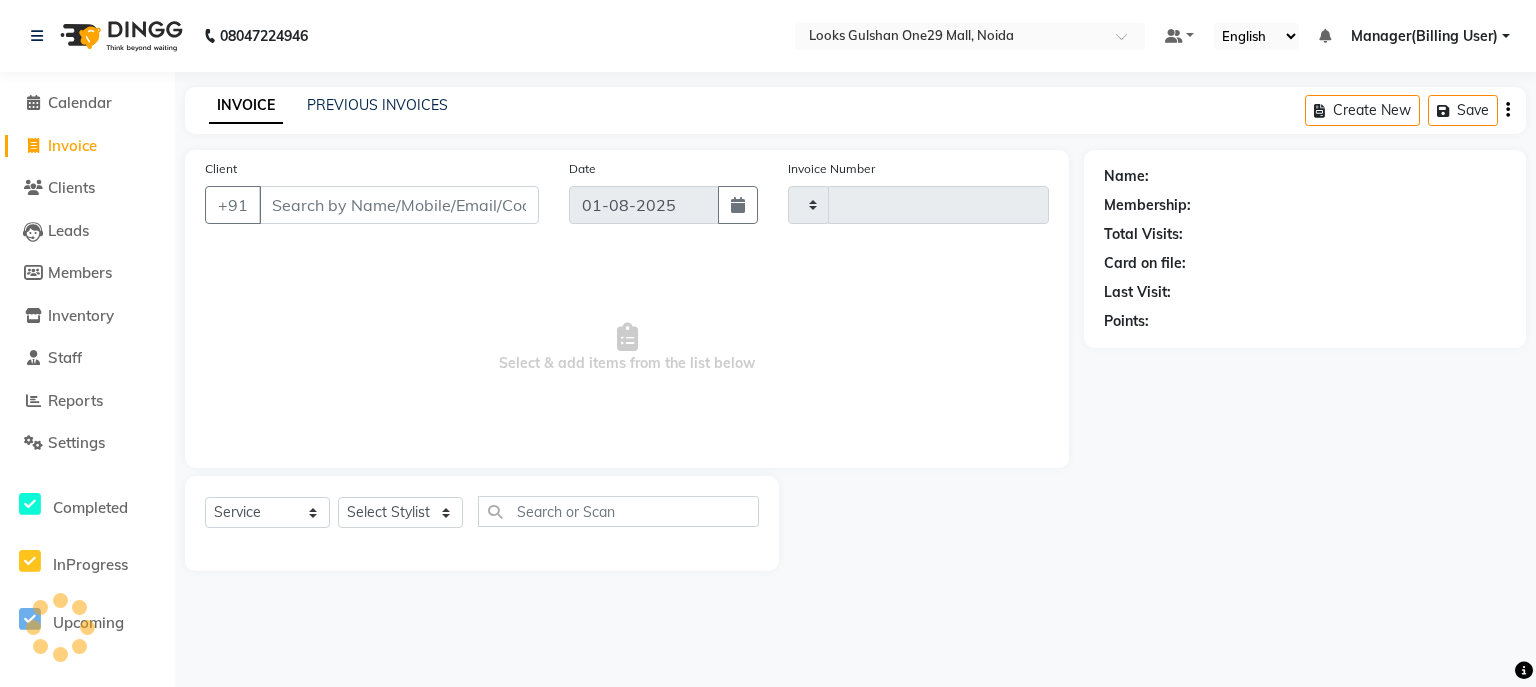 type on "0798" 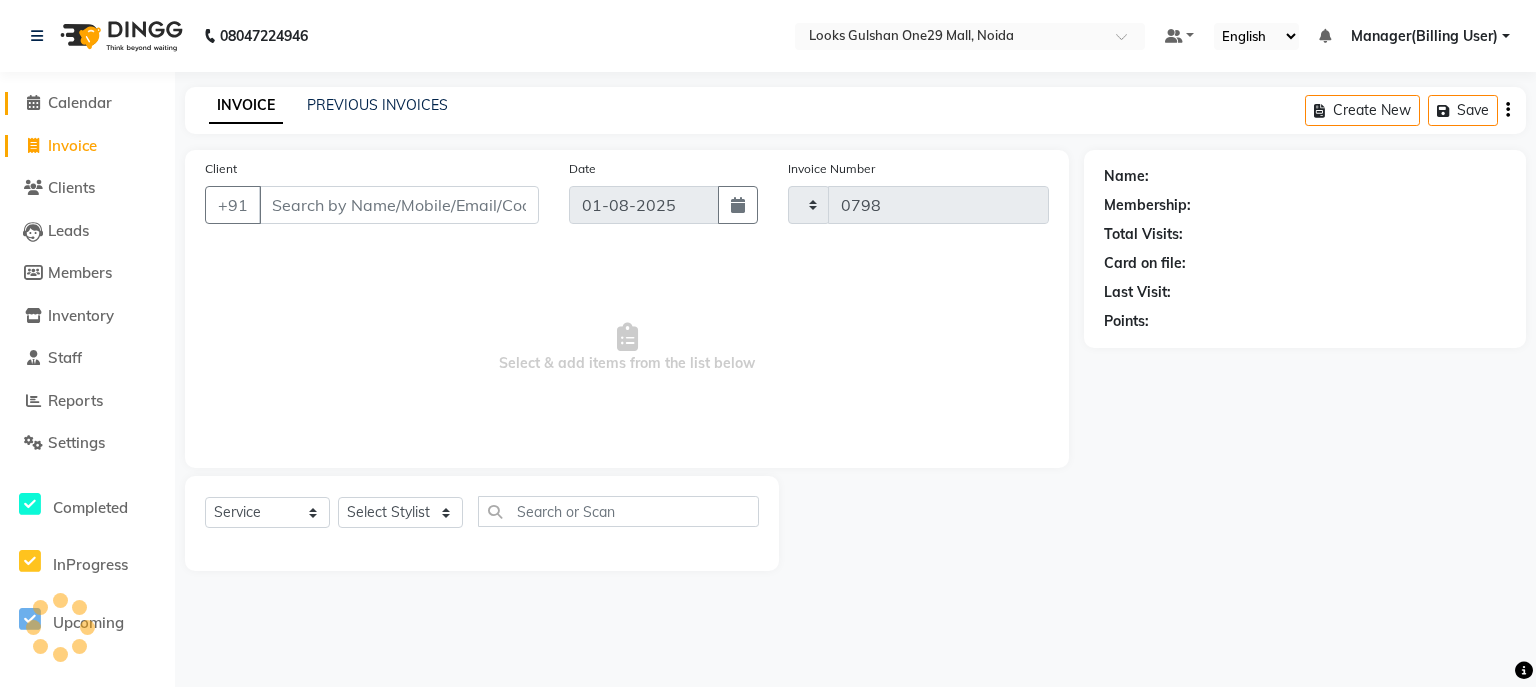 select on "8337" 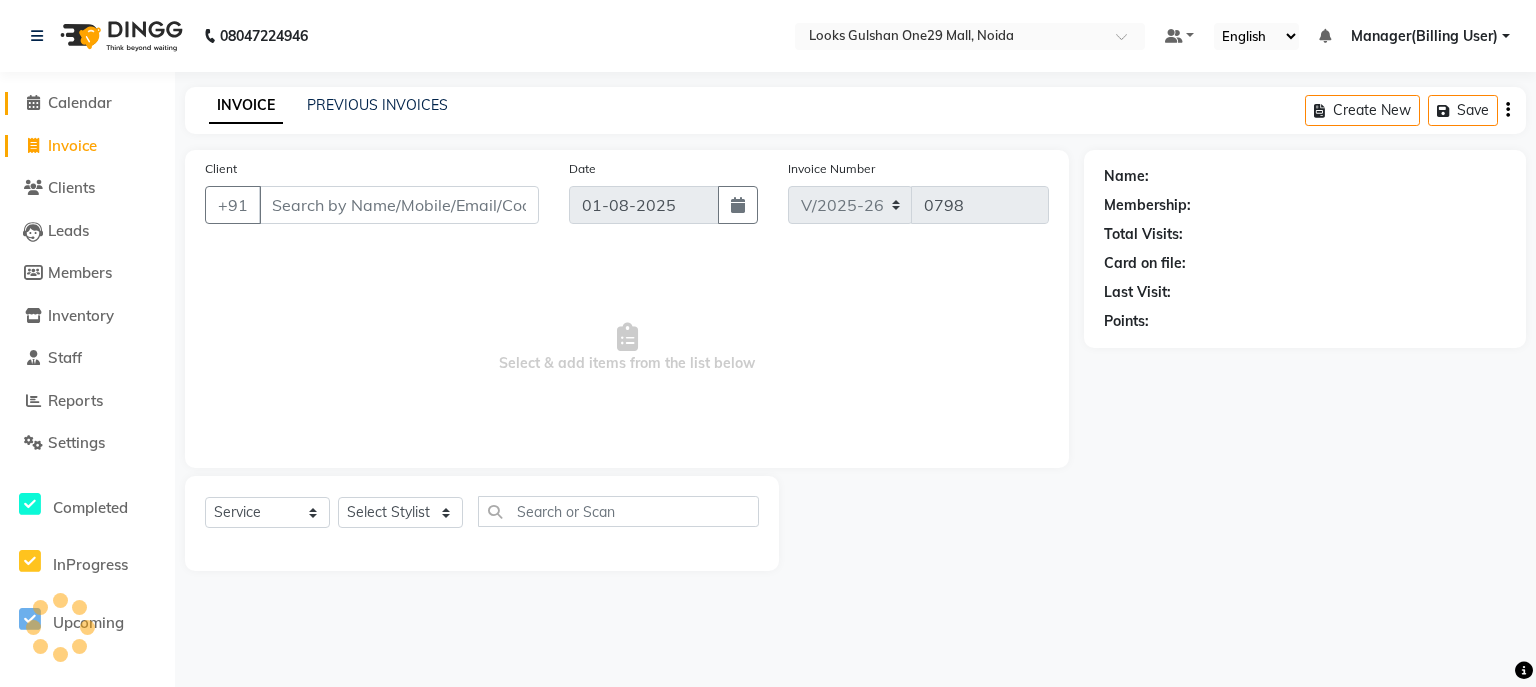 click on "Calendar" 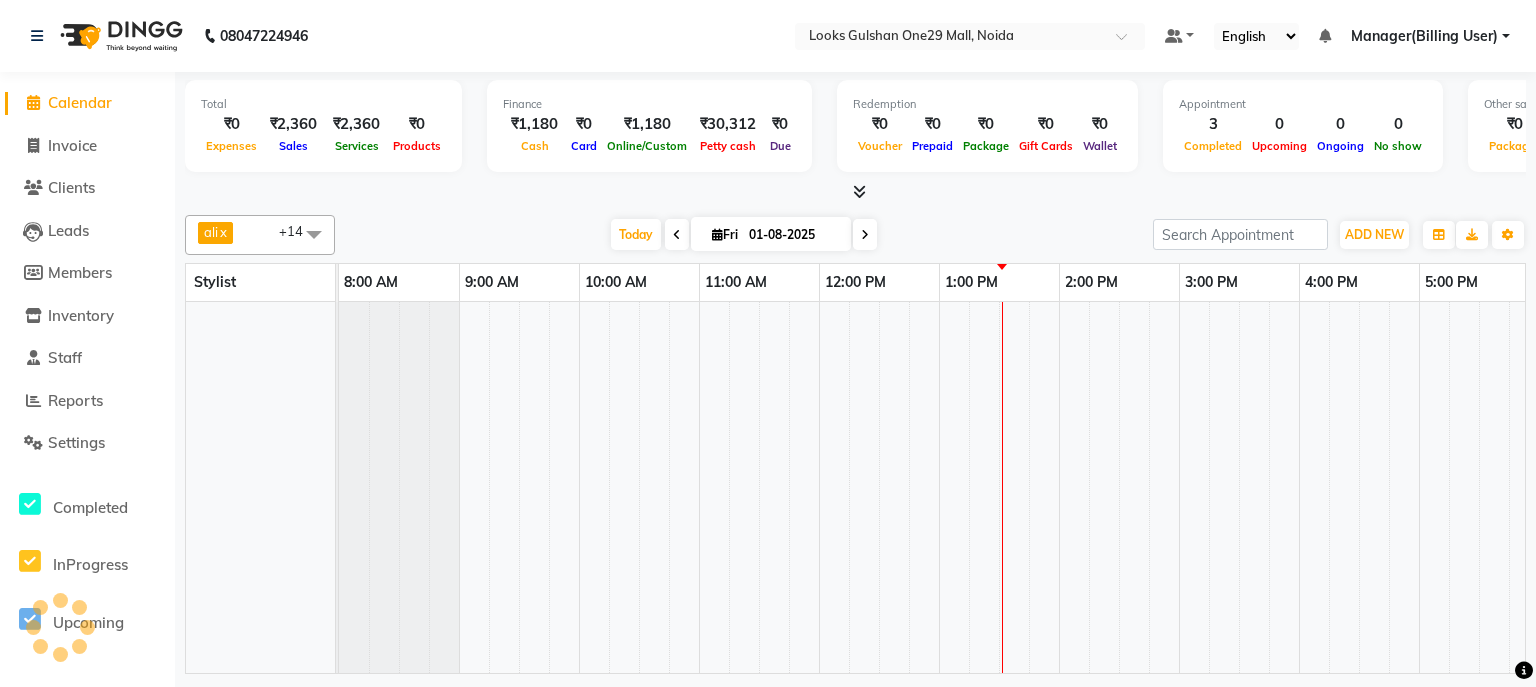 scroll, scrollTop: 0, scrollLeft: 0, axis: both 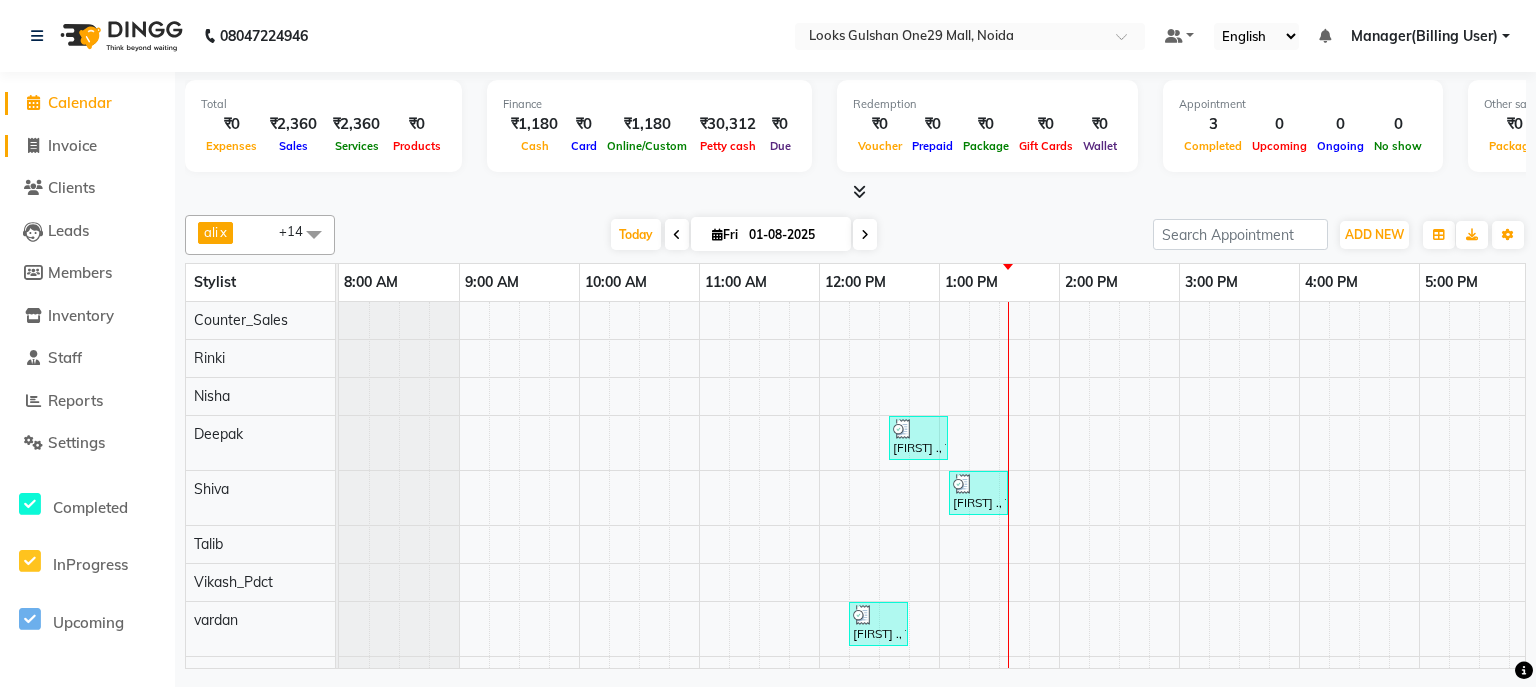 click on "Invoice" 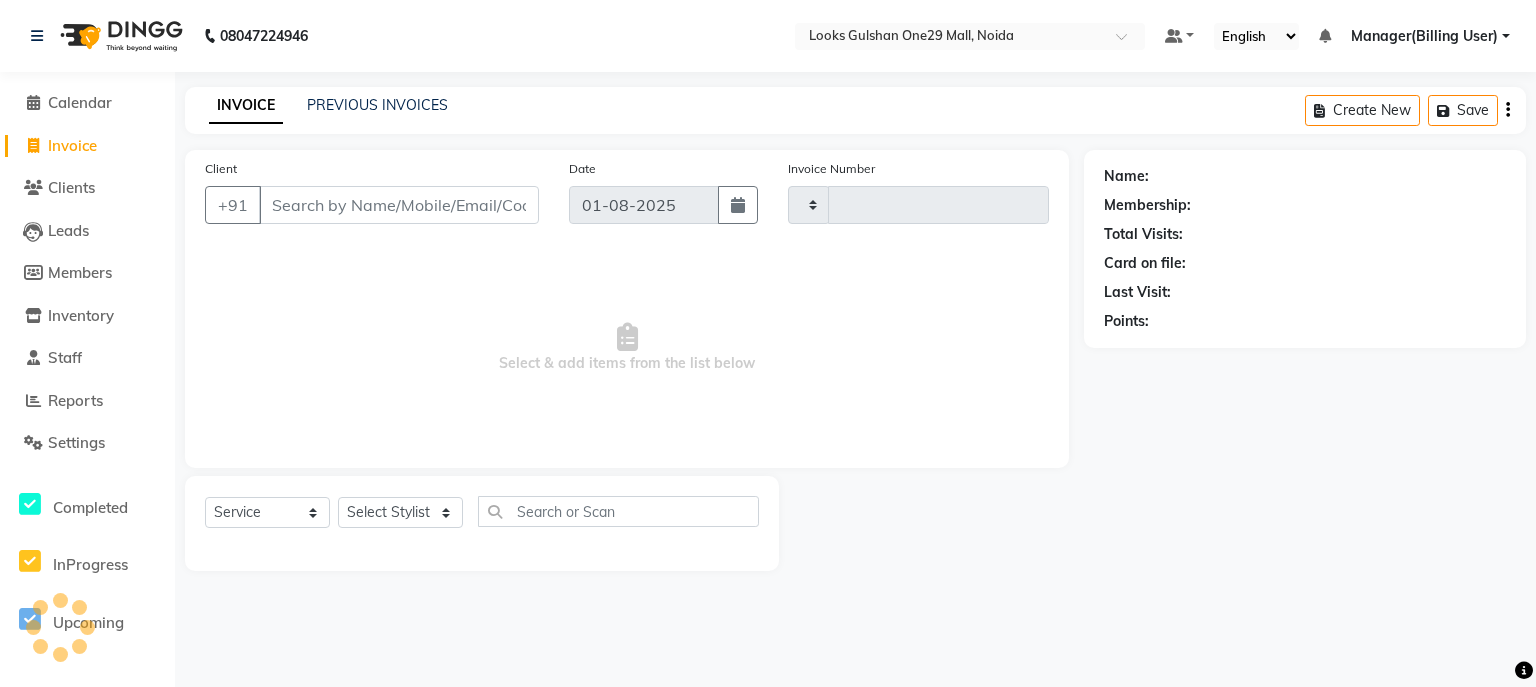 type on "0798" 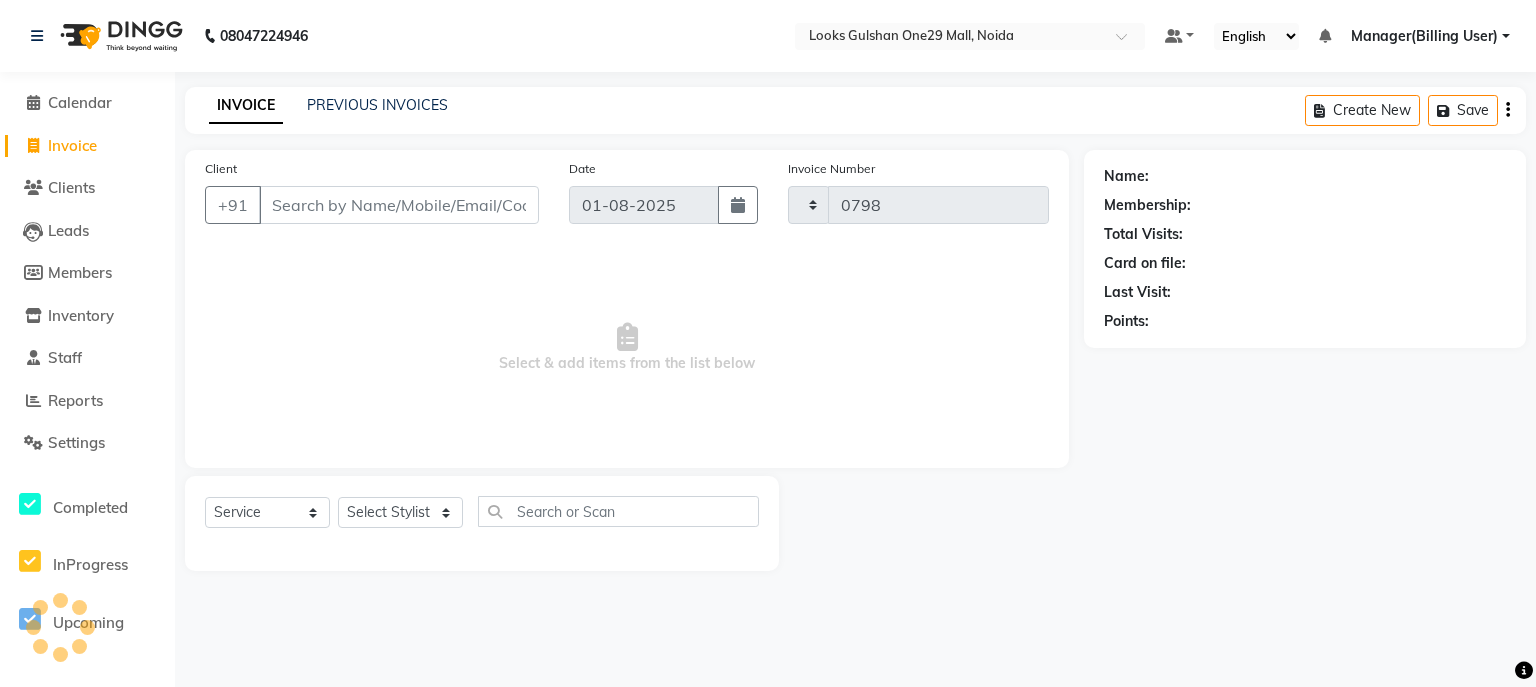 select on "8337" 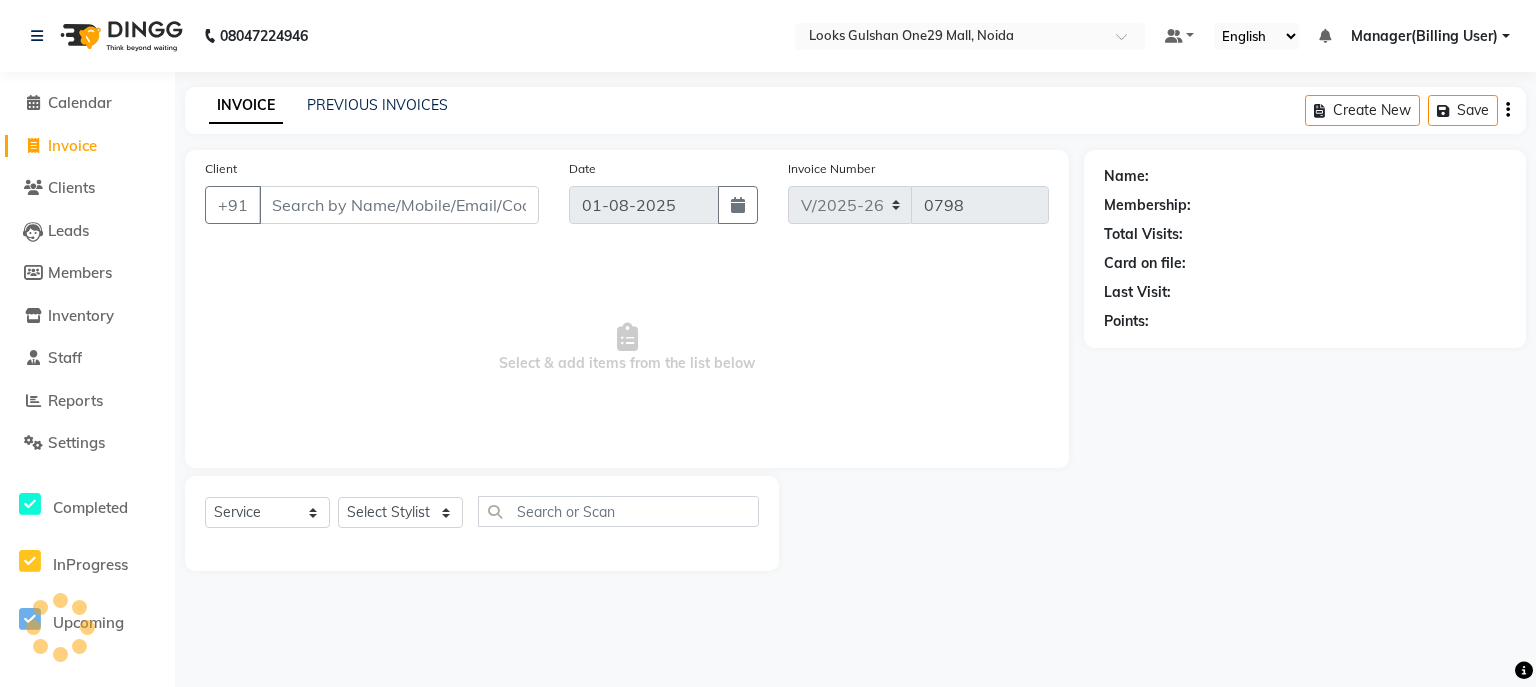 select on "80996" 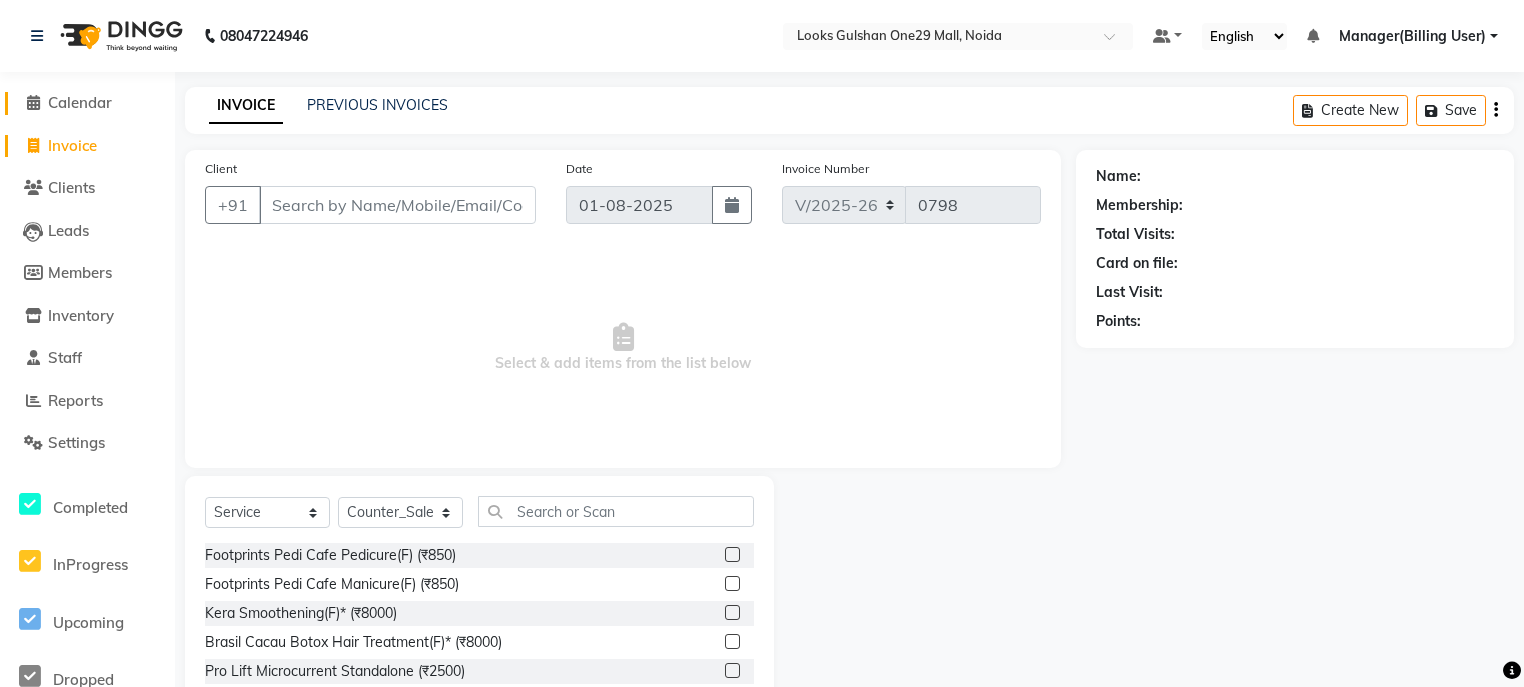 click on "Calendar" 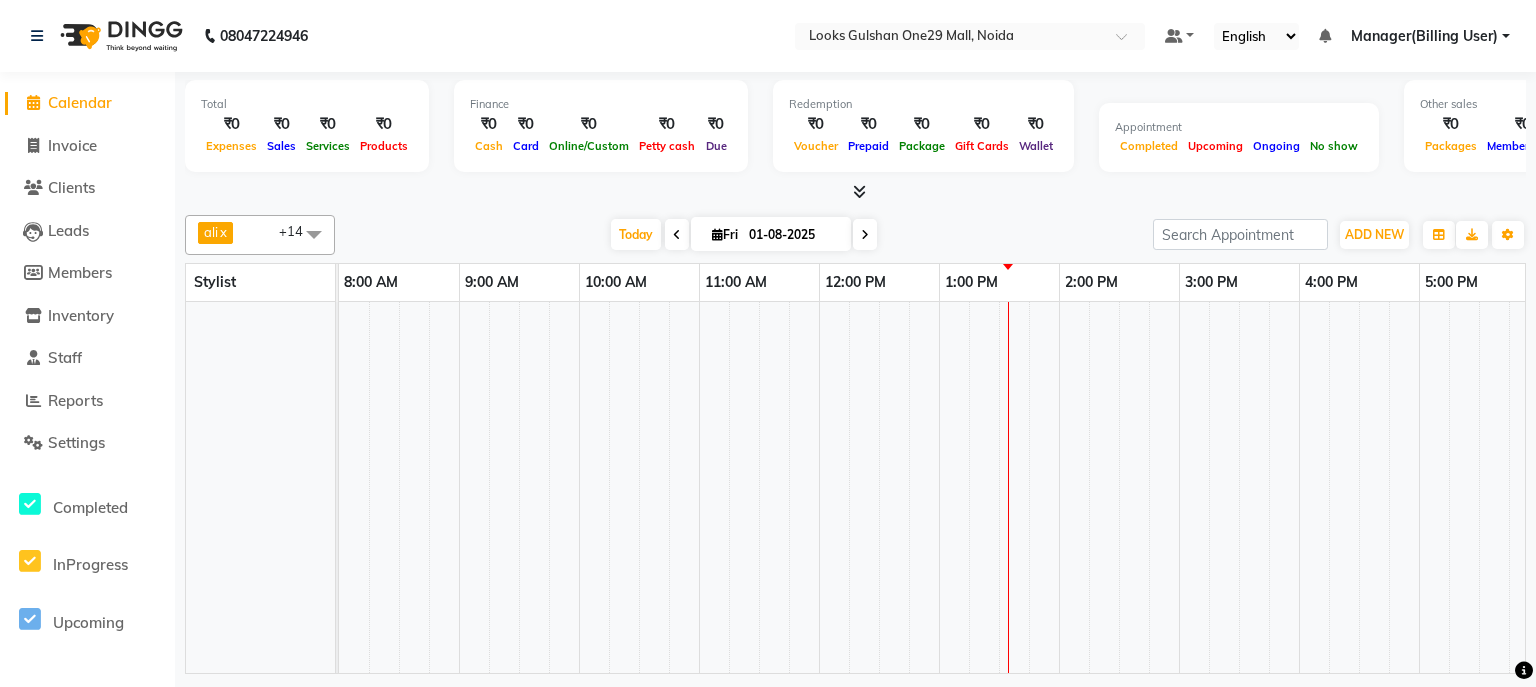 scroll, scrollTop: 0, scrollLeft: 373, axis: horizontal 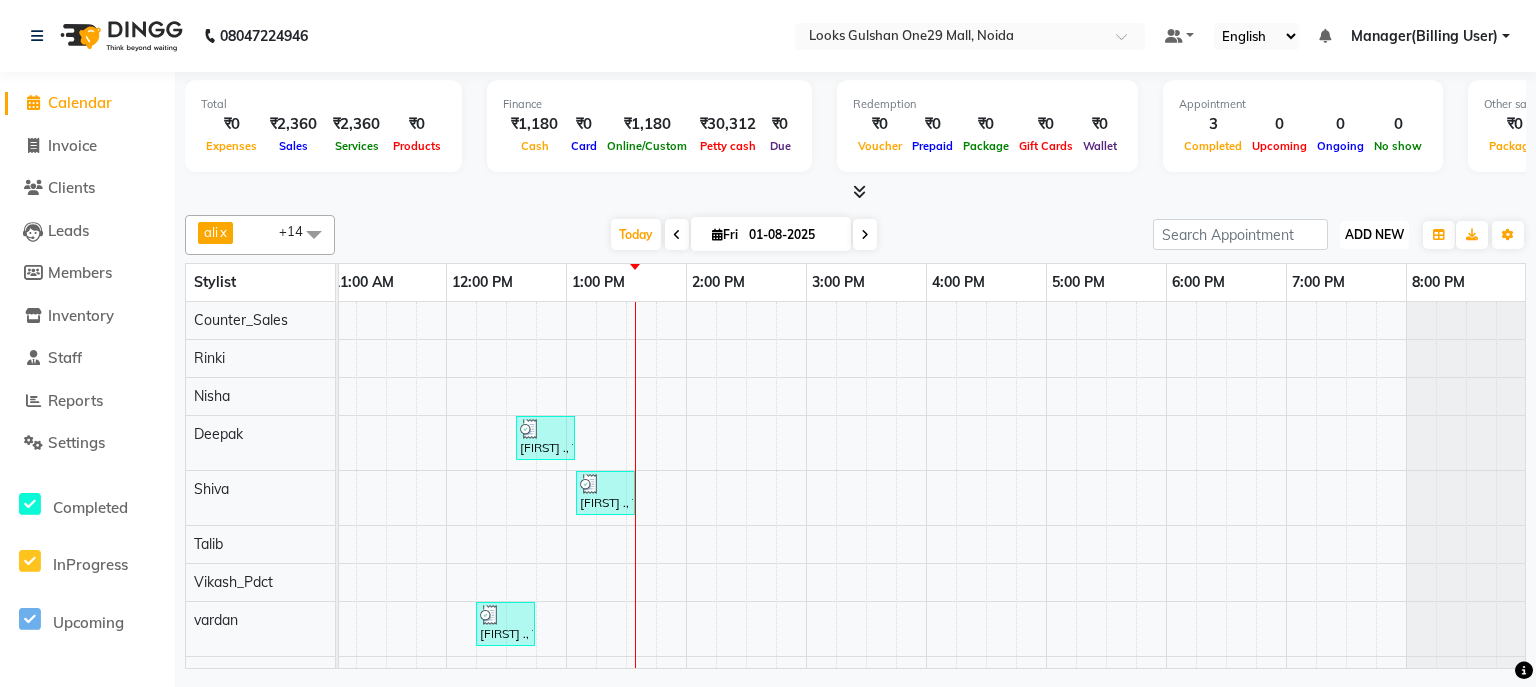 click on "ADD NEW Toggle Dropdown" at bounding box center [1374, 235] 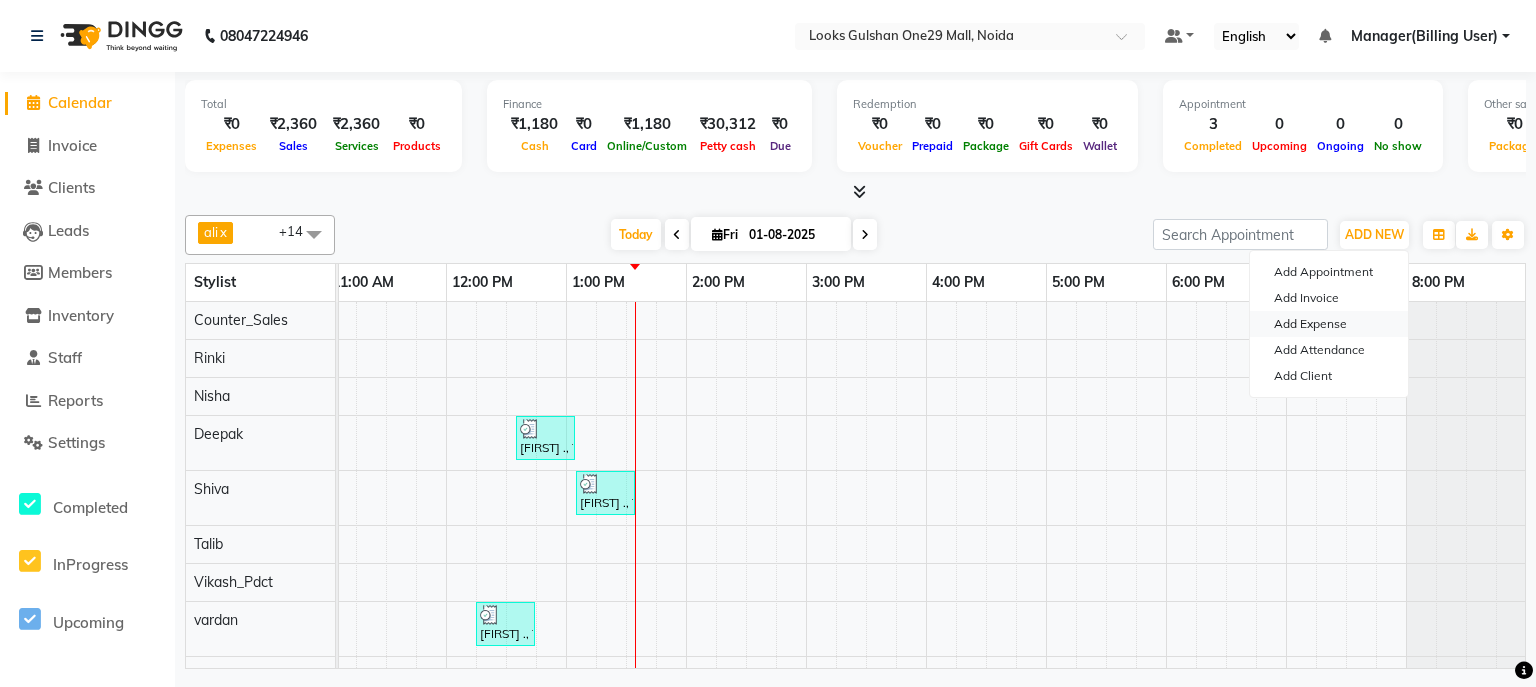 click on "Add Expense" at bounding box center (1329, 324) 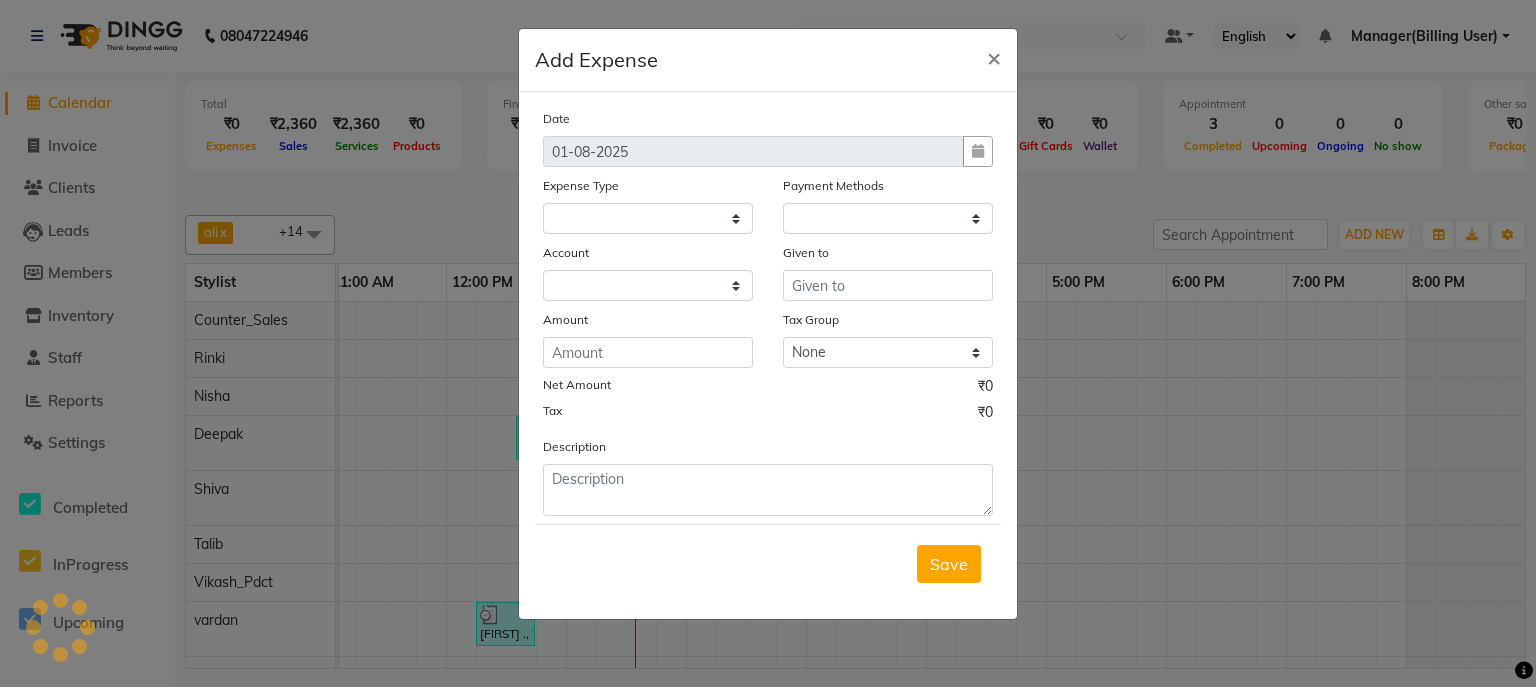 select on "1" 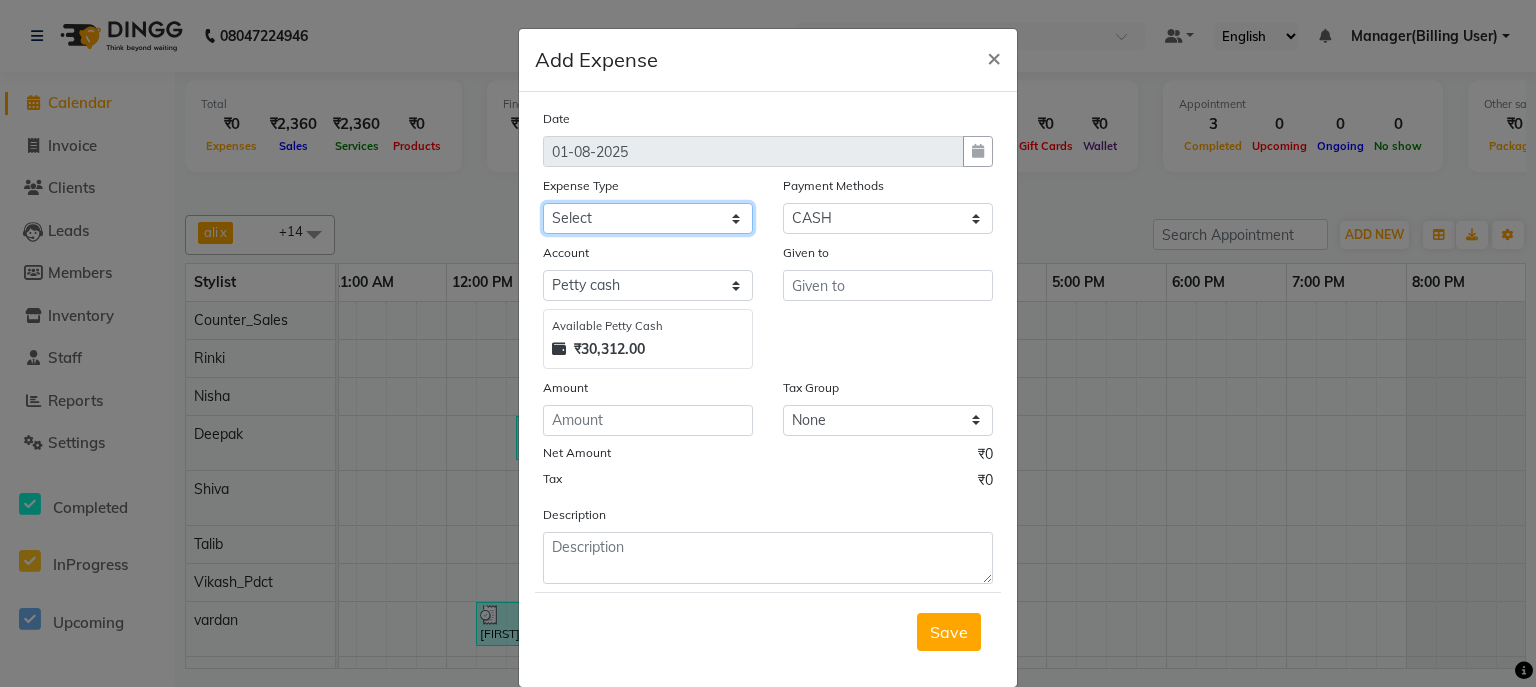 click on "Select BANK DEPOSIT Cash change Cash Handover CLIENT WELFARE CONSUMABLES Convyance to staff Counter sale Entertainment General Expense INTERNET WIFI BILL Laundry Bill Laundry Service milk Miscellaneous Office Upkeep Pantry Payment Pedicure Incentive Prepaid Card Incentives Printing And Stationery Product Incentive purchase Refferal Incentive Repair And Maintenance Salary Salary advance Service incentive staff accommodation STAFF WELFARE TIP CREDIT CARD Tip Online TIP UPI Travelling And Conveyance WATER BILL" 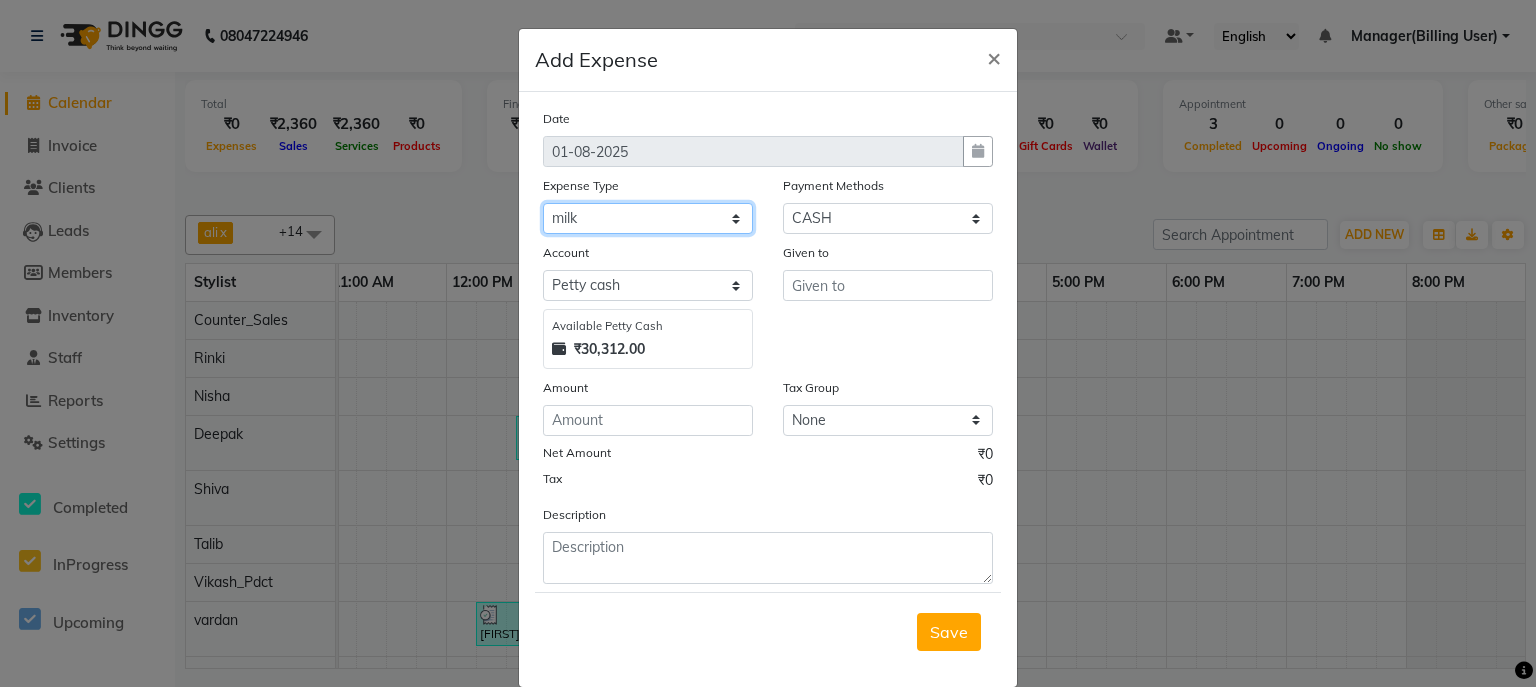 click on "Select BANK DEPOSIT Cash change Cash Handover CLIENT WELFARE CONSUMABLES Convyance to staff Counter sale Entertainment General Expense INTERNET WIFI BILL Laundry Bill Laundry Service milk Miscellaneous Office Upkeep Pantry Payment Pedicure Incentive Prepaid Card Incentives Printing And Stationery Product Incentive purchase Refferal Incentive Repair And Maintenance Salary Salary advance Service incentive staff accommodation STAFF WELFARE TIP CREDIT CARD Tip Online TIP UPI Travelling And Conveyance WATER BILL" 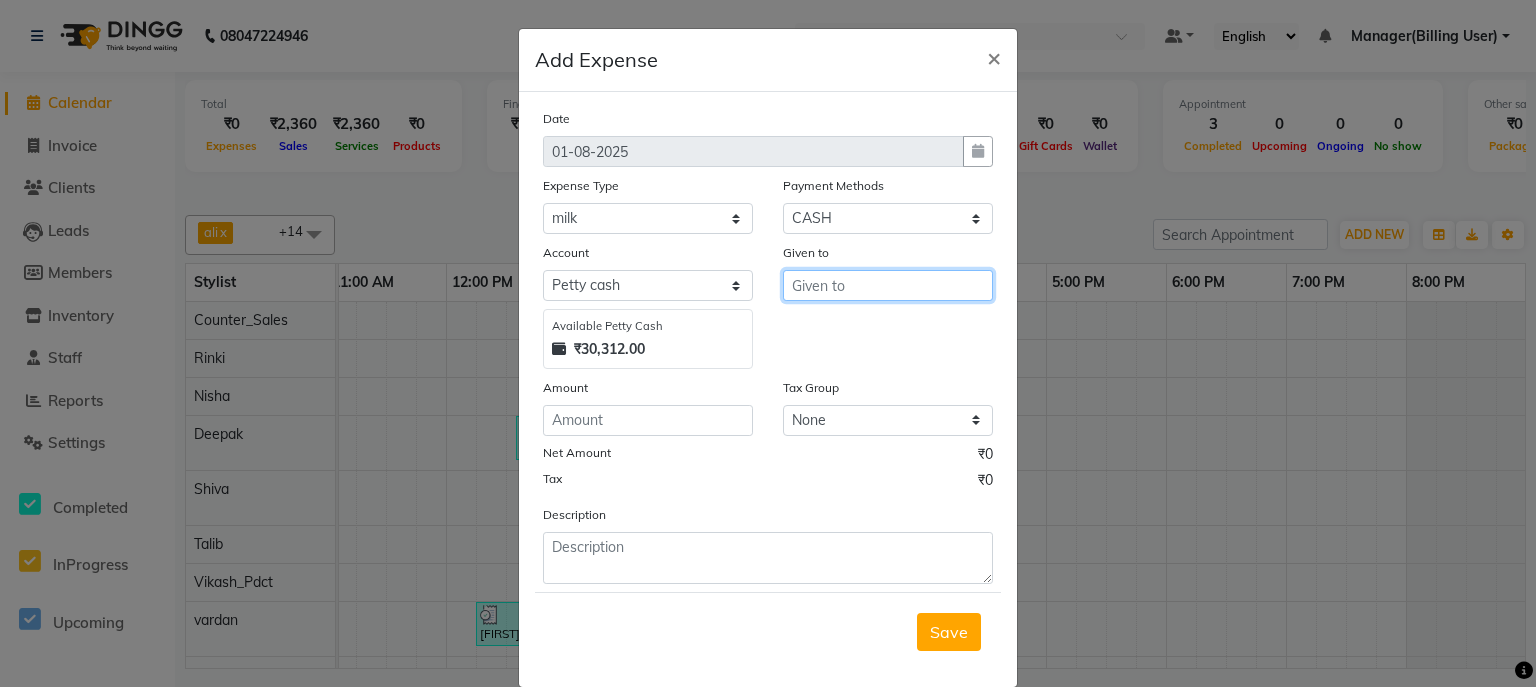 click at bounding box center (888, 285) 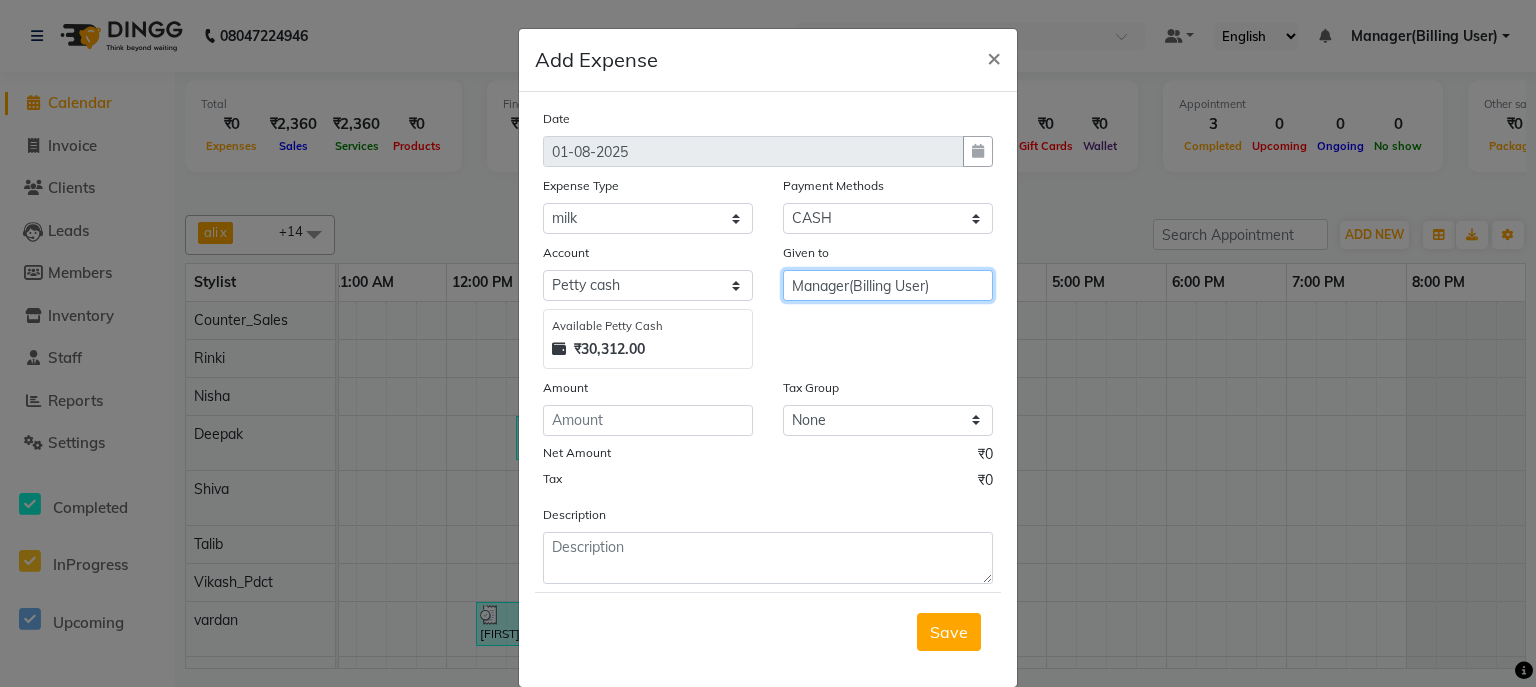 type on "Manager(Billing User)" 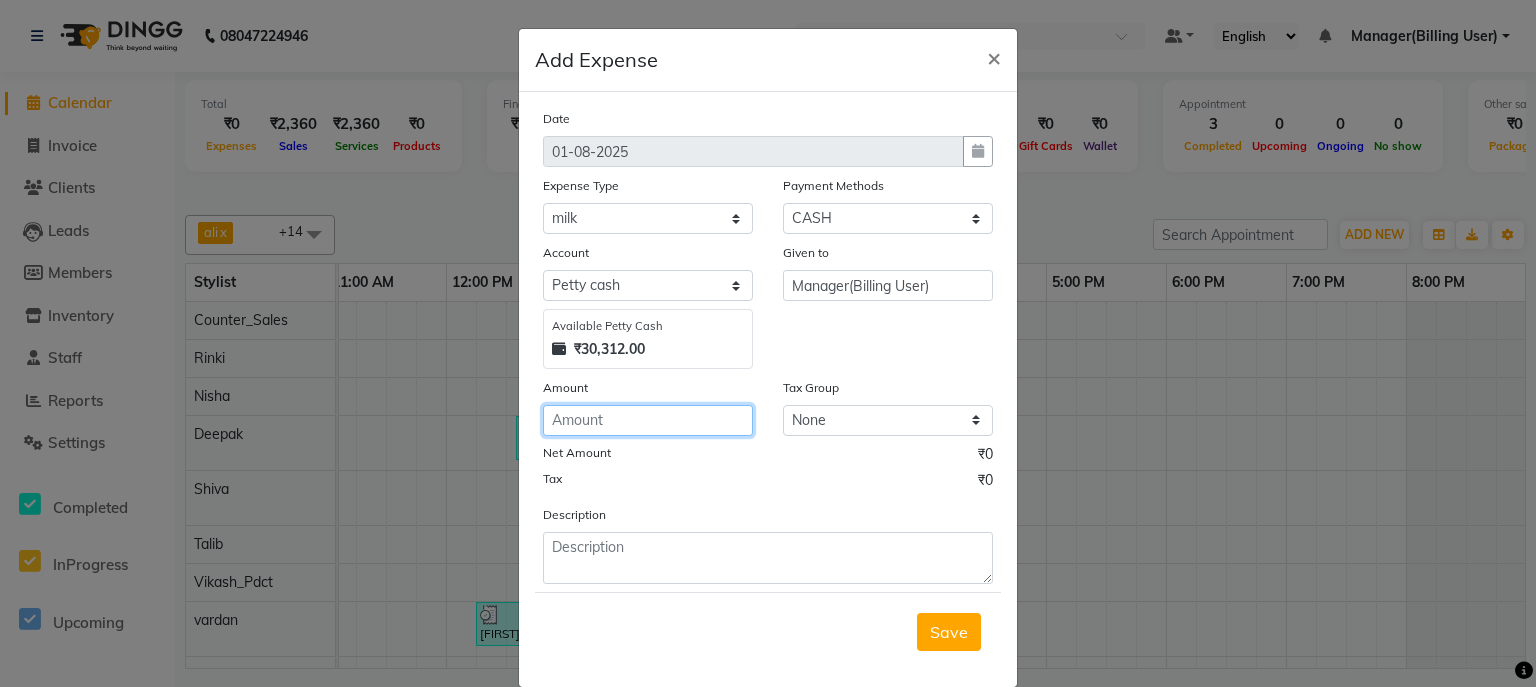 click 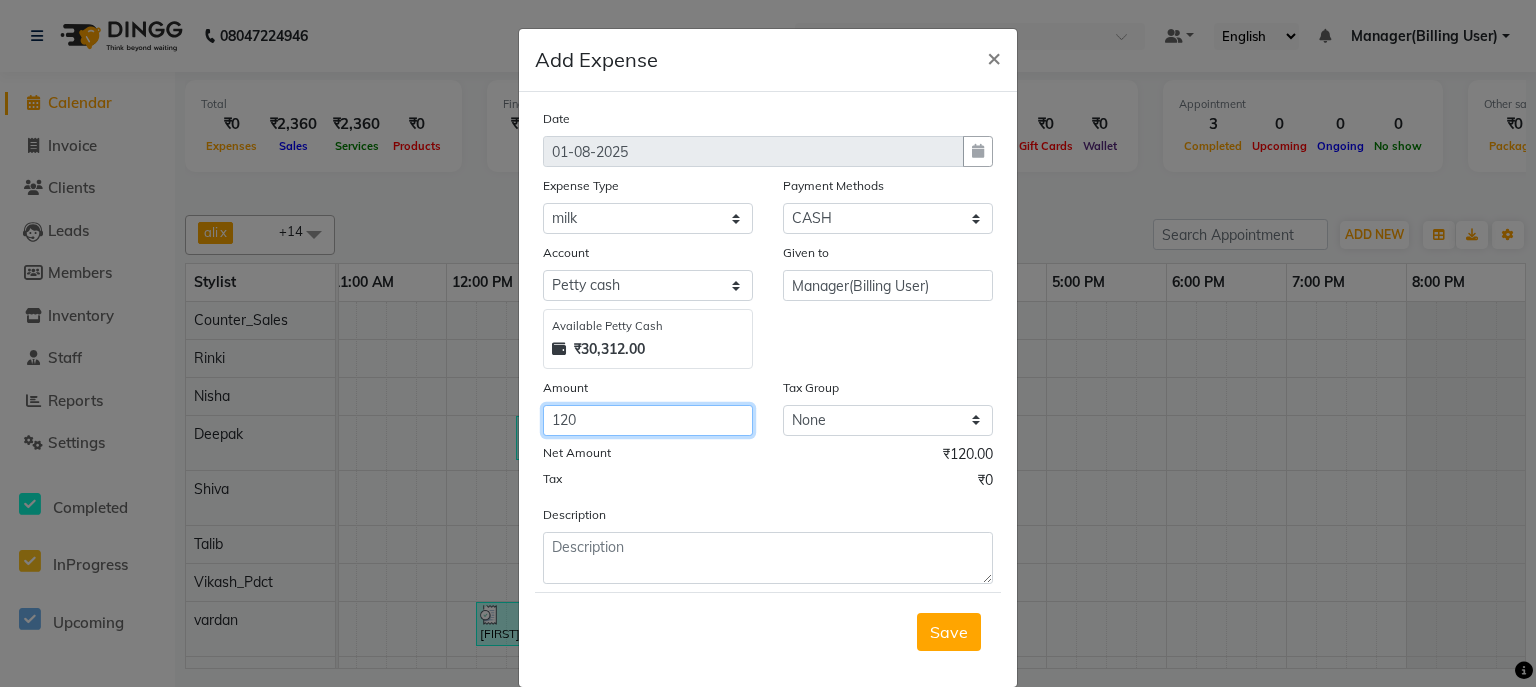 type on "120" 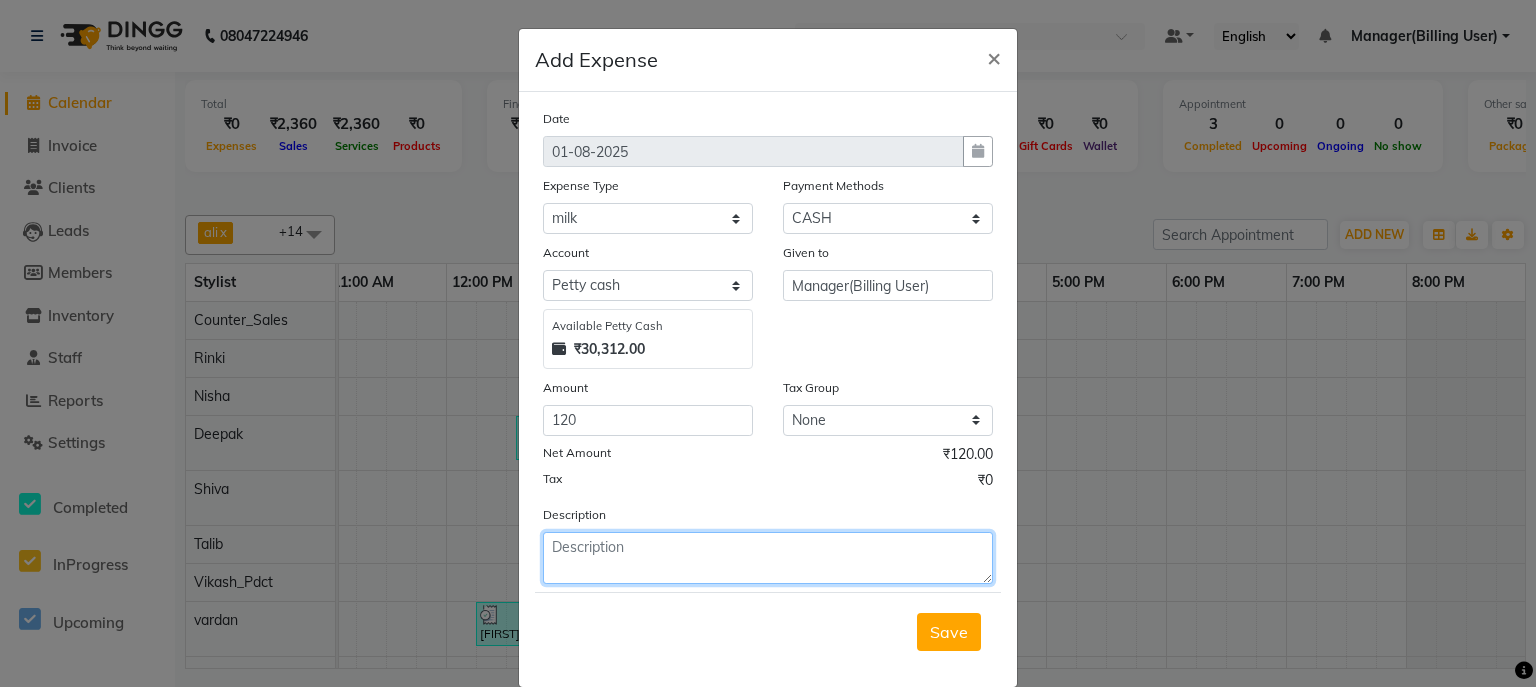 click 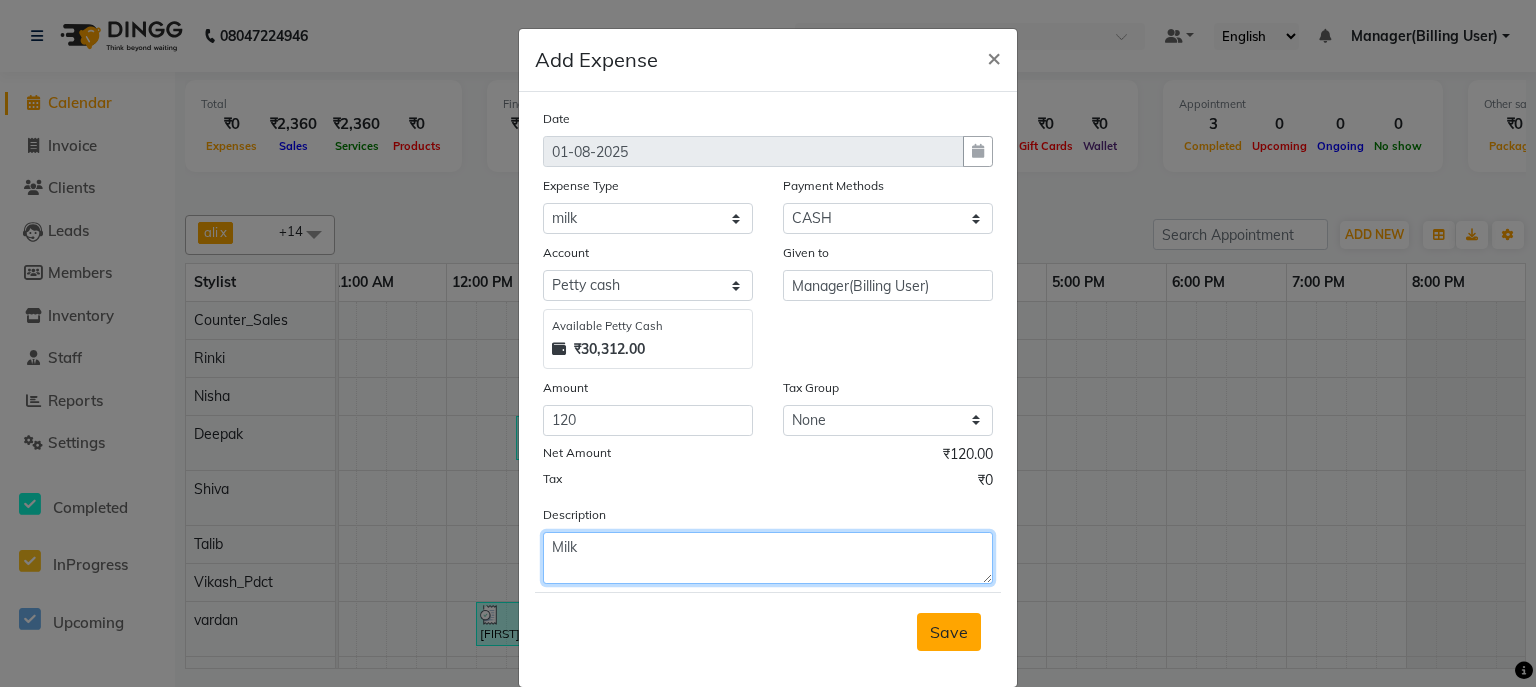 type on "Milk" 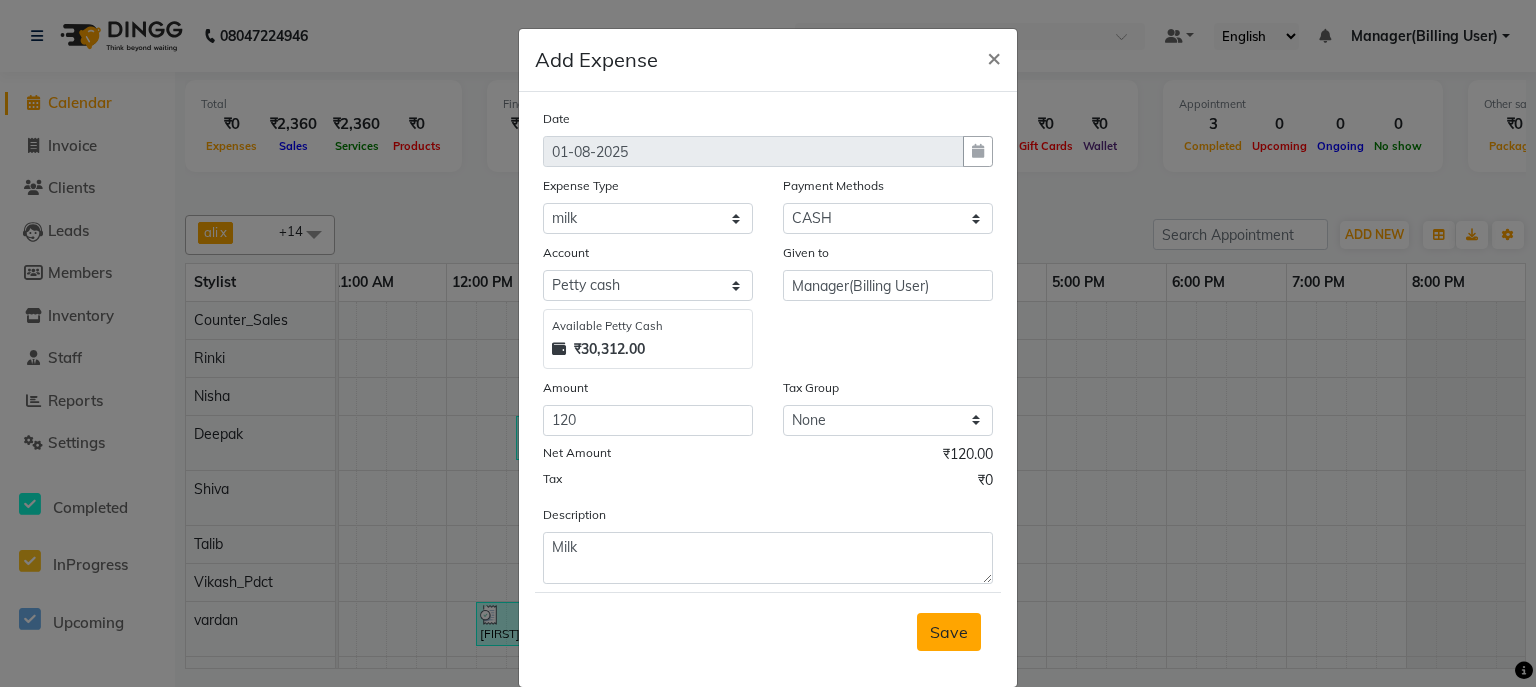 click on "Save" at bounding box center [949, 632] 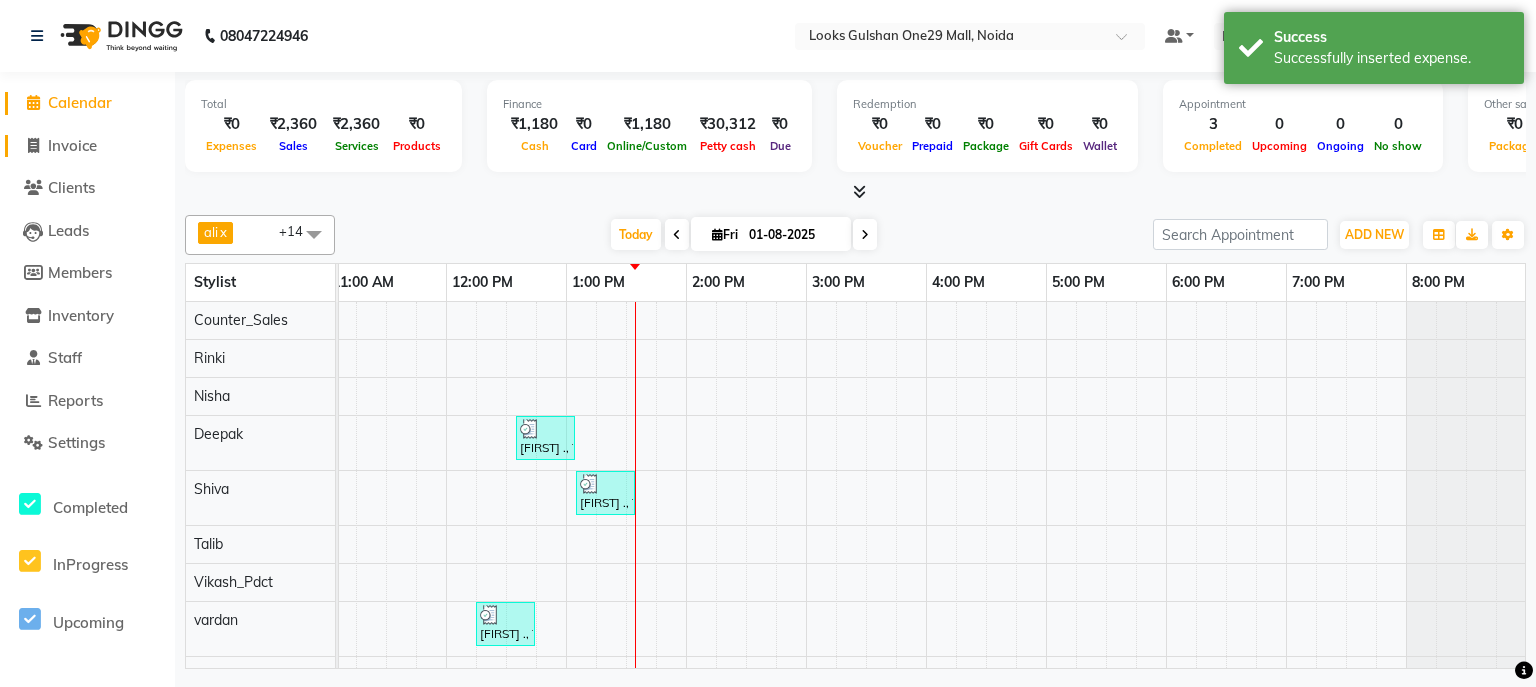 click on "Invoice" 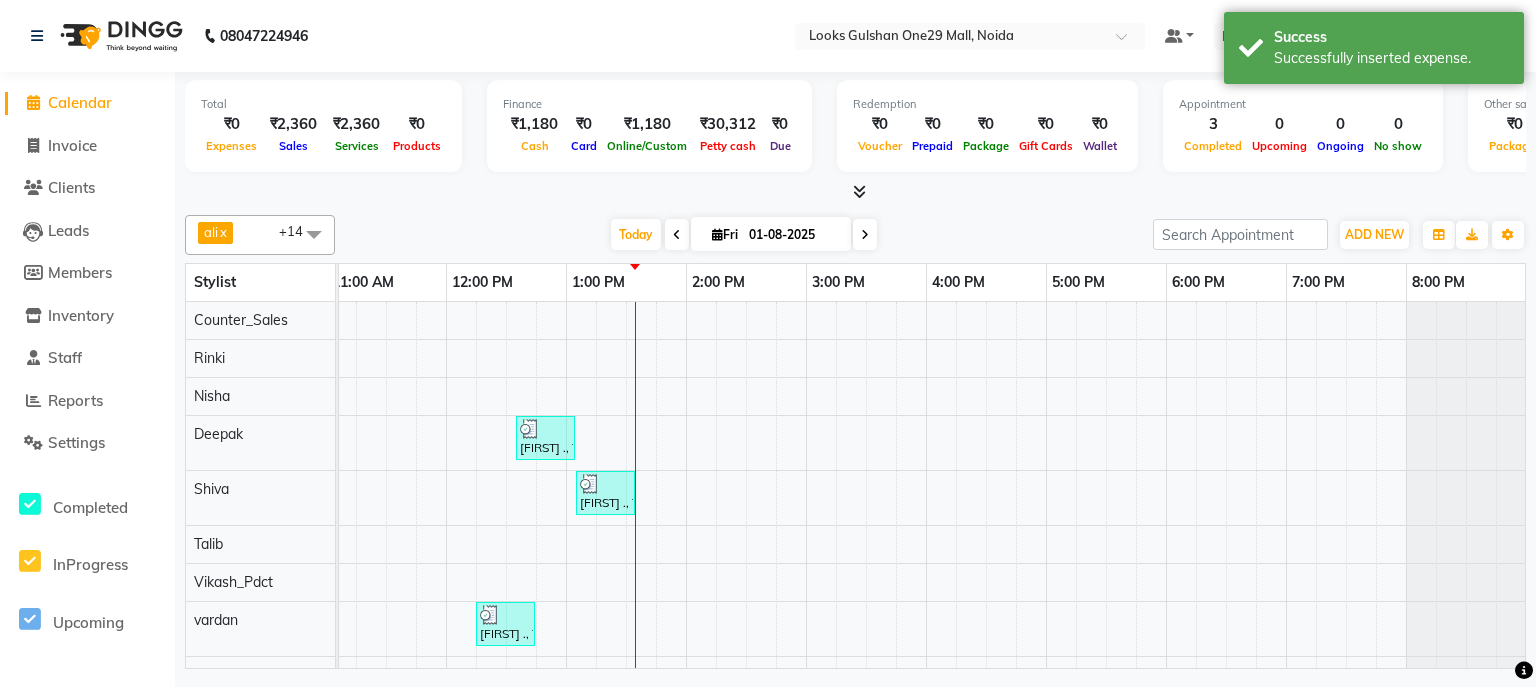 select on "8337" 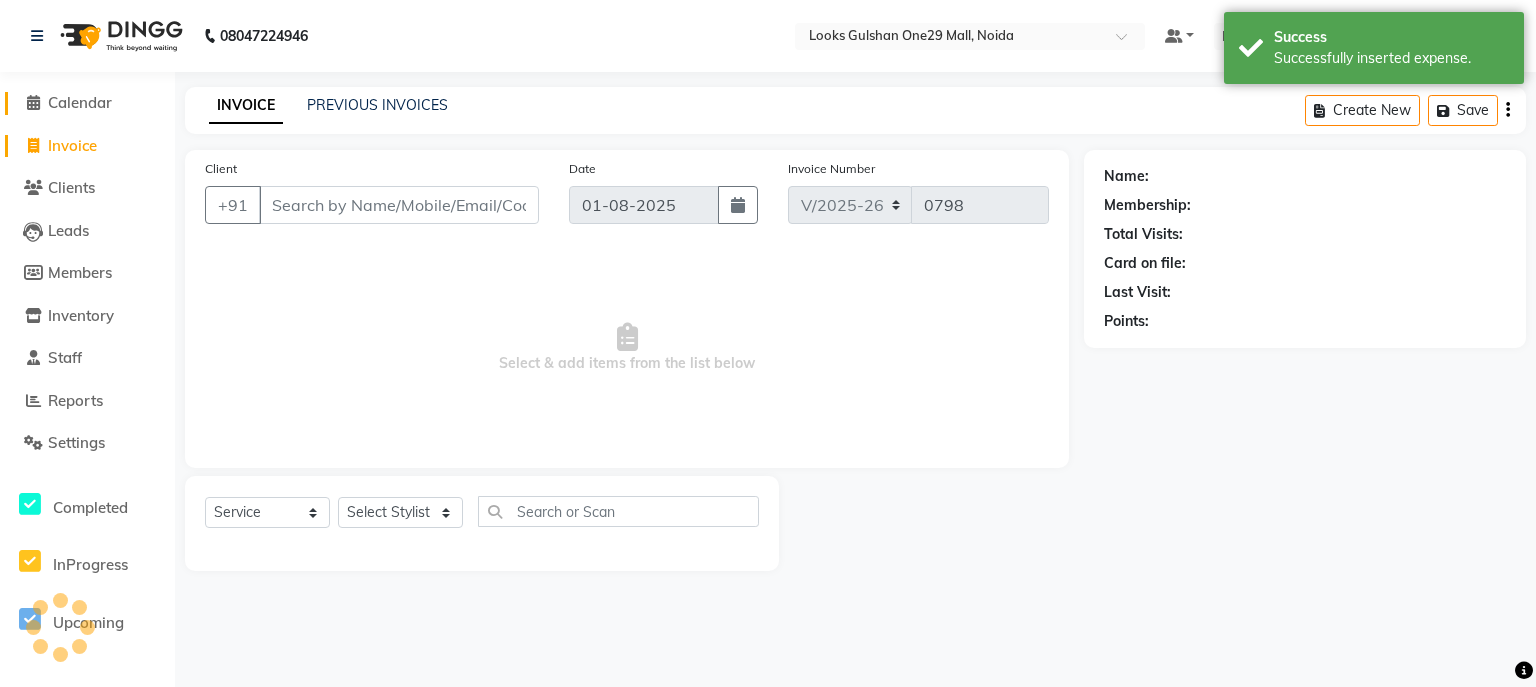 click on "Calendar" 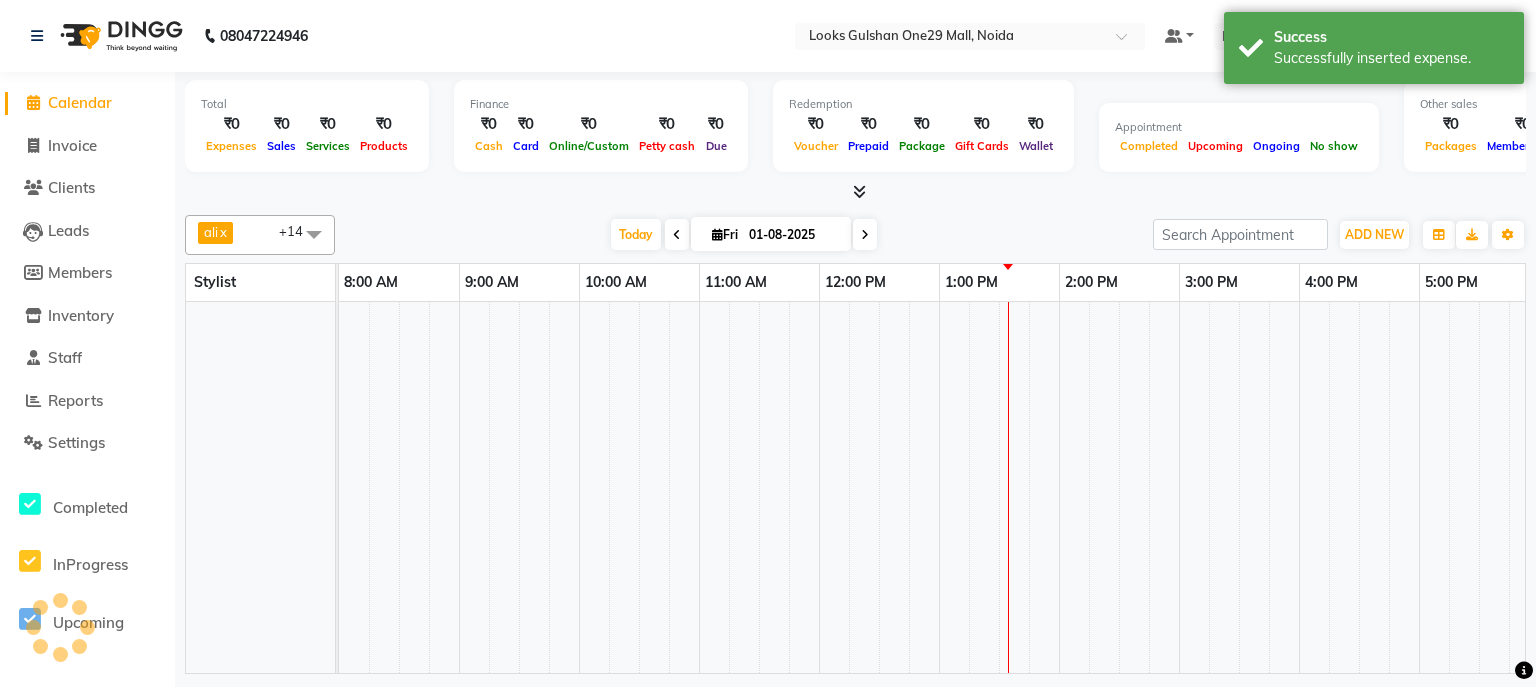 scroll, scrollTop: 0, scrollLeft: 0, axis: both 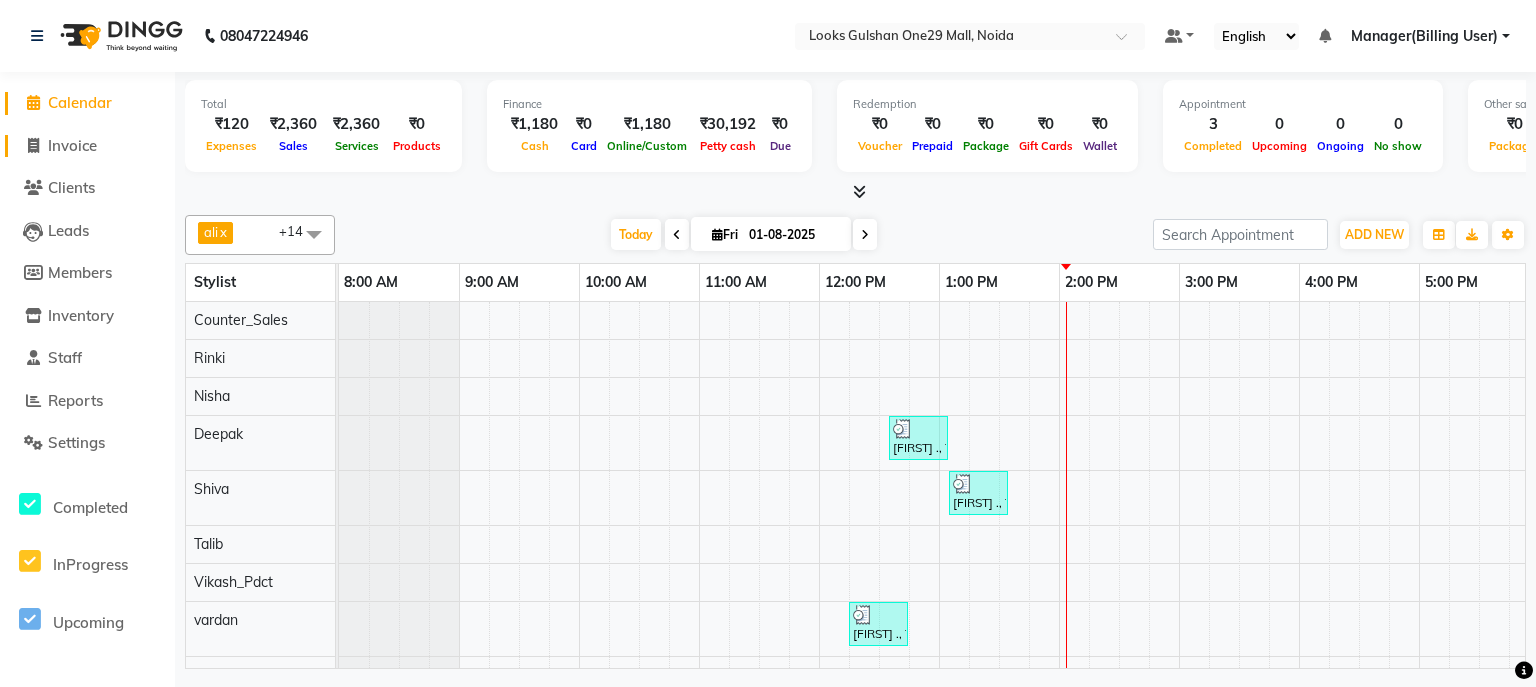 click on "Invoice" at bounding box center [53, 145] 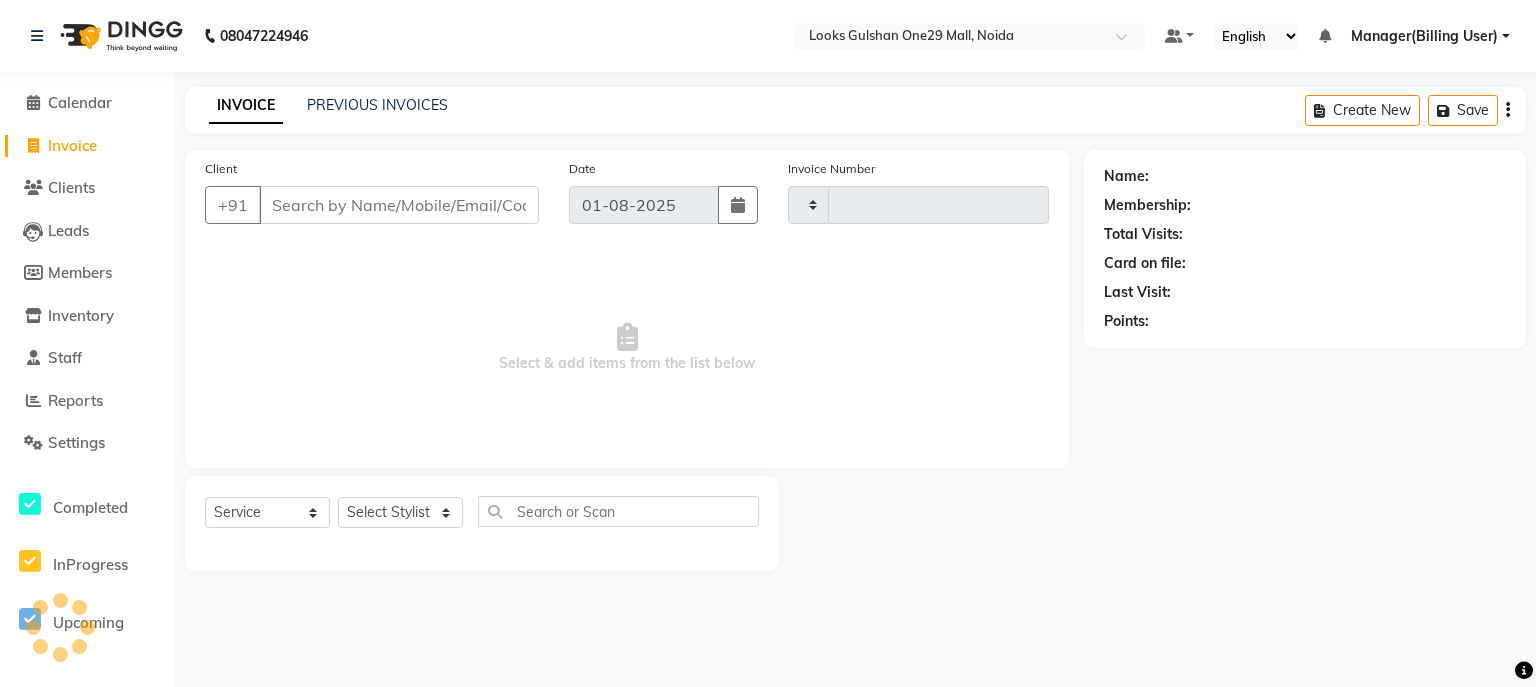 type on "0798" 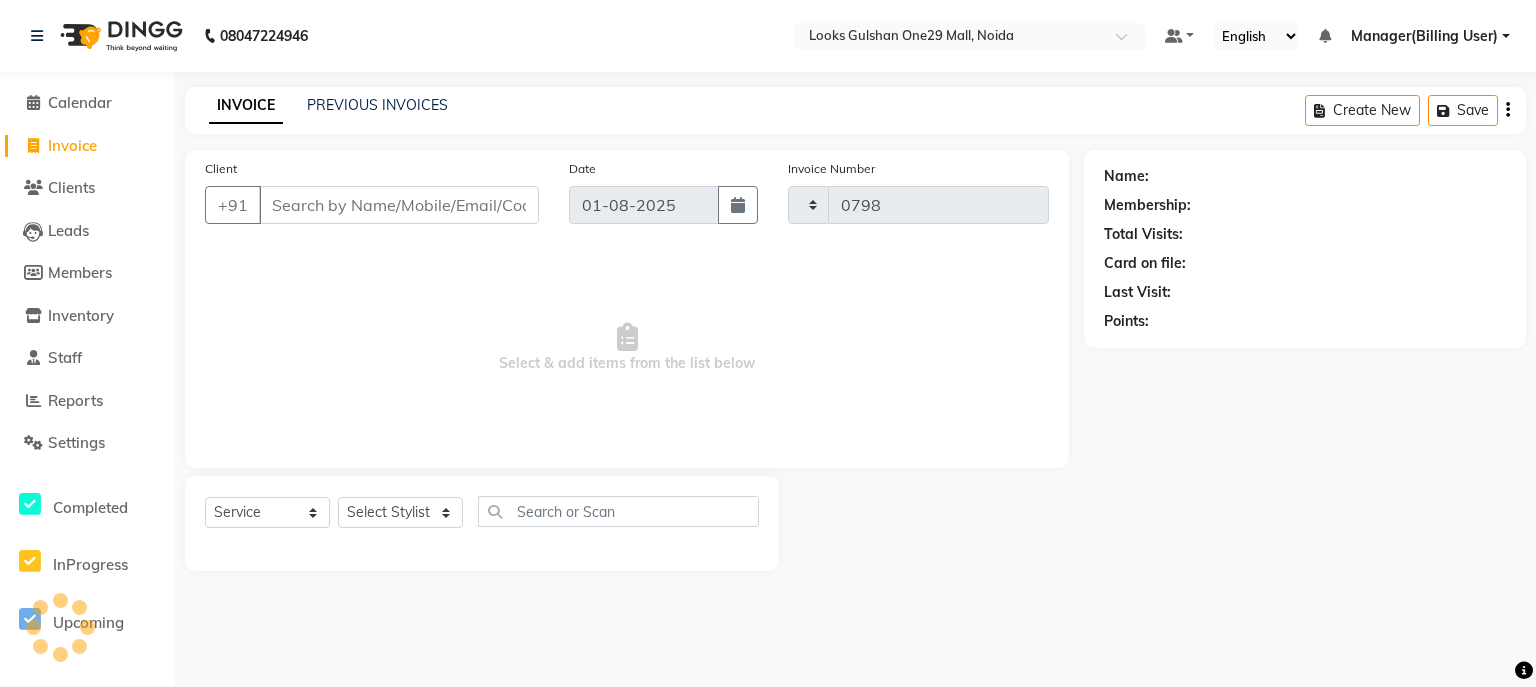 select on "8337" 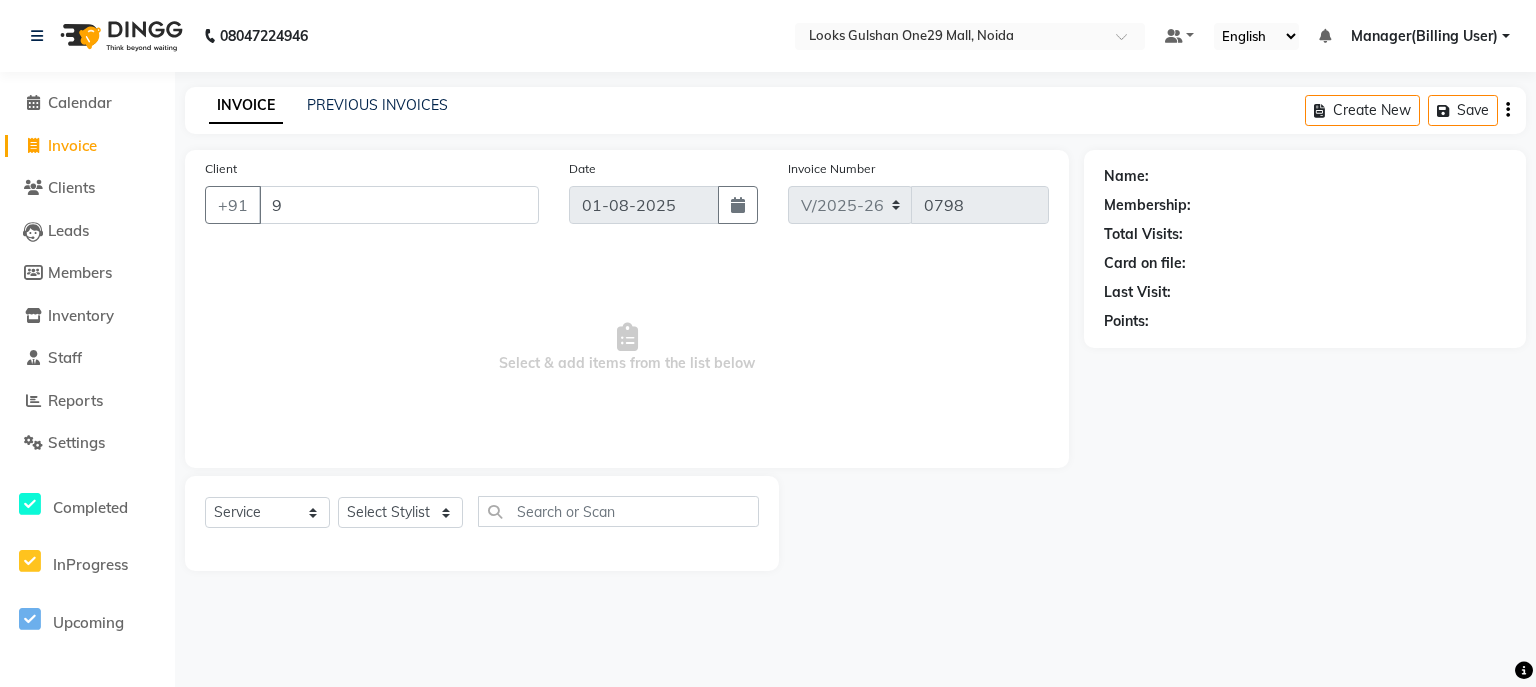 type on "99" 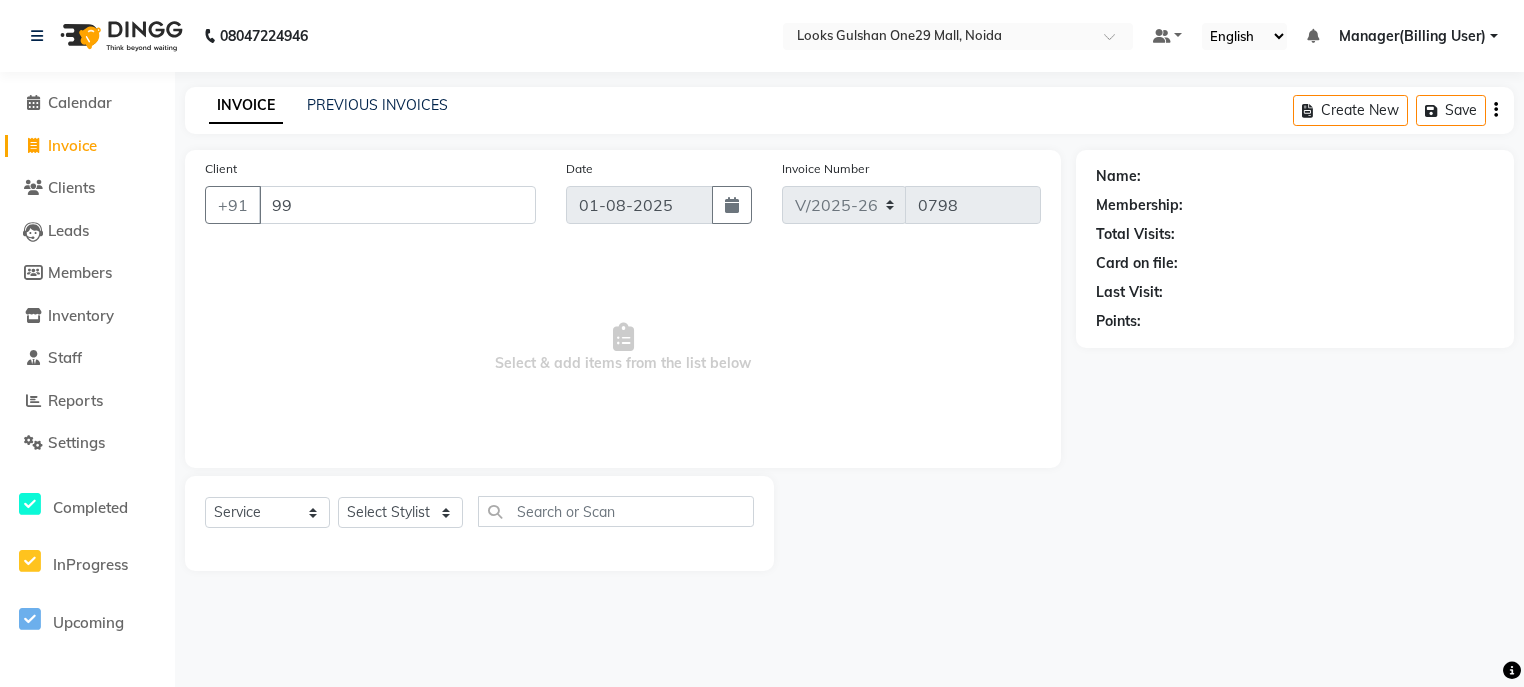select on "80996" 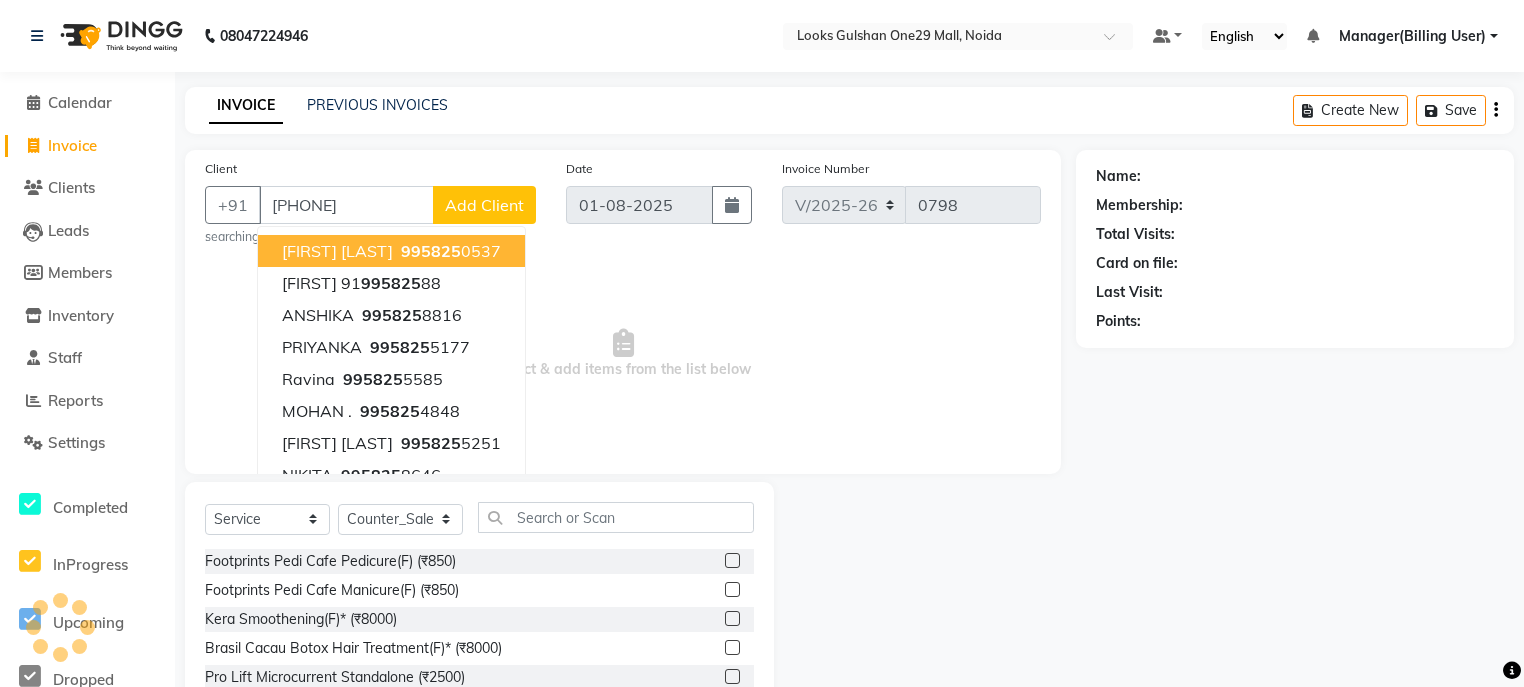 type on "[PHONE]" 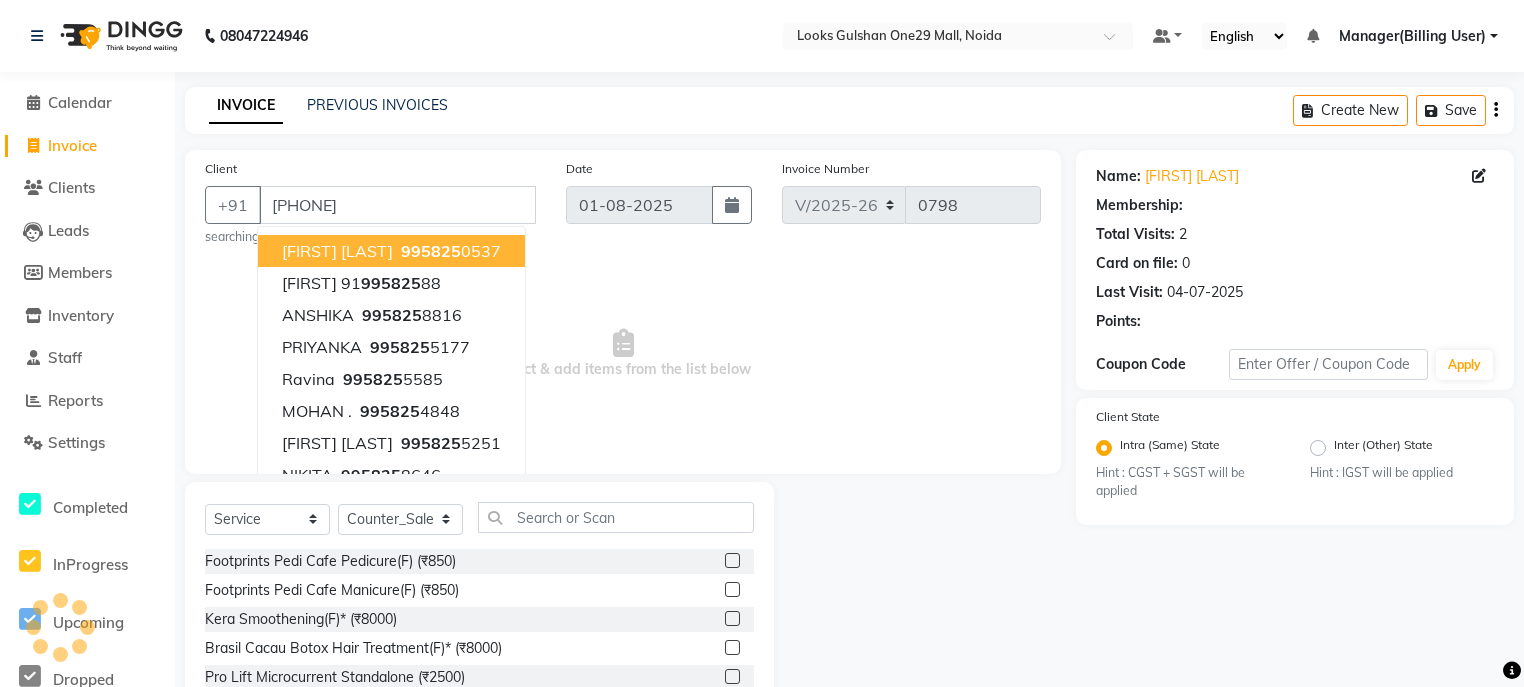select on "1: Object" 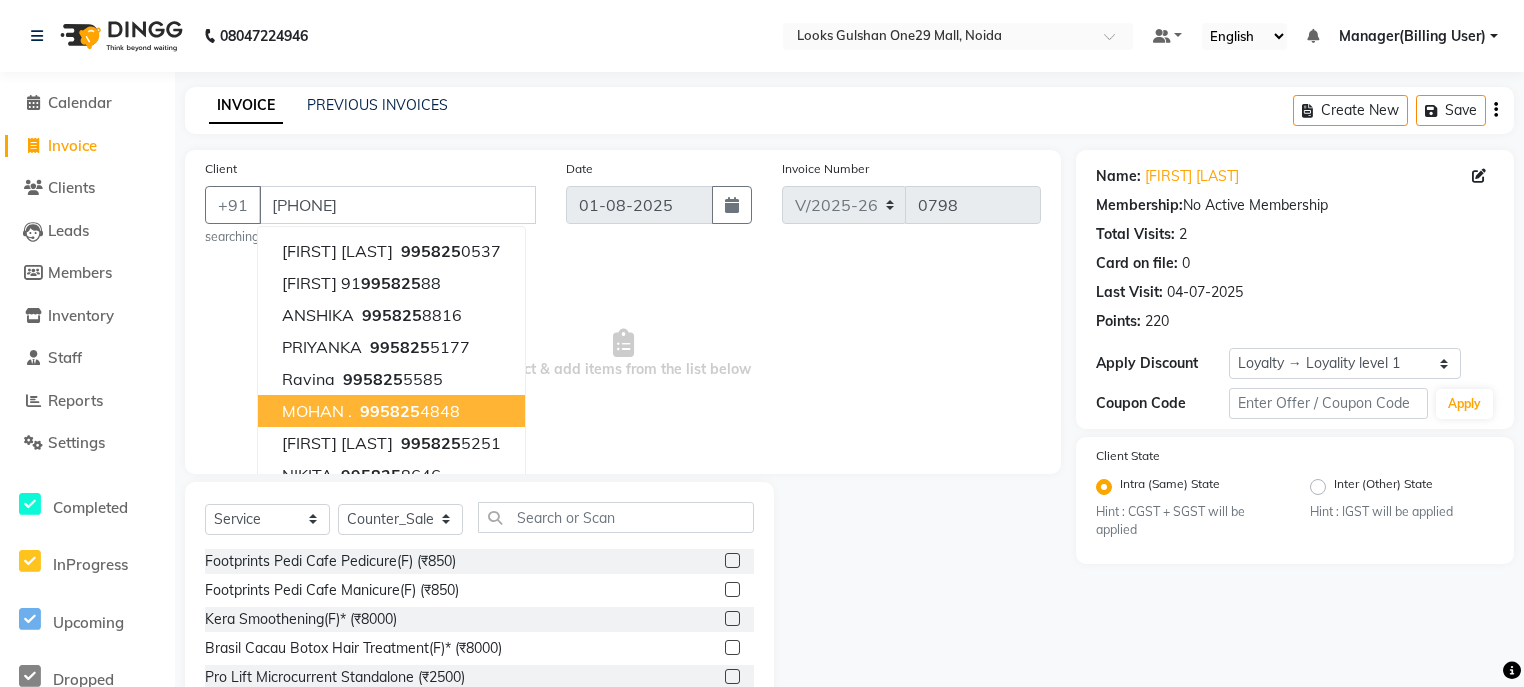 click on "Select & add items from the list below" at bounding box center [623, 354] 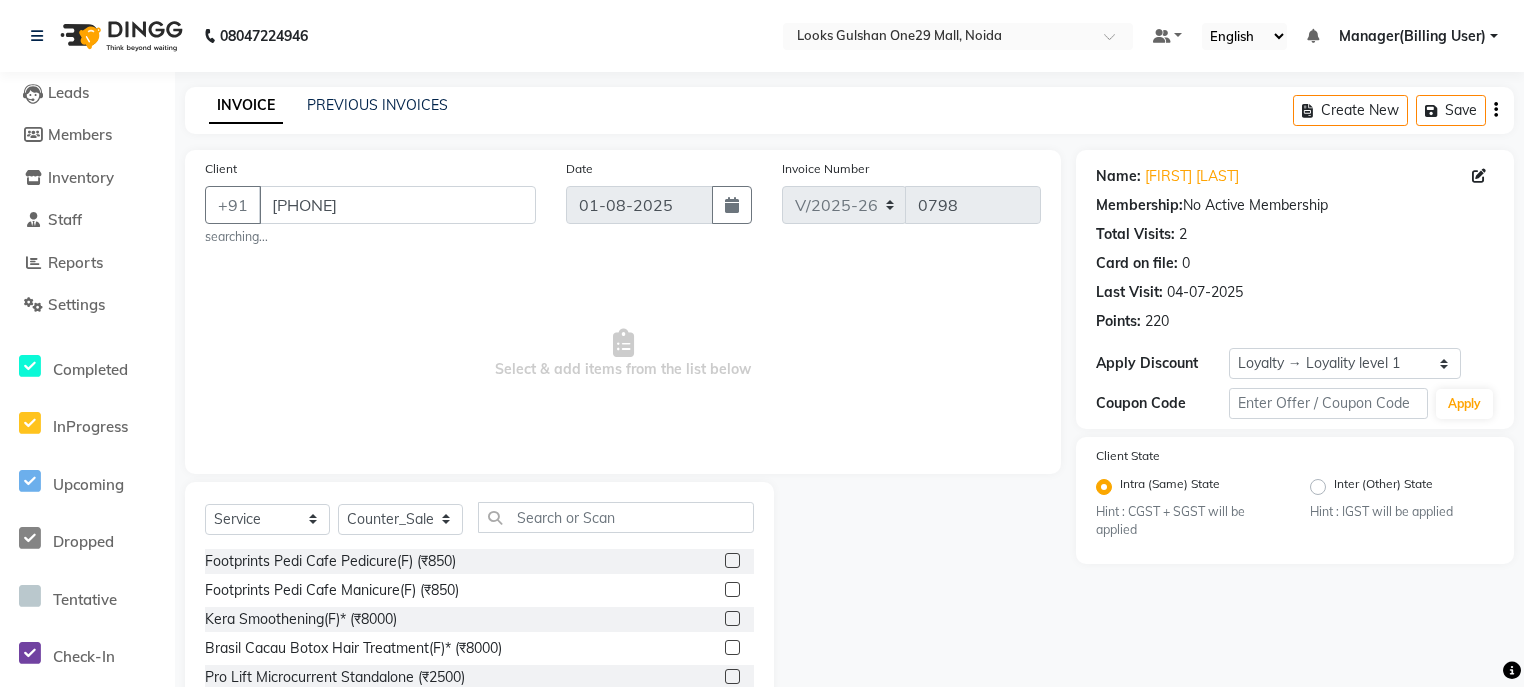 scroll, scrollTop: 240, scrollLeft: 0, axis: vertical 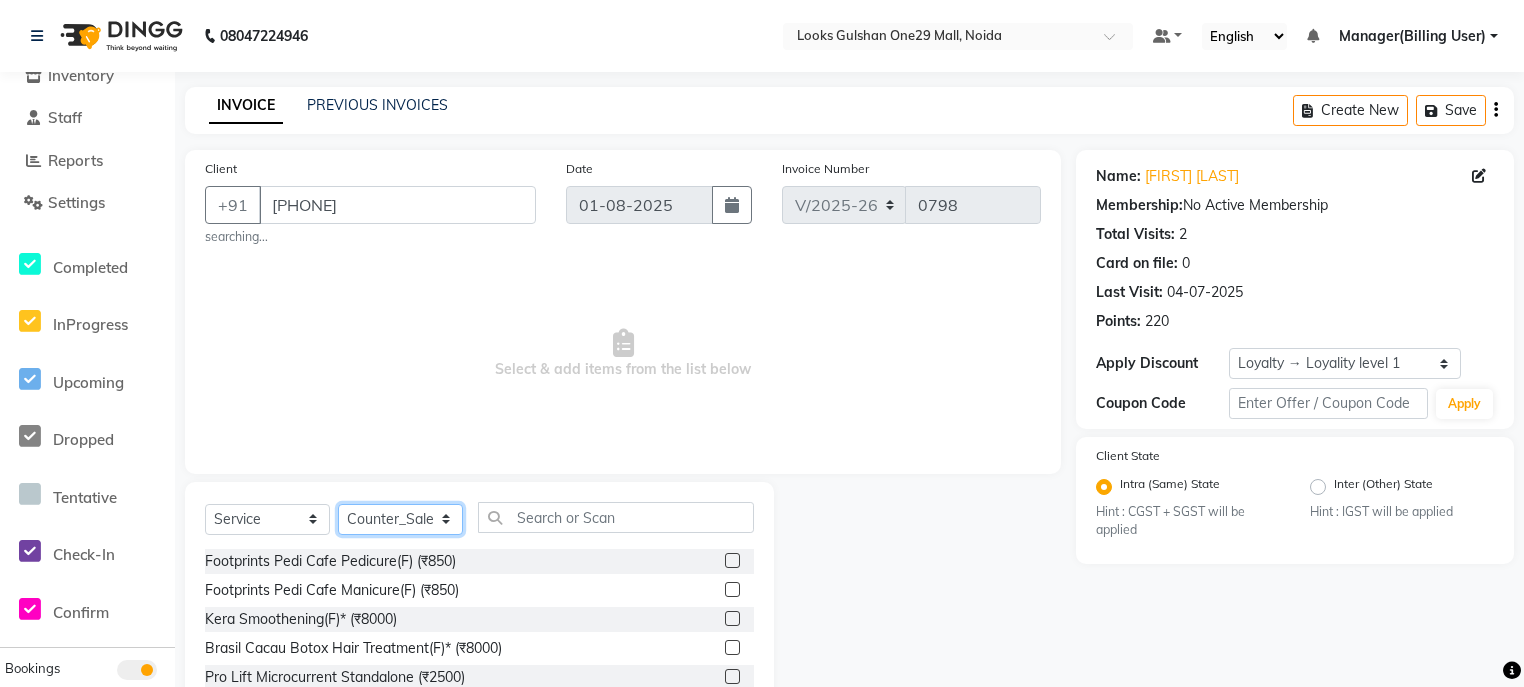 click on "Select Stylist ali Counter_Sales Deepak Eram_nail art Farmaan Manager(Billing User) Mashel Nisha Rinki Ritu Mittal Shiva Shiva(Cherry) Shivam_pdct Talib vardan Vikash_Pdct" 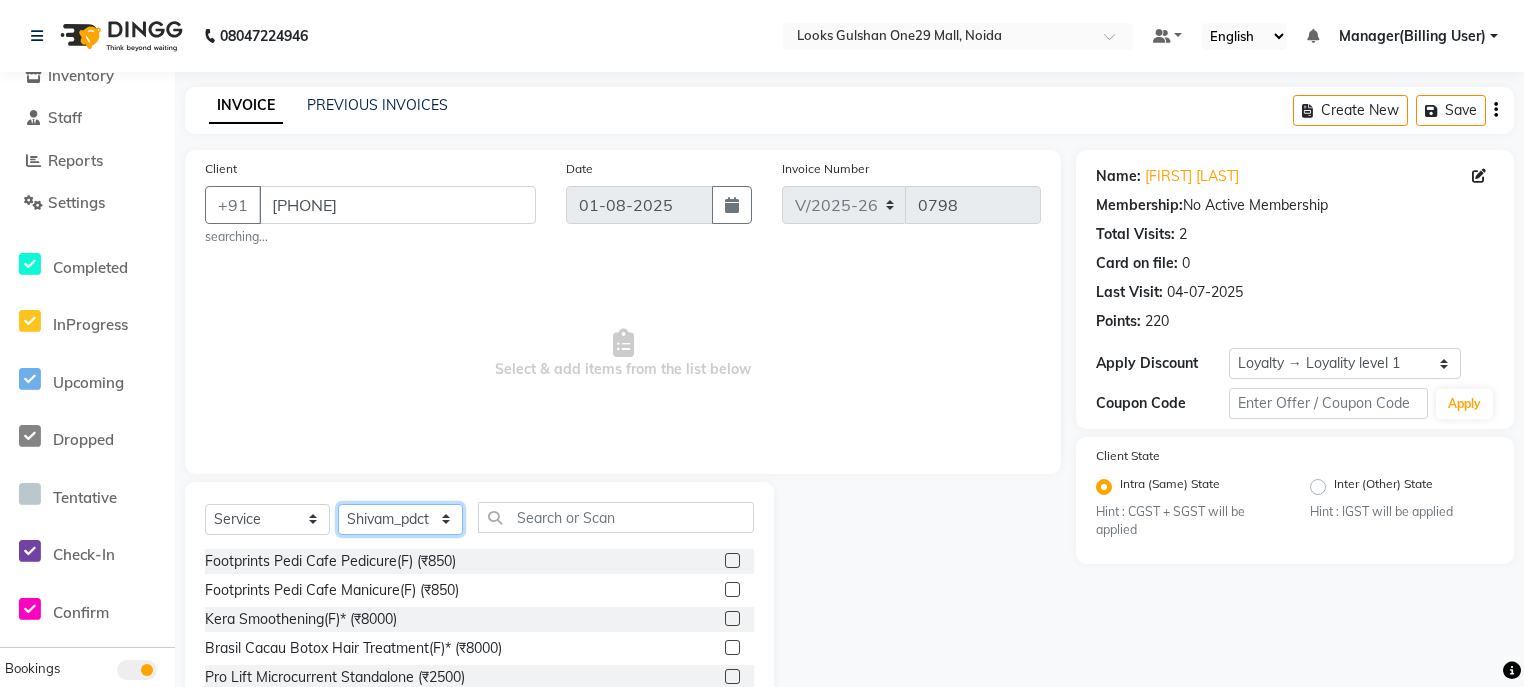 click on "Select Stylist ali Counter_Sales Deepak Eram_nail art Farmaan Manager(Billing User) Mashel Nisha Rinki Ritu Mittal Shiva Shiva(Cherry) Shivam_pdct Talib vardan Vikash_Pdct" 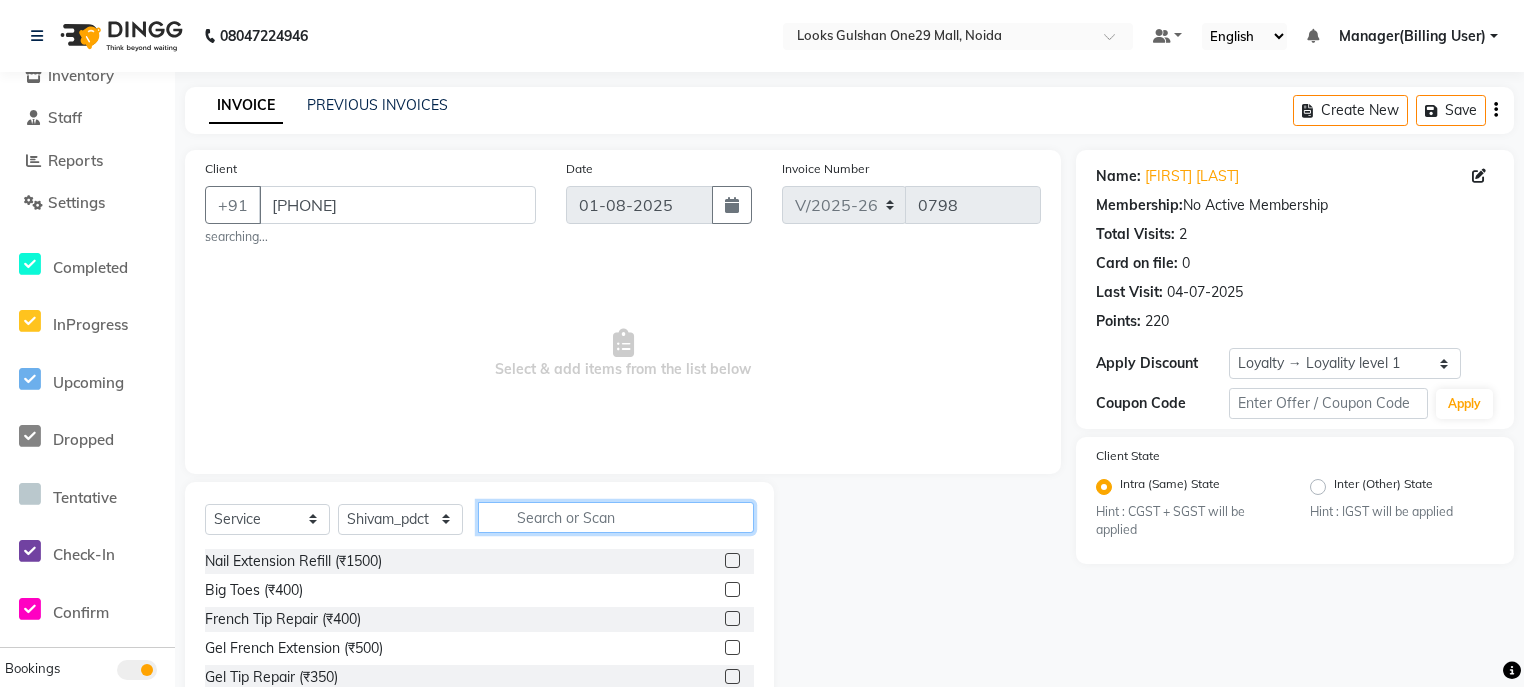 click 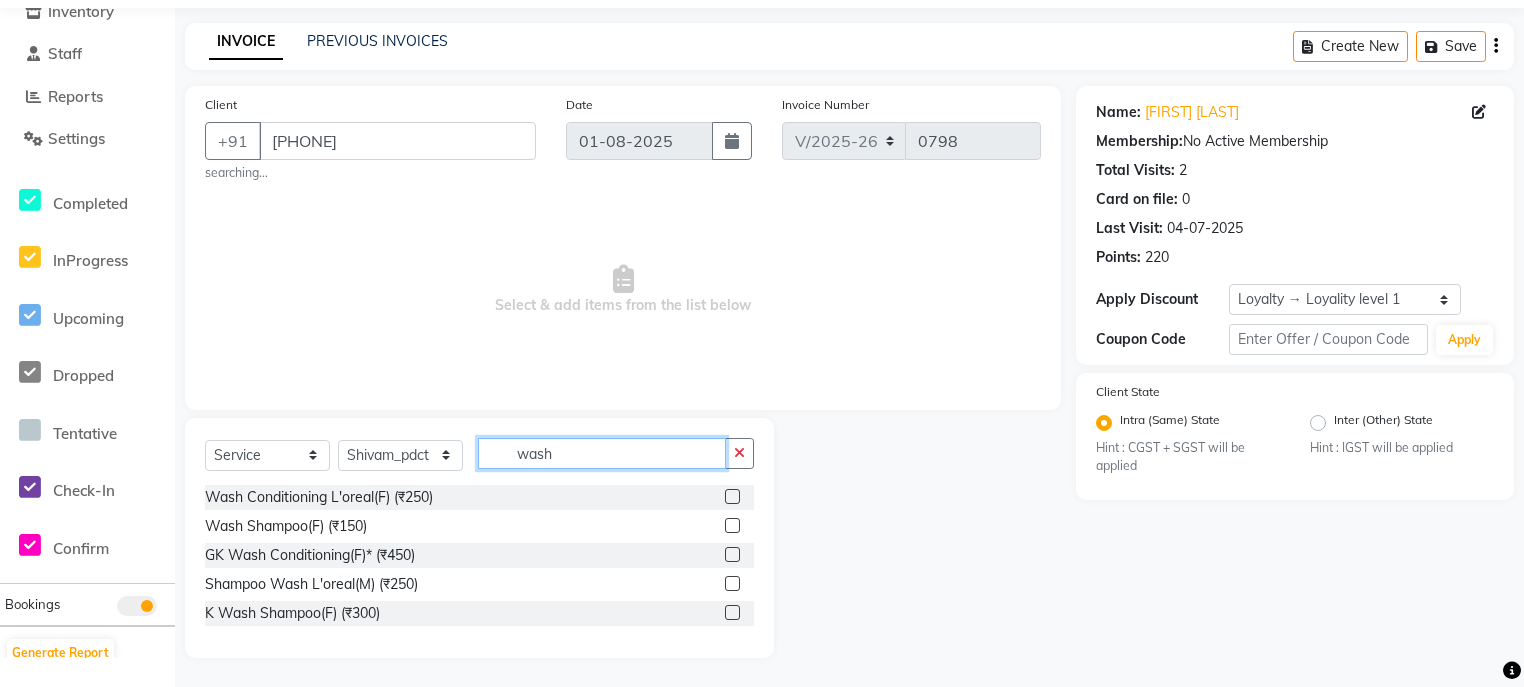 scroll, scrollTop: 65, scrollLeft: 0, axis: vertical 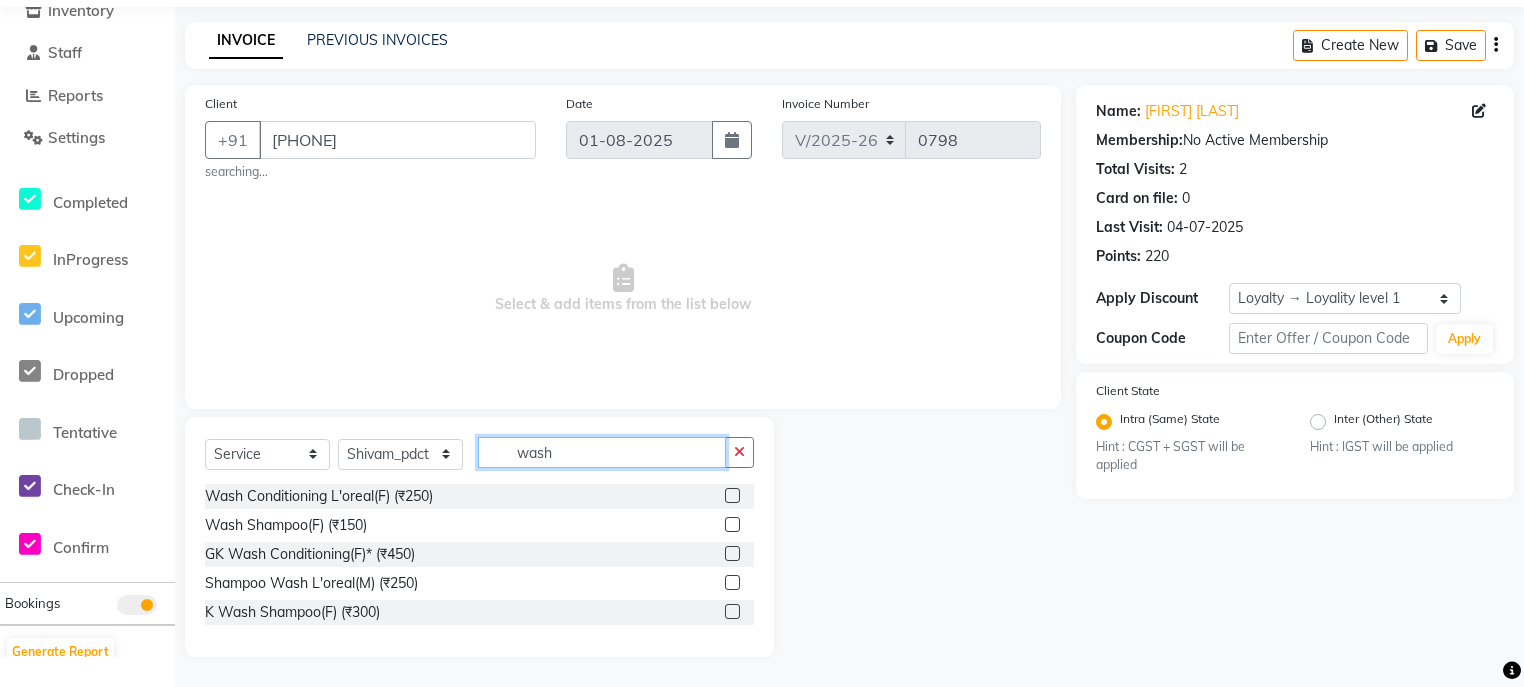 type on "wash" 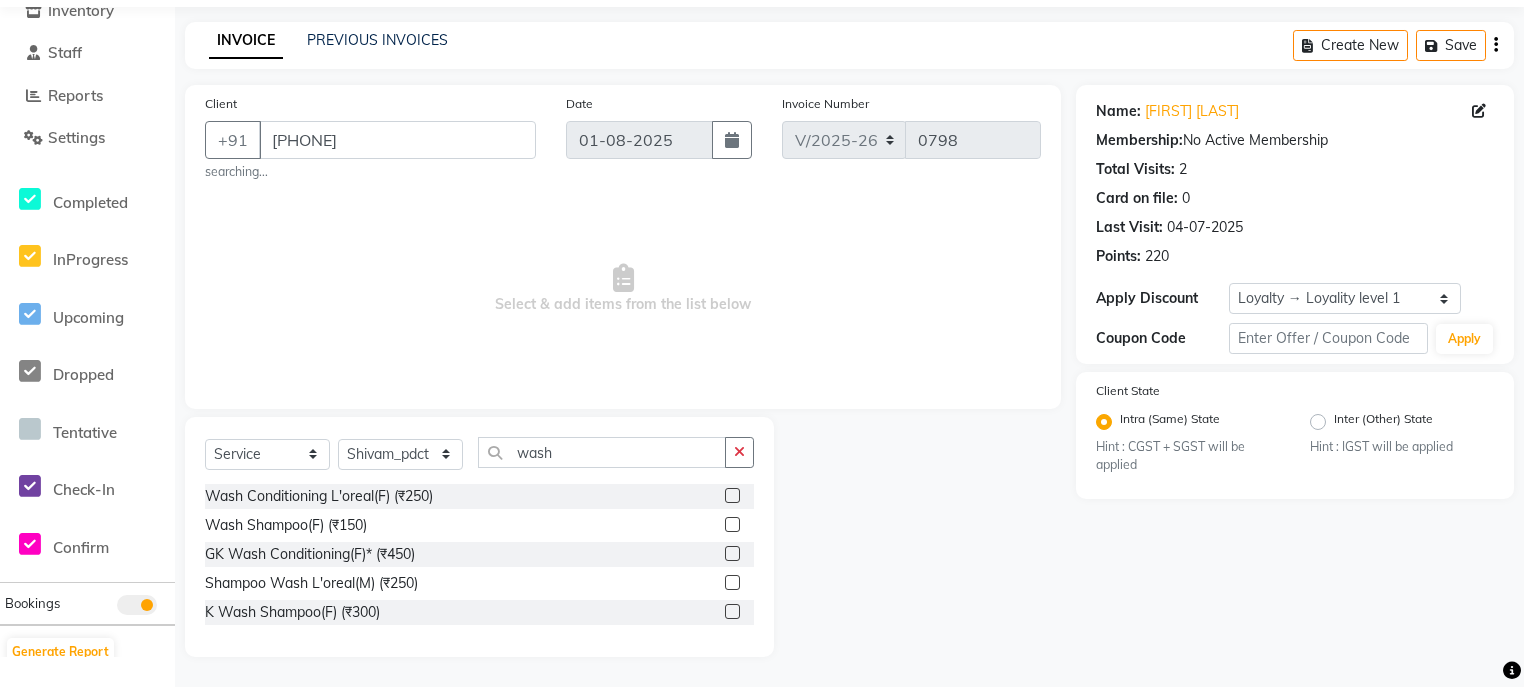 click 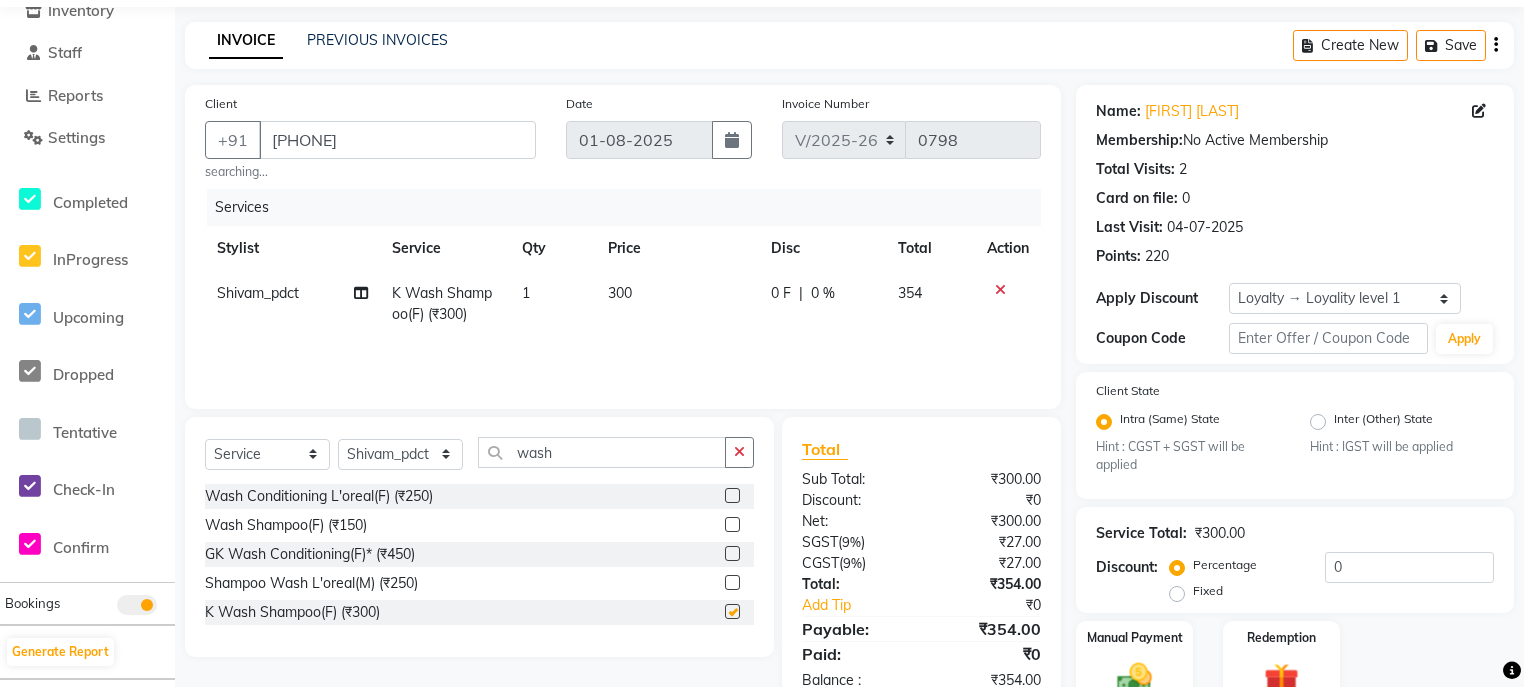 checkbox on "false" 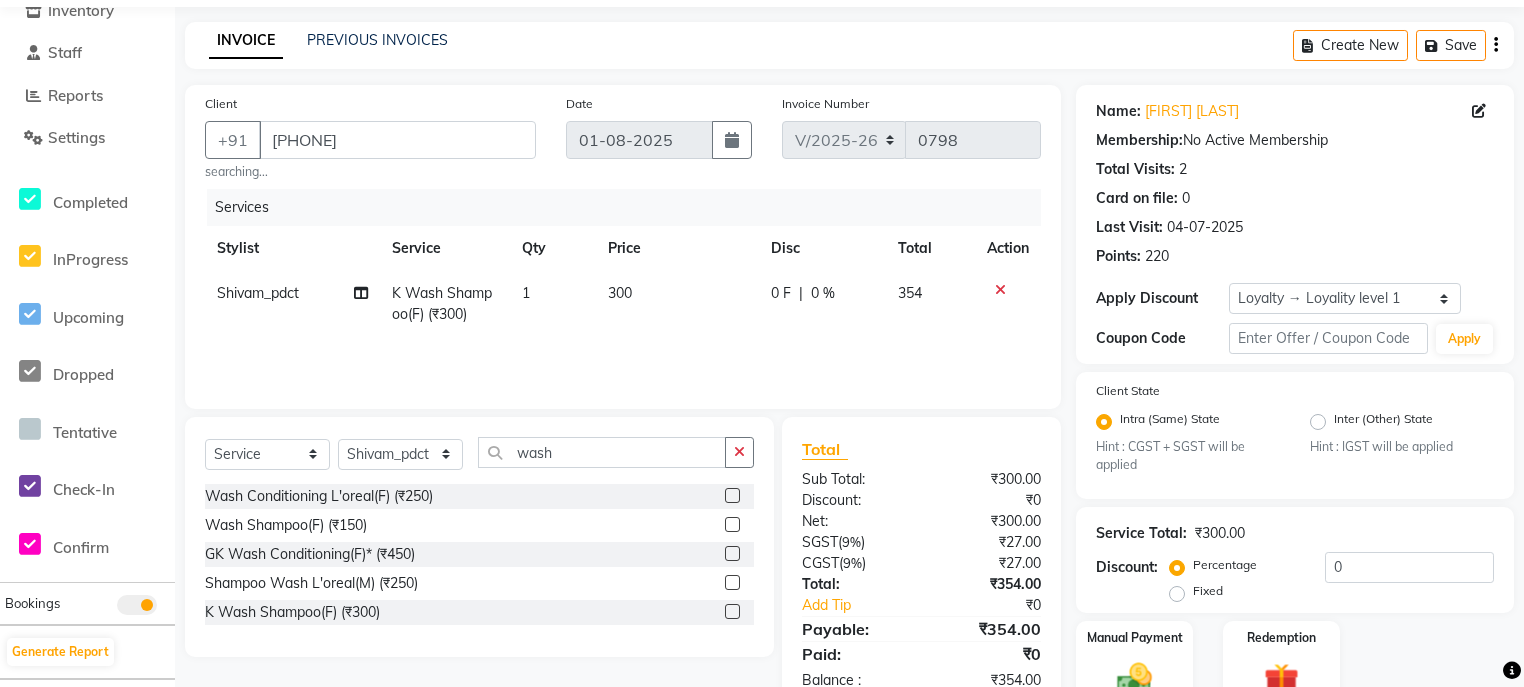 click on "300" 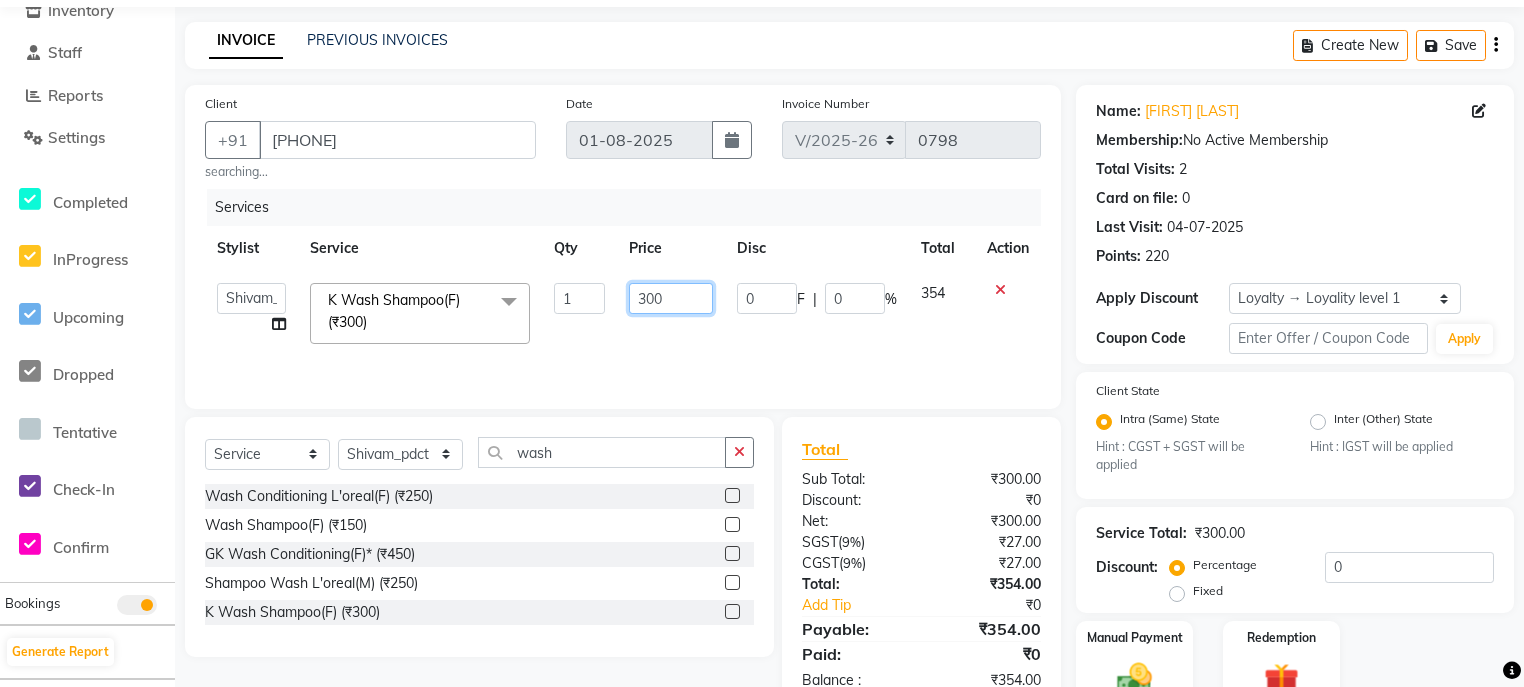 click on "300" 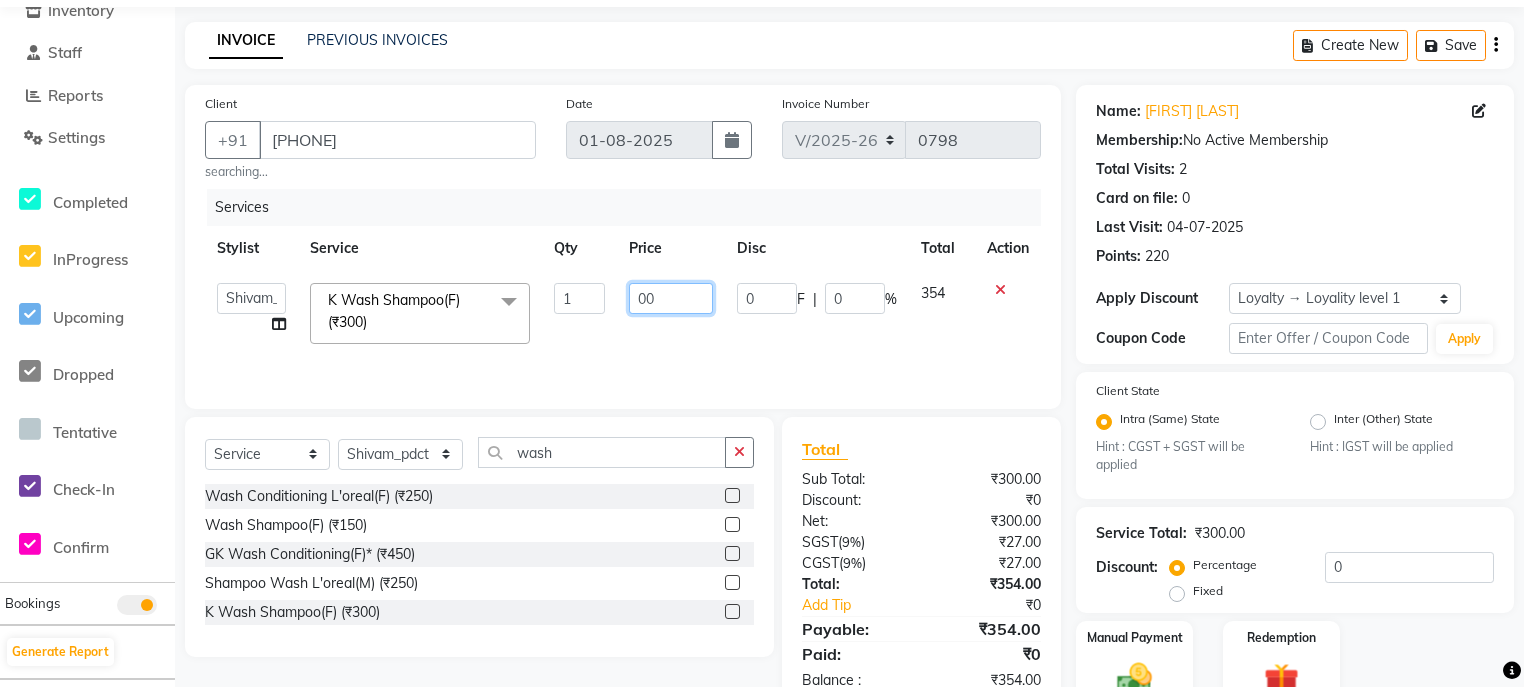 type on "500" 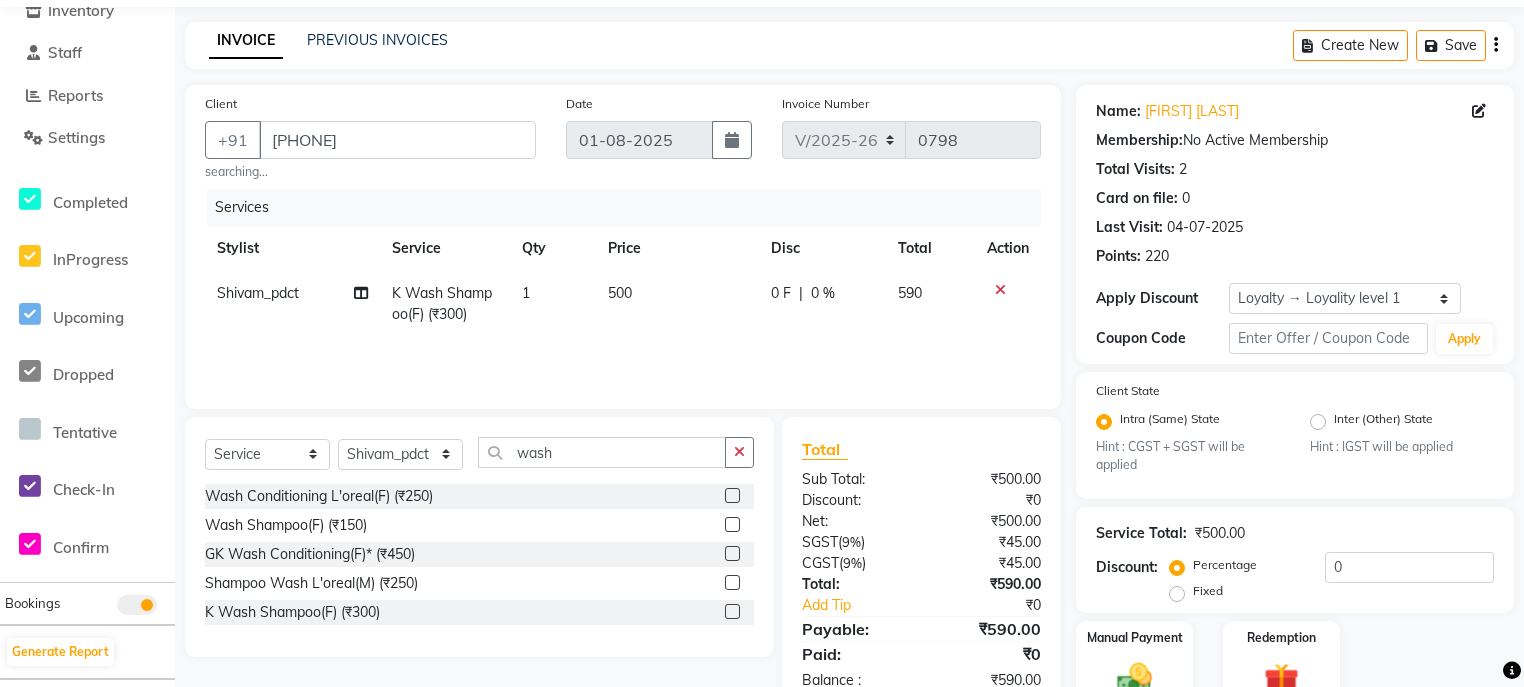 click on "500" 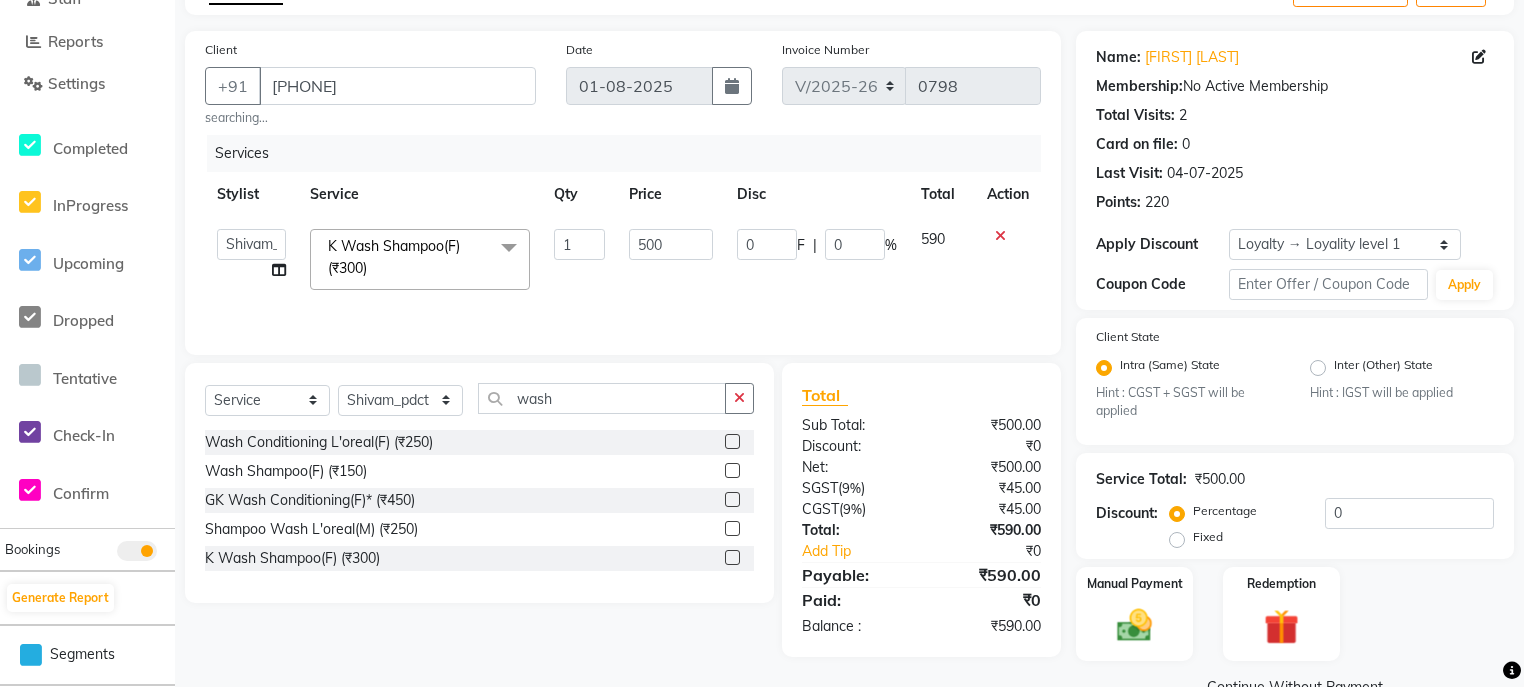 scroll, scrollTop: 167, scrollLeft: 0, axis: vertical 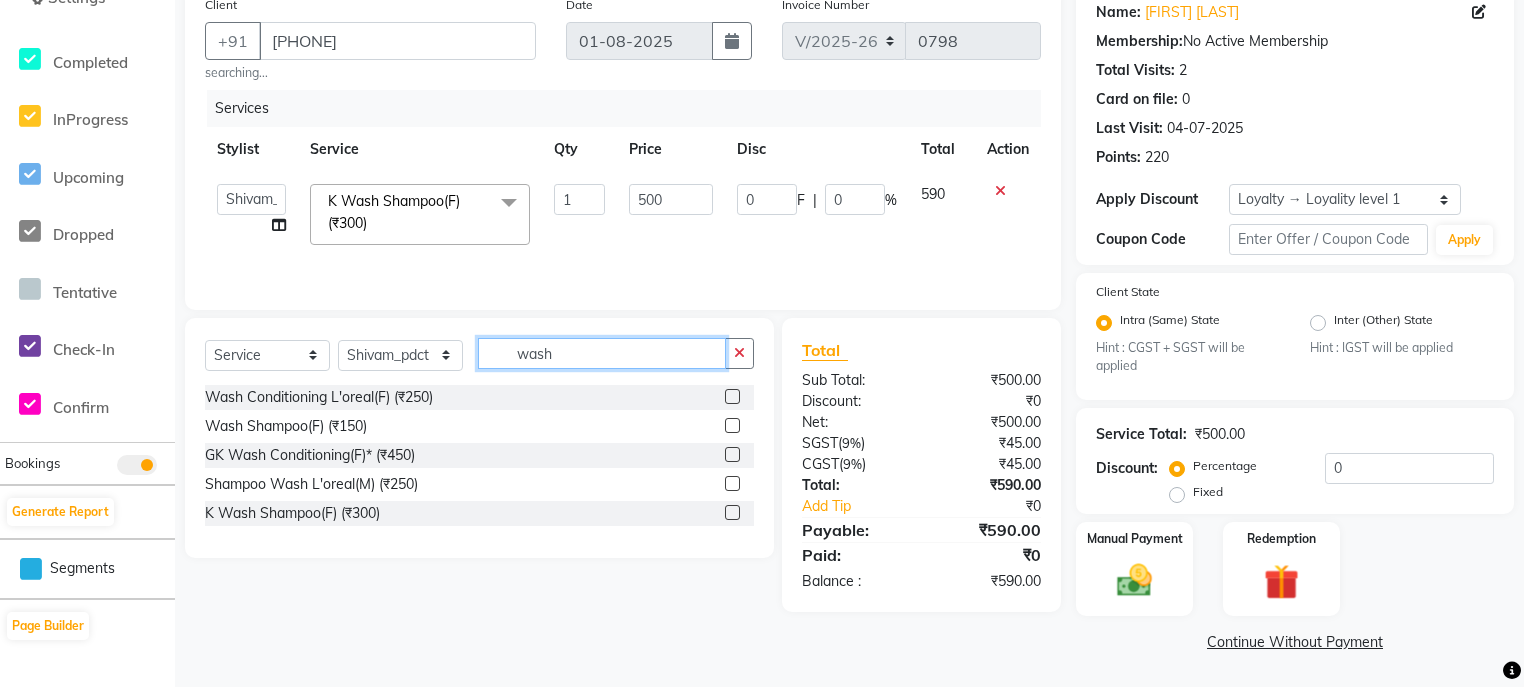 click on "wash" 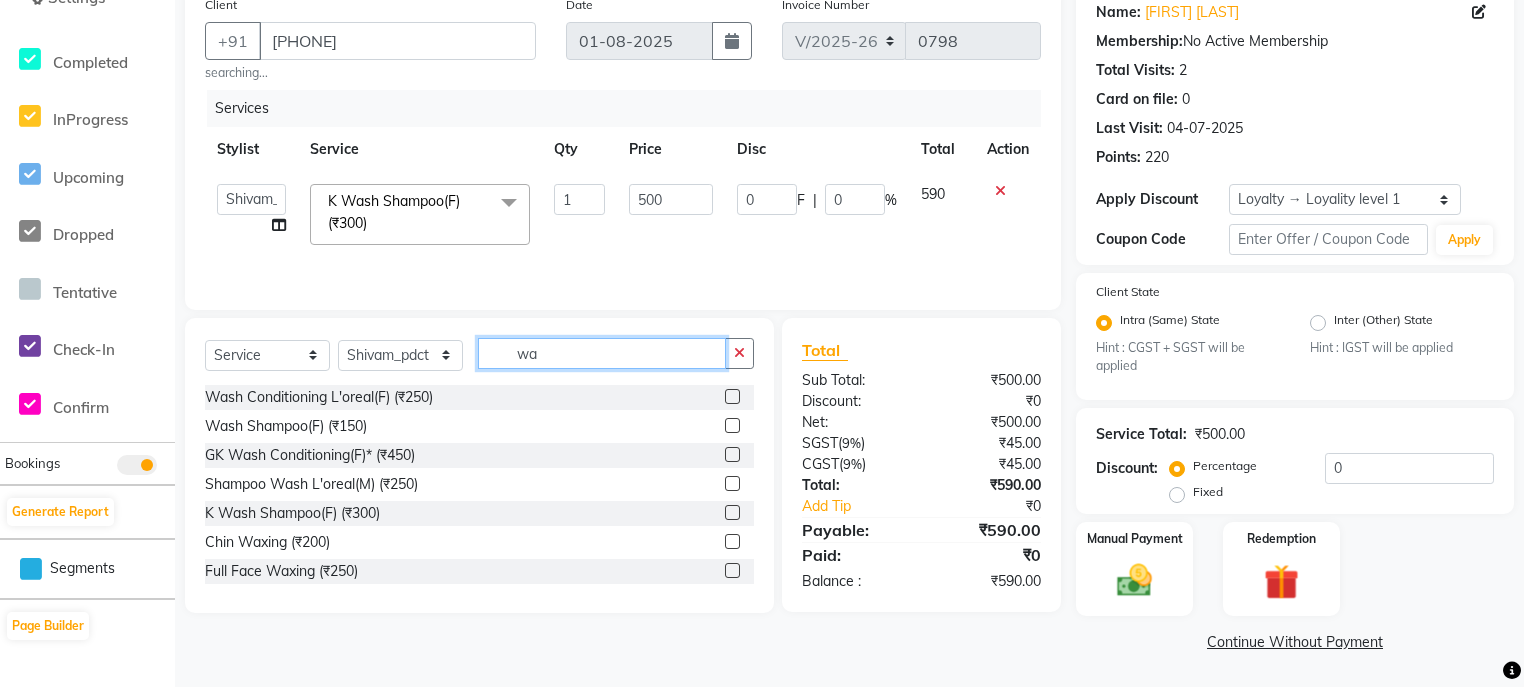 type on "w" 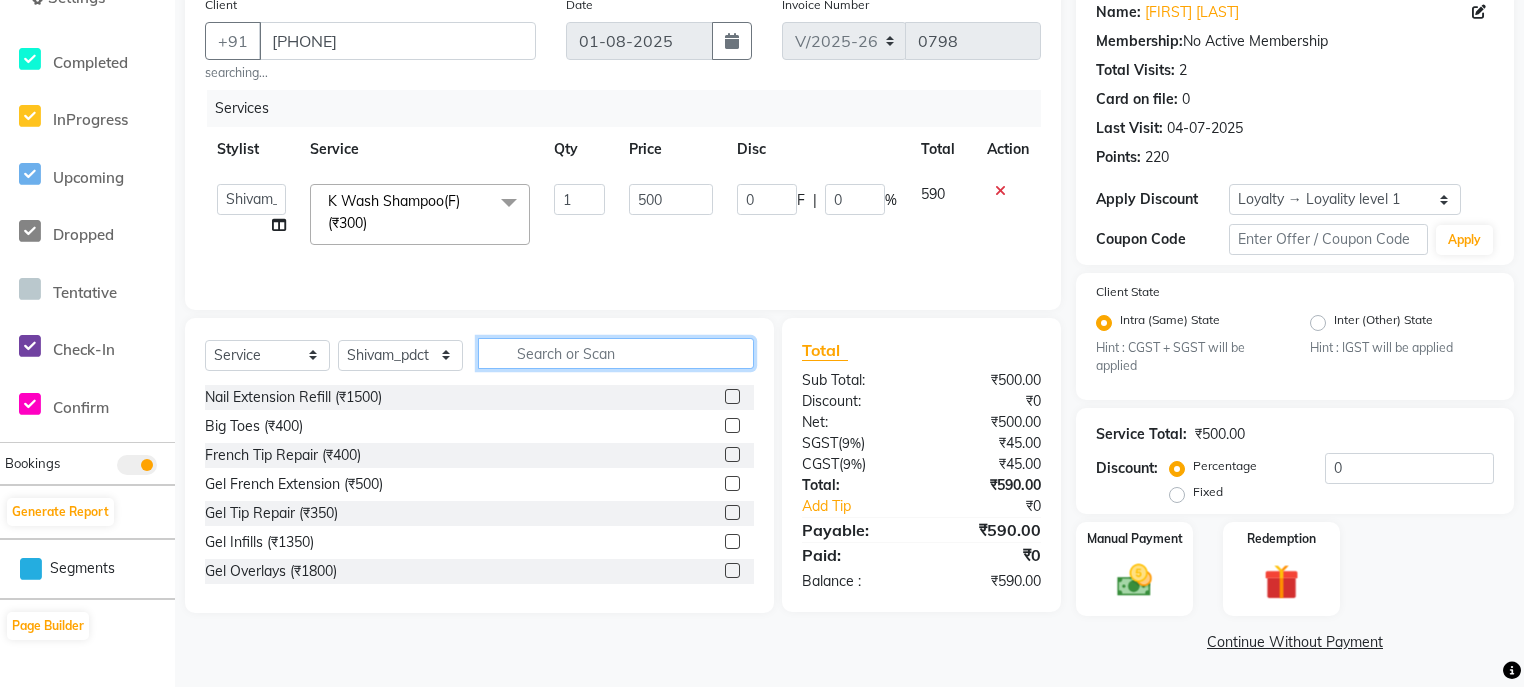 type 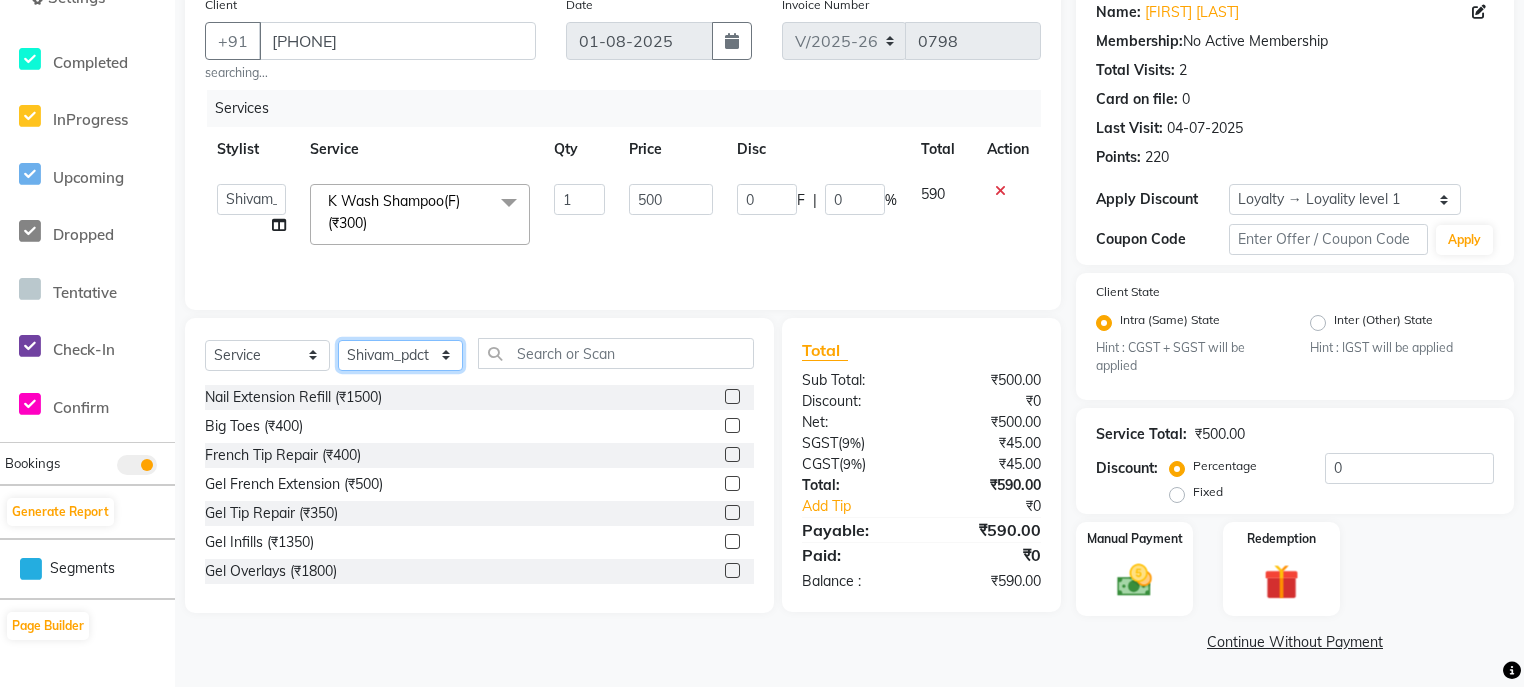 click on "Select Stylist ali Counter_Sales Deepak Eram_nail art Farmaan Manager(Billing User) Mashel Nisha Rinki Ritu Mittal Shiva Shiva(Cherry) Shivam_pdct Talib vardan Vikash_Pdct" 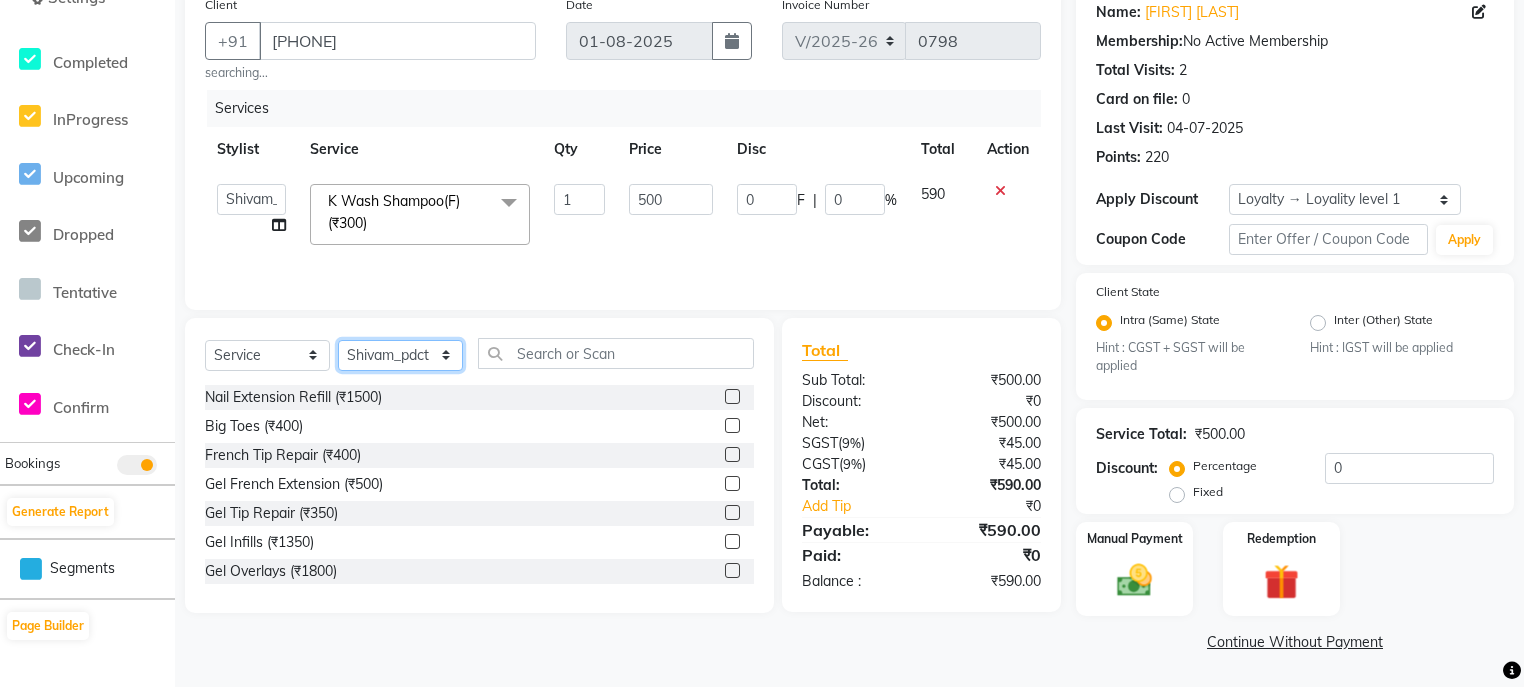 select on "82067" 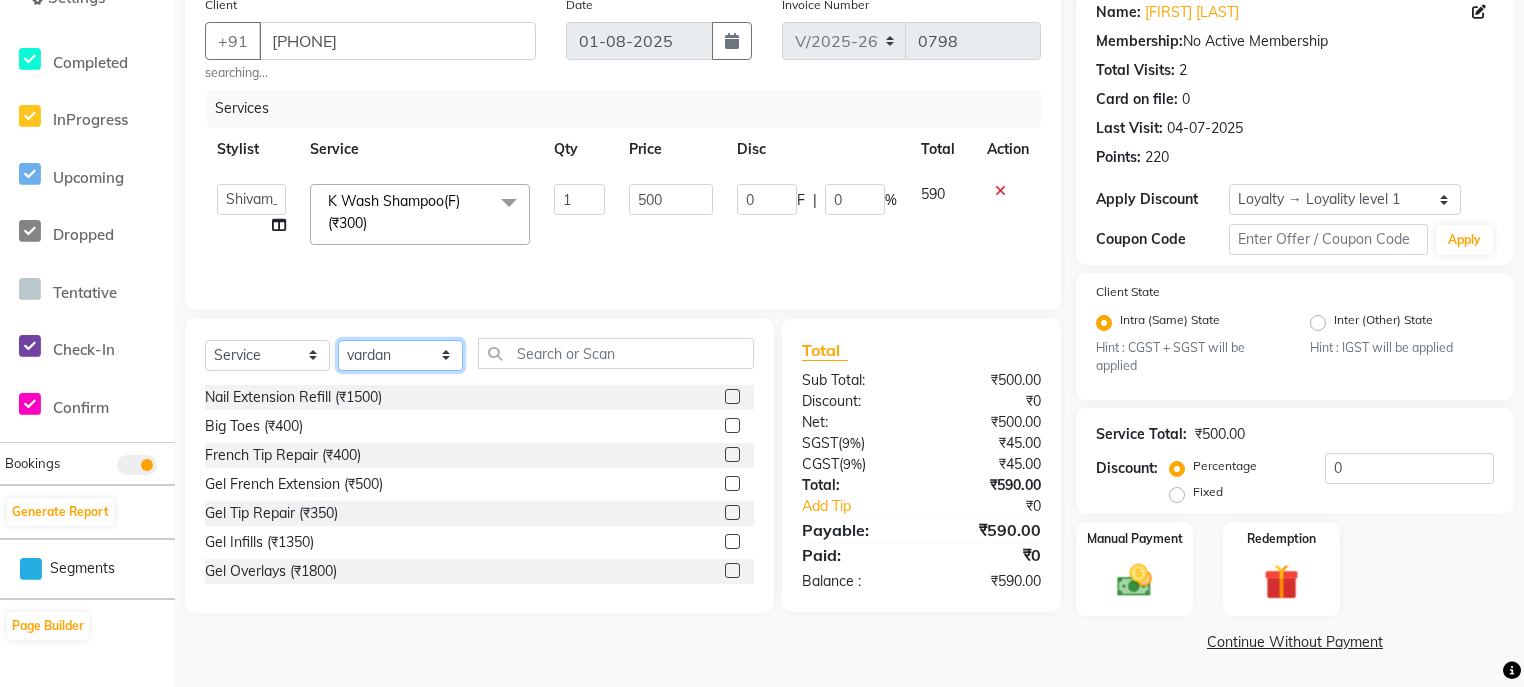 click on "Select Stylist ali Counter_Sales Deepak Eram_nail art Farmaan Manager(Billing User) Mashel Nisha Rinki Ritu Mittal Shiva Shiva(Cherry) Shivam_pdct Talib vardan Vikash_Pdct" 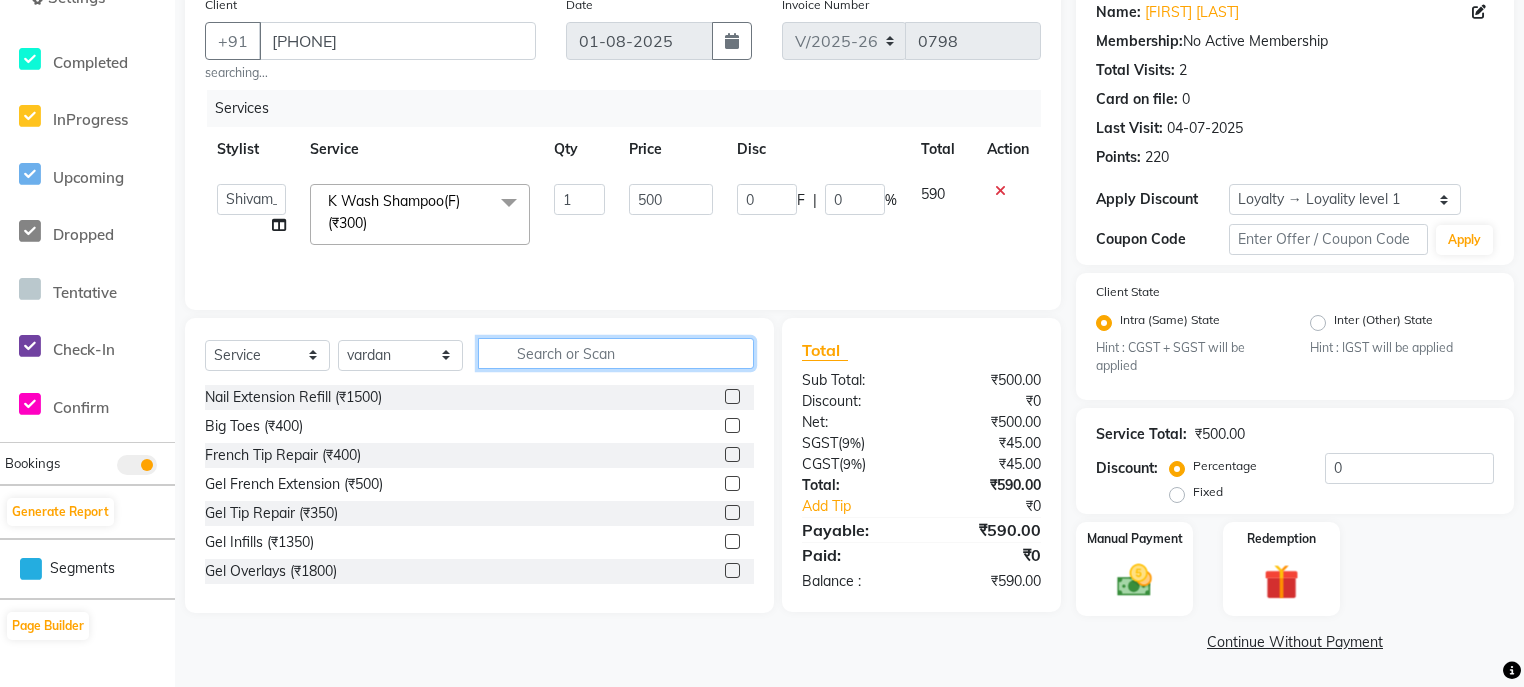 click 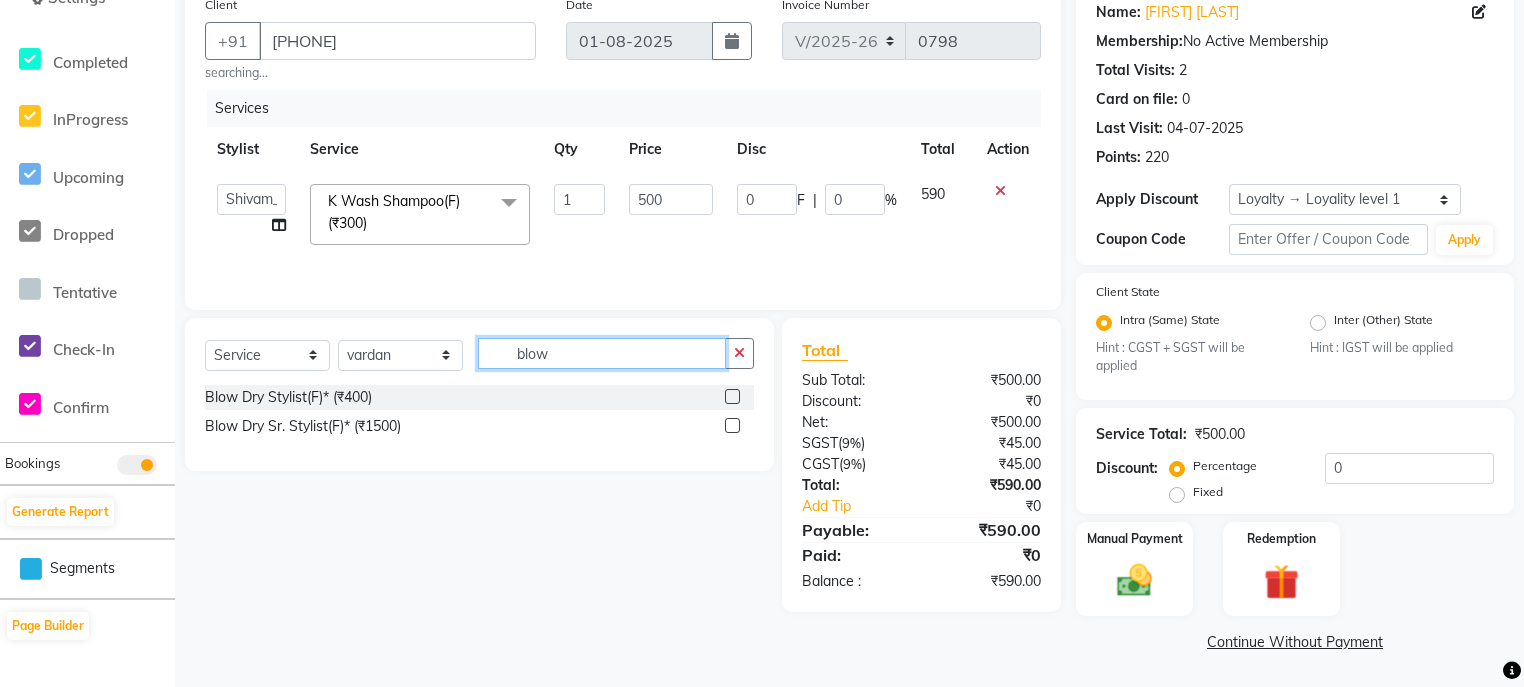 type on "blow" 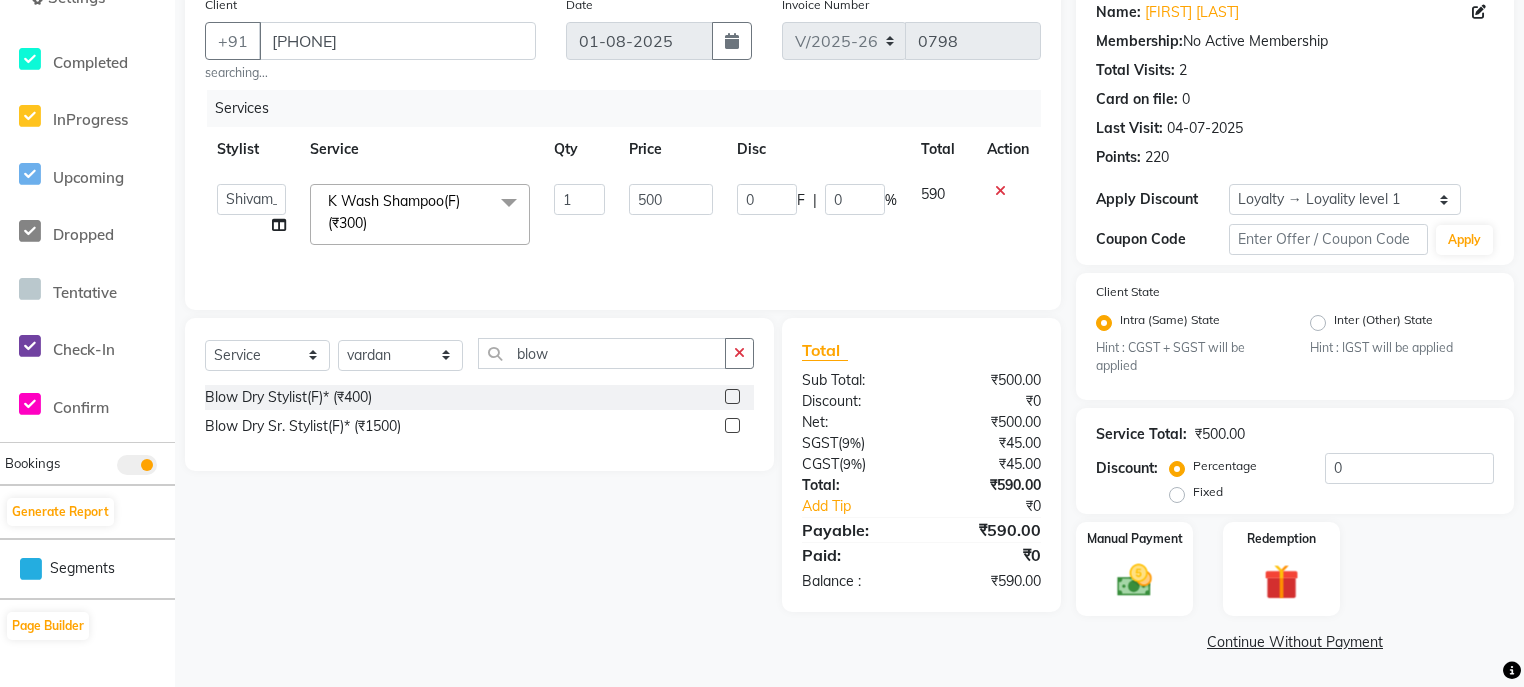 click on "Blow Dry Stylist(F)* (₹400)" 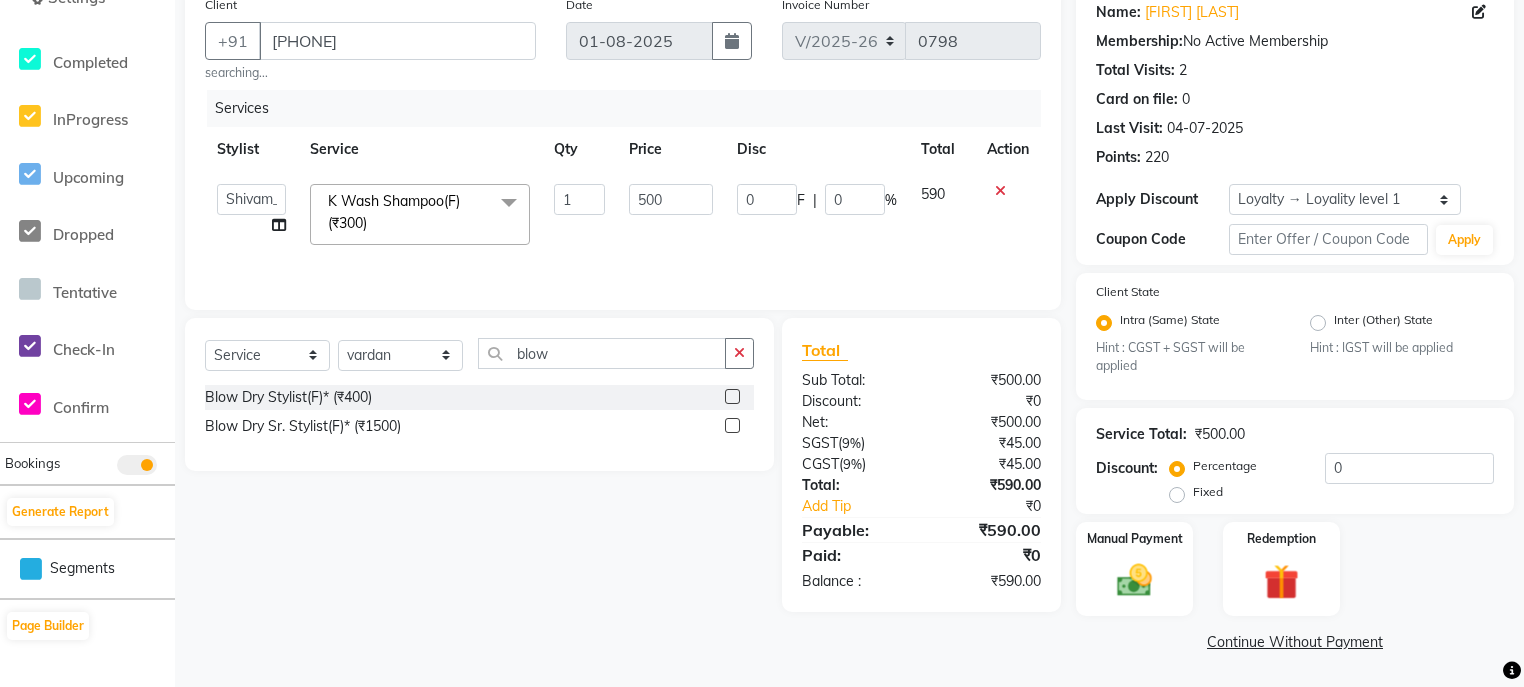 click 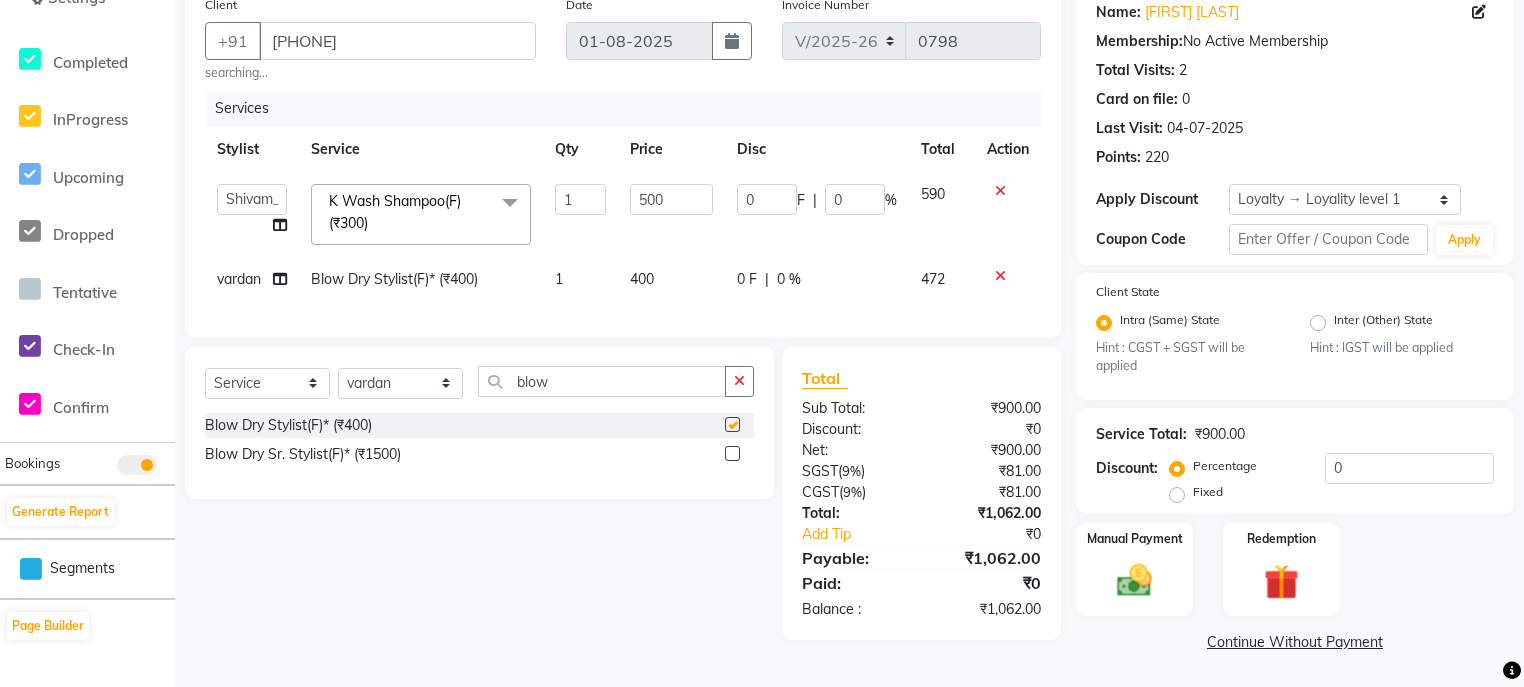 checkbox on "false" 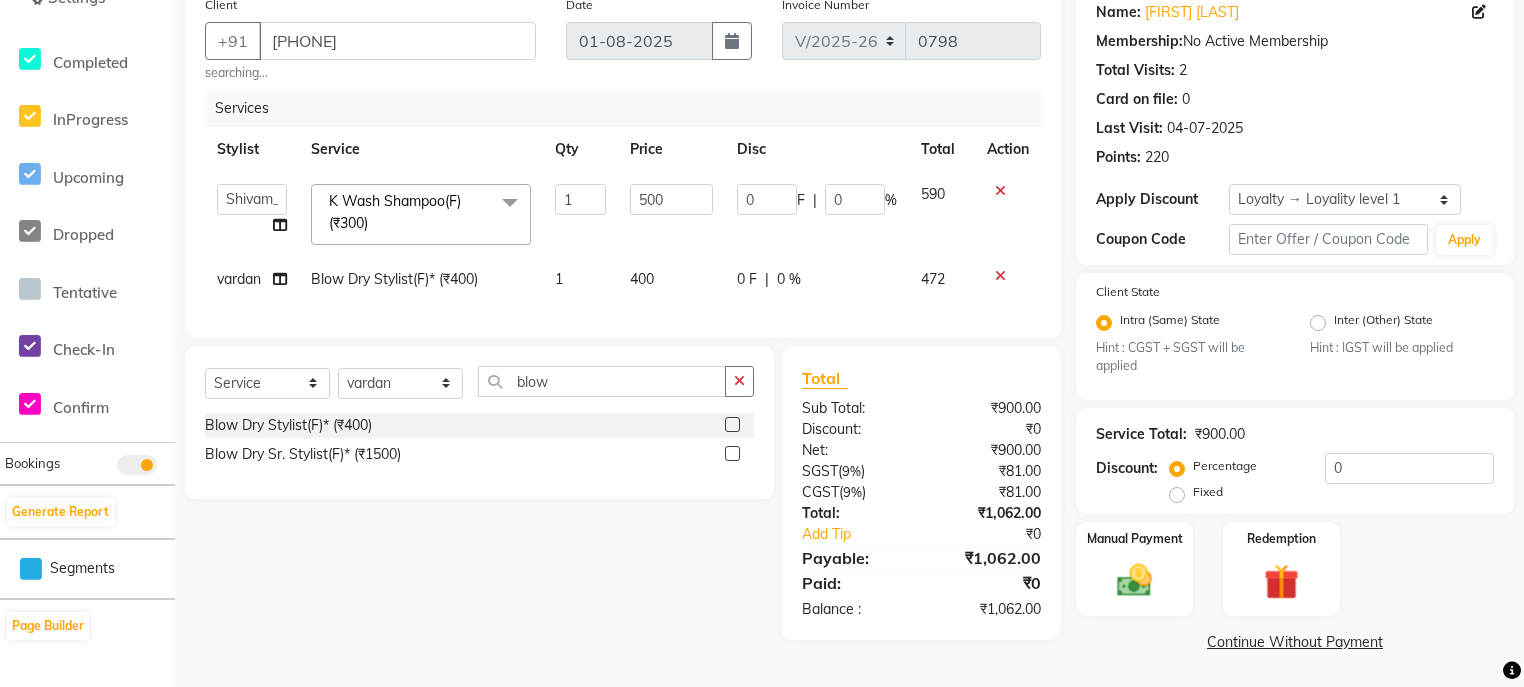 click on "400" 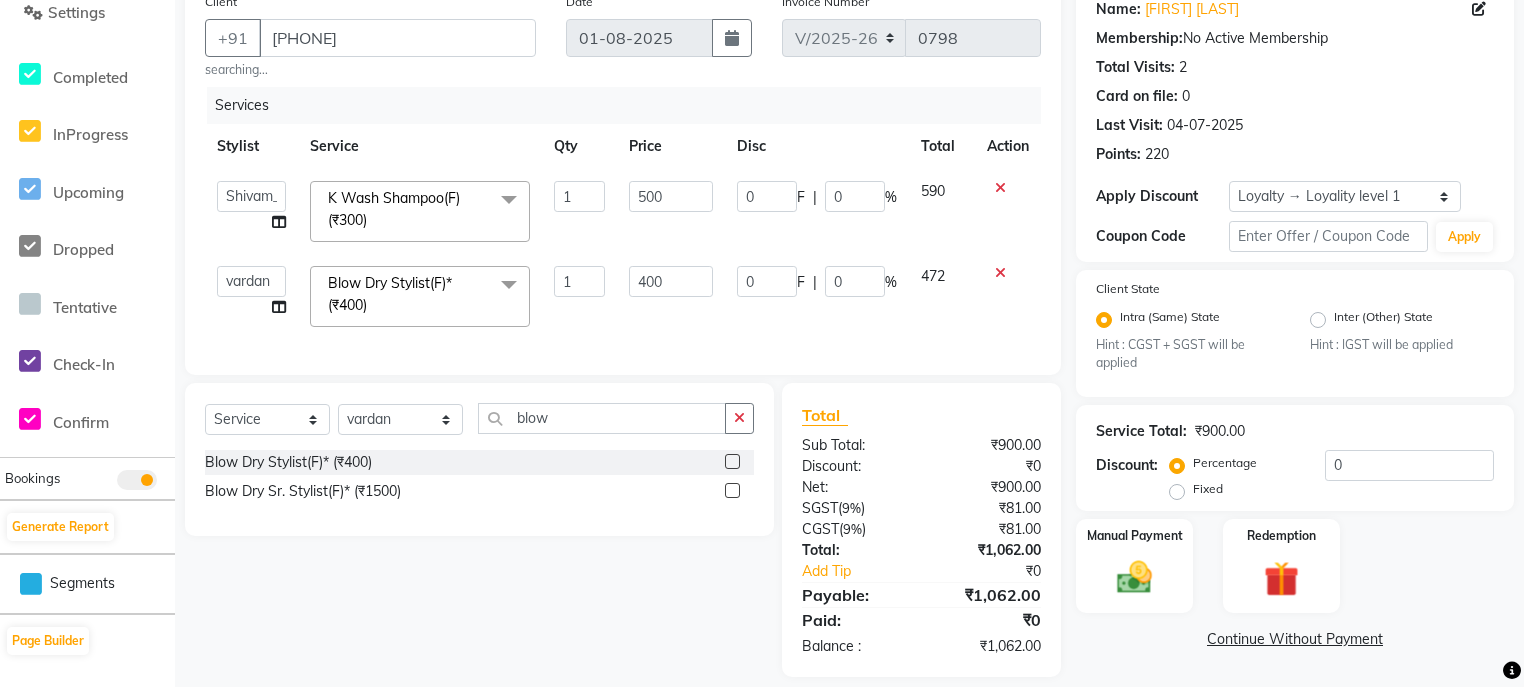 scroll, scrollTop: 198, scrollLeft: 0, axis: vertical 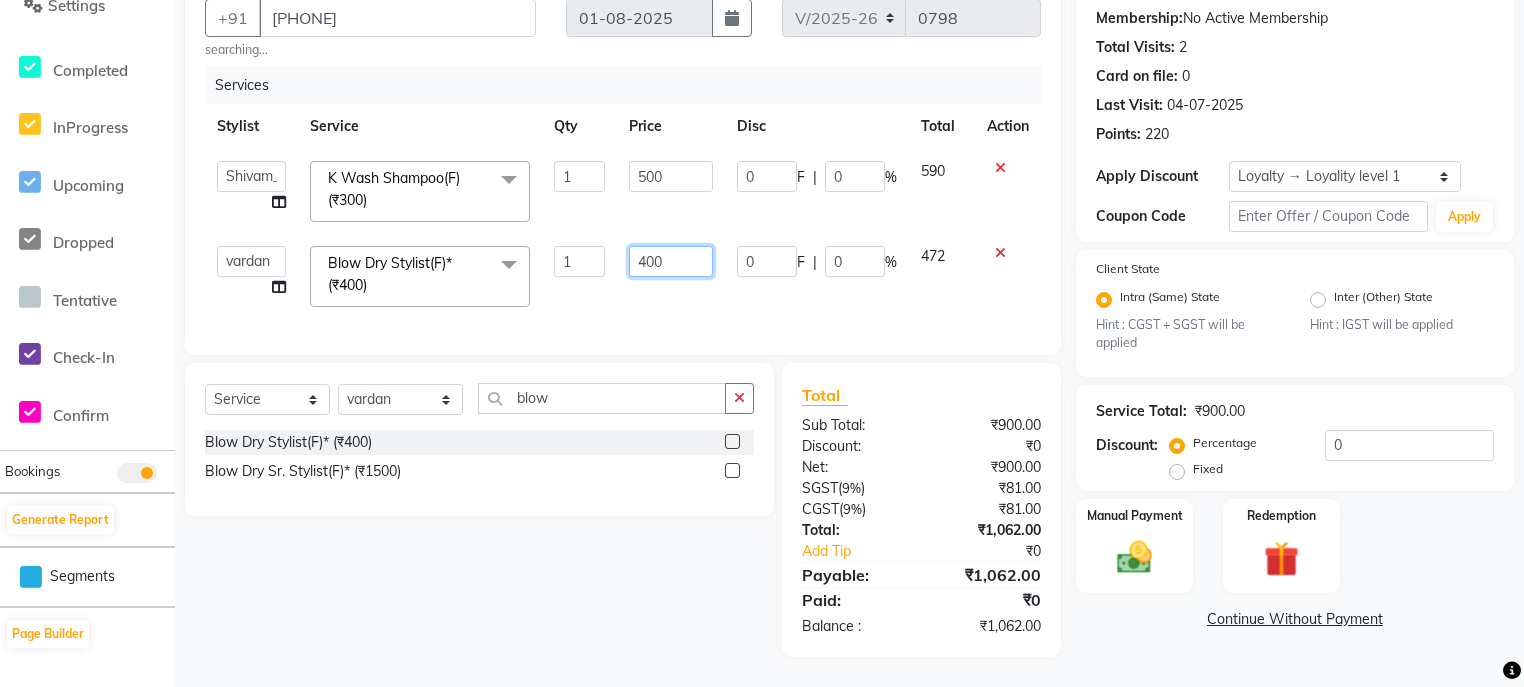 click on "400" 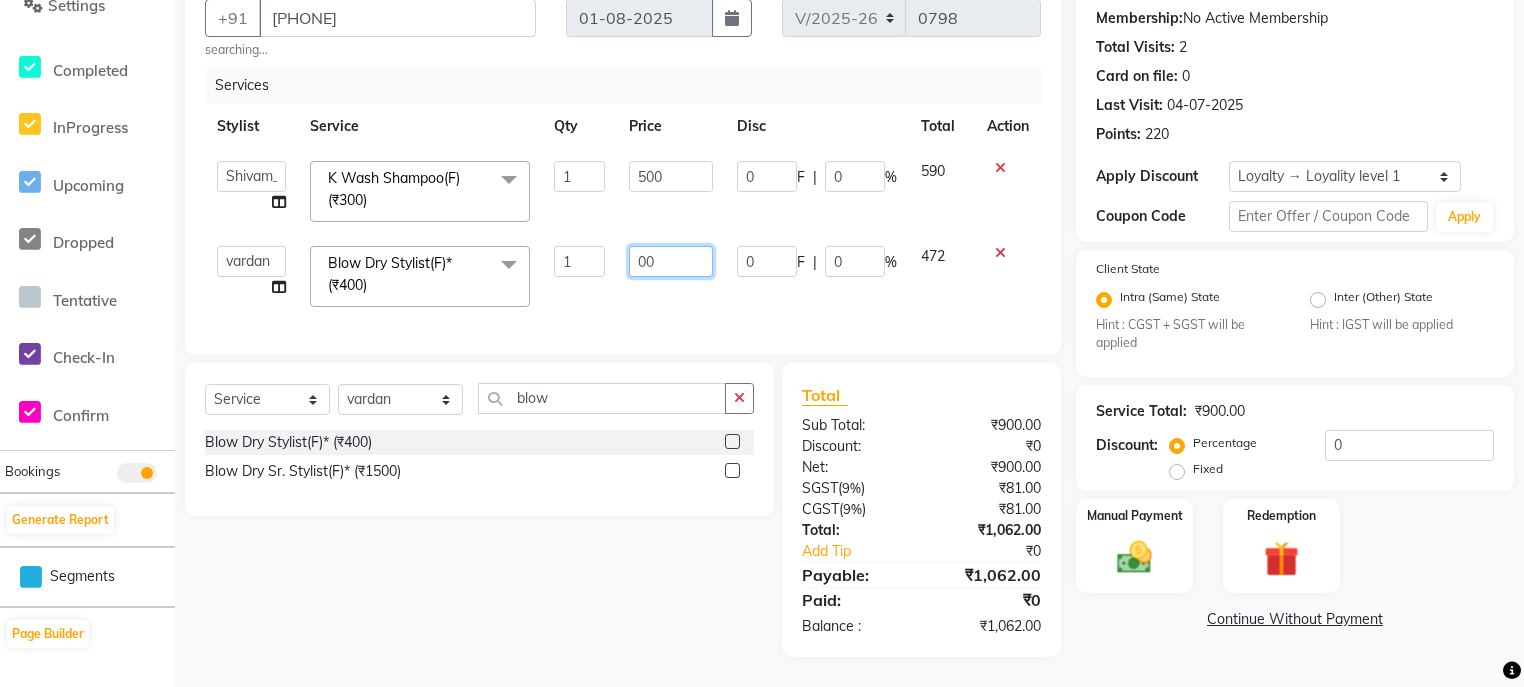 type on "500" 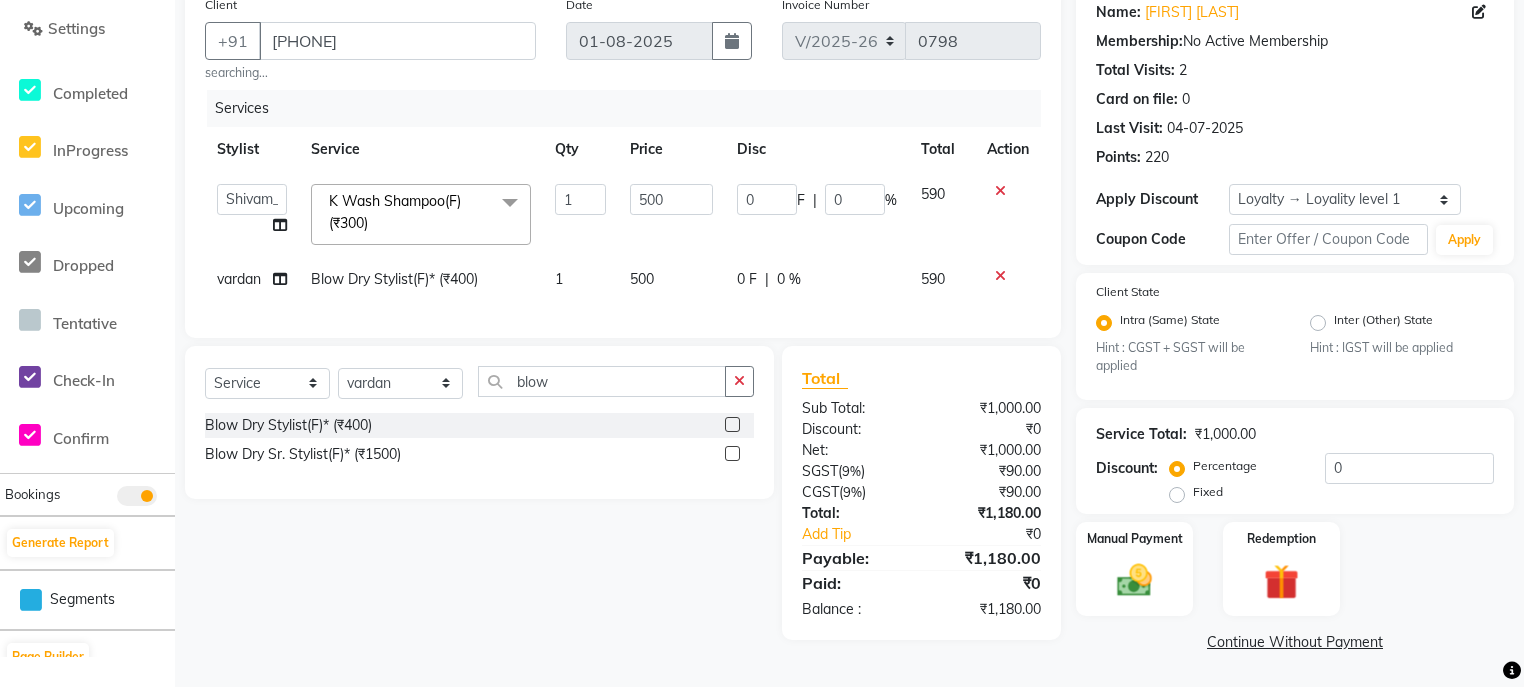click on "500" 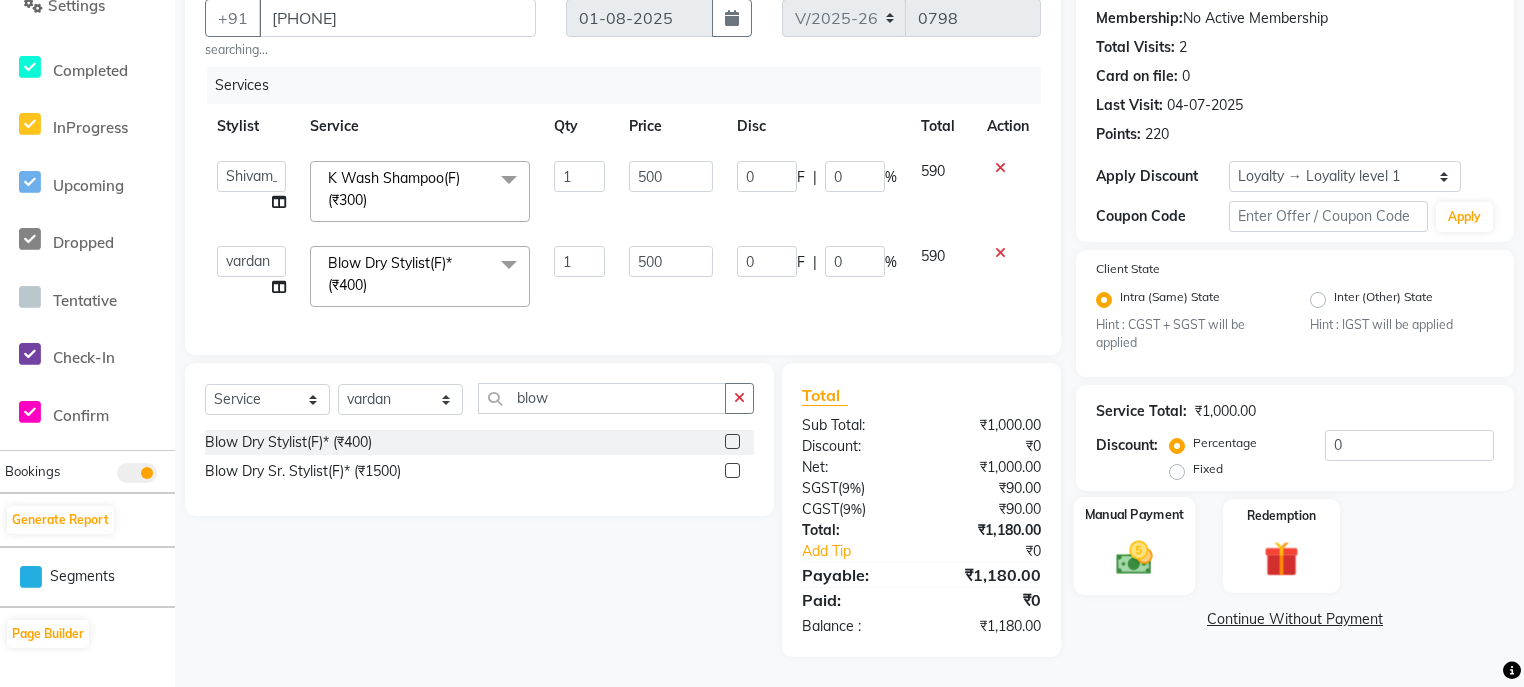 click 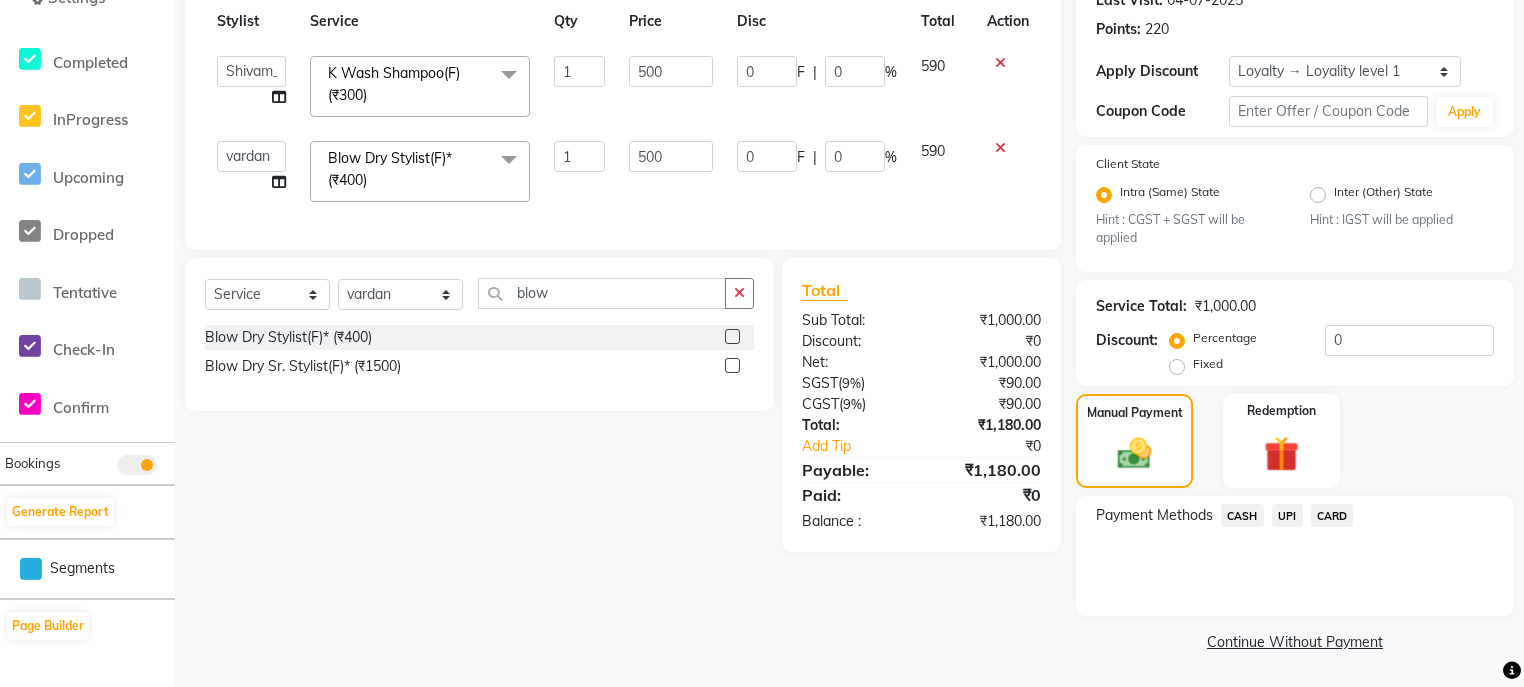 click on "UPI" 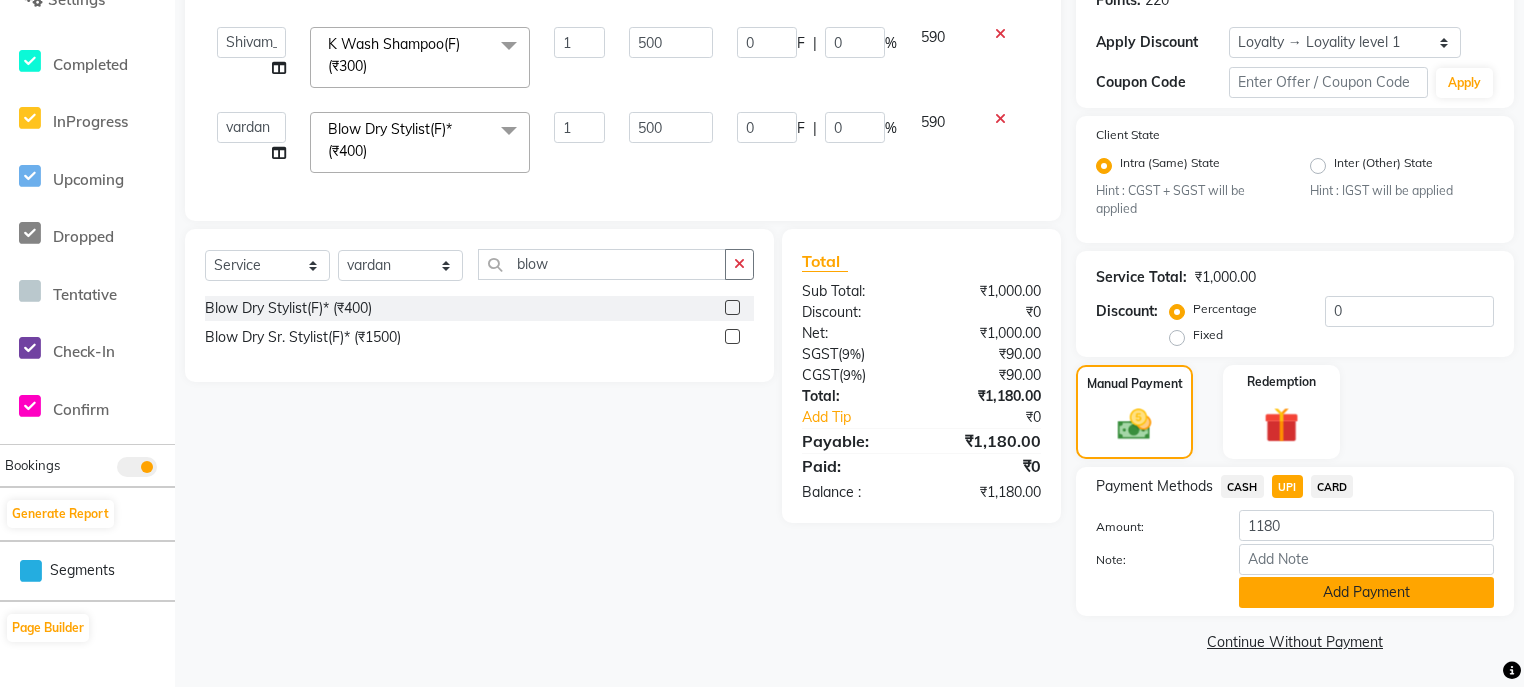 click on "Add Payment" 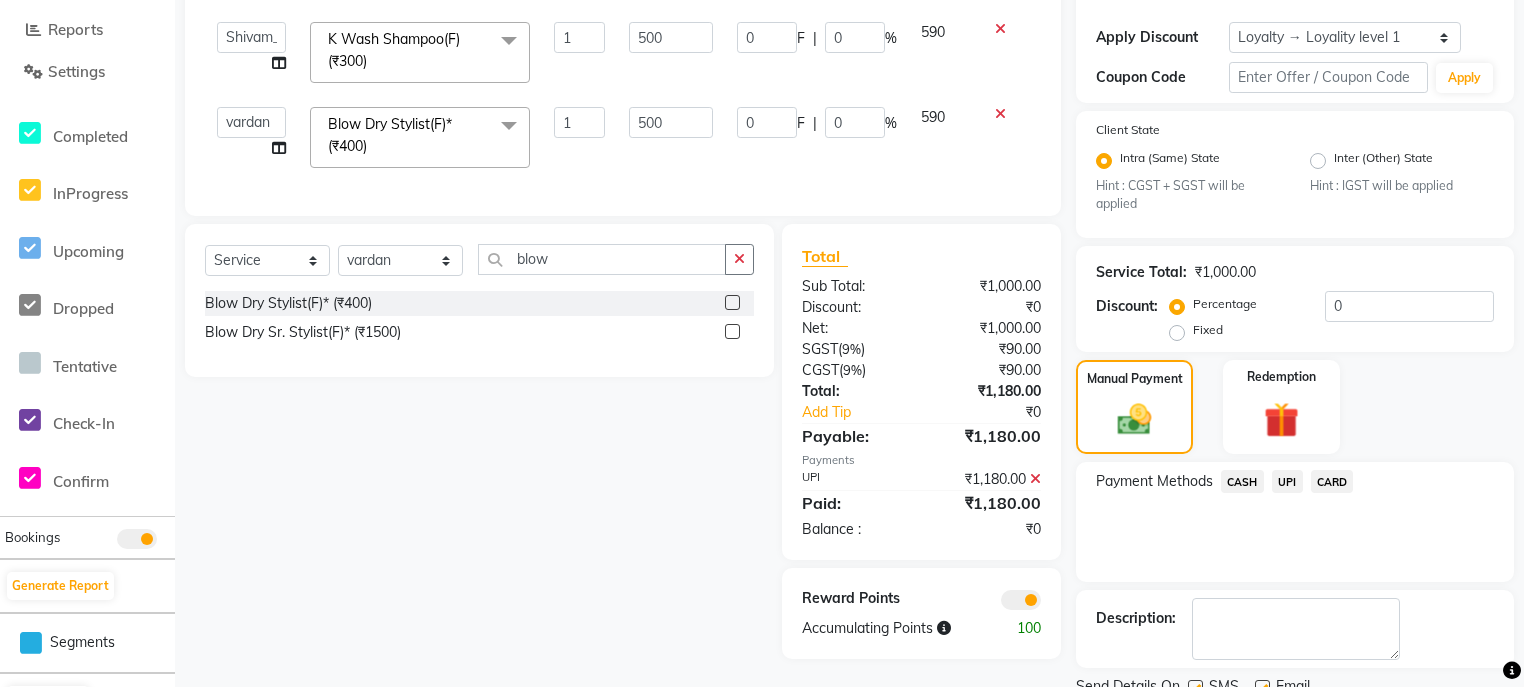 scroll, scrollTop: 407, scrollLeft: 0, axis: vertical 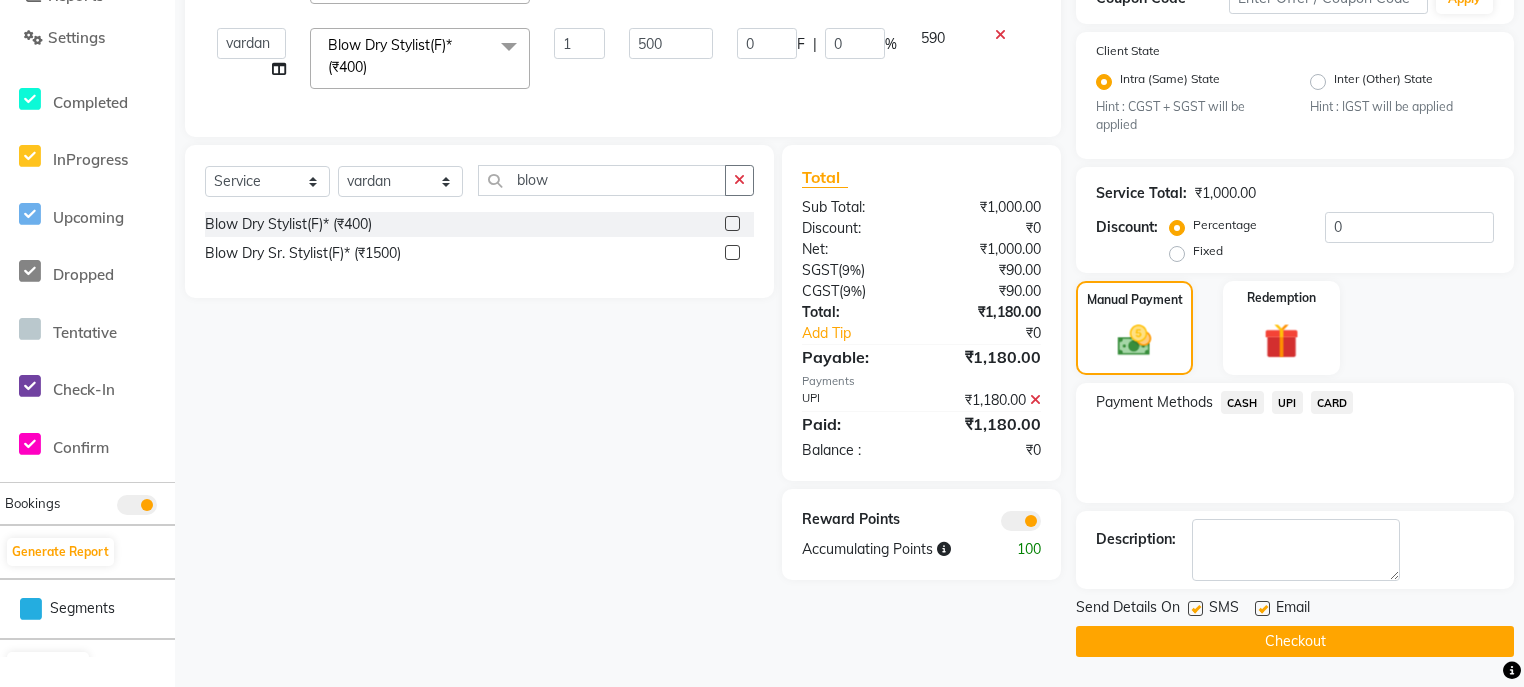 click 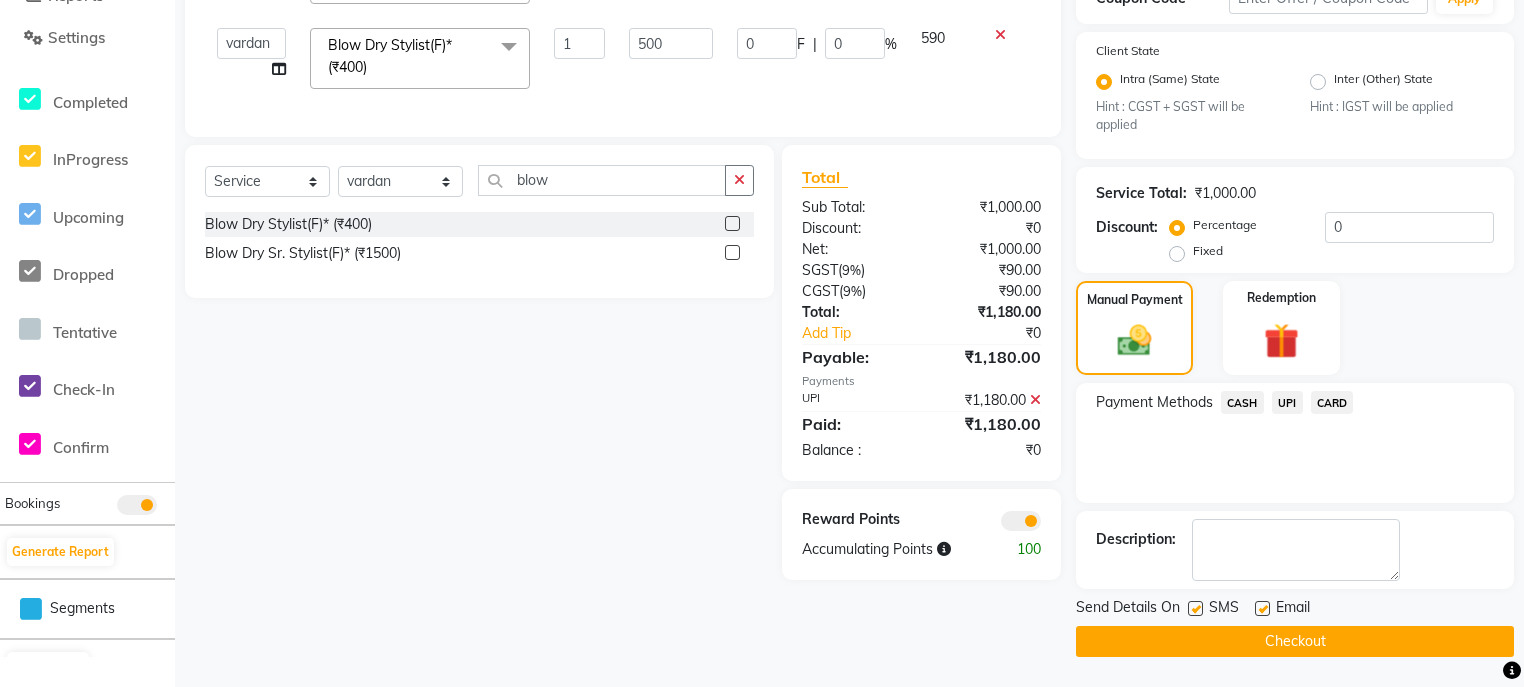 click at bounding box center (1261, 609) 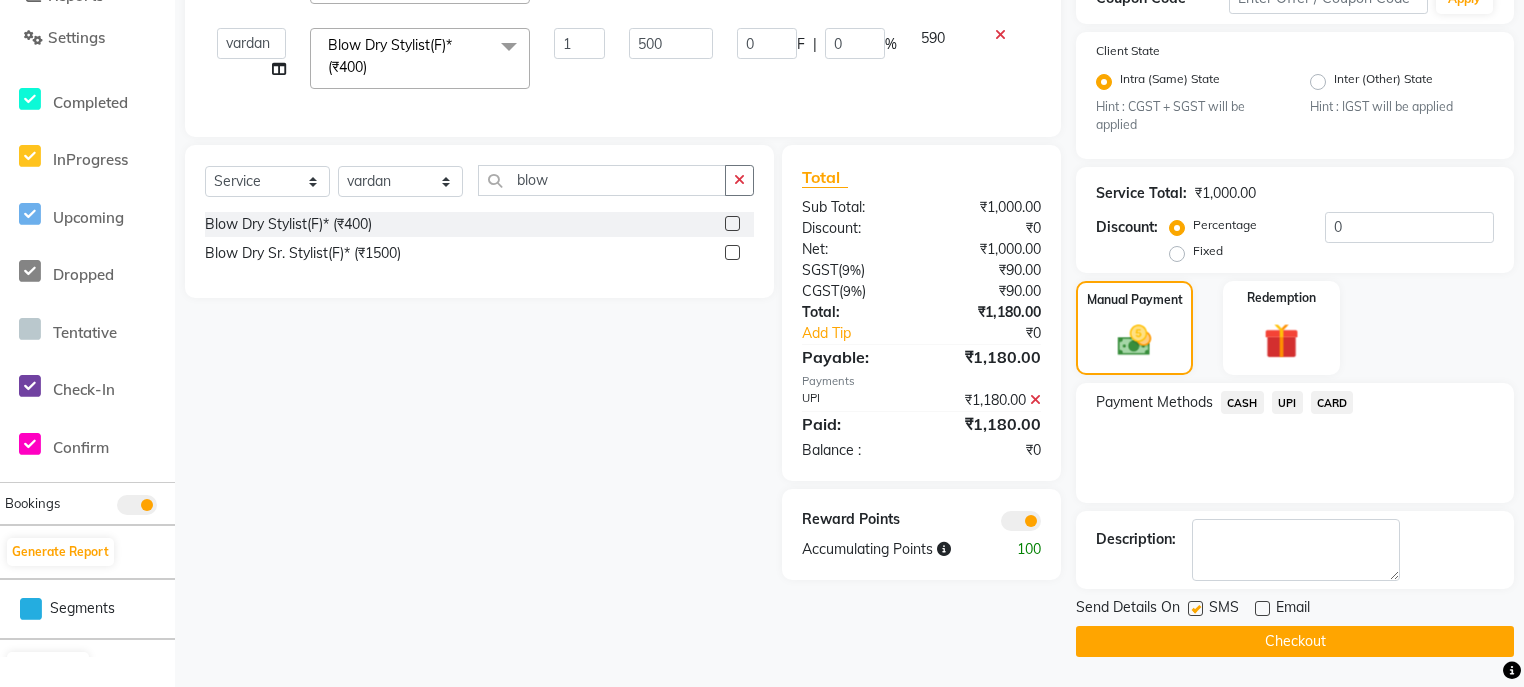 click on "Checkout" 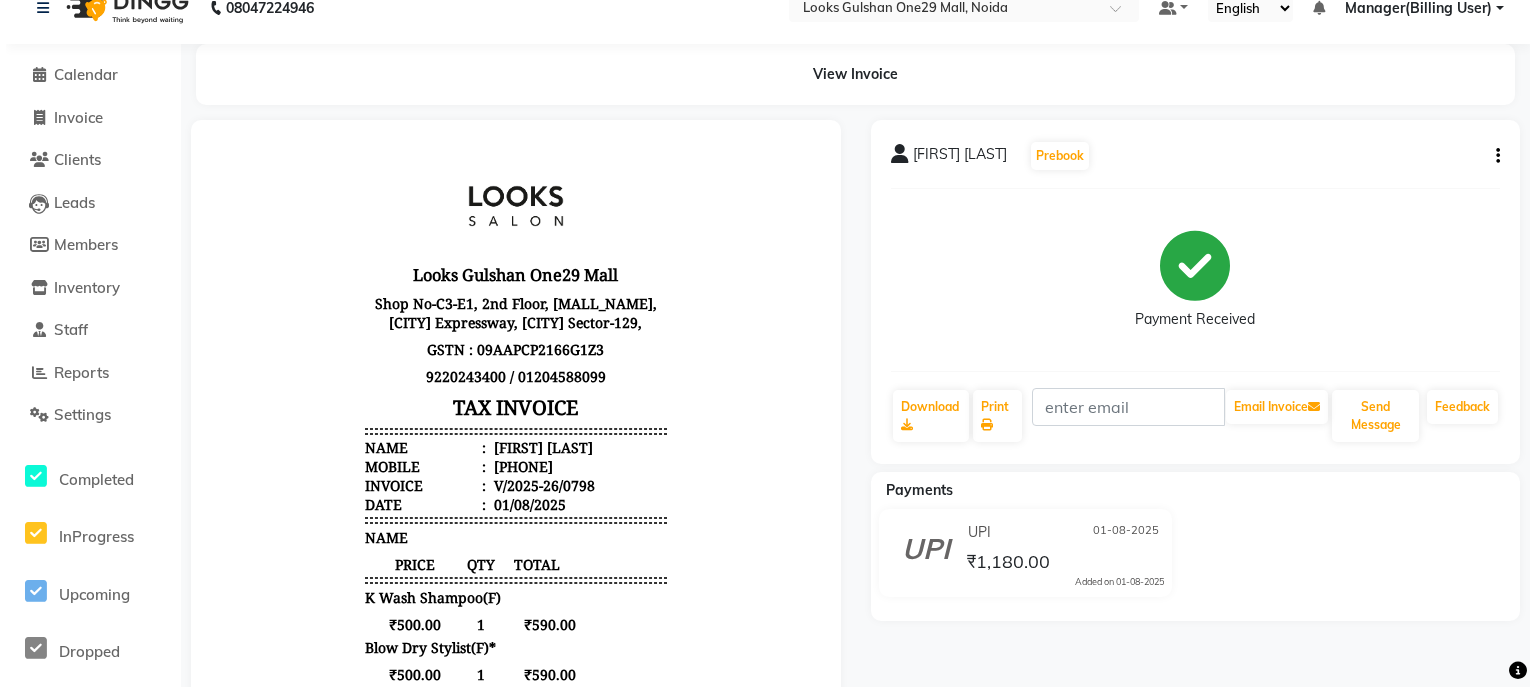 scroll, scrollTop: 0, scrollLeft: 0, axis: both 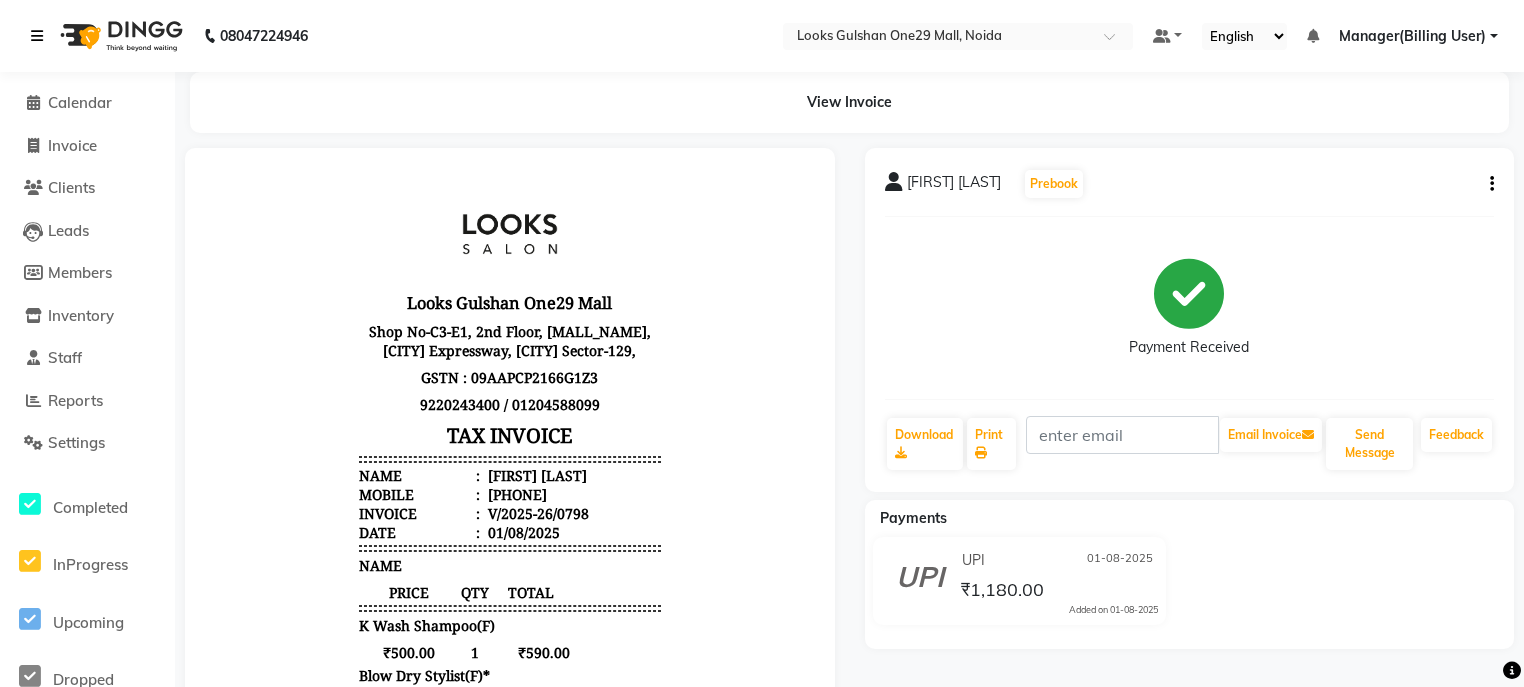 click at bounding box center [41, 36] 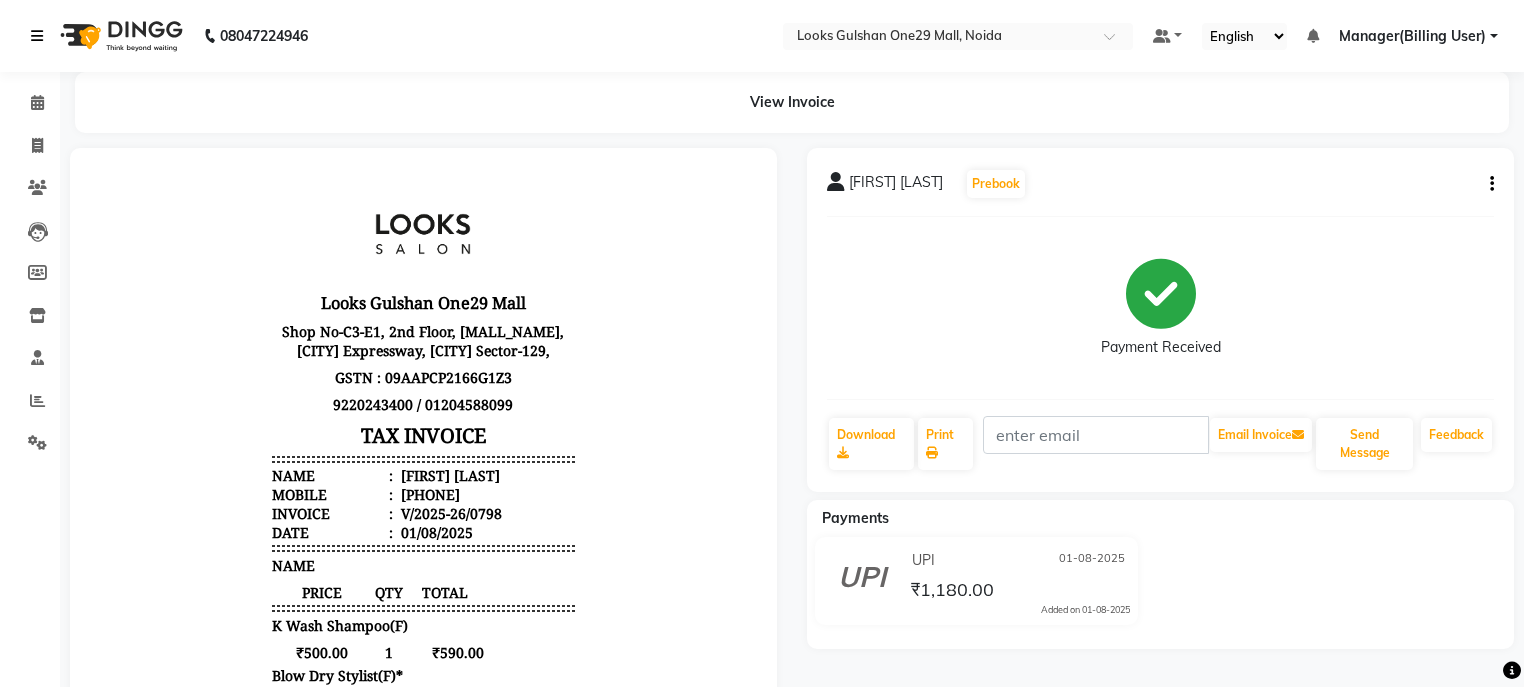 click at bounding box center (37, 36) 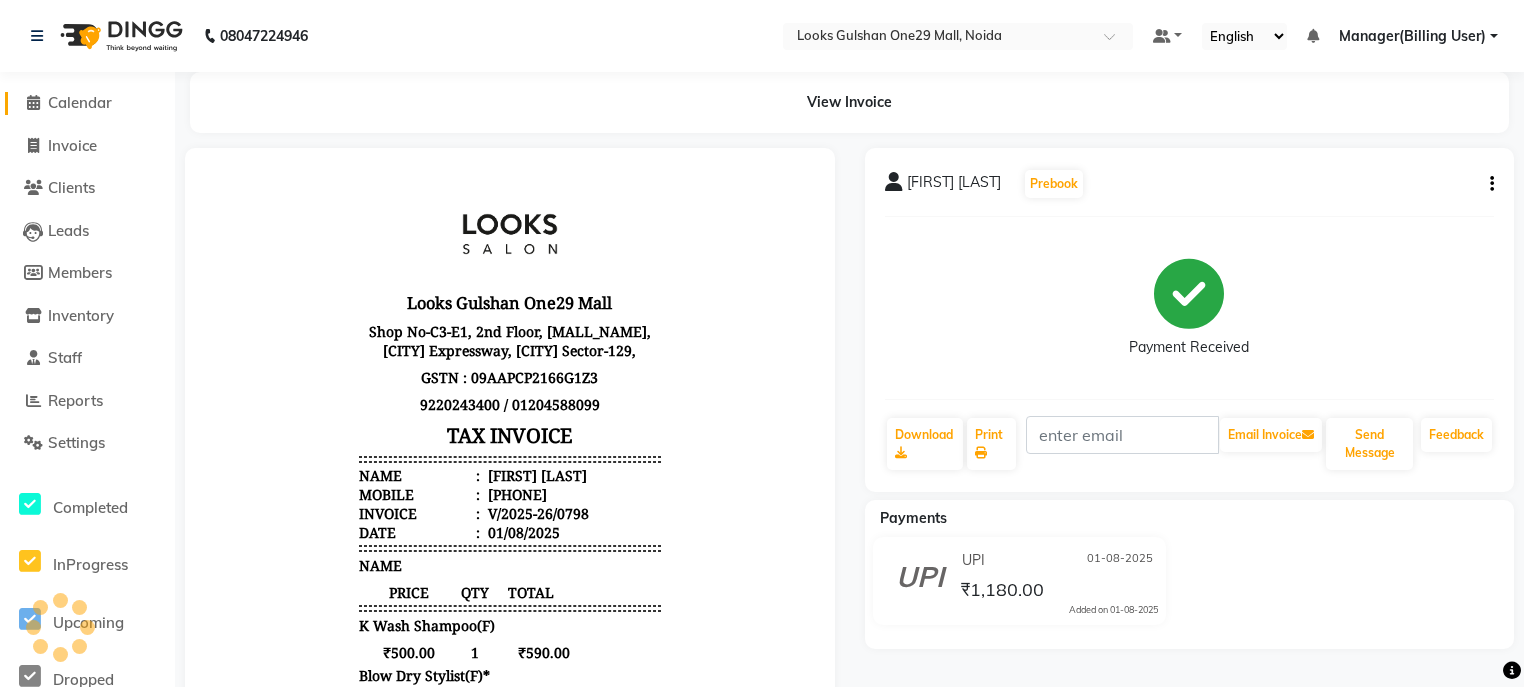 click on "Calendar" 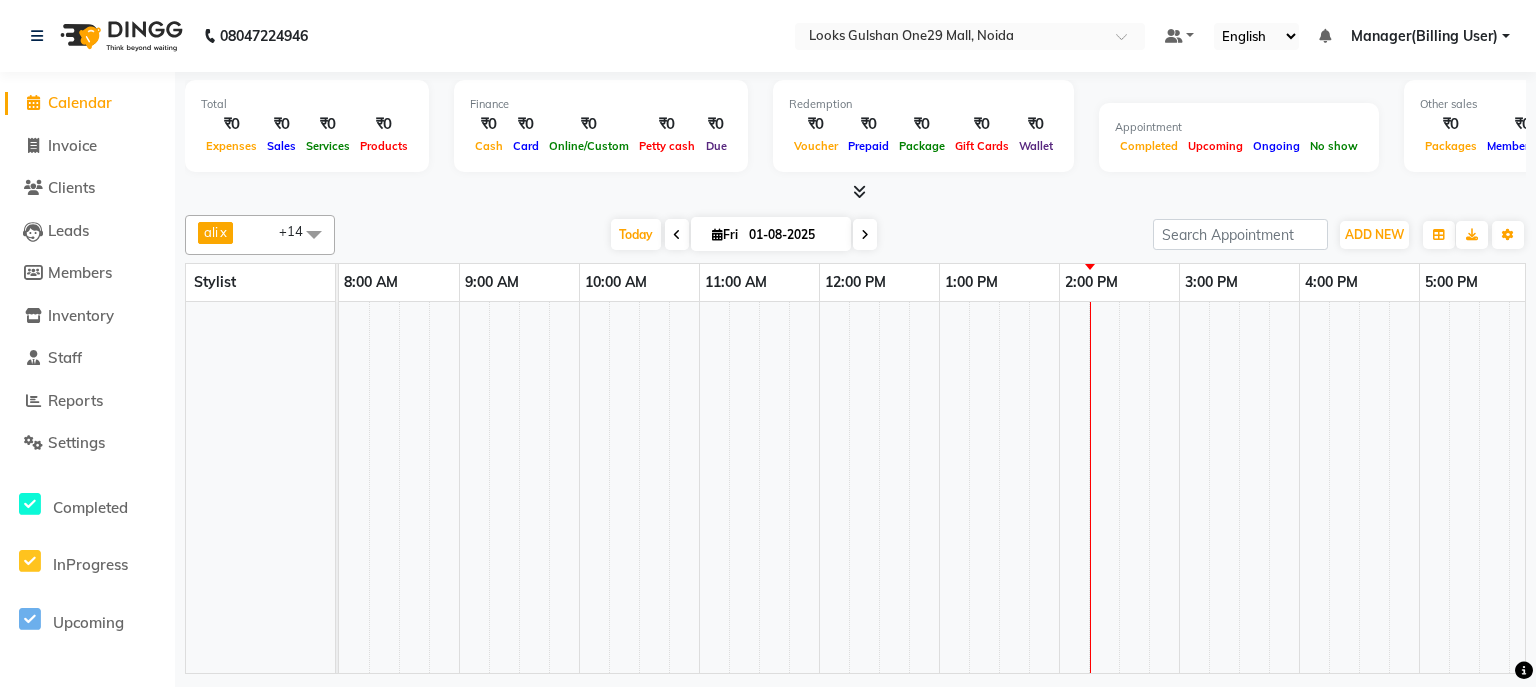 scroll, scrollTop: 0, scrollLeft: 0, axis: both 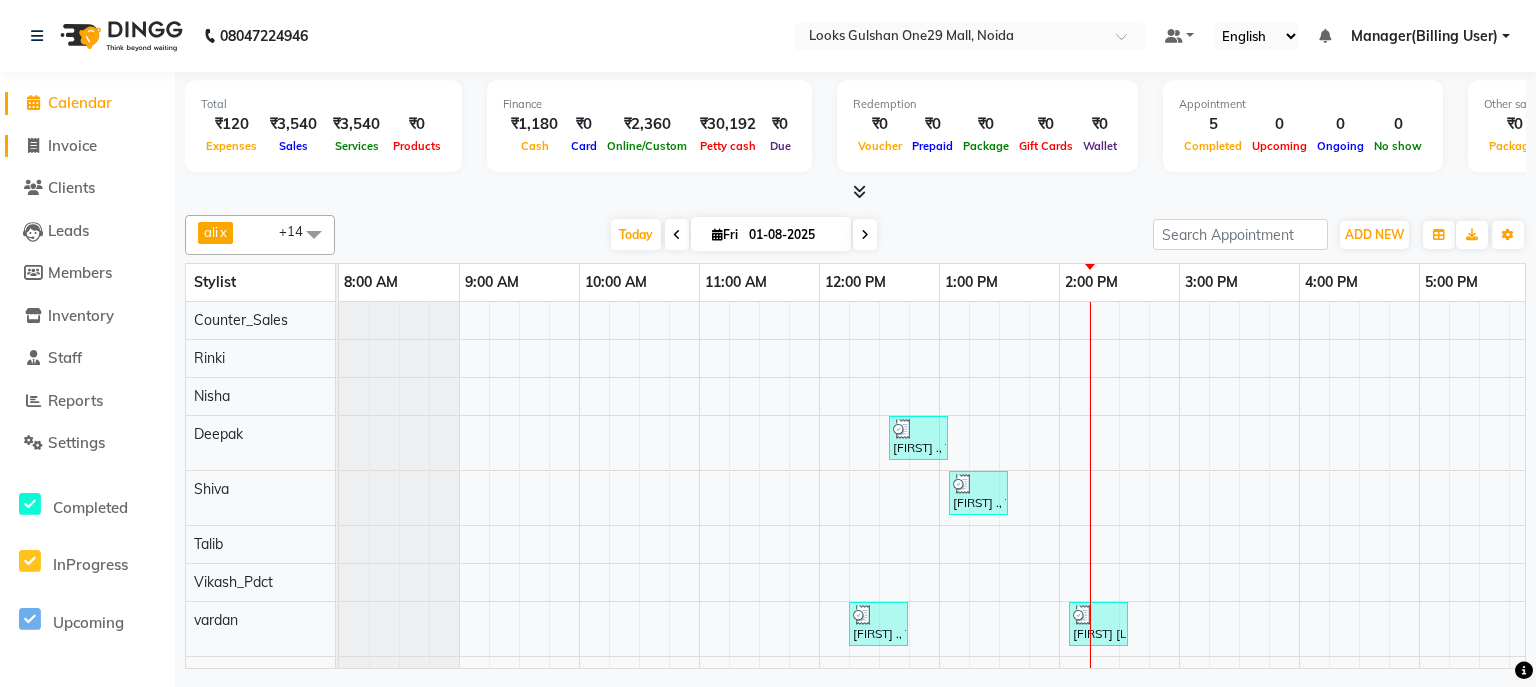 click on "Invoice" 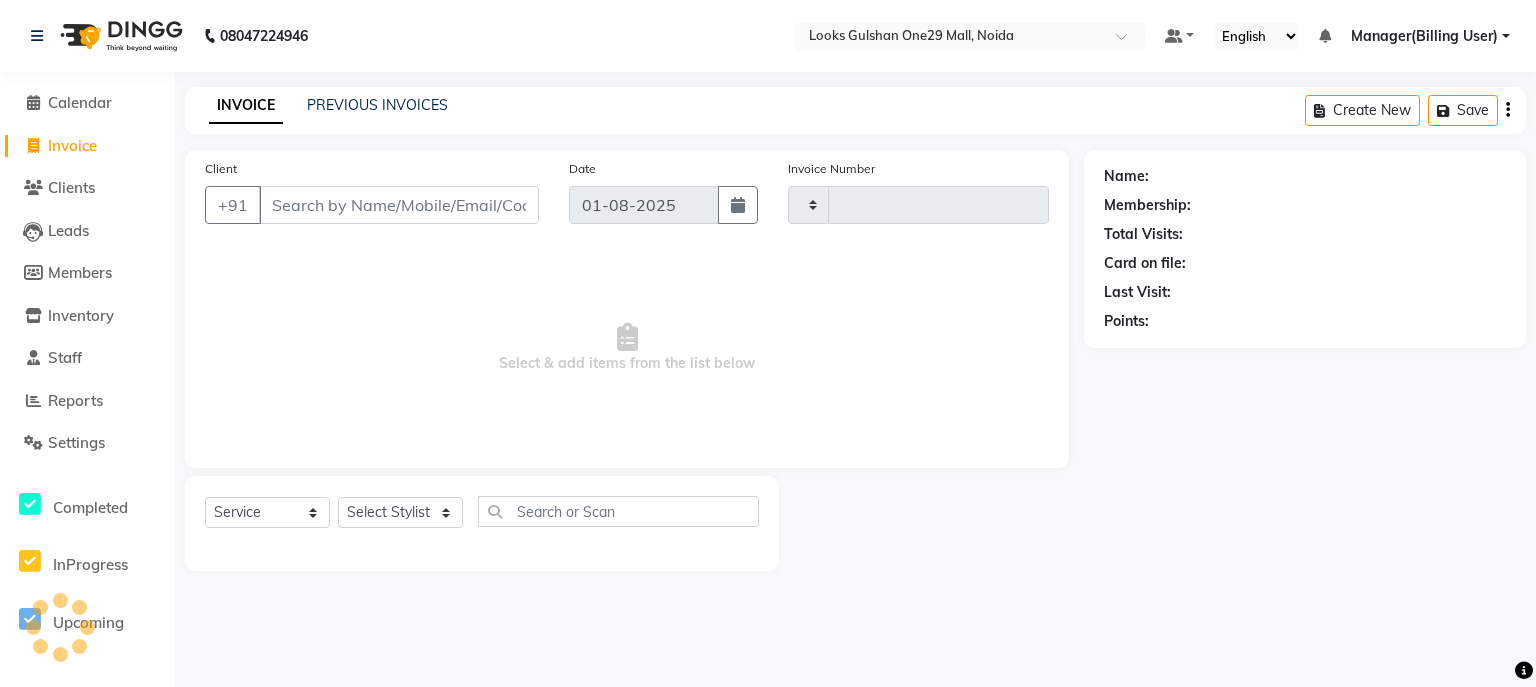 type on "0799" 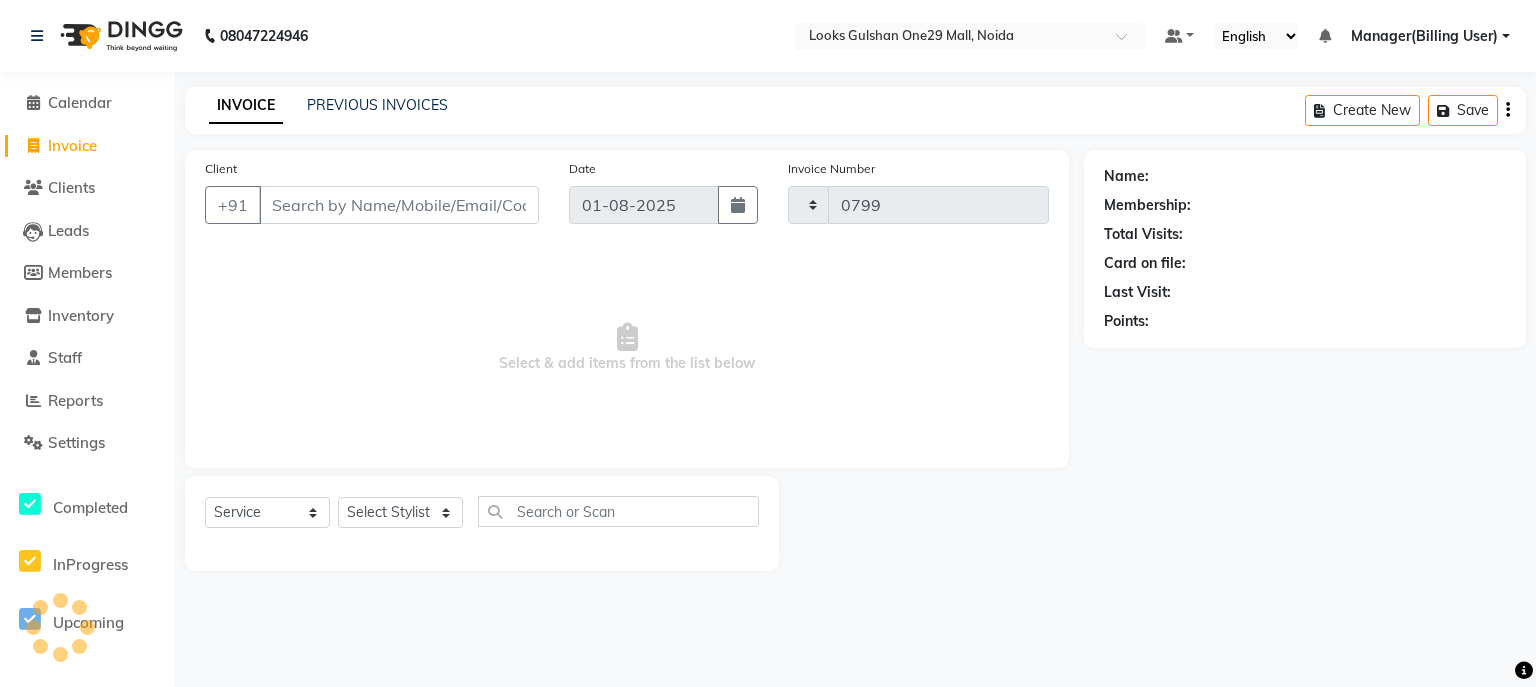 select on "8337" 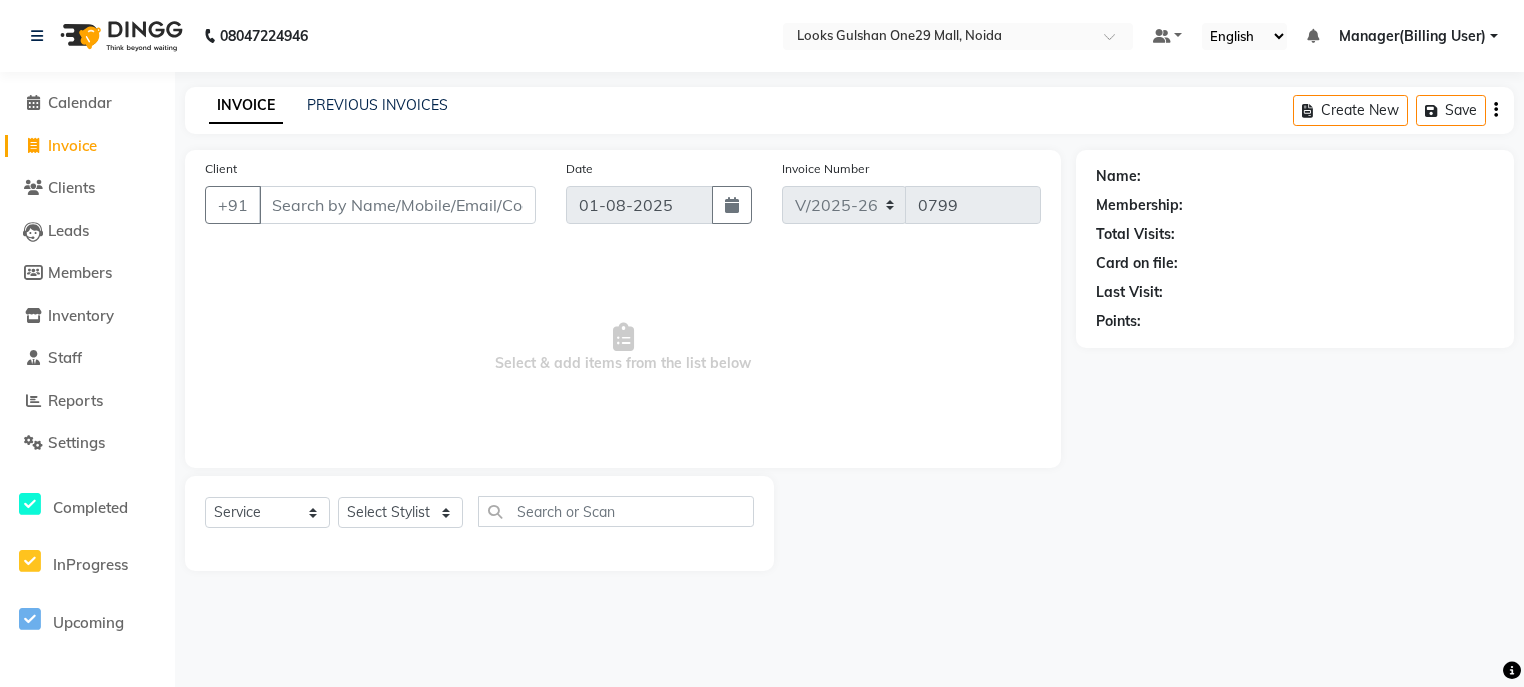 select on "80996" 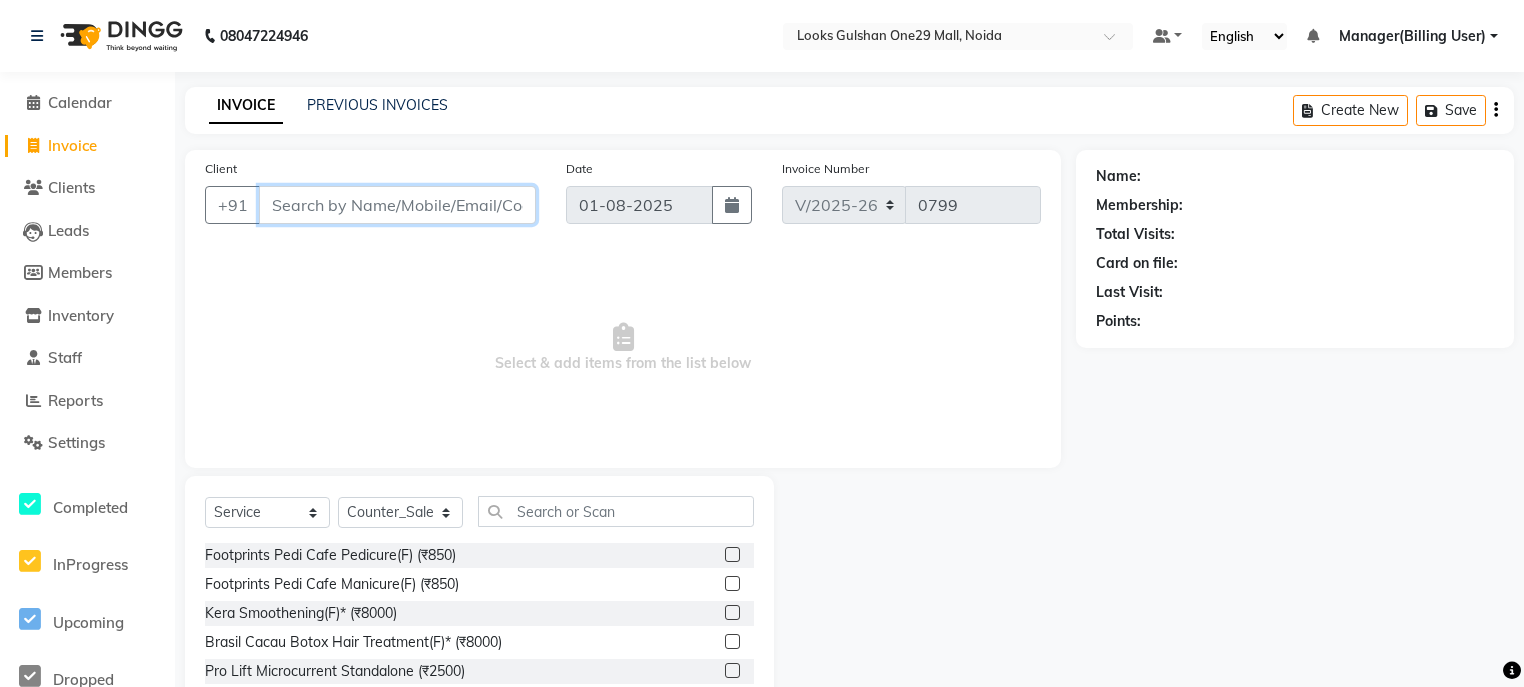 click on "Client" at bounding box center [397, 205] 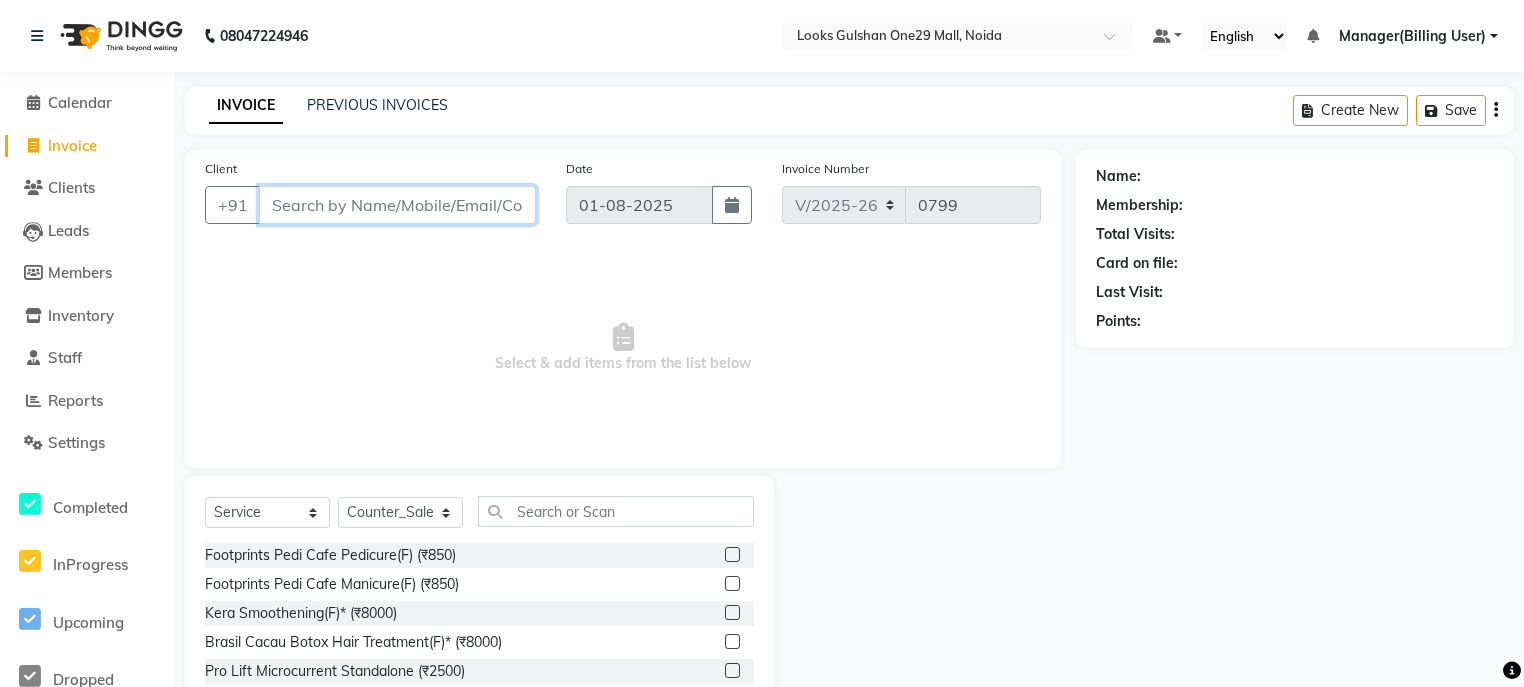 click on "Client" at bounding box center [397, 205] 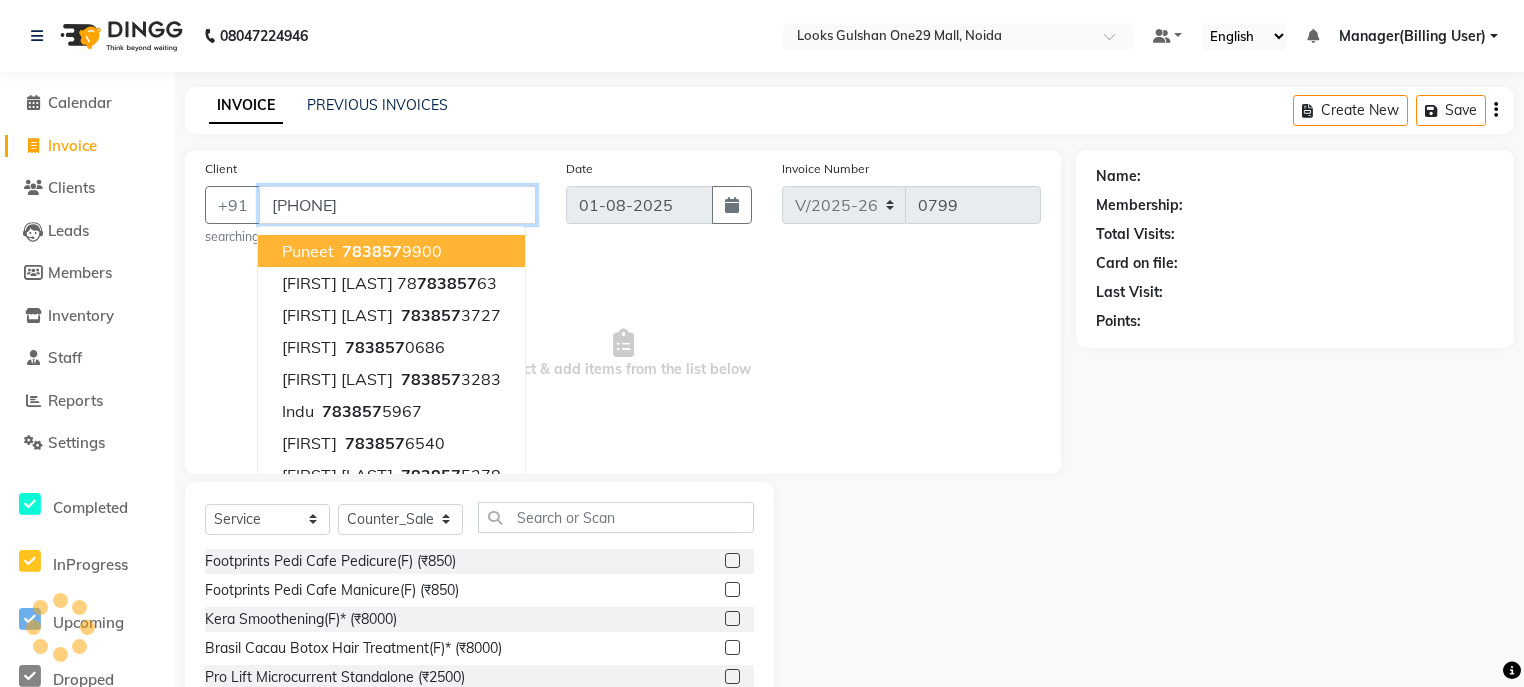type on "[PHONE]" 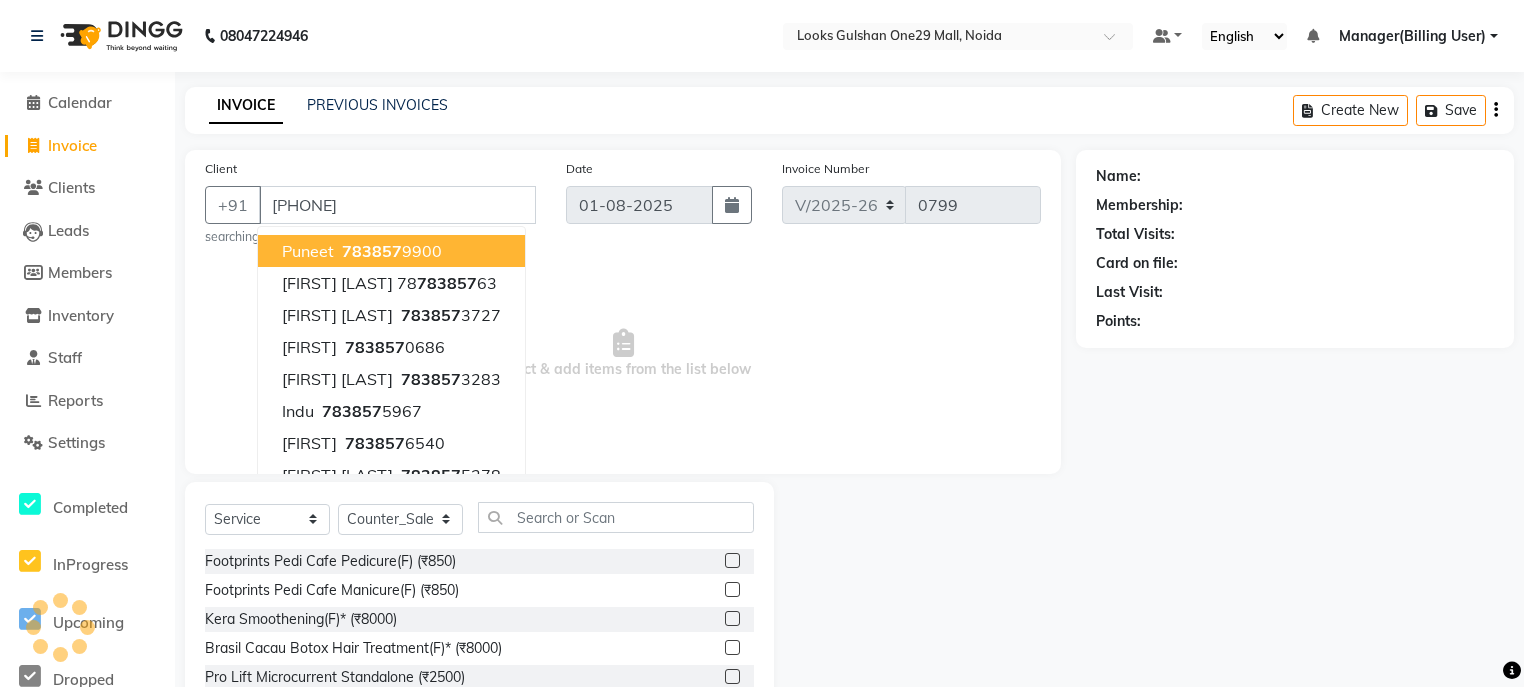 select on "1: Object" 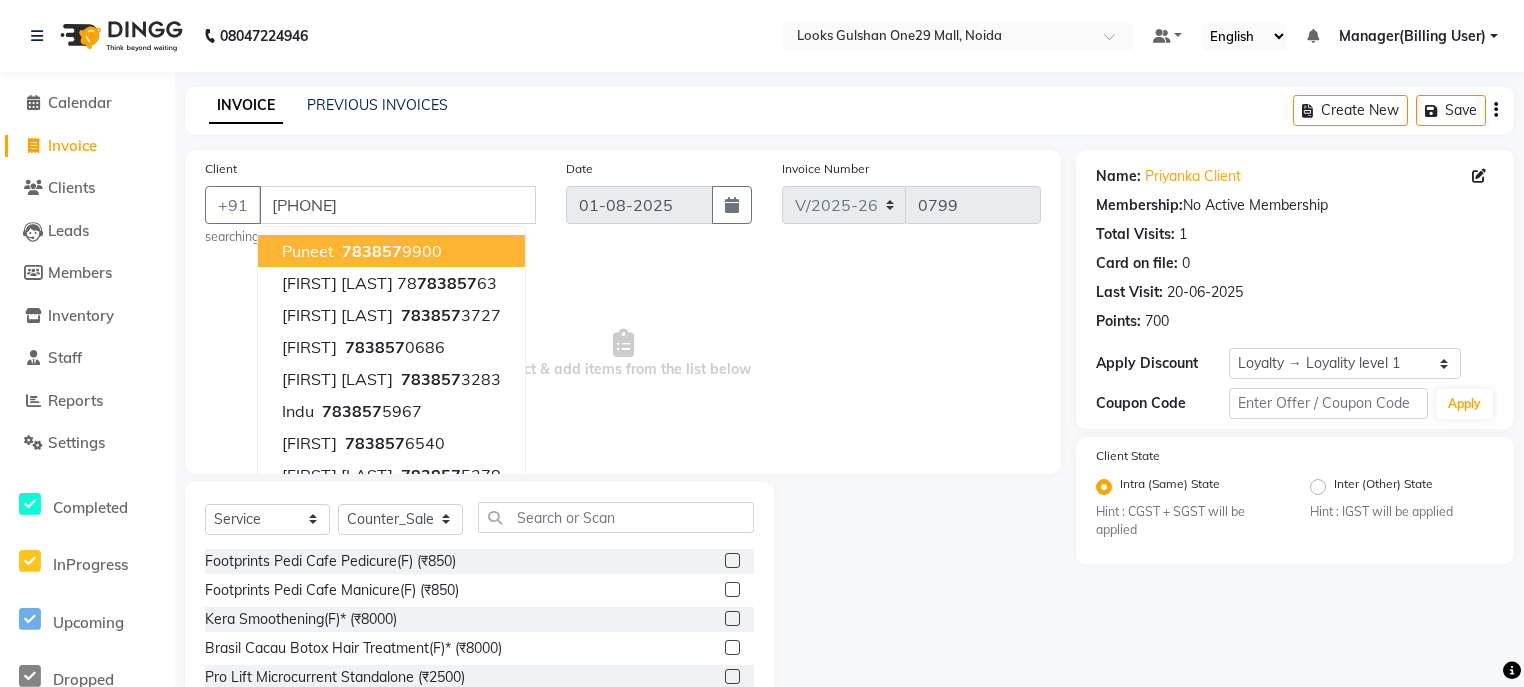 click on "Date 01-08-2025" 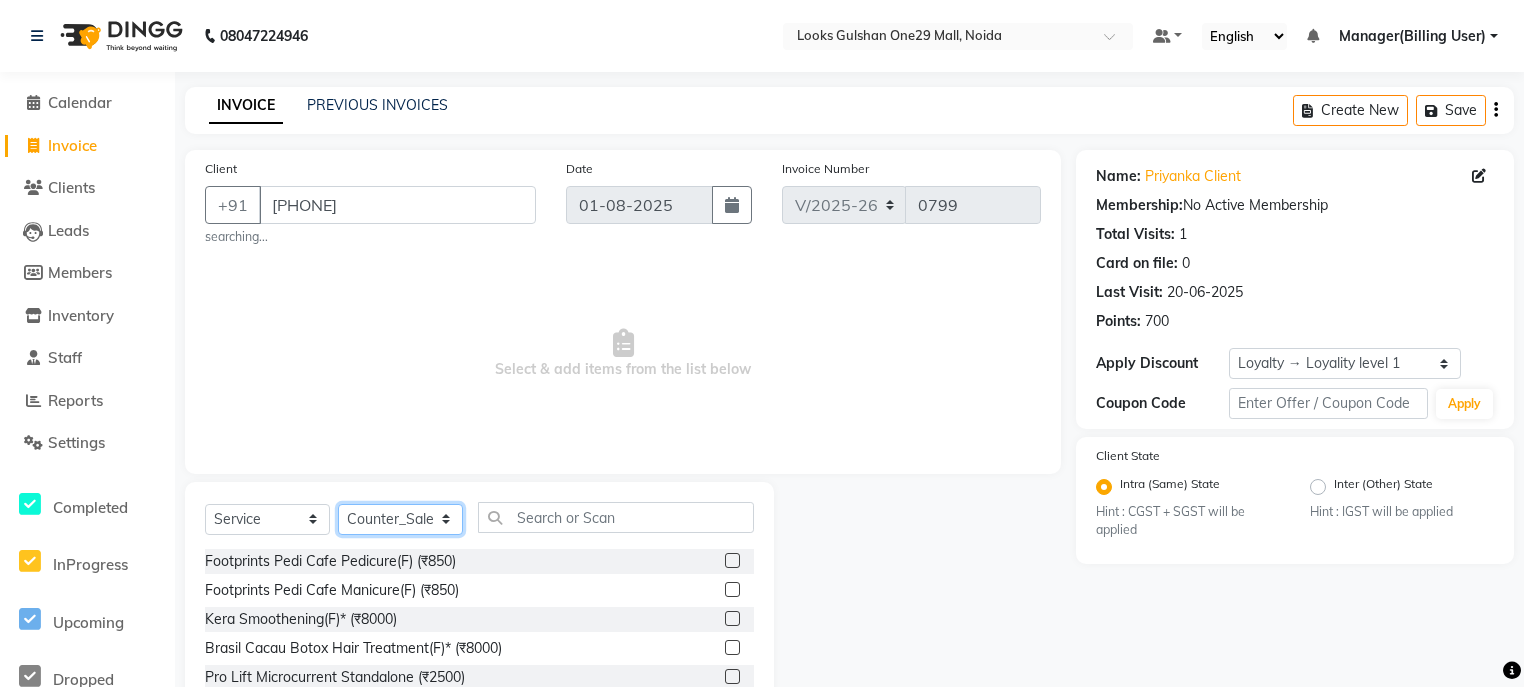 click on "Select Stylist ali Counter_Sales Deepak Eram_nail art Farmaan Manager(Billing User) Mashel Nisha Rinki Ritu Mittal Shiva Shiva(Cherry) Shivam_pdct Talib vardan Vikash_Pdct" 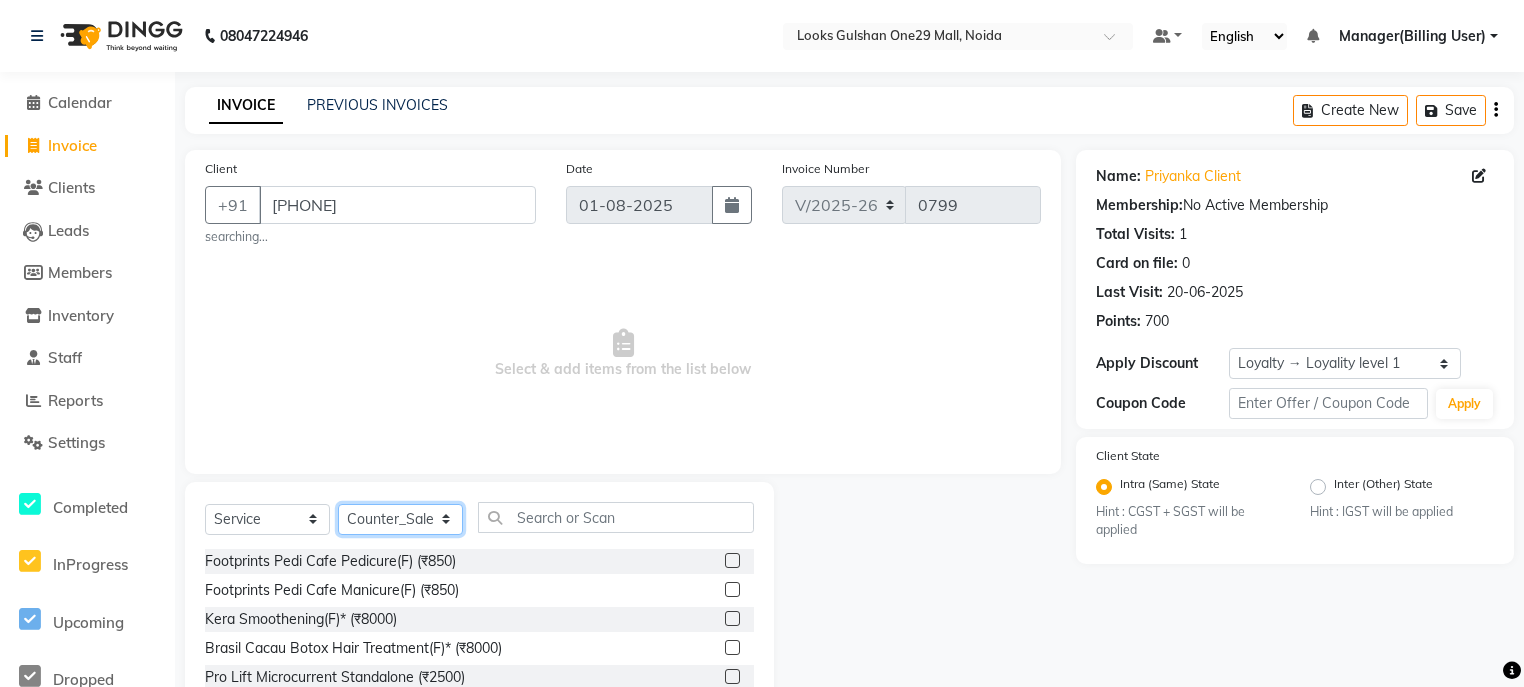select on "85905" 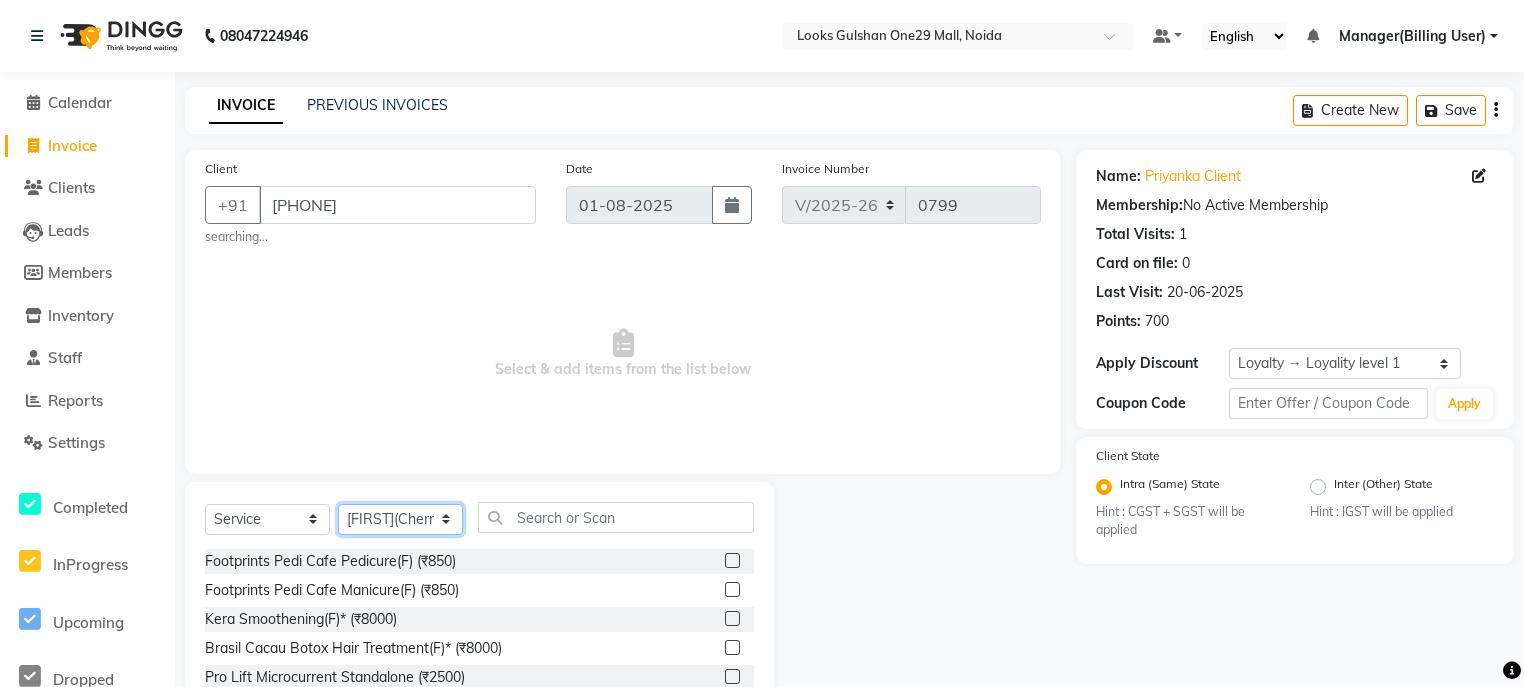click on "Select Stylist ali Counter_Sales Deepak Eram_nail art Farmaan Manager(Billing User) Mashel Nisha Rinki Ritu Mittal Shiva Shiva(Cherry) Shivam_pdct Talib vardan Vikash_Pdct" 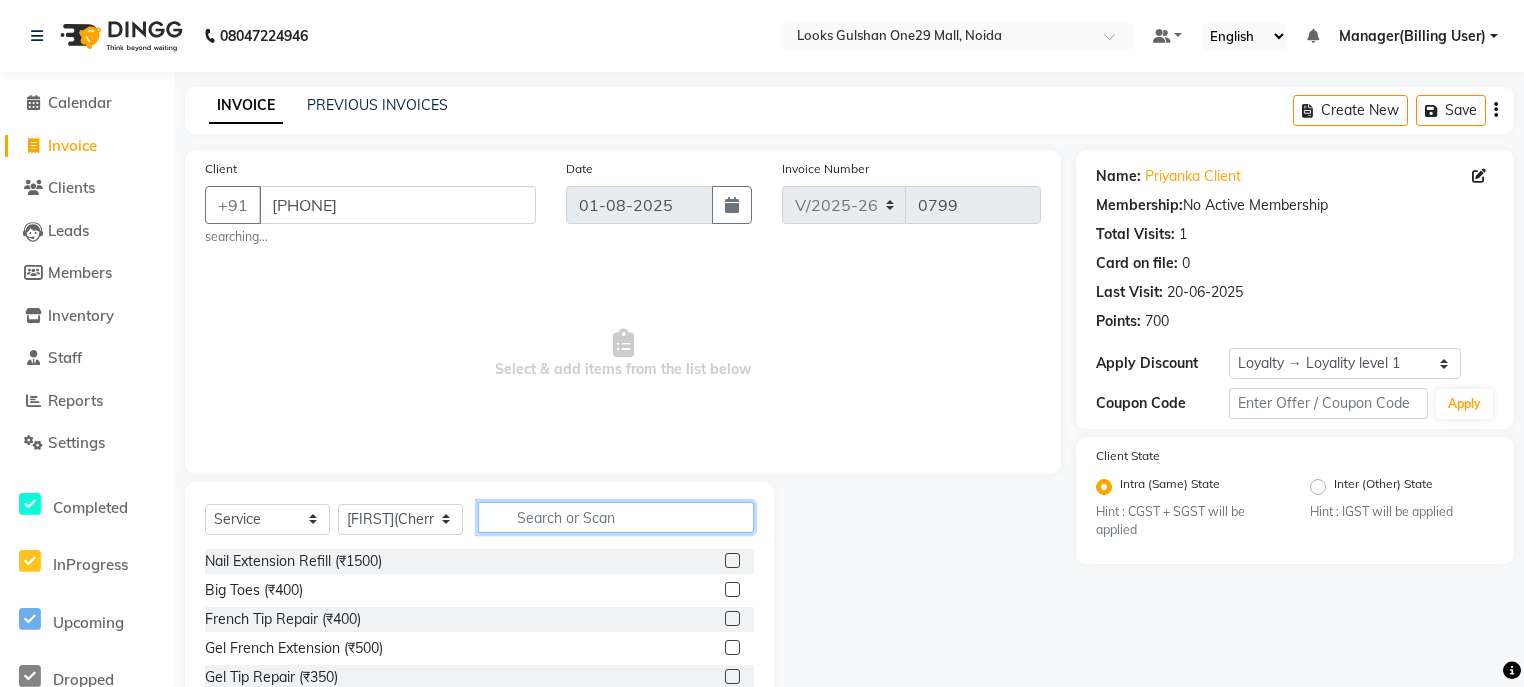 click 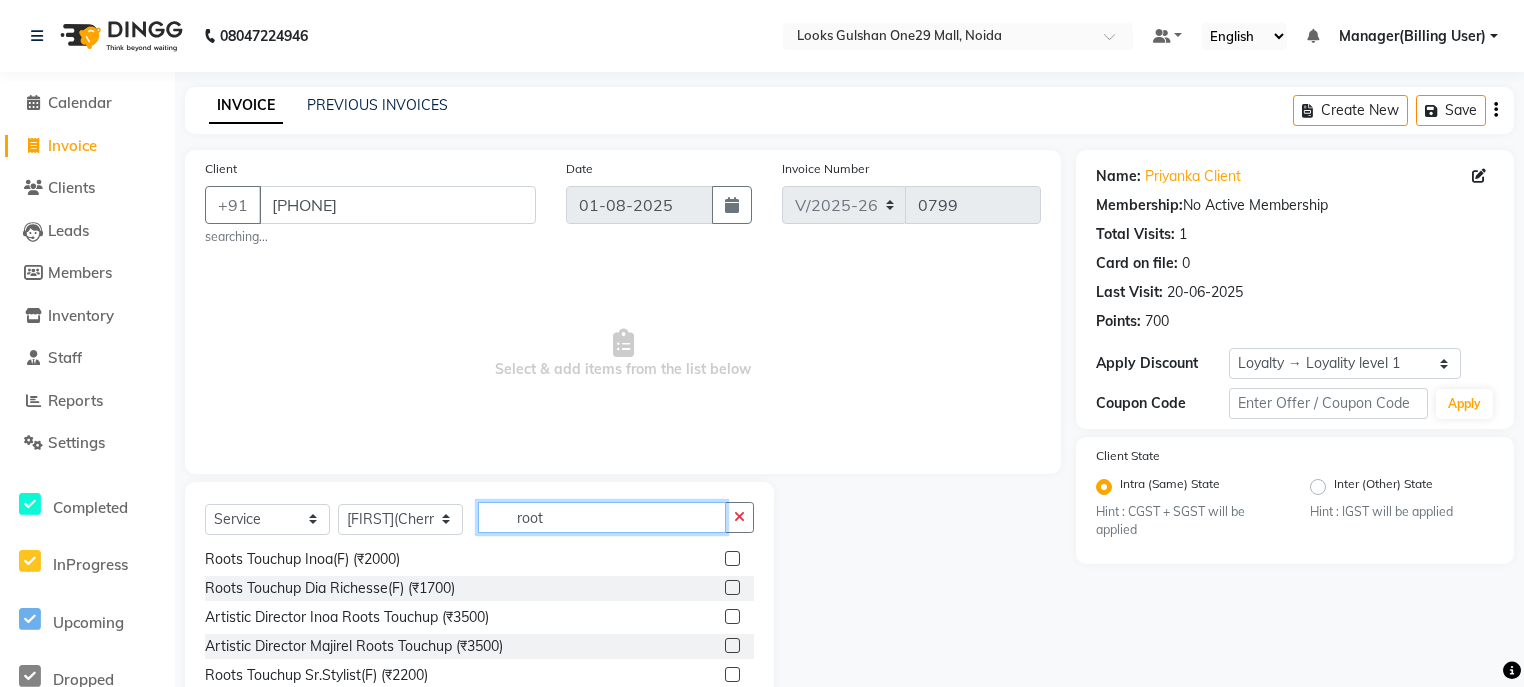 scroll, scrollTop: 0, scrollLeft: 0, axis: both 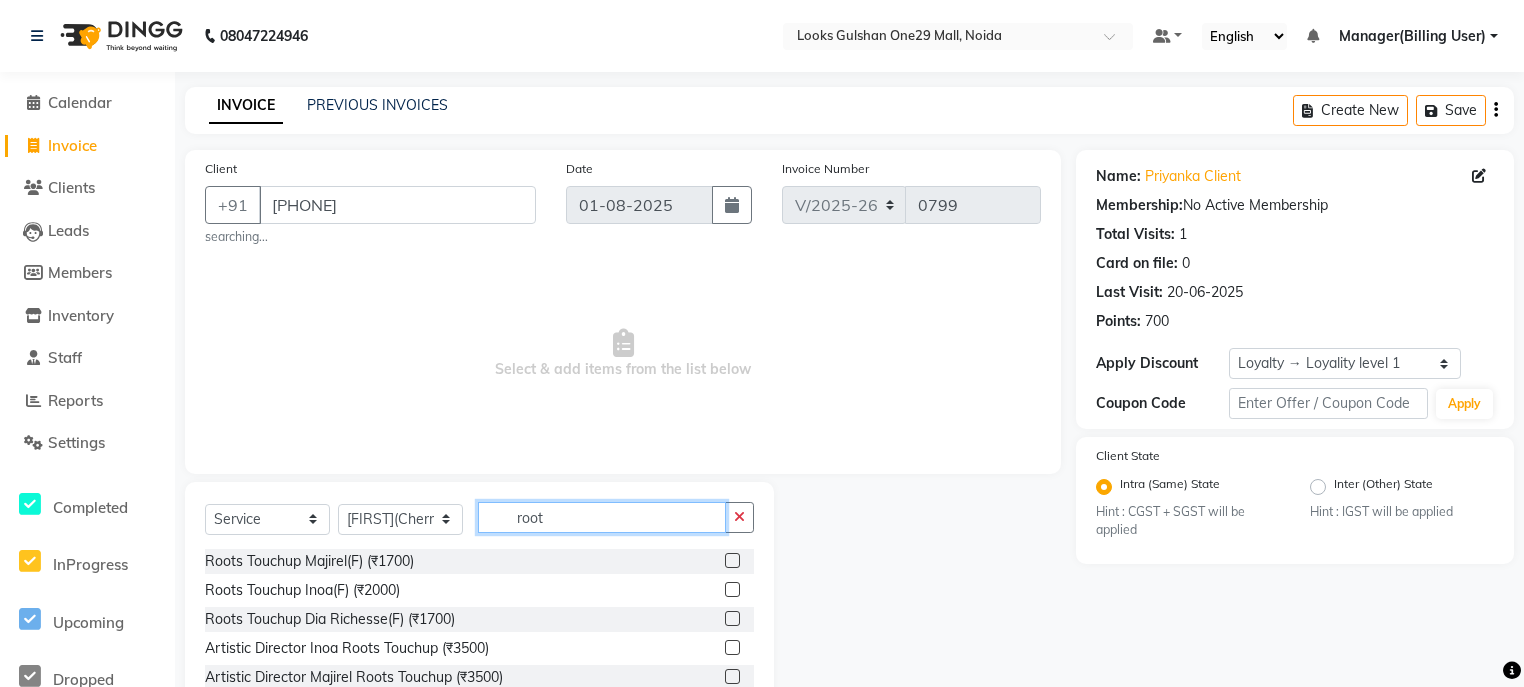 type on "root" 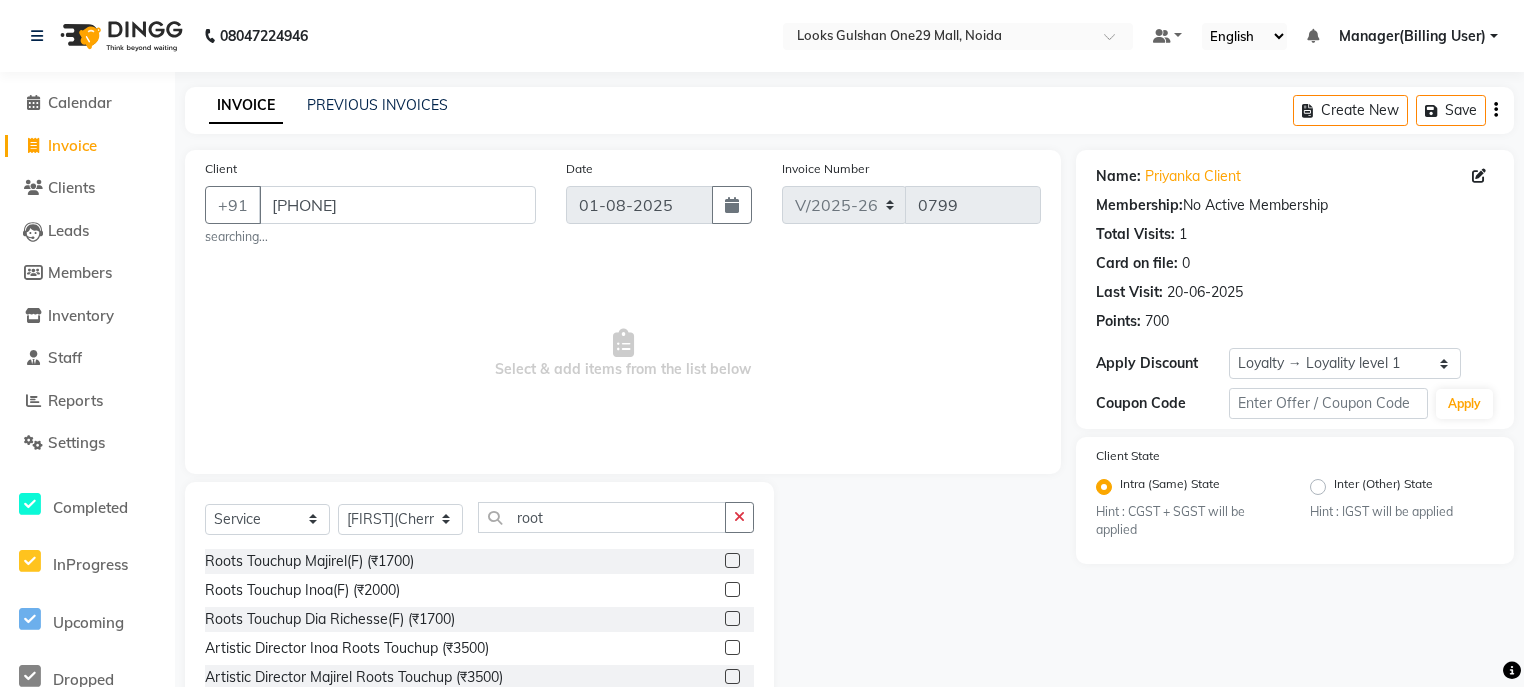 click 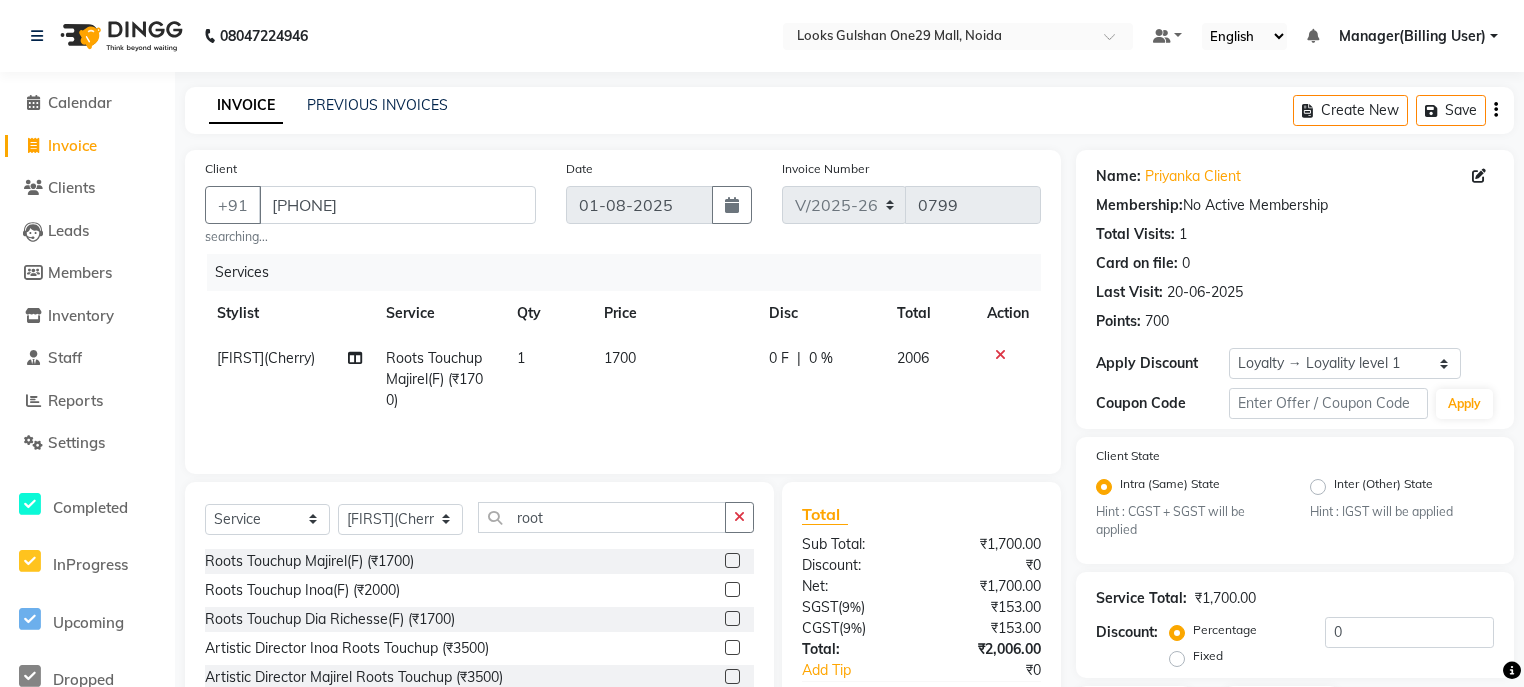 checkbox on "false" 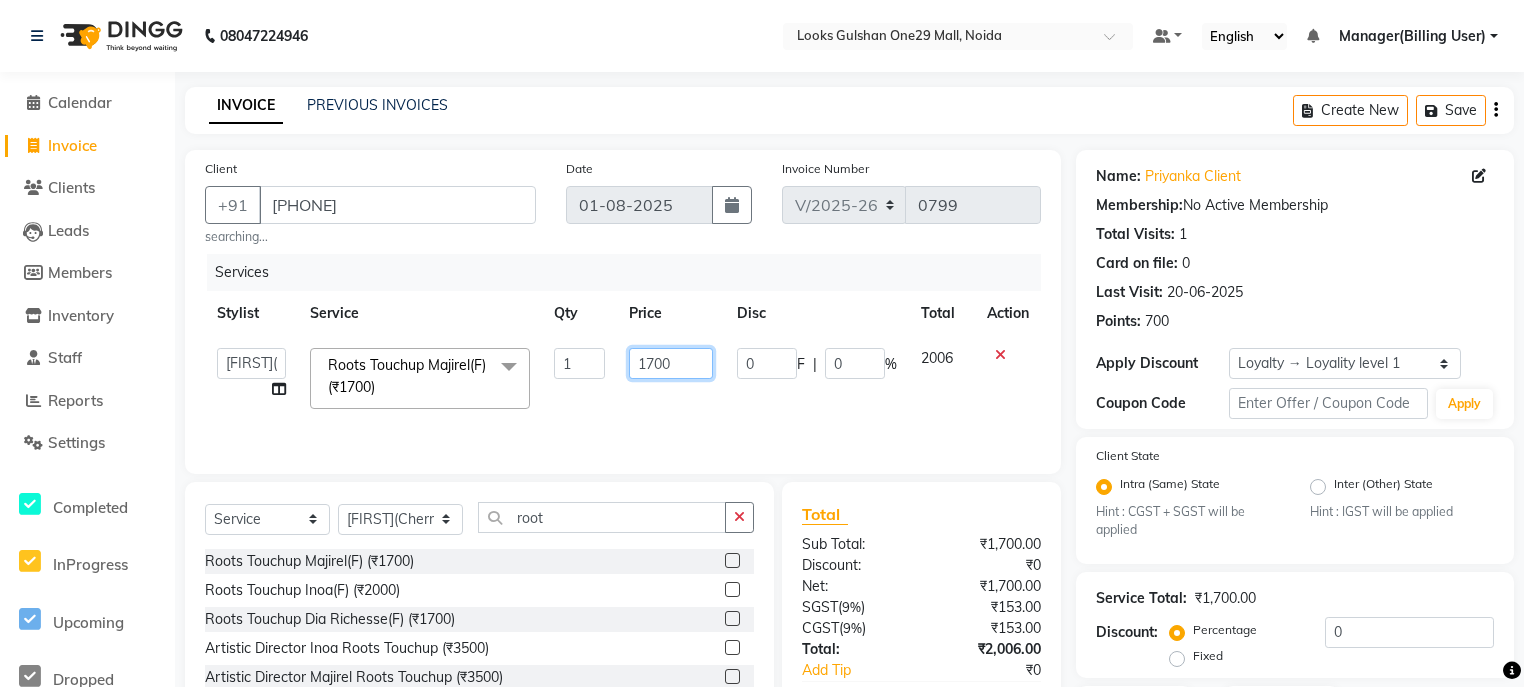 click on "1700" 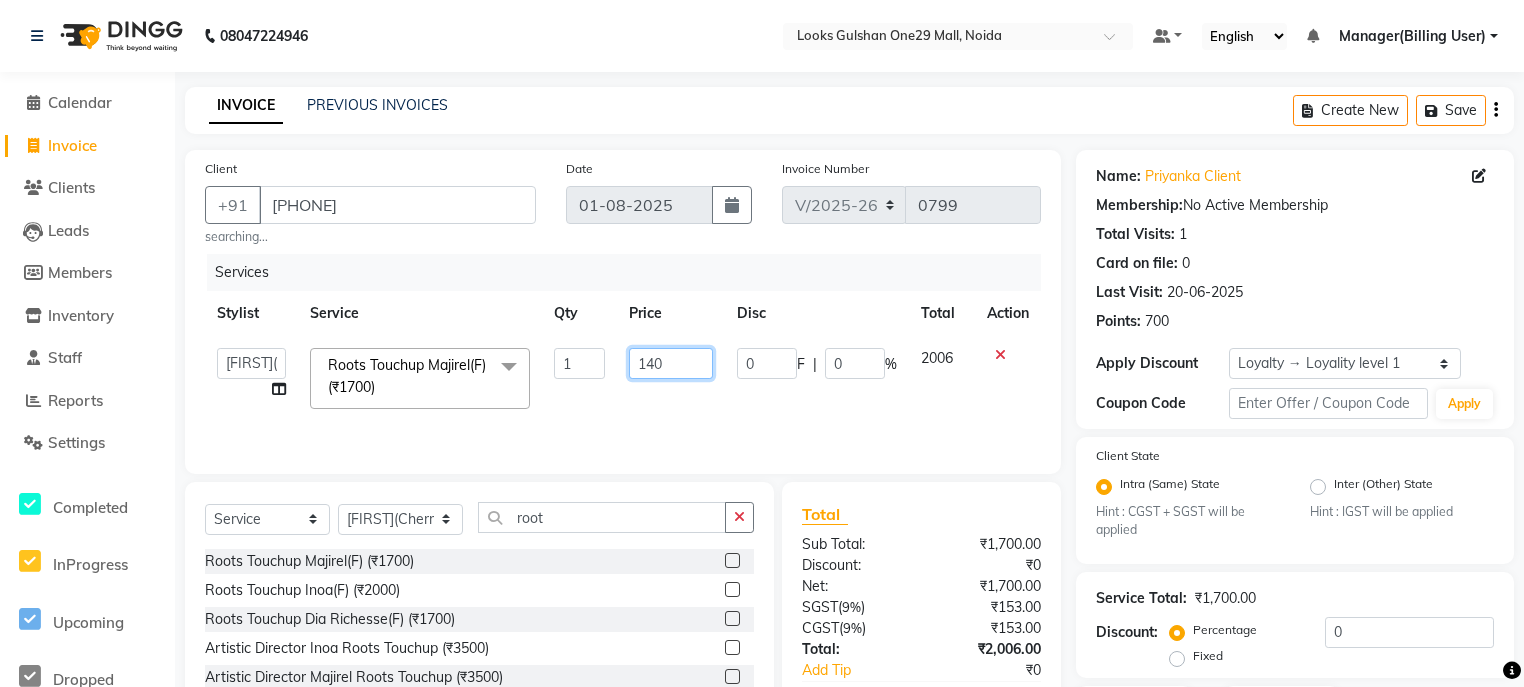 type on "1400" 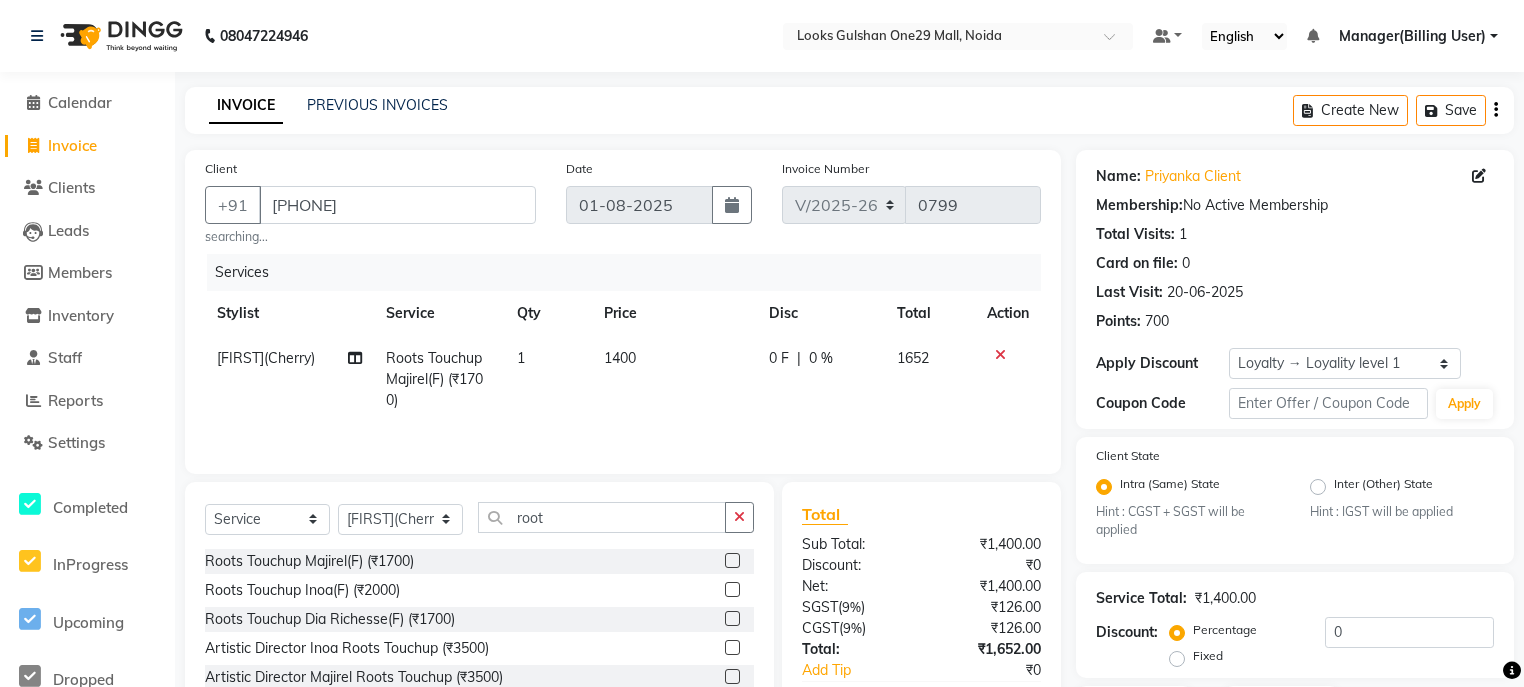 click on "Services Stylist Service Qty Price Disc Total Action [FIRST](Cherry) Roots Touchup Majirel(F) (₹1700) 1 1400 0 F | 0 % 1652" 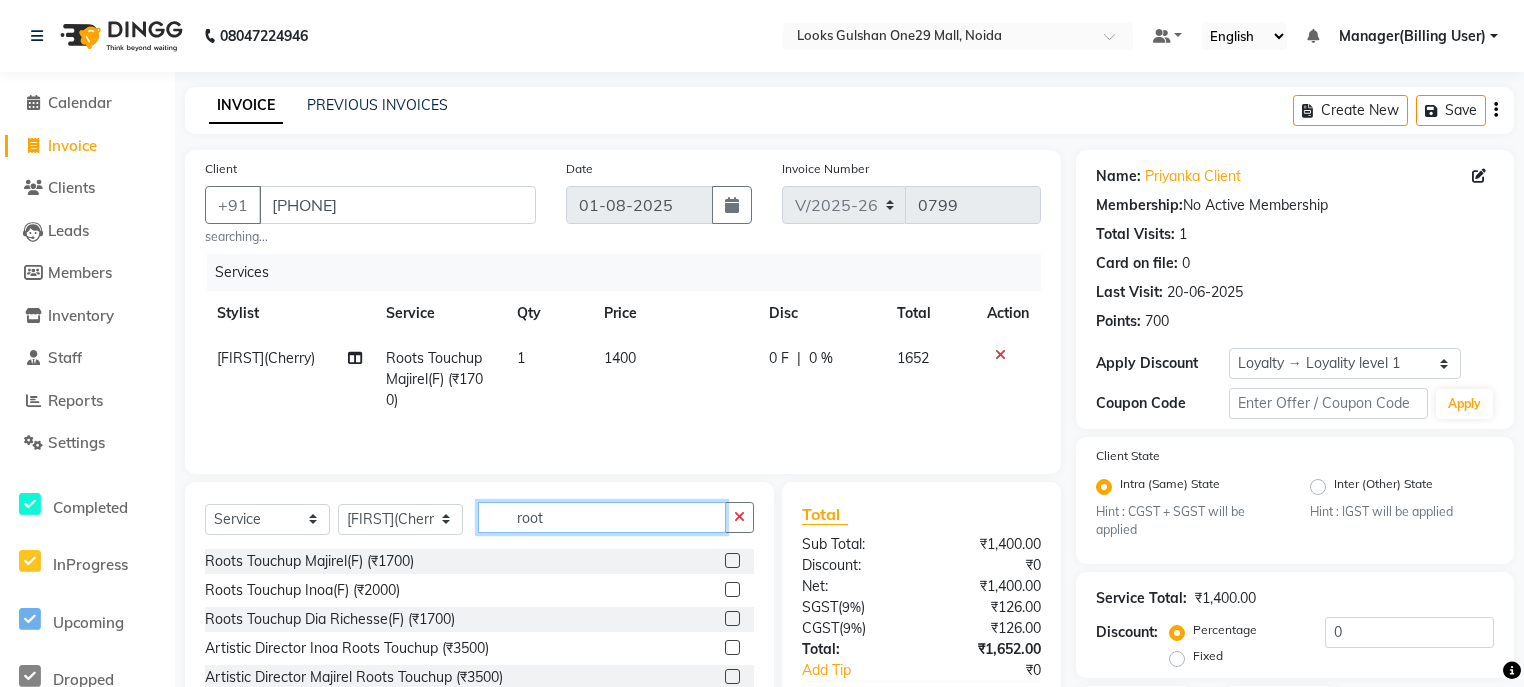 click on "root" 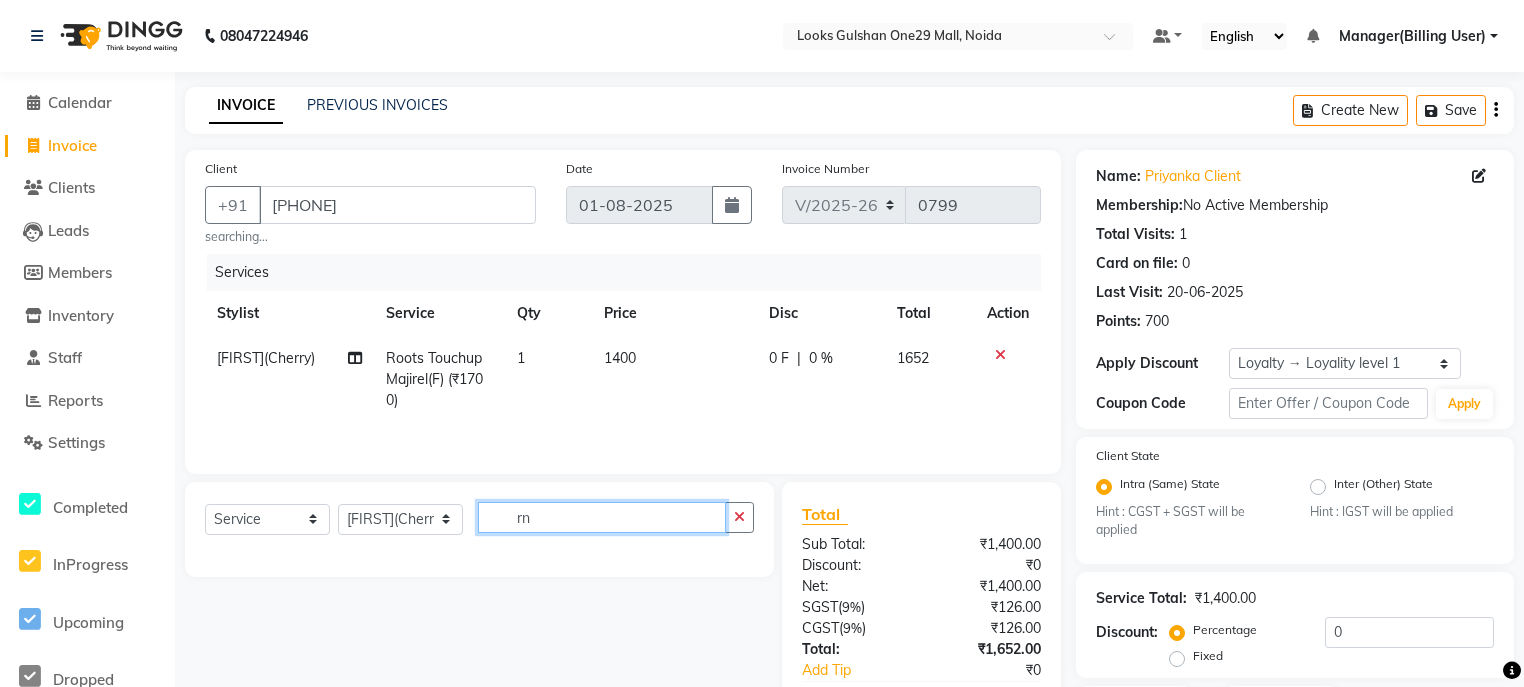 type on "r" 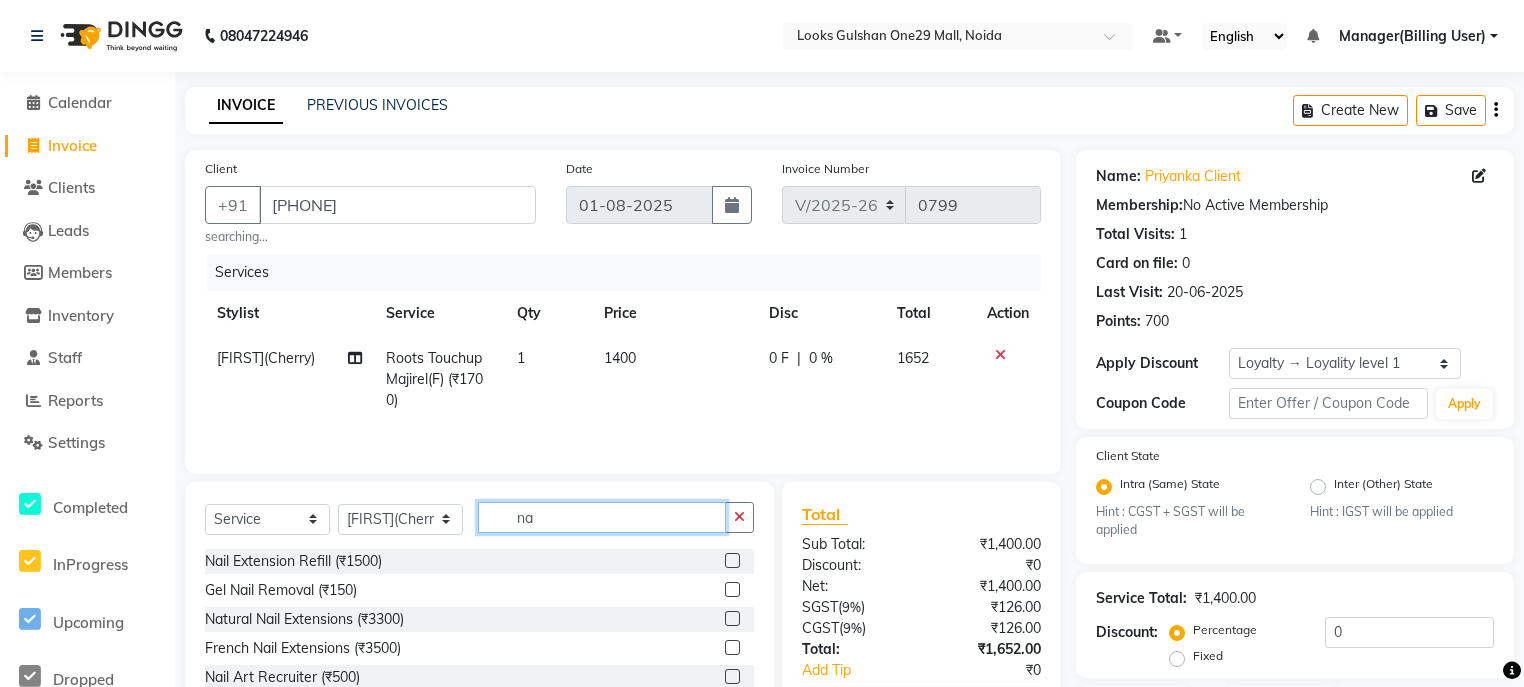 type on "n" 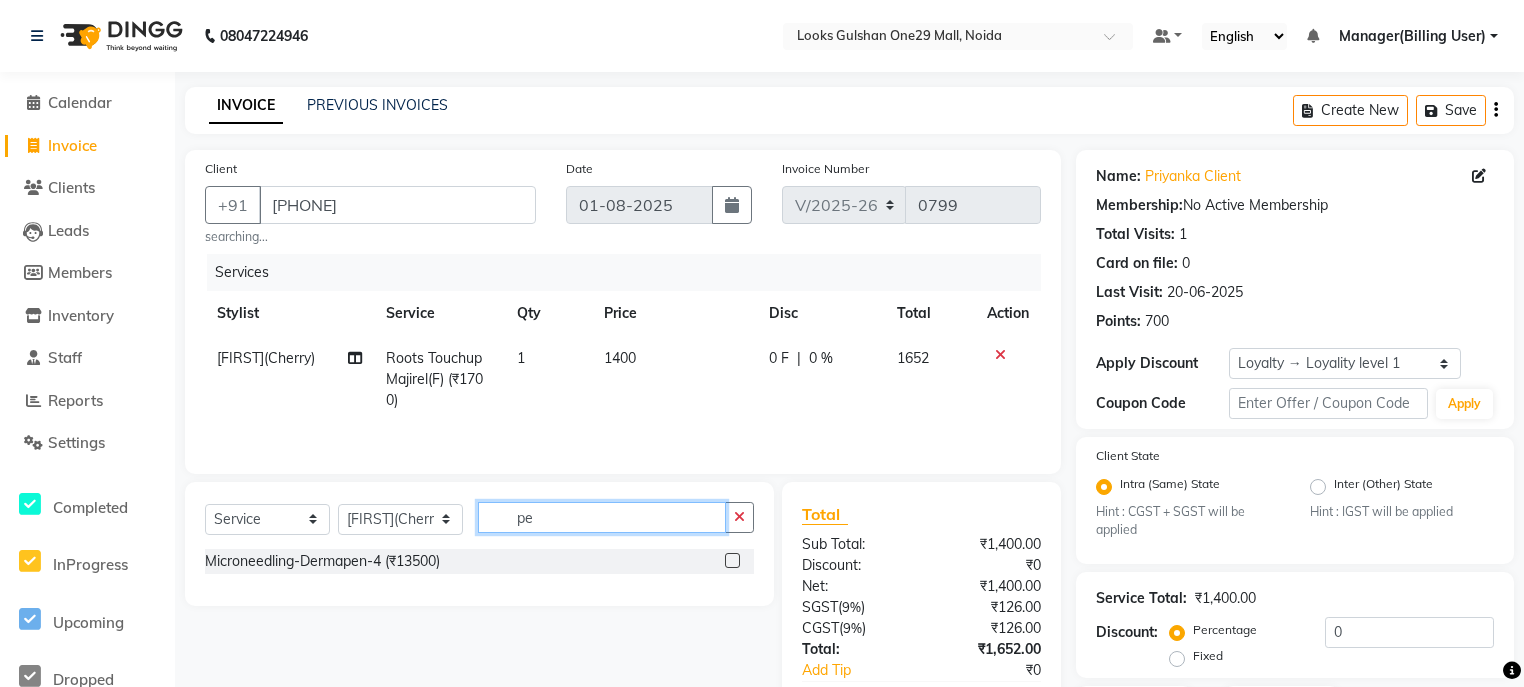type on "p" 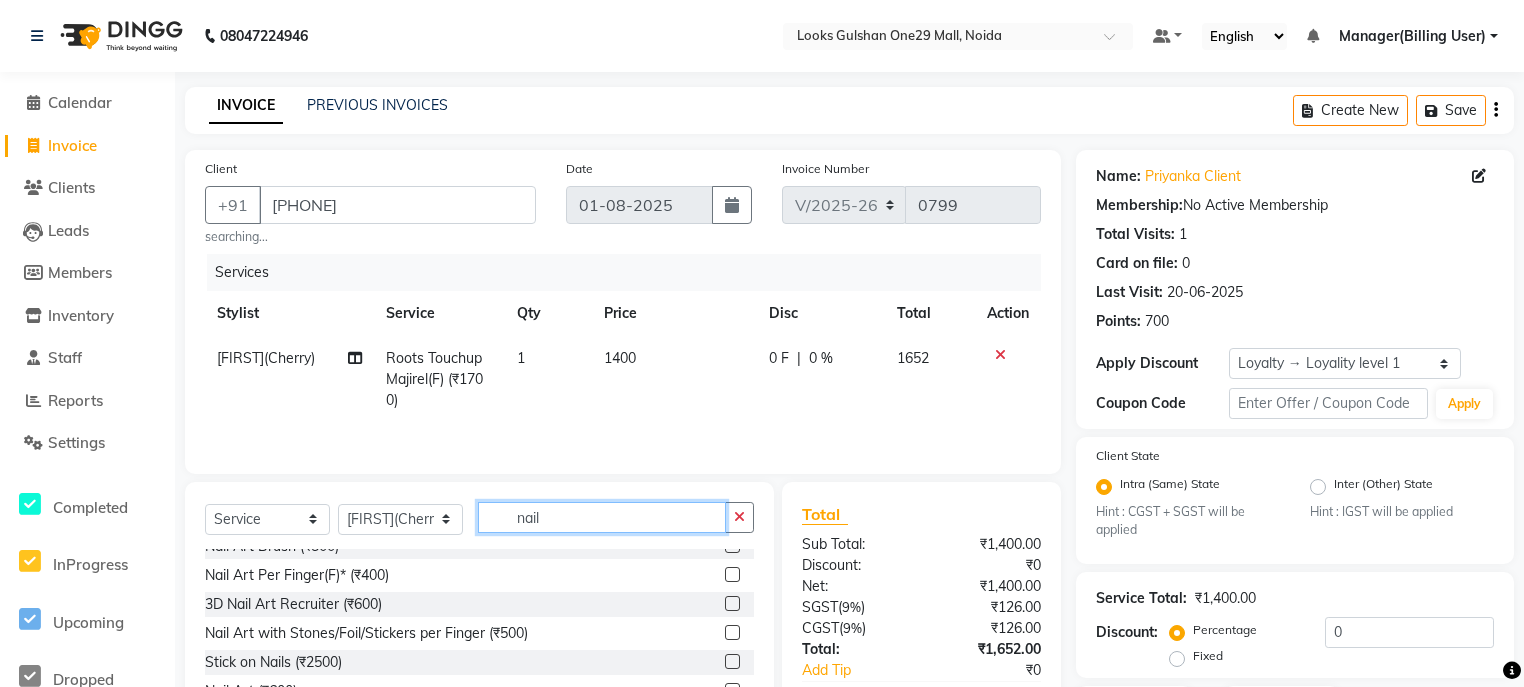 scroll, scrollTop: 205, scrollLeft: 0, axis: vertical 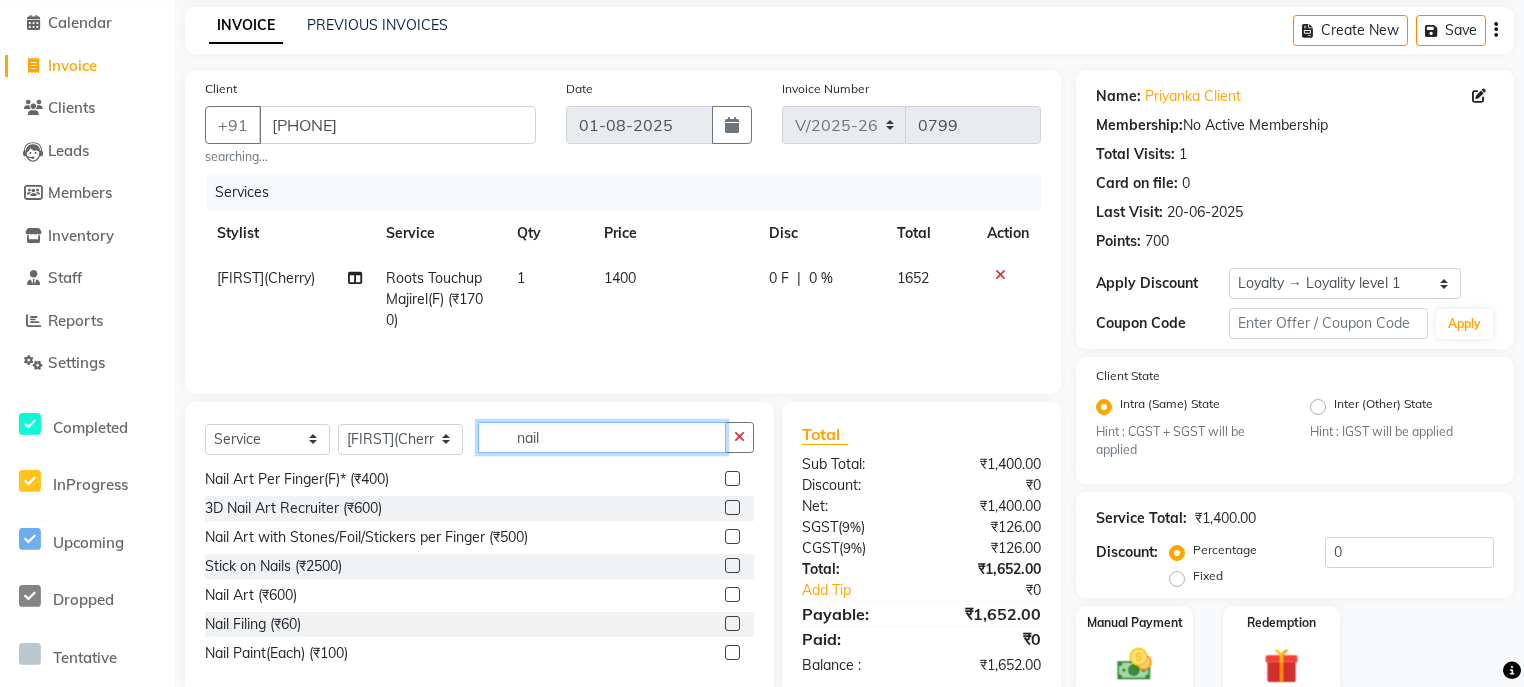 type on "nail" 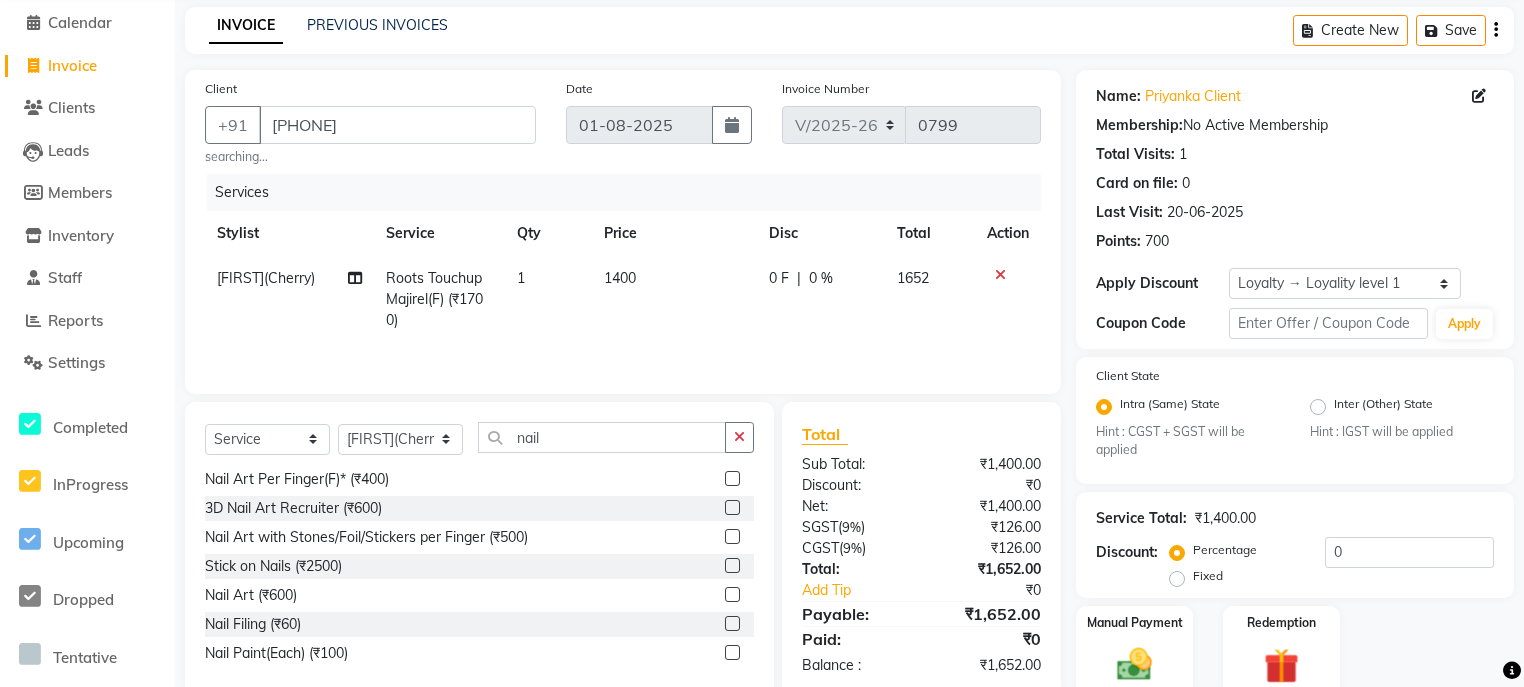 click 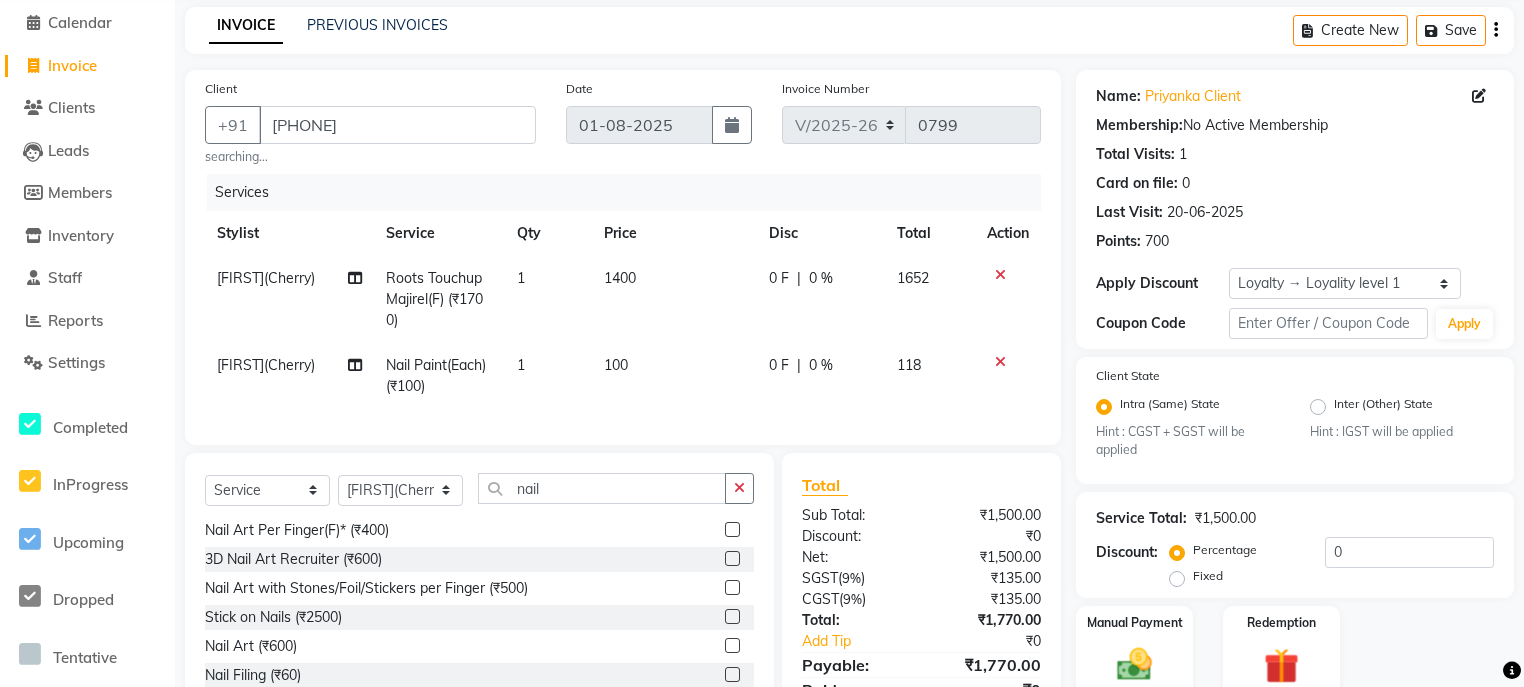 checkbox on "false" 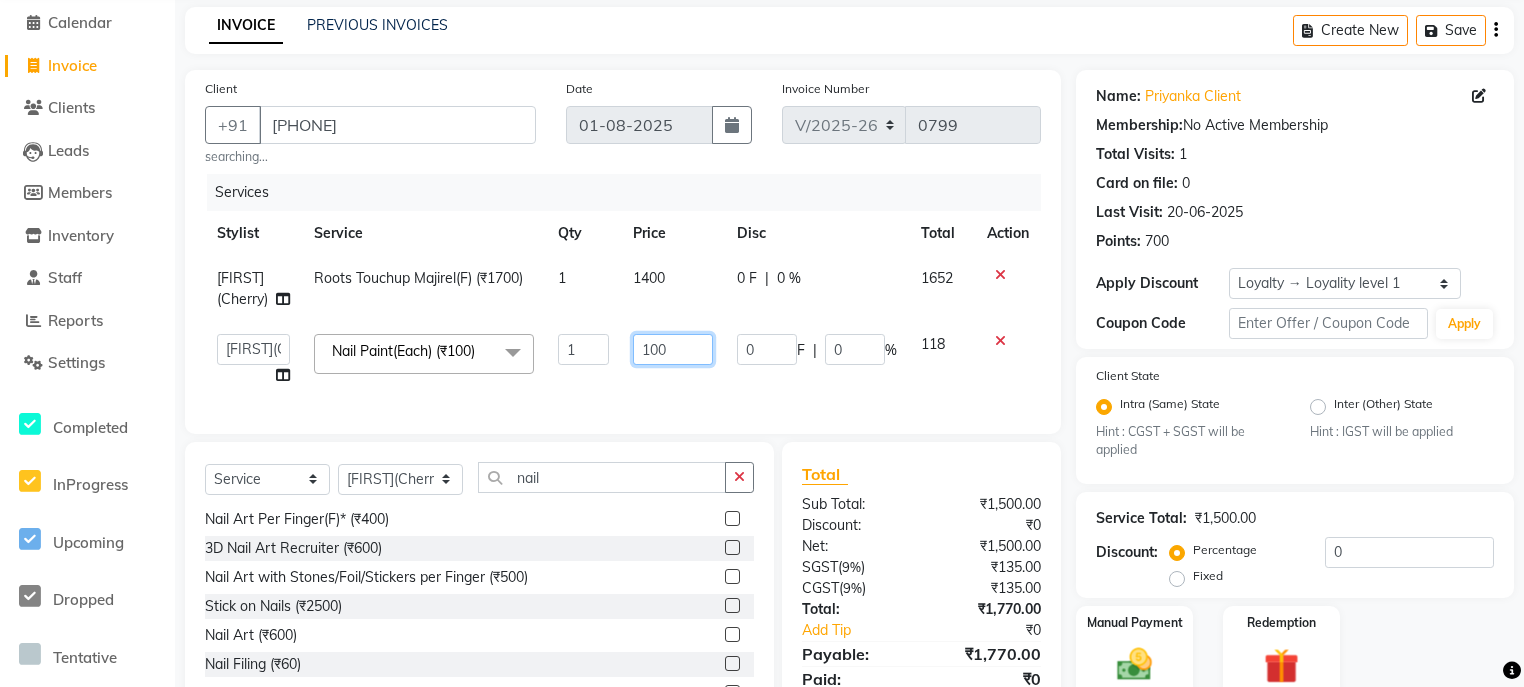 click on "100" 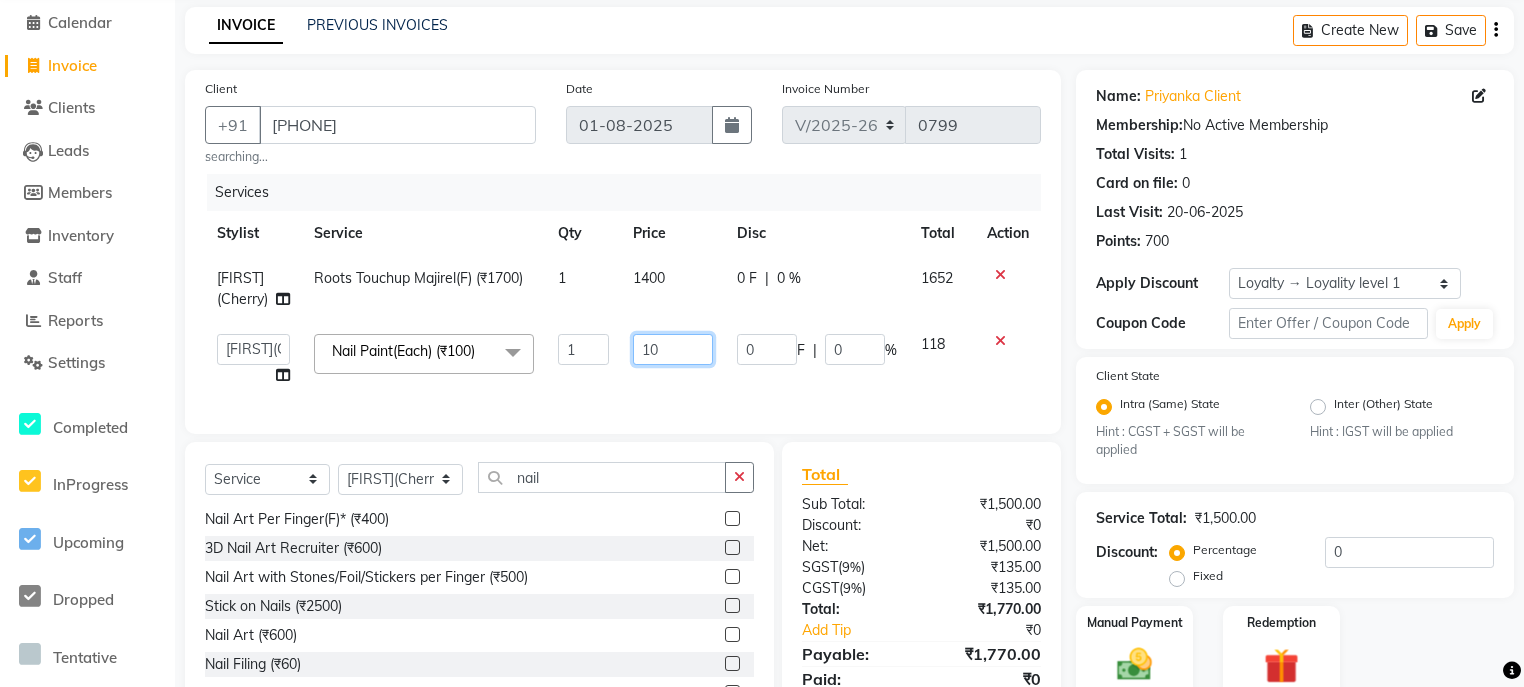 type on "1" 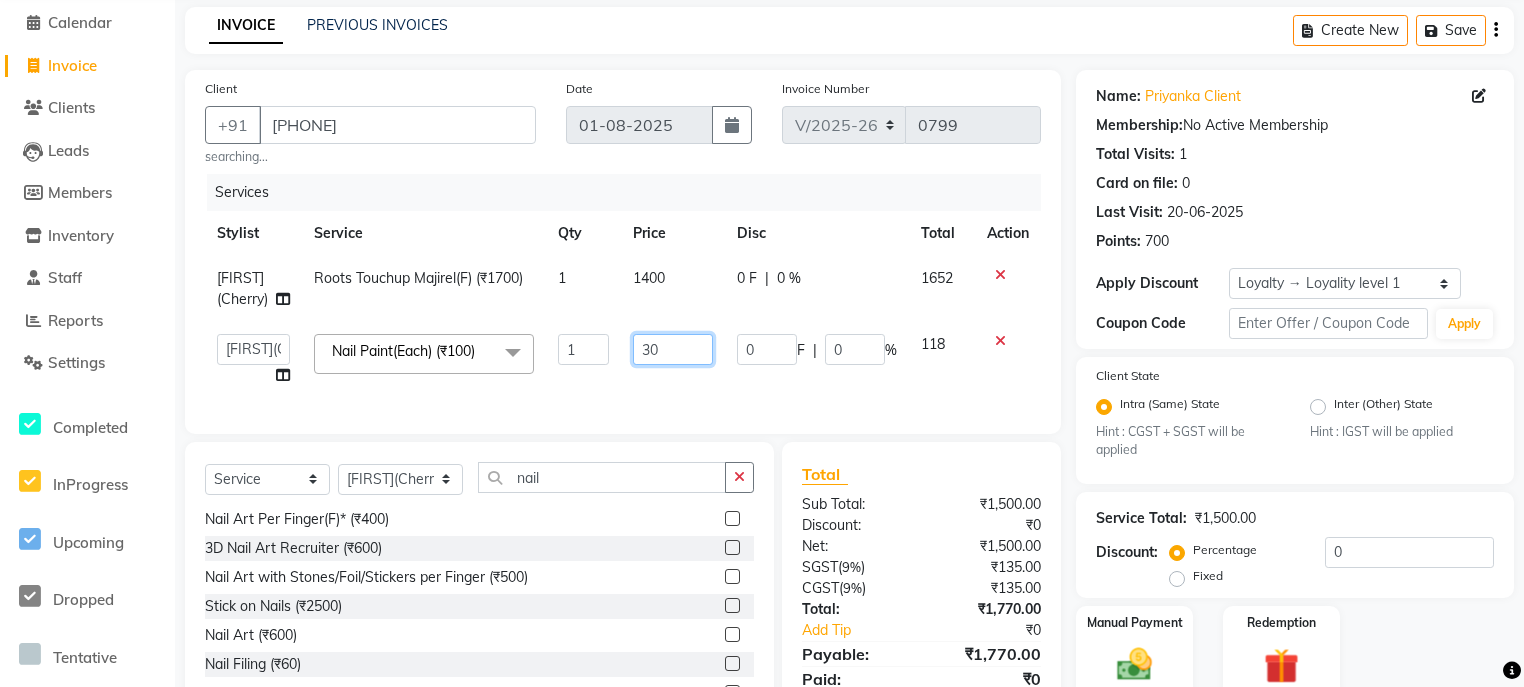type on "300" 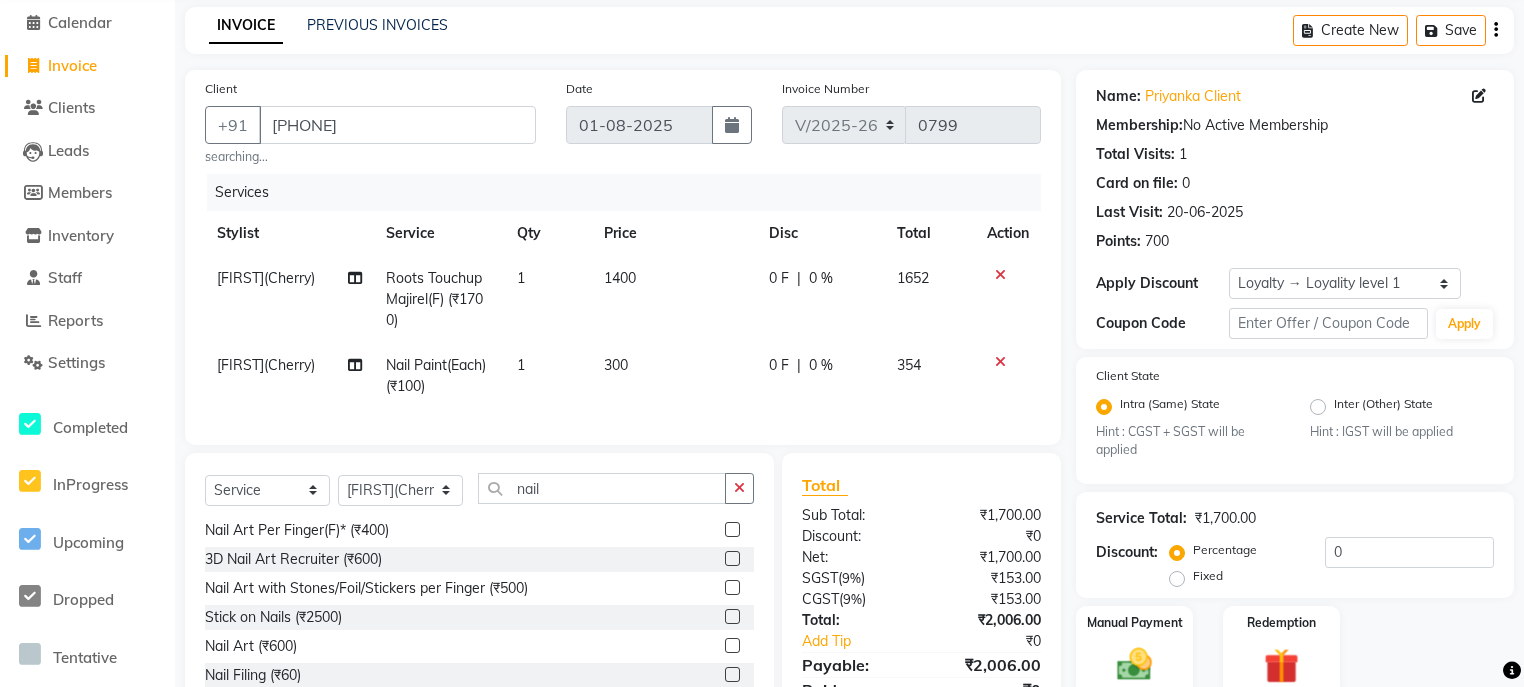 click on "Services Stylist Service Qty Price Disc Total Action [FIRST](Cherry) Roots Touchup Majirel(F) (₹1700) 1 1400 0 F | 0 % 1652 [FIRST](Cherry) Nail Paint(Each) (₹100) 1 300 0 F | 0 % 354" 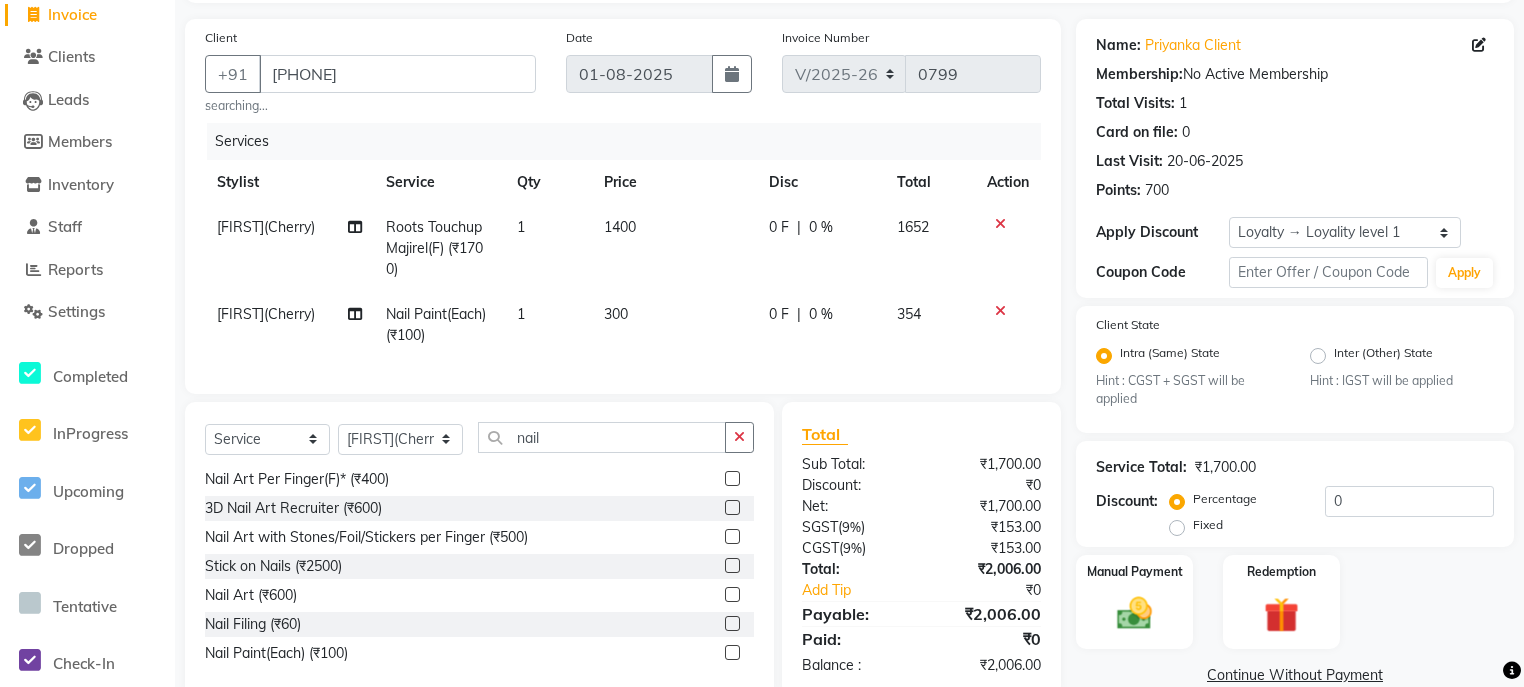 scroll, scrollTop: 184, scrollLeft: 0, axis: vertical 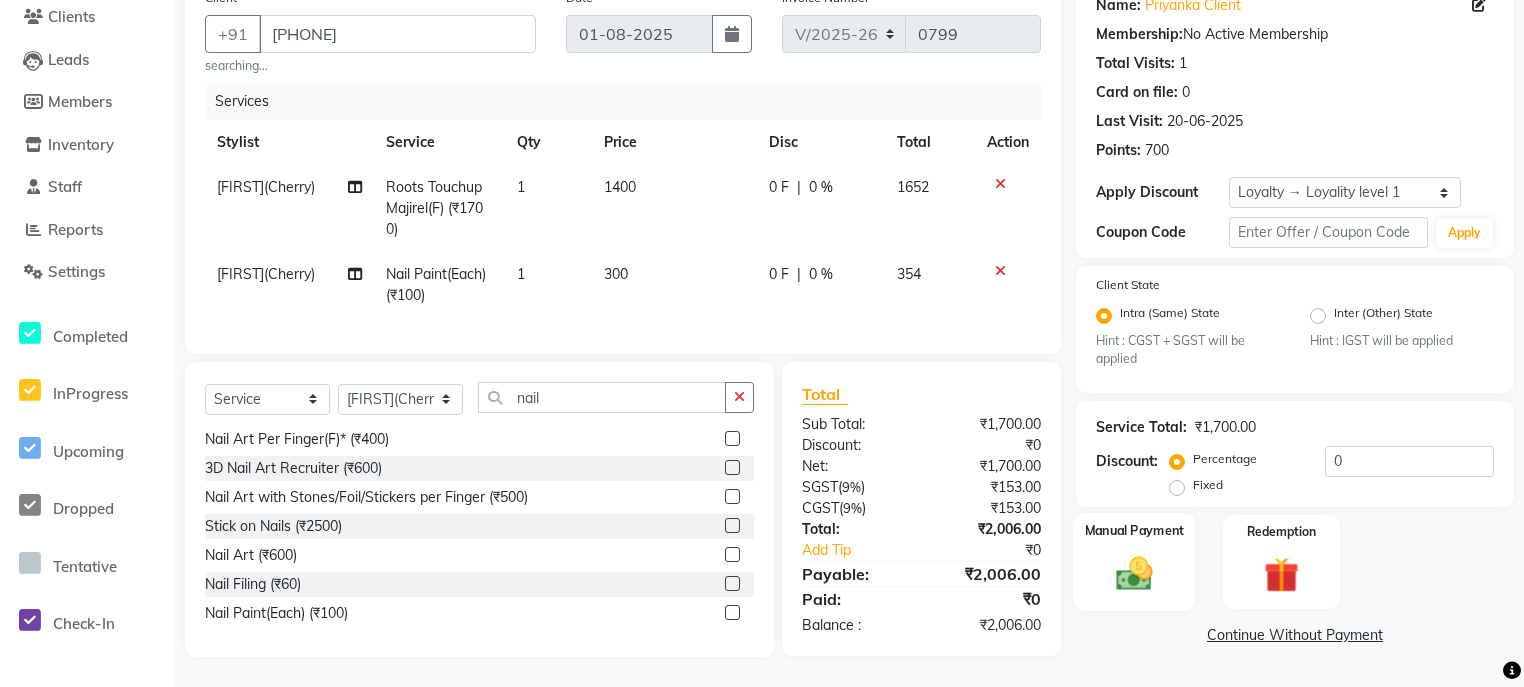 click on "Manual Payment" 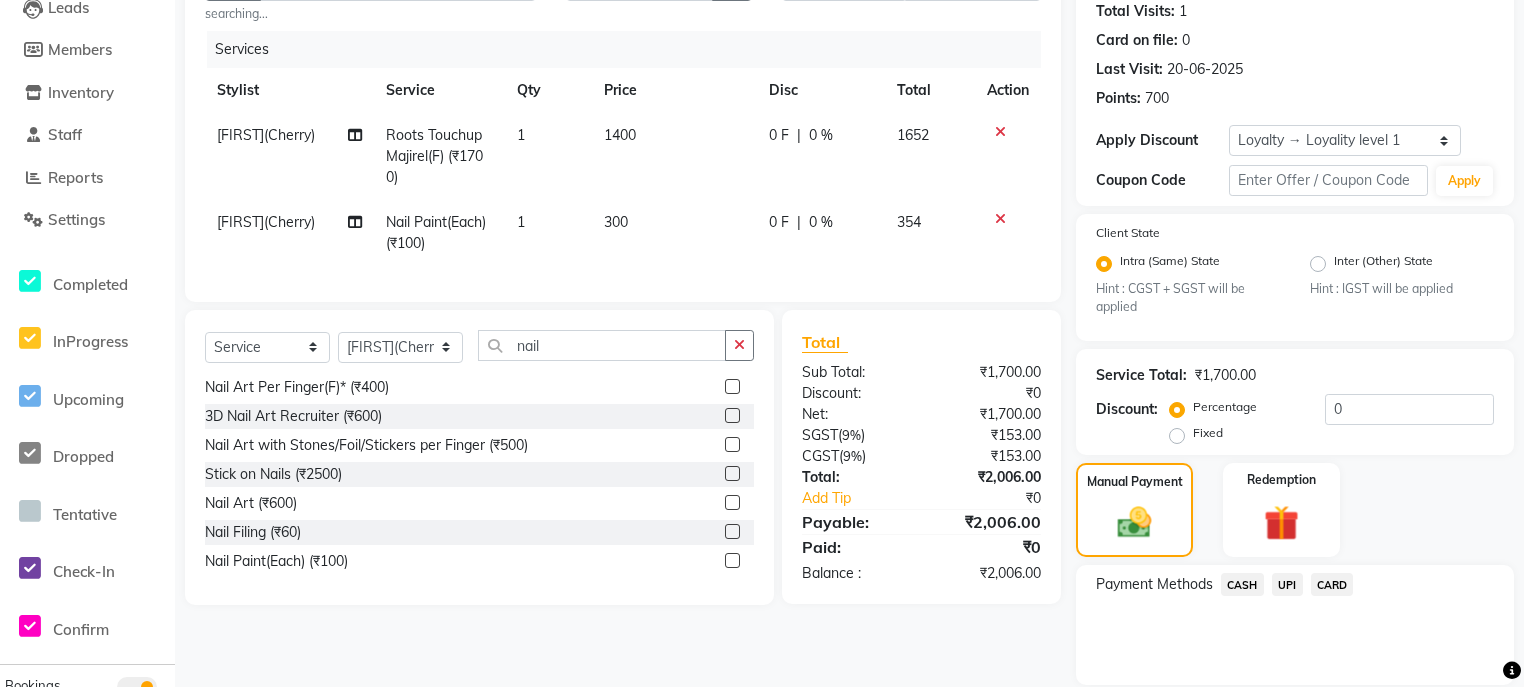 scroll, scrollTop: 0, scrollLeft: 0, axis: both 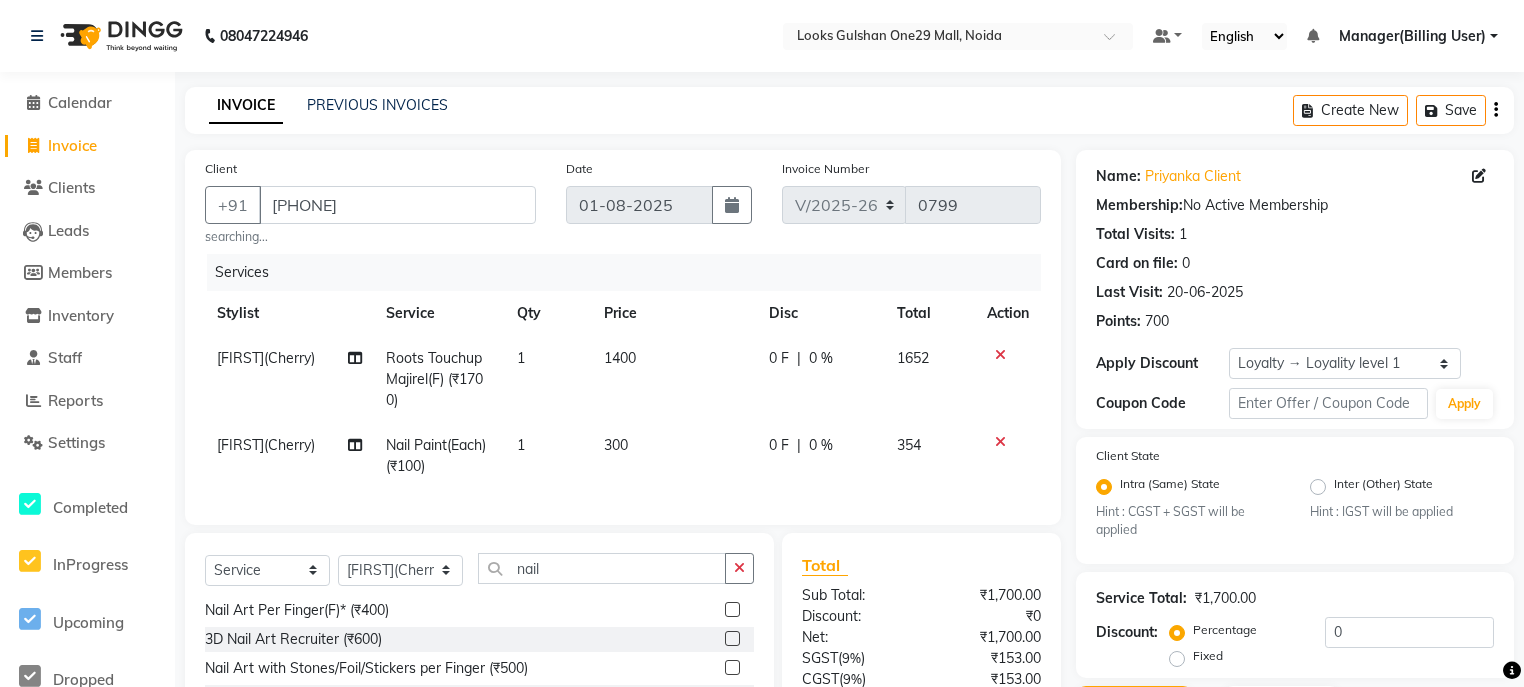 click on "1400" 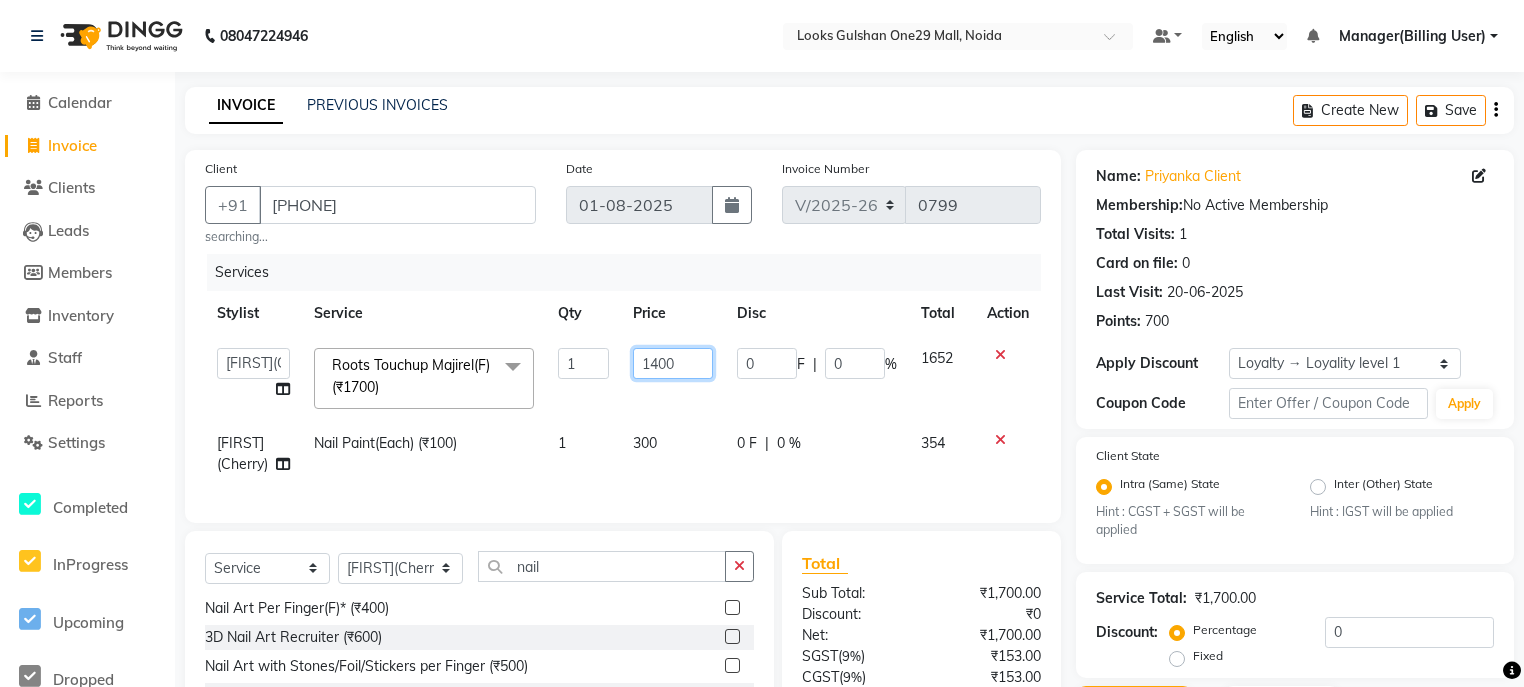 click on "1400" 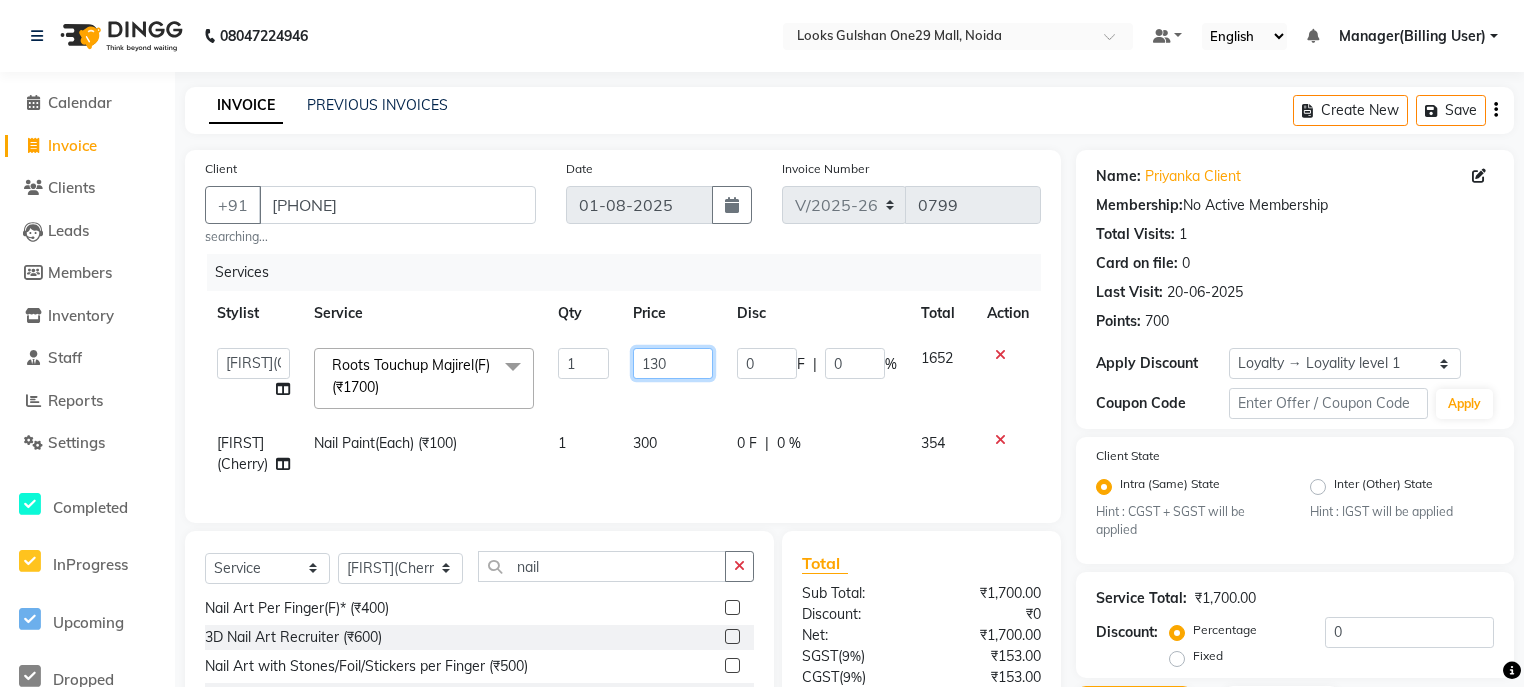 type on "1300" 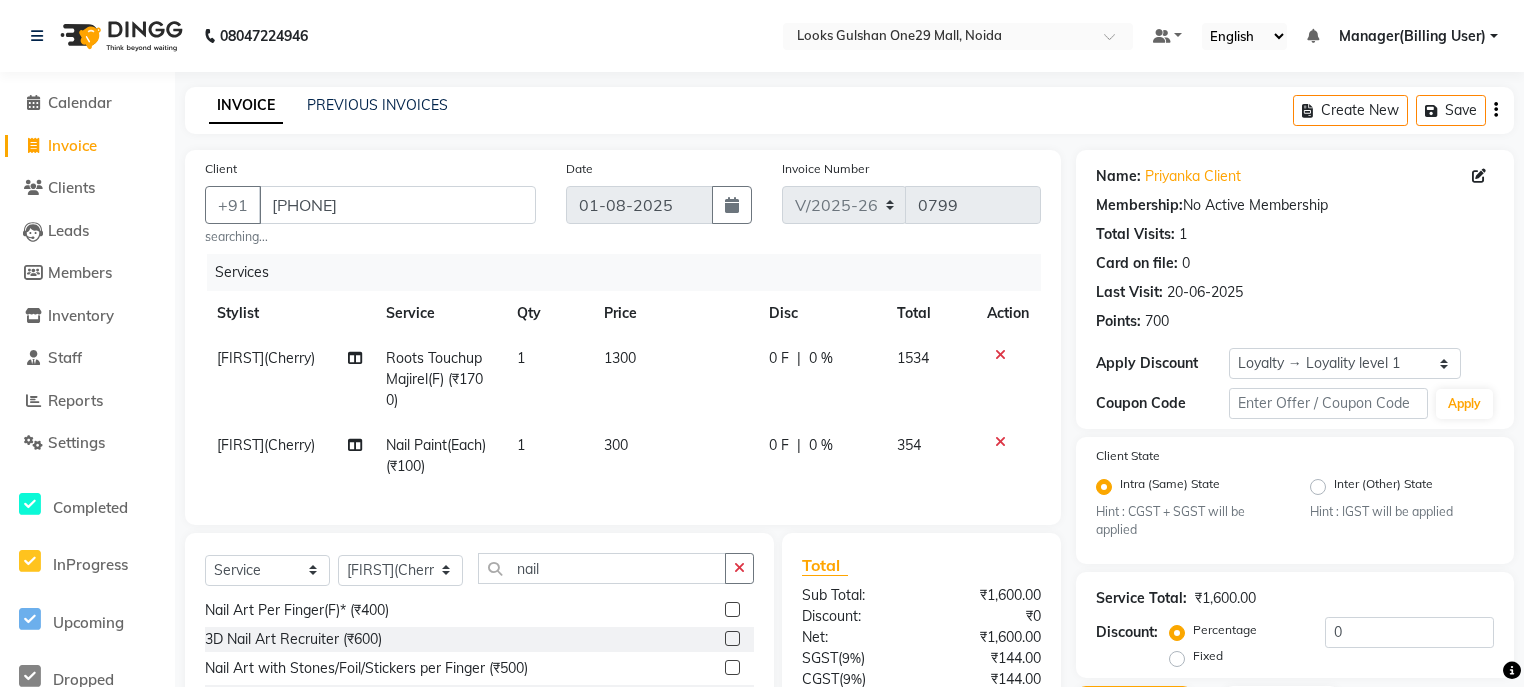 click on "300" 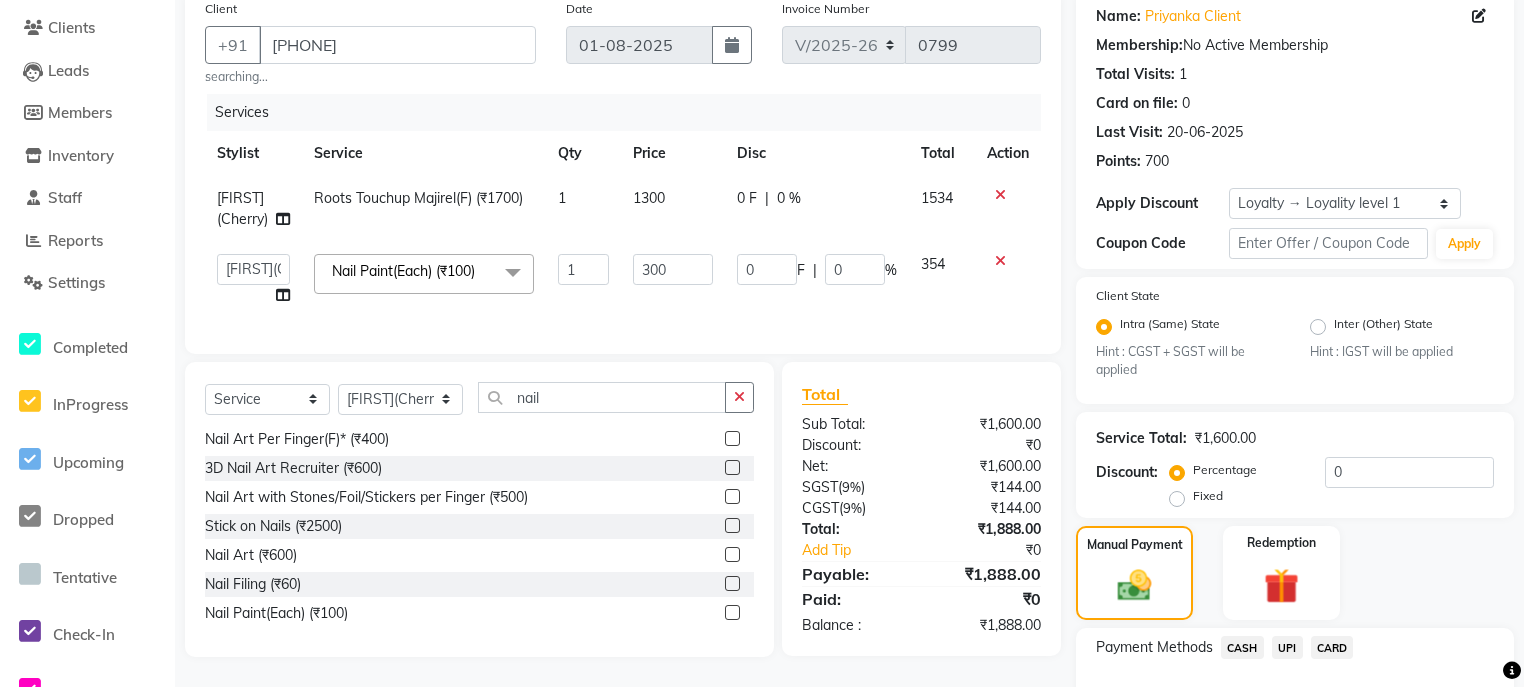 scroll, scrollTop: 295, scrollLeft: 0, axis: vertical 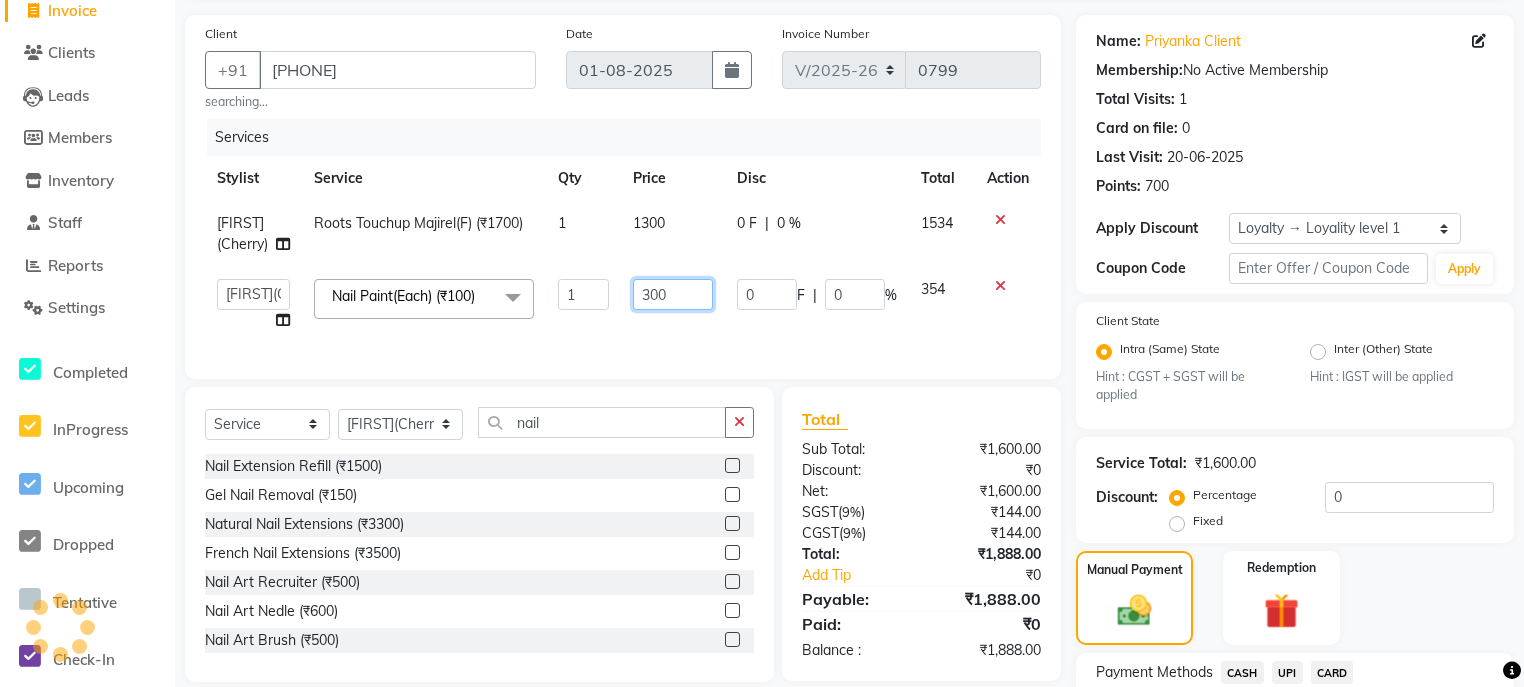 click on "300" 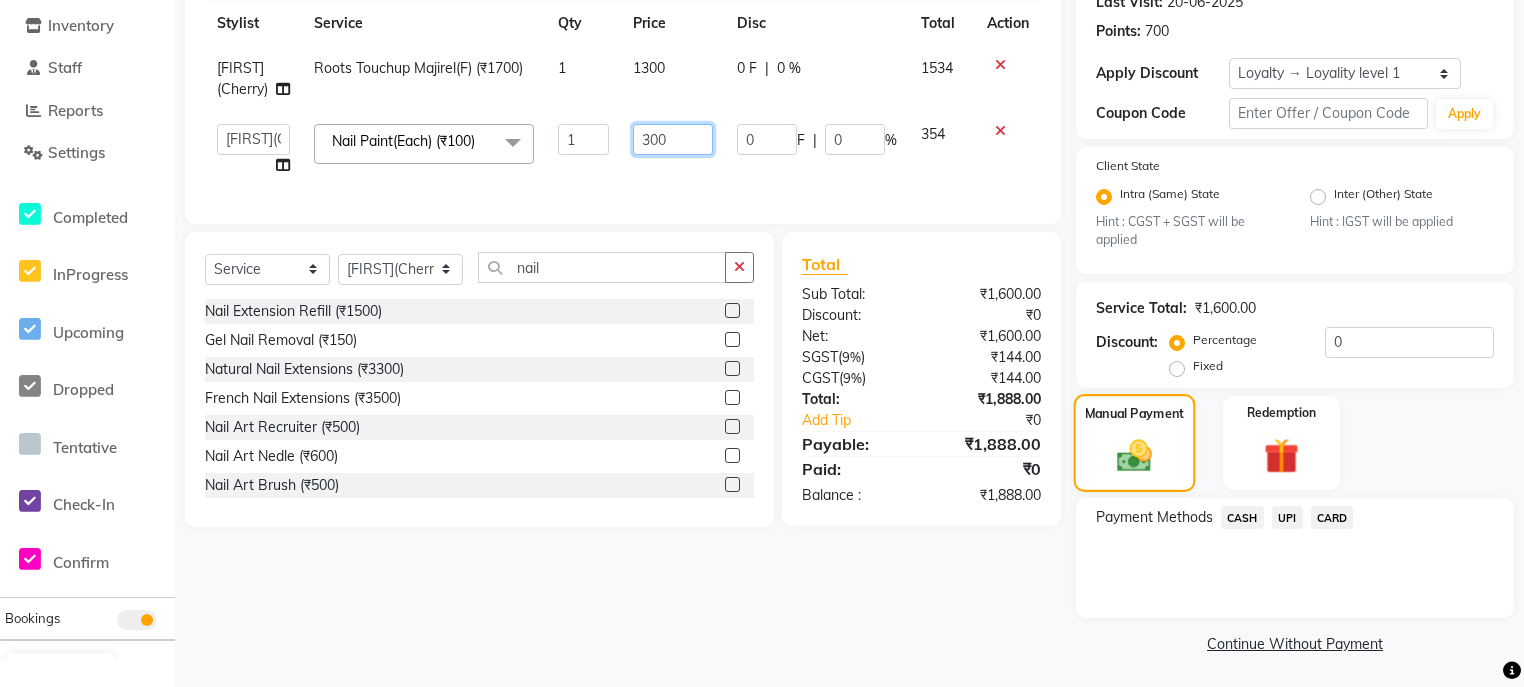 scroll, scrollTop: 295, scrollLeft: 0, axis: vertical 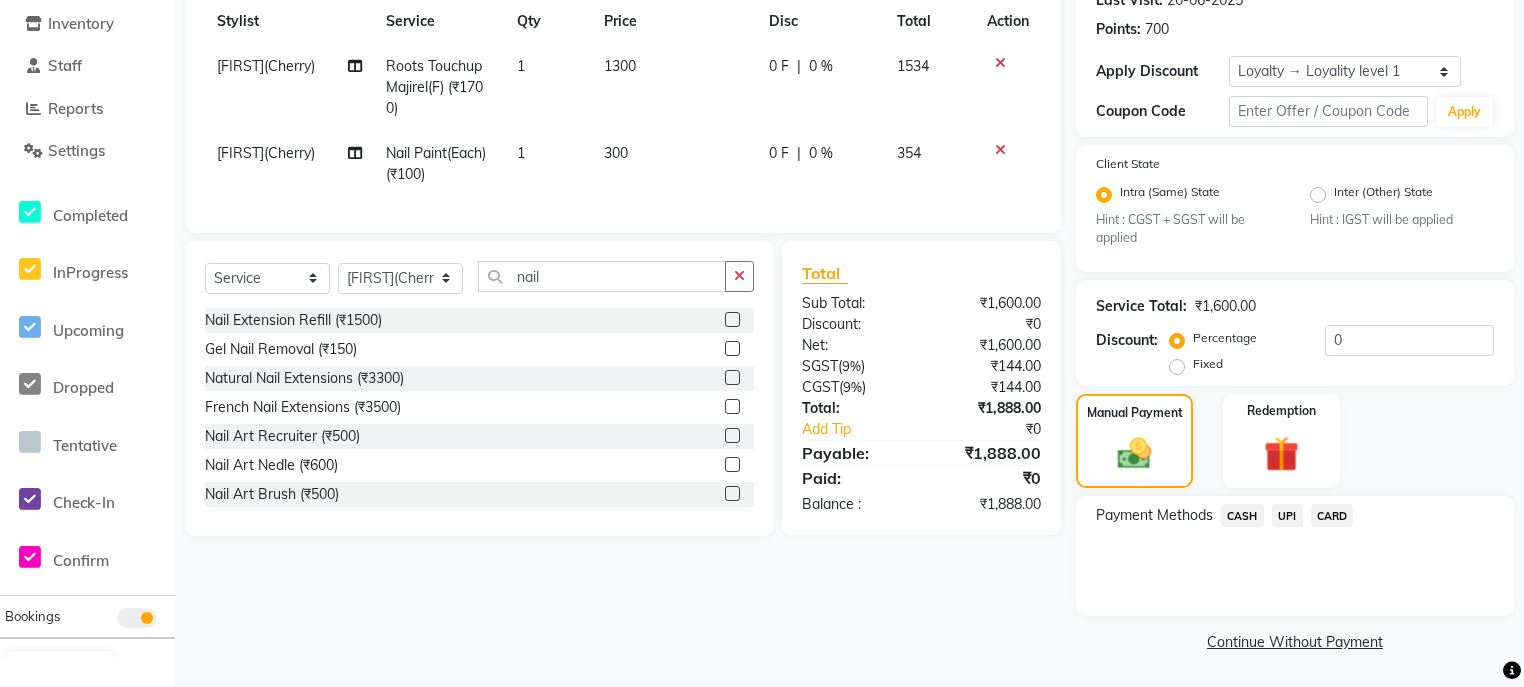 click on "UPI" 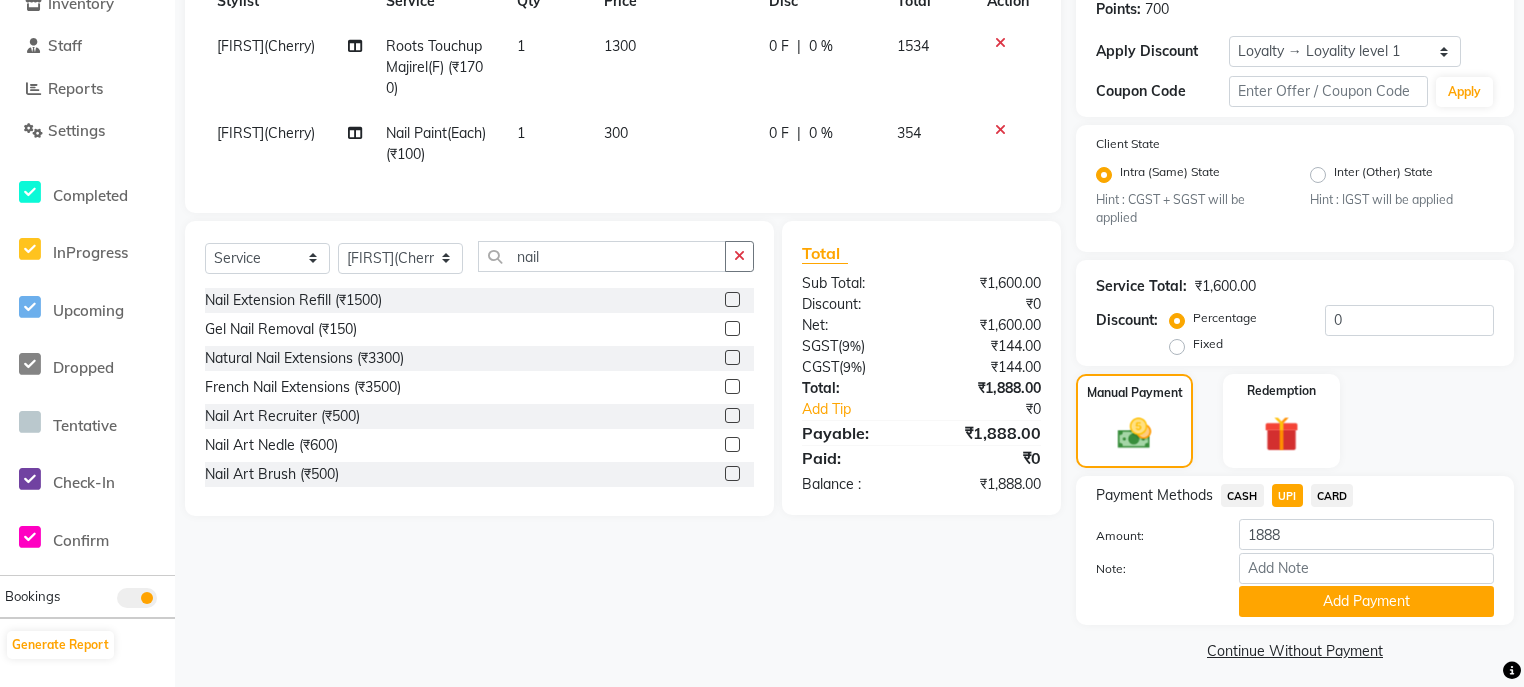 scroll, scrollTop: 326, scrollLeft: 0, axis: vertical 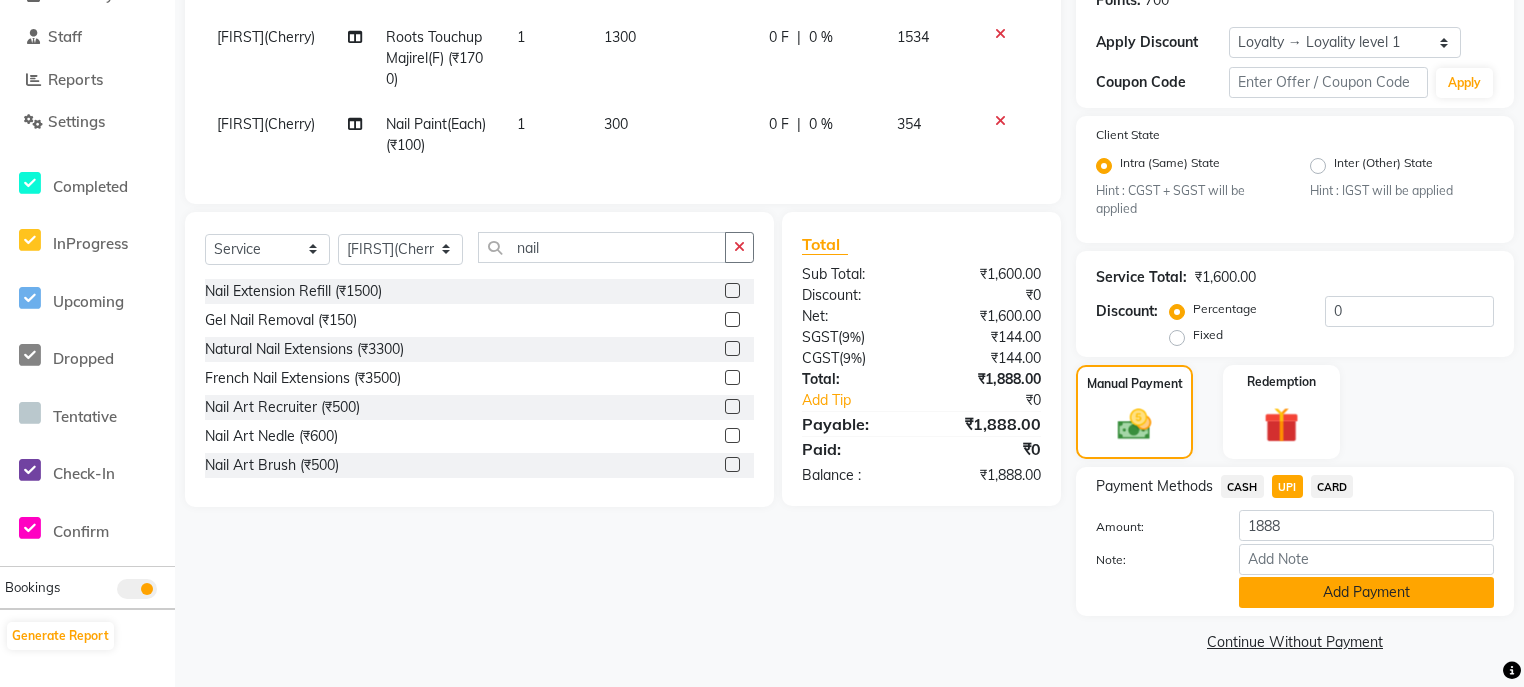 click on "Add Payment" 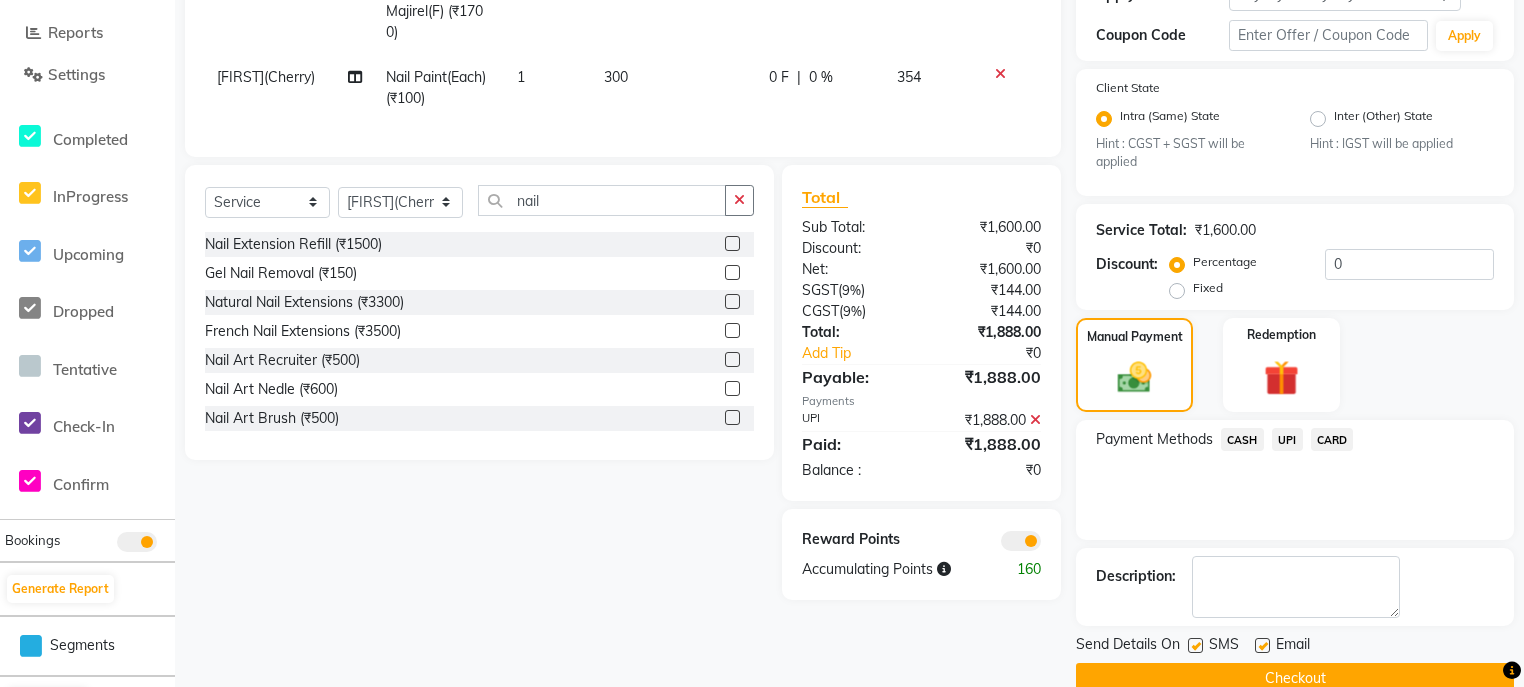 scroll, scrollTop: 407, scrollLeft: 0, axis: vertical 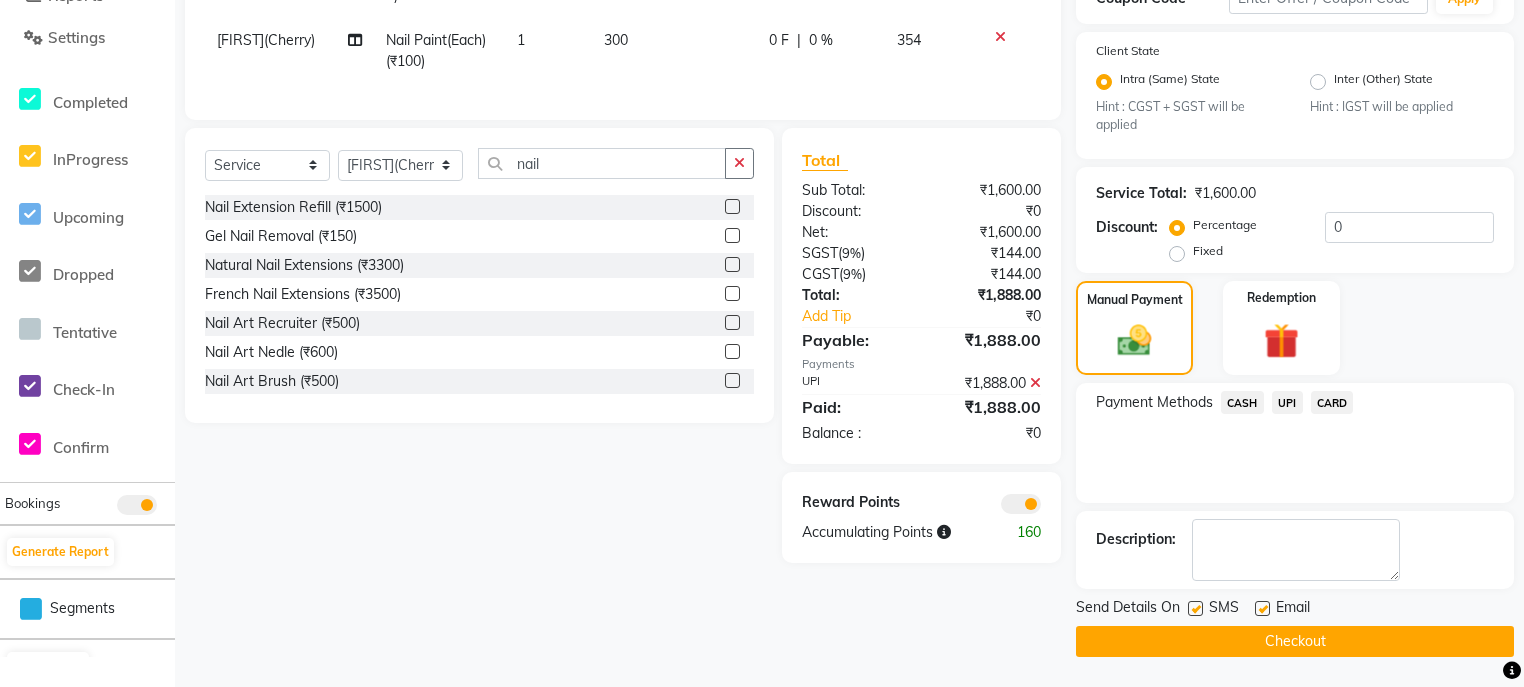 click on "SMS" 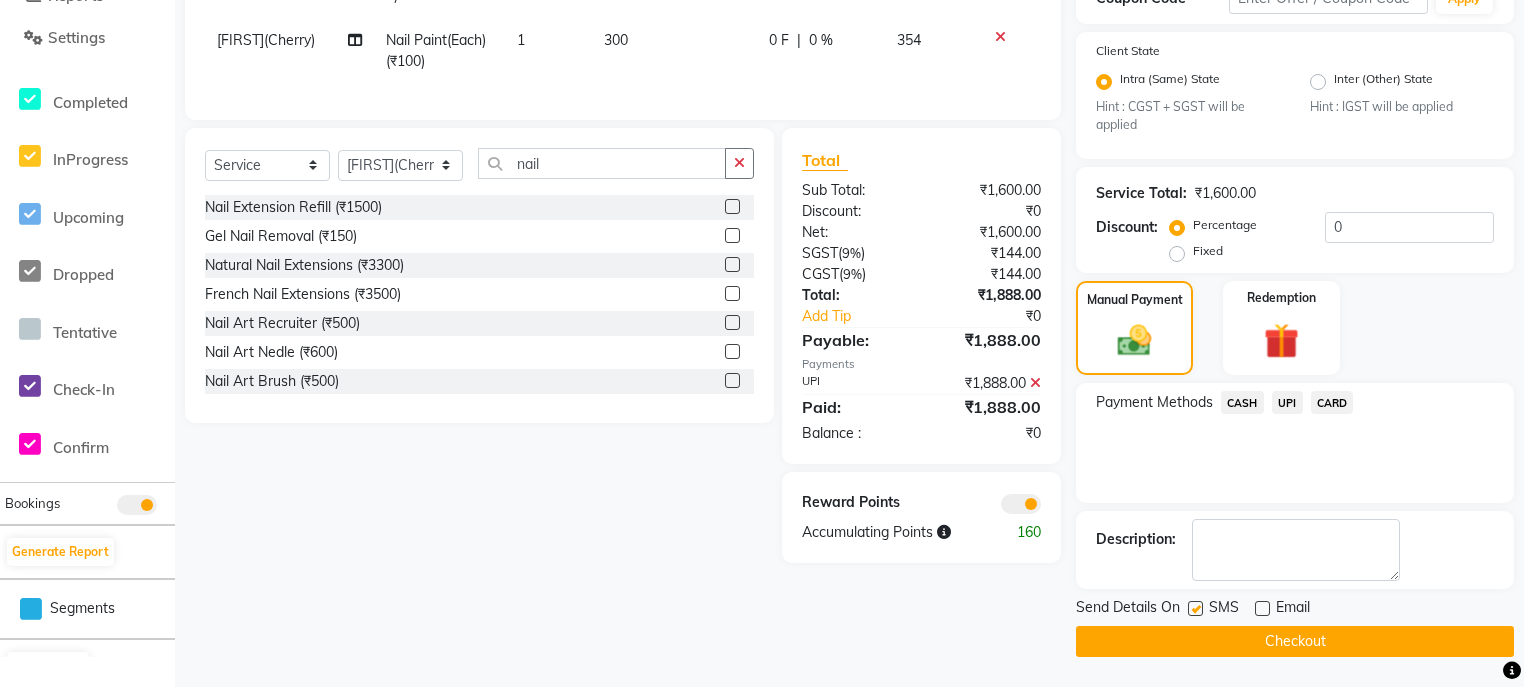 click on "Checkout" 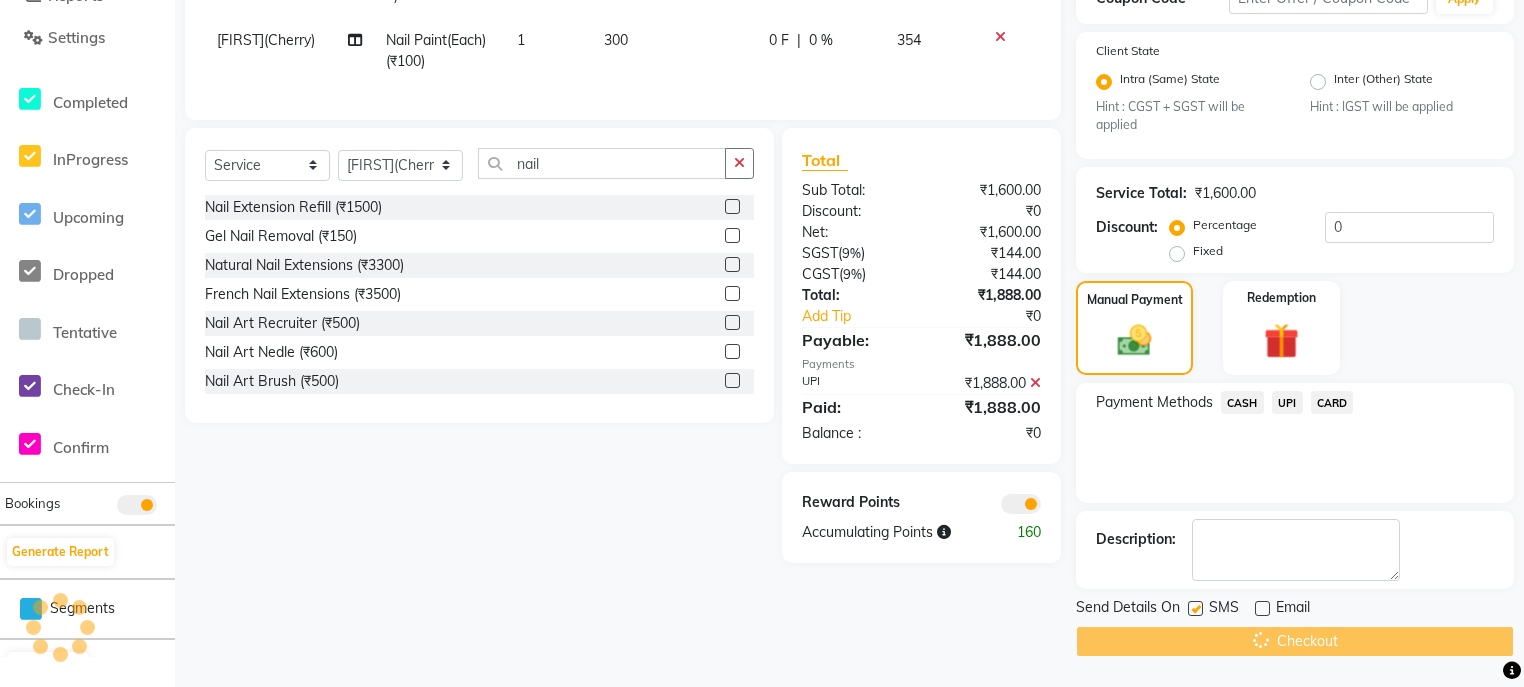 scroll, scrollTop: 320, scrollLeft: 0, axis: vertical 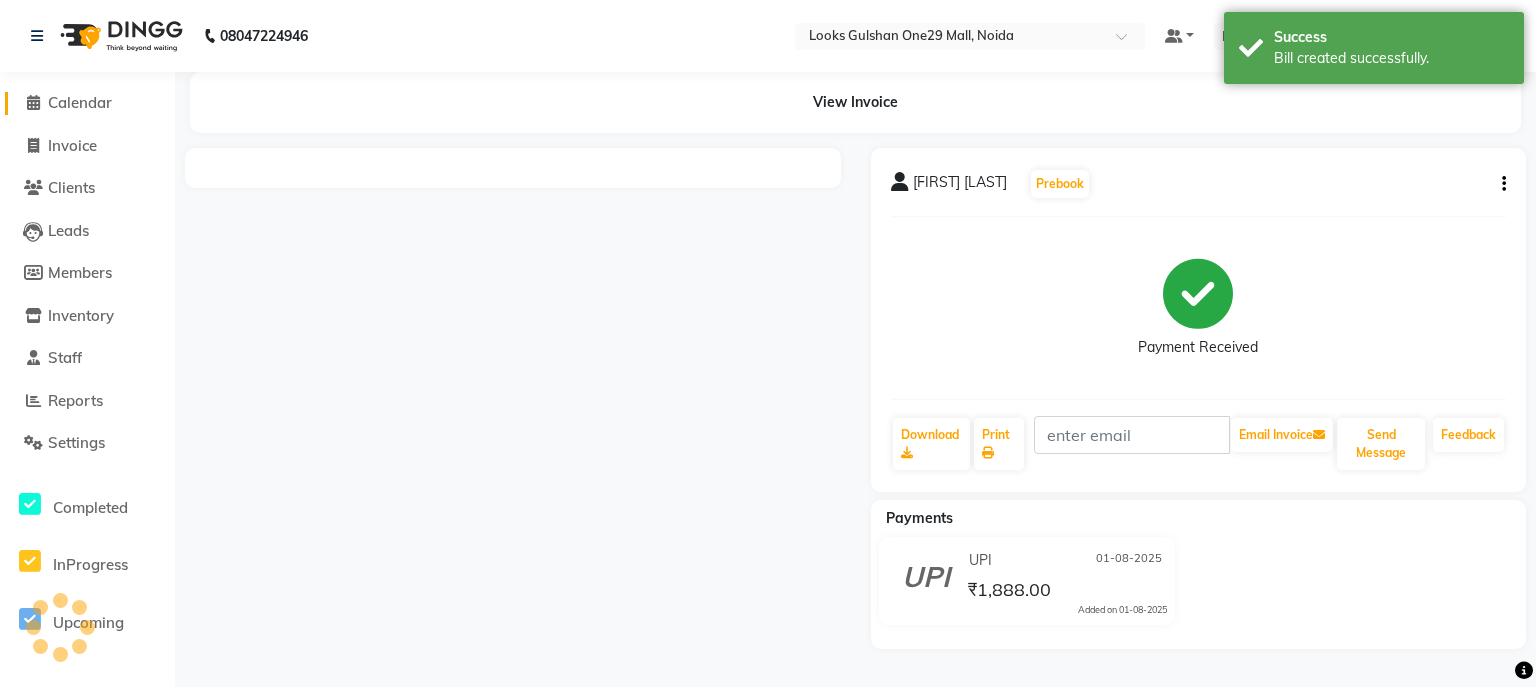 click on "Calendar" 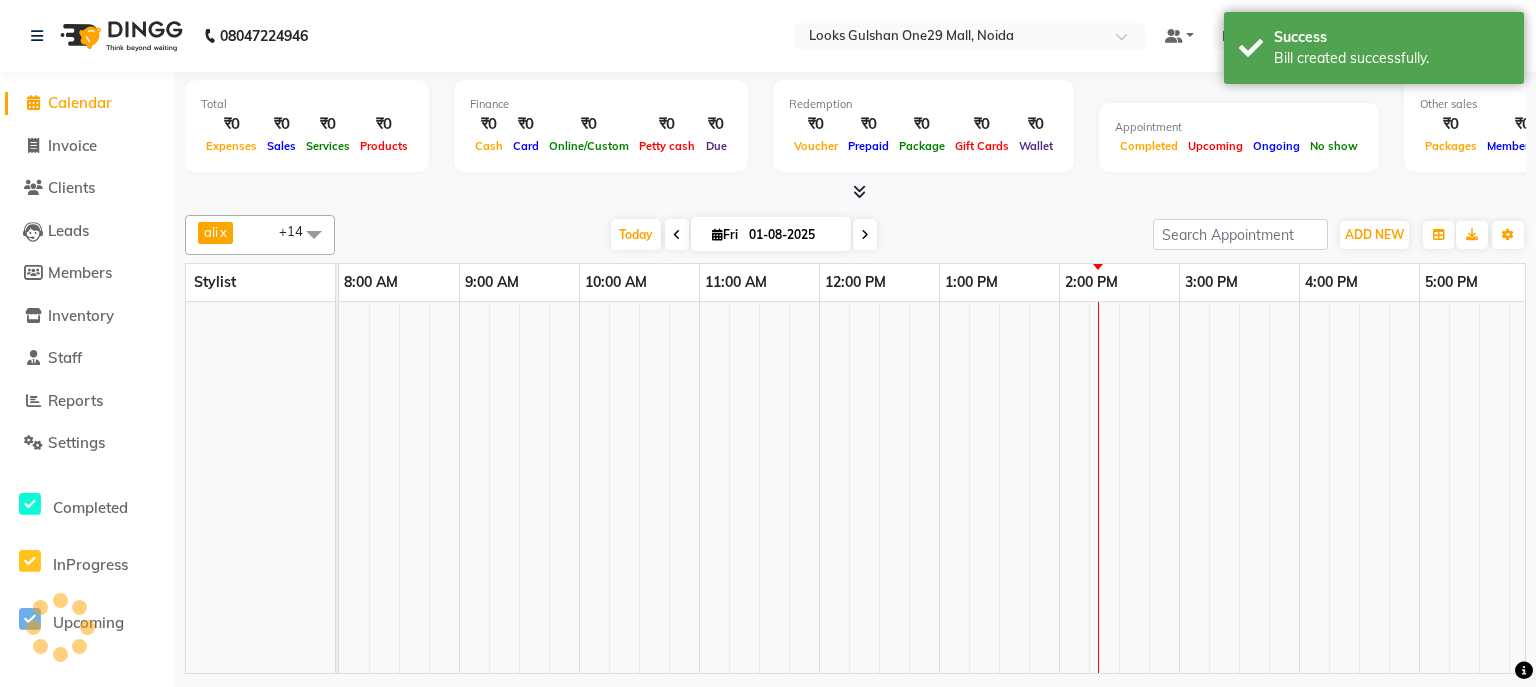 scroll, scrollTop: 0, scrollLeft: 0, axis: both 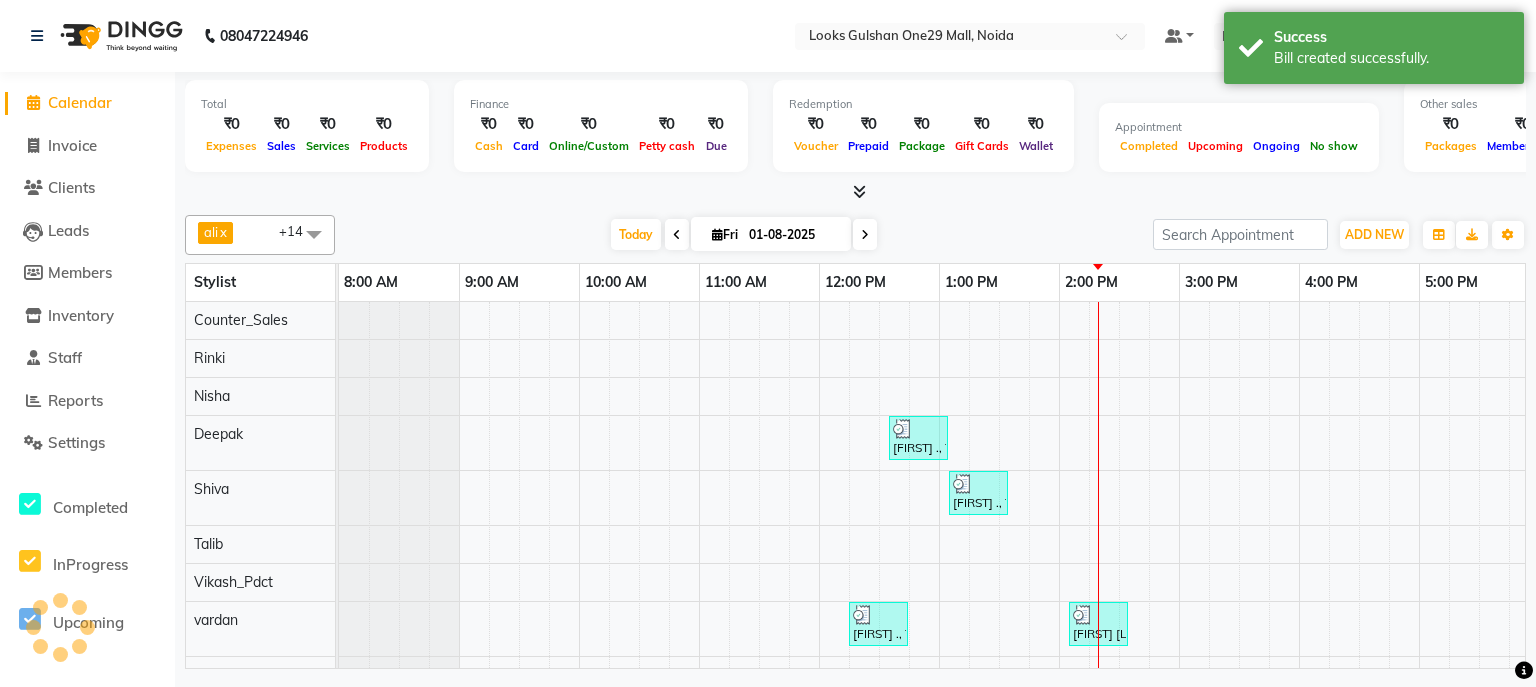 click at bounding box center (855, 192) 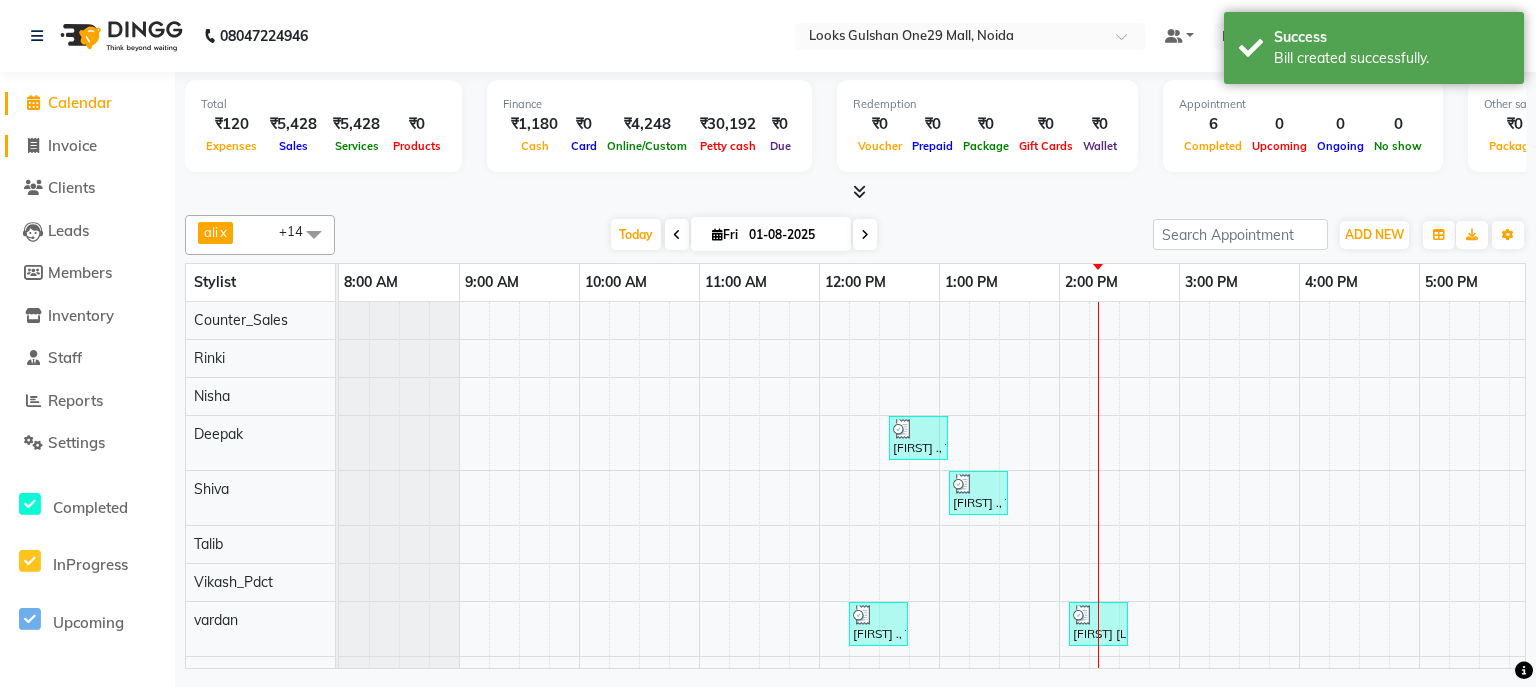 click on "Invoice" 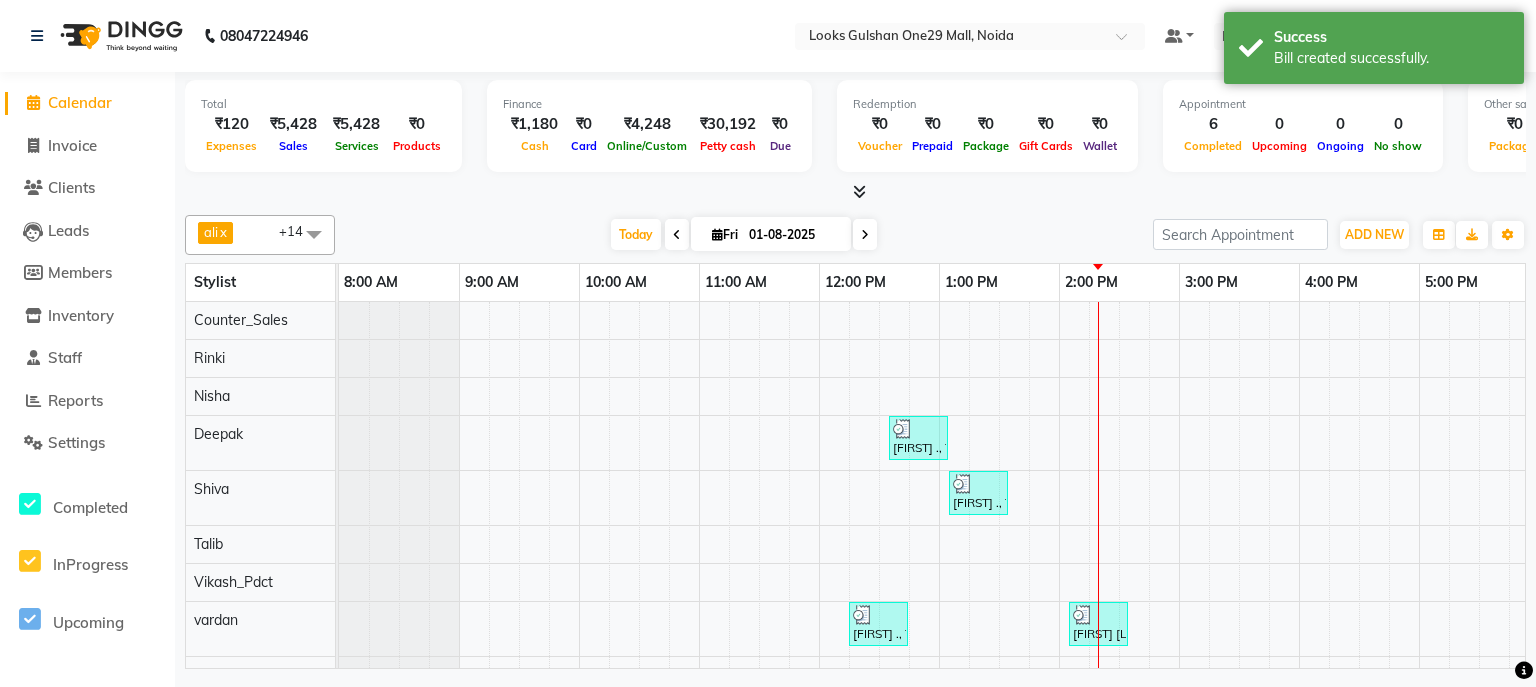 select on "service" 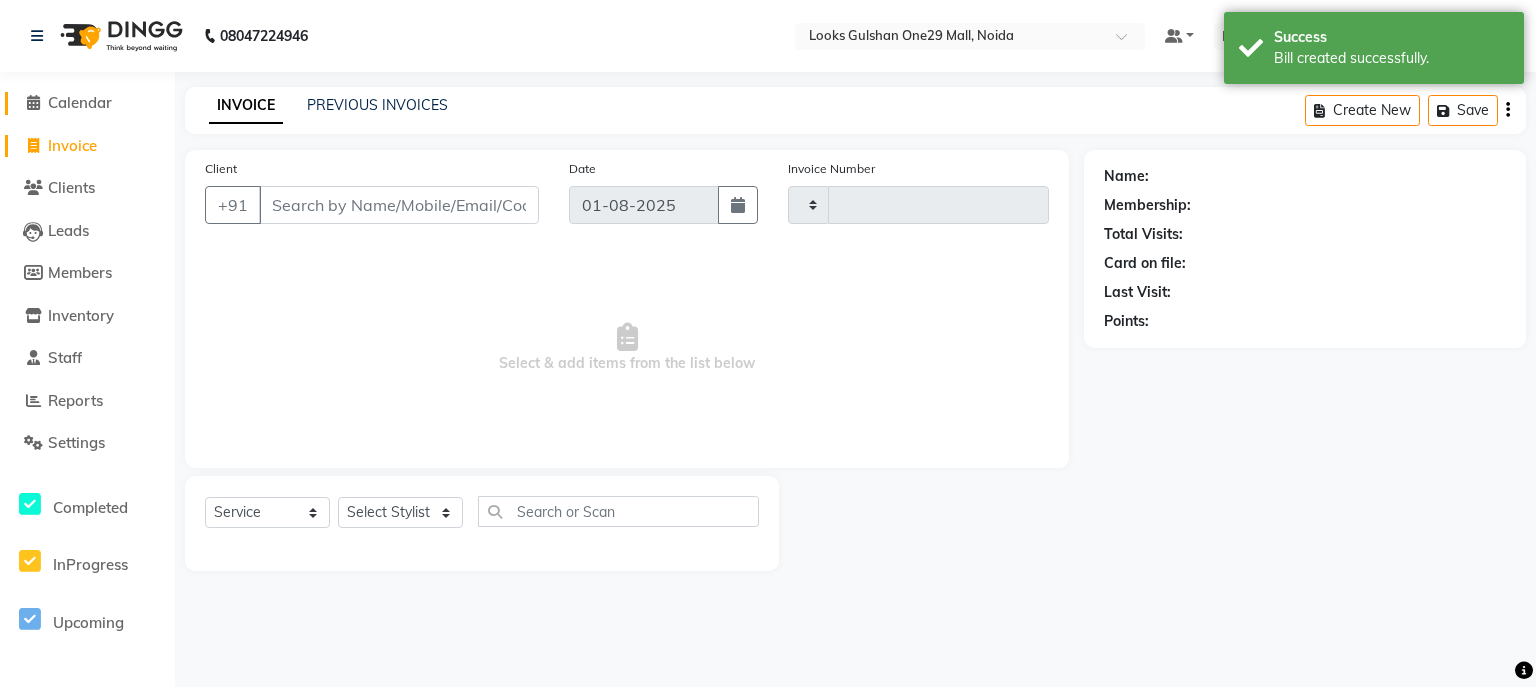type on "0800" 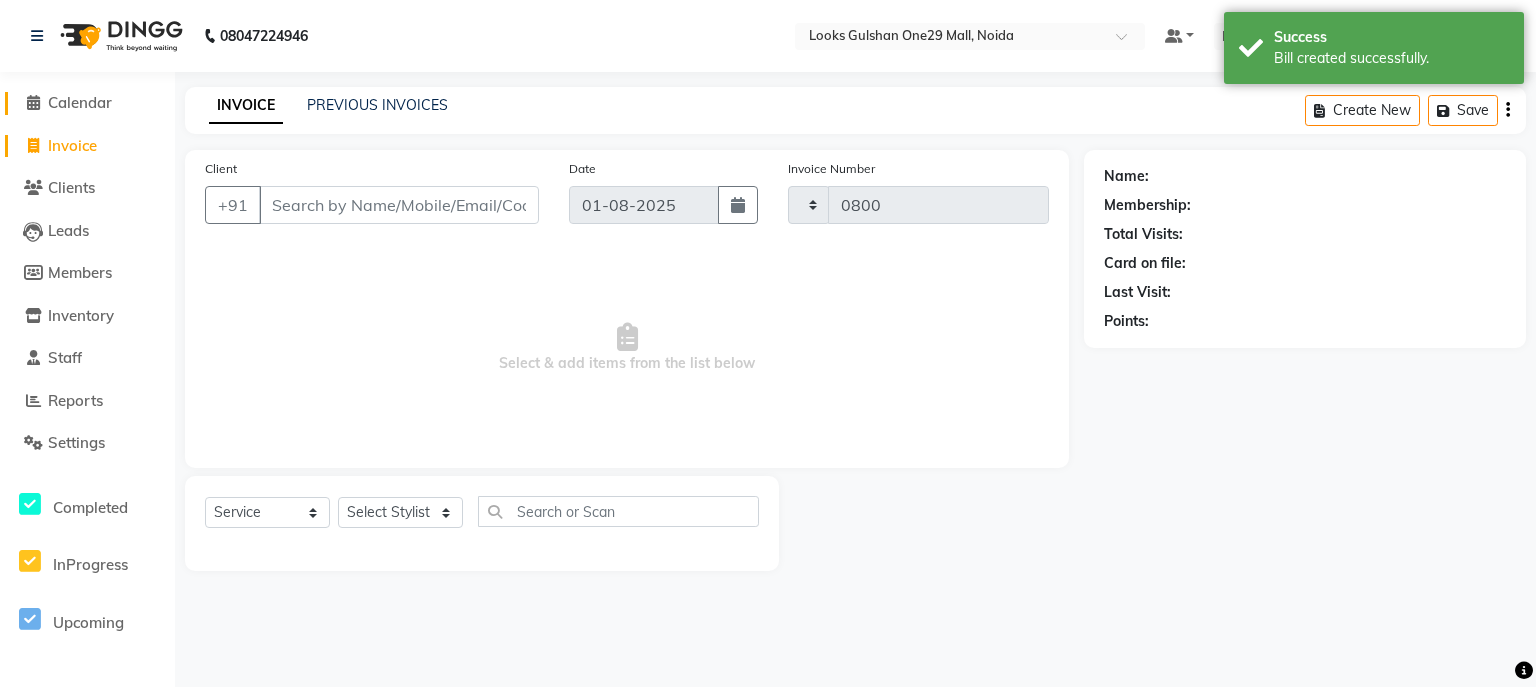 select on "8337" 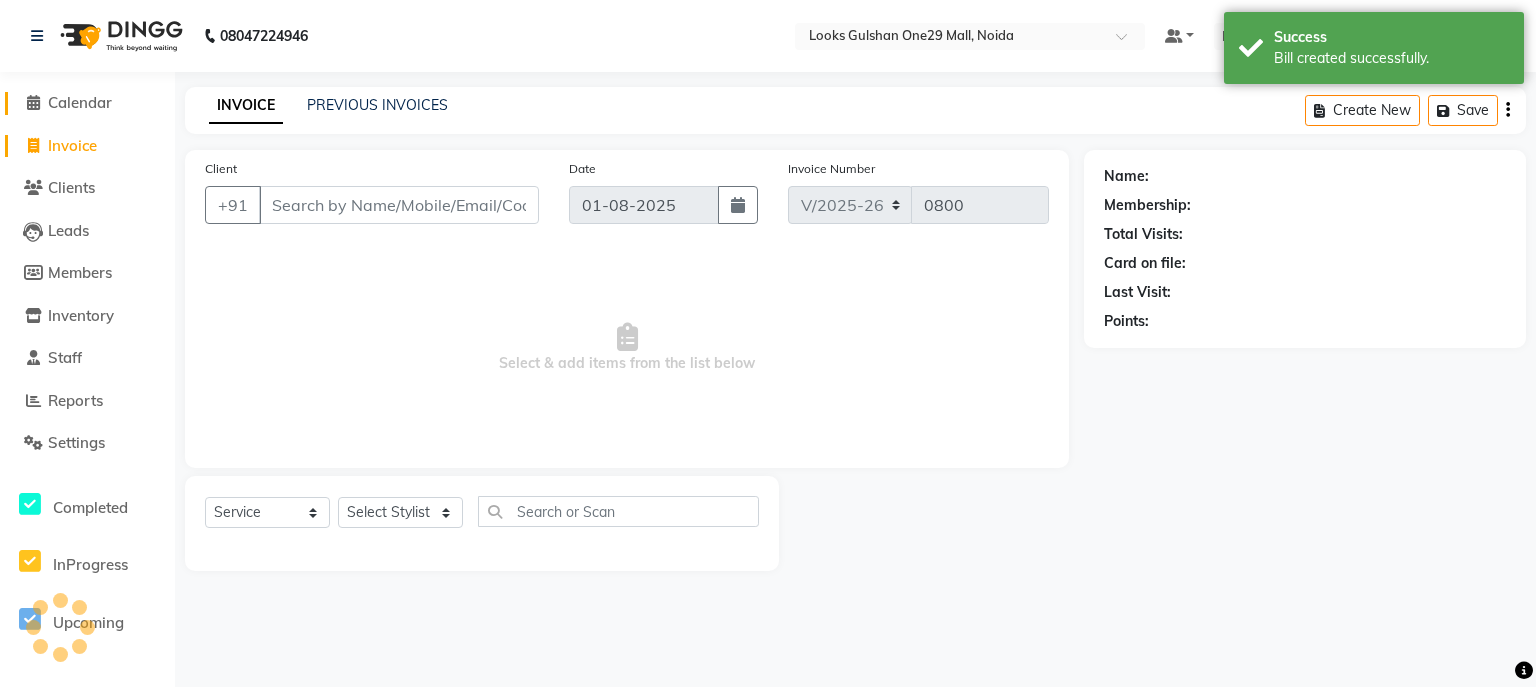 click on "Calendar" 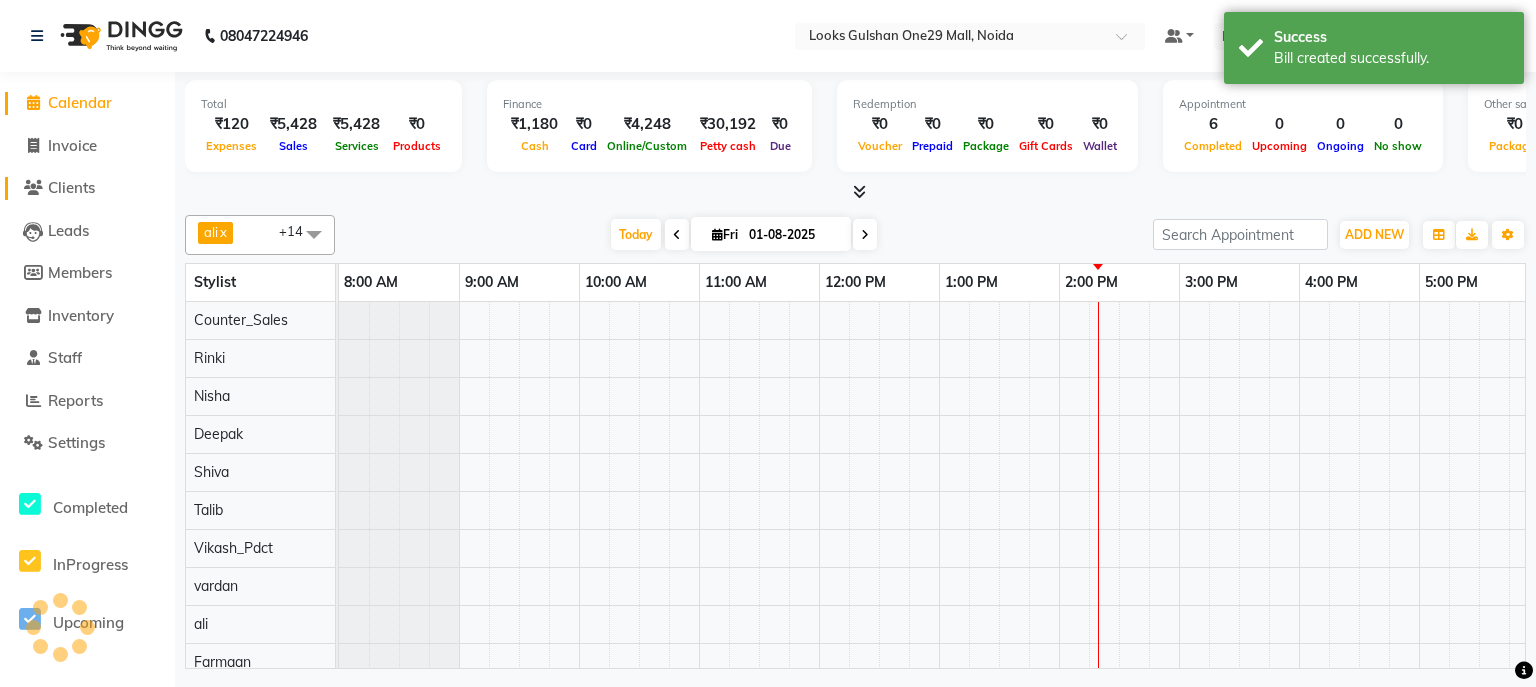 scroll, scrollTop: 0, scrollLeft: 0, axis: both 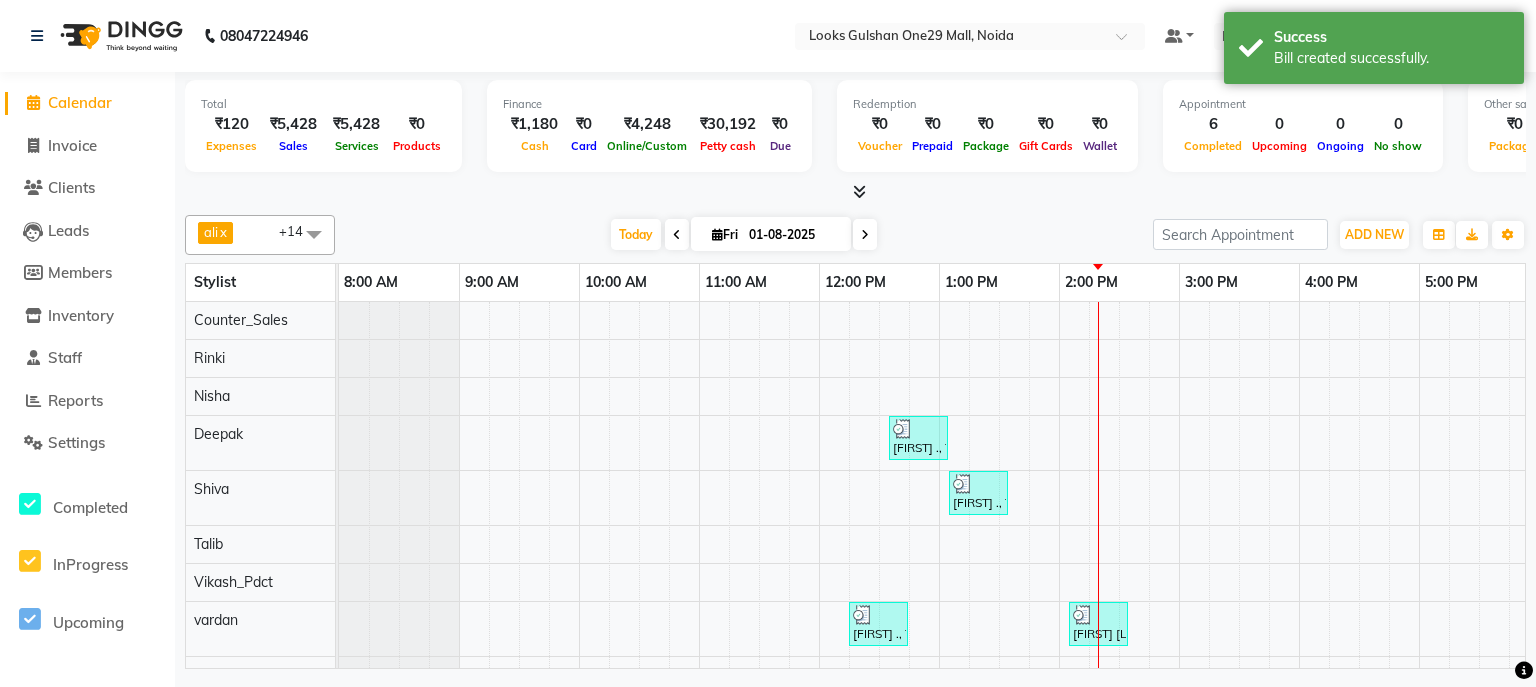 click on "Total ₹120 Expenses ₹5,428 Sales ₹5,428 Services ₹0 Products Finance ₹1,180 Cash ₹0 Card ₹4,248 Online/Custom ₹30,192 Petty cash ₹0 Due Redemption ₹0 Voucher ₹0 Prepaid ₹0 Package ₹0 Gift Cards ali x Counter_Sales x Deepak x Eram_nail art x Farmaan x Mashel x Nisha x Rinki x Ritu Mittal x Shiva x Shiva(Cherry) x Shivam_pdct x Talib x vardan x Vikash_Pdct +14 UnSelect All ali Counter_Sales Deepak Eram_nail art Farmaan Mashel Nisha Rinki Ritu Mittal Shiva Shiva(Cherry) Shivam_pdct Talib vardan Vikash_Pdct Today Fri 01-08-2025 Toggle Dropdown Add Appointment Add Invoice Add Expense Add Attendance Add Client Toggle Dropdown Add Appointment Add Invoice Add Expense Add Attendance Add Client ADD NEW Toggle Dropdown Add Appointment Add Invoice Add Expense Add Attendance Add Client ali" 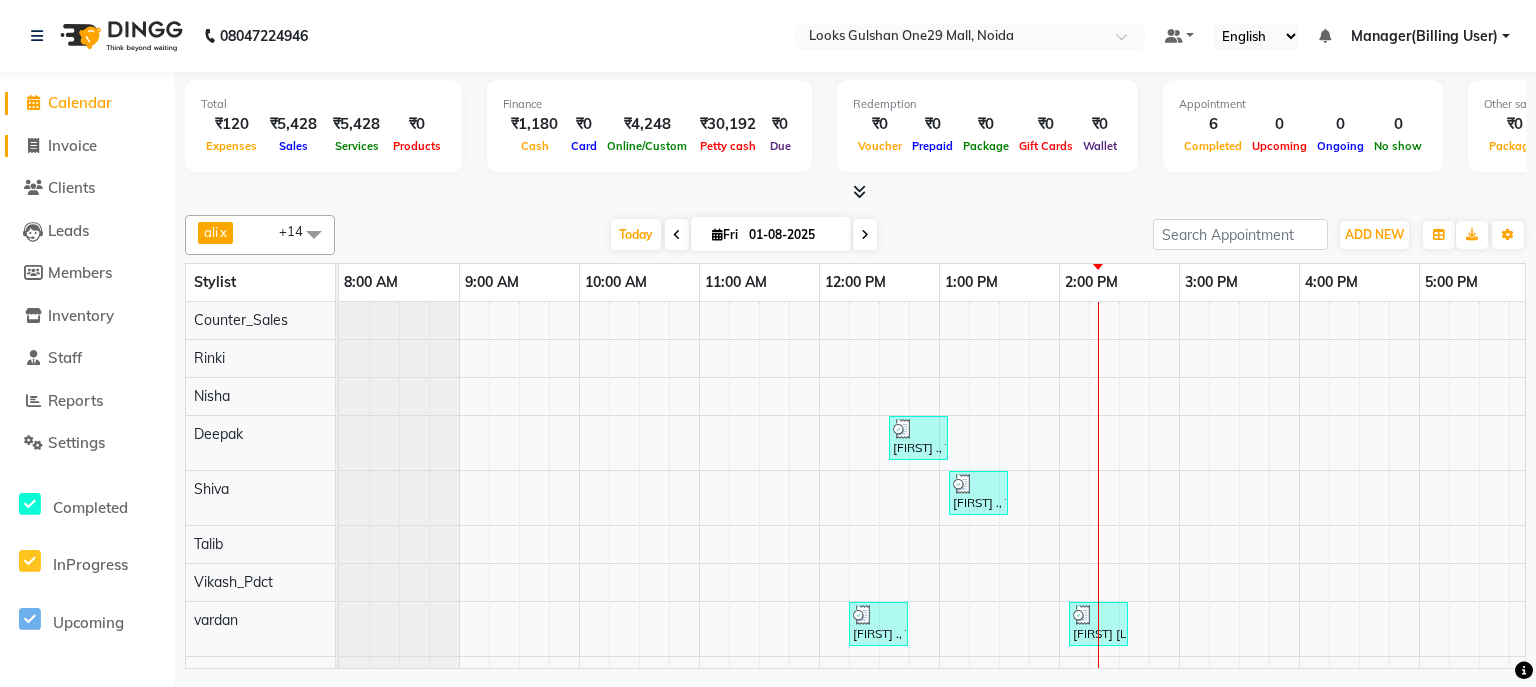 click on "Invoice" 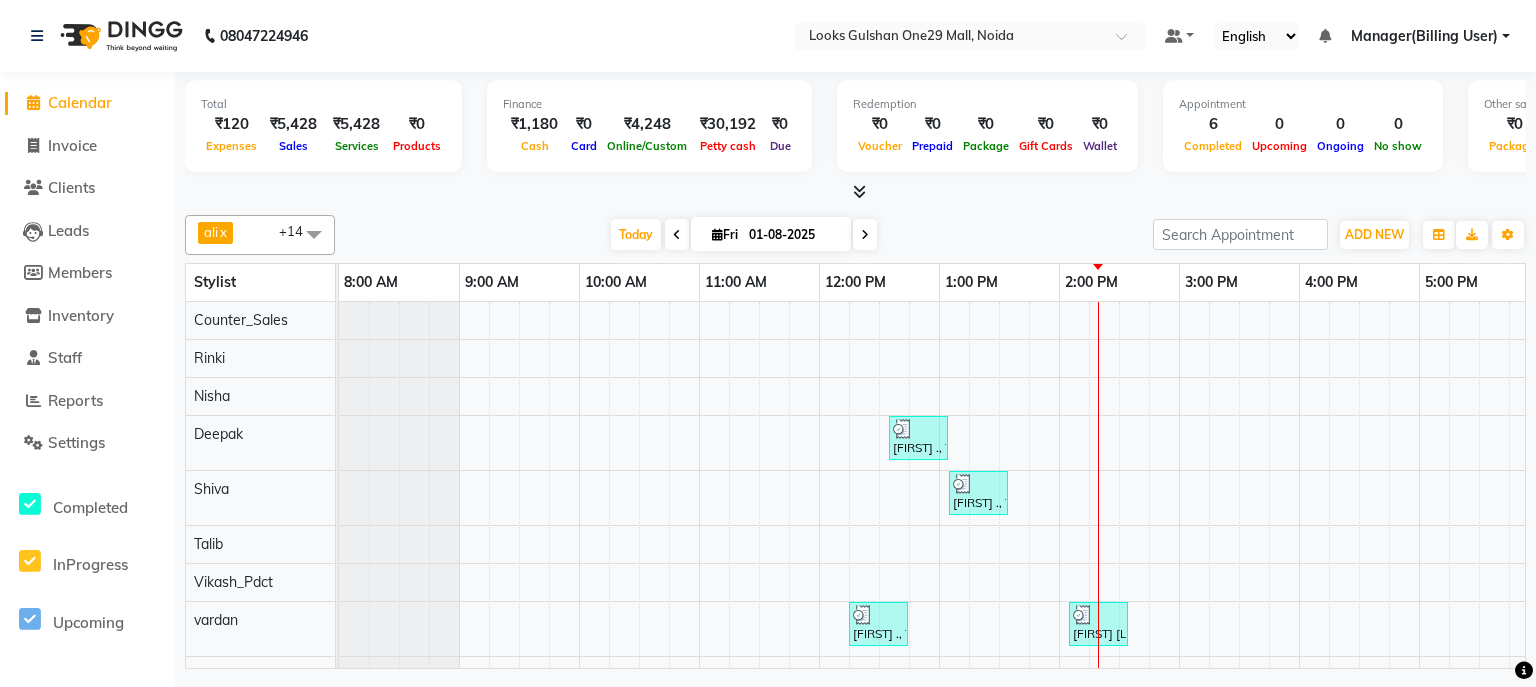 select on "8337" 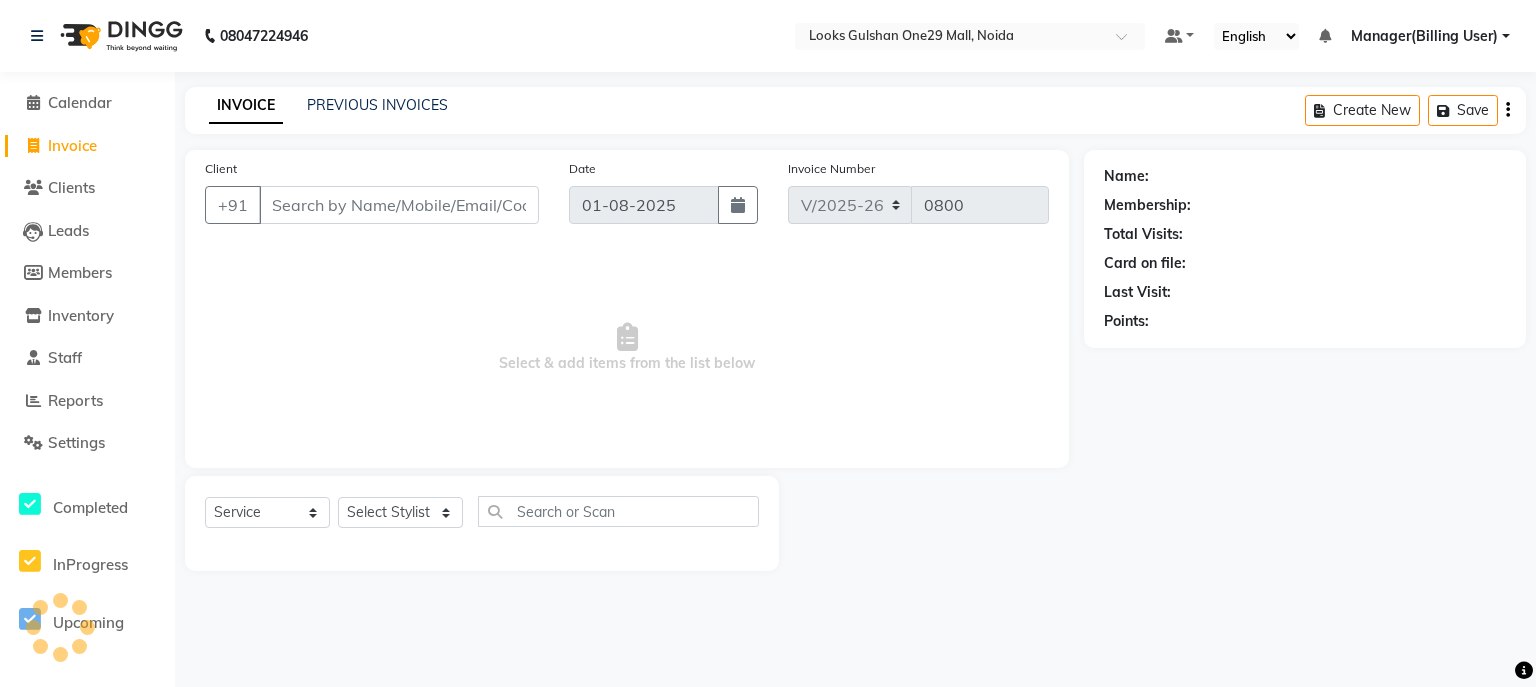 click on "Client" at bounding box center [399, 205] 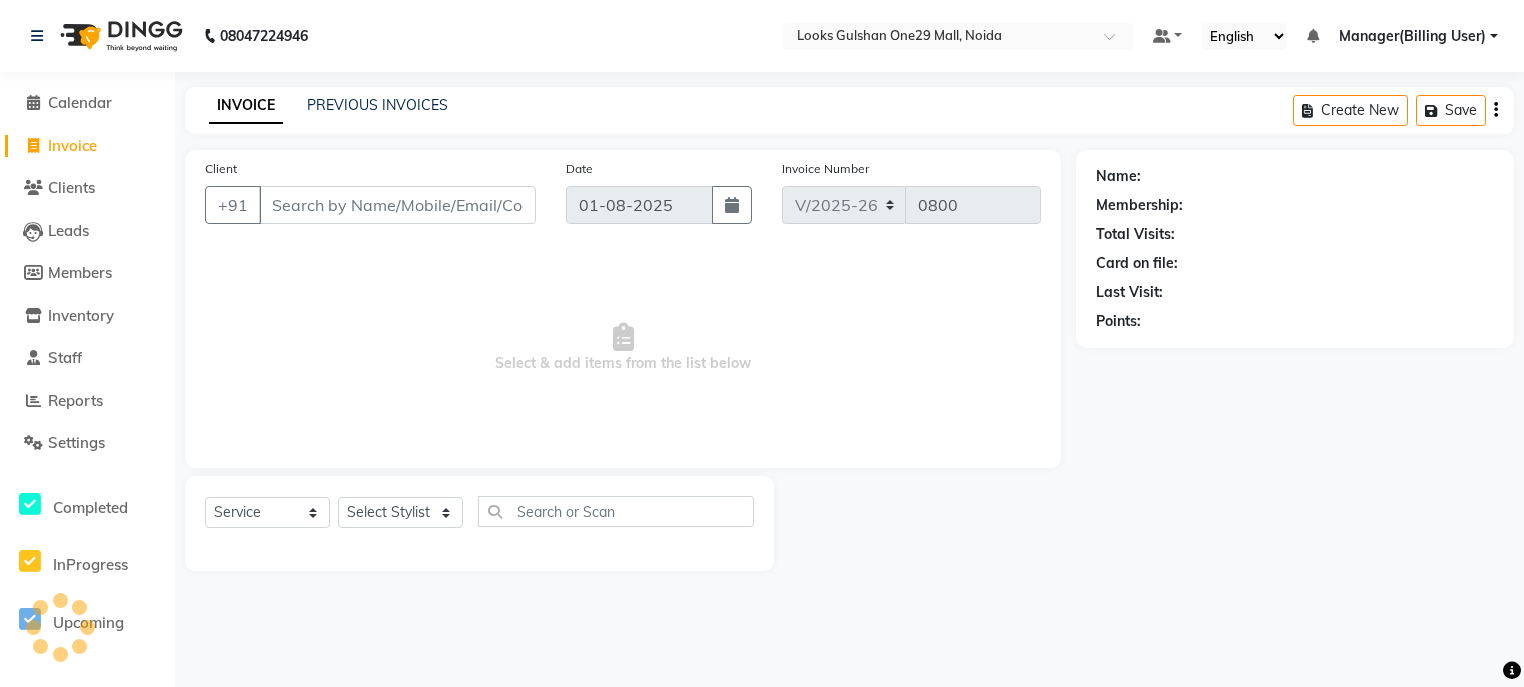 select on "80996" 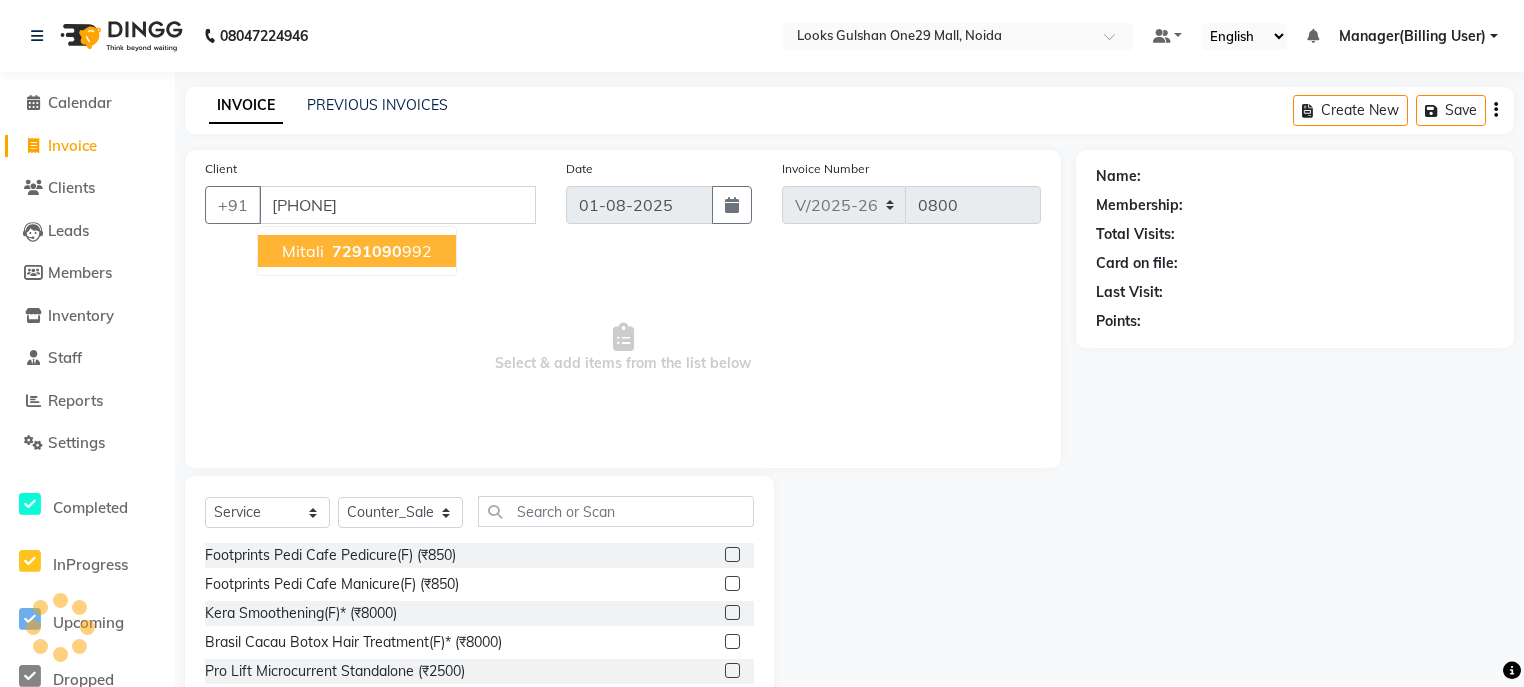 type on "[PHONE]" 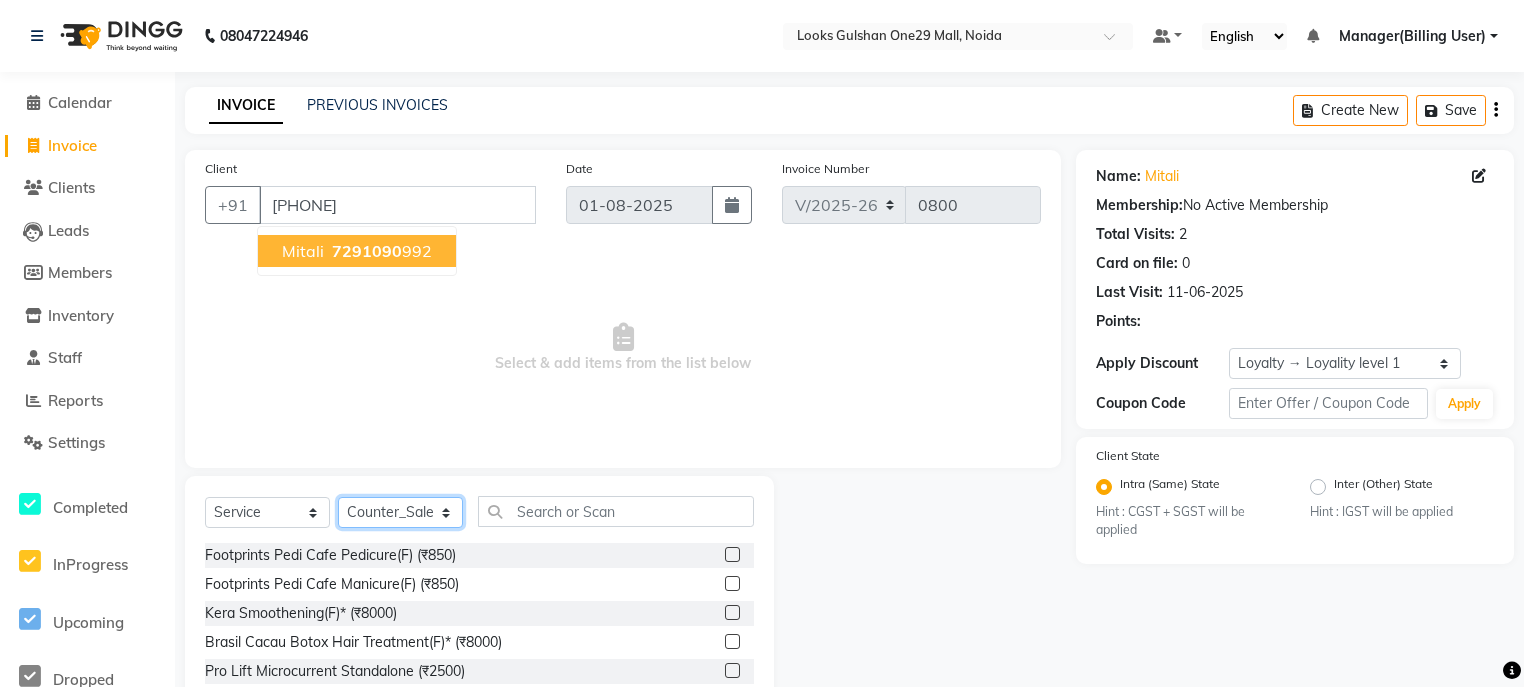click on "Select Stylist ali Counter_Sales Deepak Eram_nail art Farmaan Manager(Billing User) Mashel Nisha Rinki Ritu Mittal Shiva Shiva(Cherry) Shivam_pdct Talib vardan Vikash_Pdct" 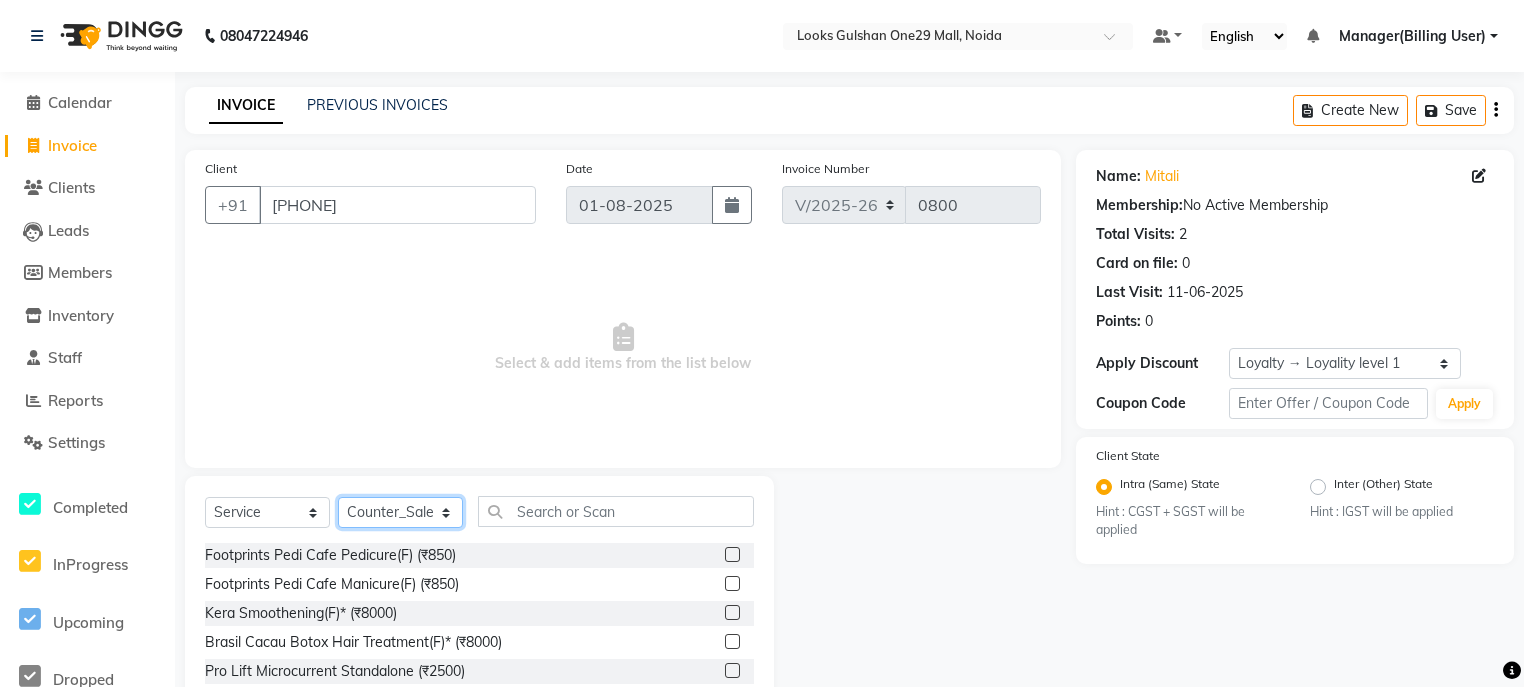 select on "80998" 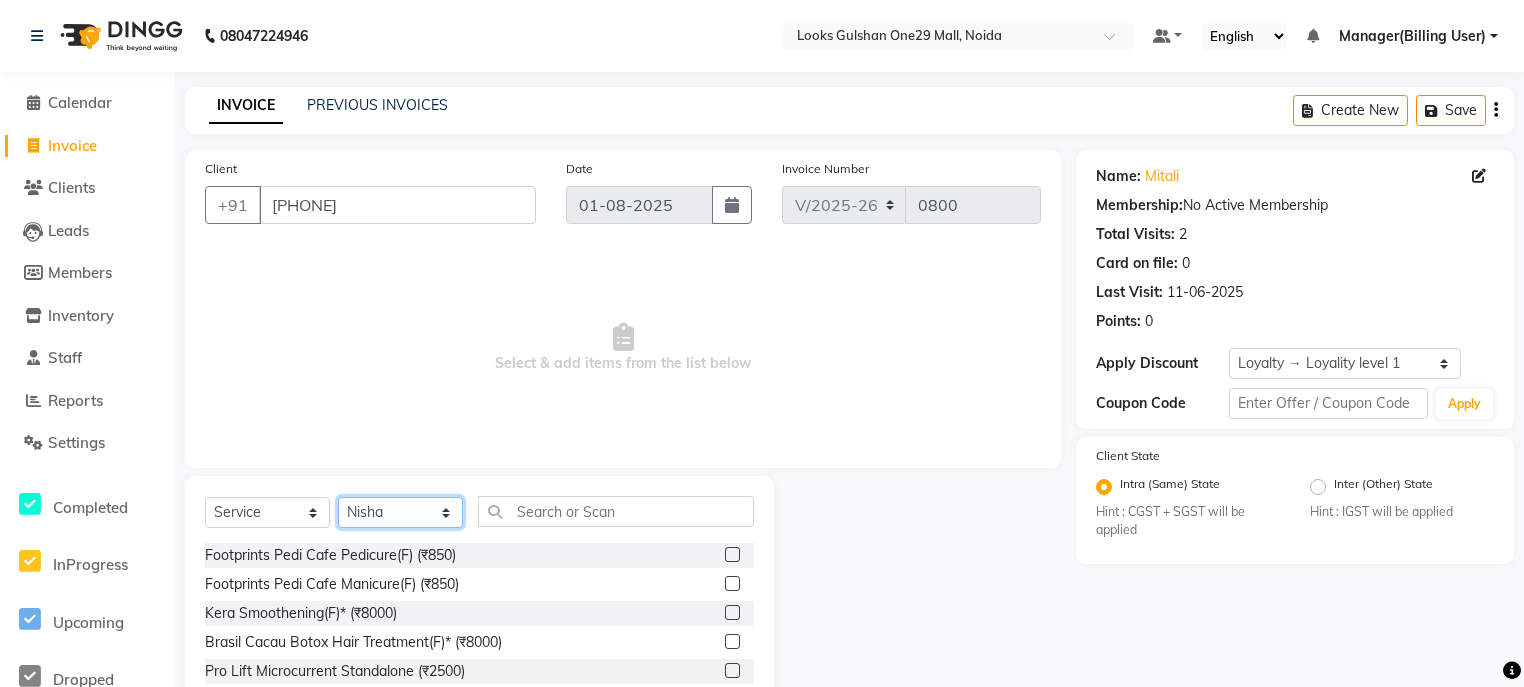 click on "Select Stylist ali Counter_Sales Deepak Eram_nail art Farmaan Manager(Billing User) Mashel Nisha Rinki Ritu Mittal Shiva Shiva(Cherry) Shivam_pdct Talib vardan Vikash_Pdct" 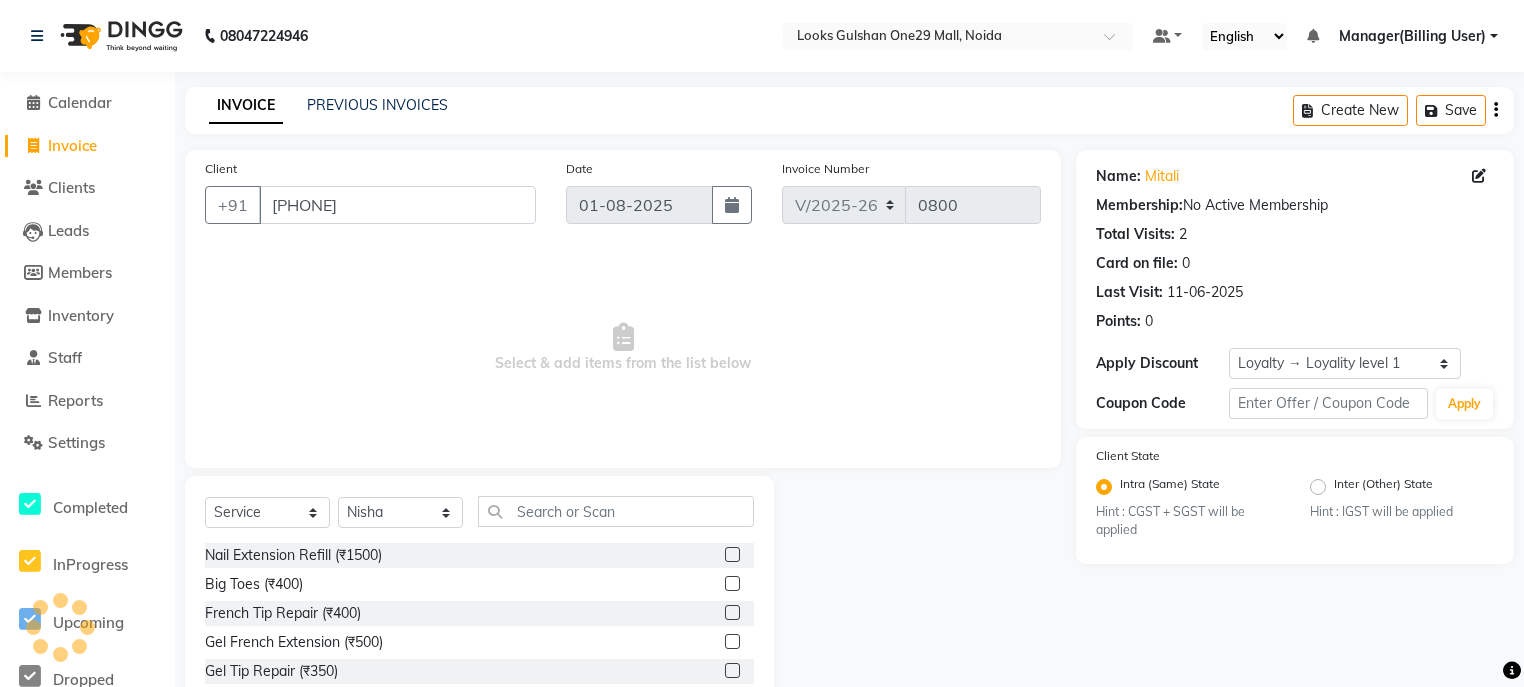 click on "Select  Service  Product  Membership  Package Voucher Prepaid Gift Card  Select Stylist ali Counter_Sales Deepak Eram_nail art Farmaan Manager(Billing User) Mashel Nisha Rinki Ritu Mittal Shiva Shiva(Cherry) Shivam_pdct Talib vardan Vikash_Pdct Nail Extension Refill (₹1500)  Big Toes (₹400)  French Tip Repair (₹400)  Gel French Extension (₹500)  Gel Tip Repair (₹350)  Gel Infills (₹1350)  Gel Overlays (₹1800)  Gel Extension (₹500)  Gel Nail Removal (₹150)  Natural Nail Extensions (₹3300)  French Nail Extensions (₹3500)  Gel Polish Removal (₹600)  Extension Removal (₹1000)  Nail Art Recruiter (₹500)  French Ombre Gel Polish (₹2500)  Nail Art Nedle (₹600)  Cutical Care (₹250)  Nail Art Brush (₹500)  French Gel Polish (₹2000)  French Glitter Gel Polish (₹2500)  Gel Polish Touchup                                   (₹1200)  Nail Art Per Finger(F)* (₹400)  3D Nail Art Recruiter (₹600)  Nail Art with Stones/Foil/Stickers per Finger (₹500)  Acrylic Overlays (₹1000)" 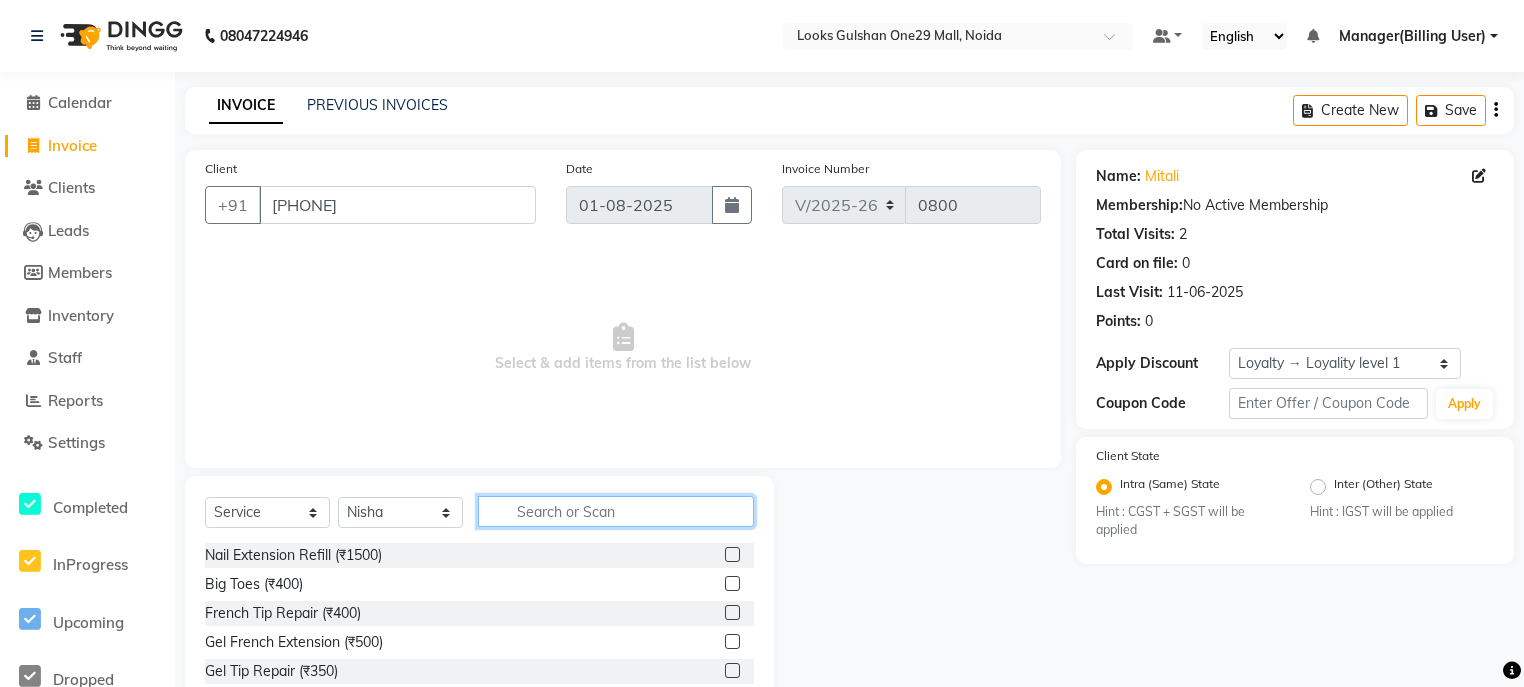 click 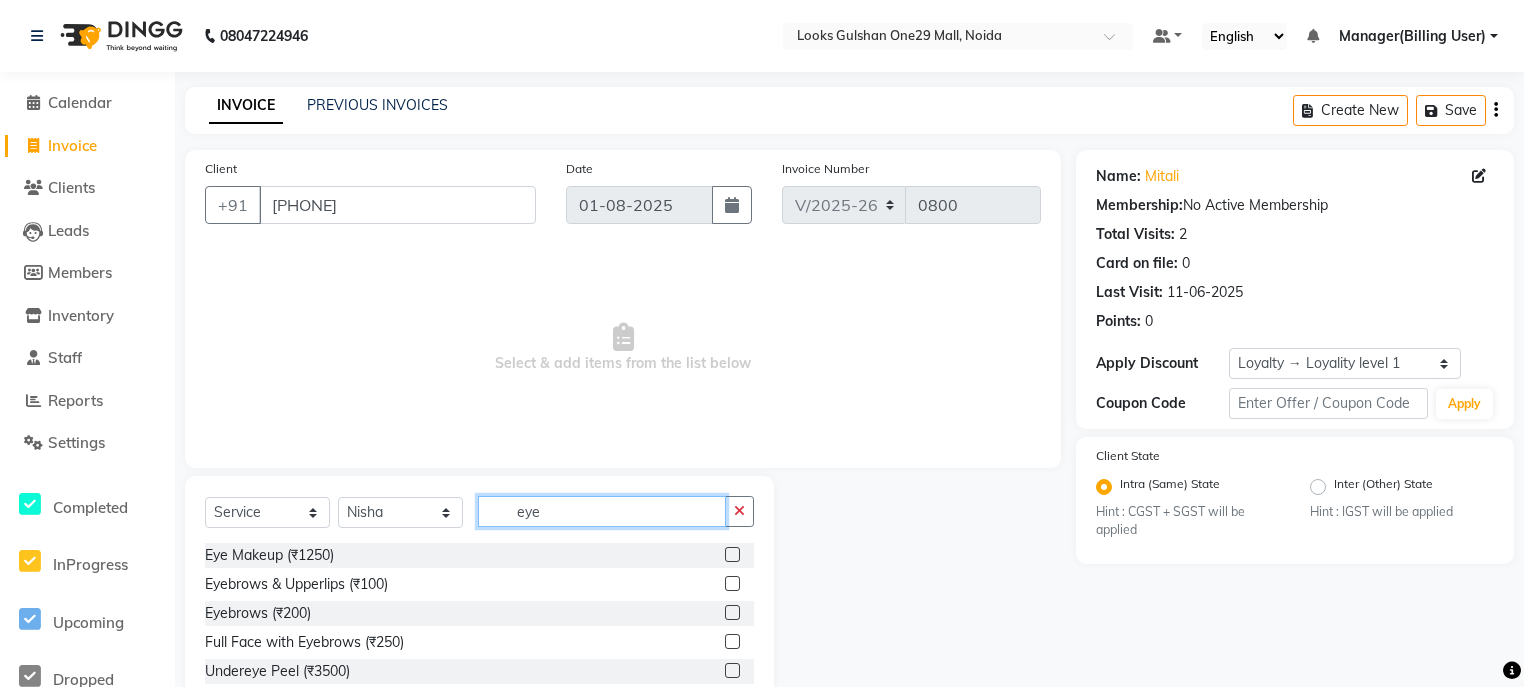 type on "eye" 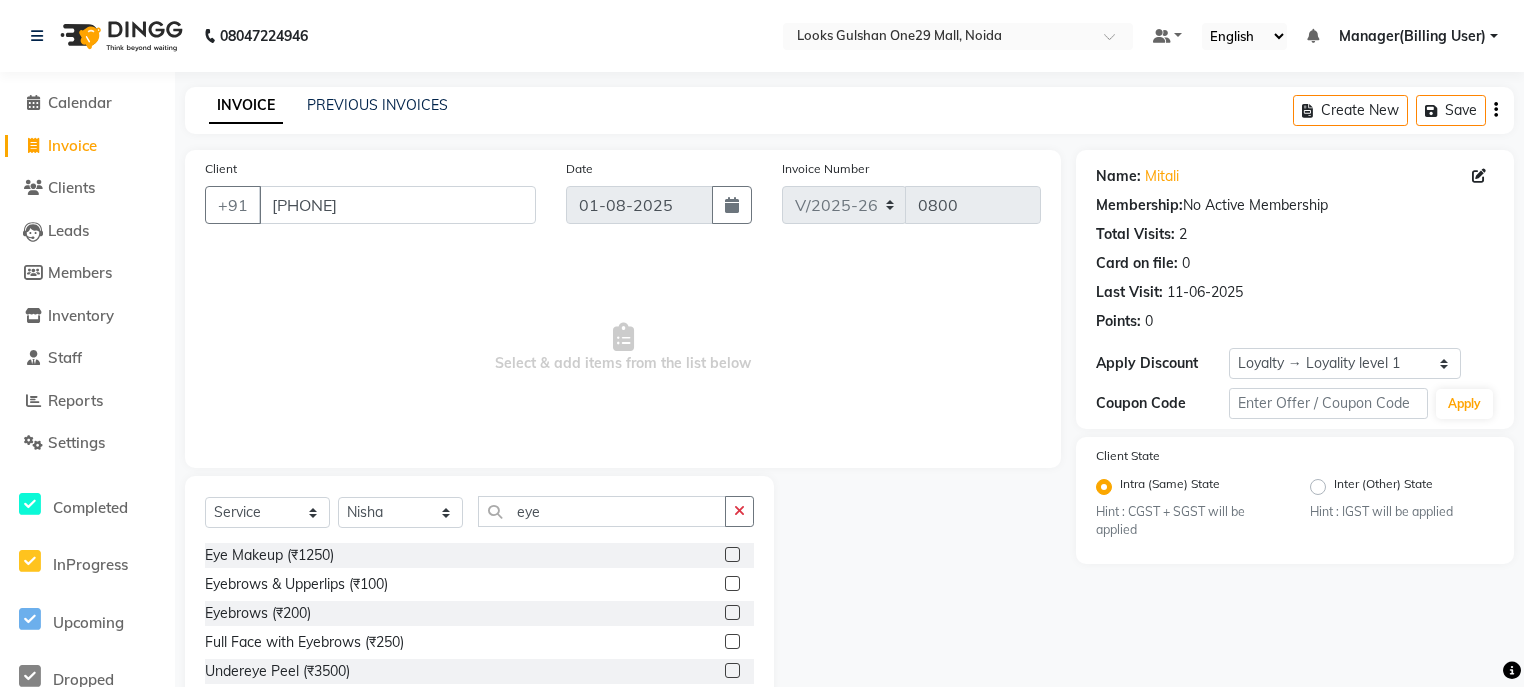 click 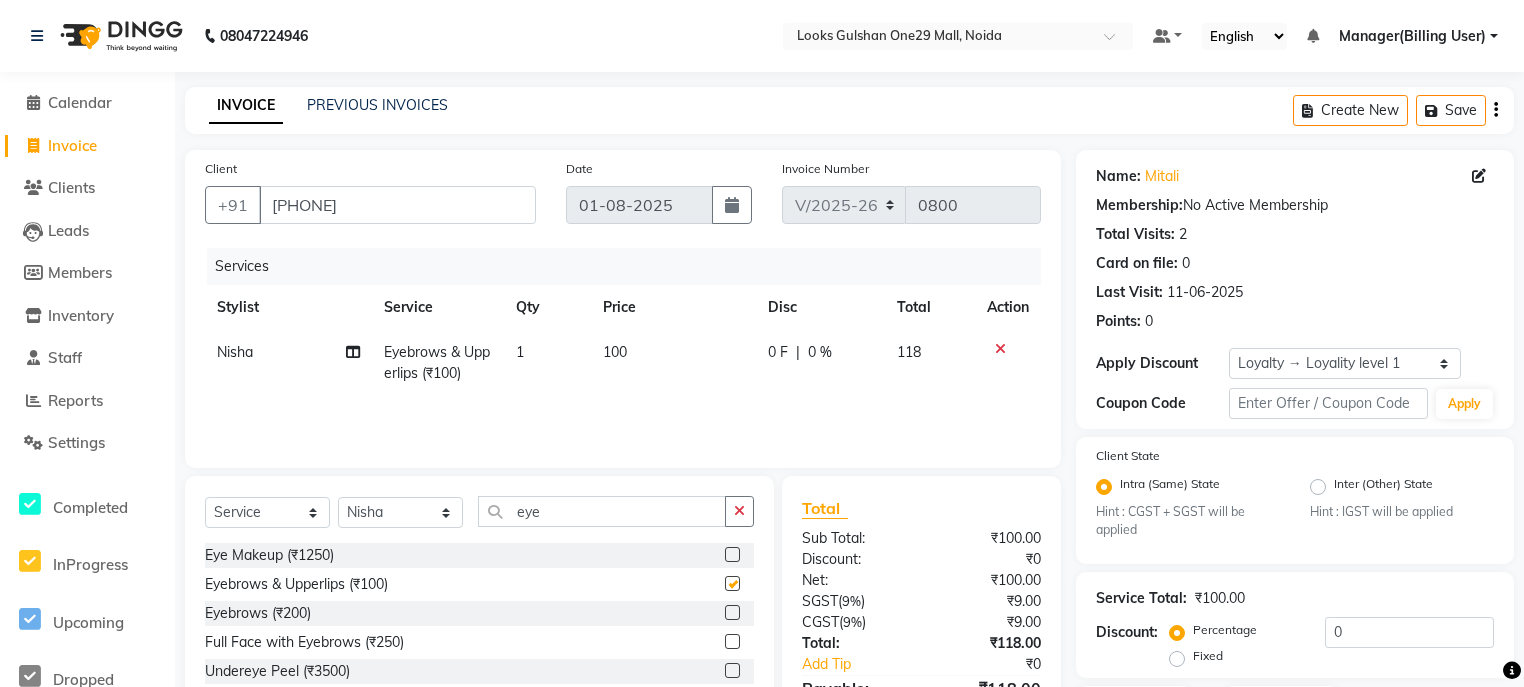 checkbox on "false" 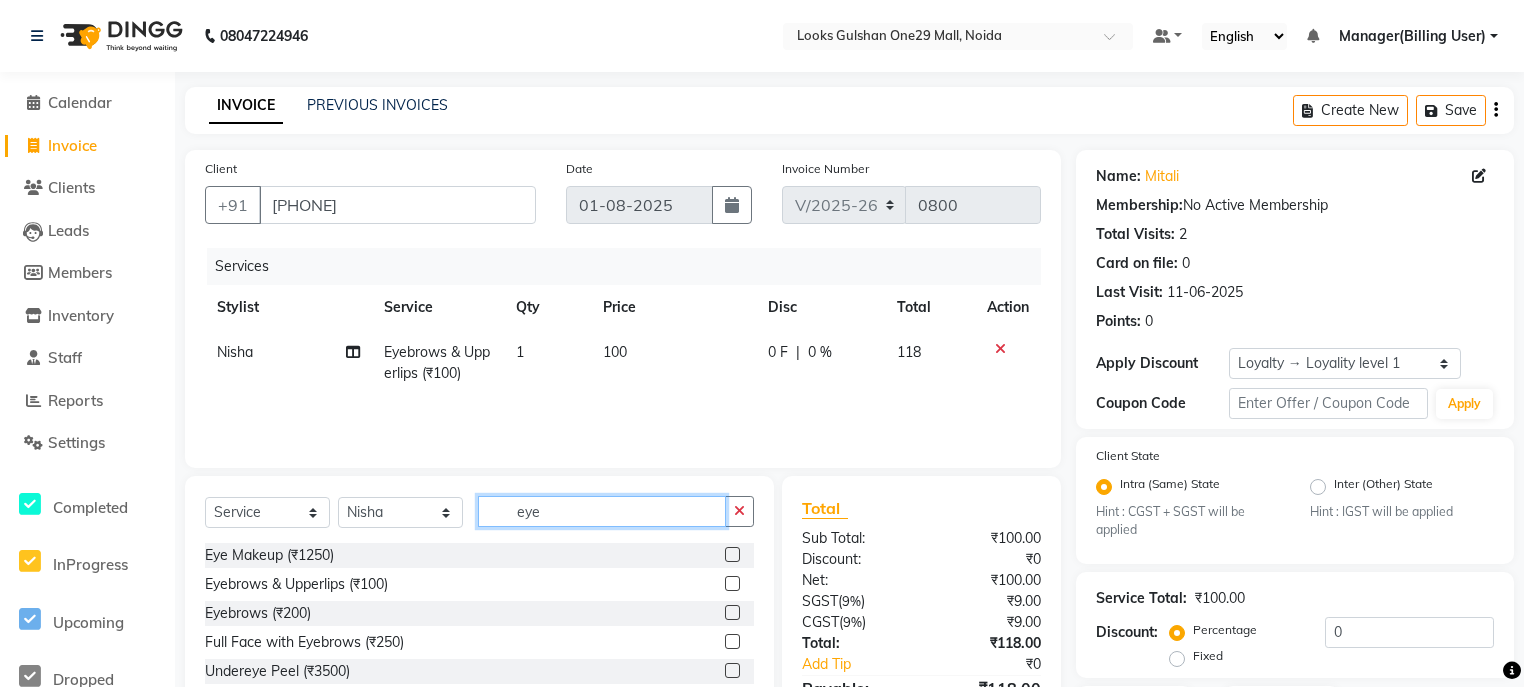 click on "eye" 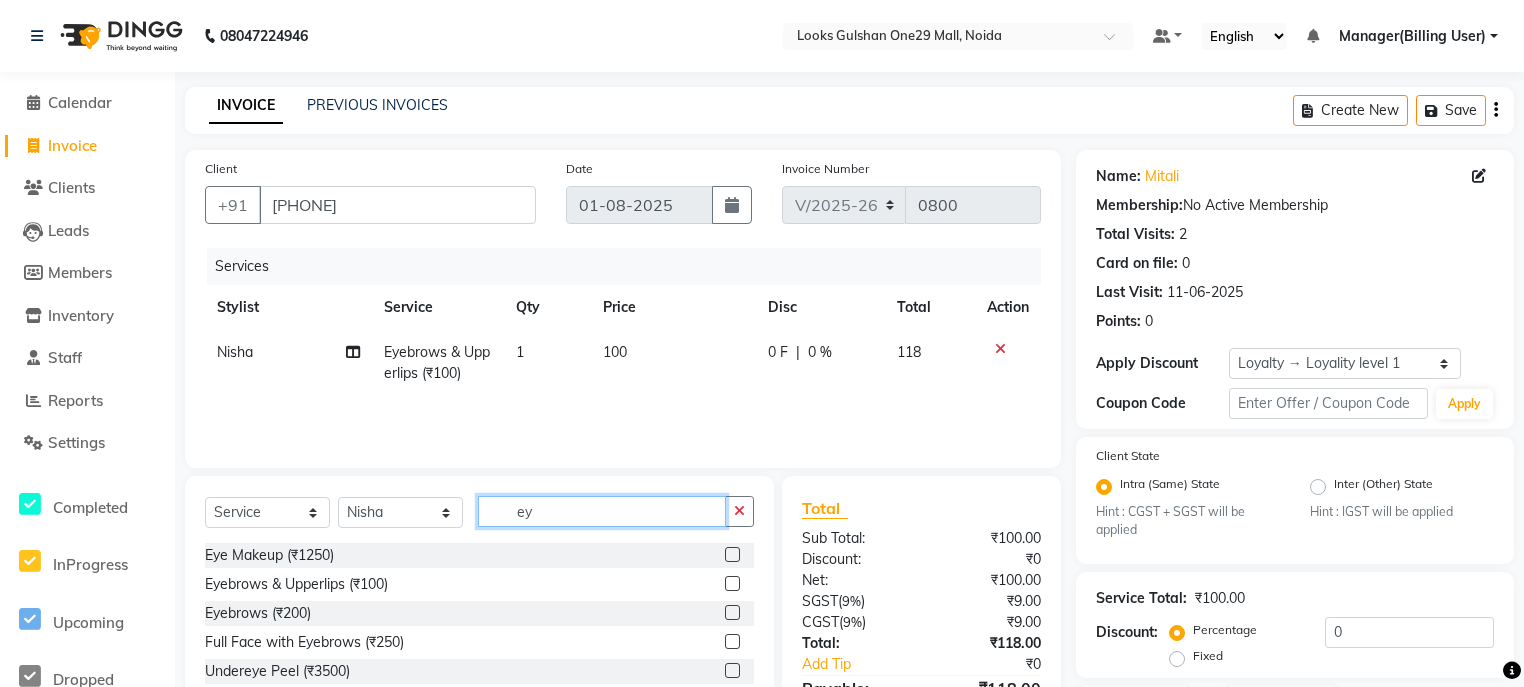 type on "e" 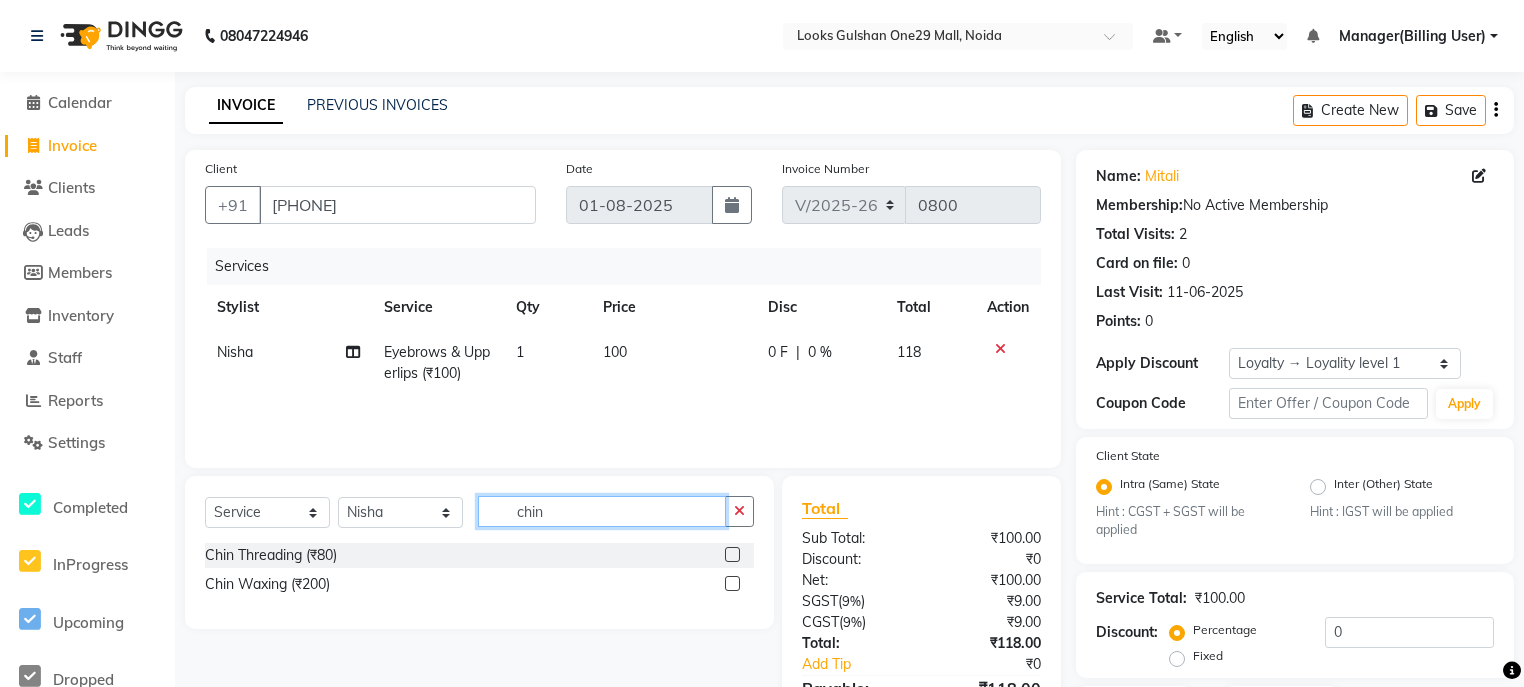 type on "chin" 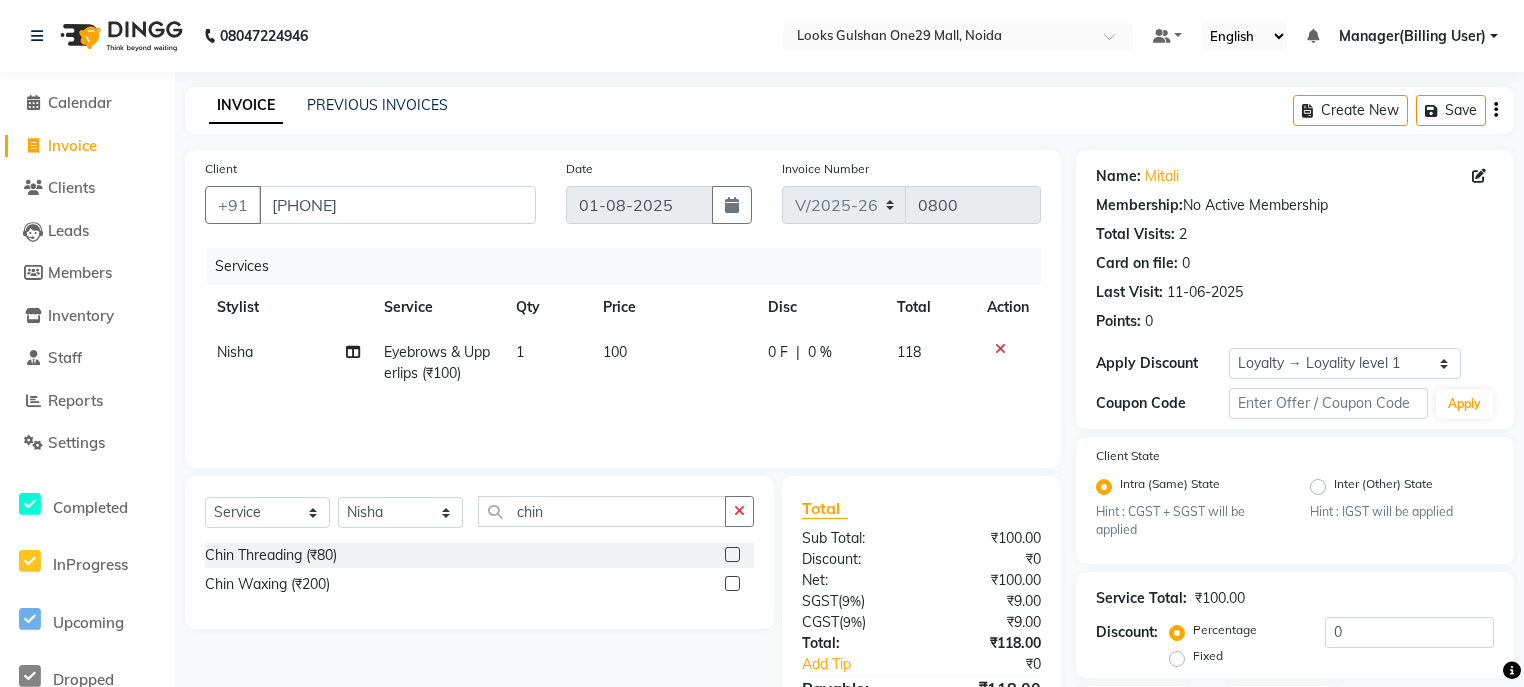 click 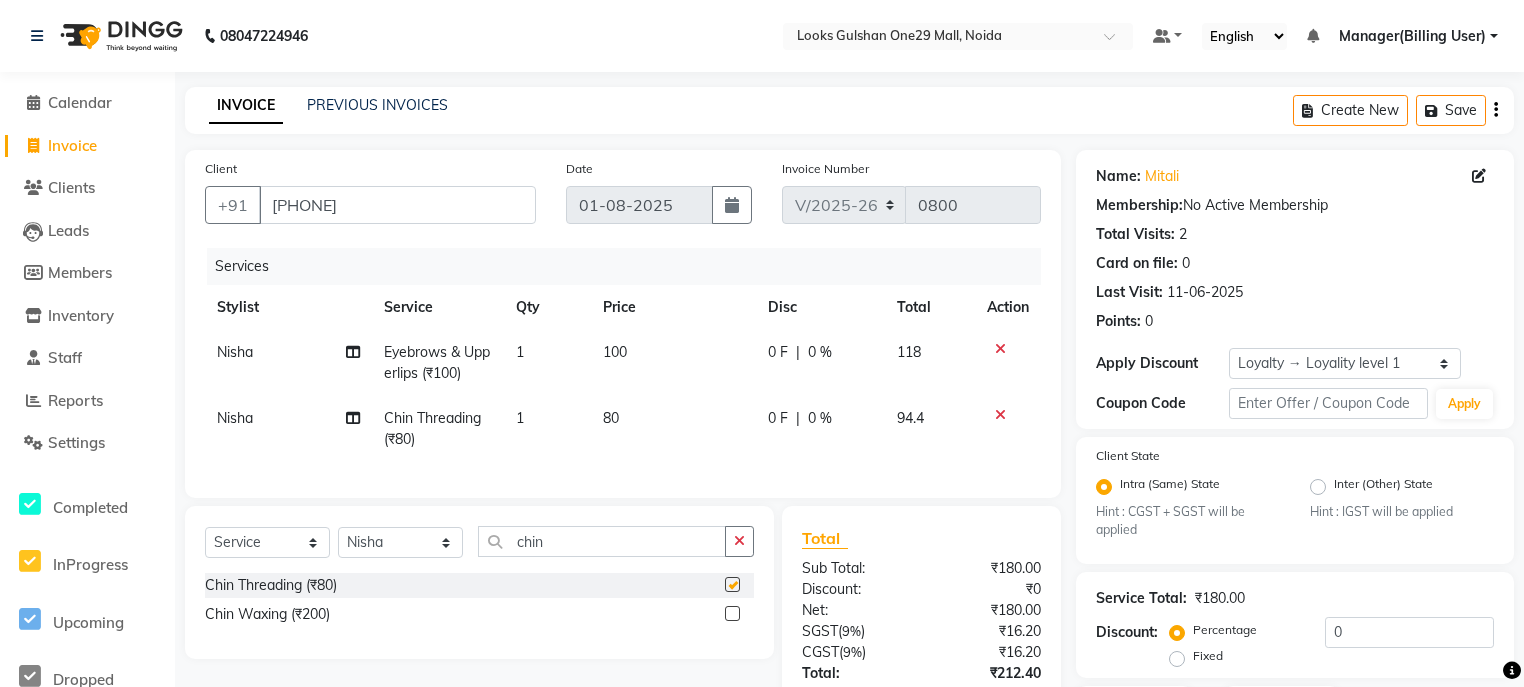 click on "80" 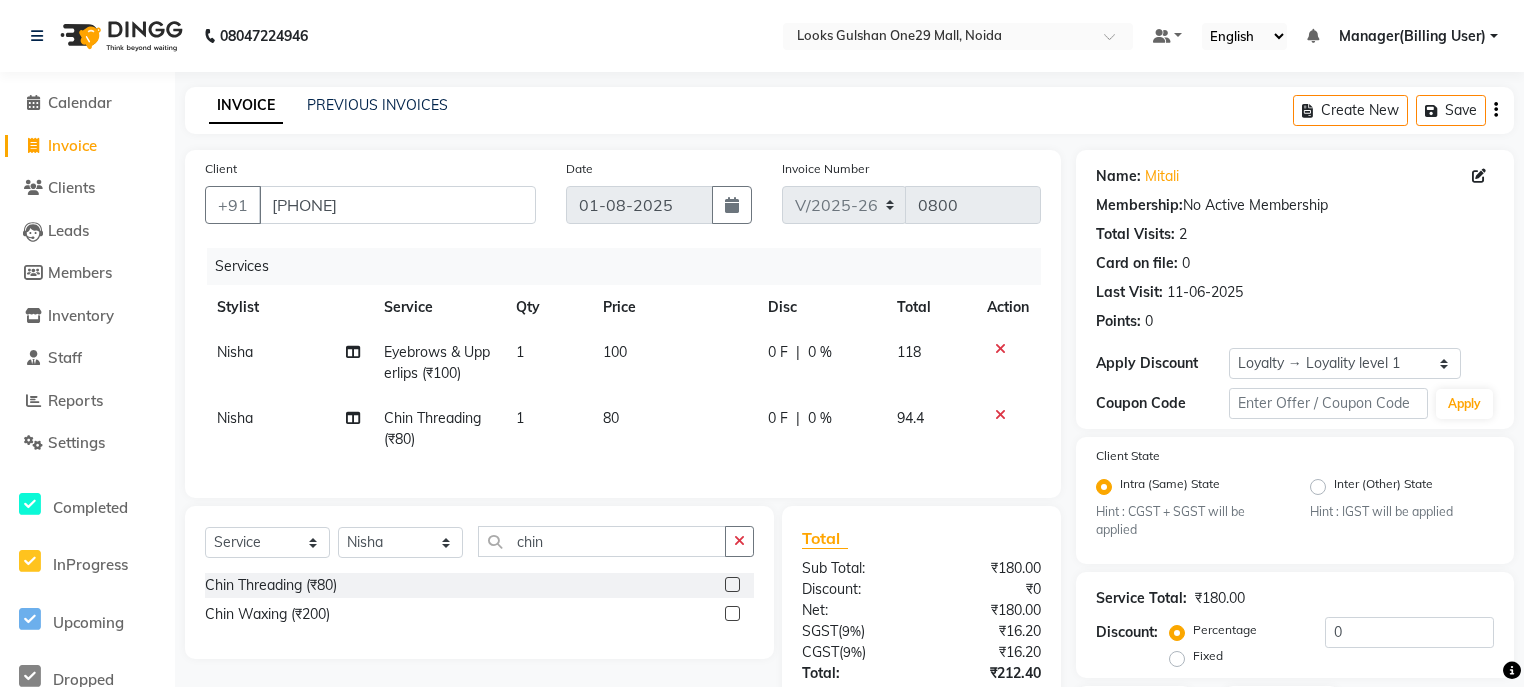 checkbox on "false" 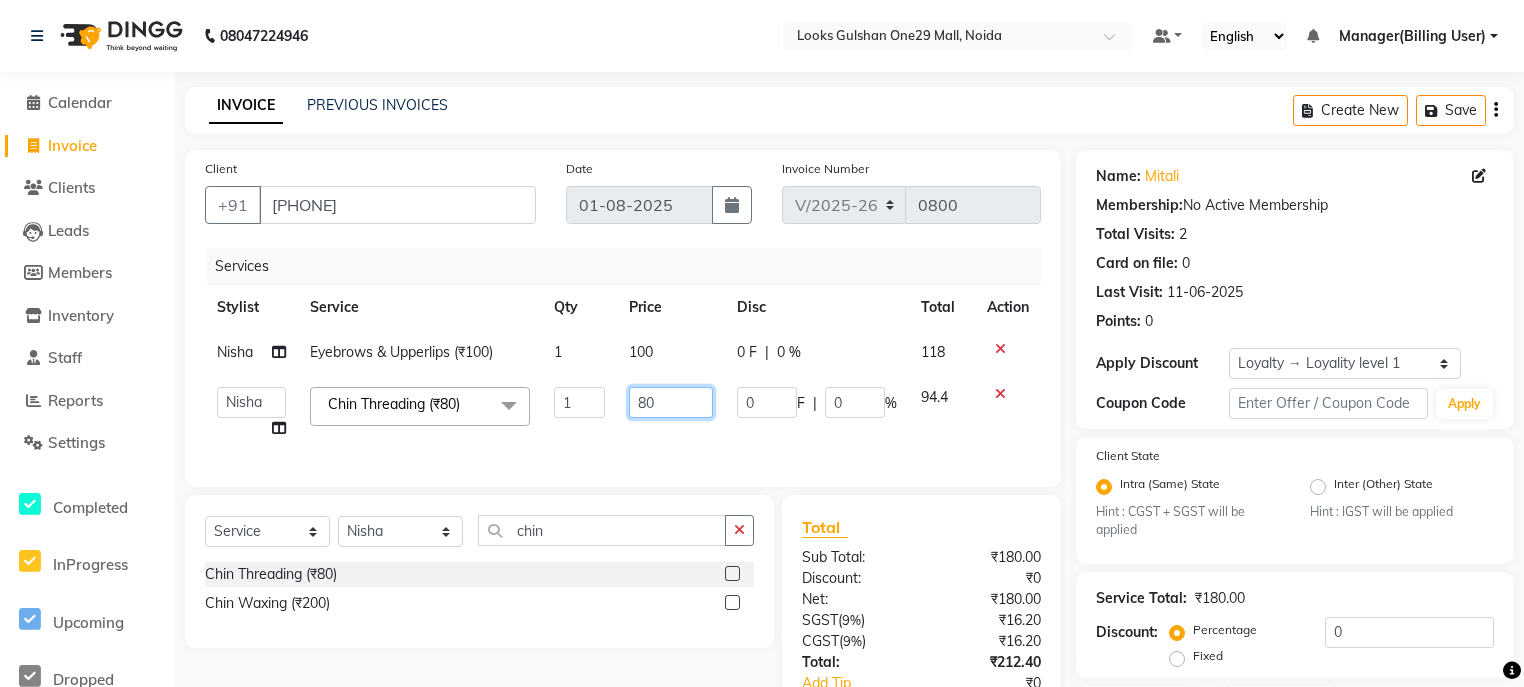 click on "80" 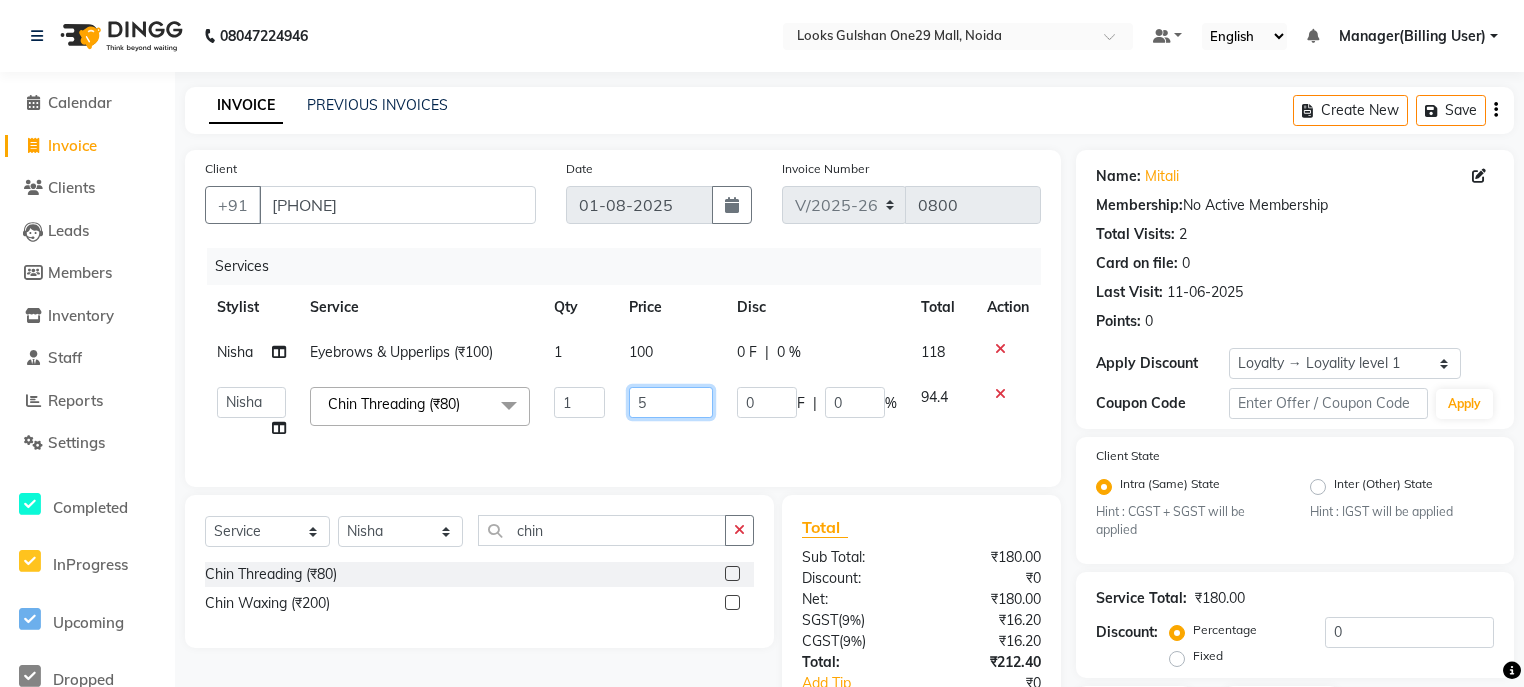 type on "50" 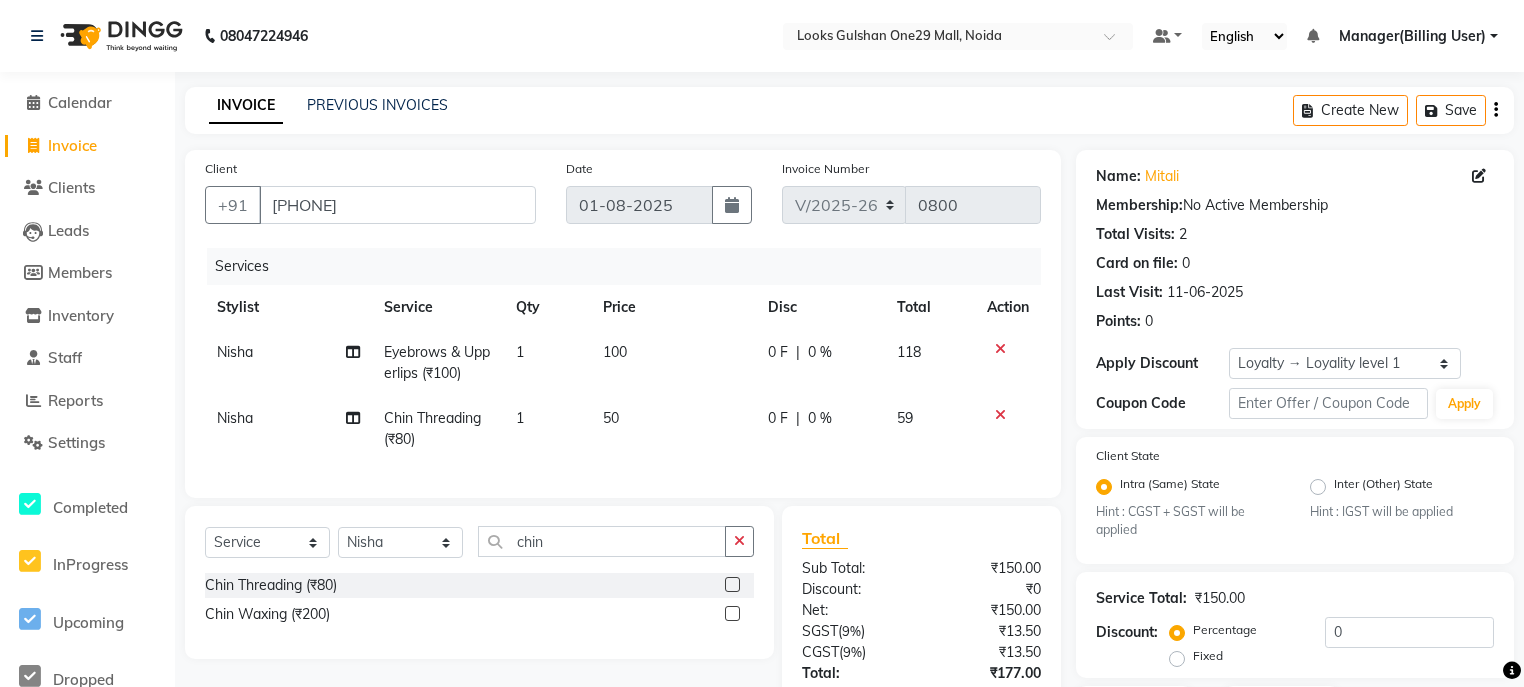 click on "[FIRST] Chin Threading (₹80) 1 50 0 F | 0 % 59" 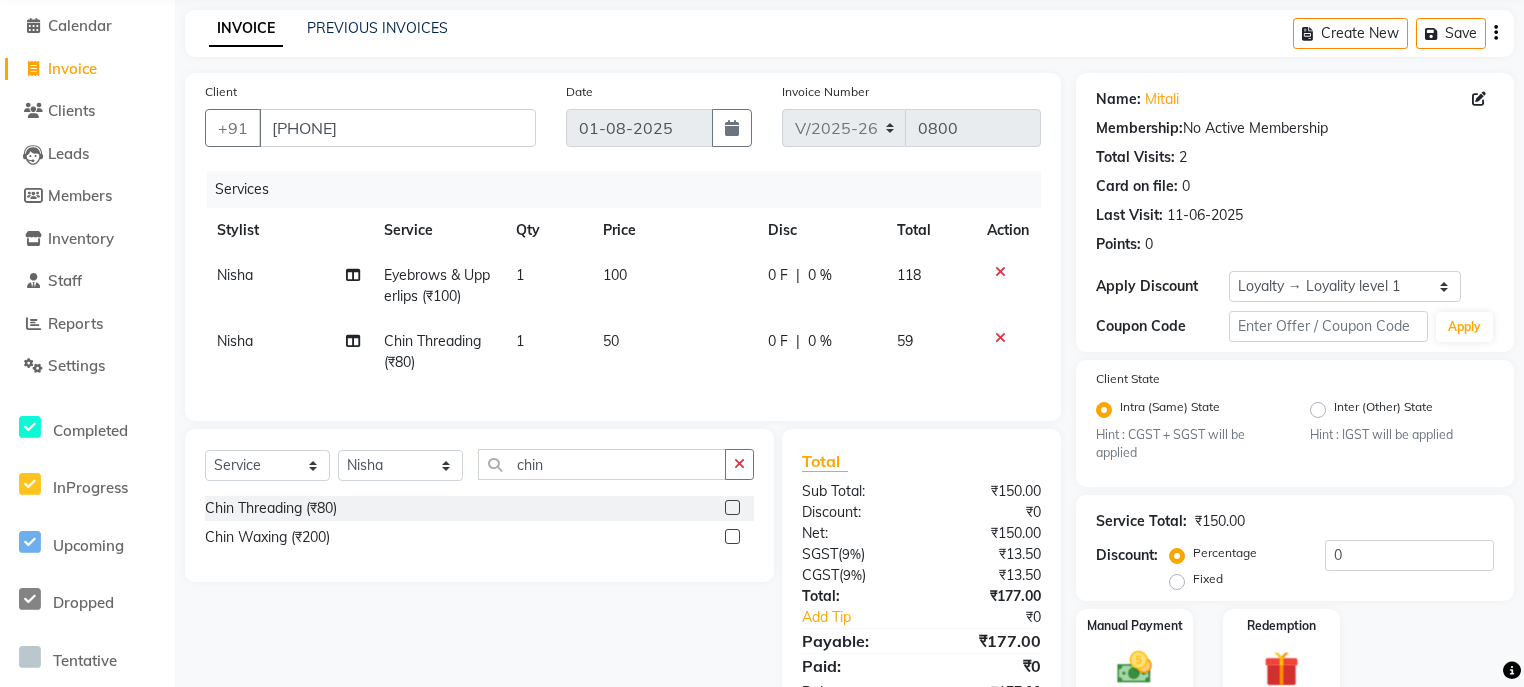 scroll, scrollTop: 167, scrollLeft: 0, axis: vertical 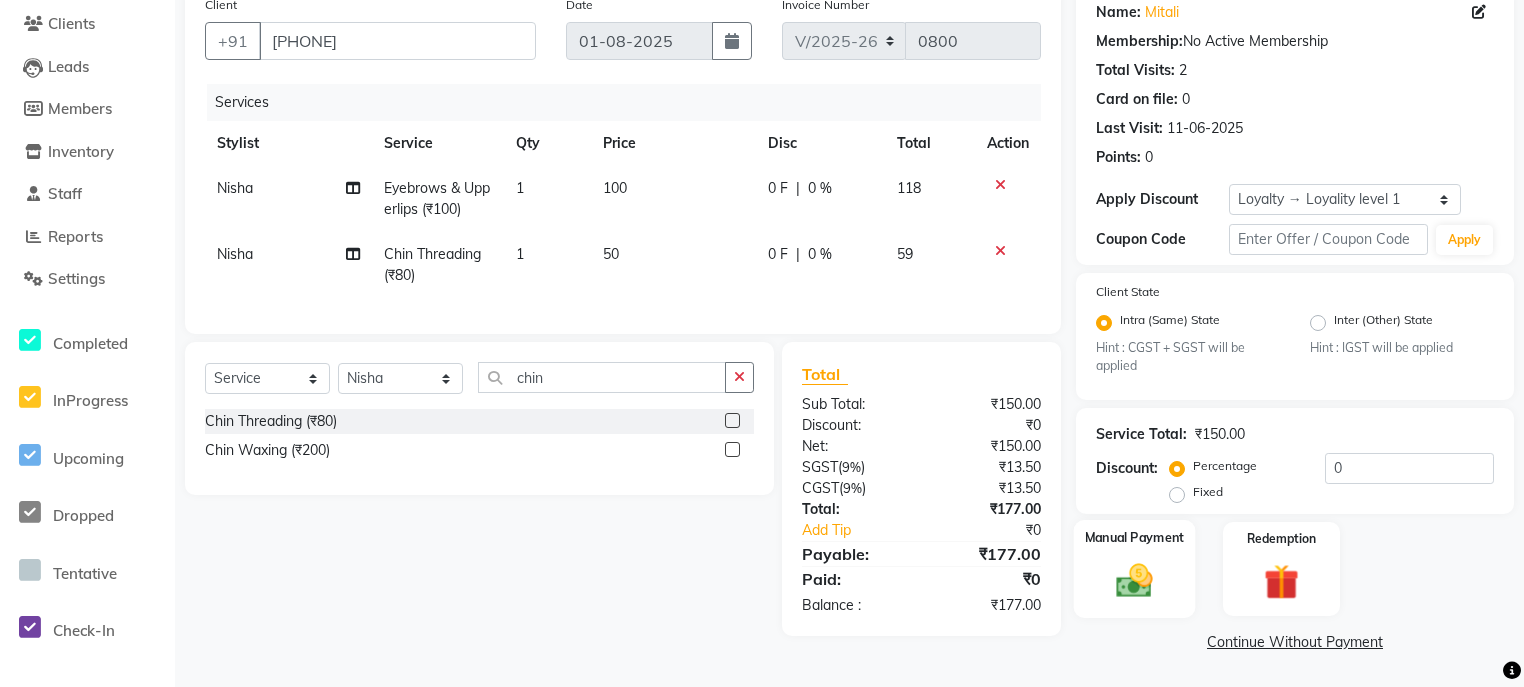click 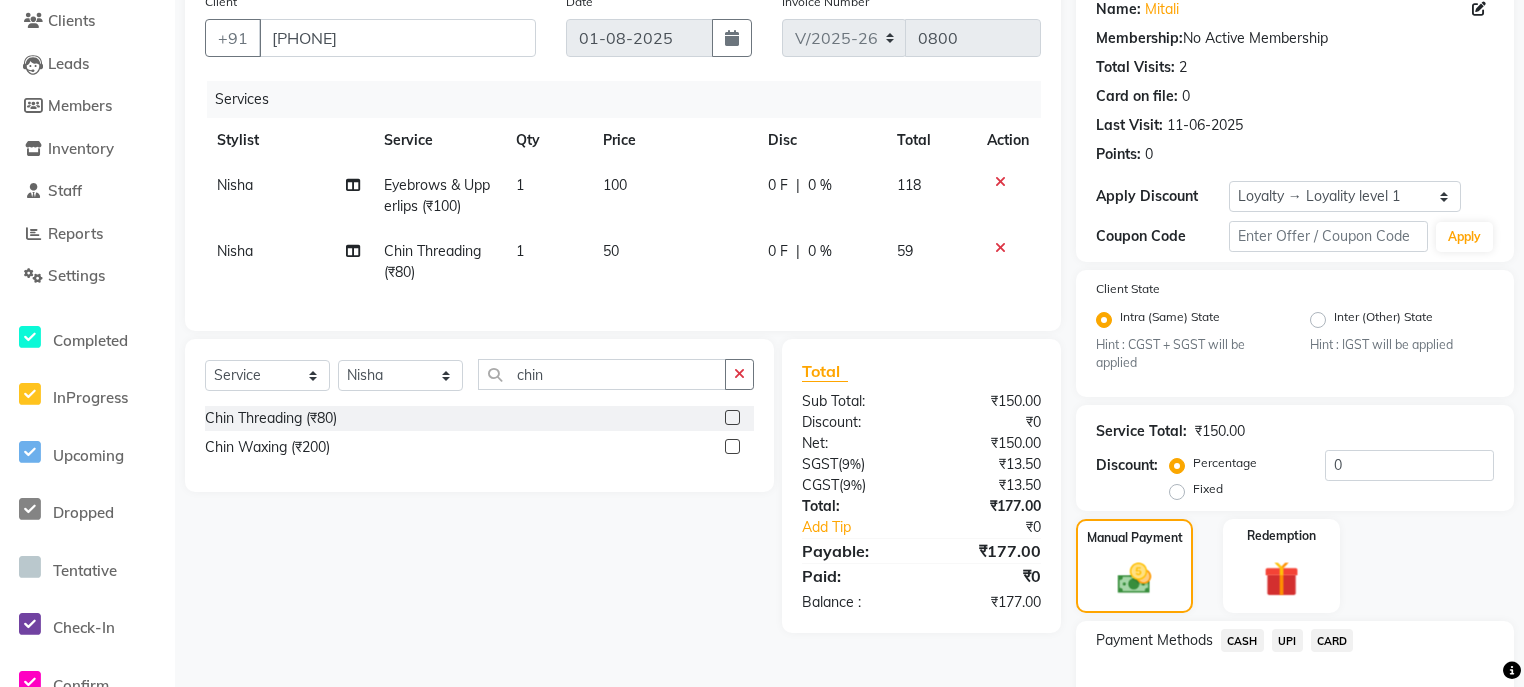 click on "UPI" 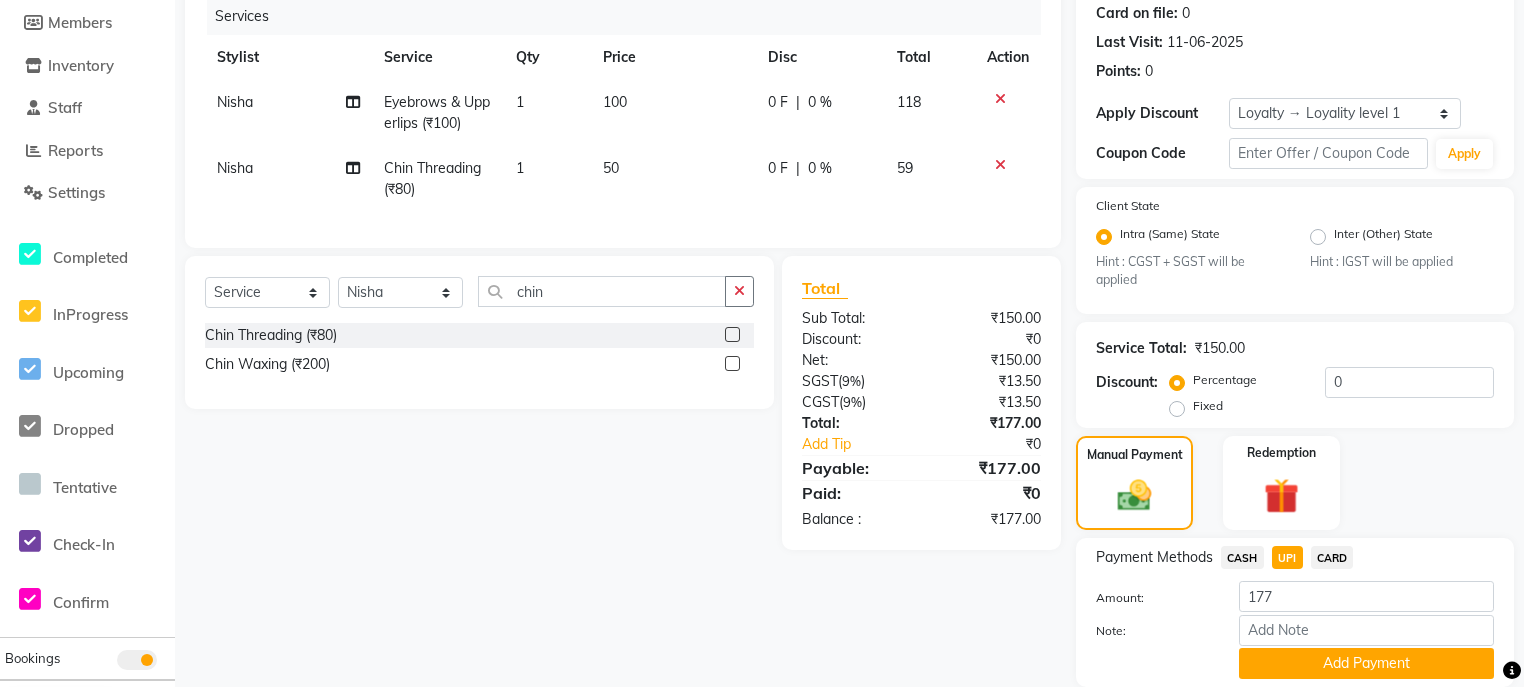 scroll, scrollTop: 326, scrollLeft: 0, axis: vertical 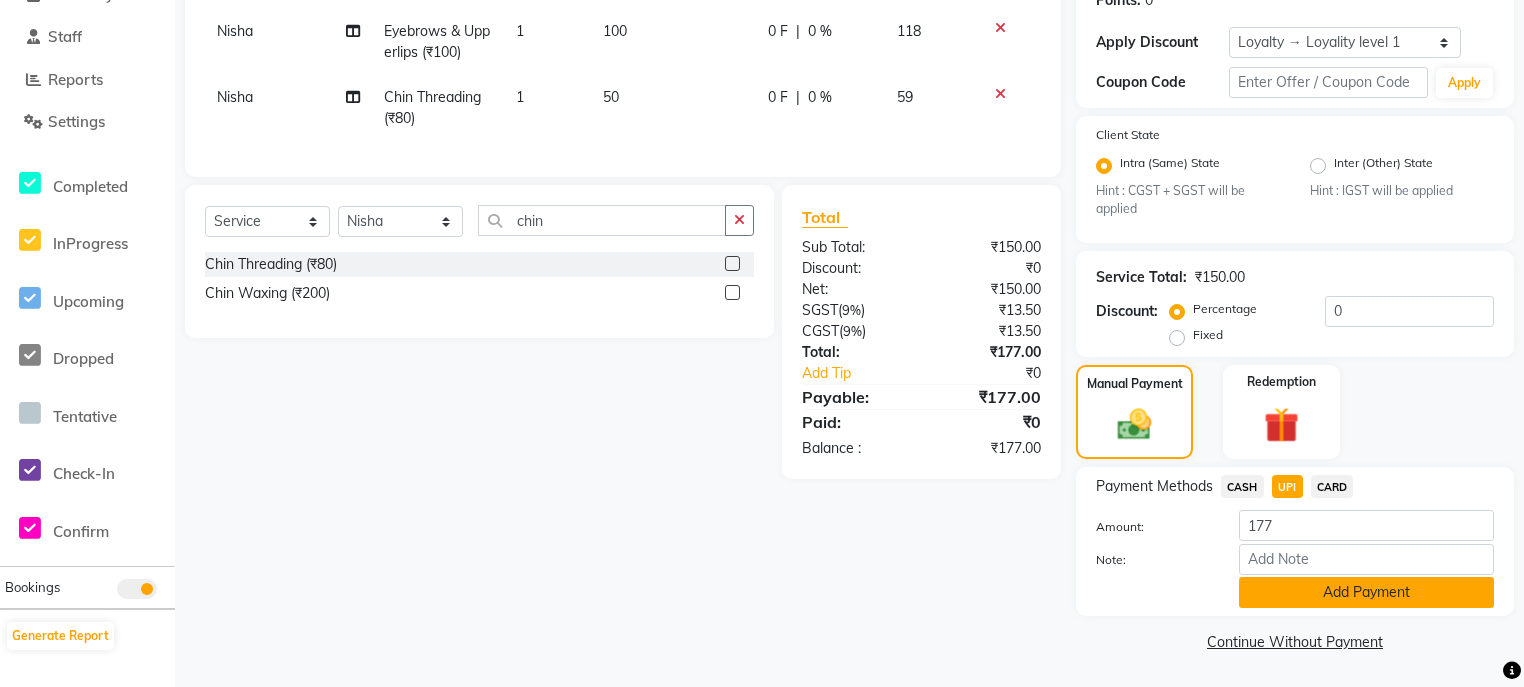 click on "Add Payment" 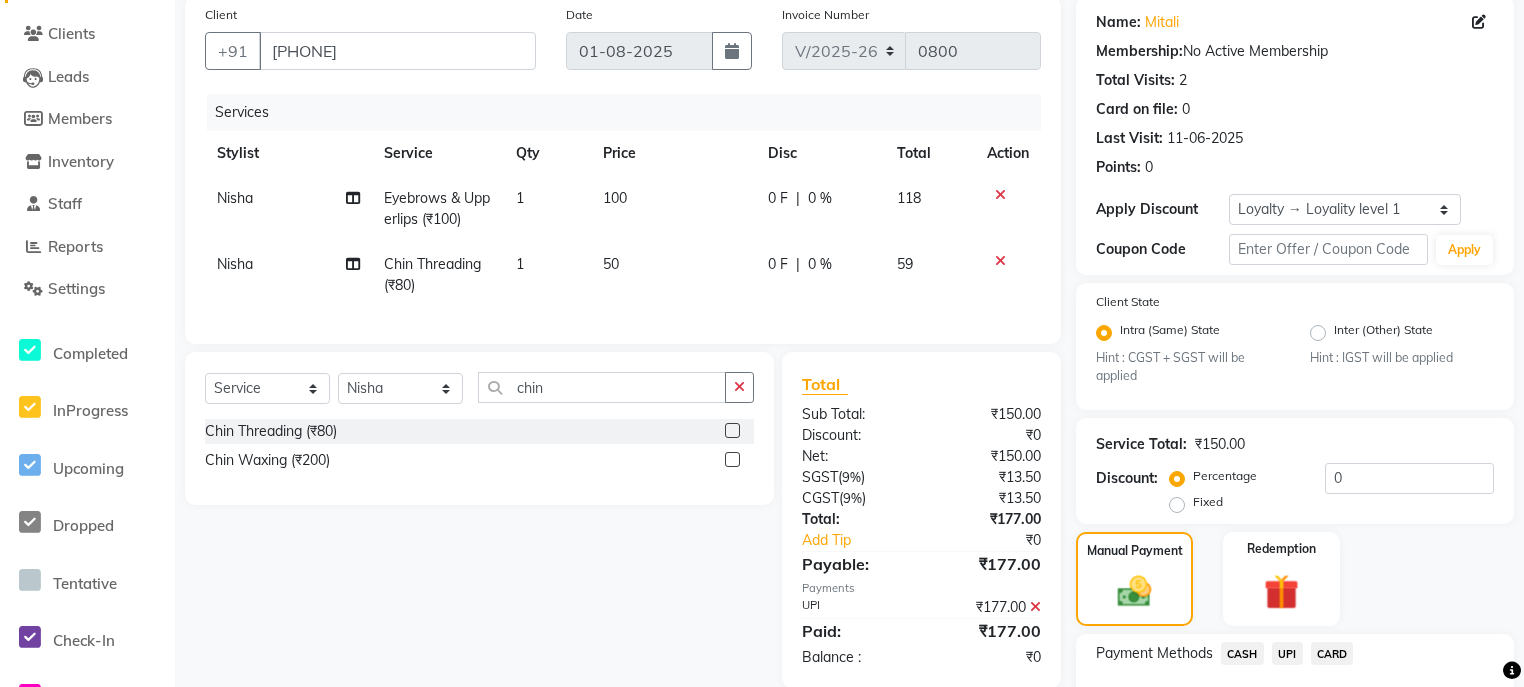 scroll, scrollTop: 407, scrollLeft: 0, axis: vertical 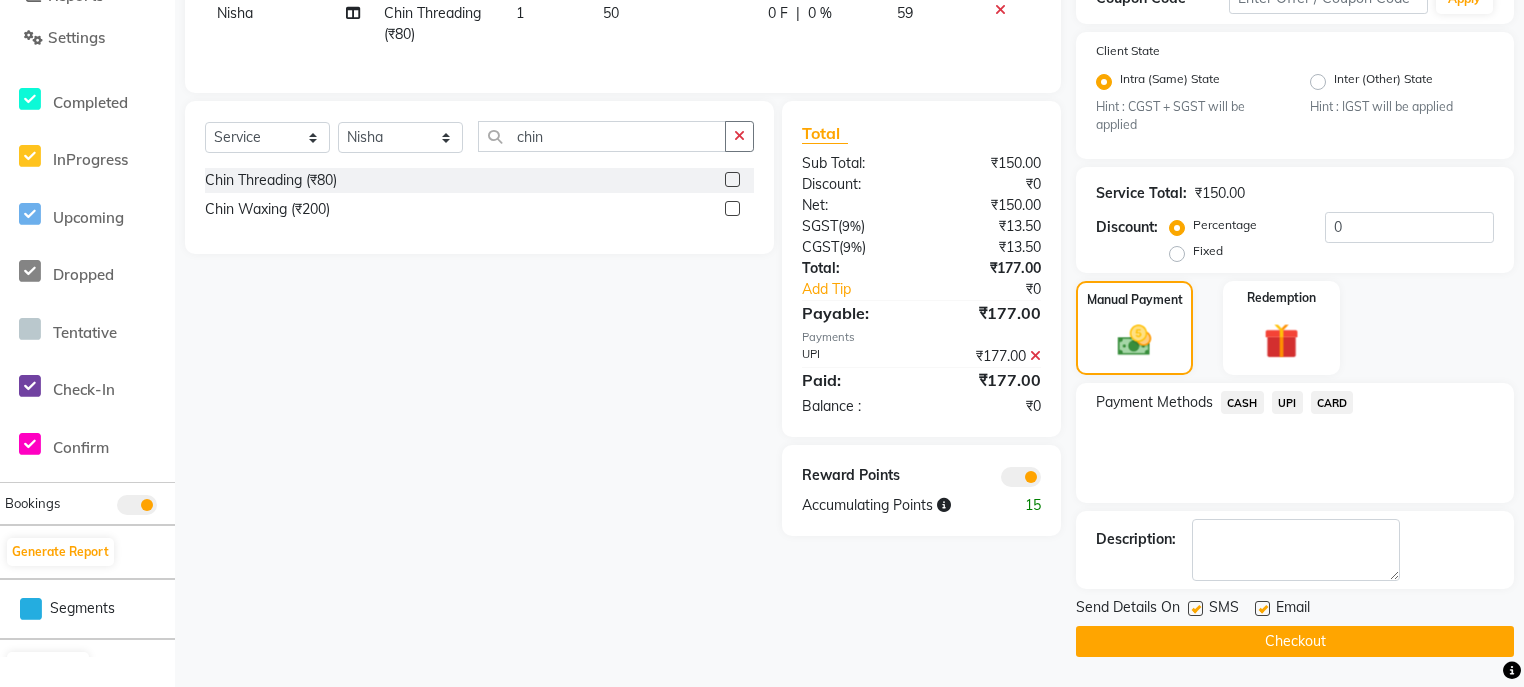 click 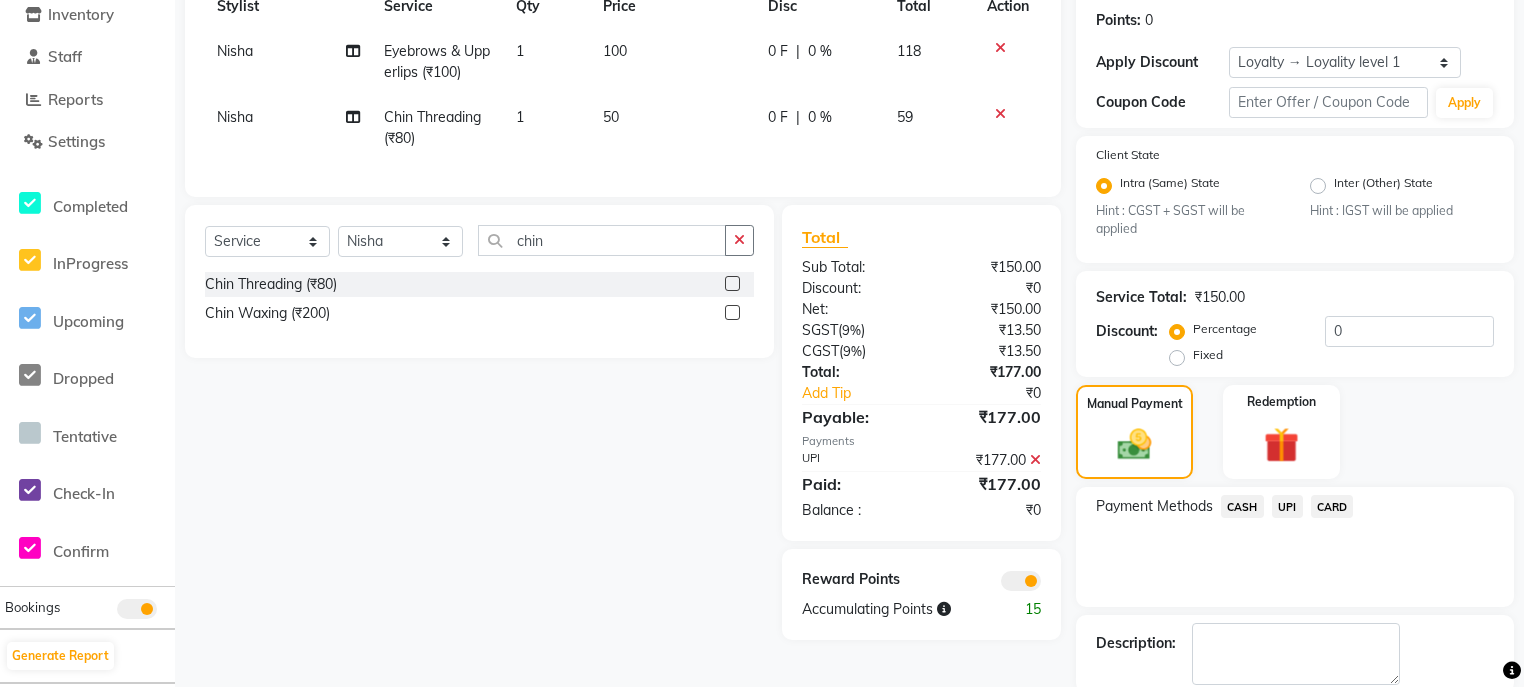 scroll, scrollTop: 407, scrollLeft: 0, axis: vertical 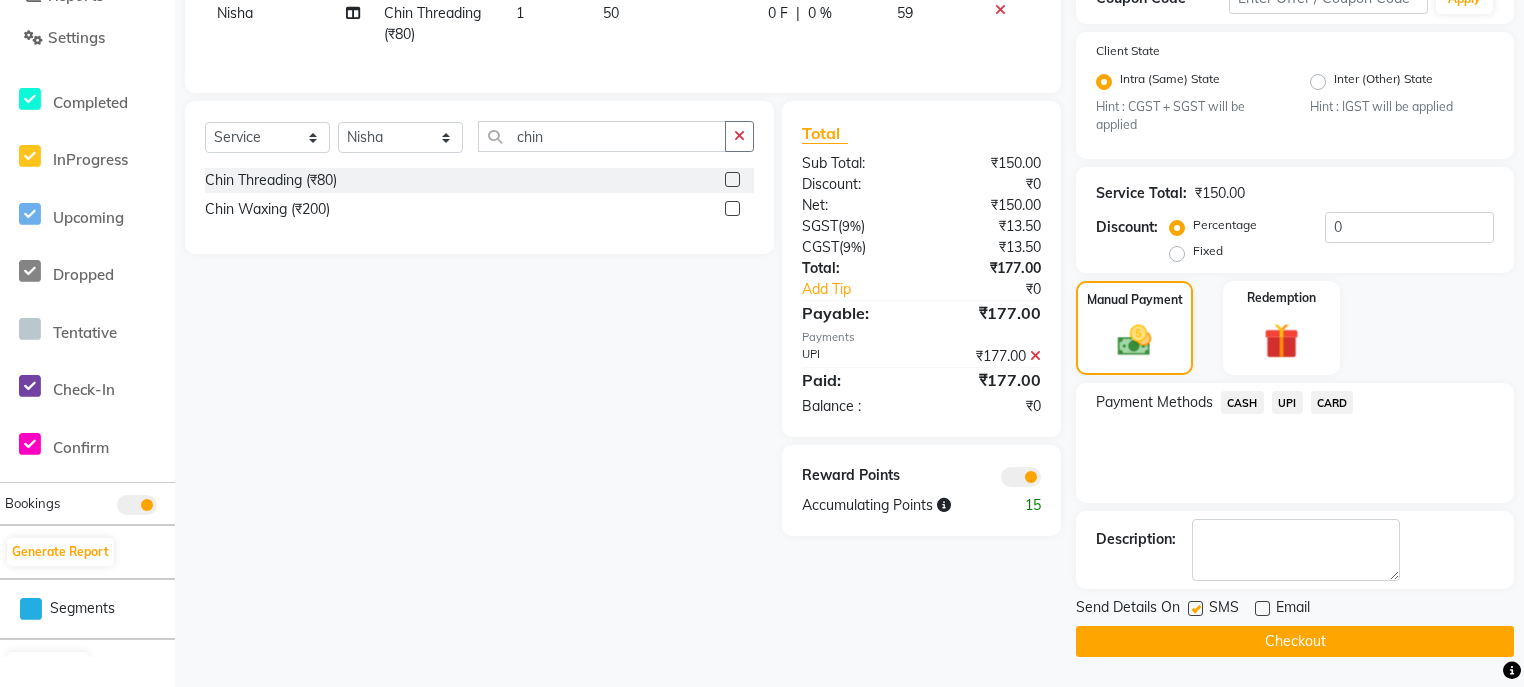 click on "Checkout" 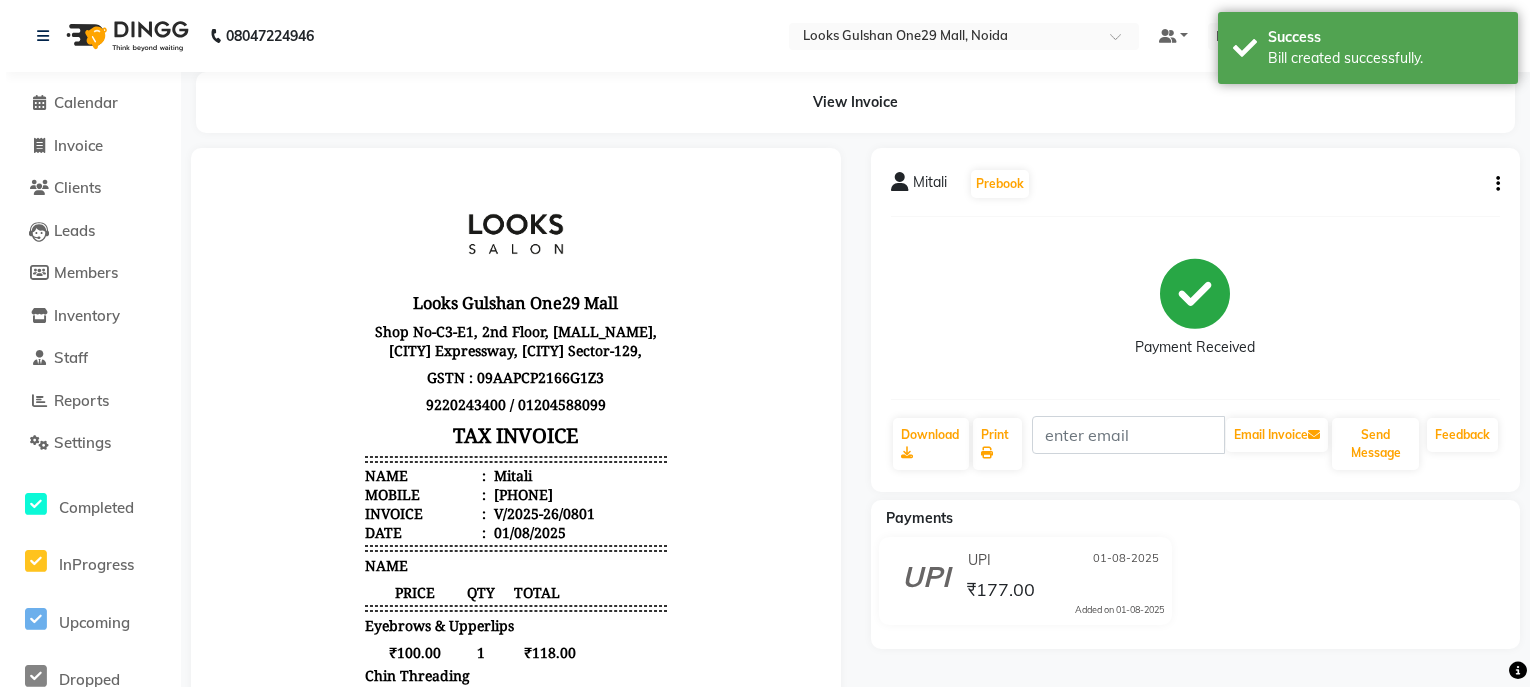 scroll, scrollTop: 0, scrollLeft: 0, axis: both 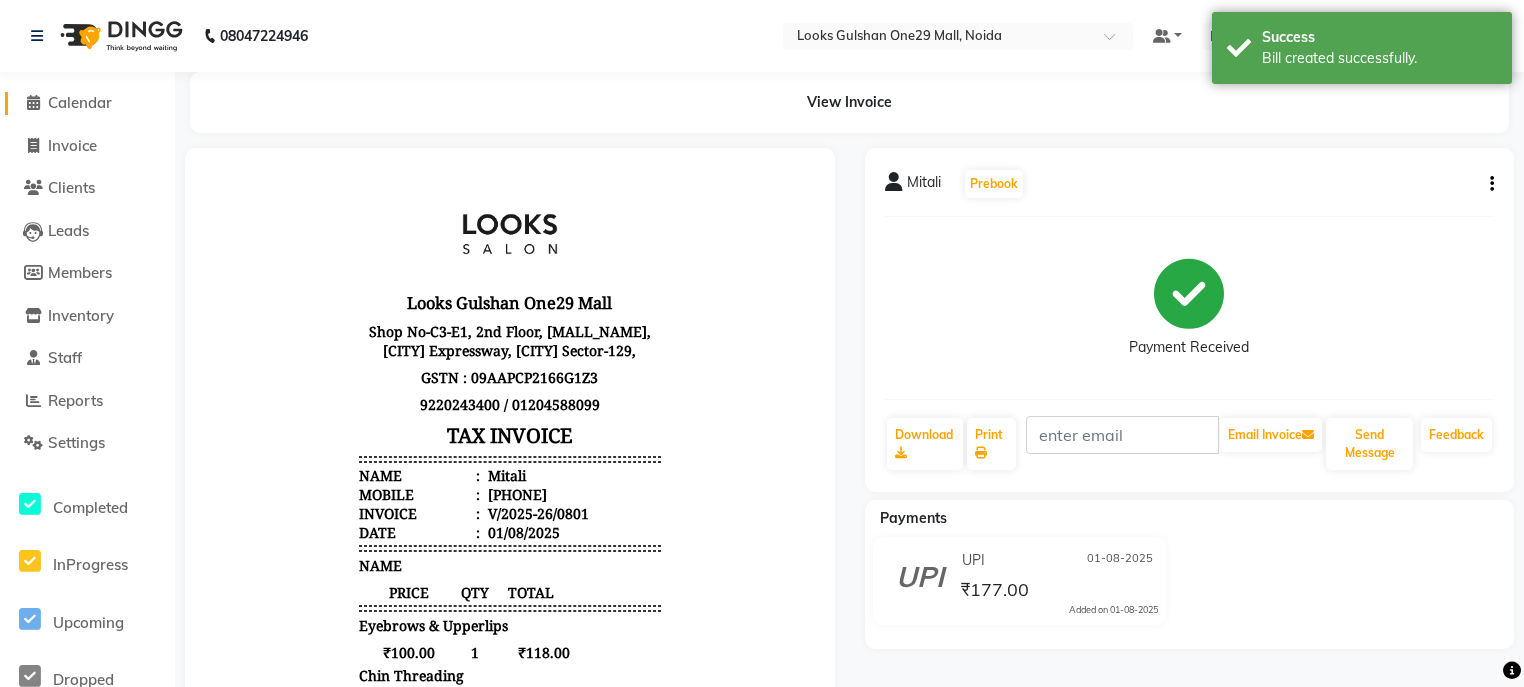 click on "Calendar" 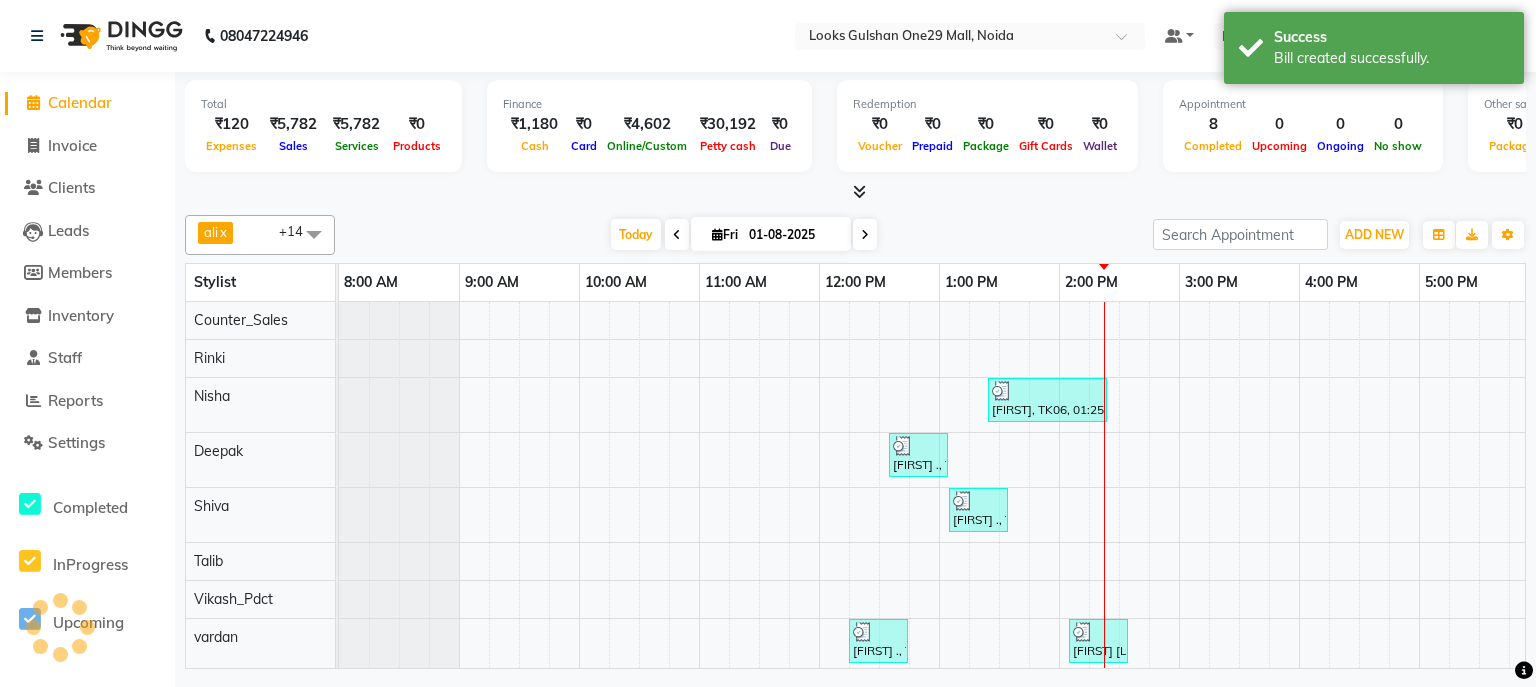 scroll, scrollTop: 0, scrollLeft: 373, axis: horizontal 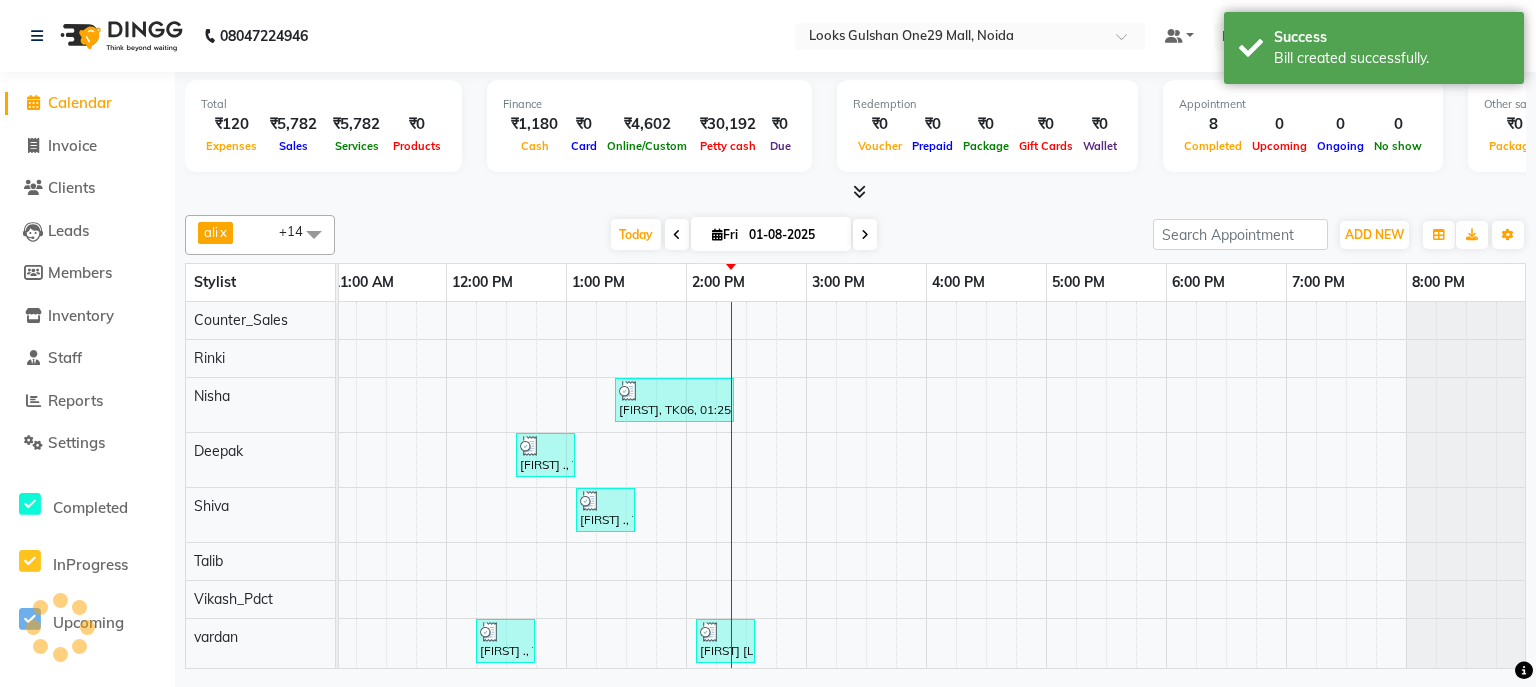 click at bounding box center (855, 192) 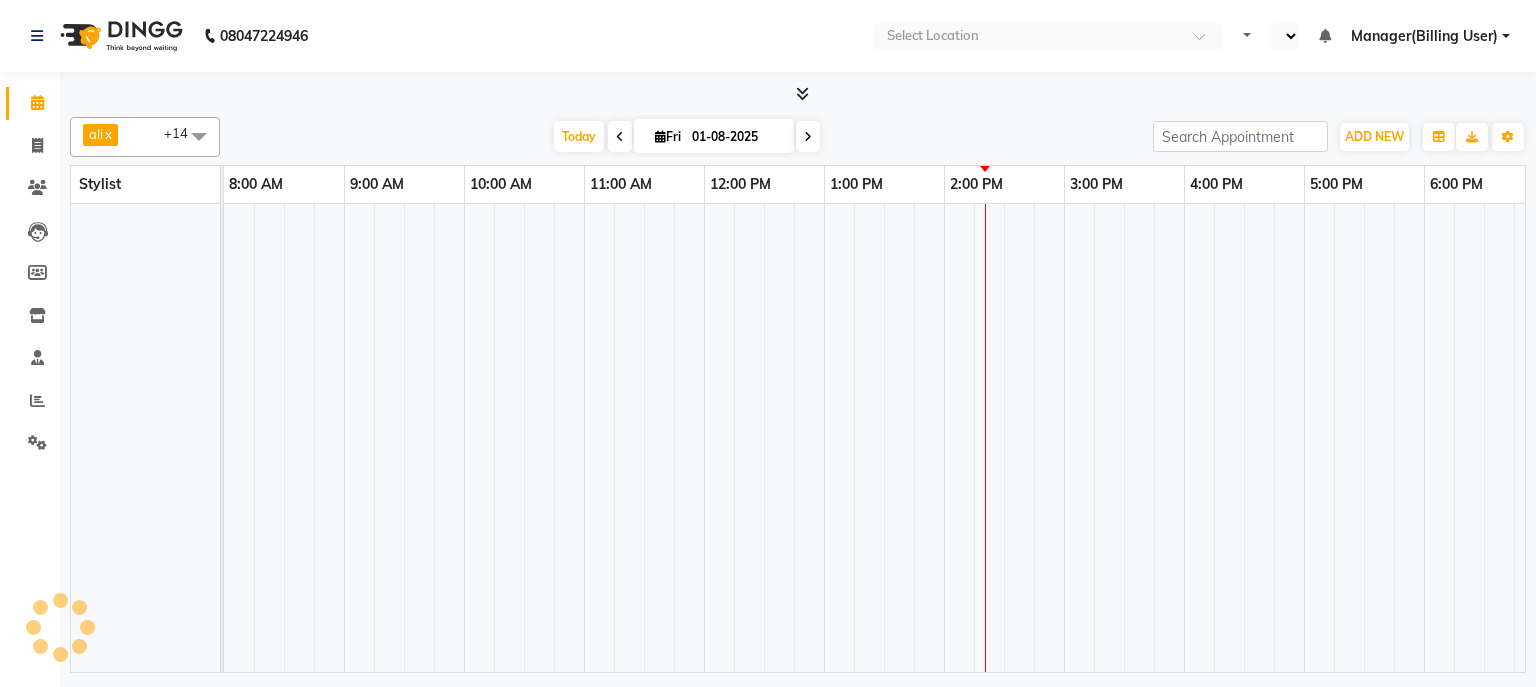 click at bounding box center [749, 438] 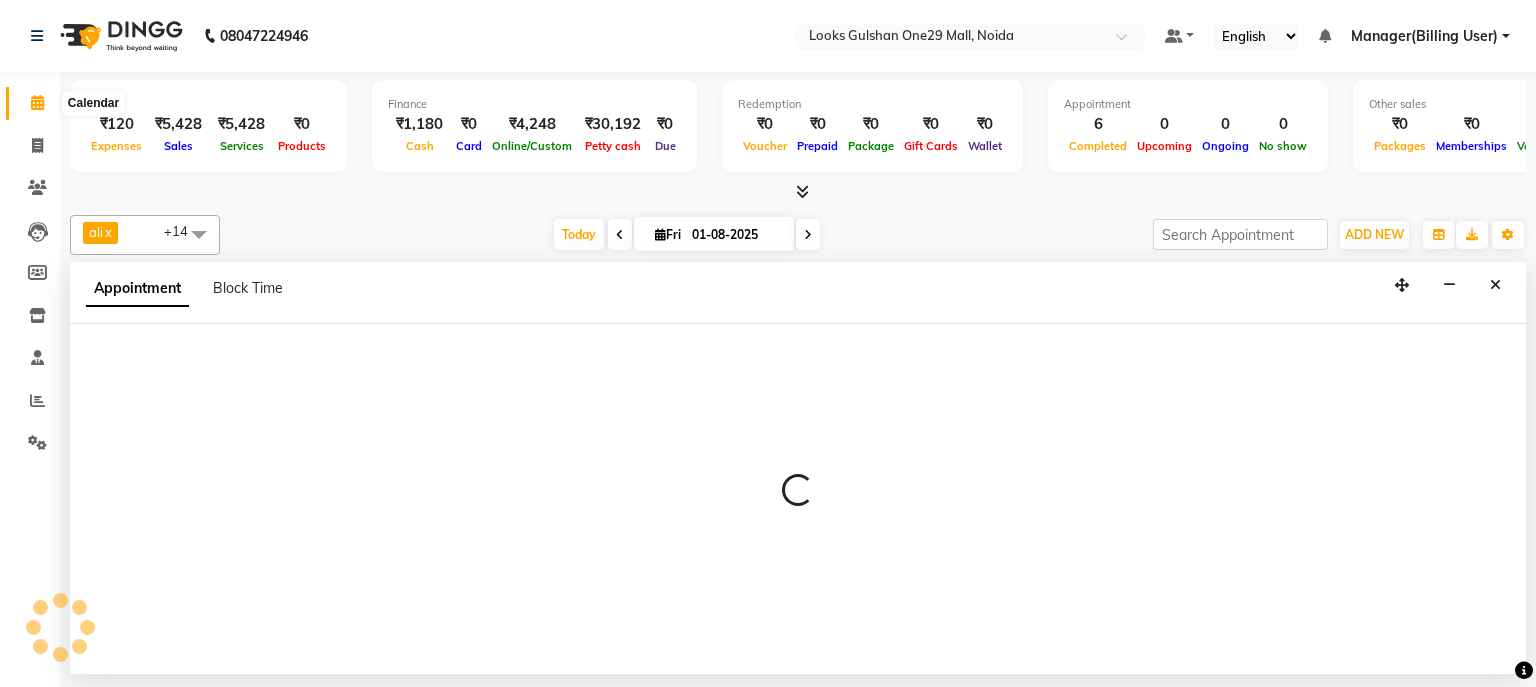 select on "80999" 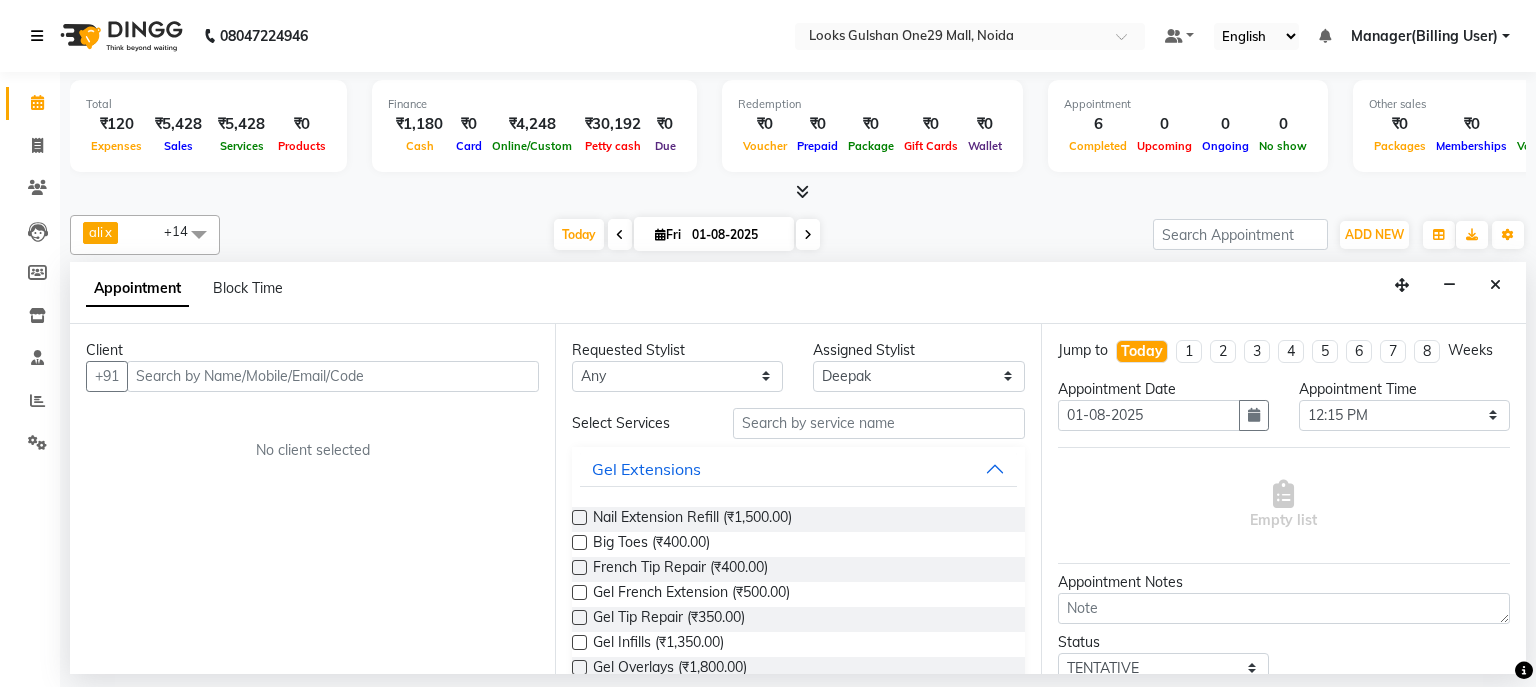 click at bounding box center [37, 36] 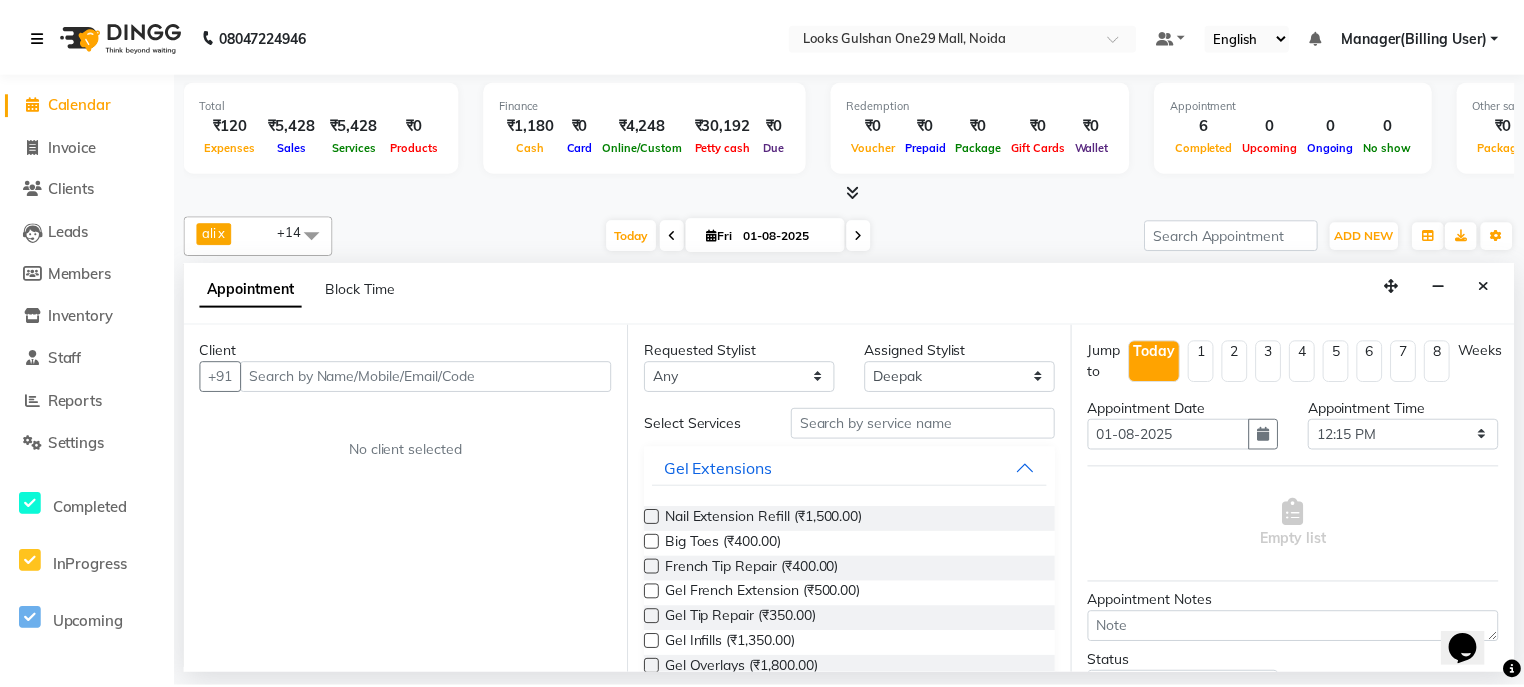 scroll, scrollTop: 0, scrollLeft: 0, axis: both 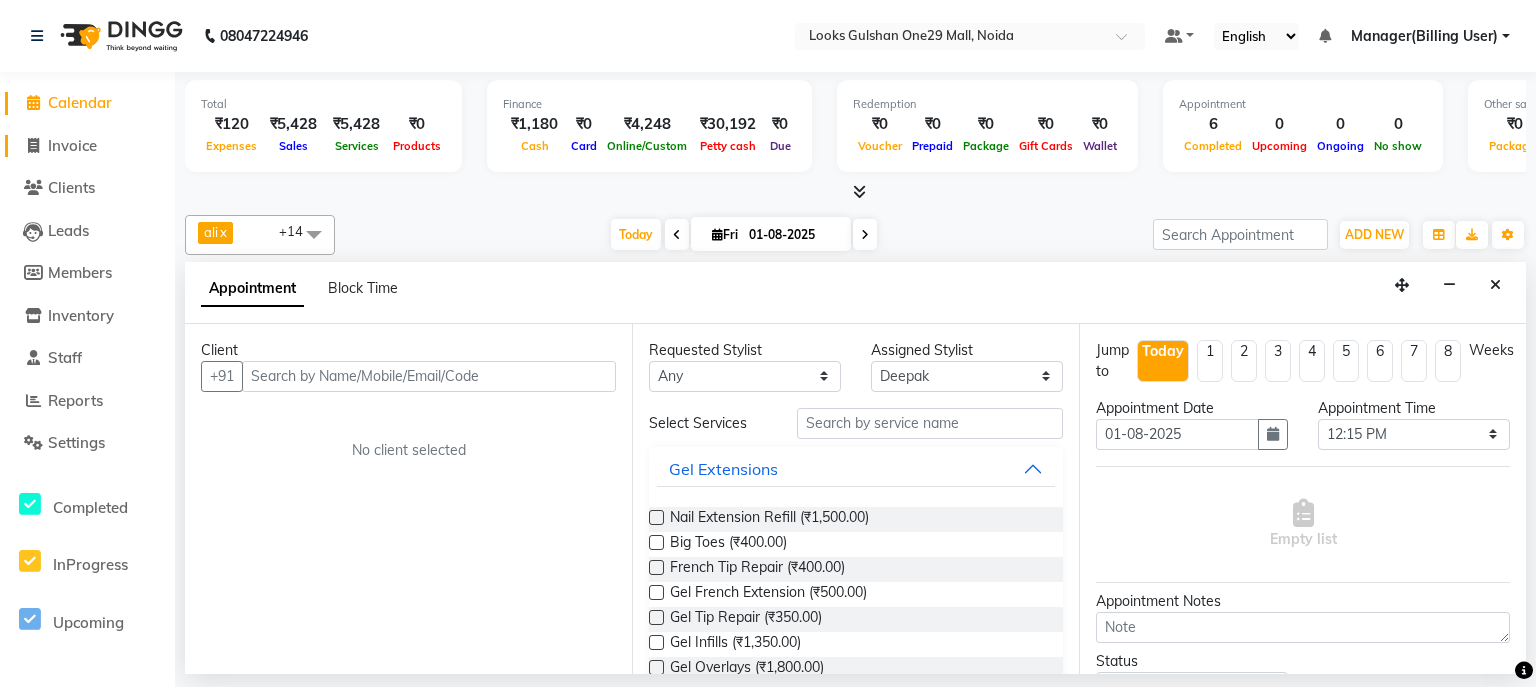 click on "Invoice" 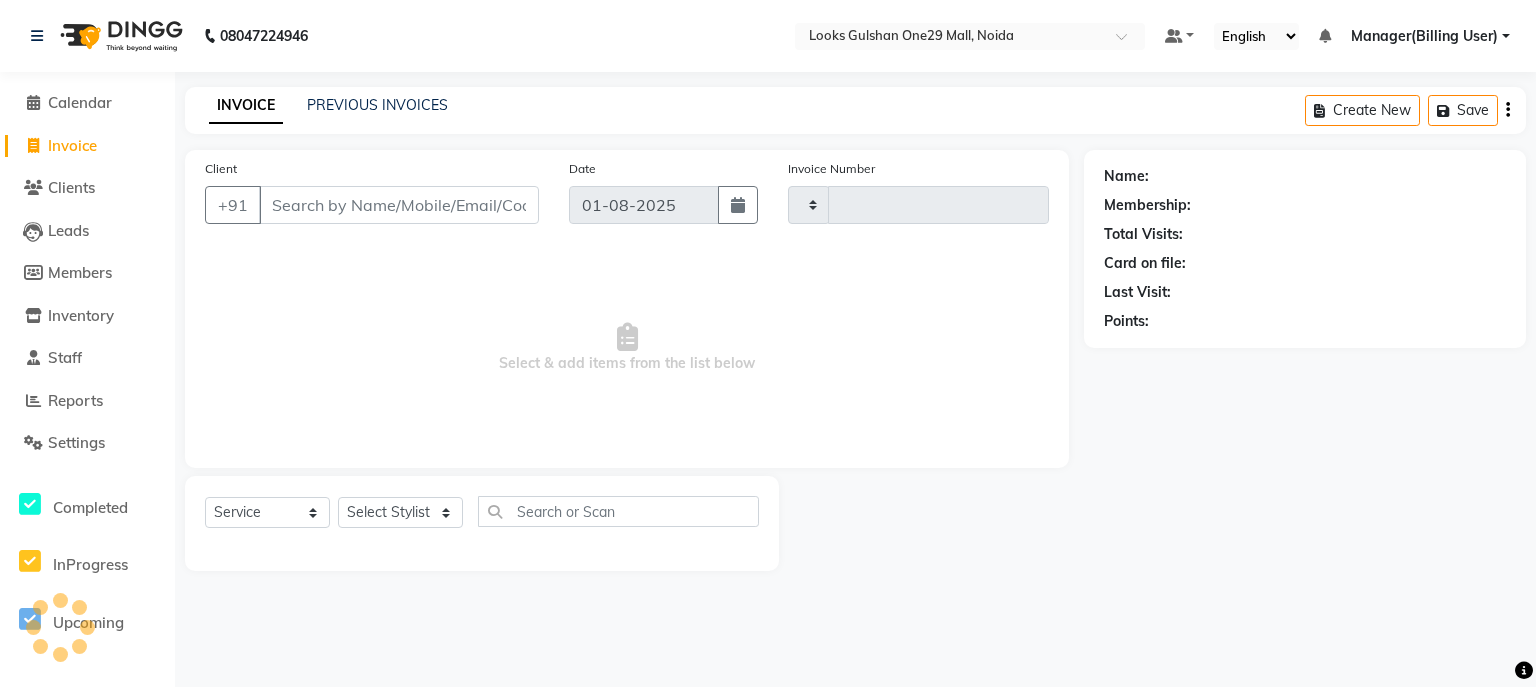 type on "0800" 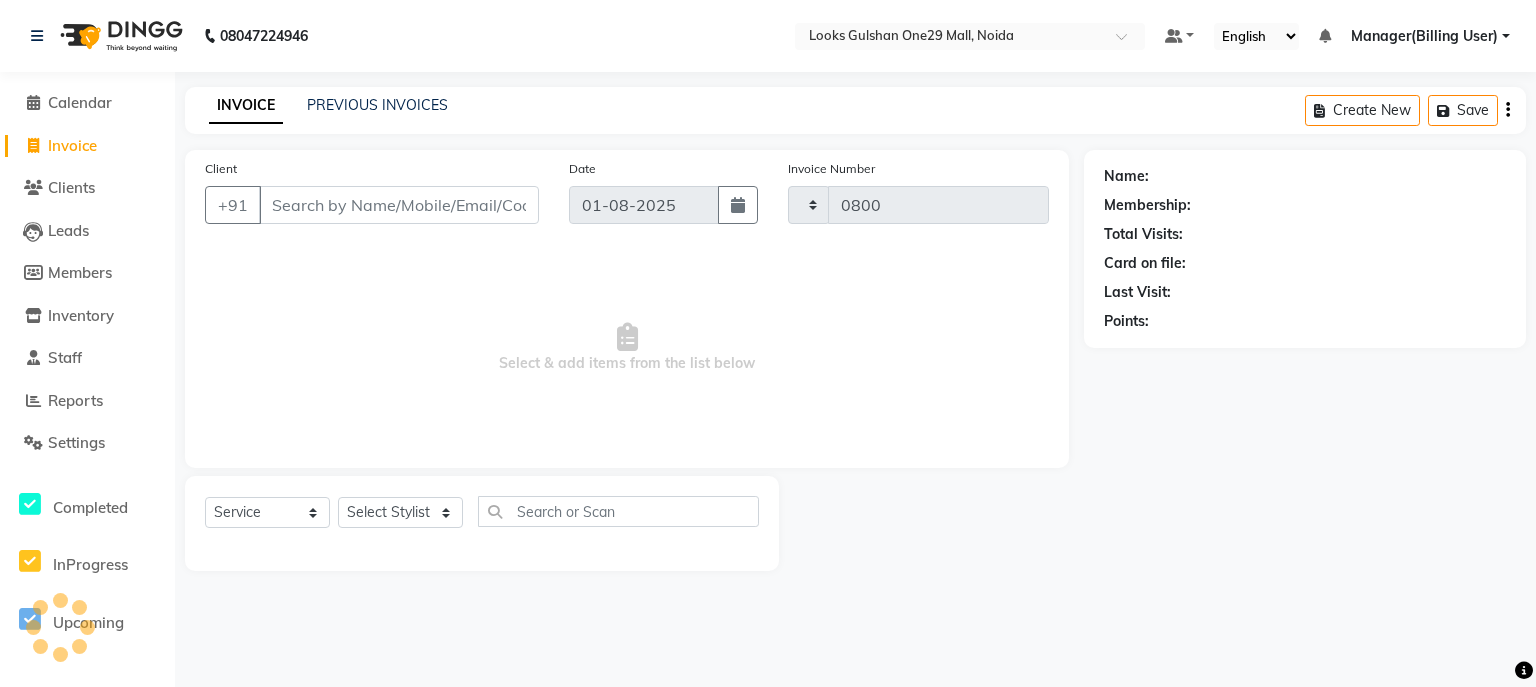 select on "8337" 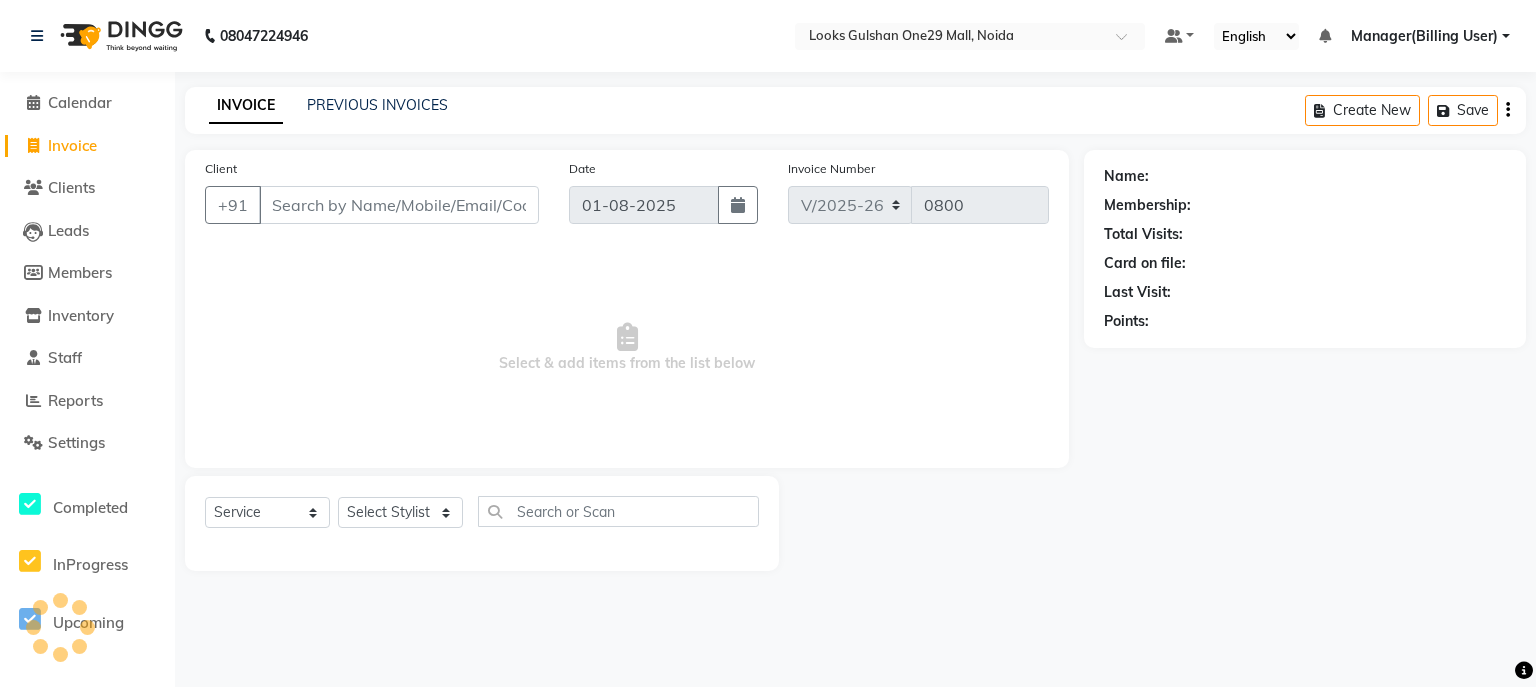 click on "Client" at bounding box center (399, 205) 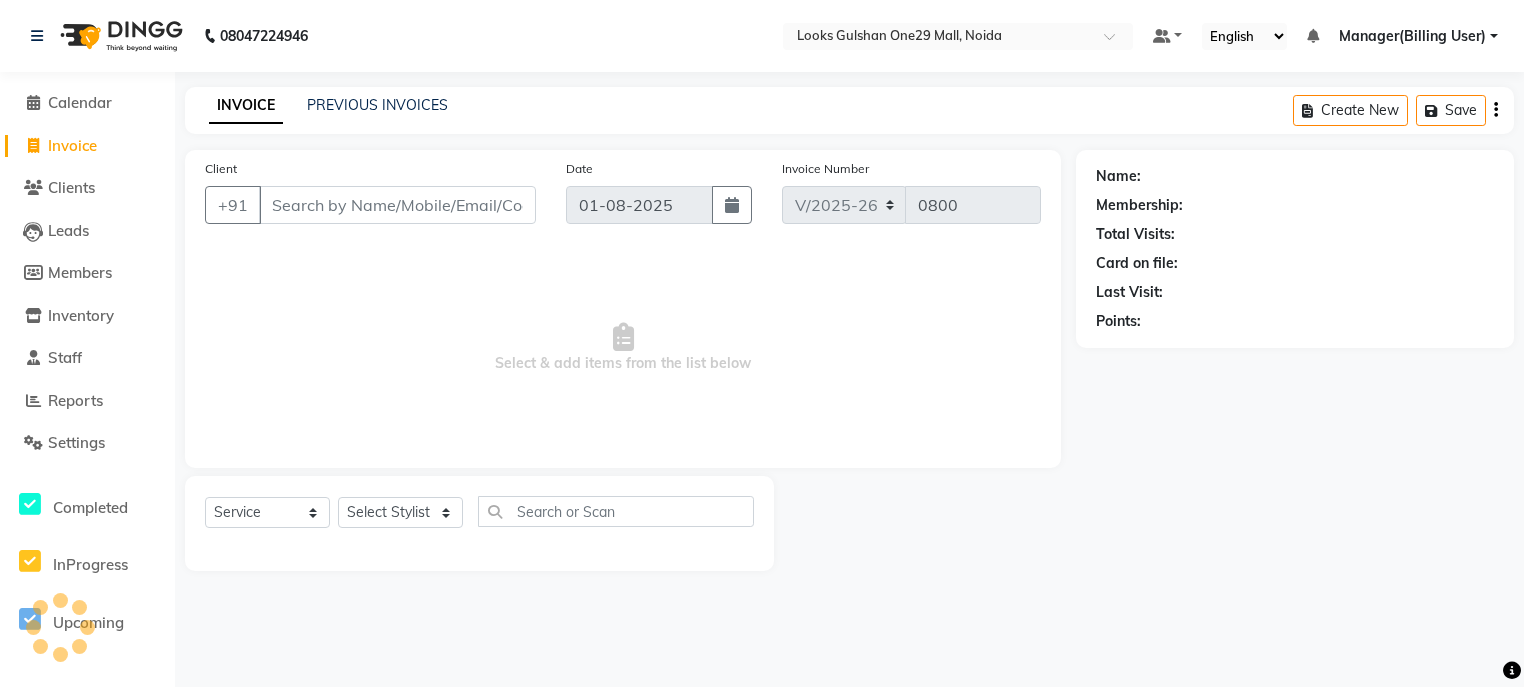 select on "80996" 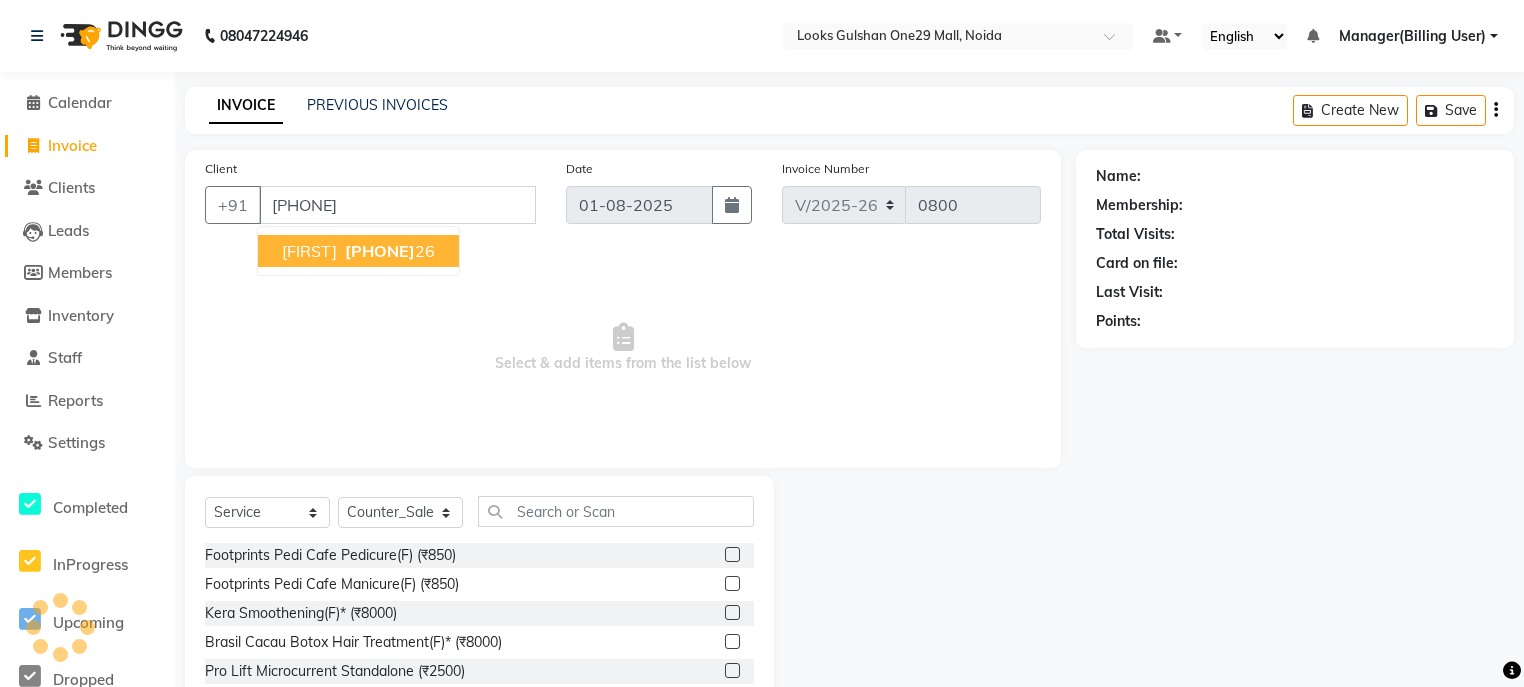 type on "9582303026" 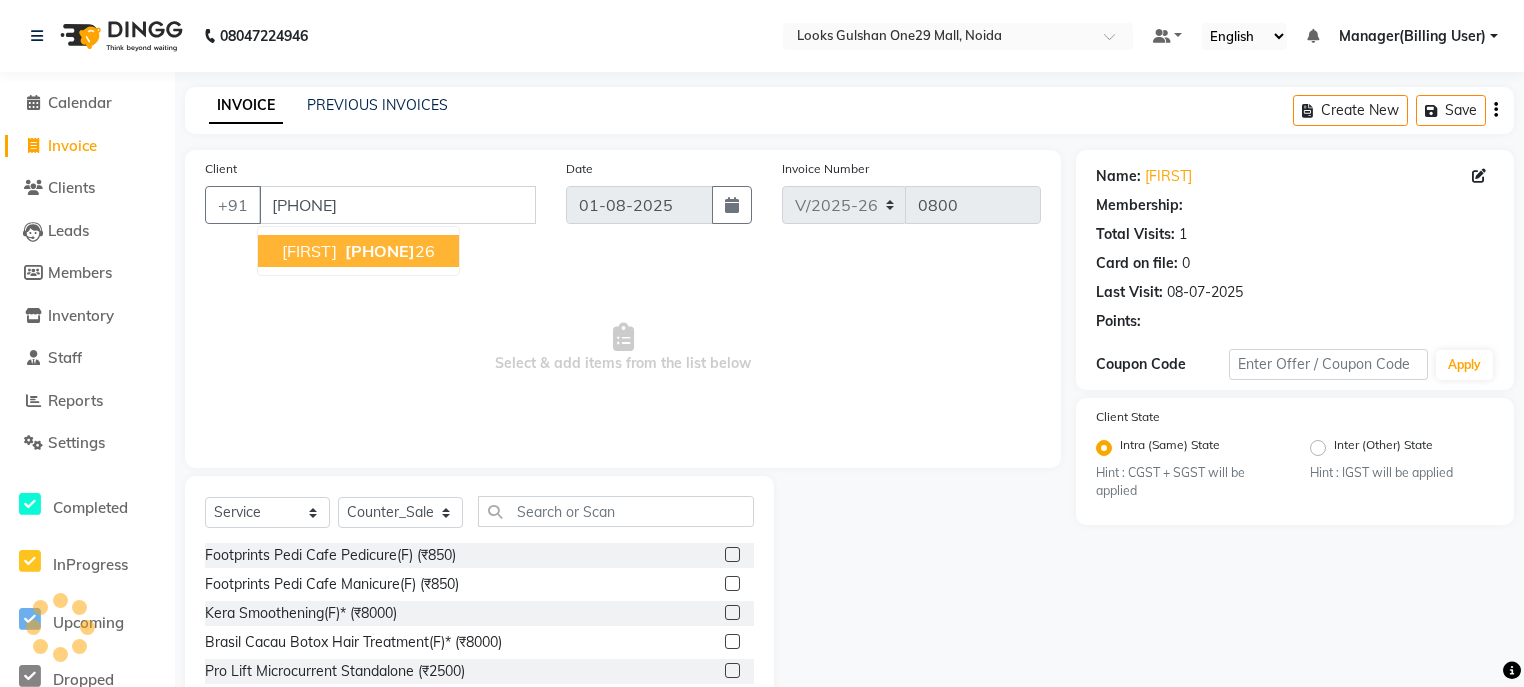 radio on "false" 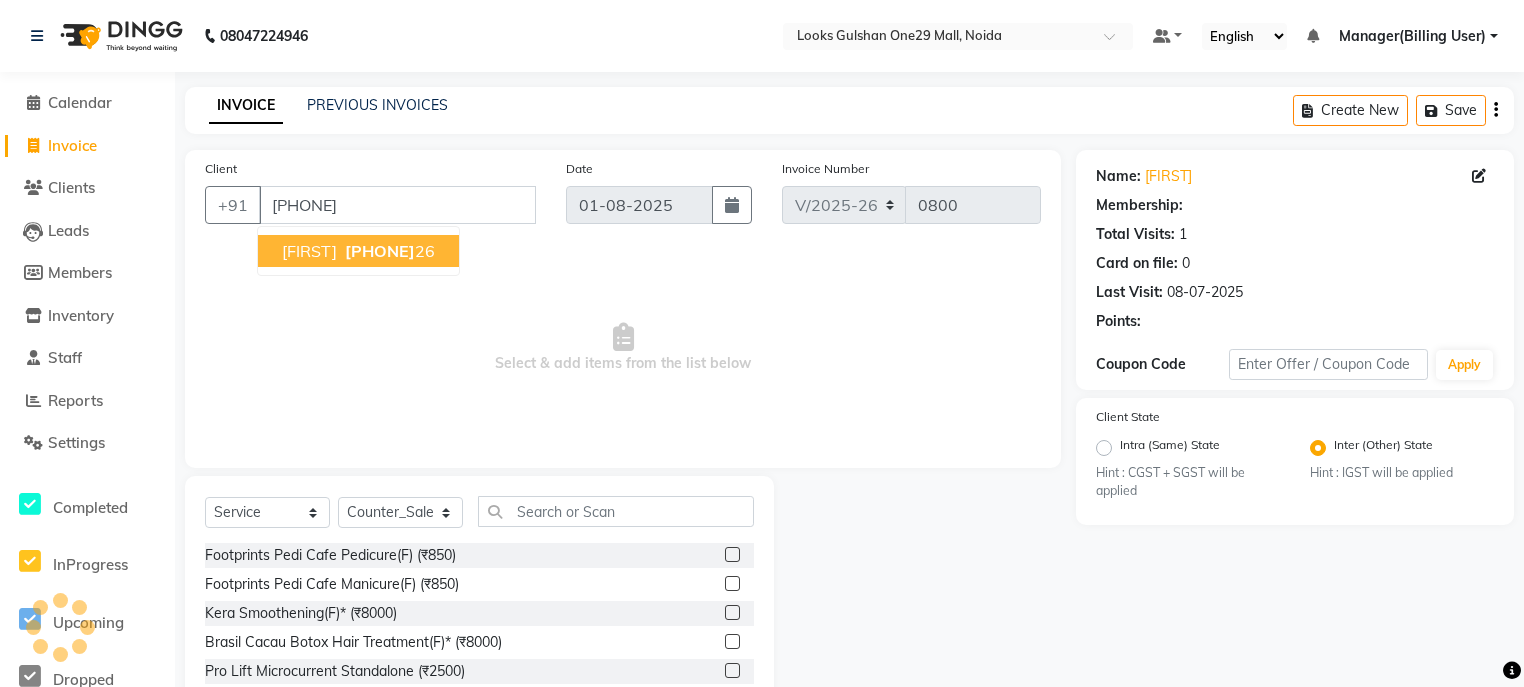 select on "1: Object" 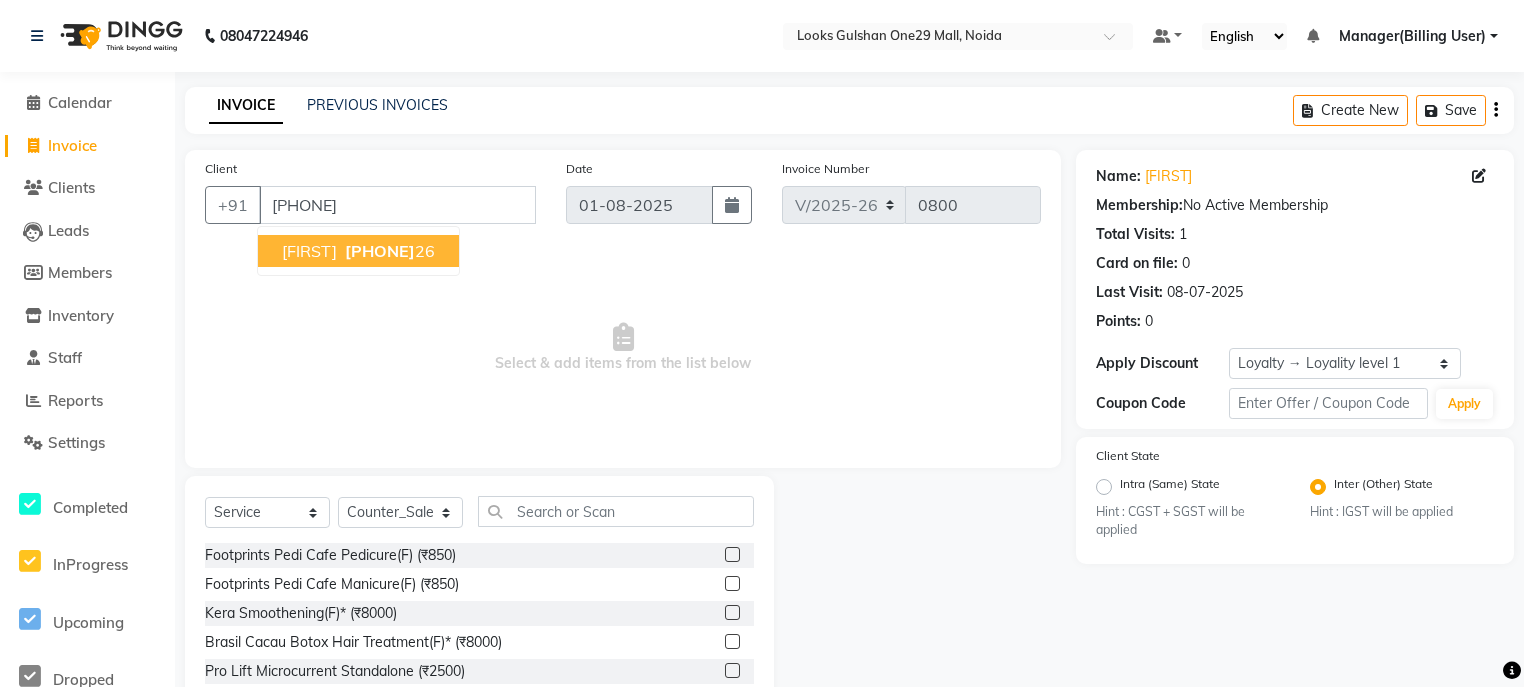 click on "Select & add items from the list below" at bounding box center (623, 348) 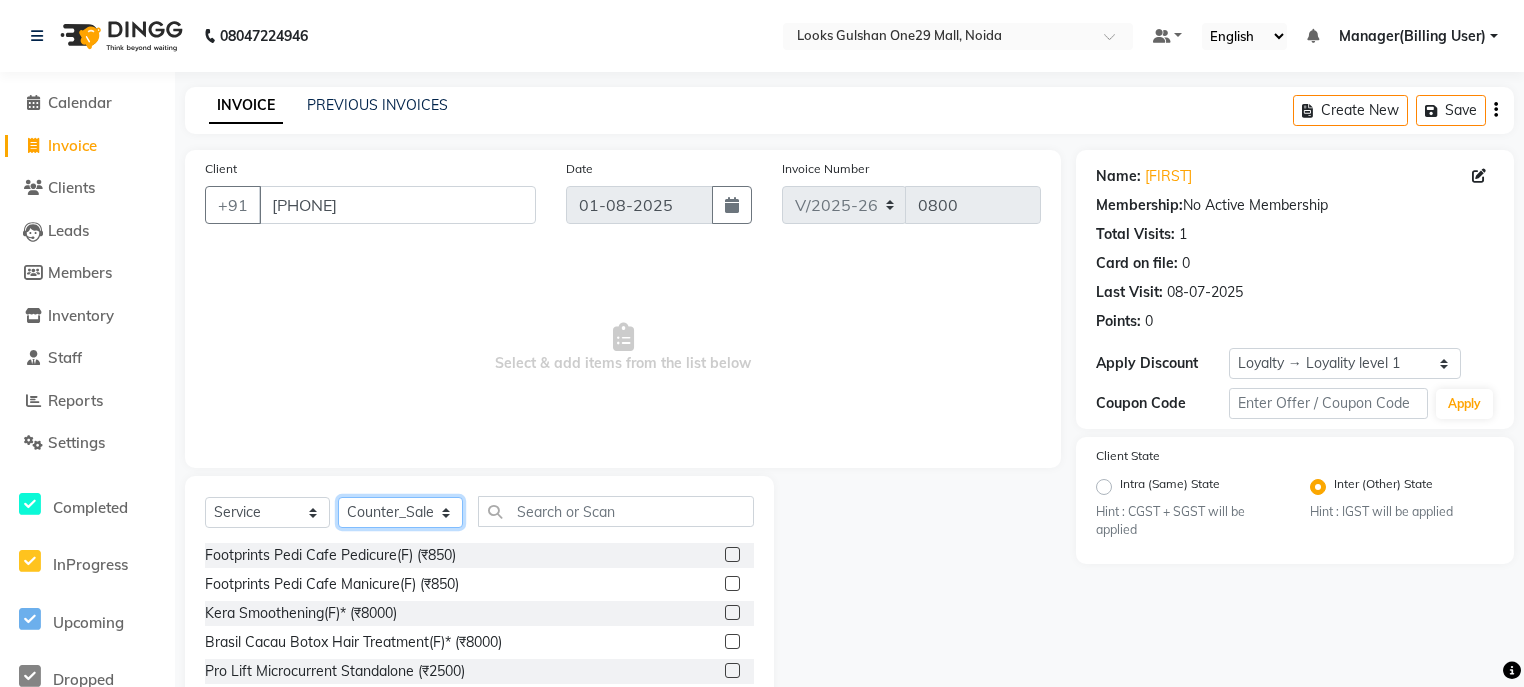 click on "Select Stylist ali Counter_Sales Deepak Eram_nail art Farmaan Manager(Billing User) Mashel Nisha Rinki Ritu Mittal Shiva Shiva(Cherry) Shivam_pdct Talib vardan Vikash_Pdct" 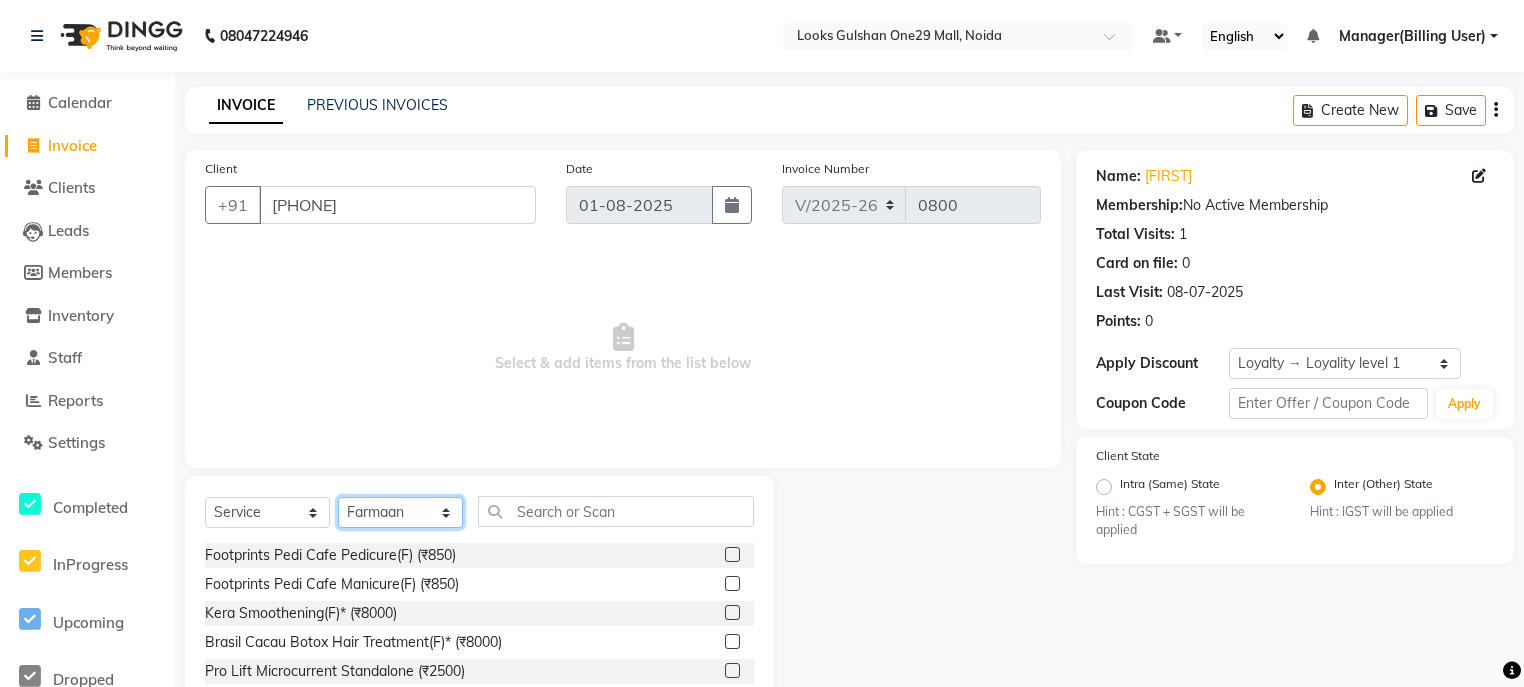 click on "Select Stylist ali Counter_Sales Deepak Eram_nail art Farmaan Manager(Billing User) Mashel Nisha Rinki Ritu Mittal Shiva Shiva(Cherry) Shivam_pdct Talib vardan Vikash_Pdct" 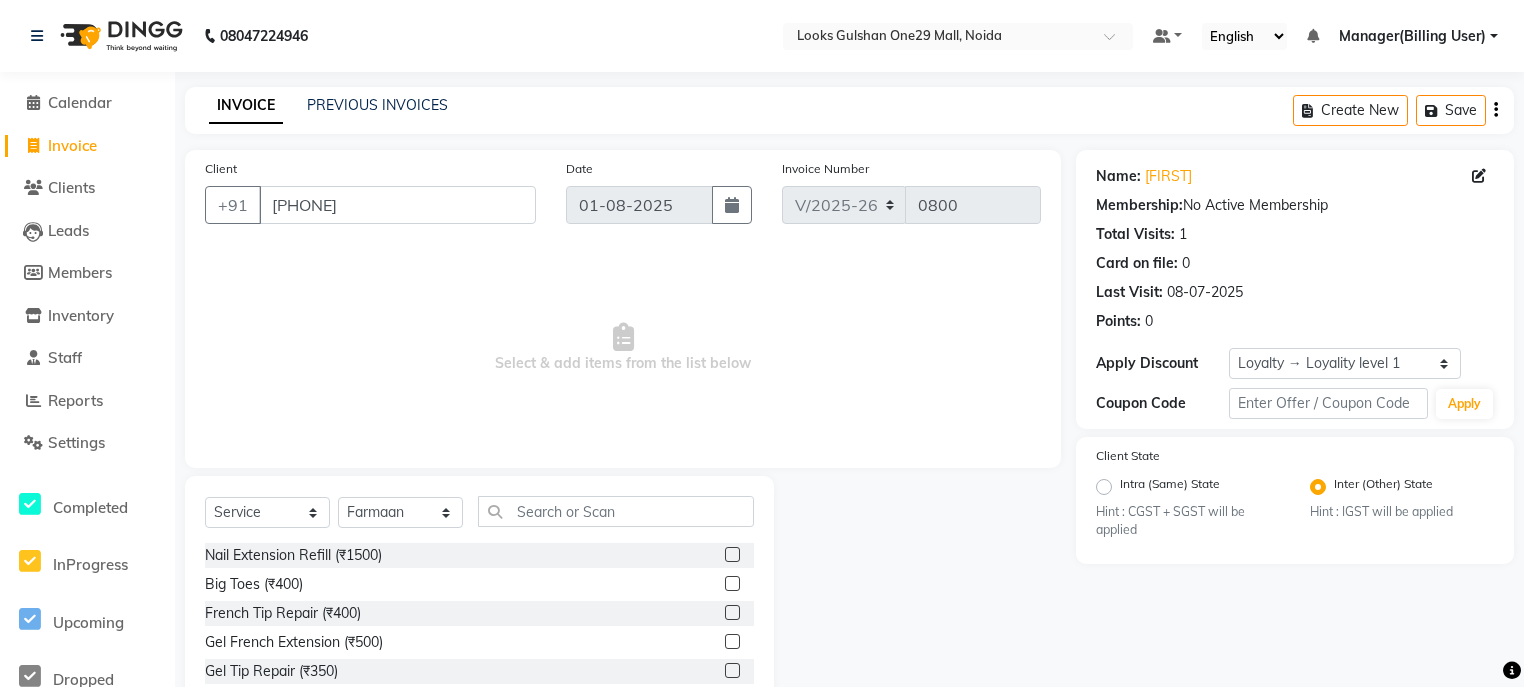 click on "Select  Service  Product  Membership  Package Voucher Prepaid Gift Card  Select Stylist ali Counter_Sales Deepak Eram_nail art Farmaan Manager(Billing User) Mashel Nisha Rinki Ritu Mittal Shiva Shiva(Cherry) Shivam_pdct Talib vardan Vikash_Pdct" 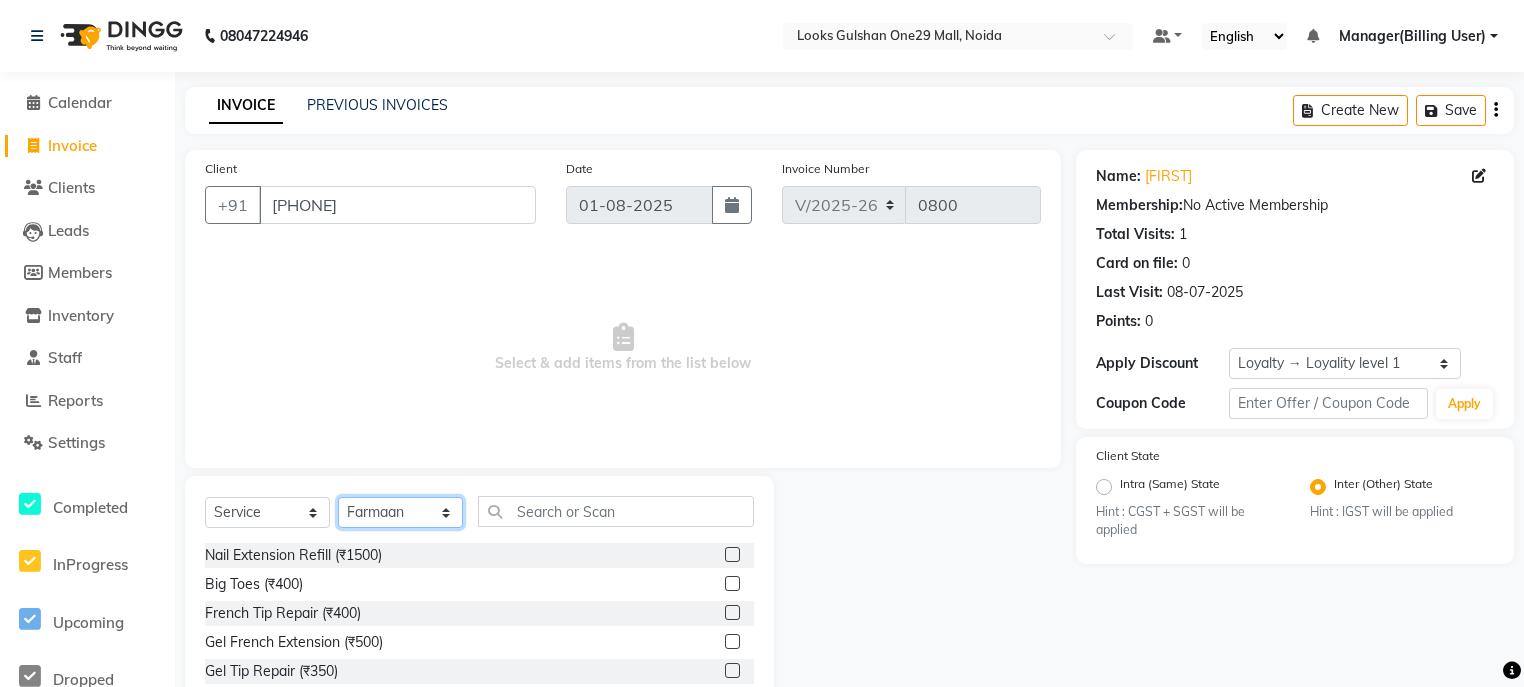 drag, startPoint x: 423, startPoint y: 512, endPoint x: 435, endPoint y: 499, distance: 17.691807 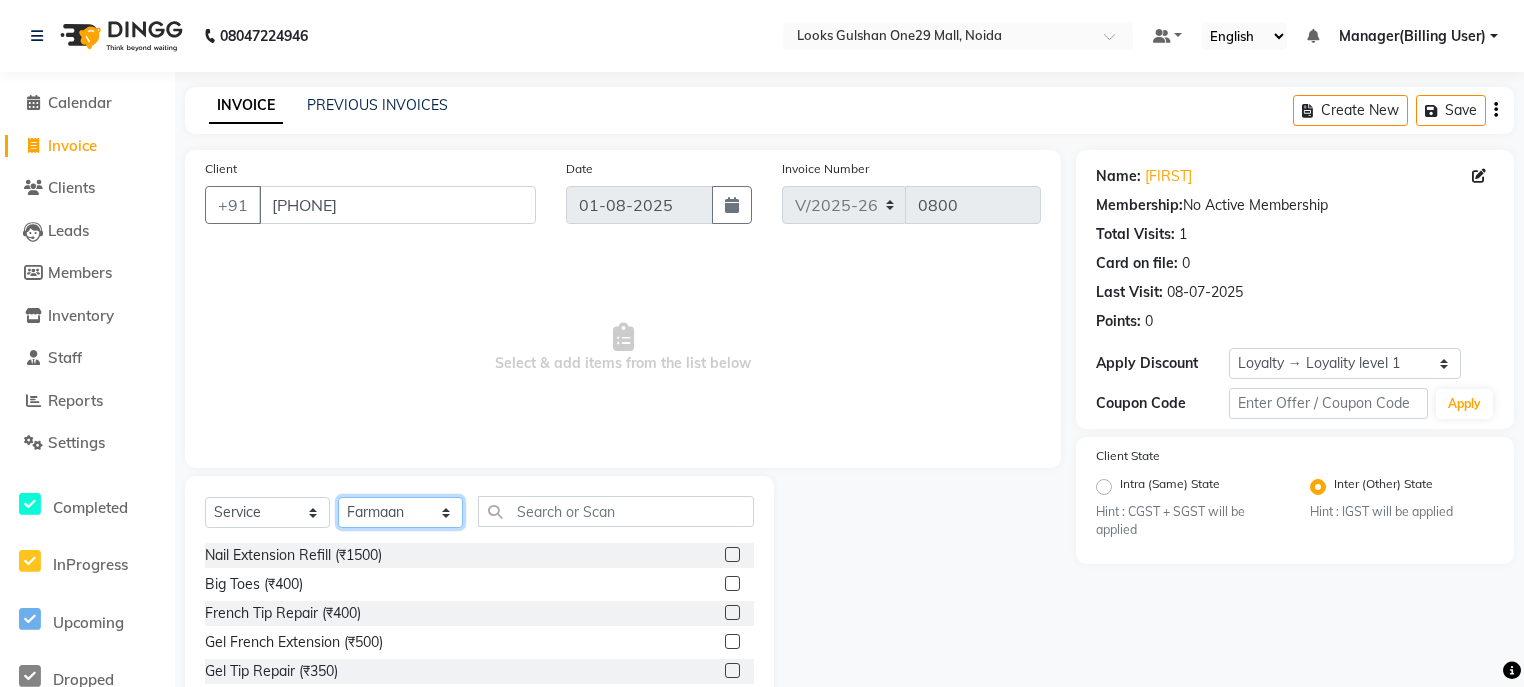 select on "84885" 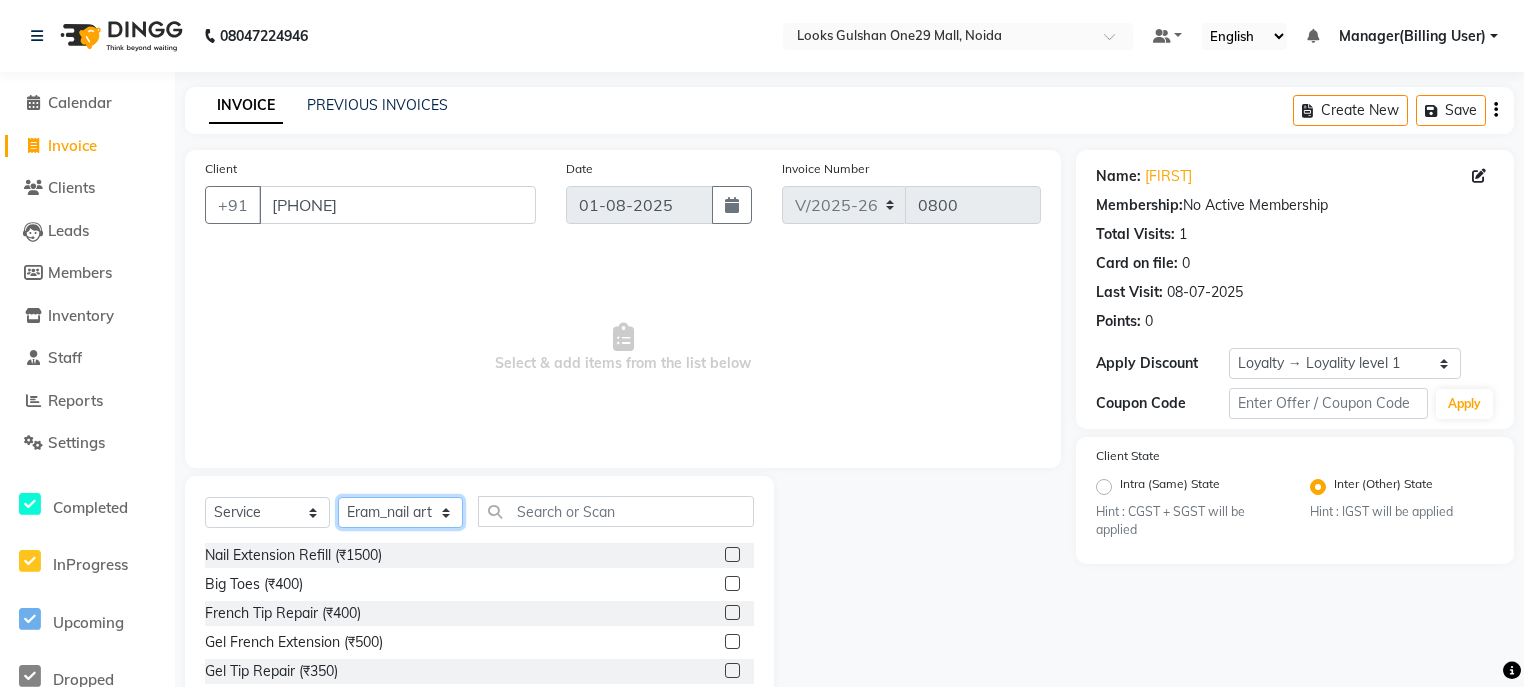 click on "Select Stylist ali Counter_Sales Deepak Eram_nail art Farmaan Manager(Billing User) Mashel Nisha Rinki Ritu Mittal Shiva Shiva(Cherry) Shivam_pdct Talib vardan Vikash_Pdct" 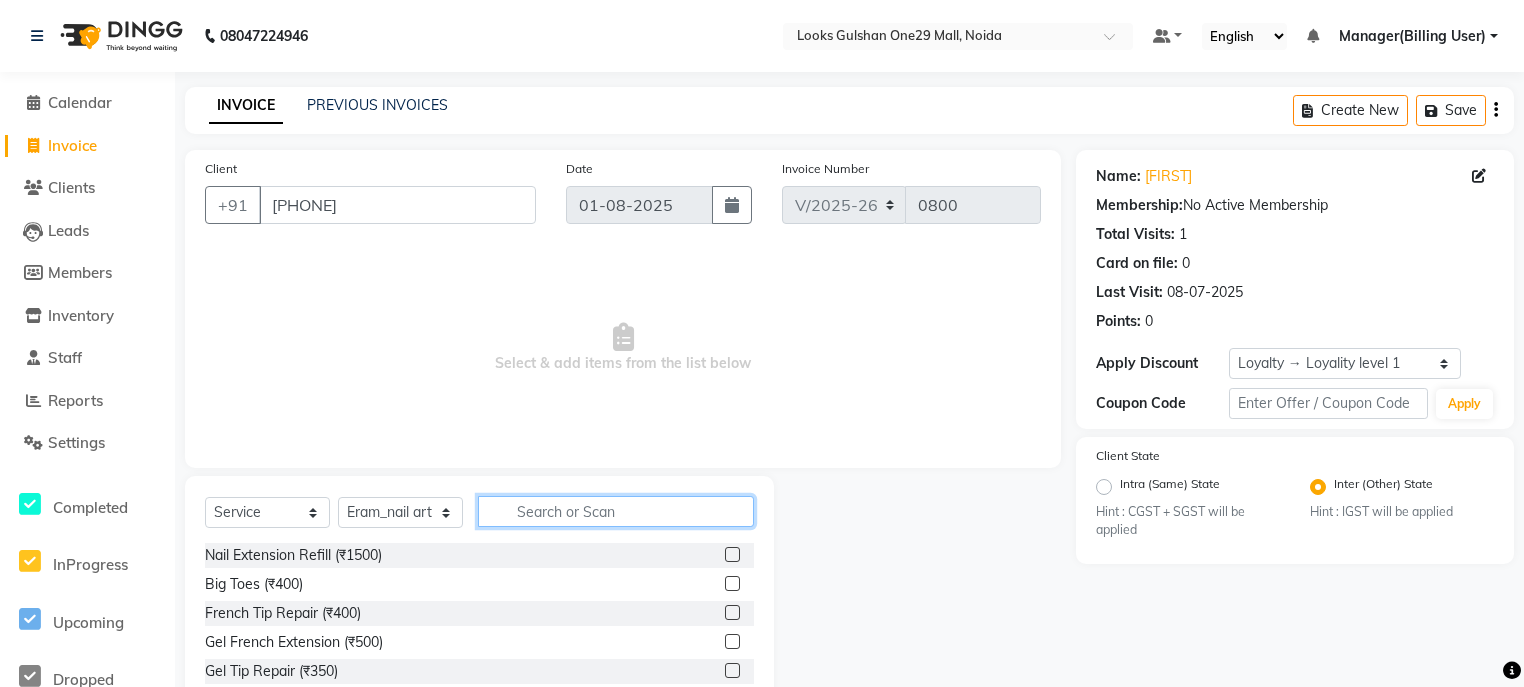 click 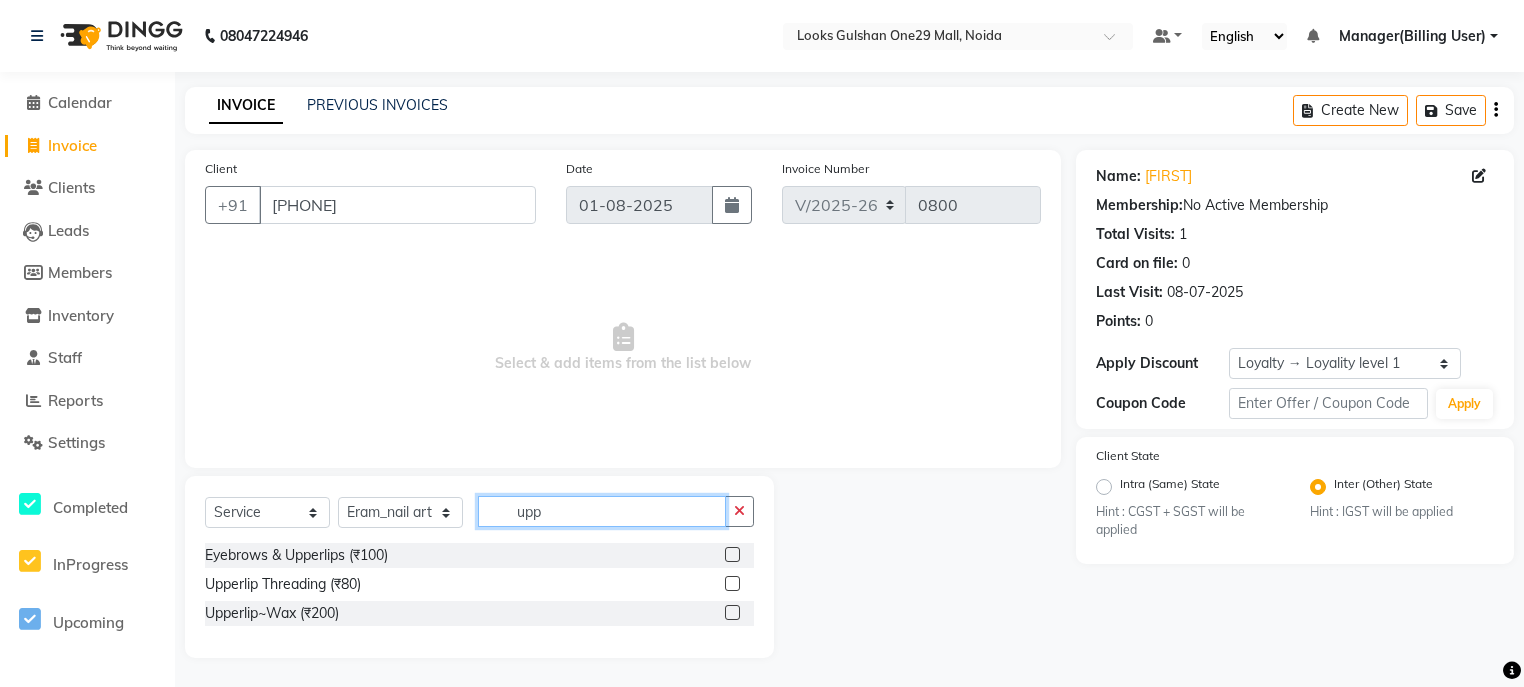 type on "upp" 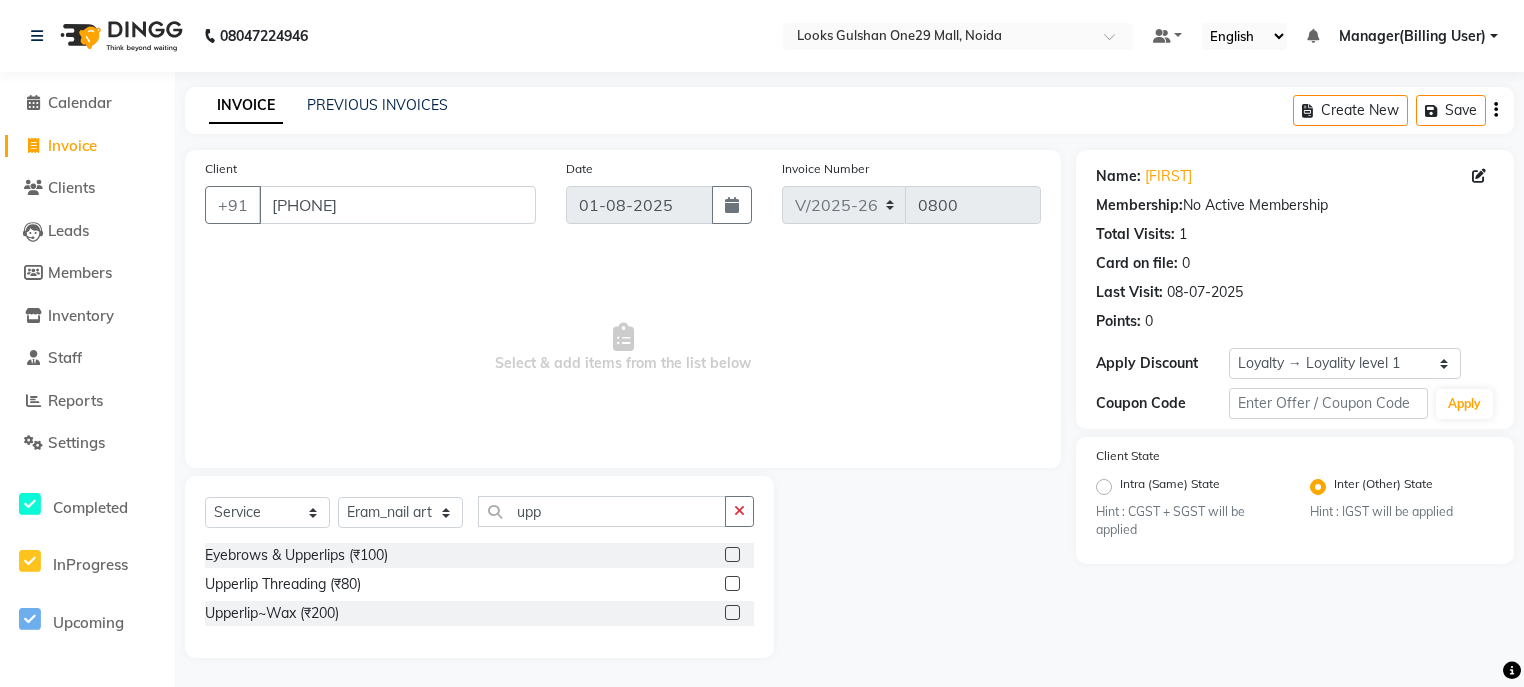 click 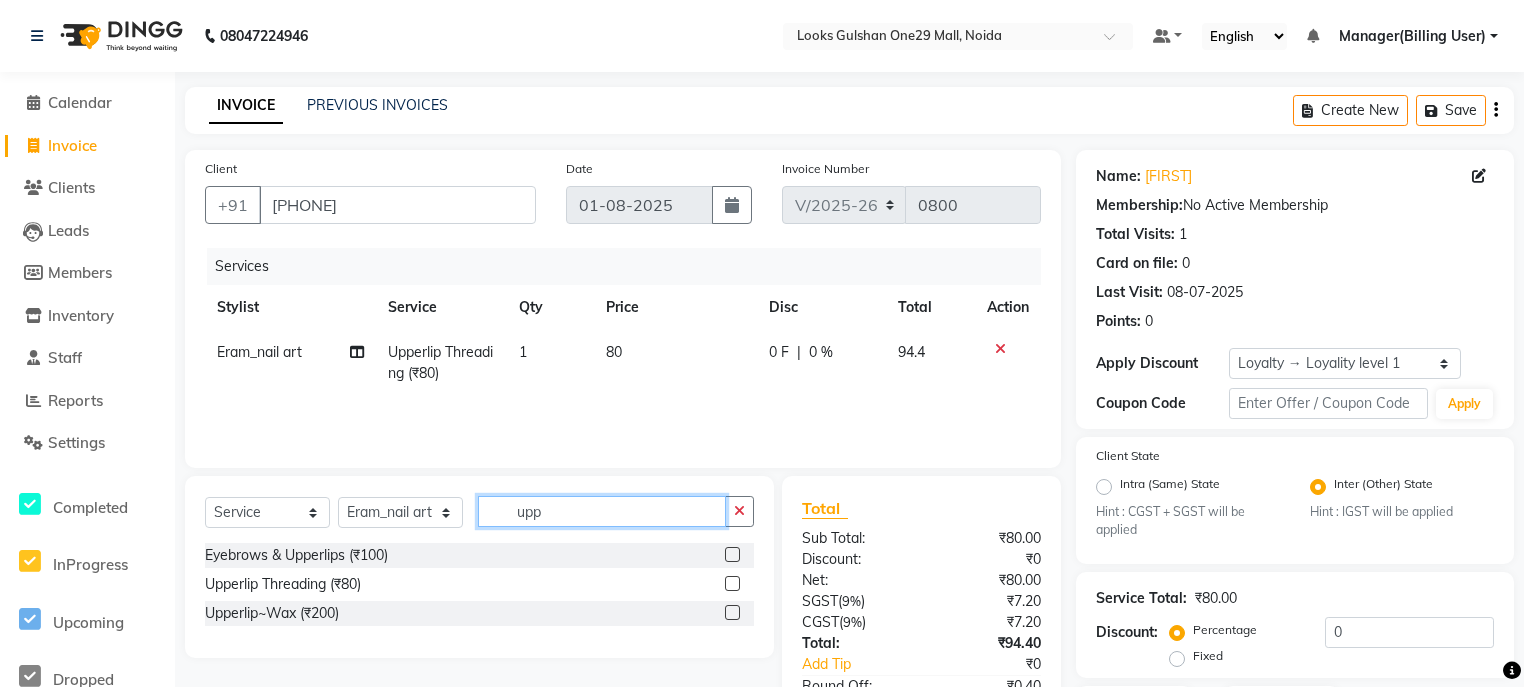checkbox on "false" 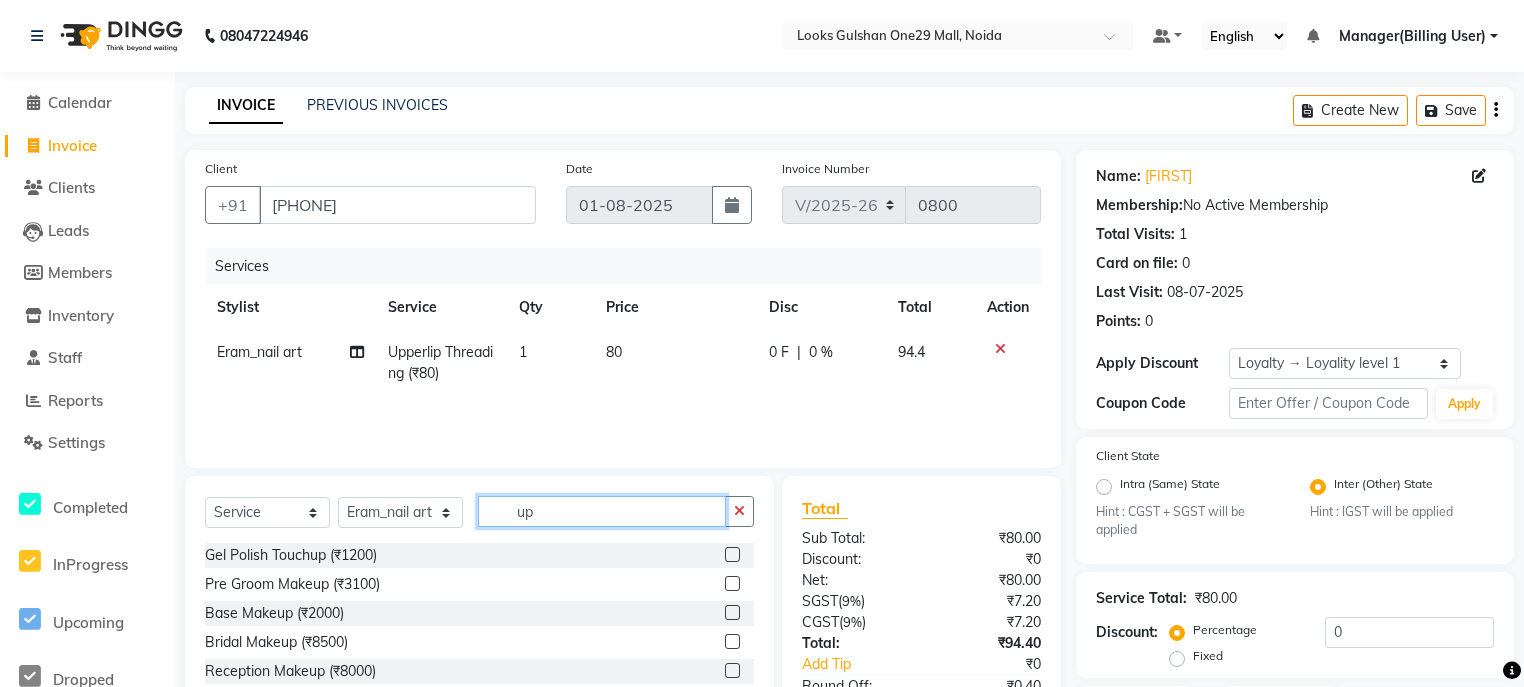 type on "u" 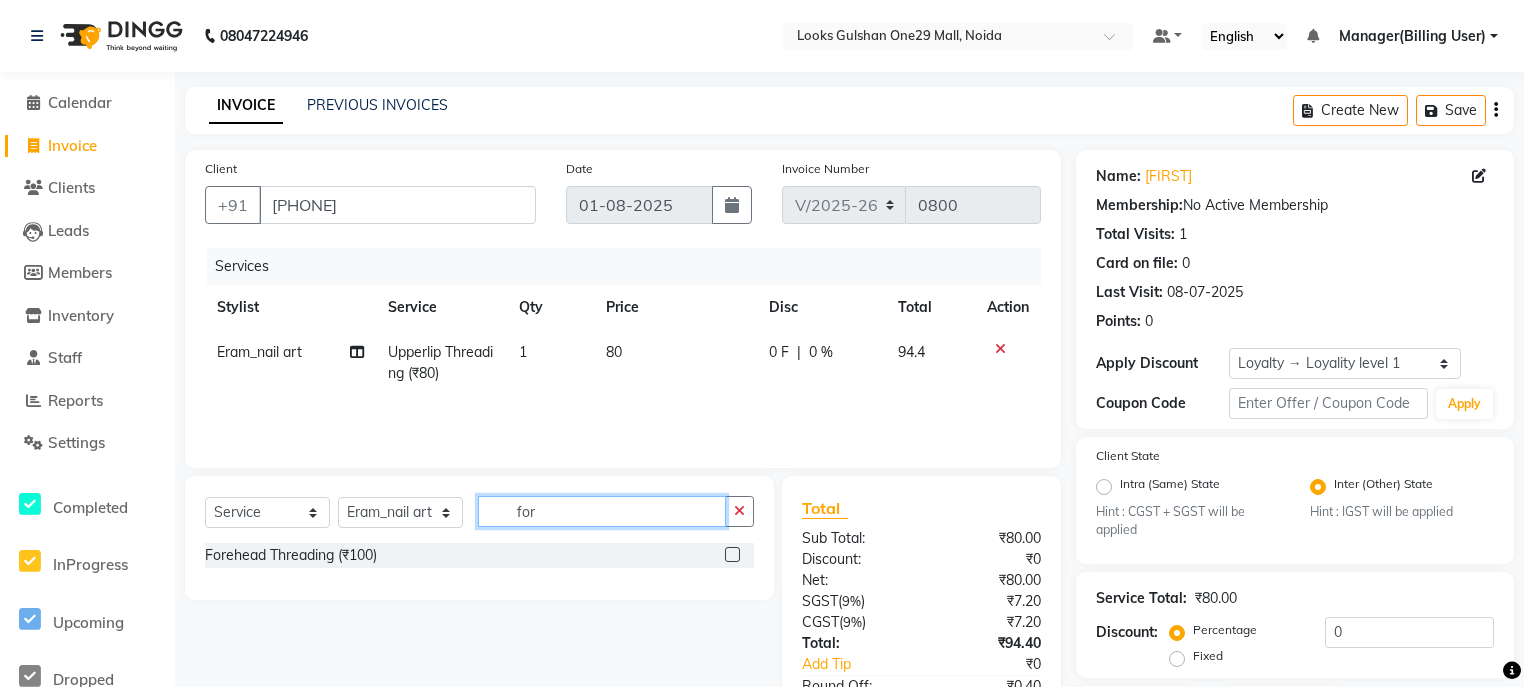 type on "for" 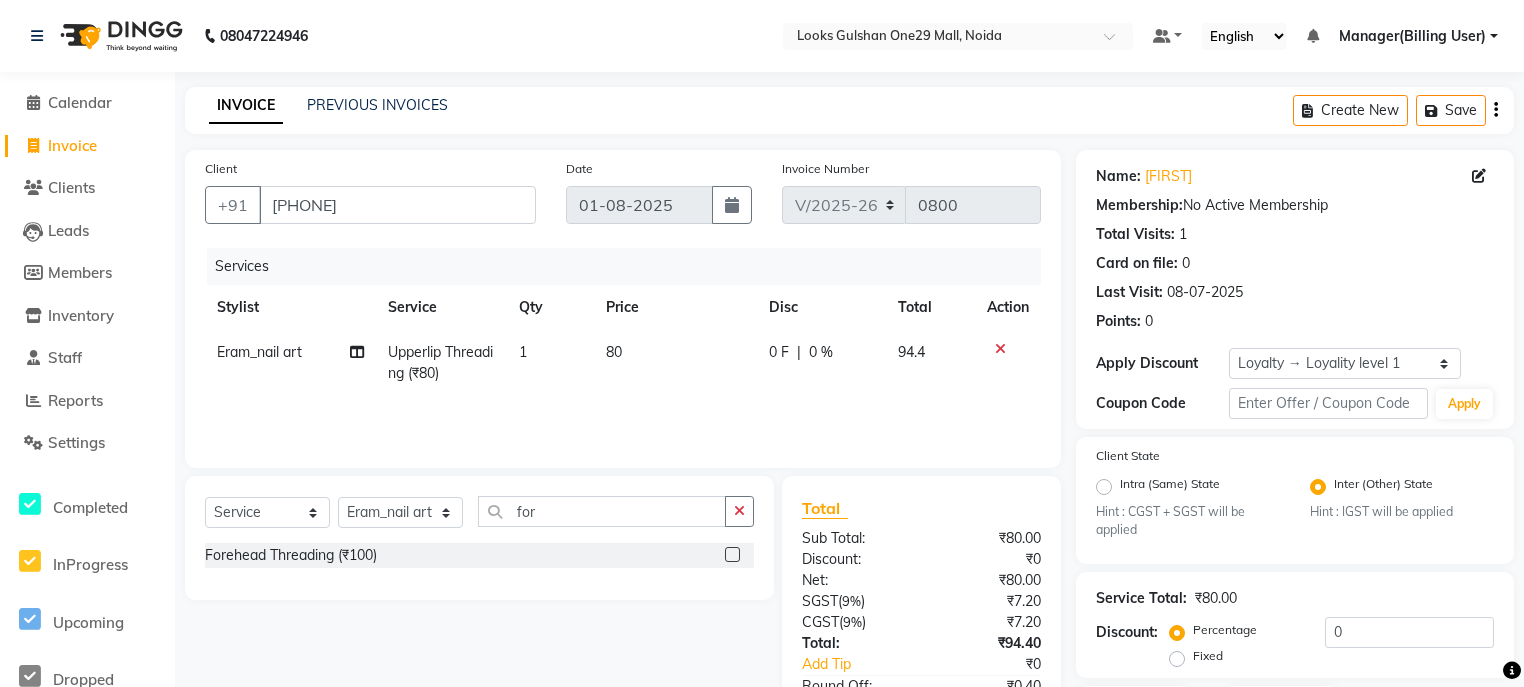 click 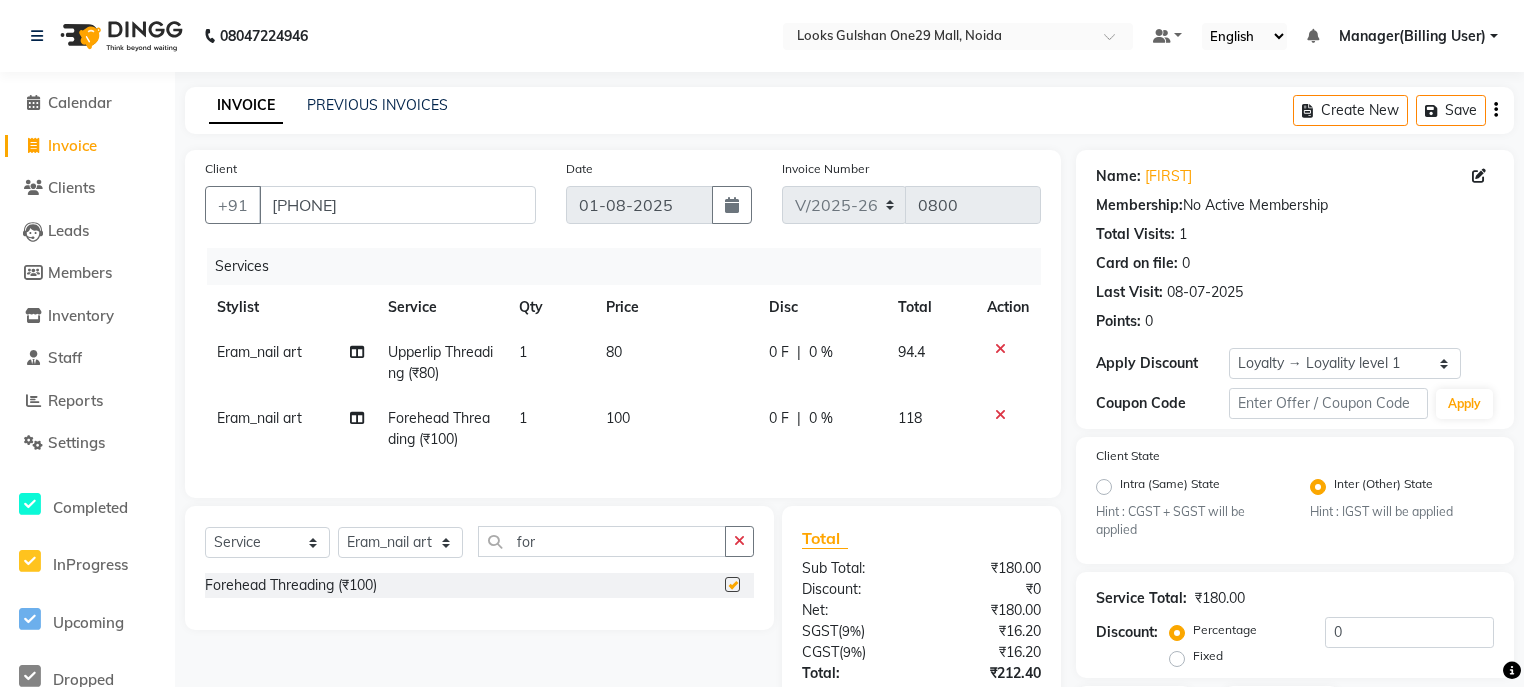 checkbox on "false" 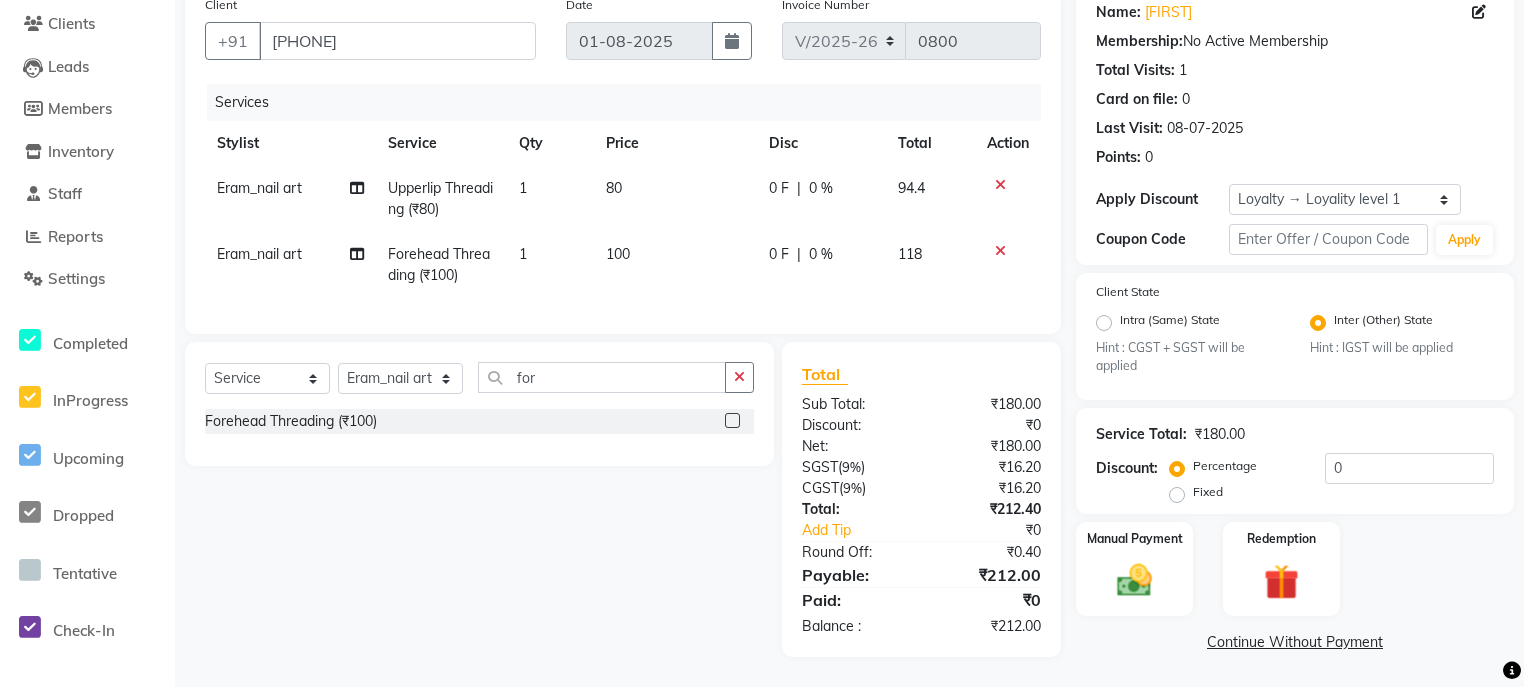 scroll, scrollTop: 176, scrollLeft: 0, axis: vertical 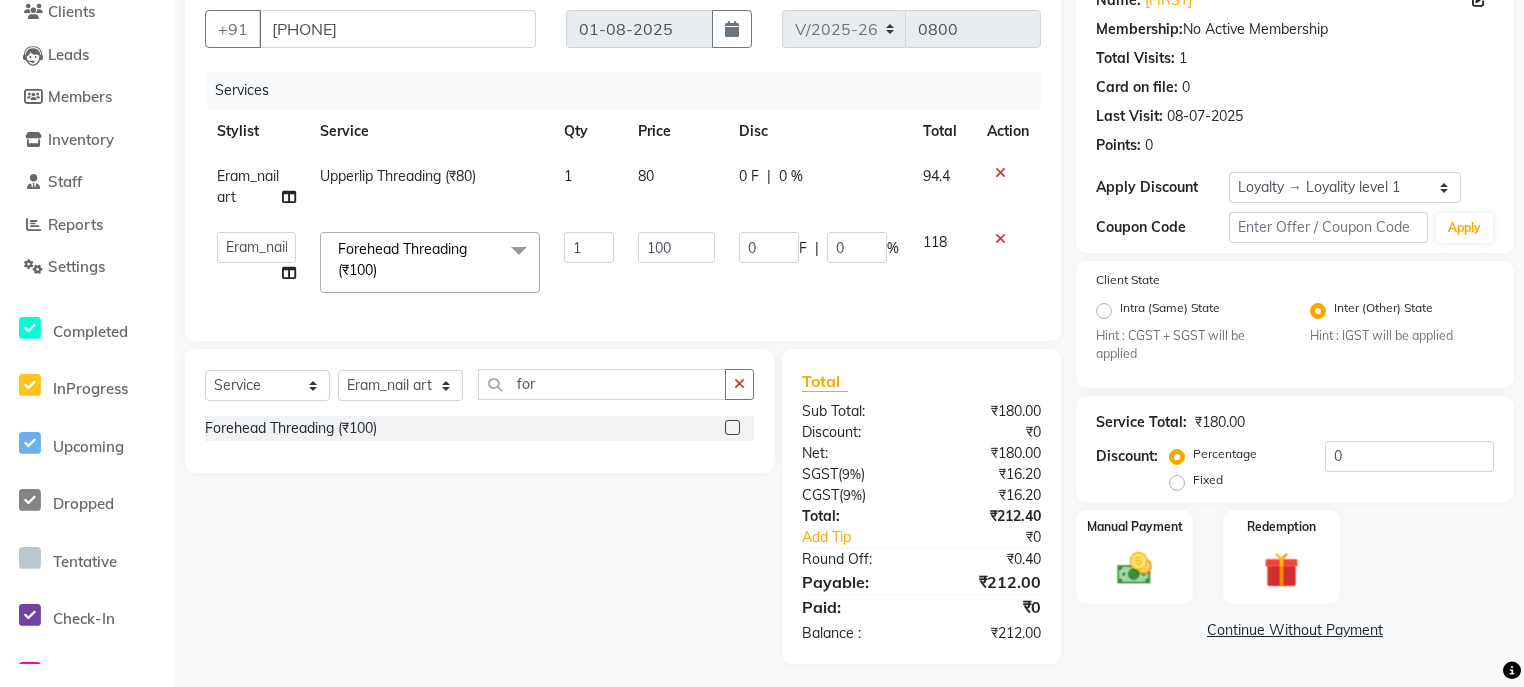 click on "80" 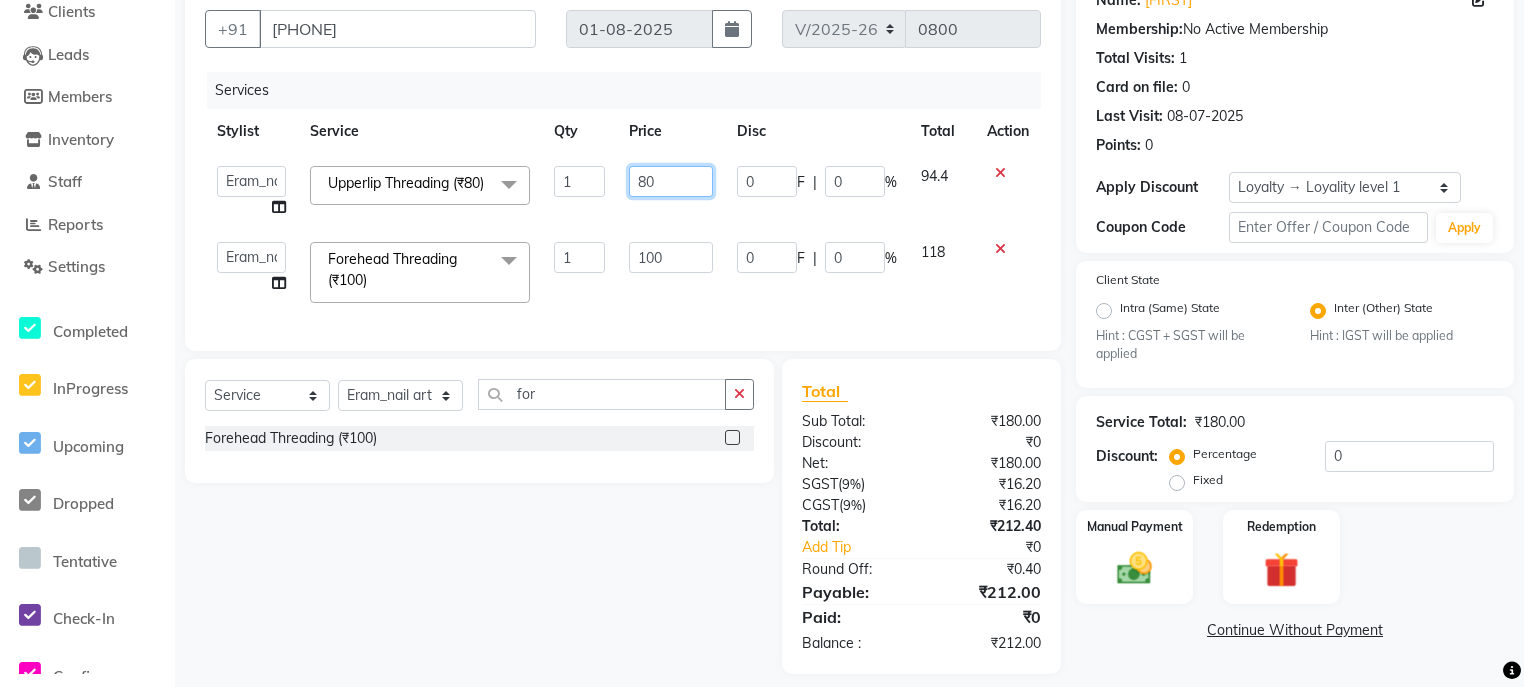 click on "80" 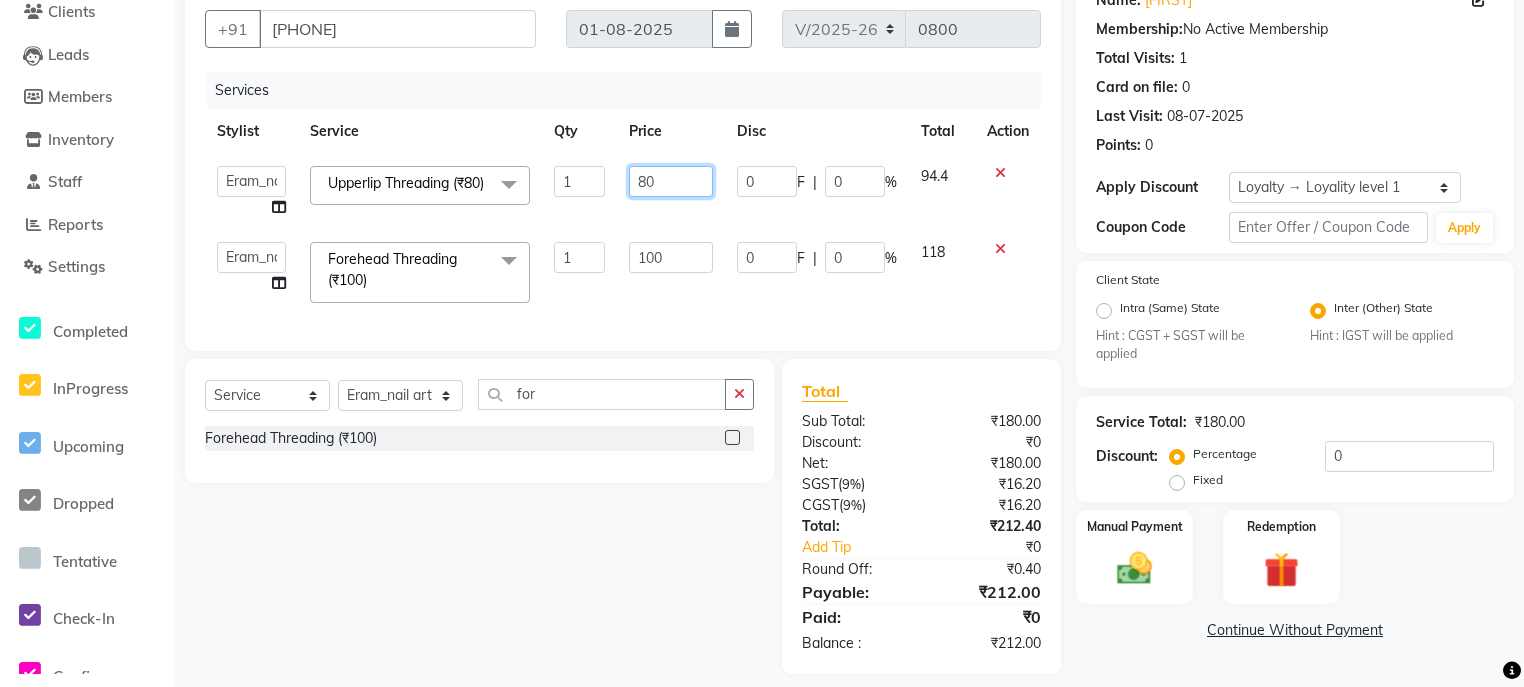 type on "8" 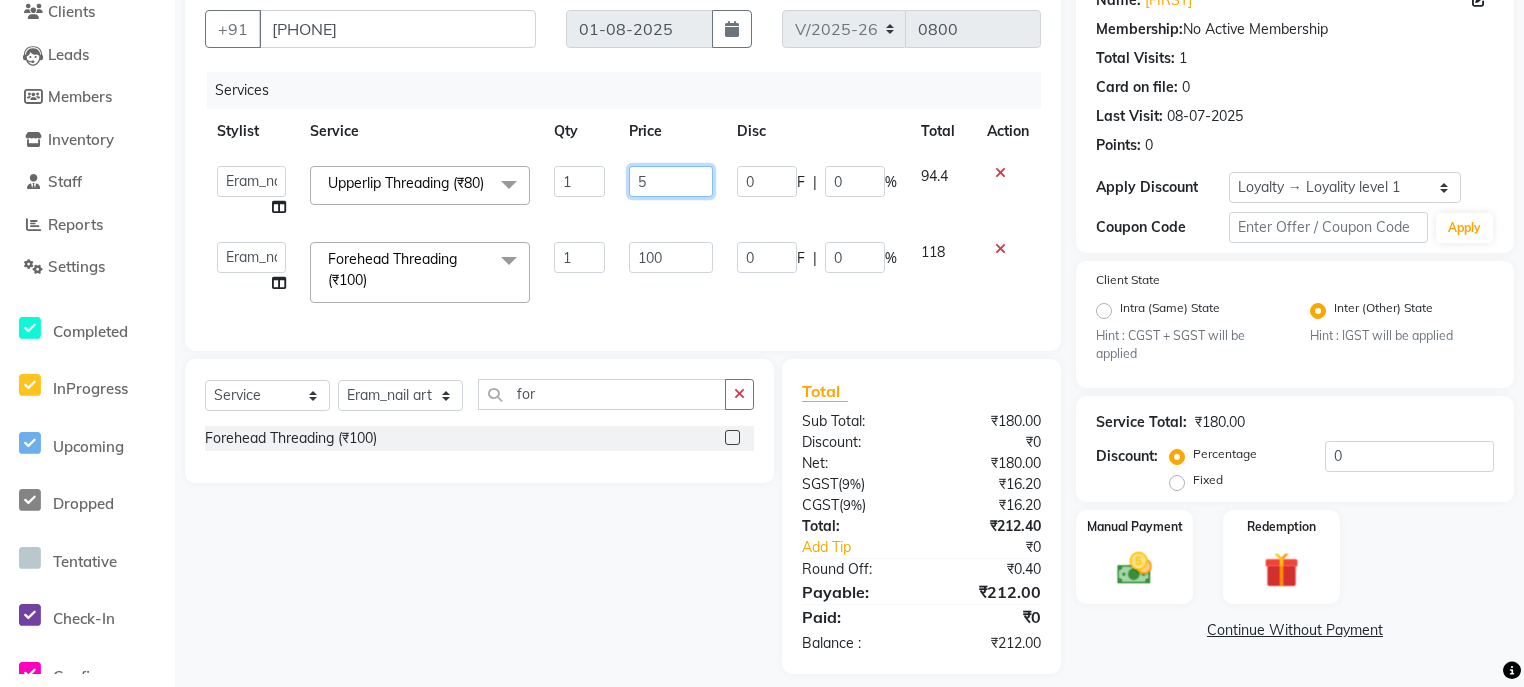 type on "50" 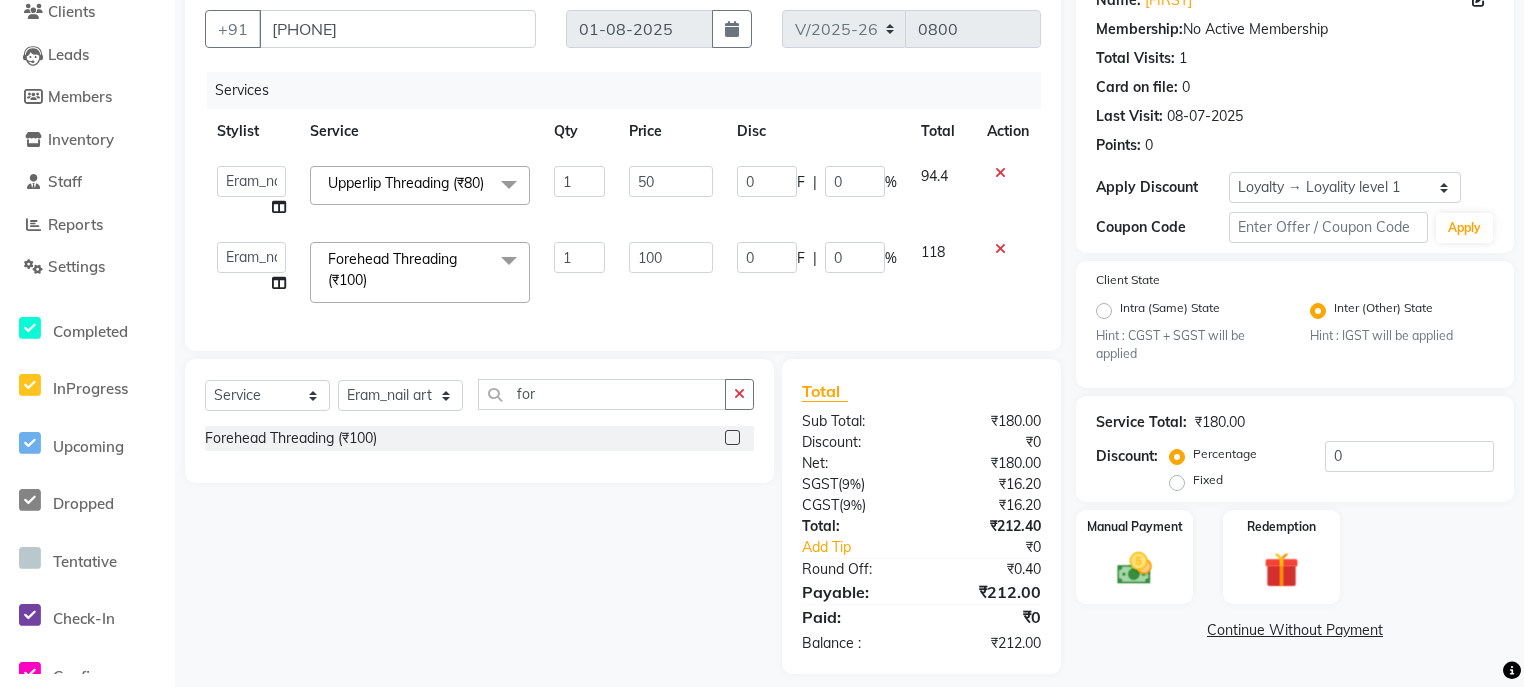 click on "100" 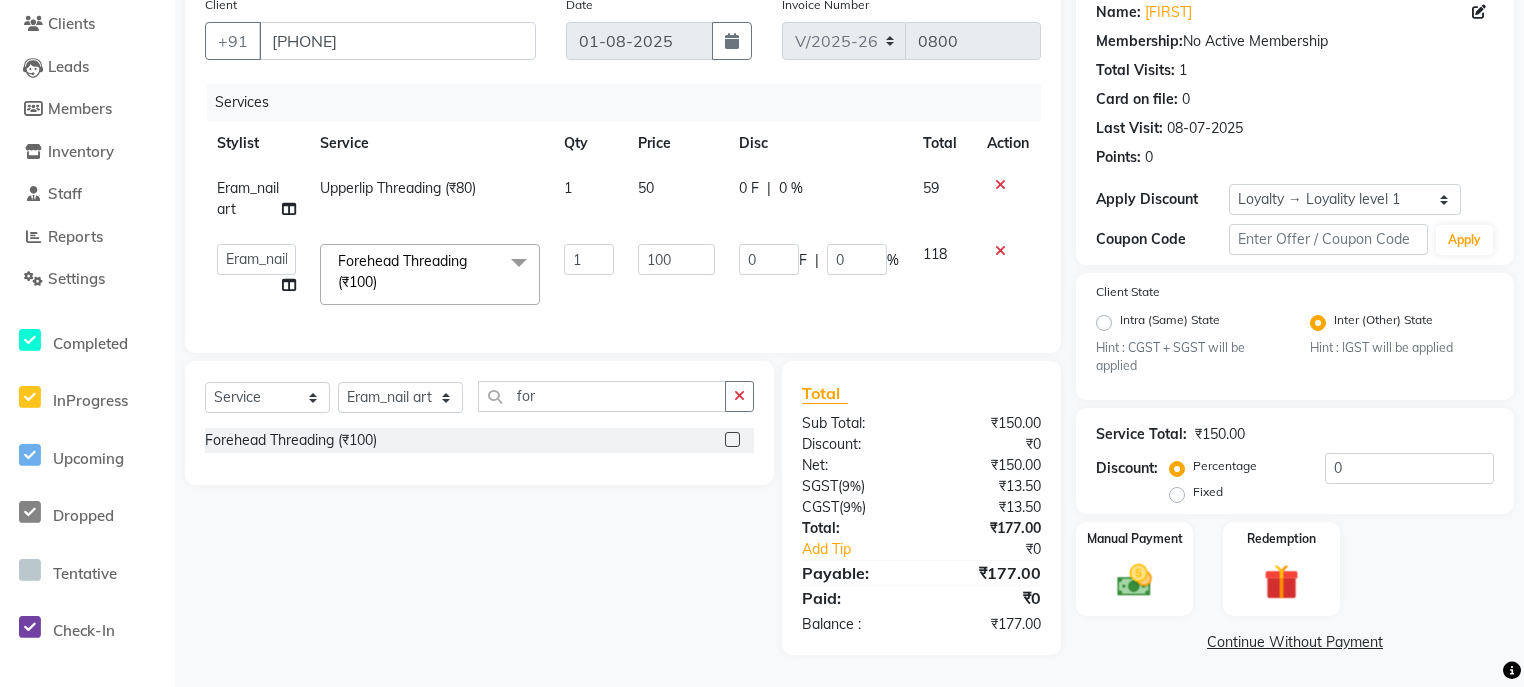 scroll, scrollTop: 173, scrollLeft: 0, axis: vertical 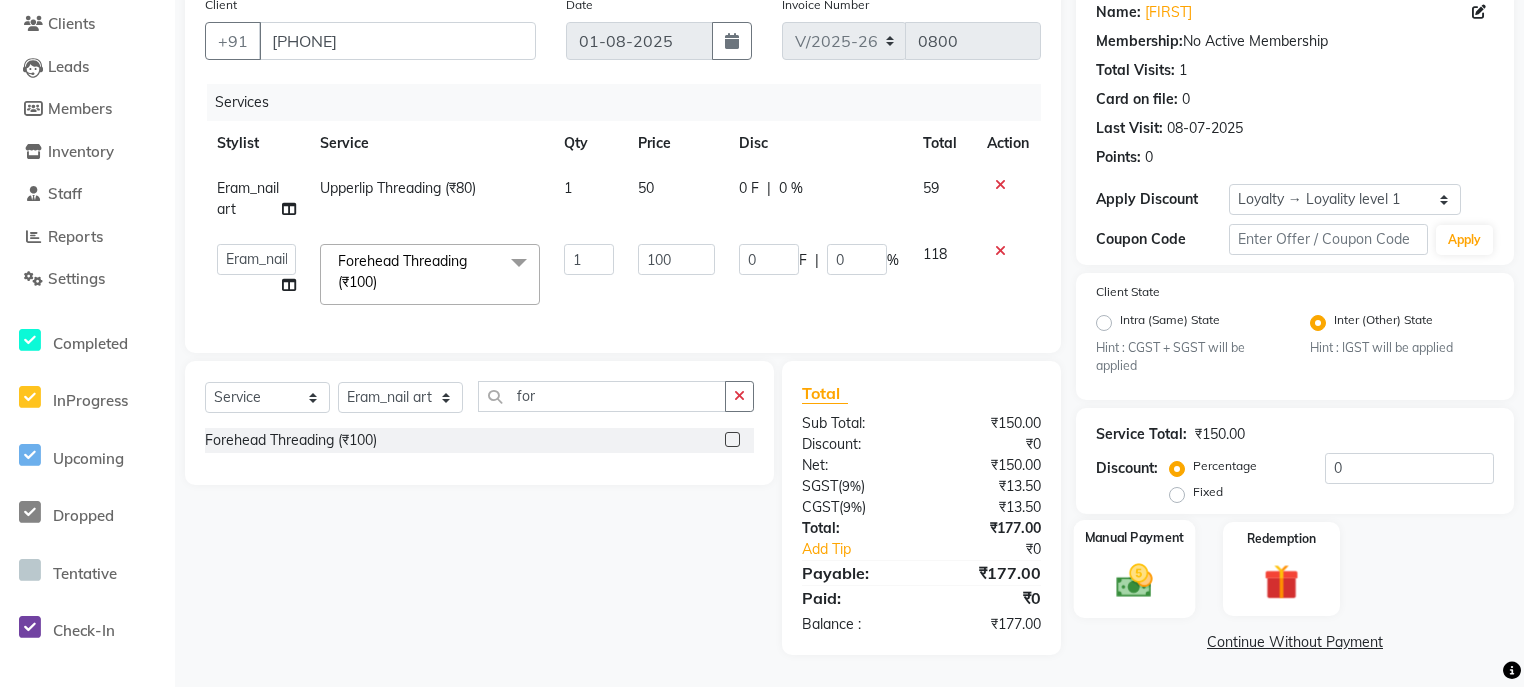 click 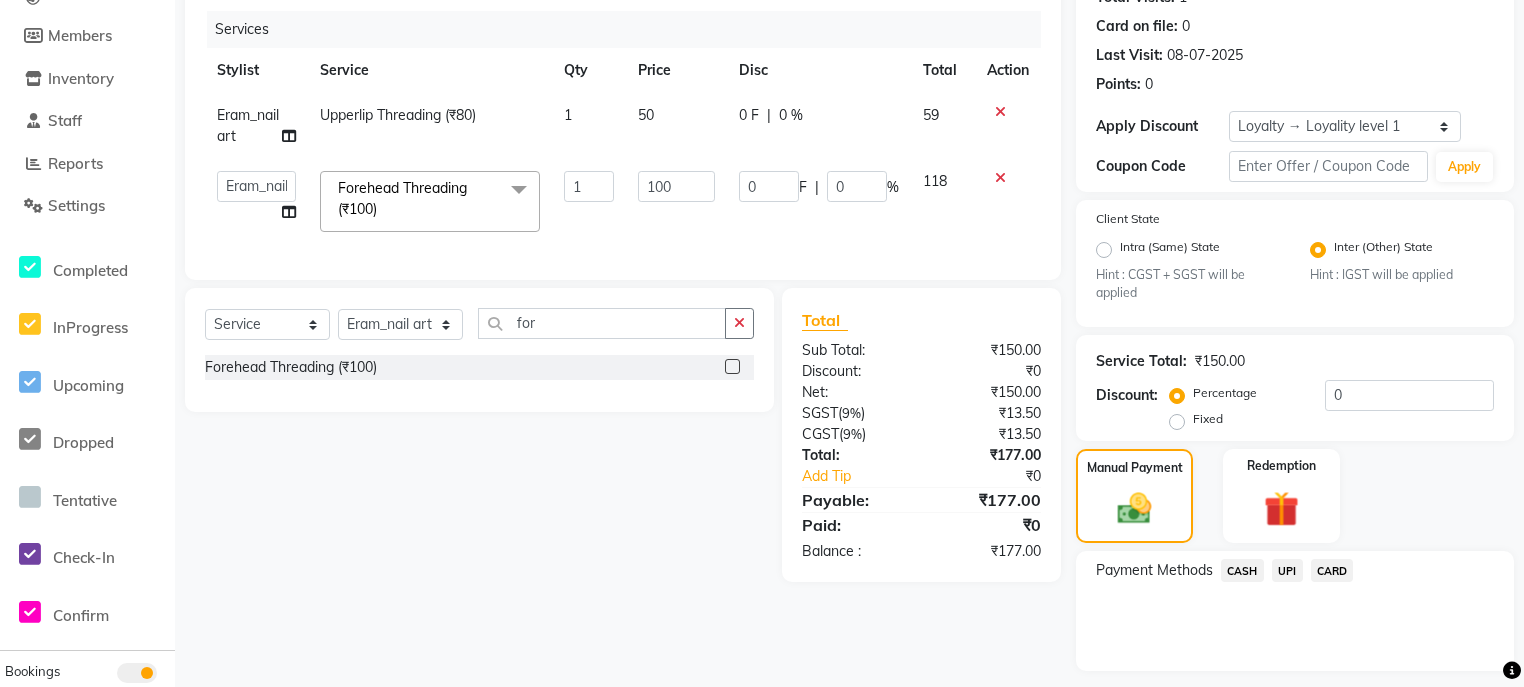 scroll, scrollTop: 295, scrollLeft: 0, axis: vertical 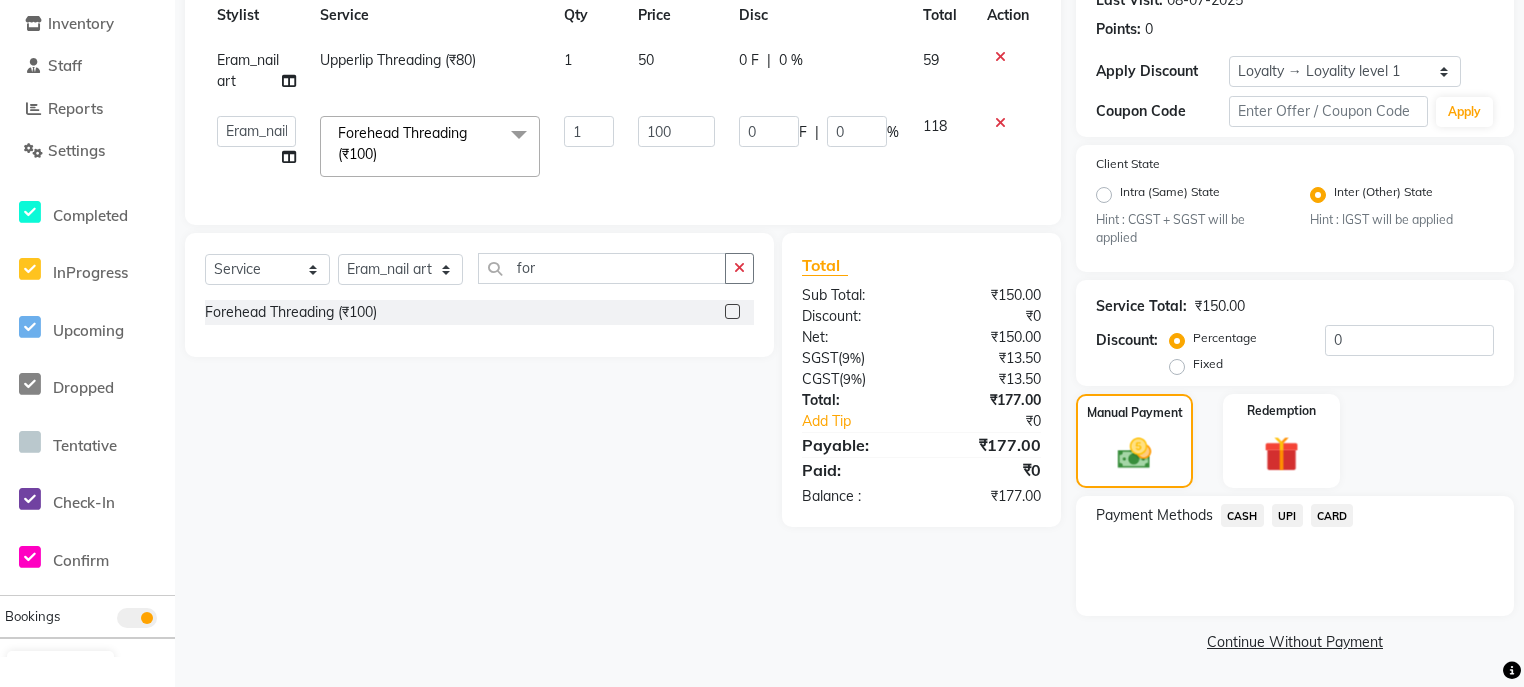 click on "UPI" 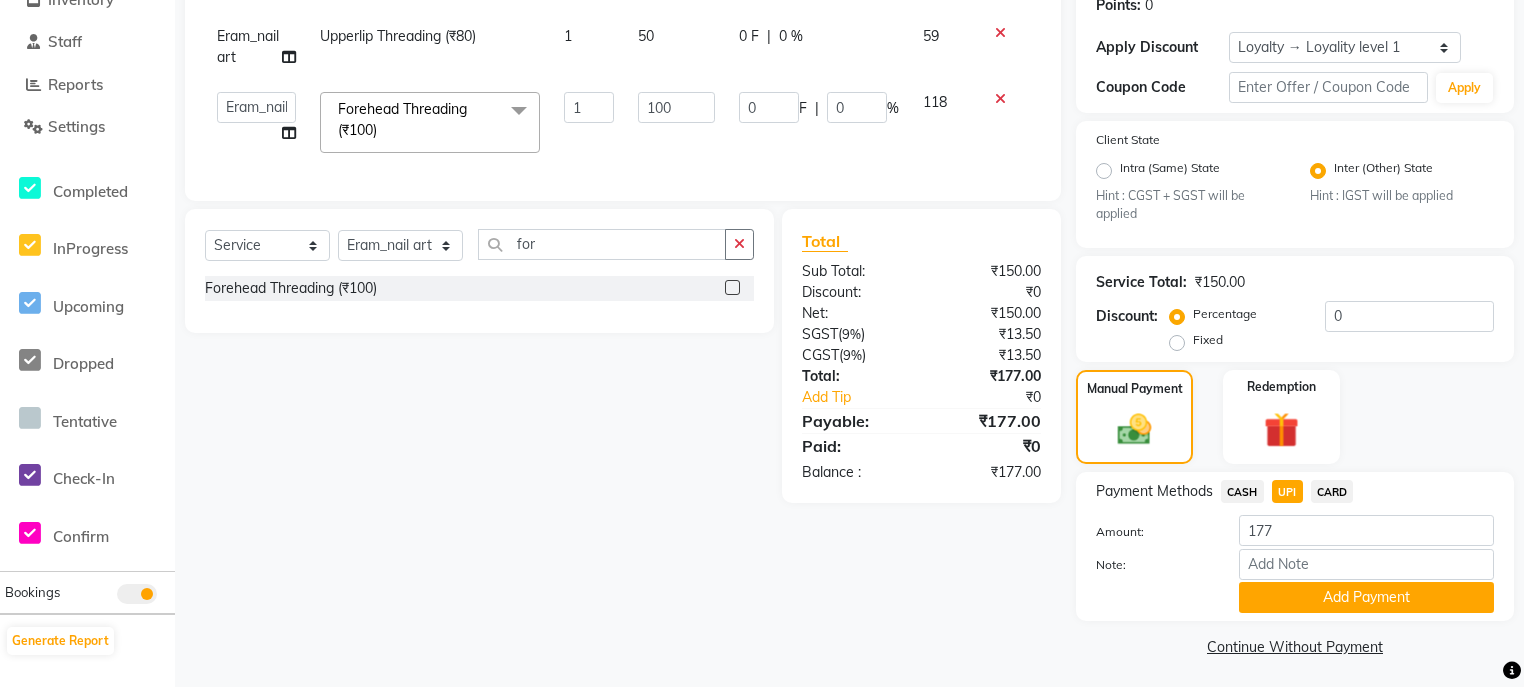scroll, scrollTop: 326, scrollLeft: 0, axis: vertical 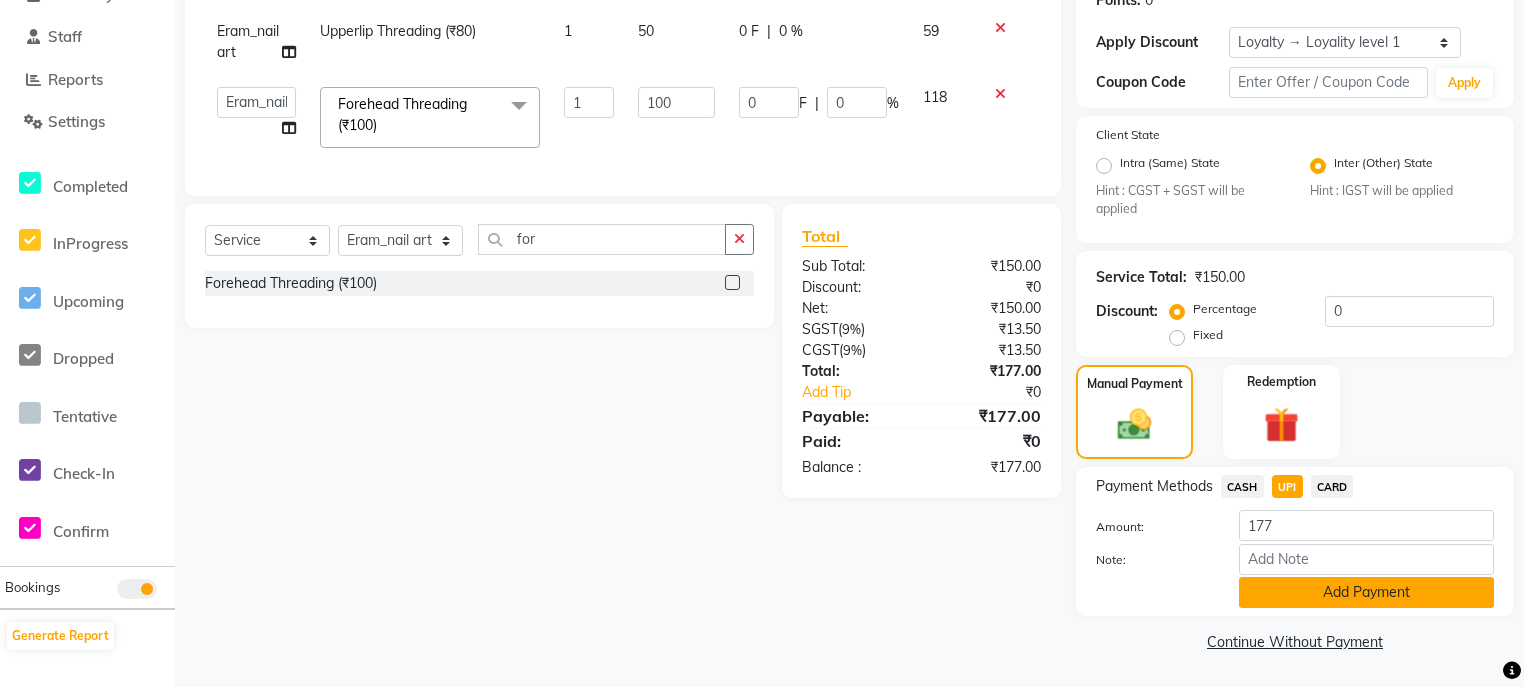 click on "Add Payment" 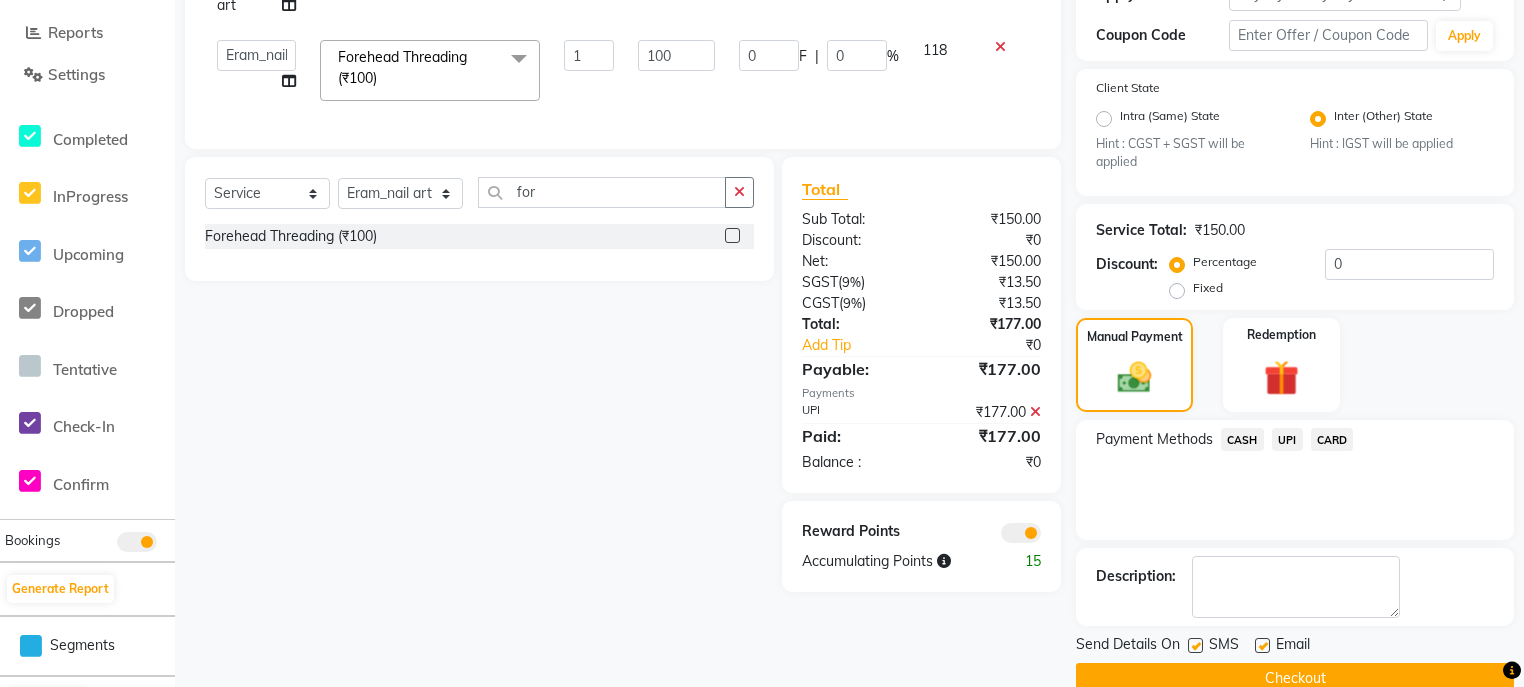 scroll, scrollTop: 407, scrollLeft: 0, axis: vertical 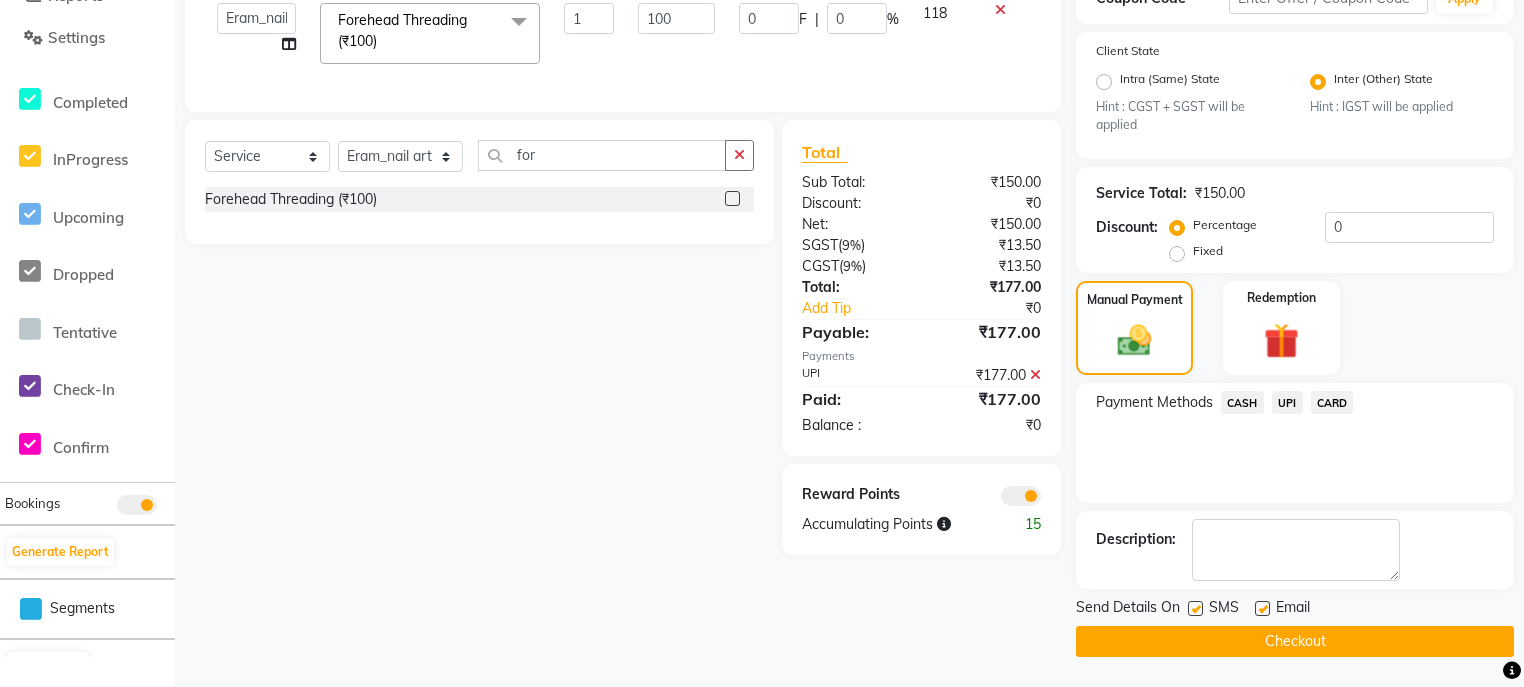 click 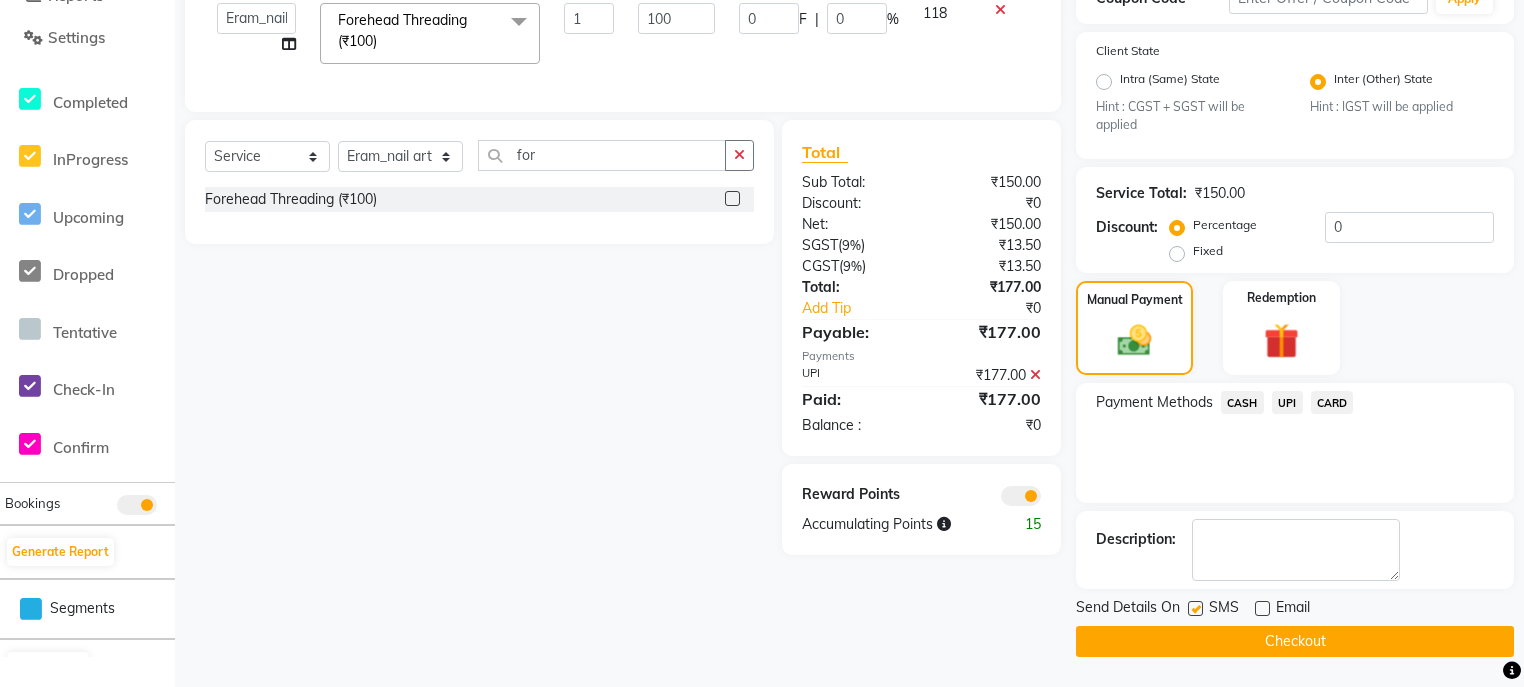 click on "Checkout" 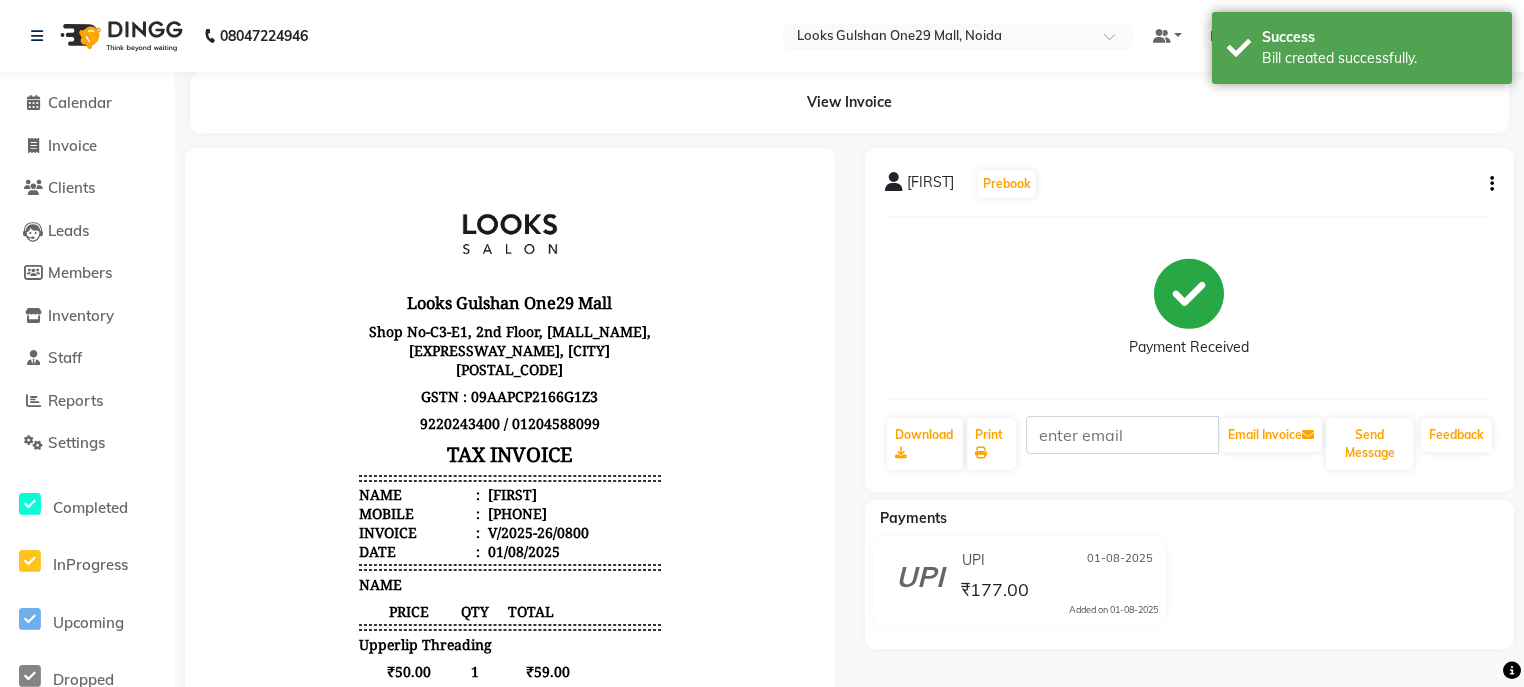 scroll, scrollTop: 0, scrollLeft: 0, axis: both 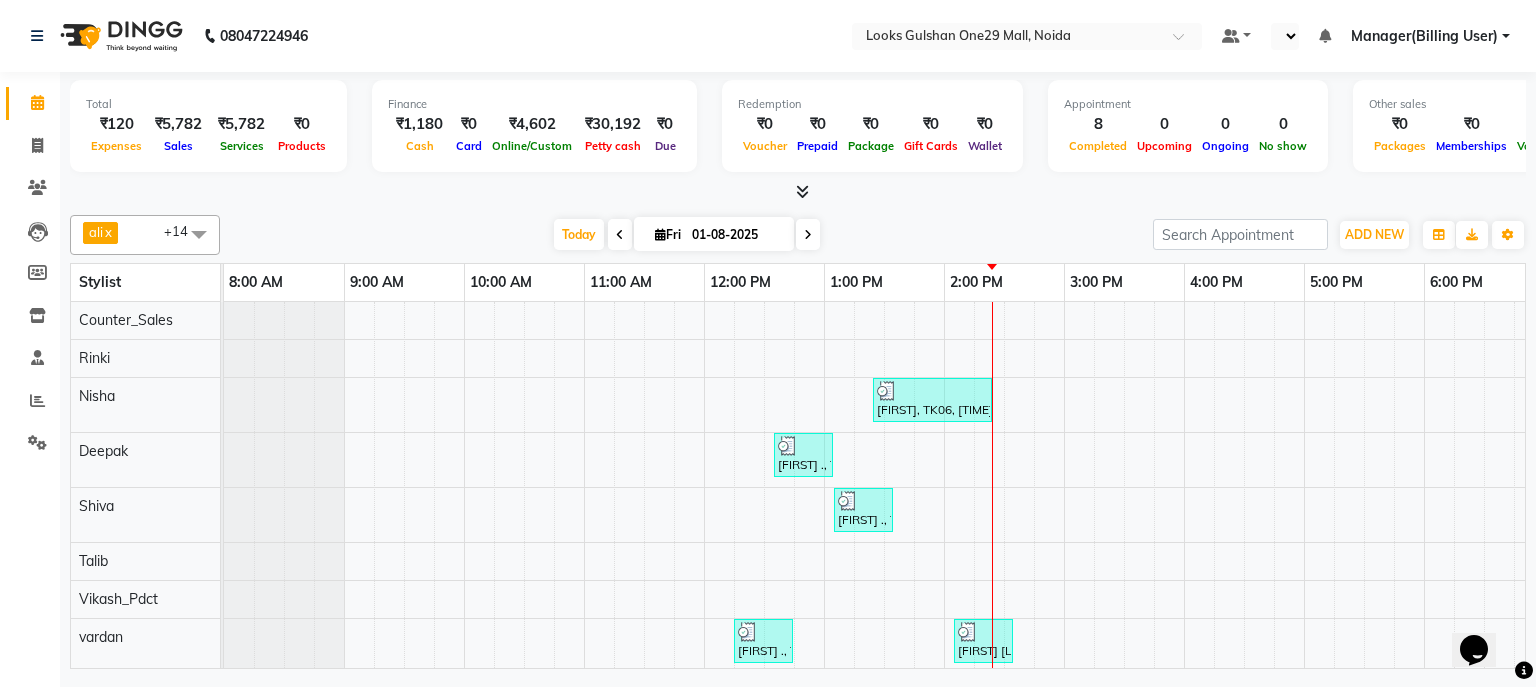 select on "en" 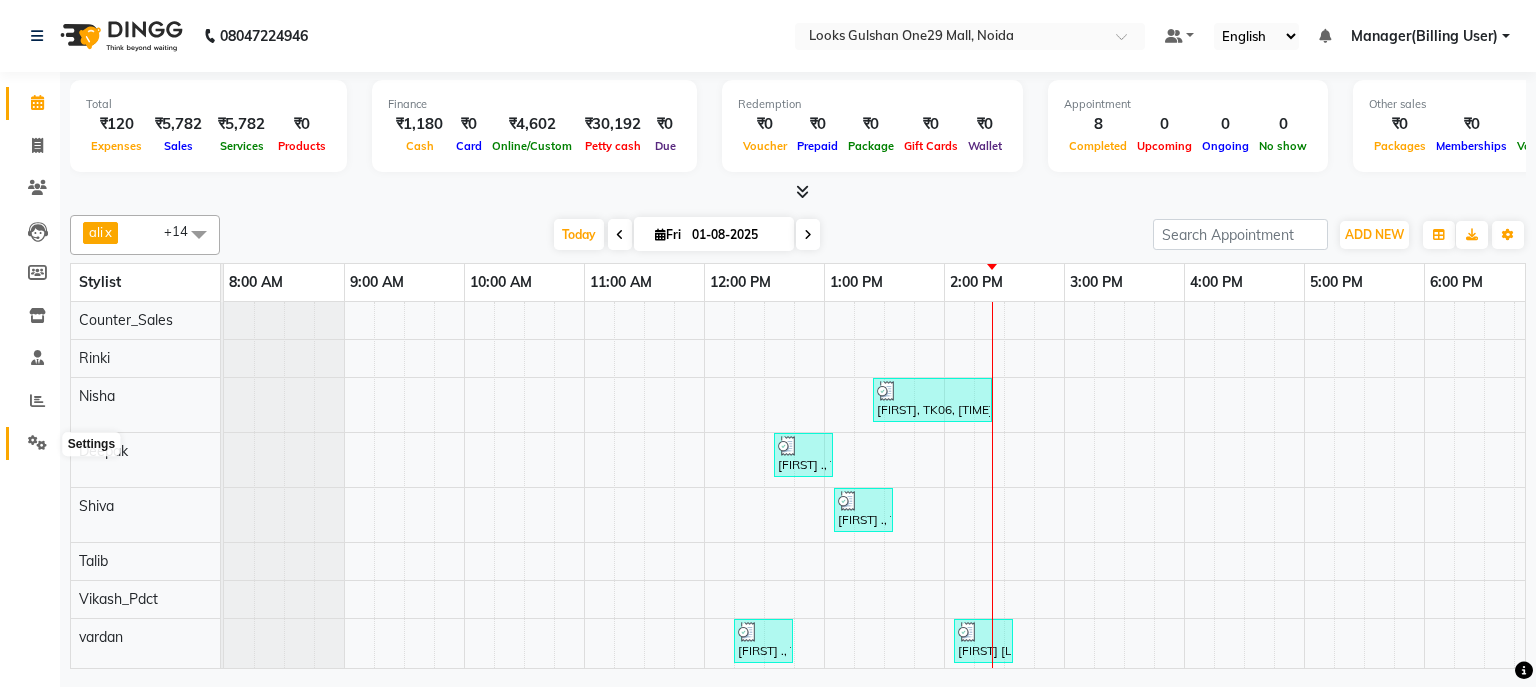 click 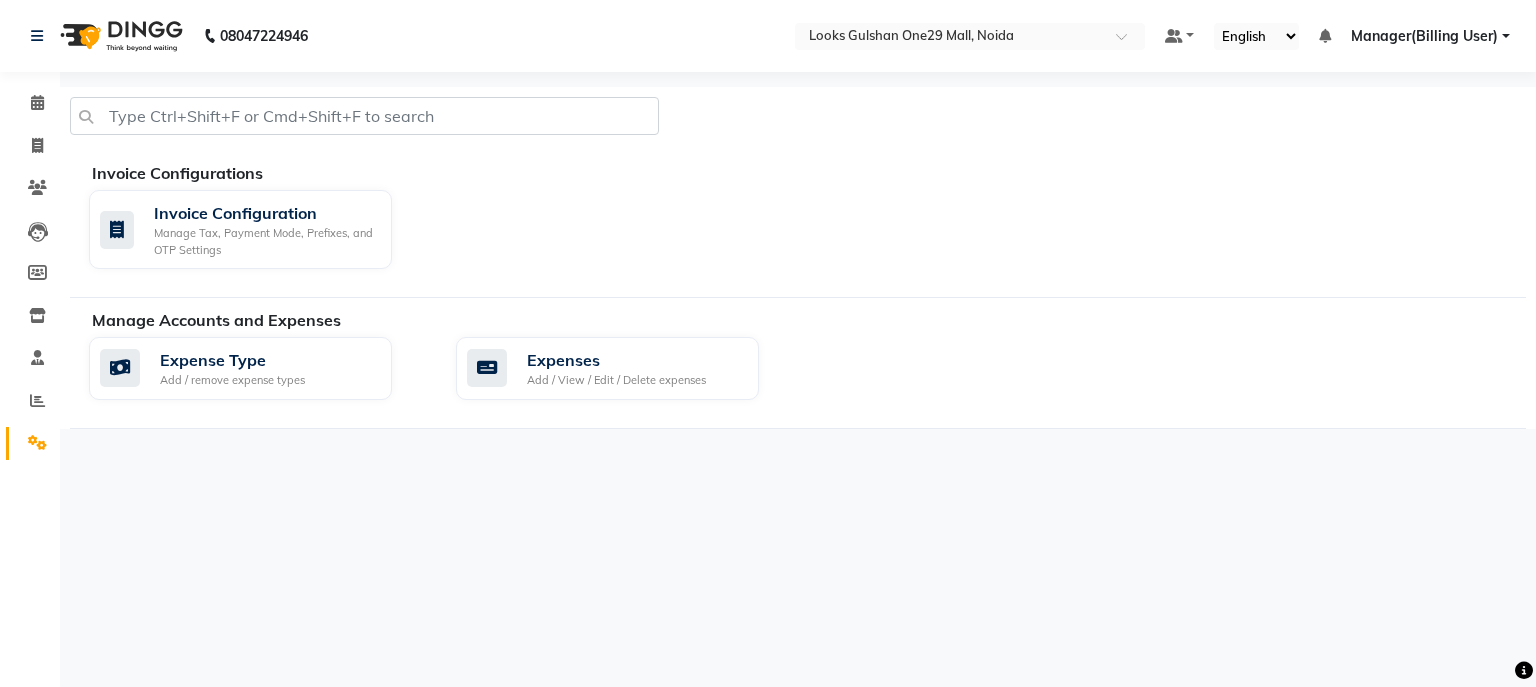 click on "Manager(Billing User)" at bounding box center (1424, 36) 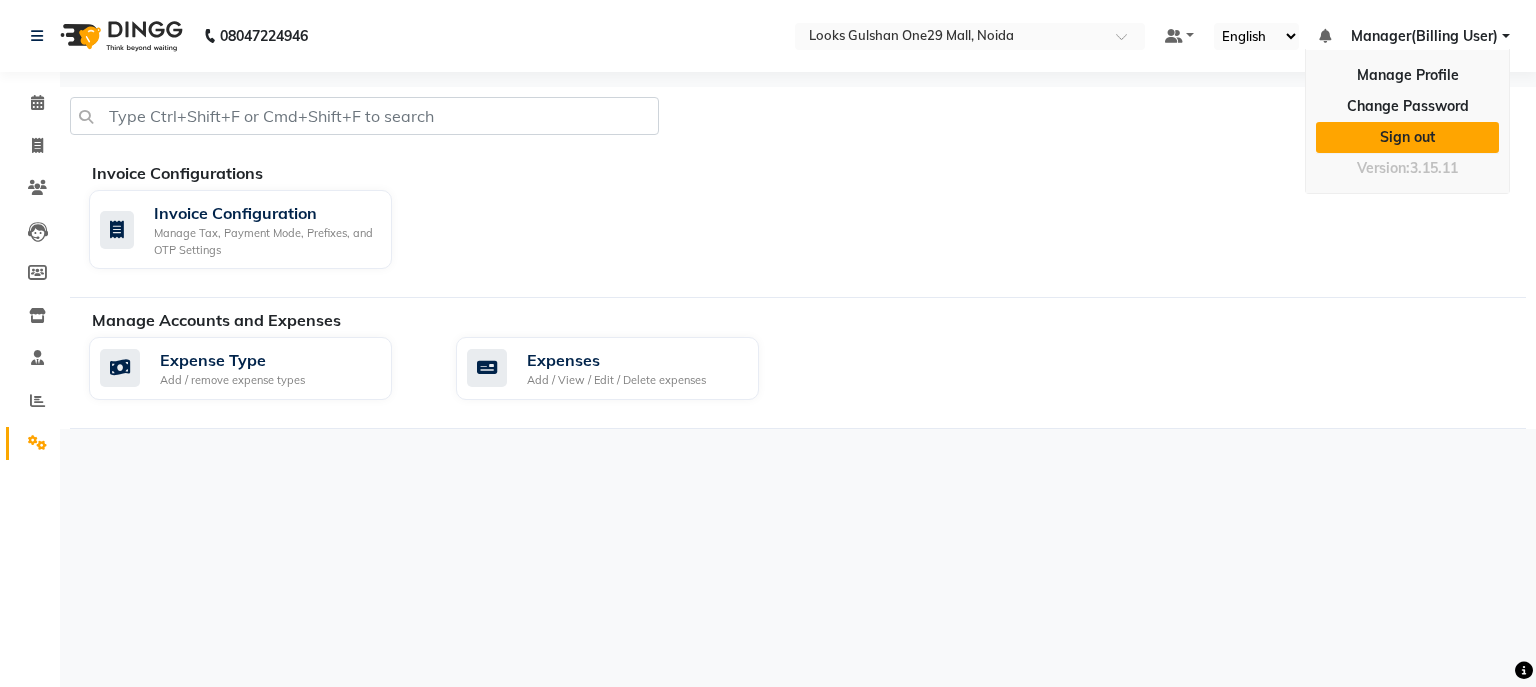 click on "Sign out" at bounding box center [1407, 137] 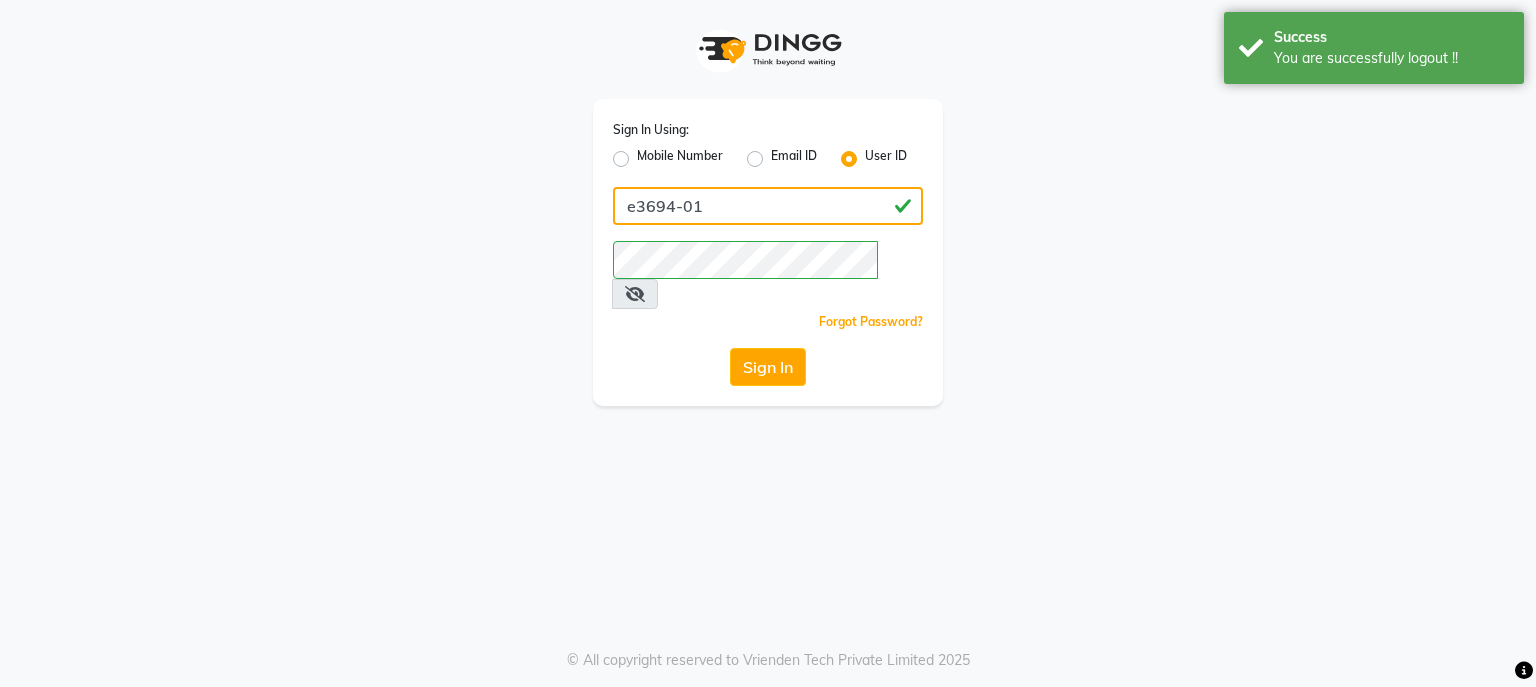 click on "e3694-01" 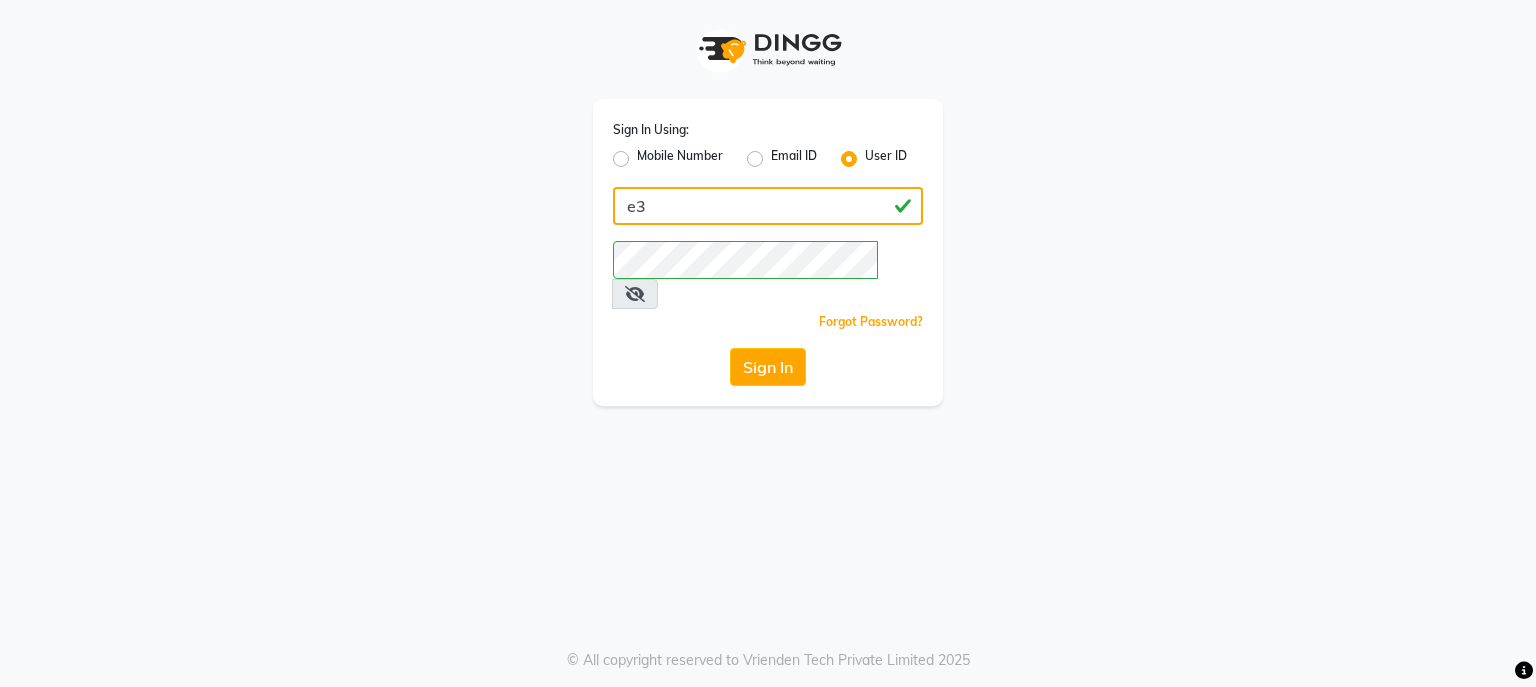type on "e" 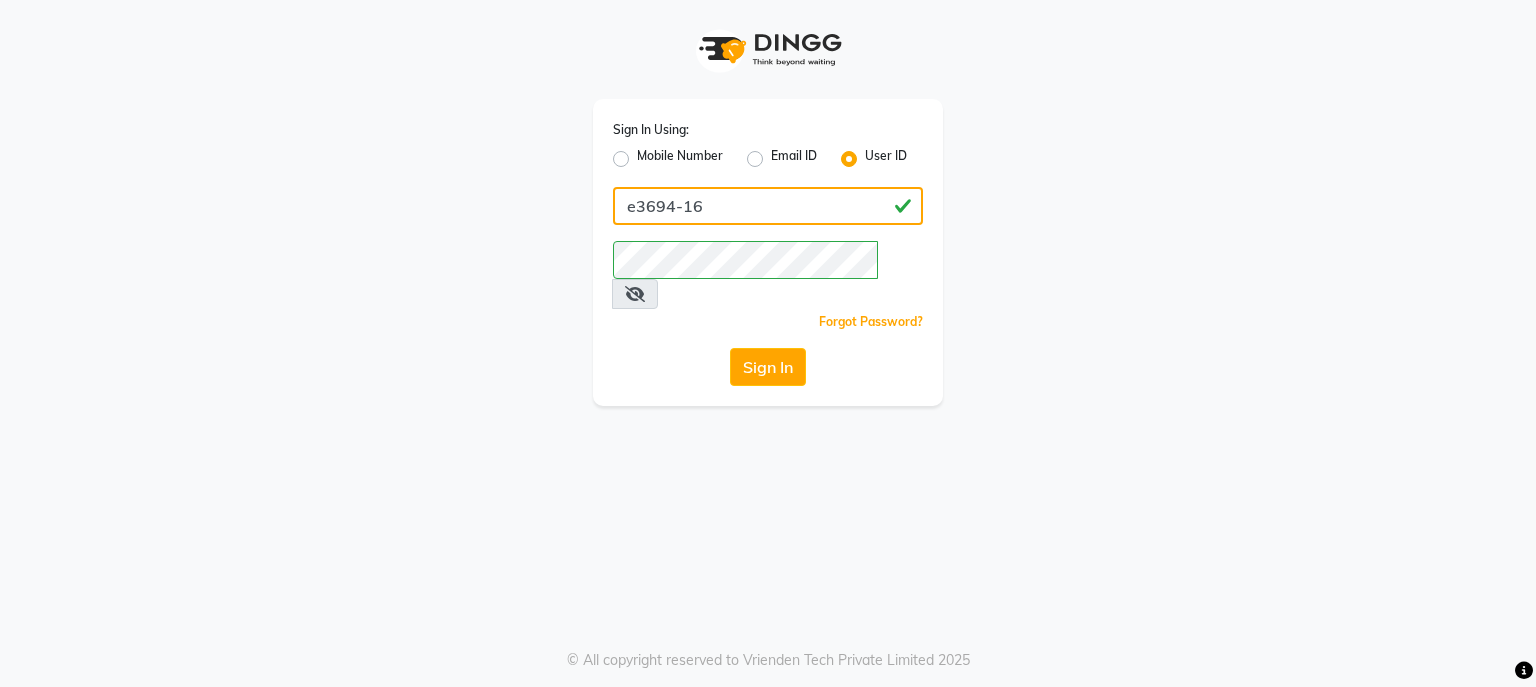 type on "e3694-16" 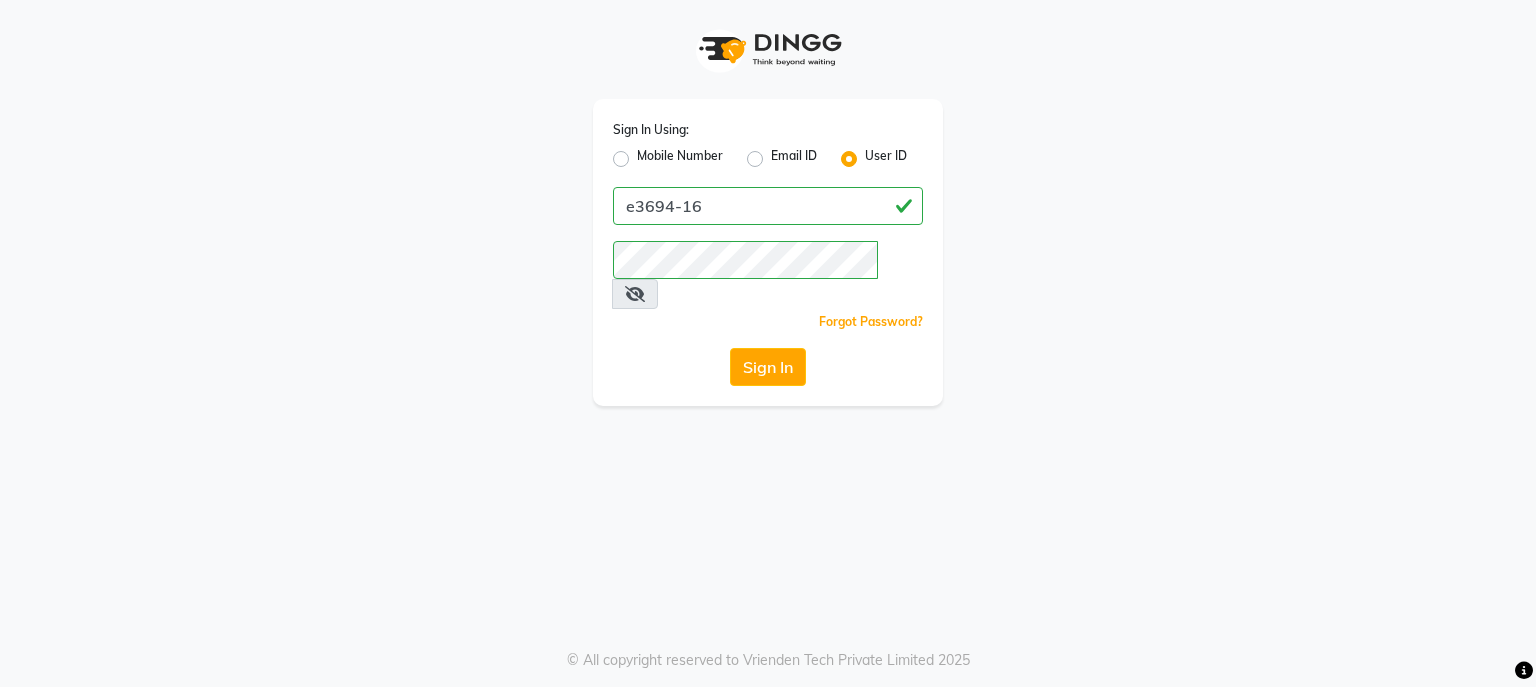 click at bounding box center [635, 294] 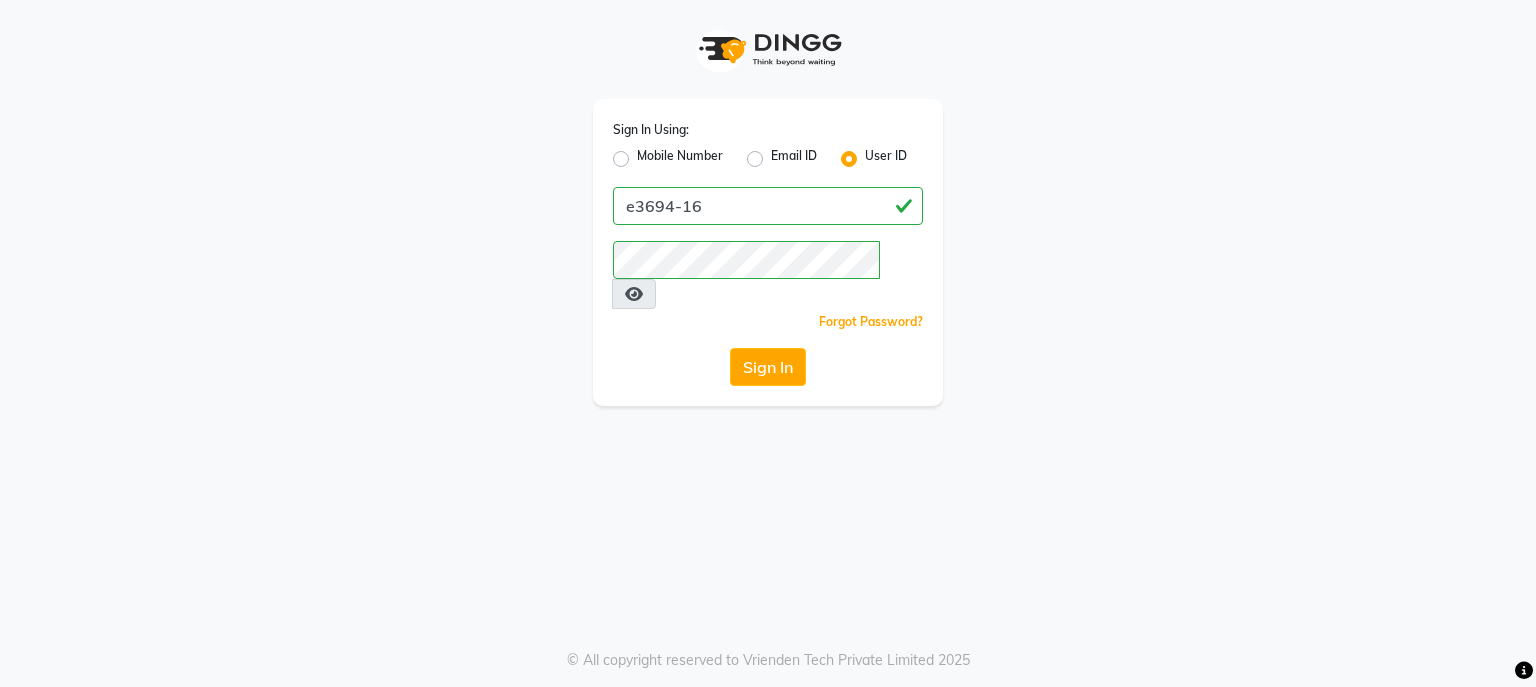 click at bounding box center [634, 294] 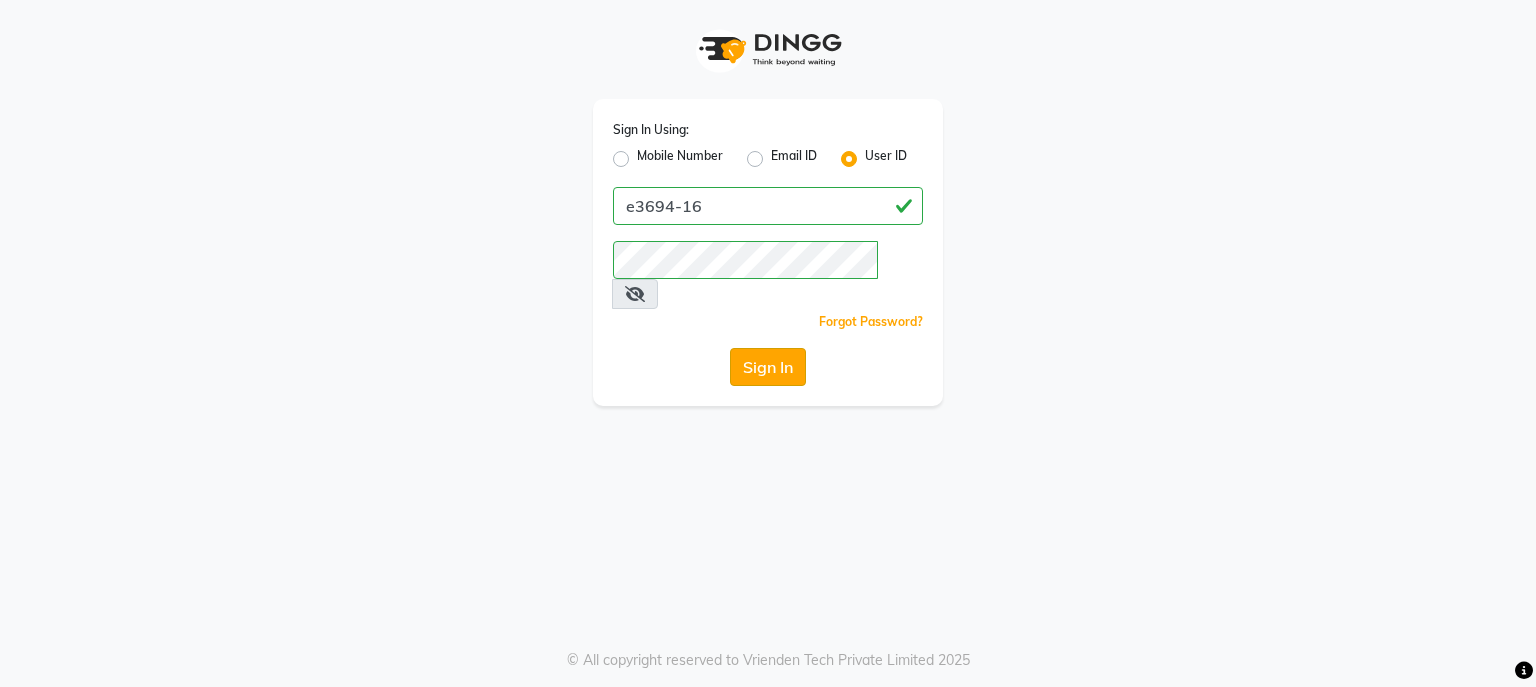 click on "Sign In" 